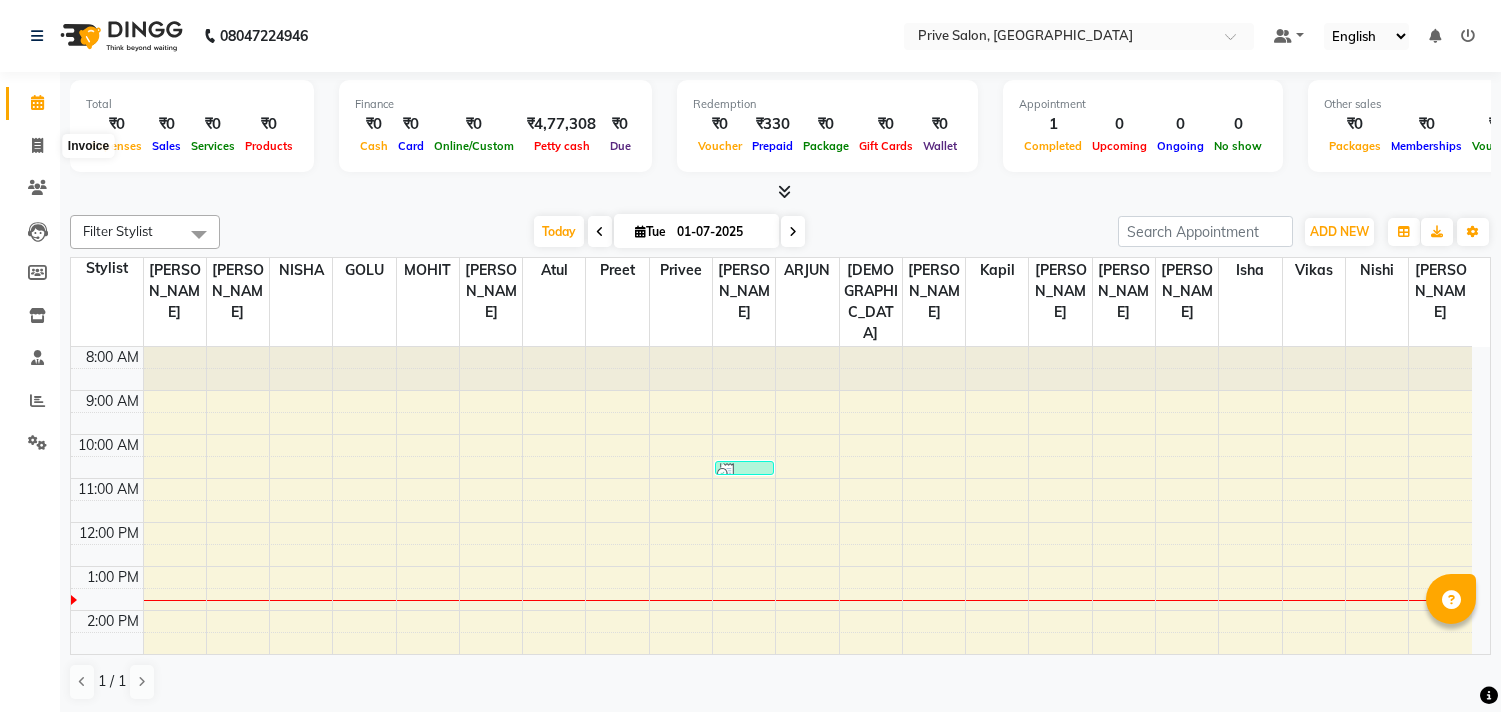 click 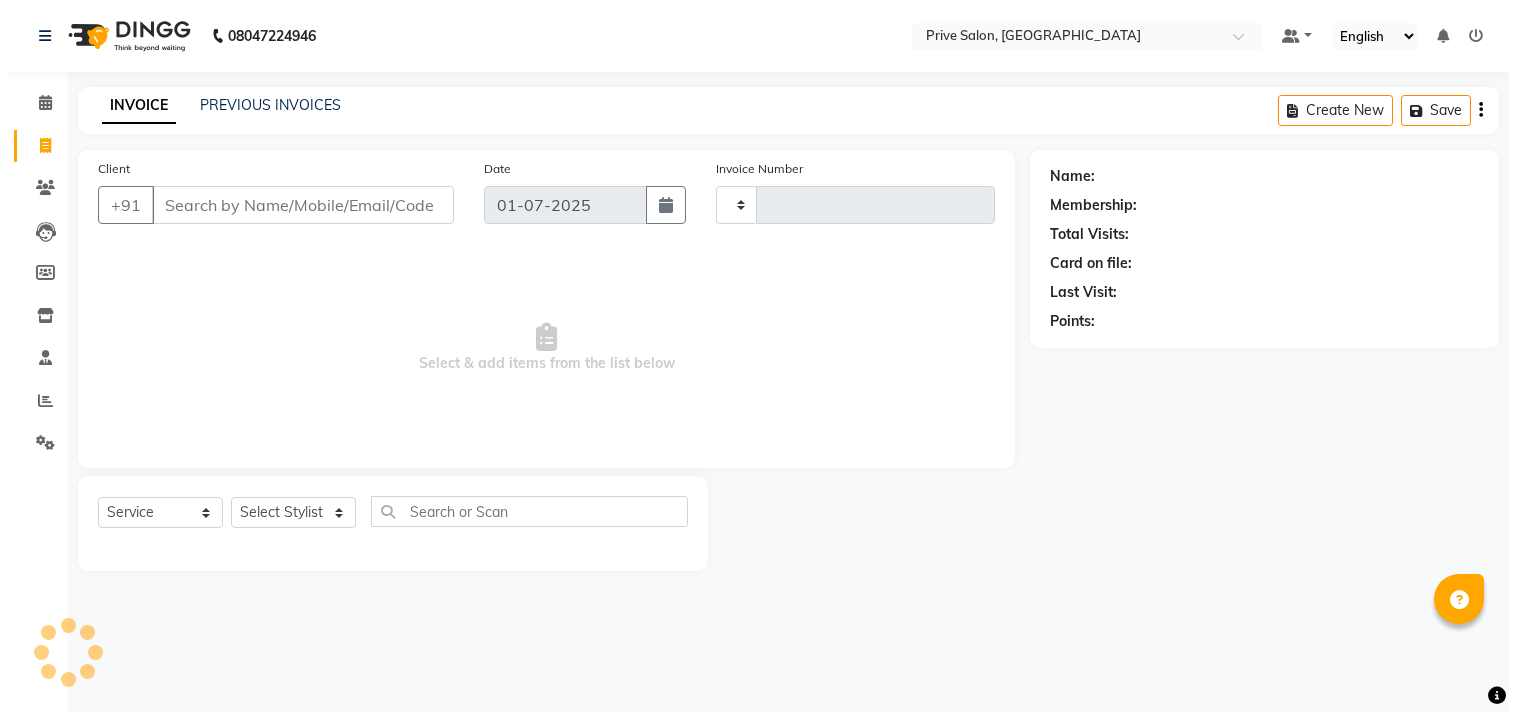scroll, scrollTop: 0, scrollLeft: 0, axis: both 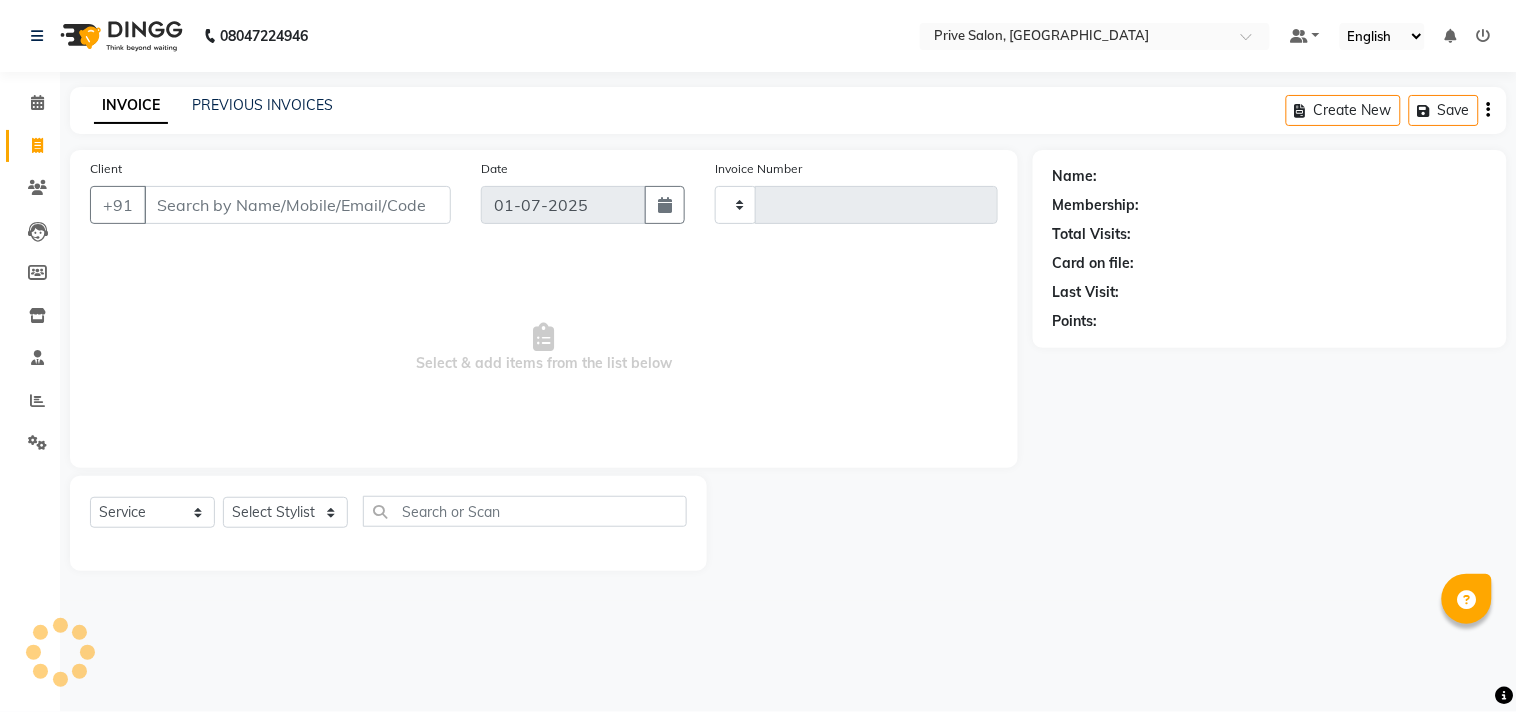 click on "Client" at bounding box center (297, 205) 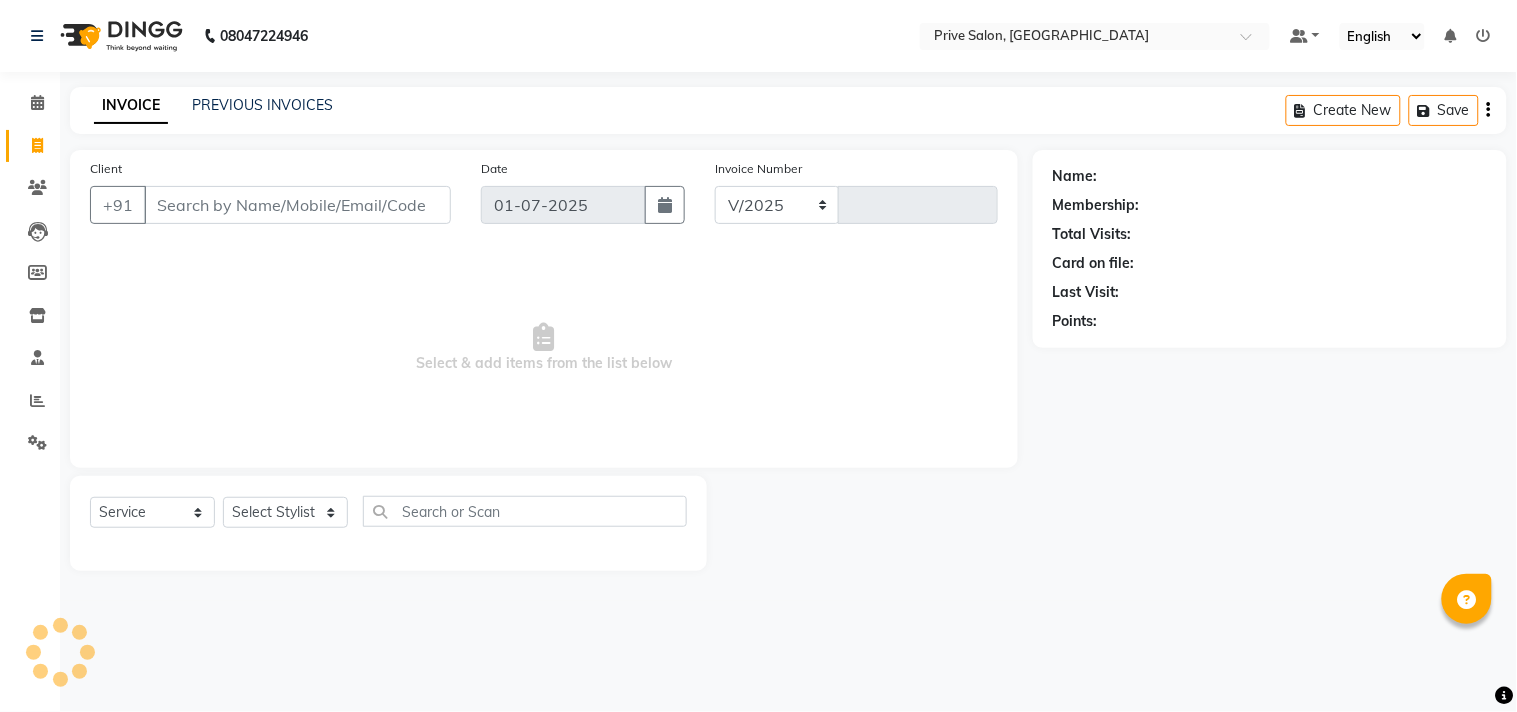select on "136" 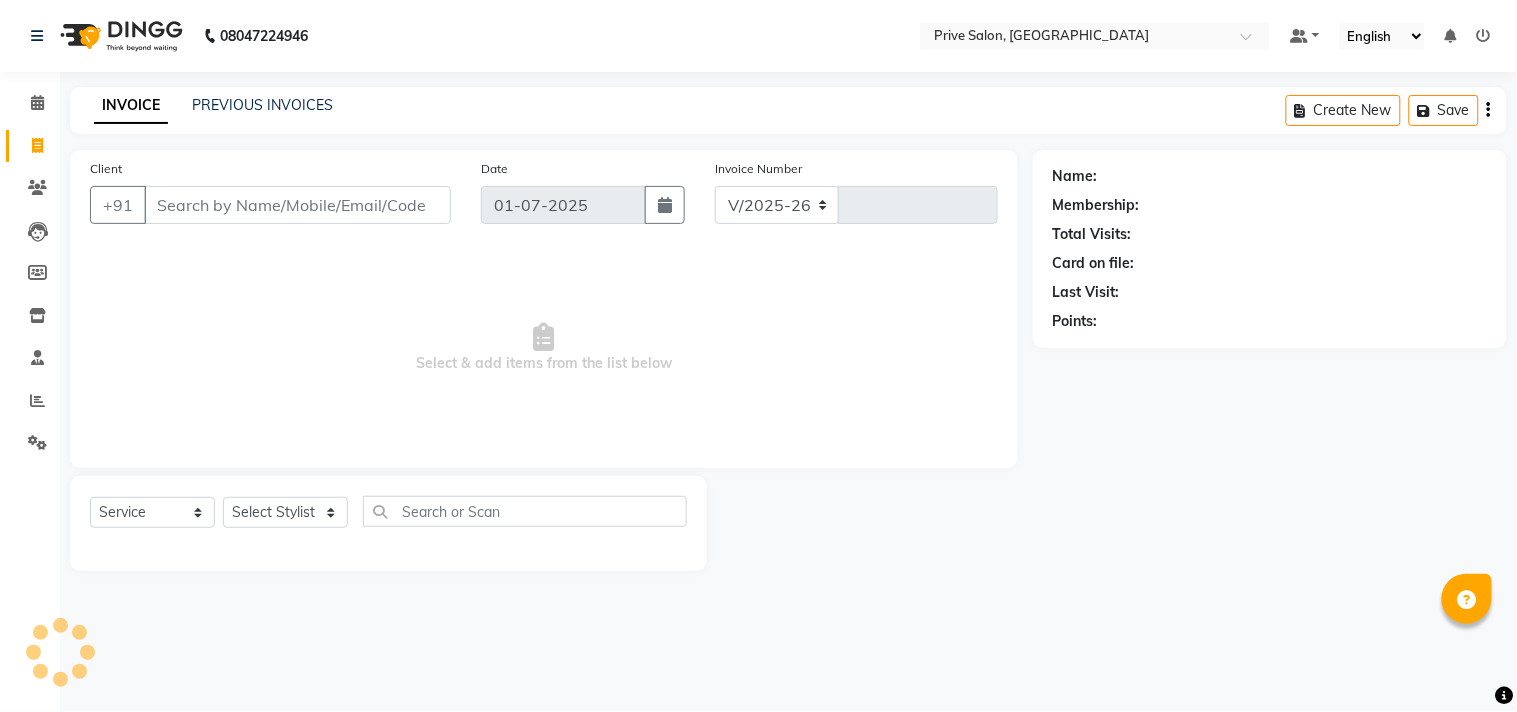 type on "4837" 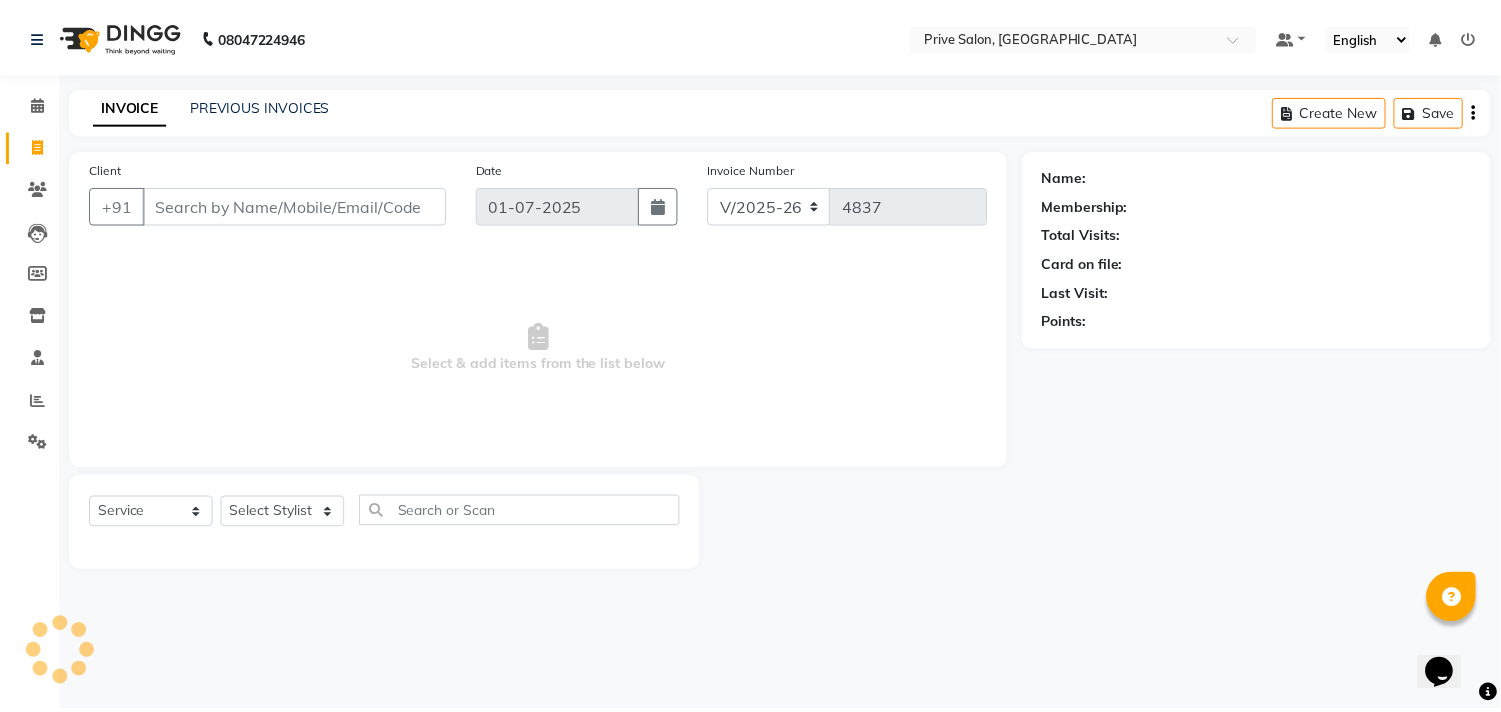 scroll, scrollTop: 0, scrollLeft: 0, axis: both 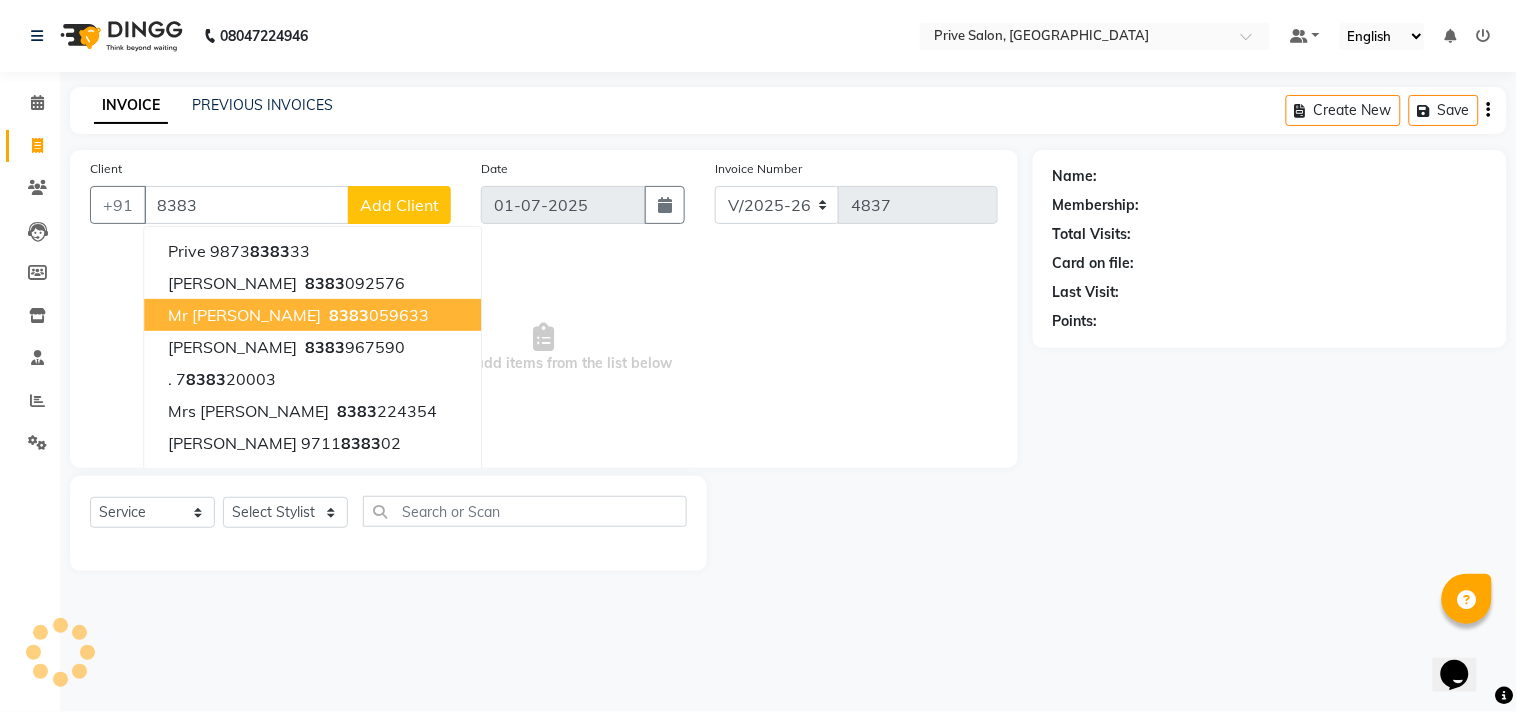 click on "8383" at bounding box center [349, 315] 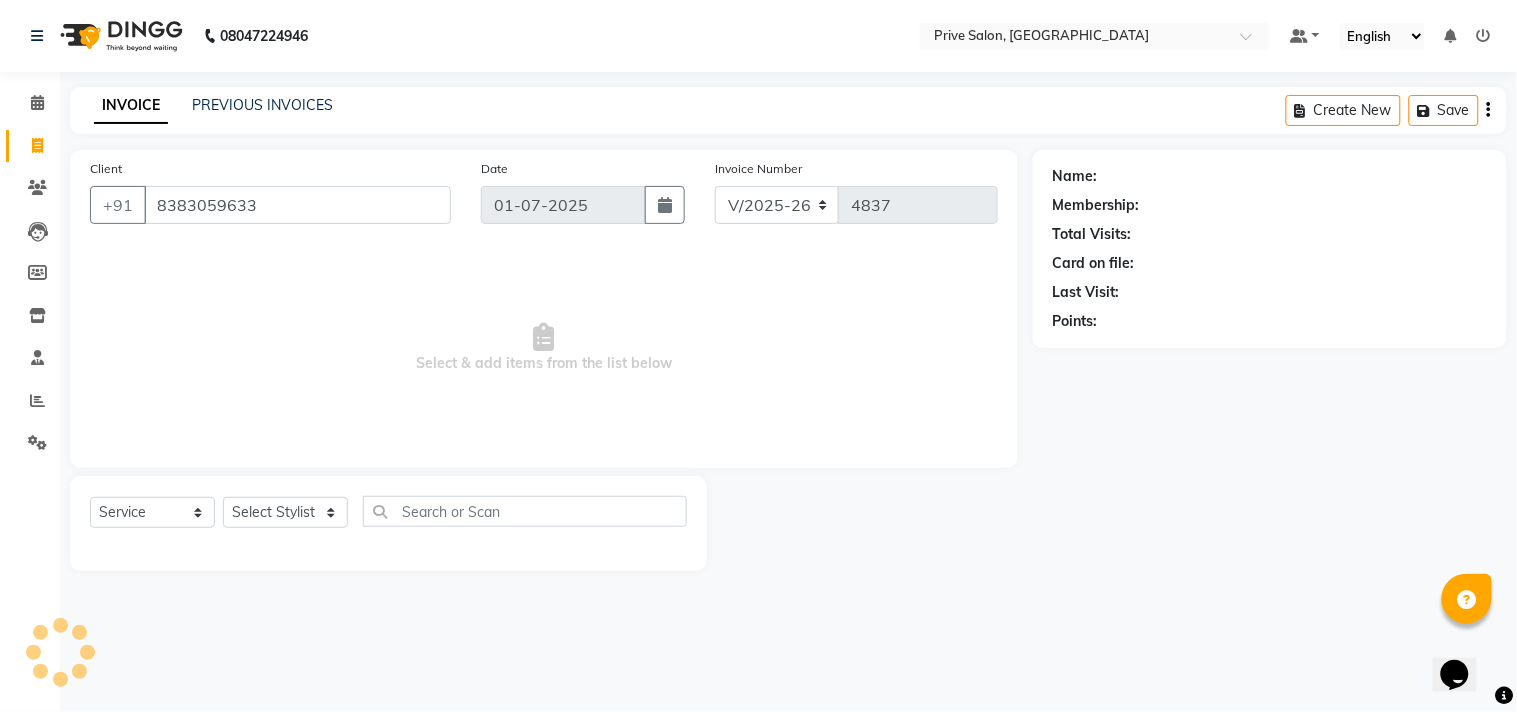 type on "8383059633" 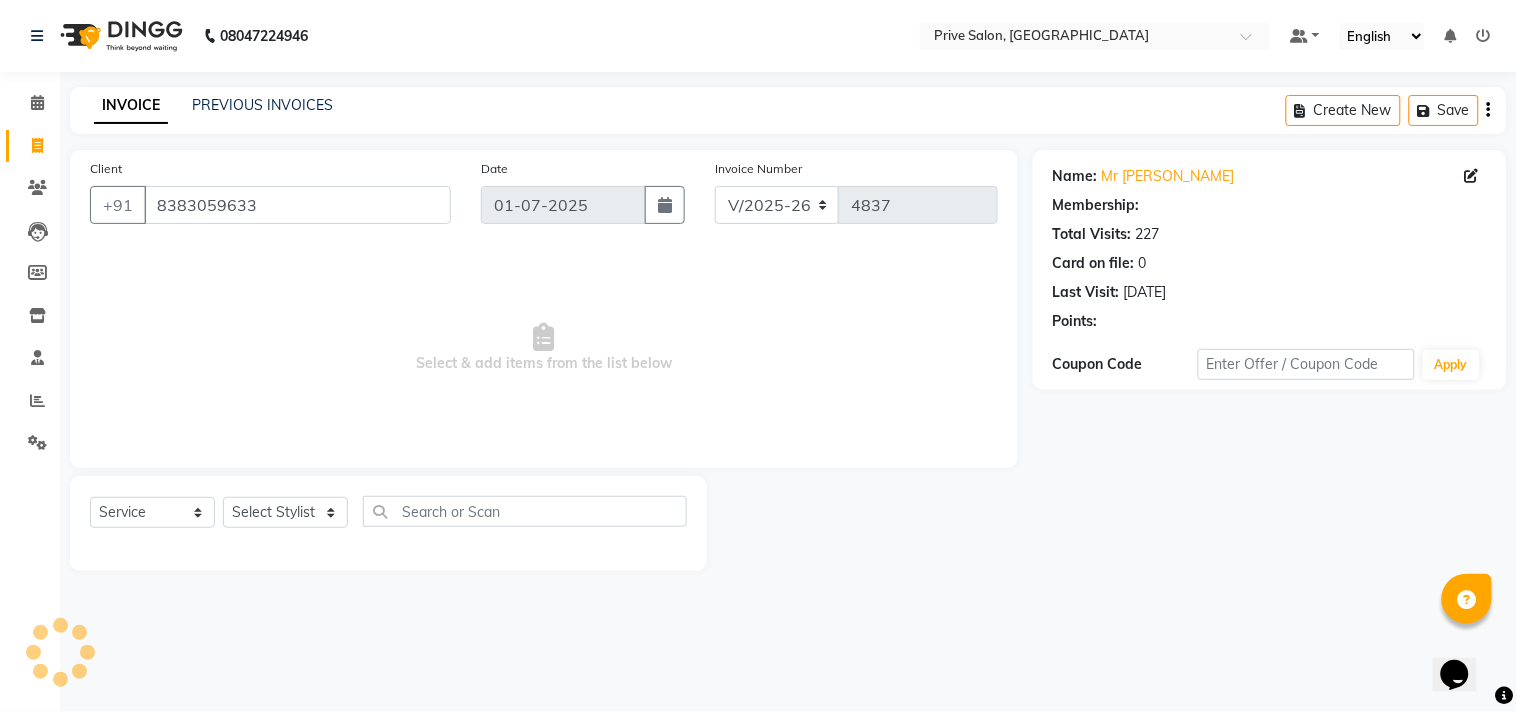 select on "1: Object" 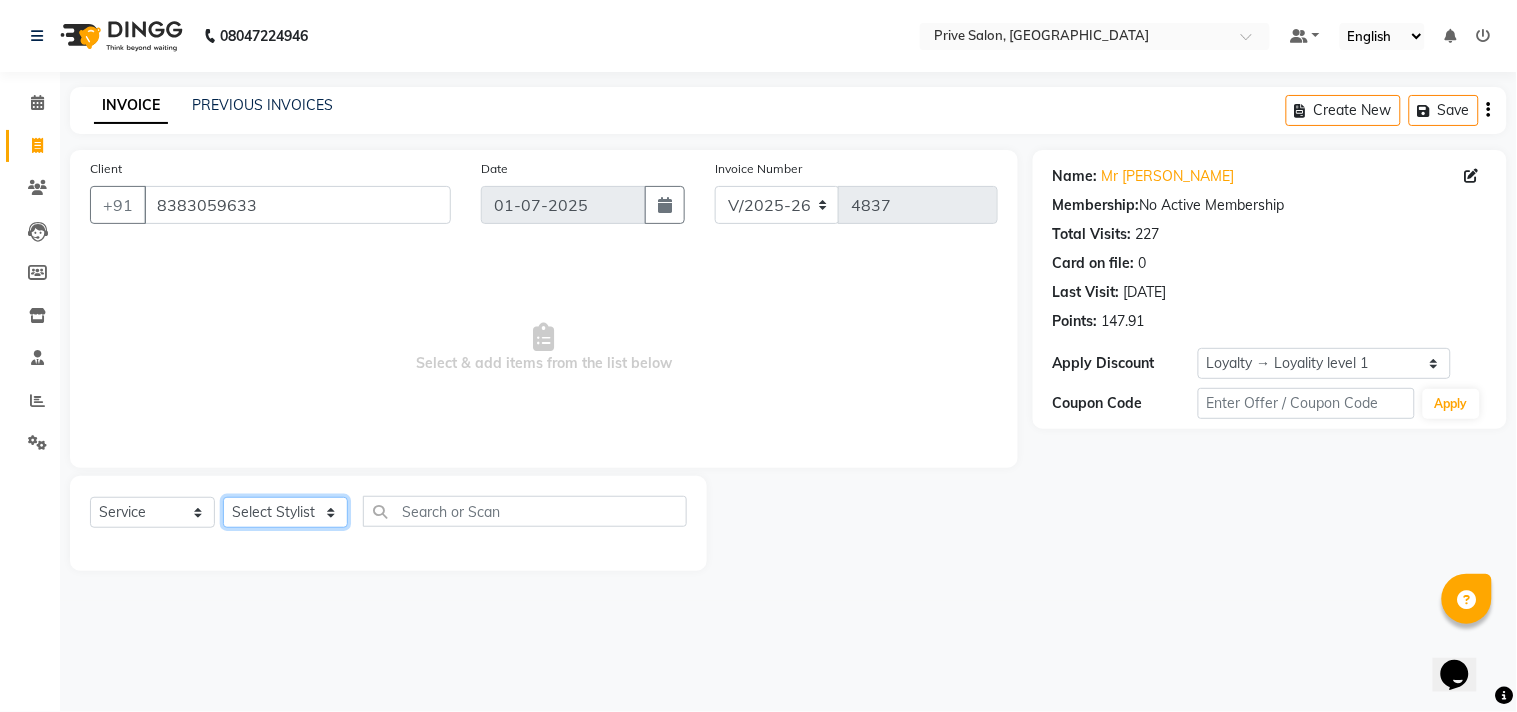 click on "Select Stylist amit ARJUN [PERSON_NAME] [PERSON_NAME] GOLU [PERSON_NAME] isha [PERSON_NAME] Manager [PERSON_NAME] [PERSON_NAME] [PERSON_NAME] [PERSON_NAME] [PERSON_NAME] vikas" 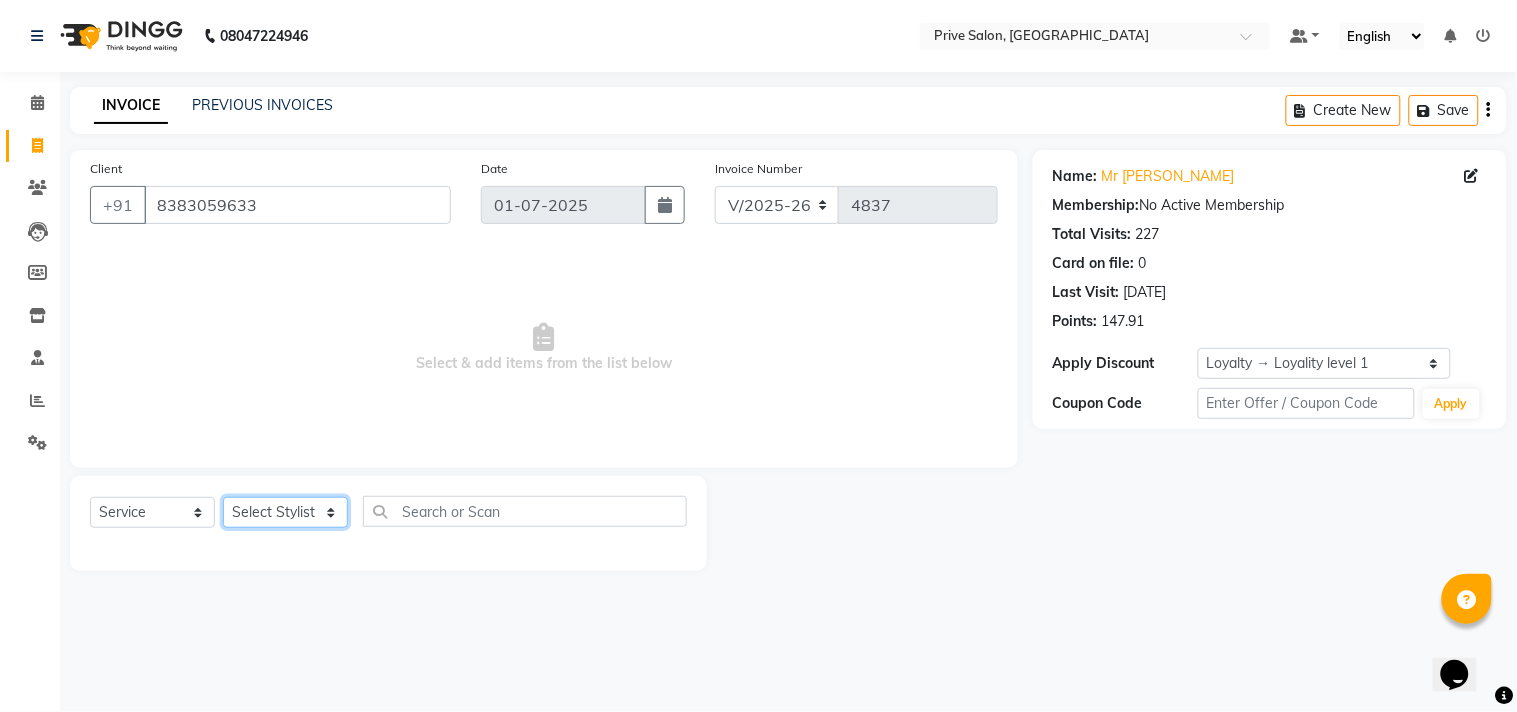 select on "4235" 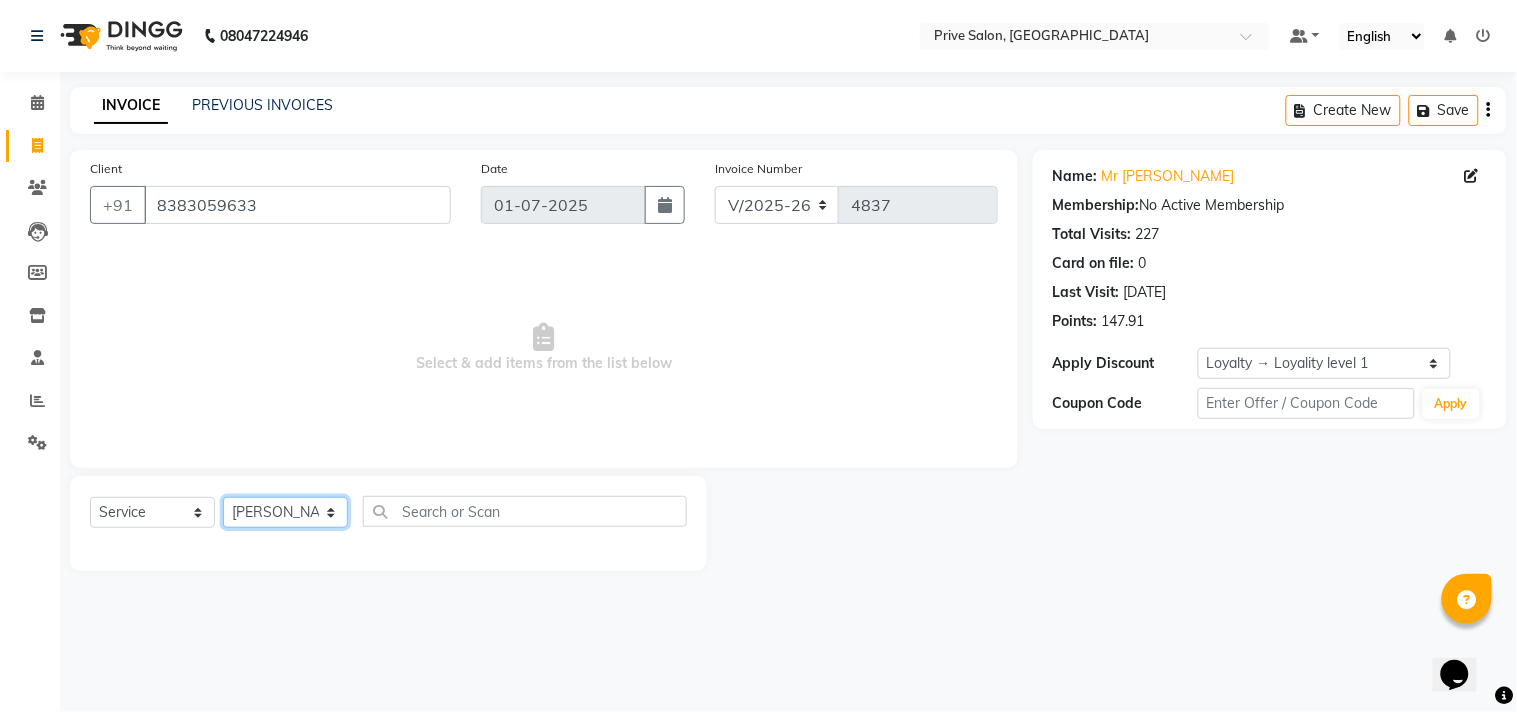 click on "Select Stylist amit ARJUN [PERSON_NAME] [PERSON_NAME] GOLU [PERSON_NAME] isha [PERSON_NAME] Manager [PERSON_NAME] [PERSON_NAME] [PERSON_NAME] [PERSON_NAME] [PERSON_NAME] vikas" 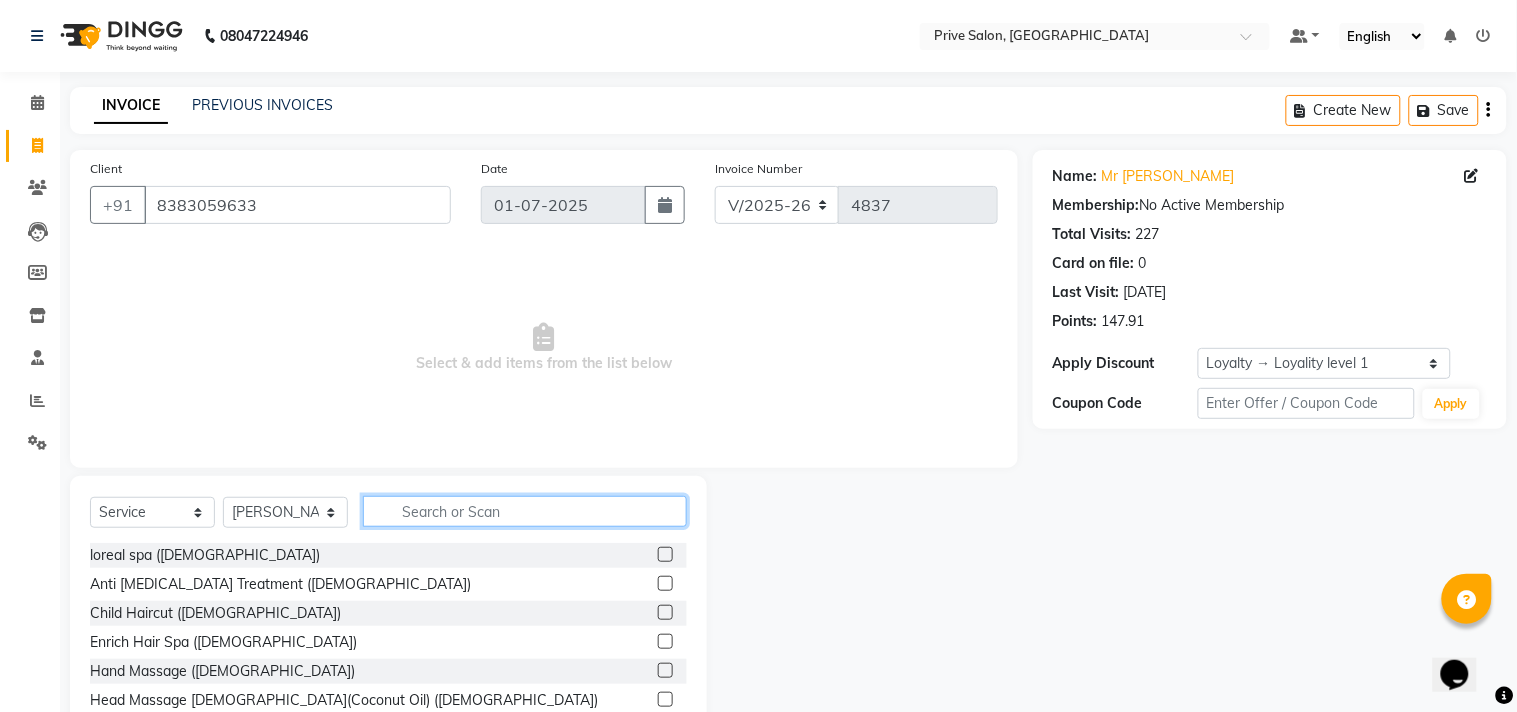 click 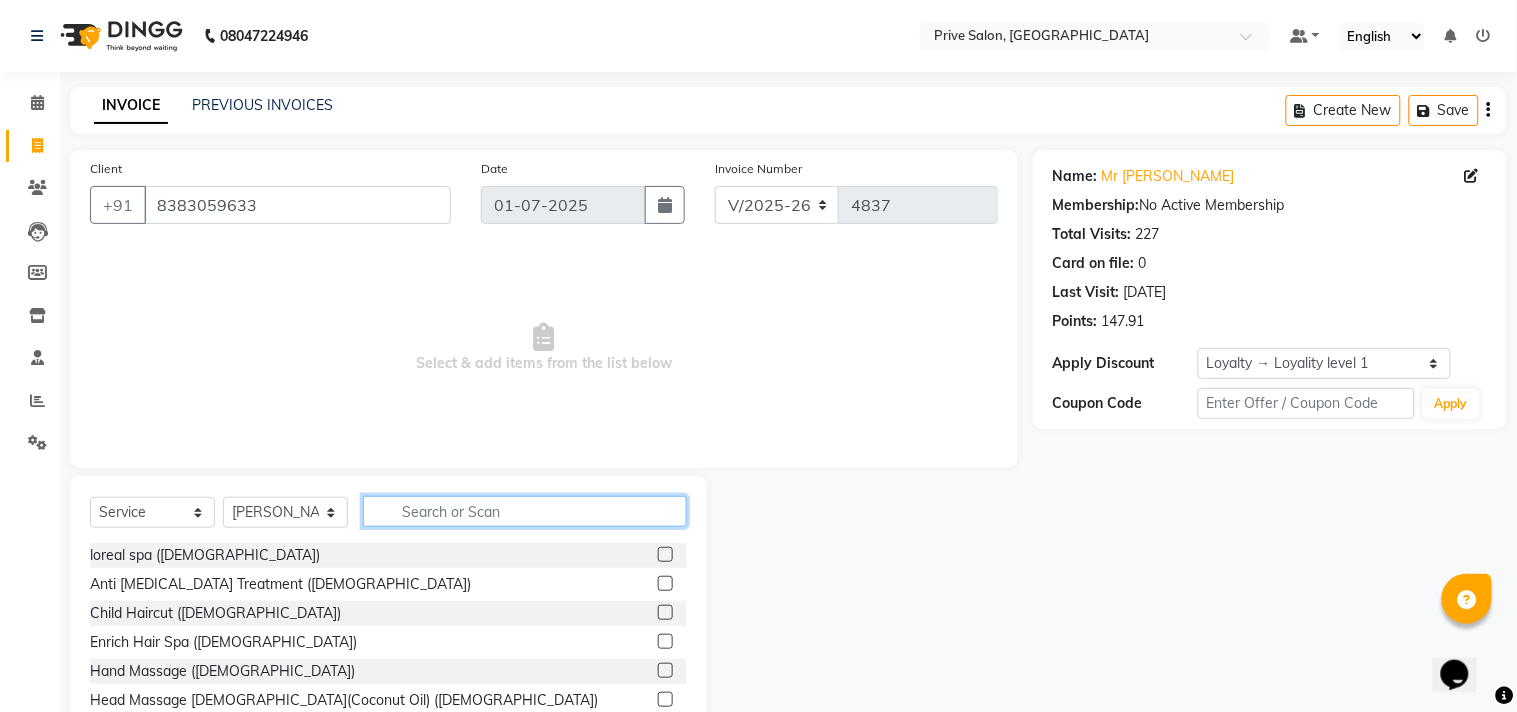 click 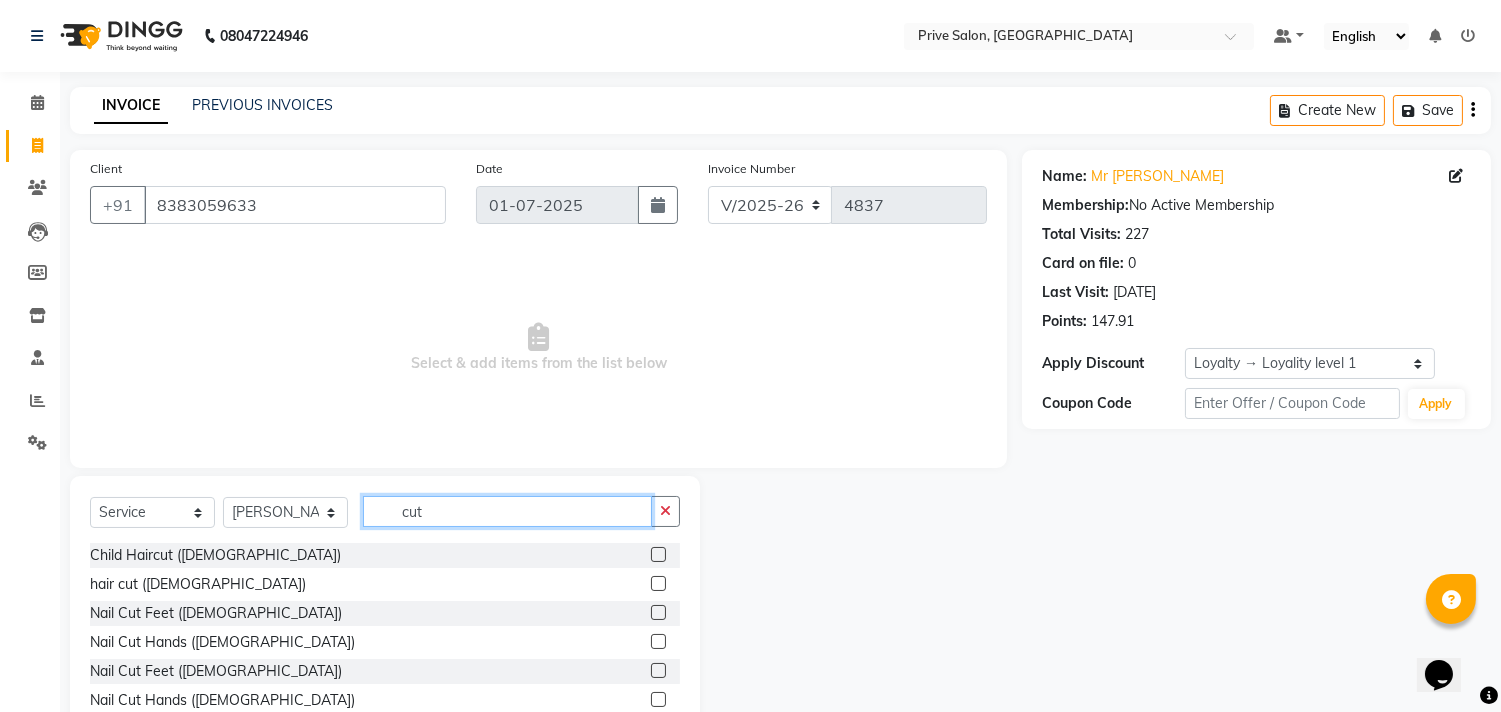 type on "cut" 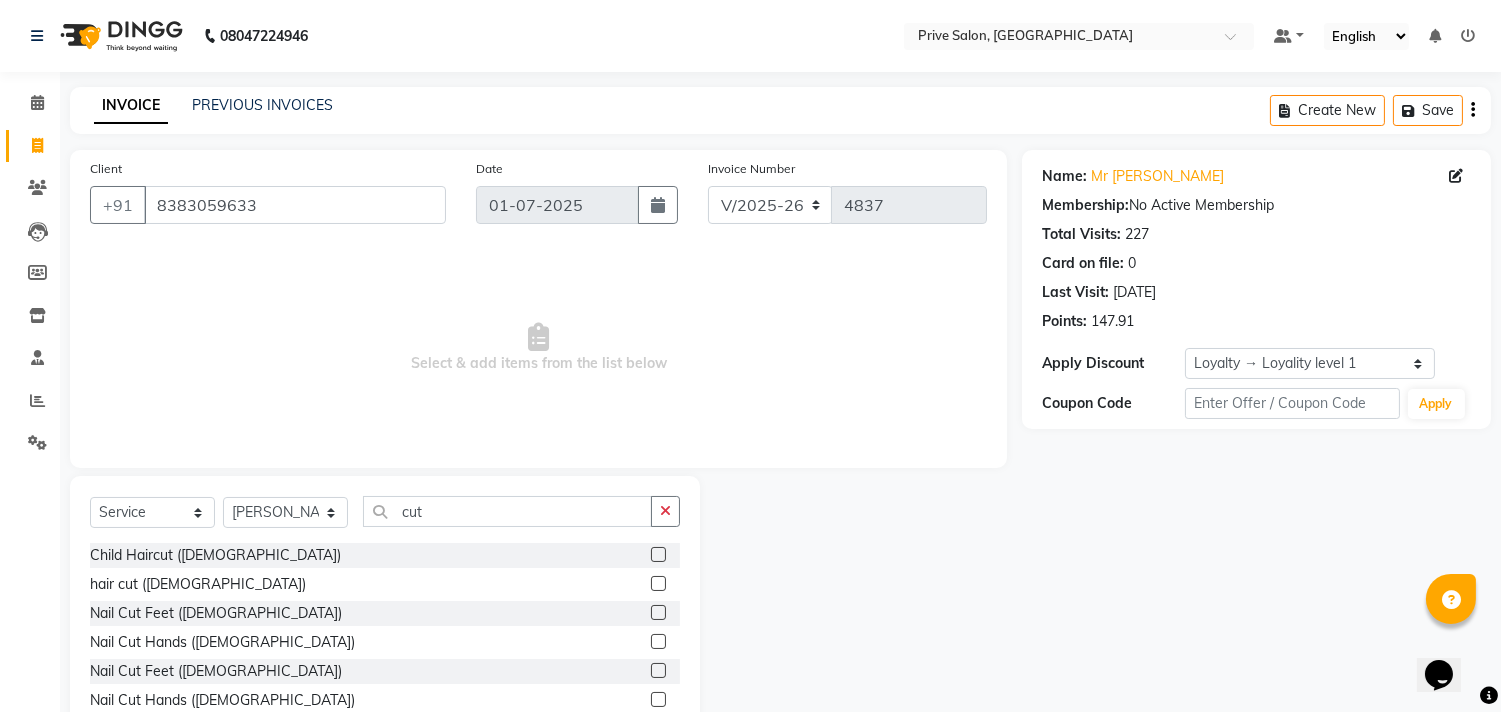 click 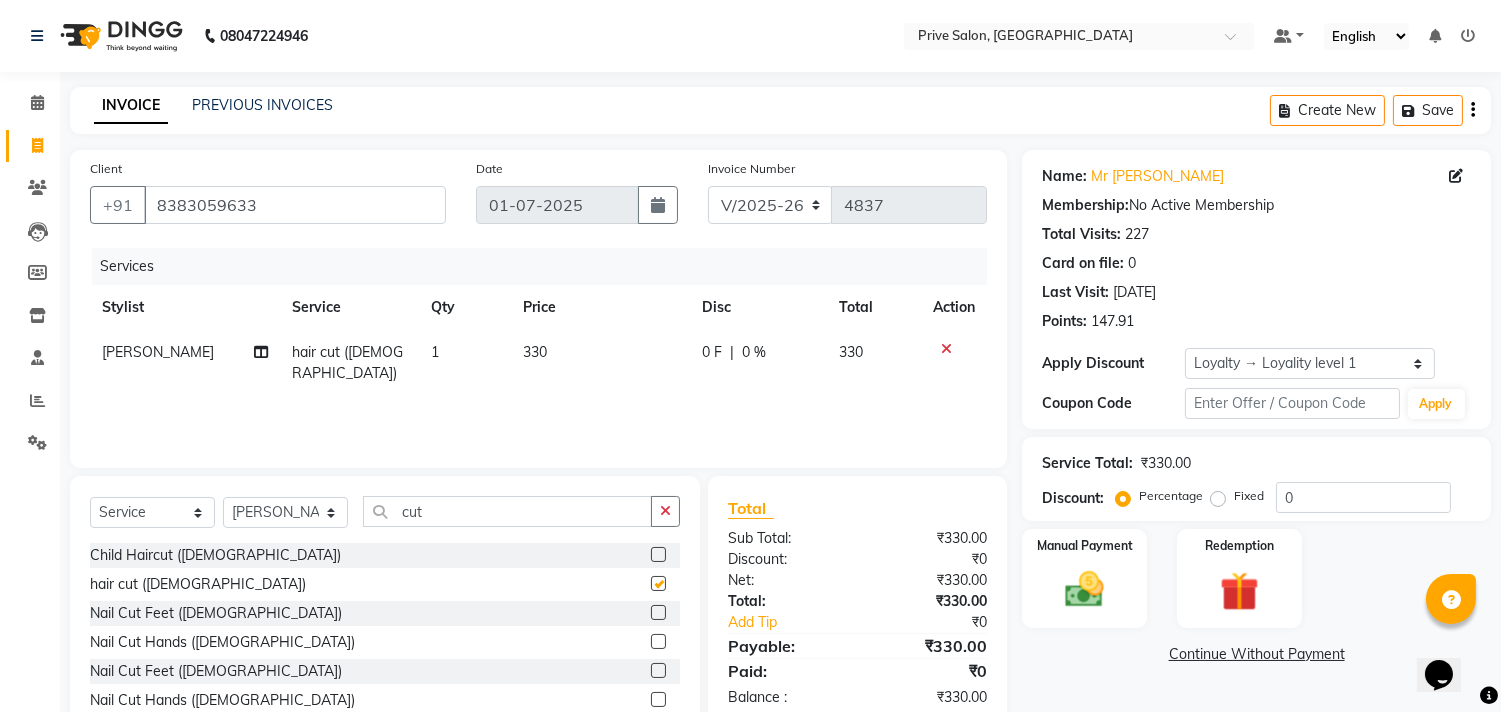 checkbox on "false" 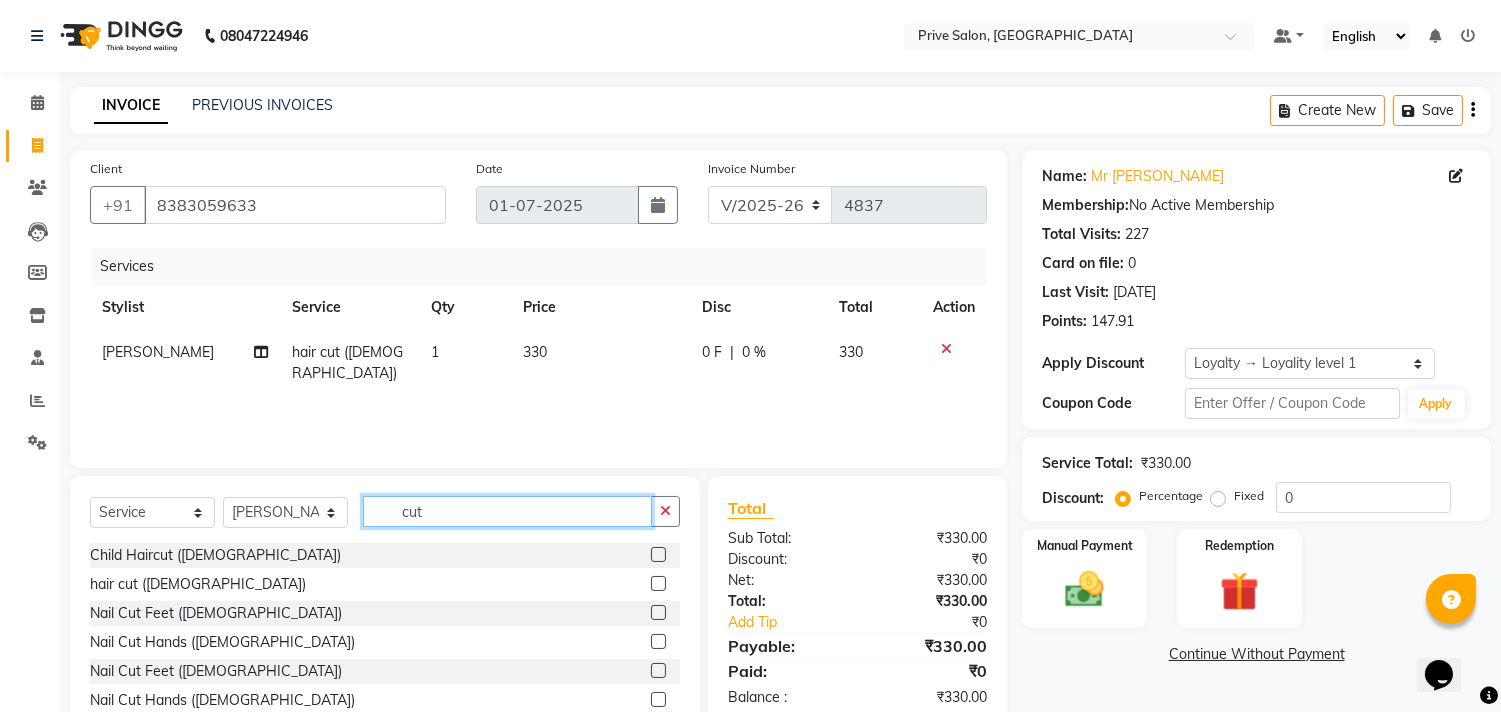 click on "cut" 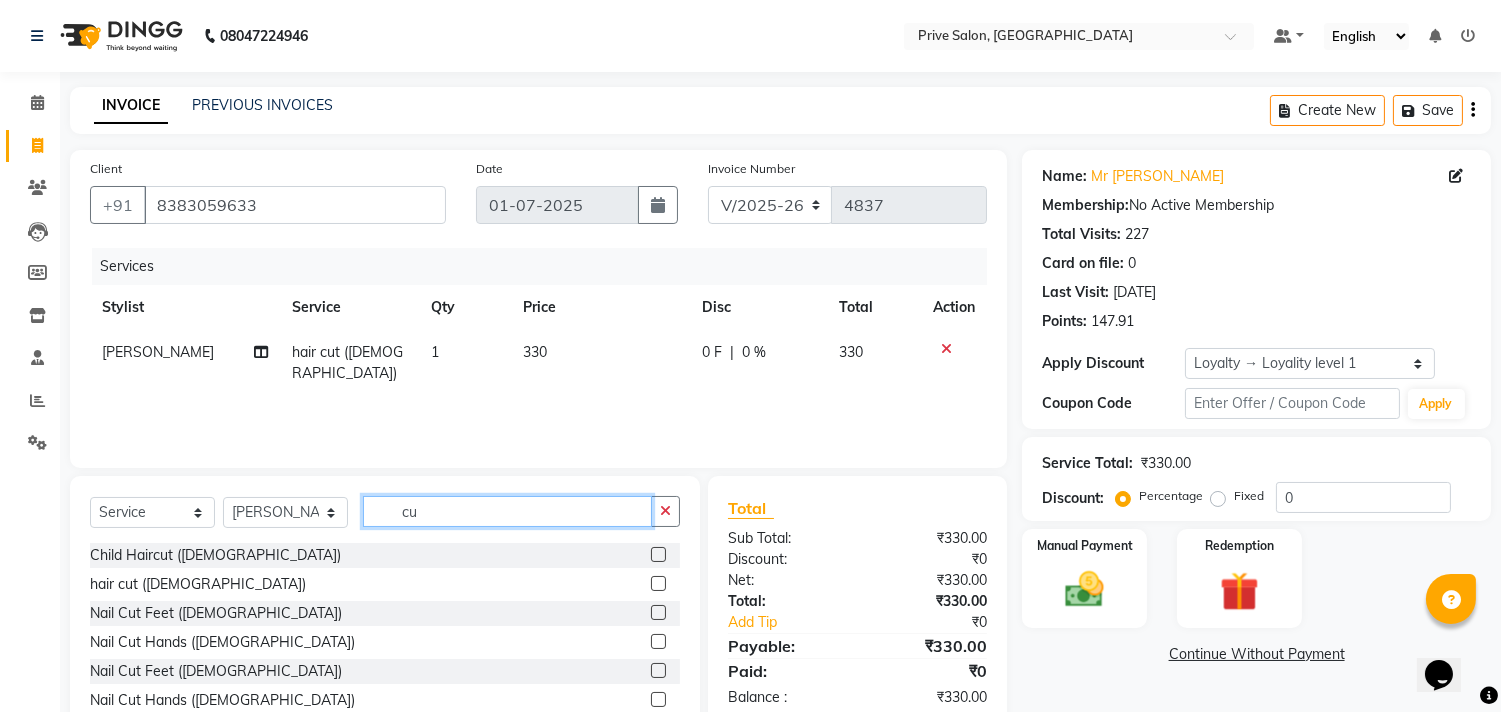 type on "c" 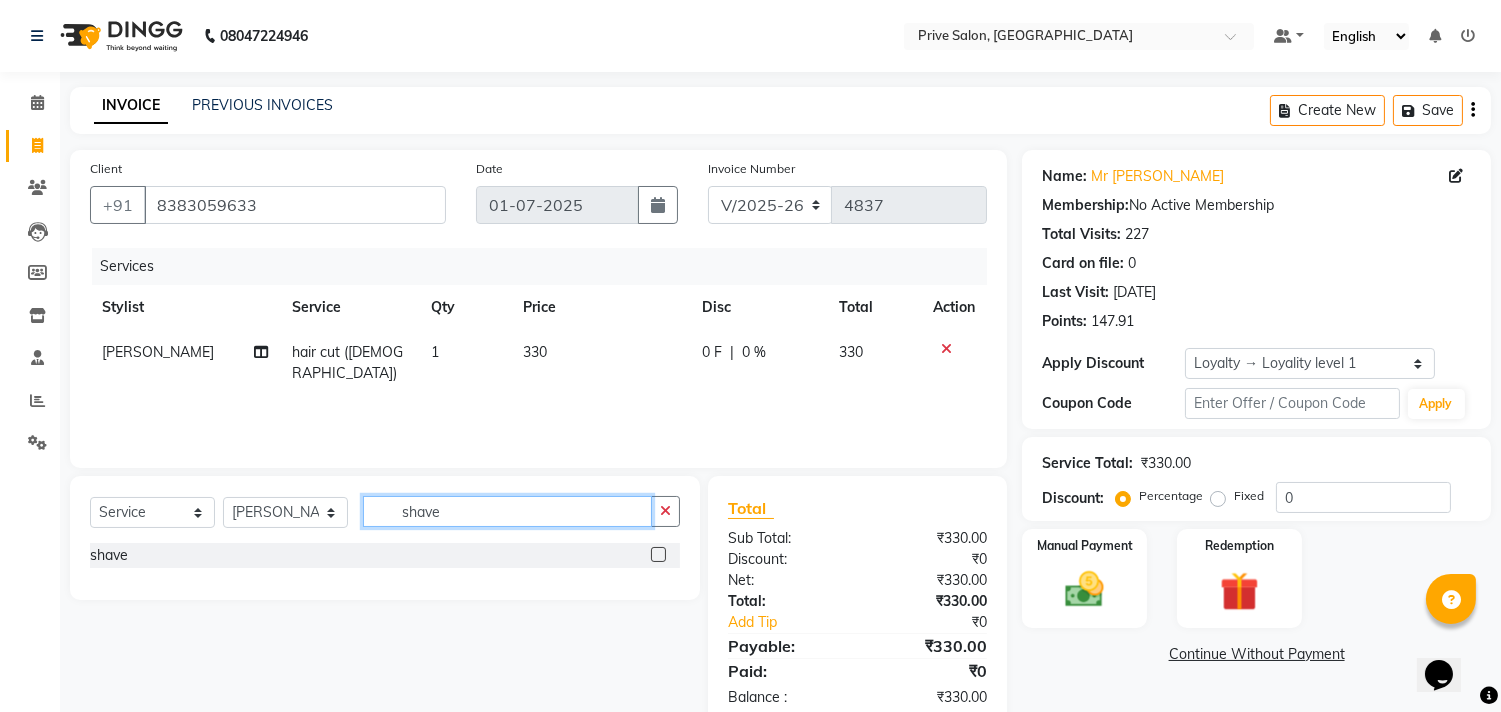 type on "shave" 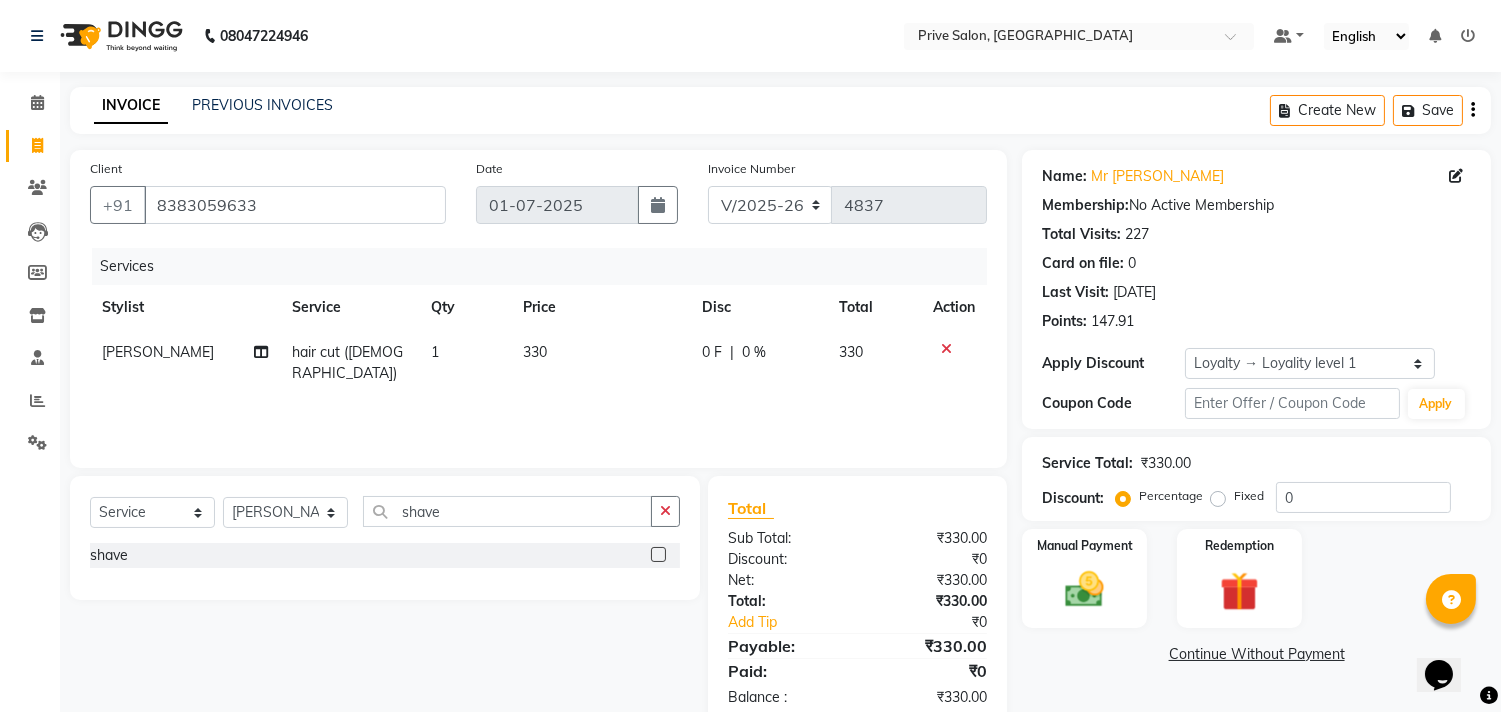 click 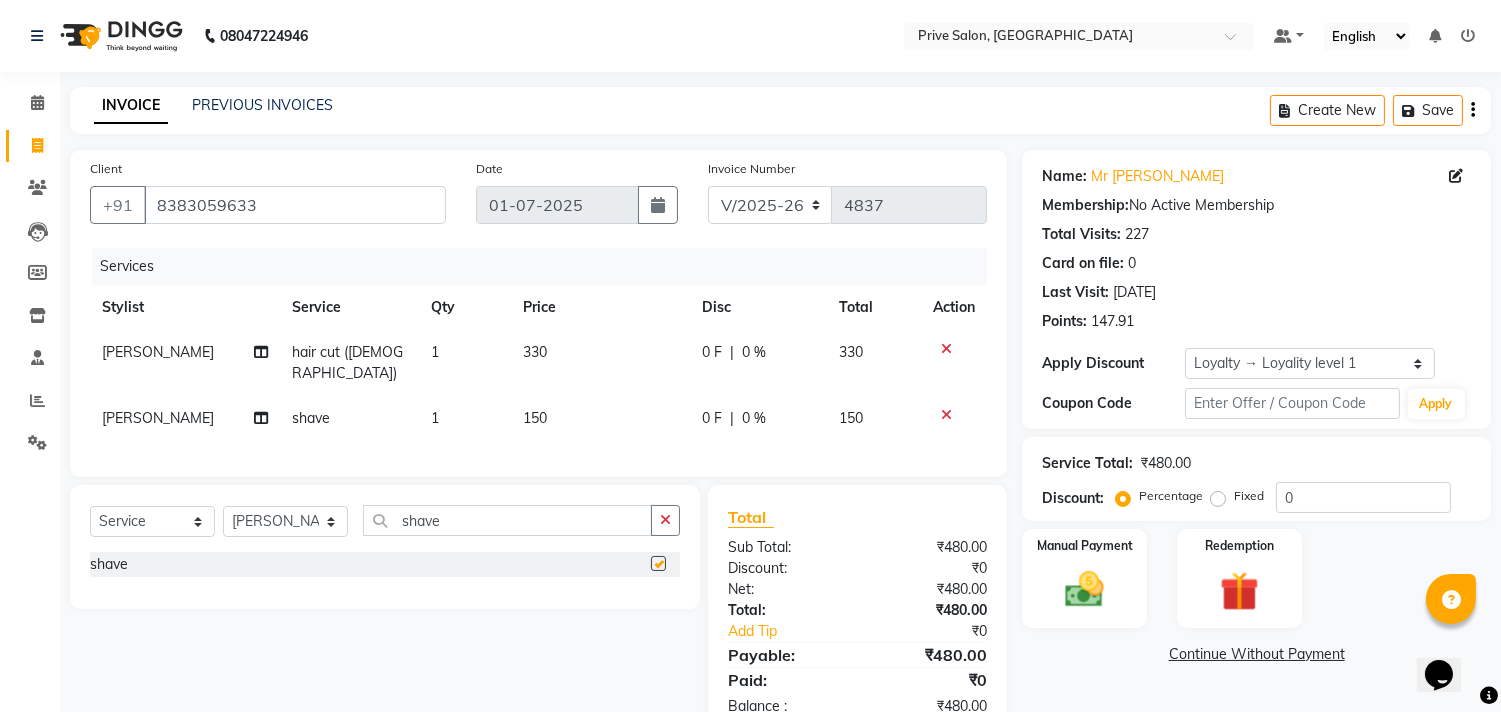checkbox on "false" 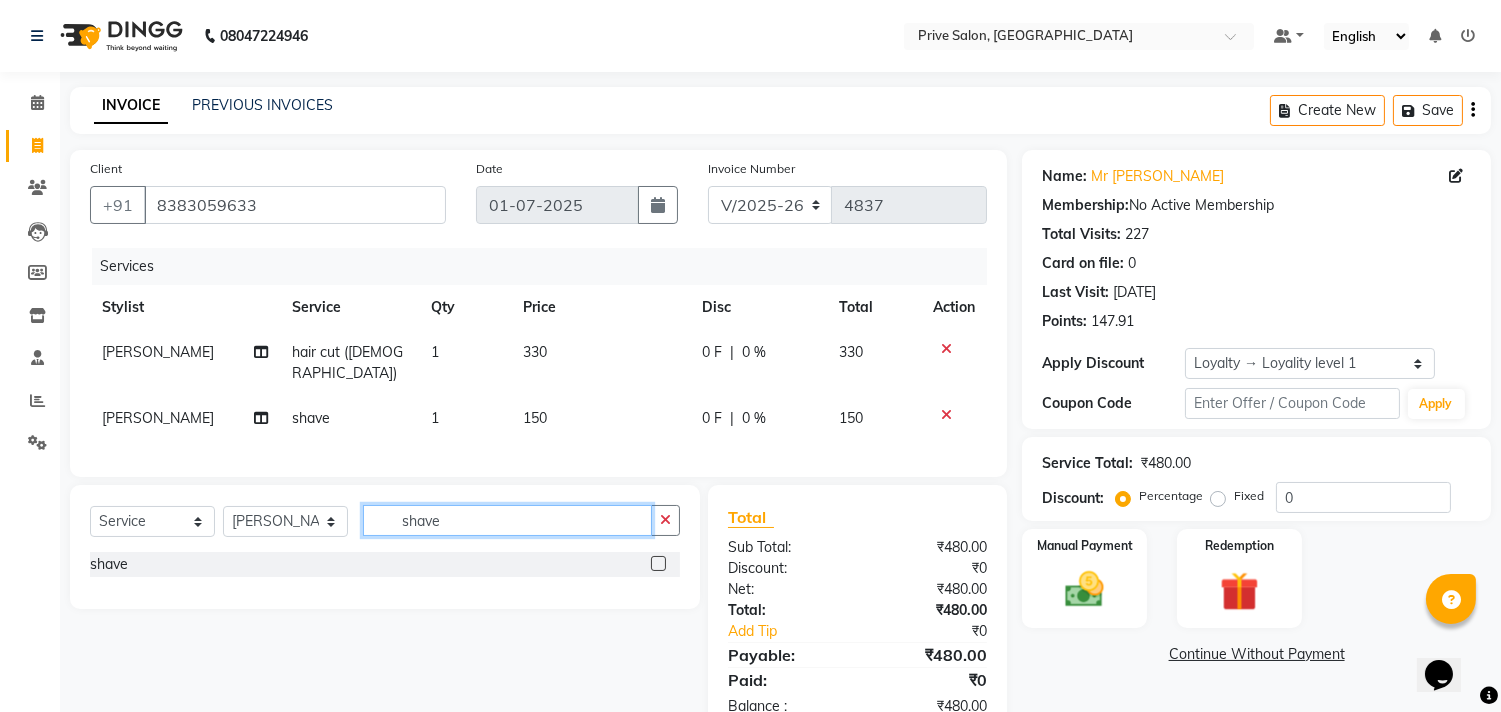 click on "shave" 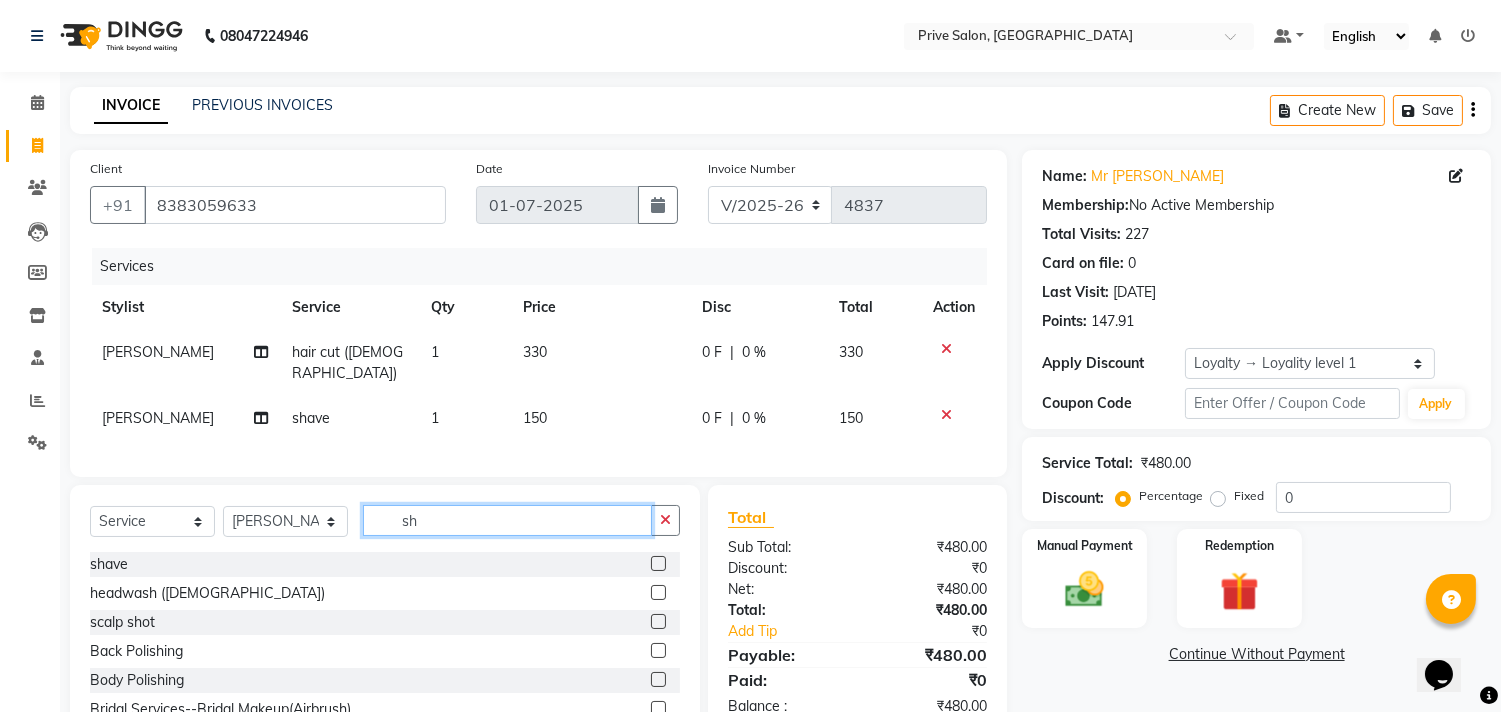 type on "s" 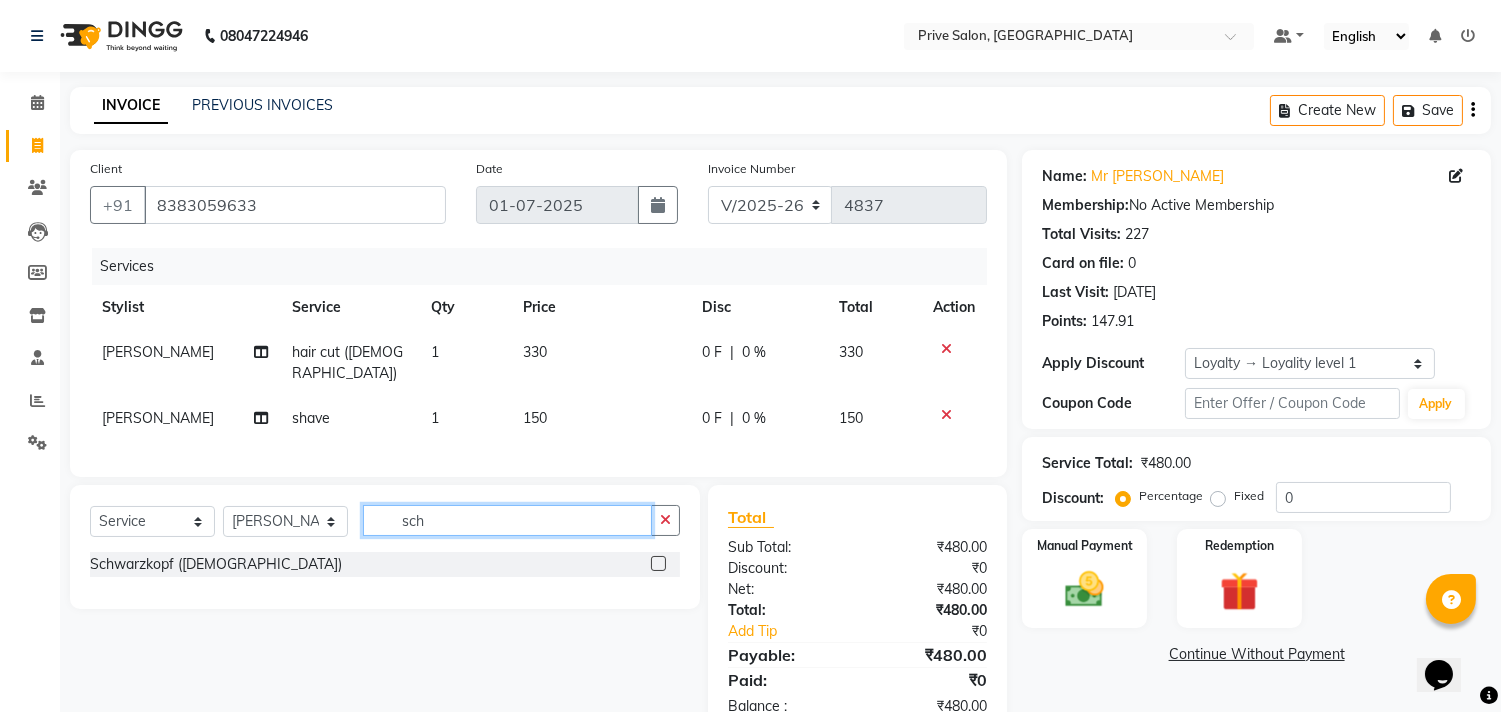 type on "sch" 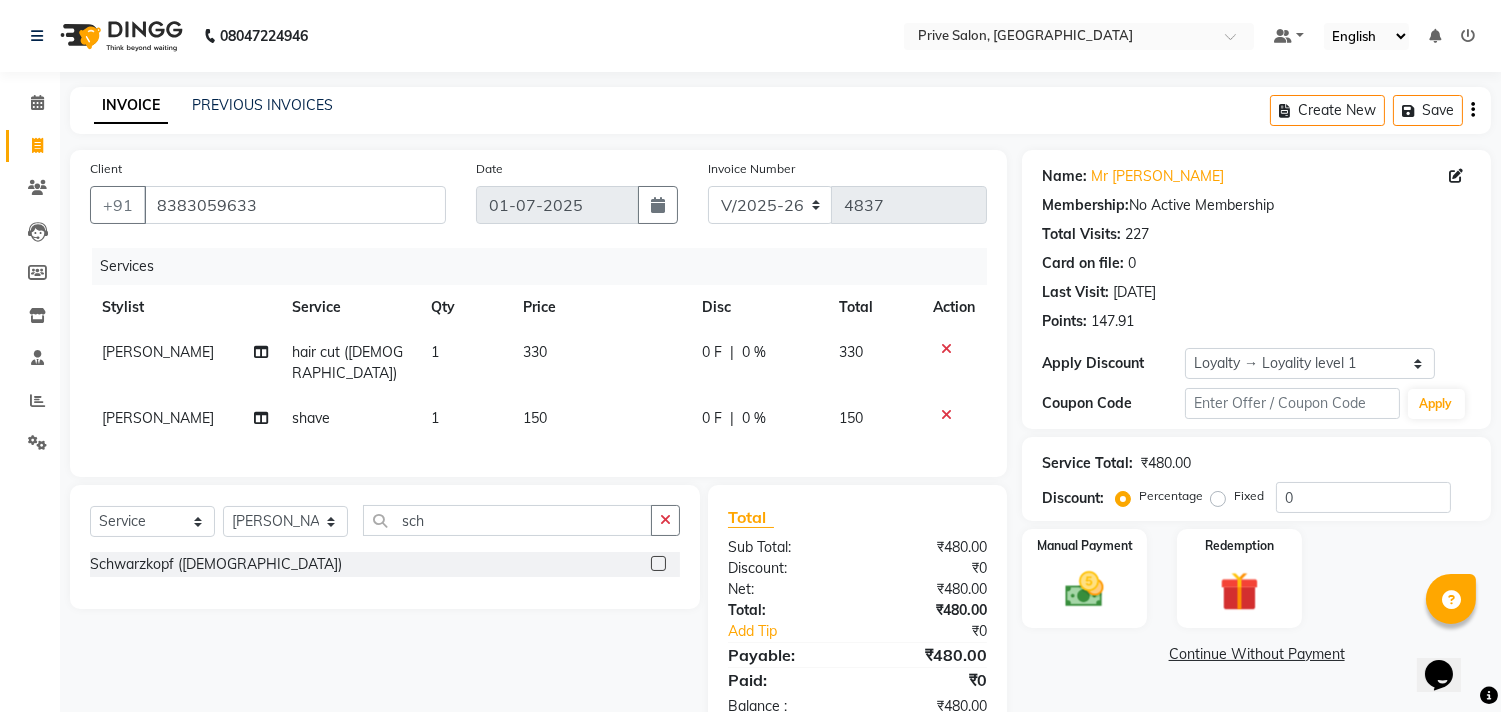click 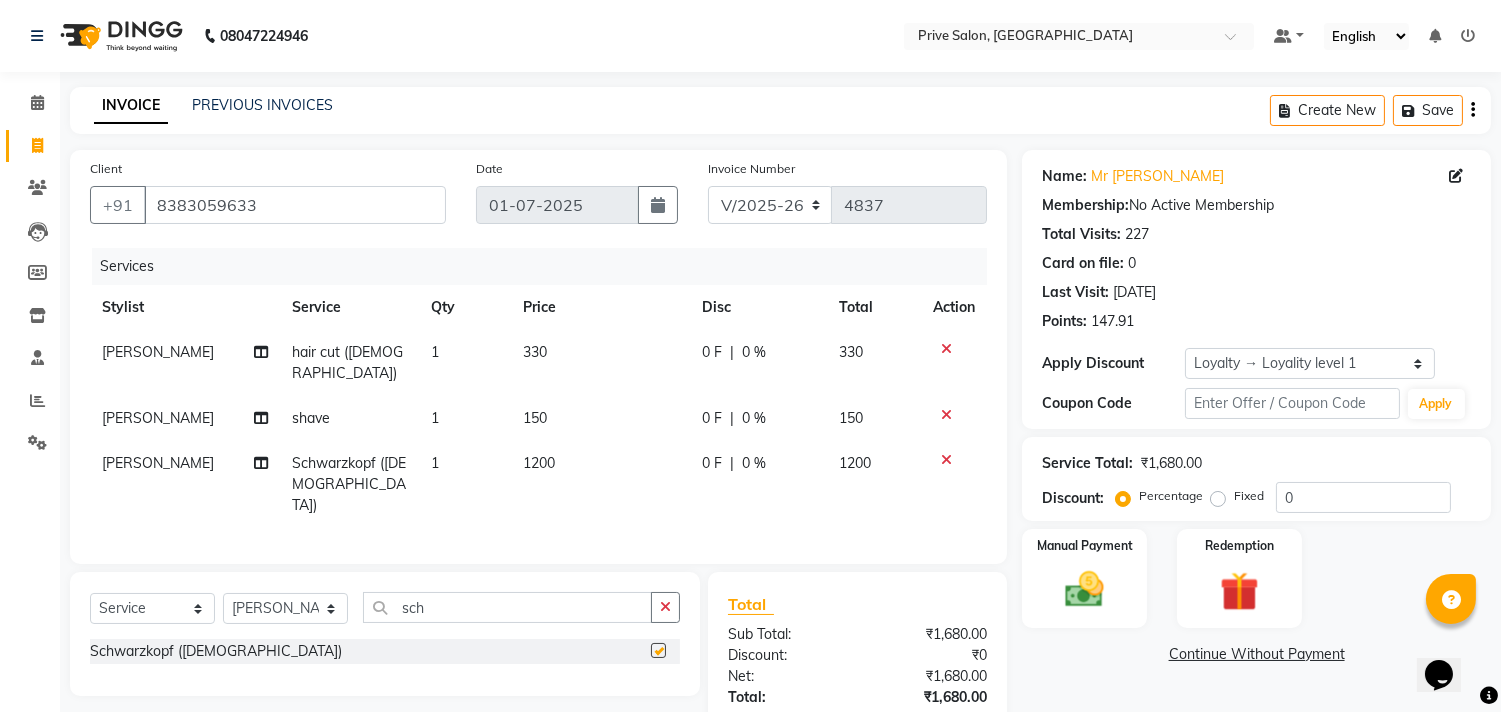 checkbox on "false" 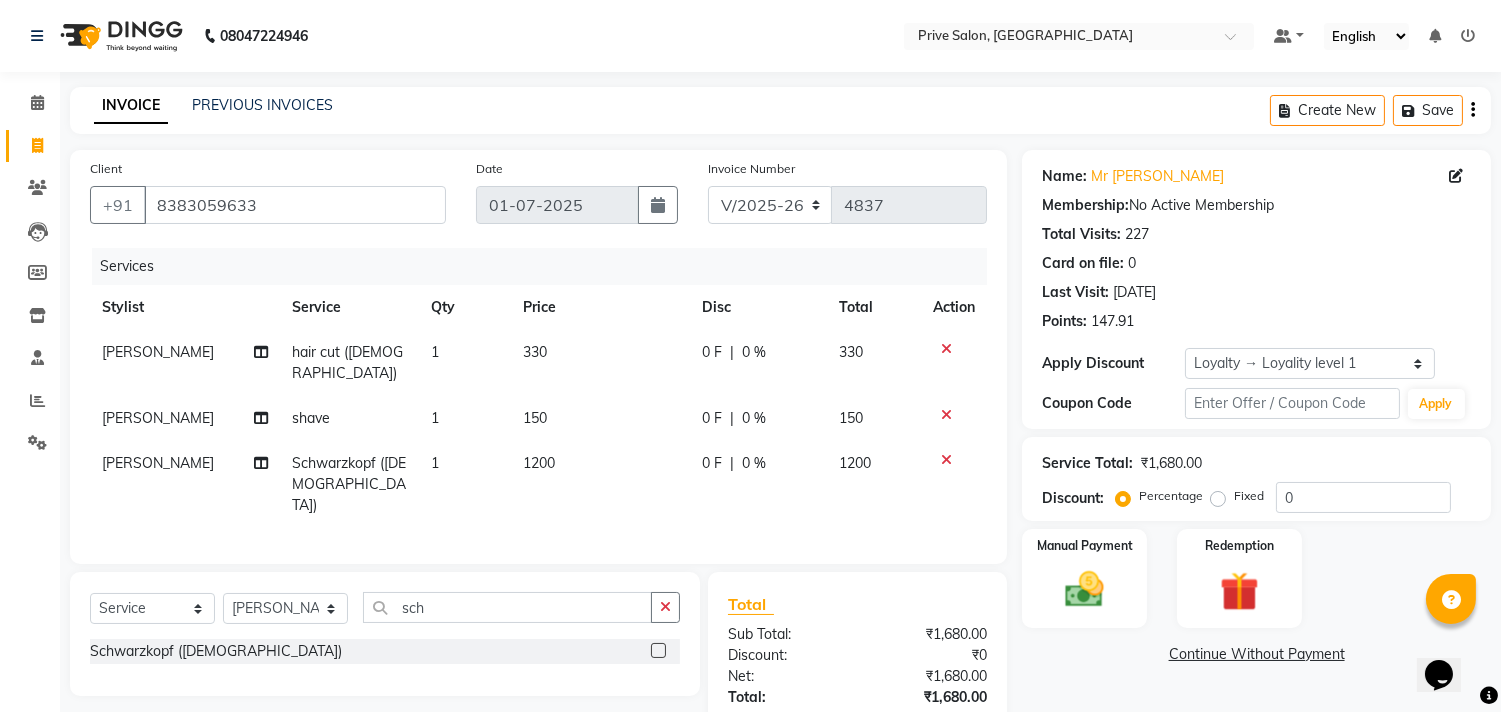 click on "Fixed" 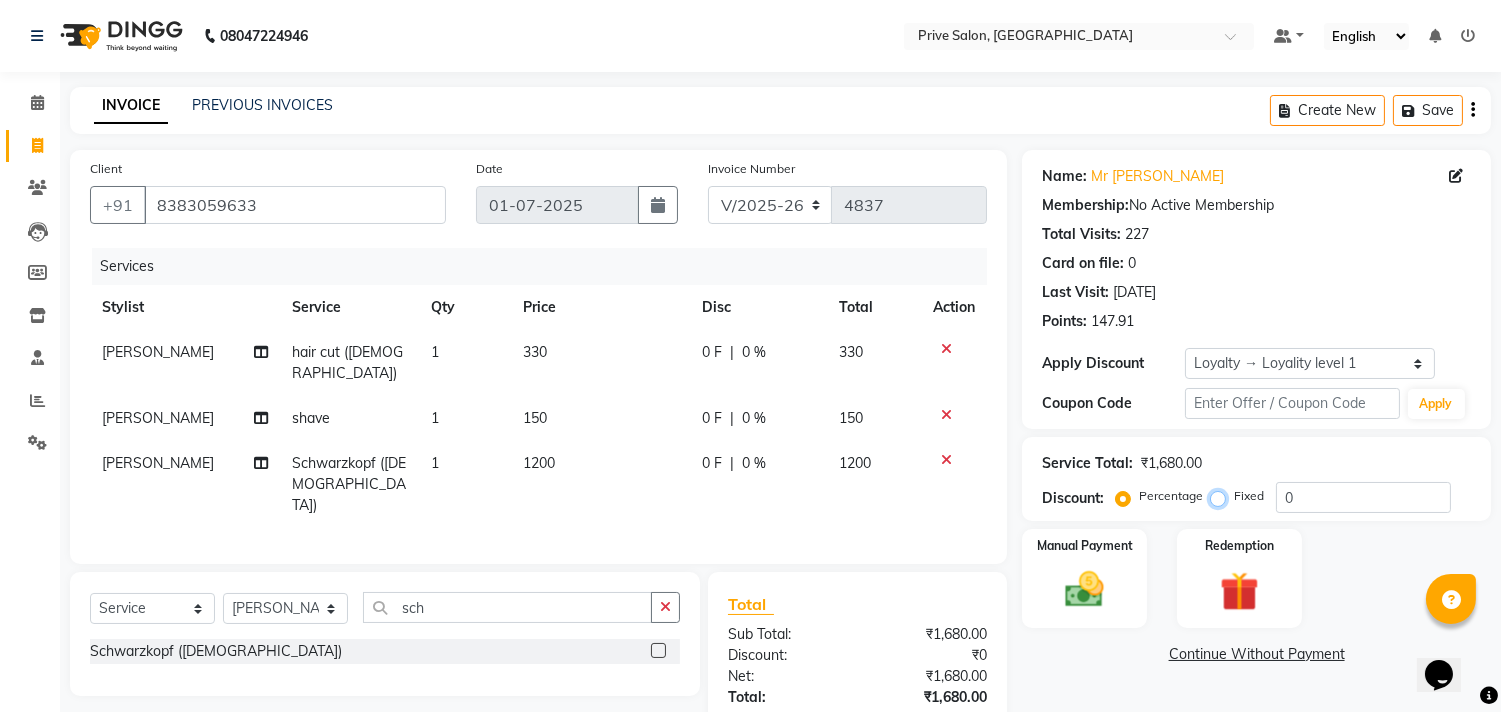 click on "Fixed" at bounding box center (1222, 496) 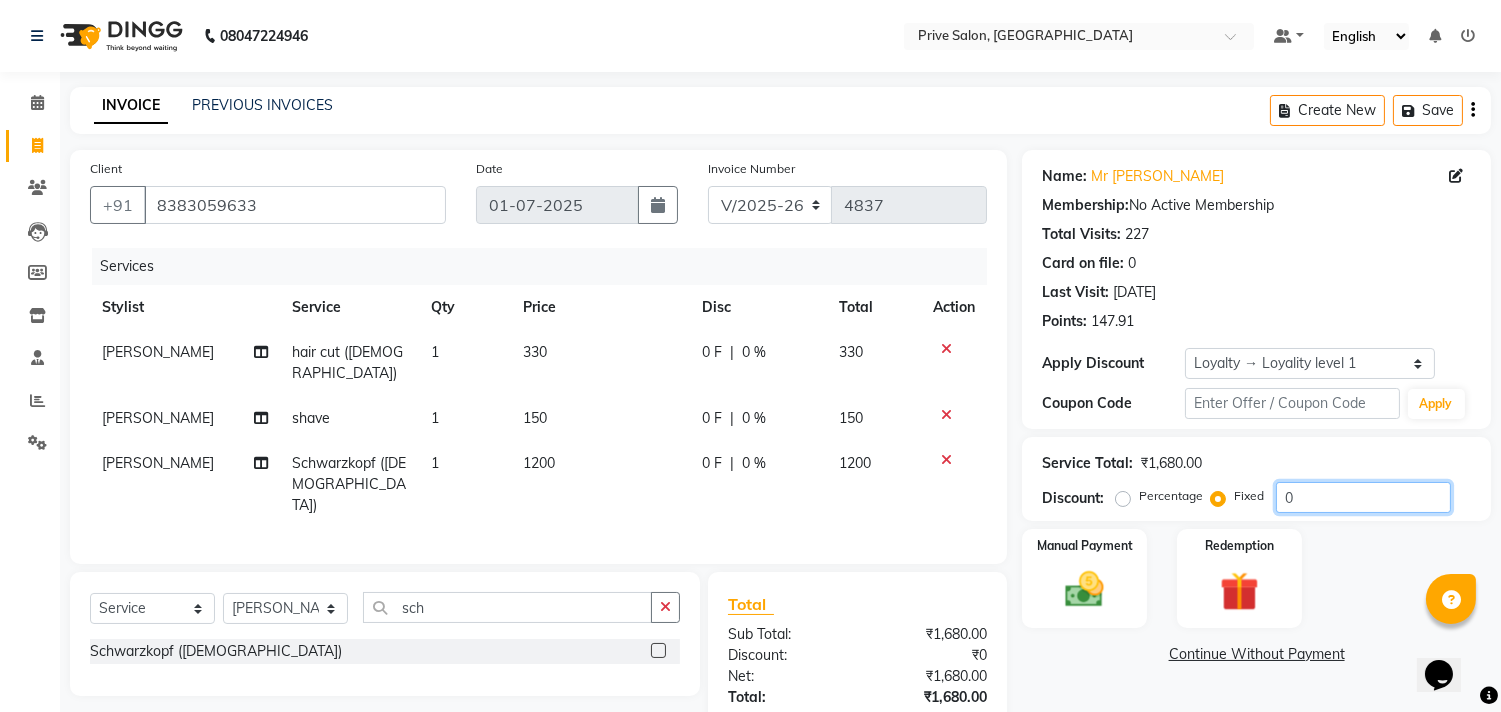 click on "0" 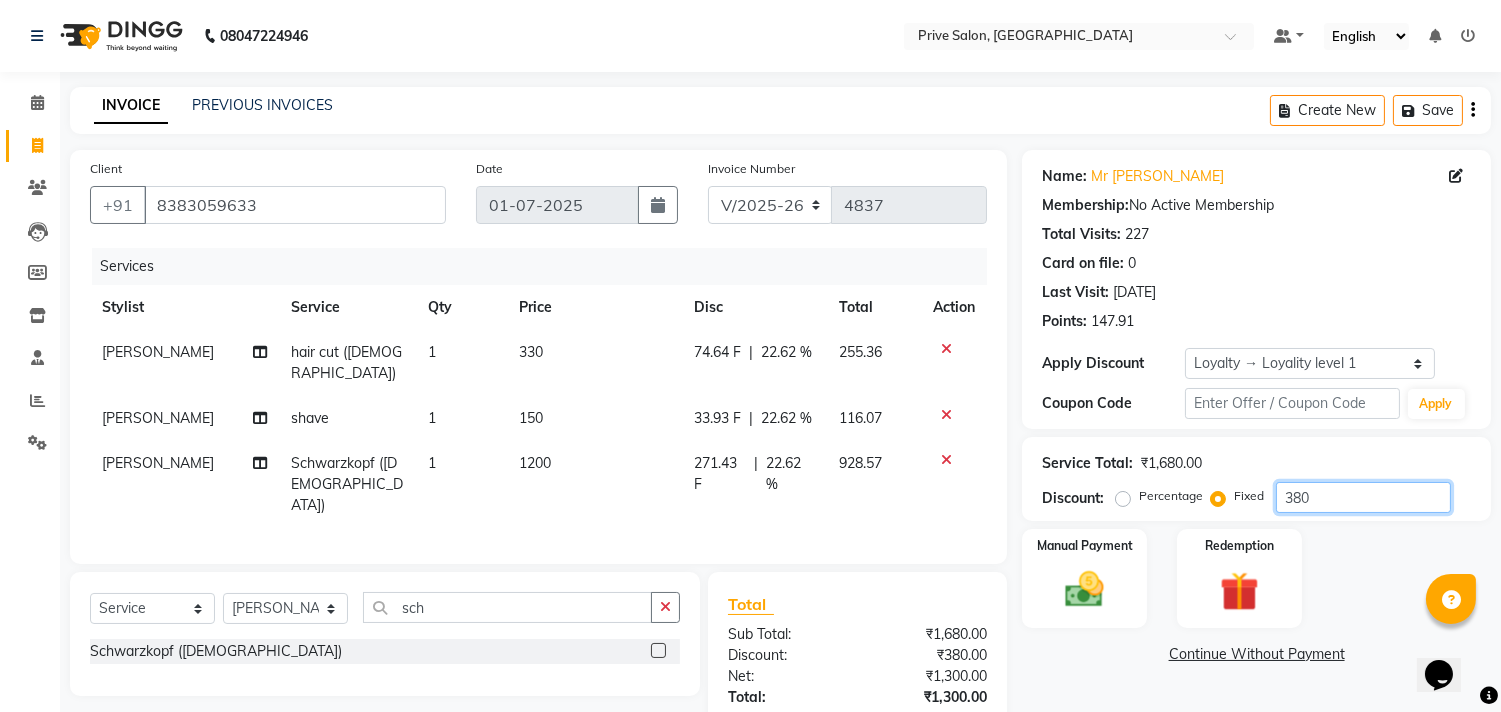 scroll, scrollTop: 116, scrollLeft: 0, axis: vertical 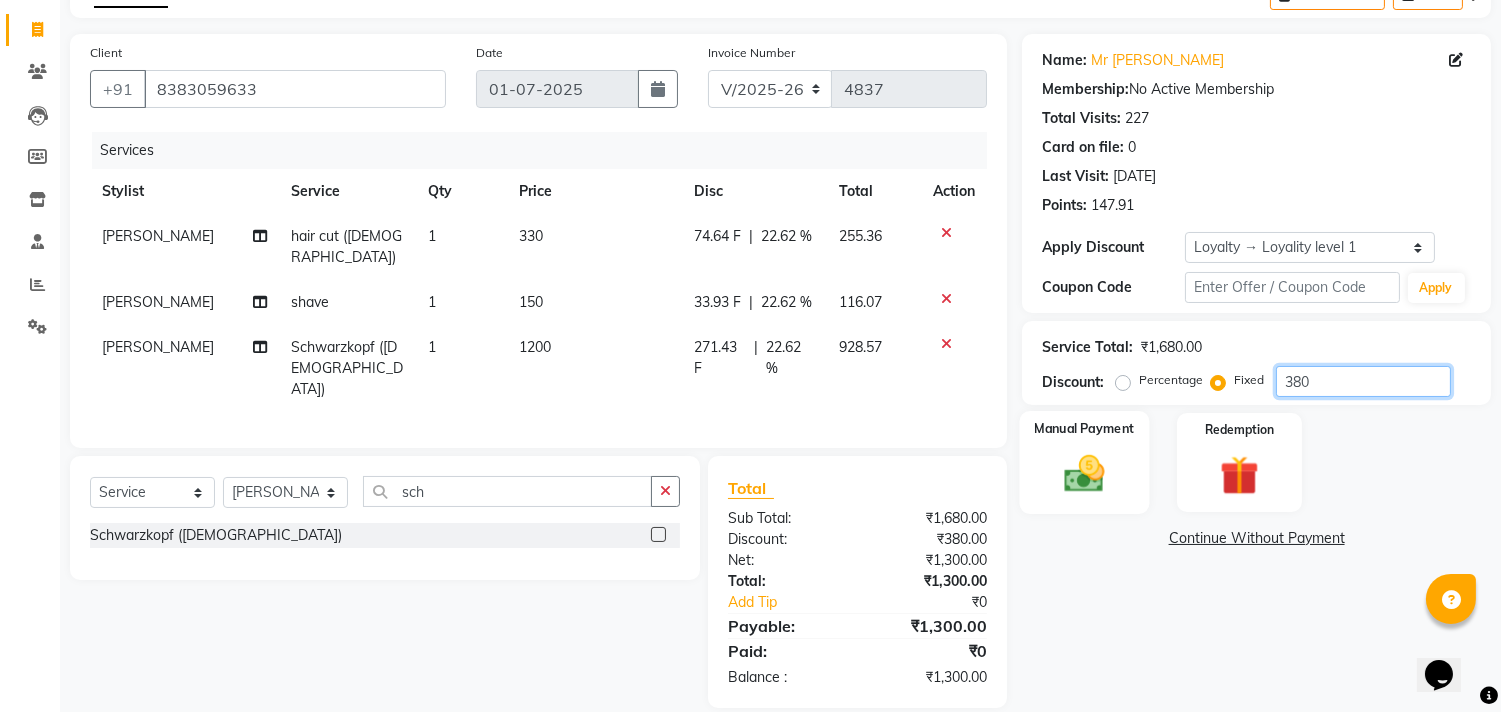 type on "380" 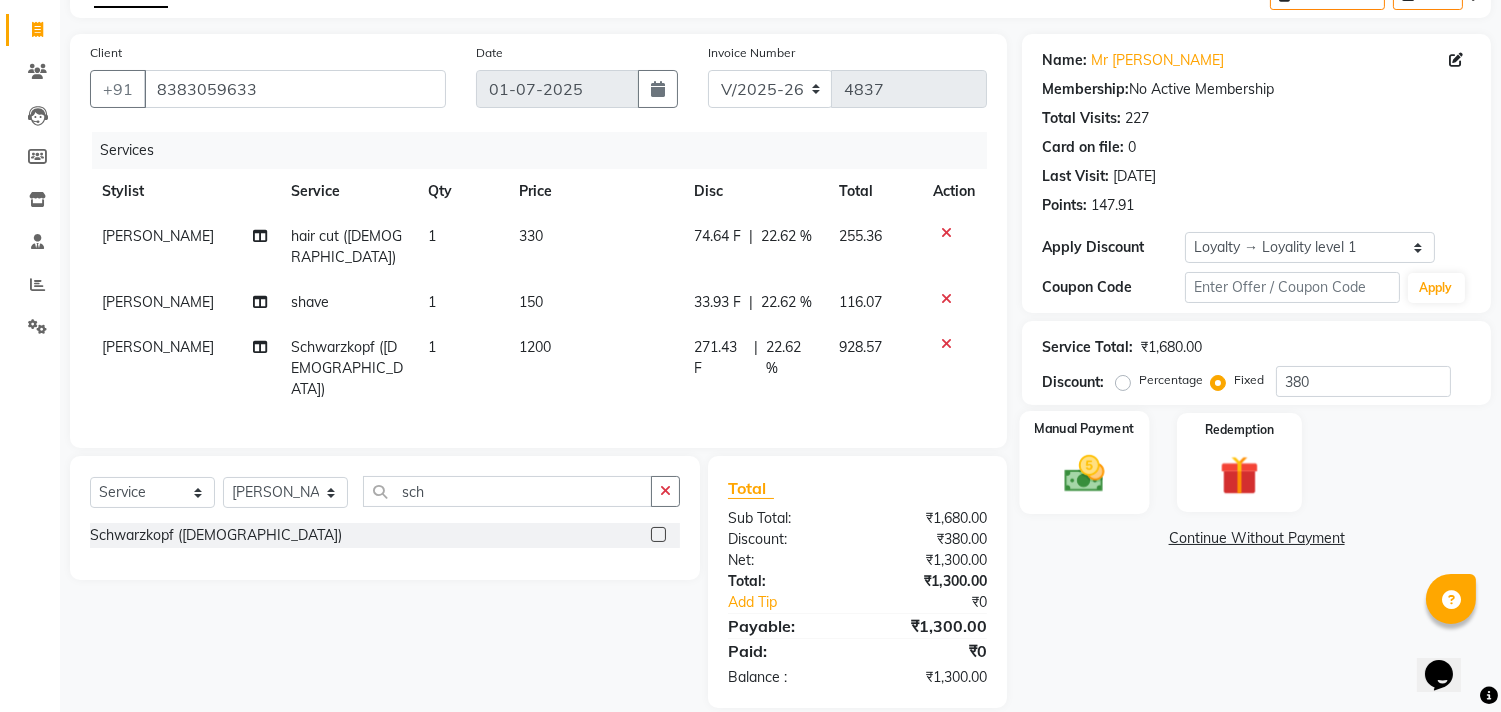 click 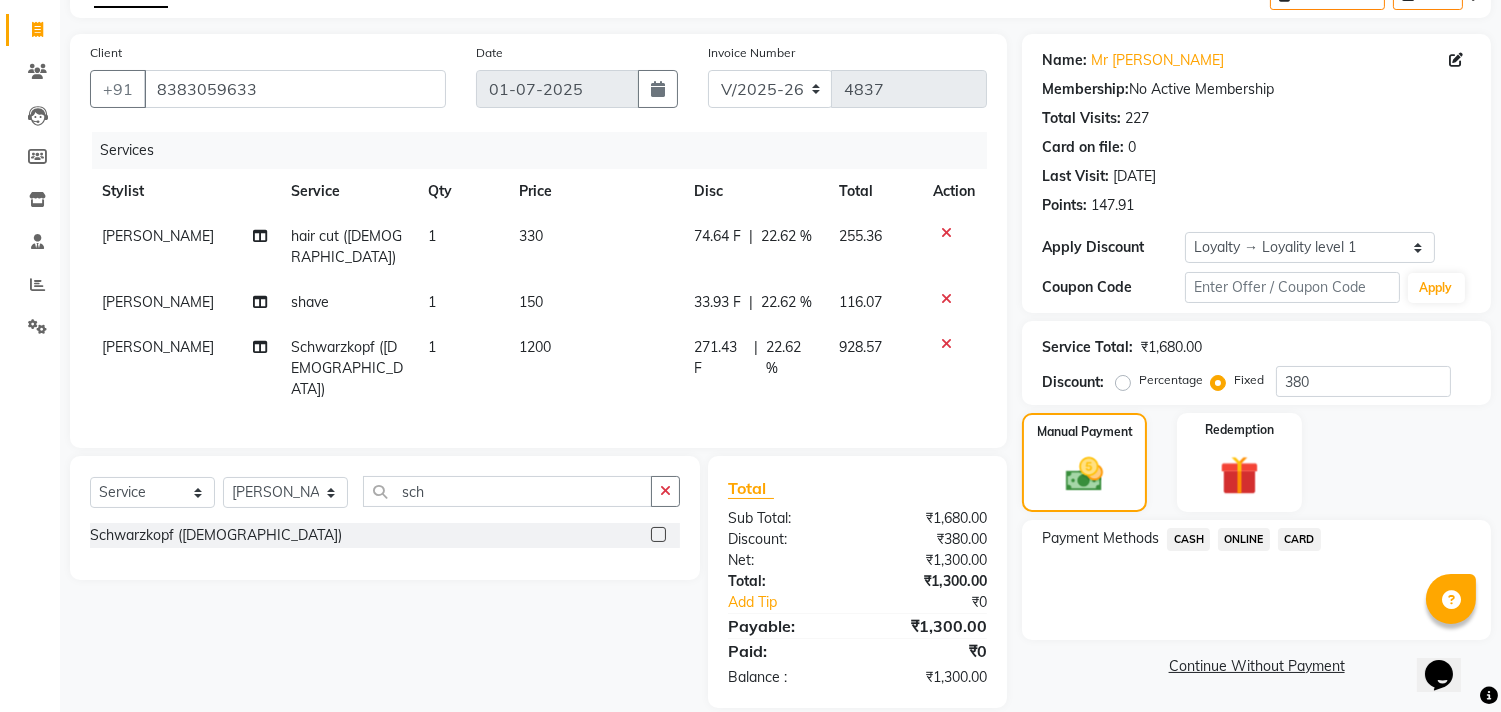 click on "CASH" 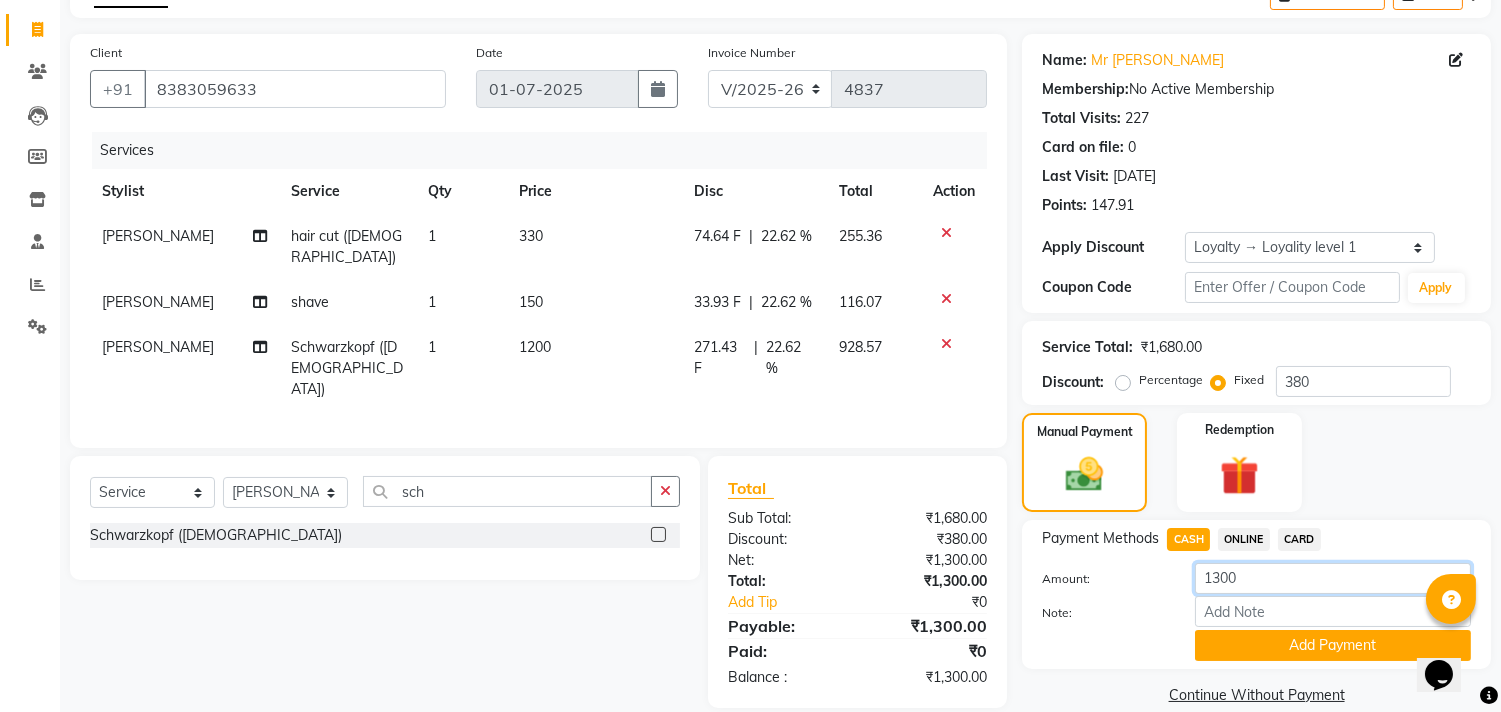 click on "1300" 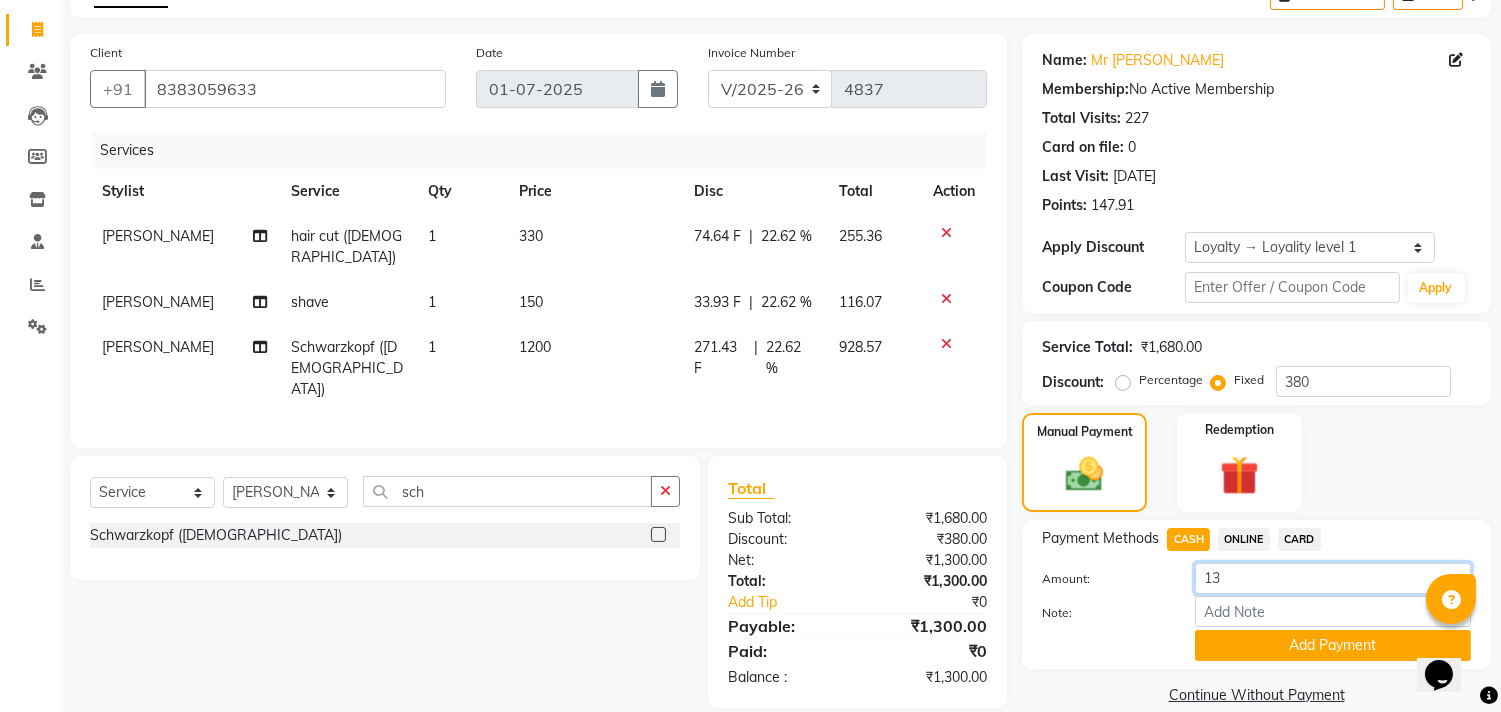 type on "1" 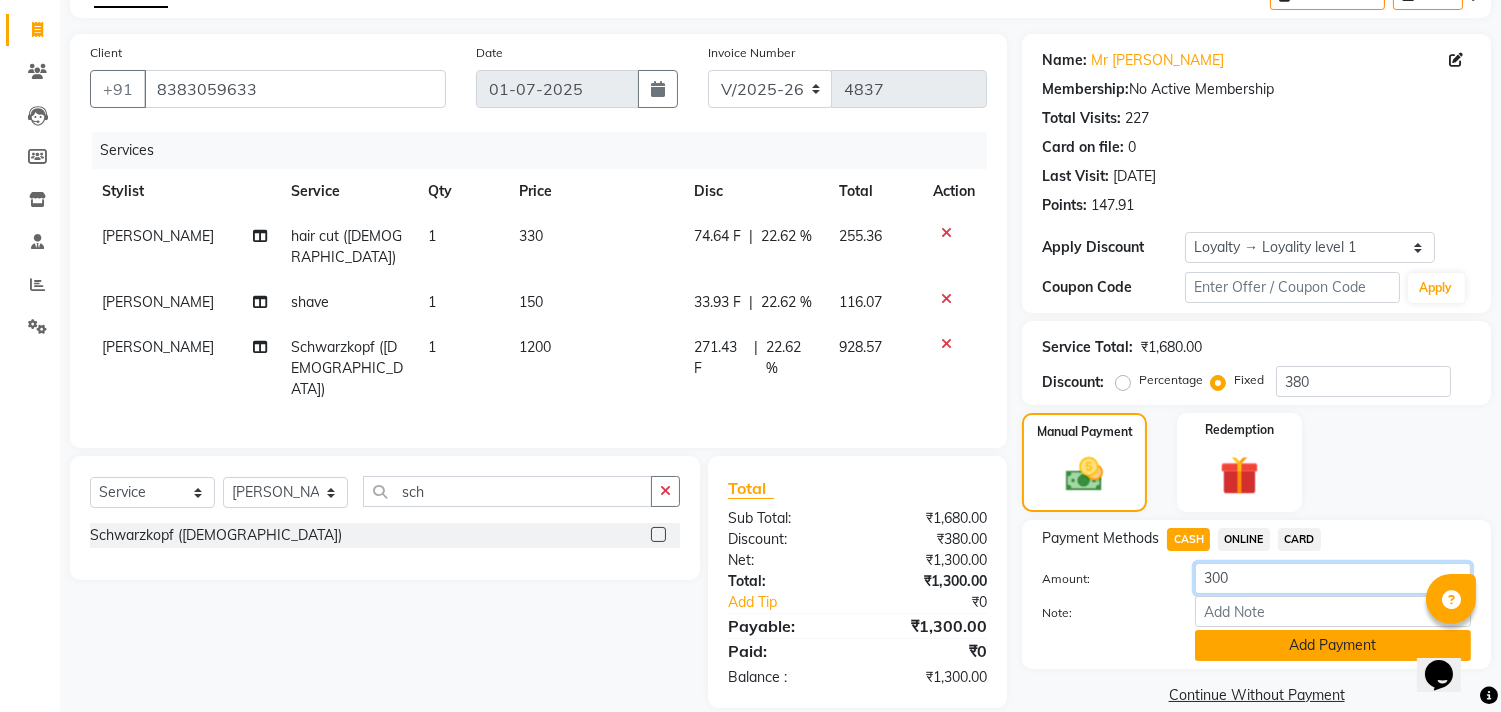 type on "300" 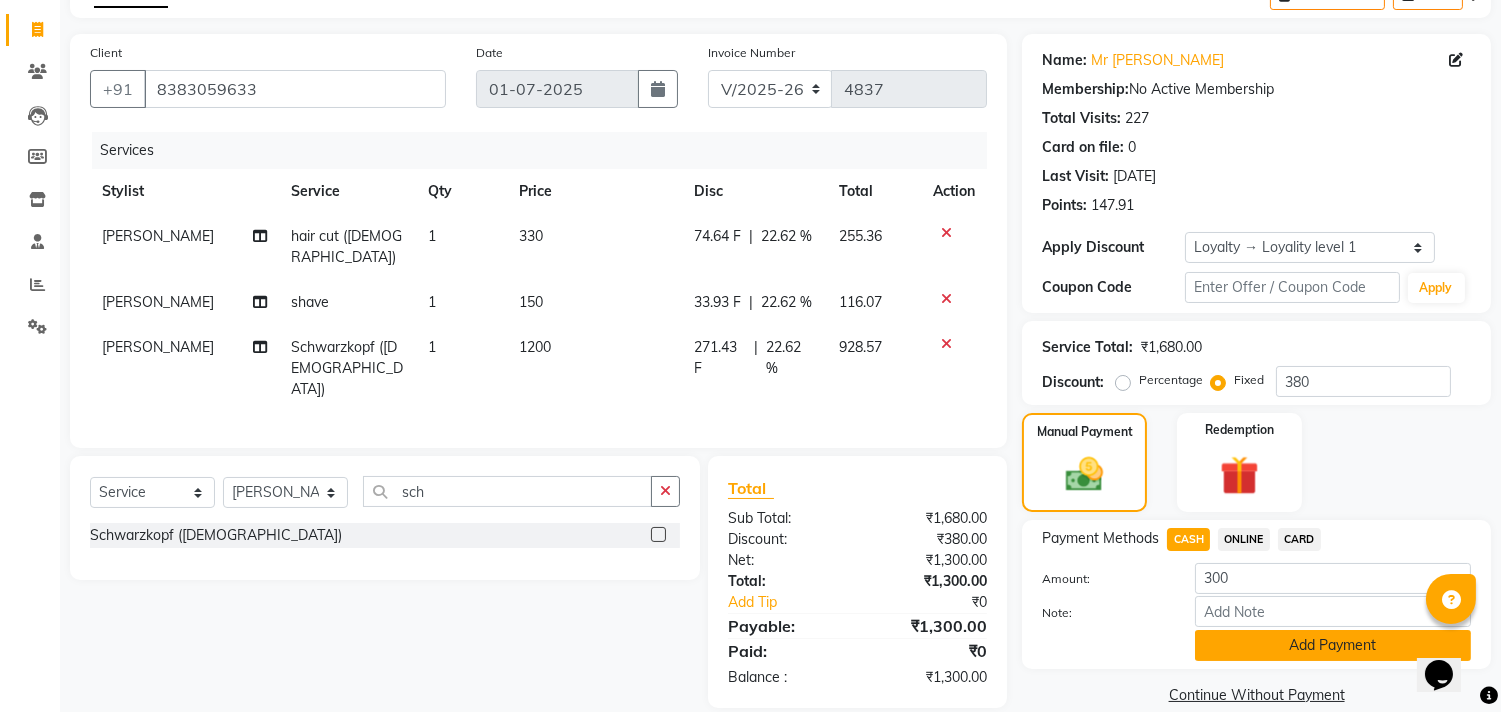 click on "Add Payment" 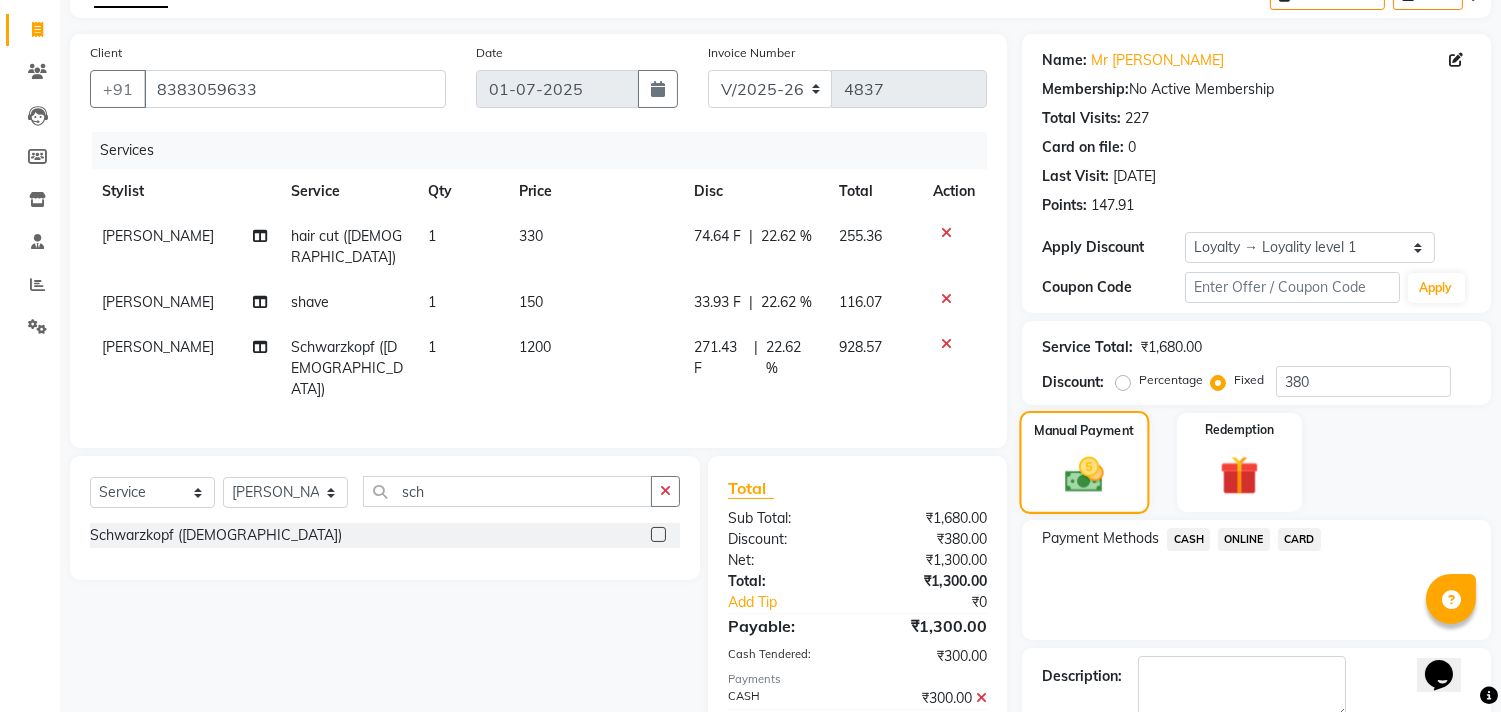click 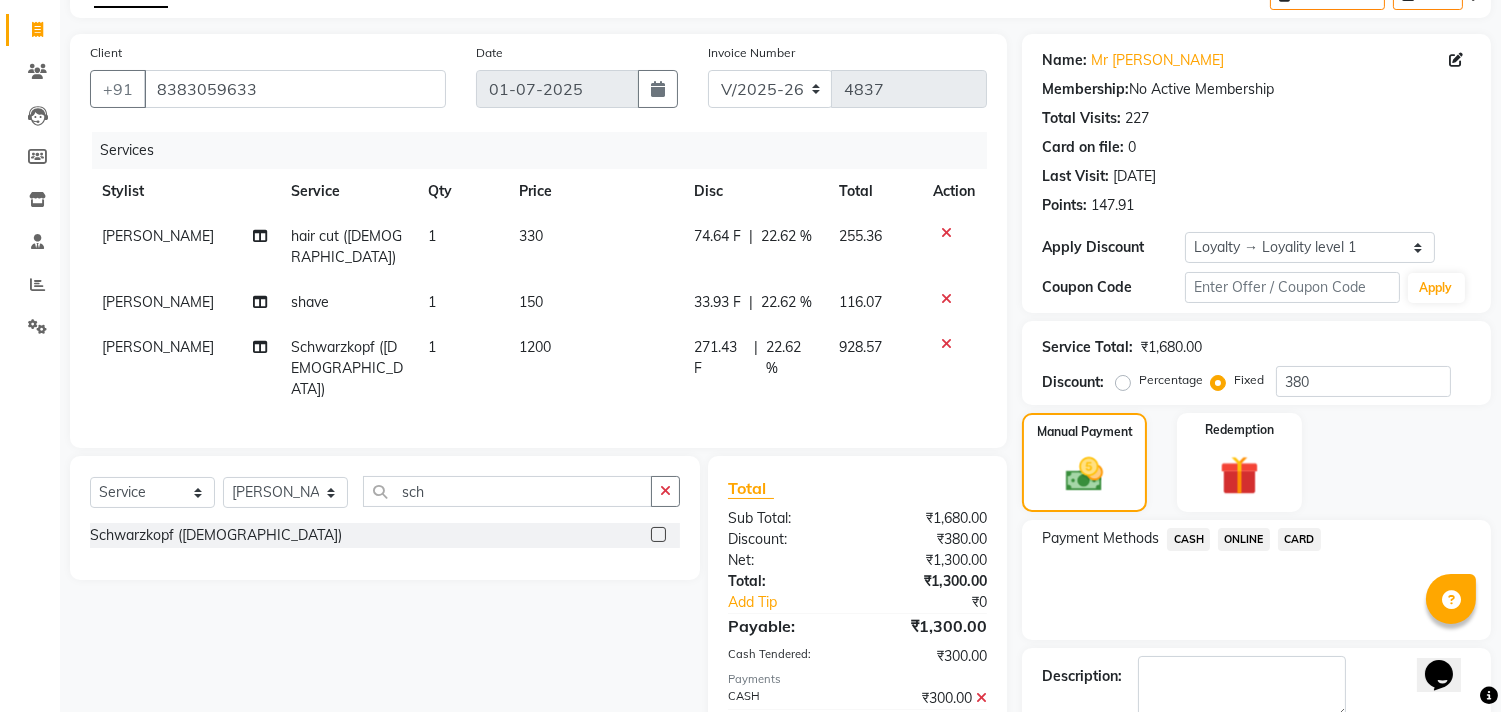 click on "CASH" 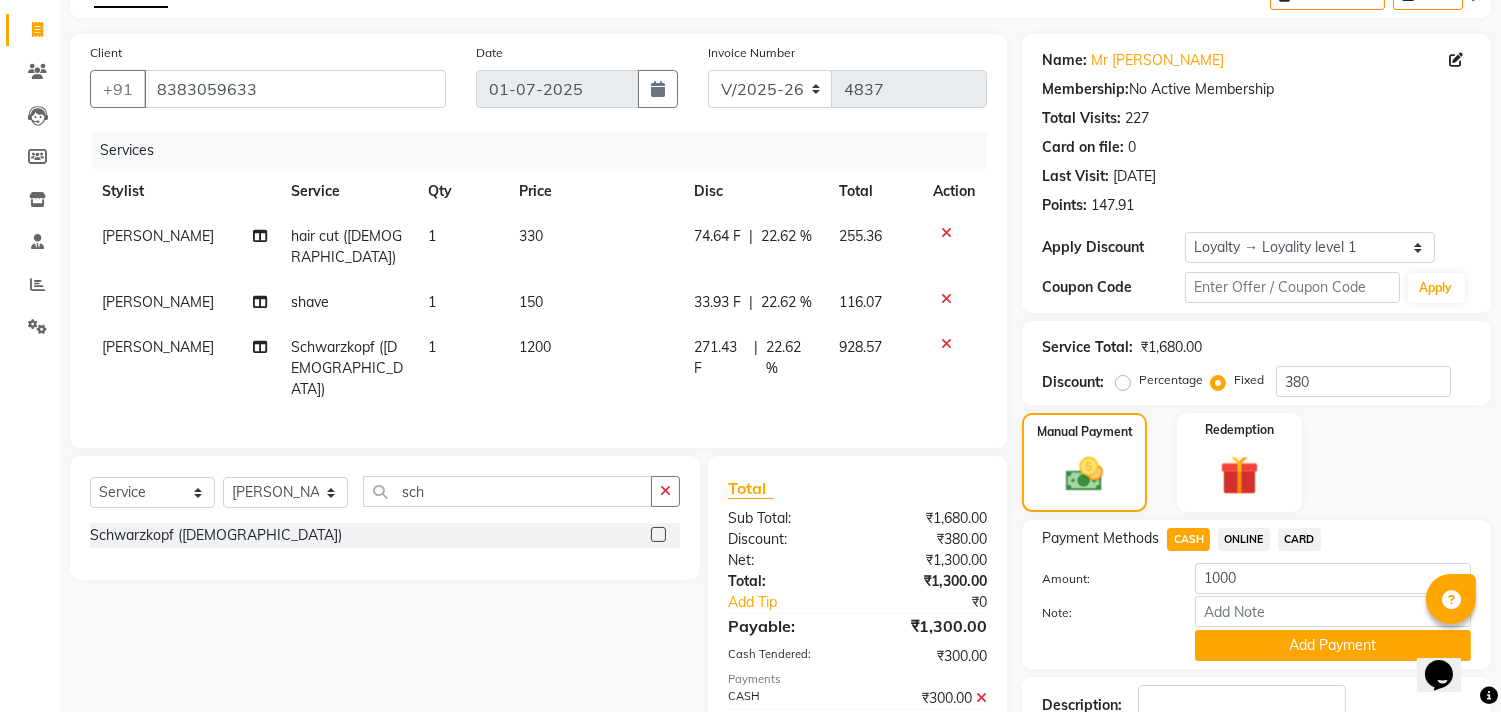 click on "ONLINE" 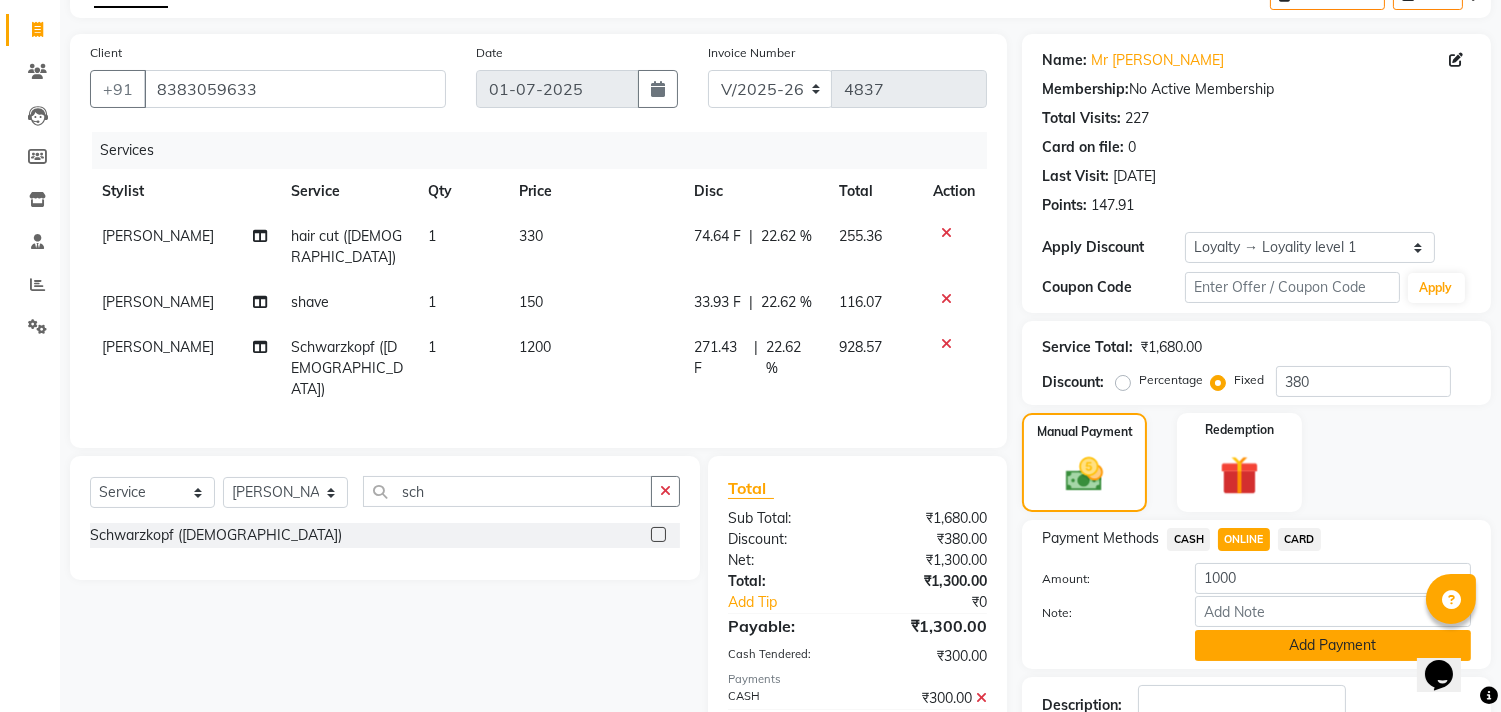 click on "Add Payment" 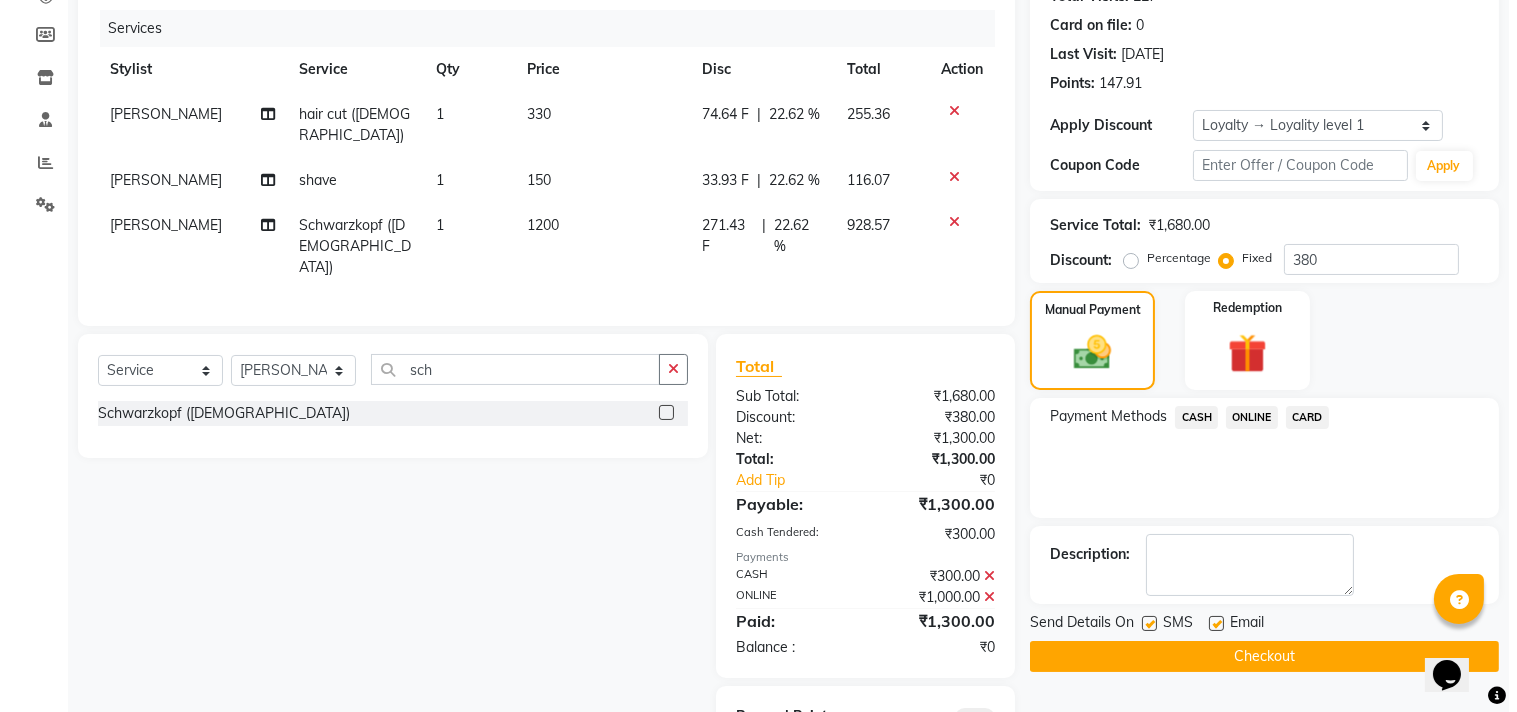 scroll, scrollTop: 307, scrollLeft: 0, axis: vertical 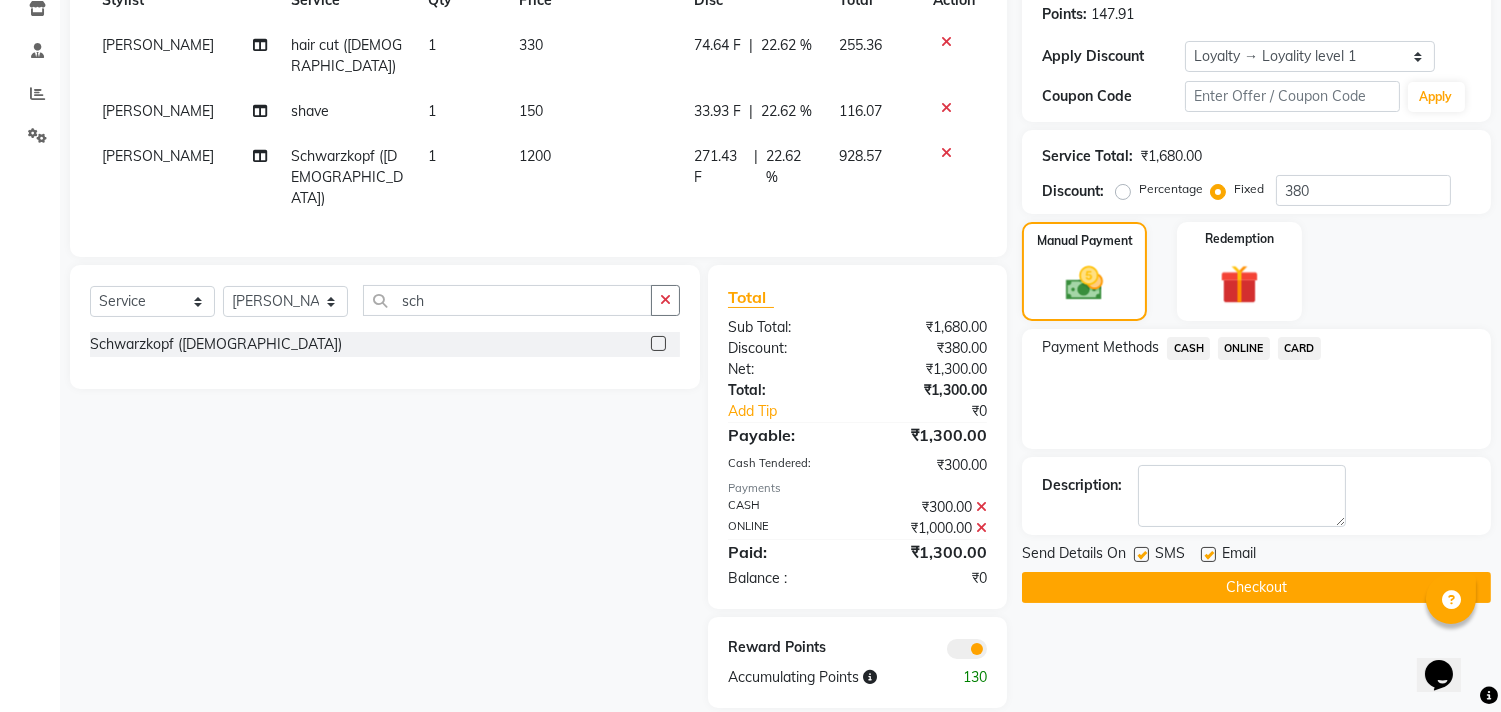 click 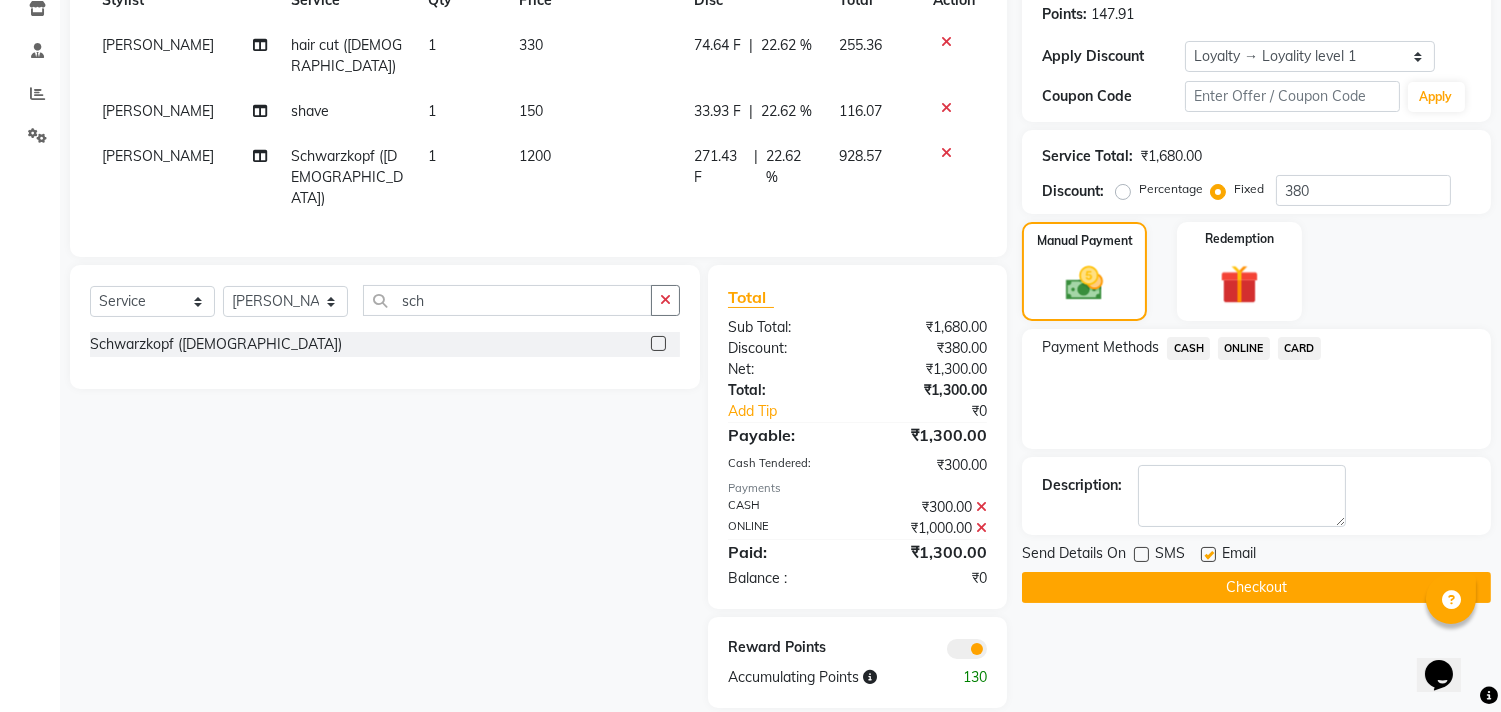 click 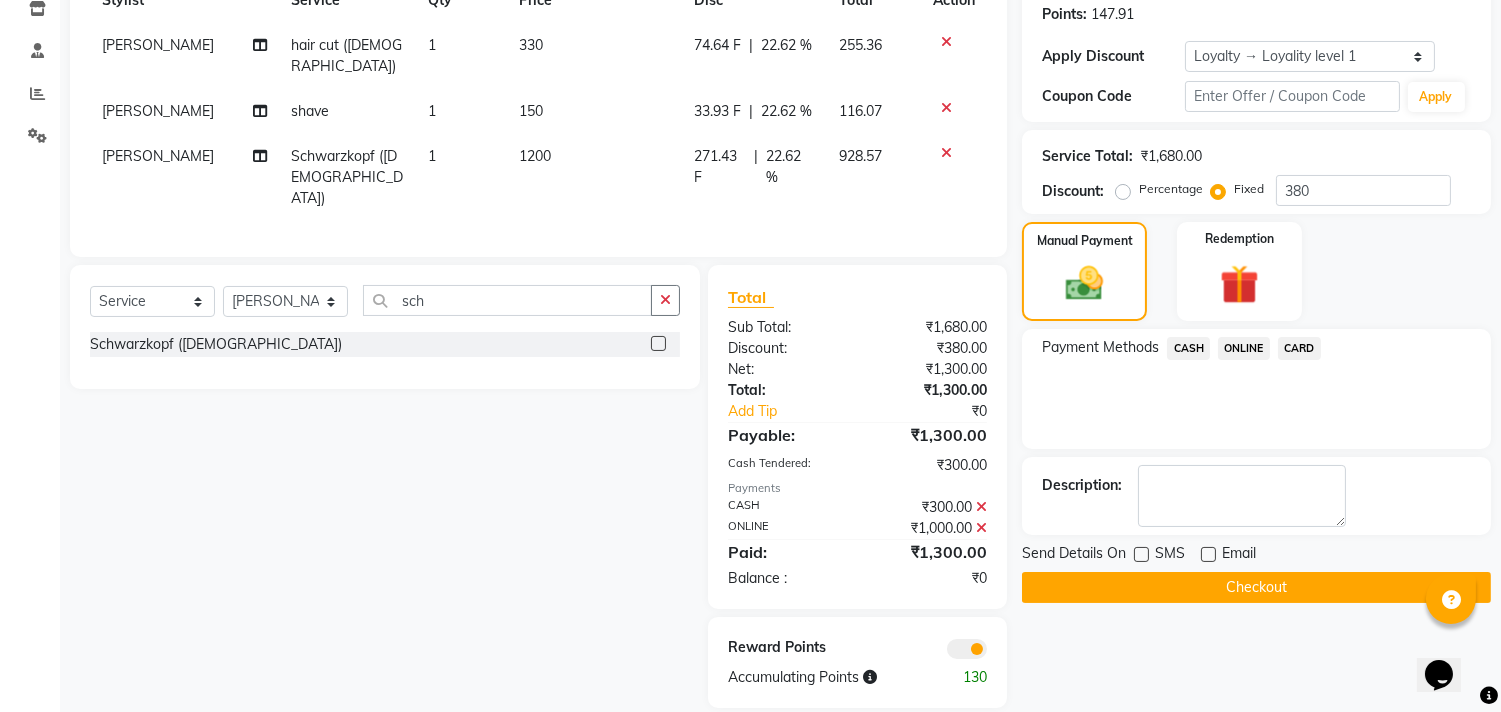 click 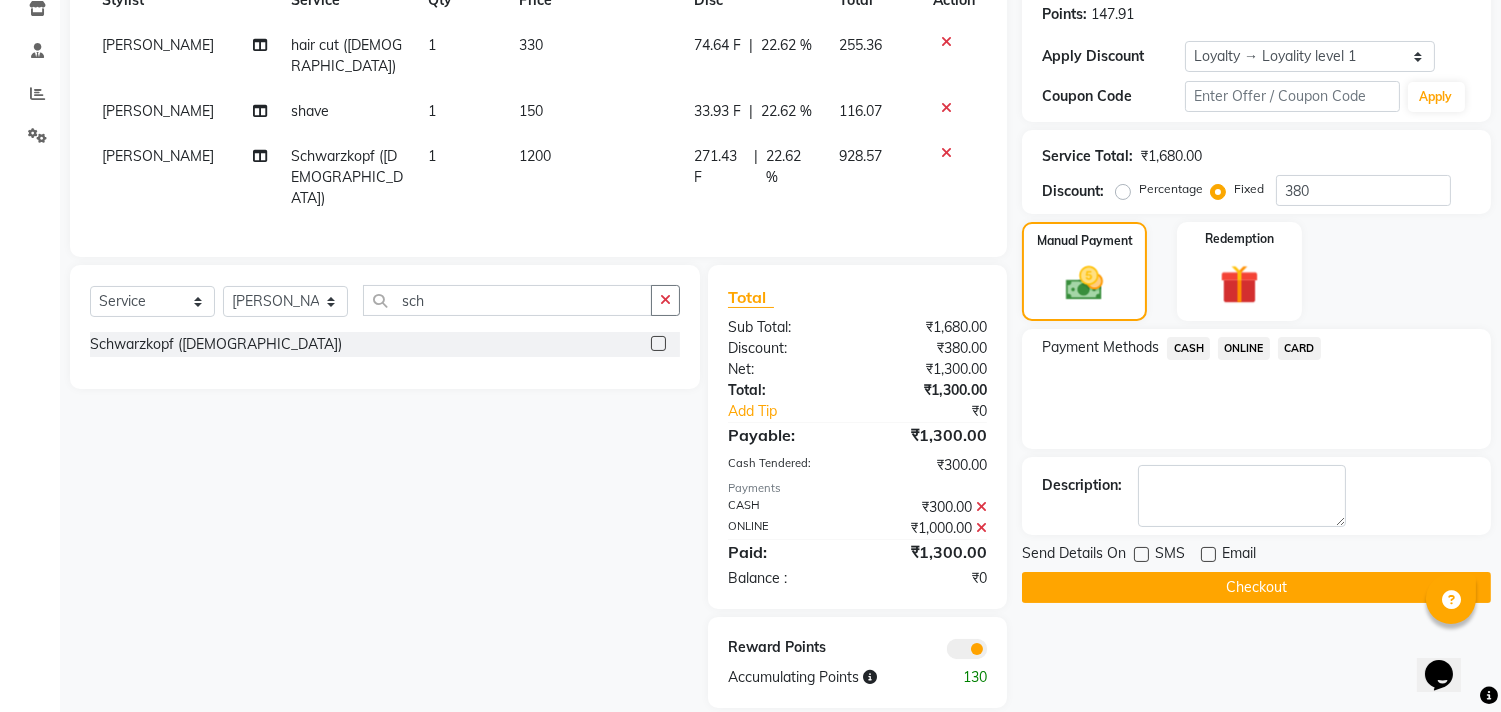 click 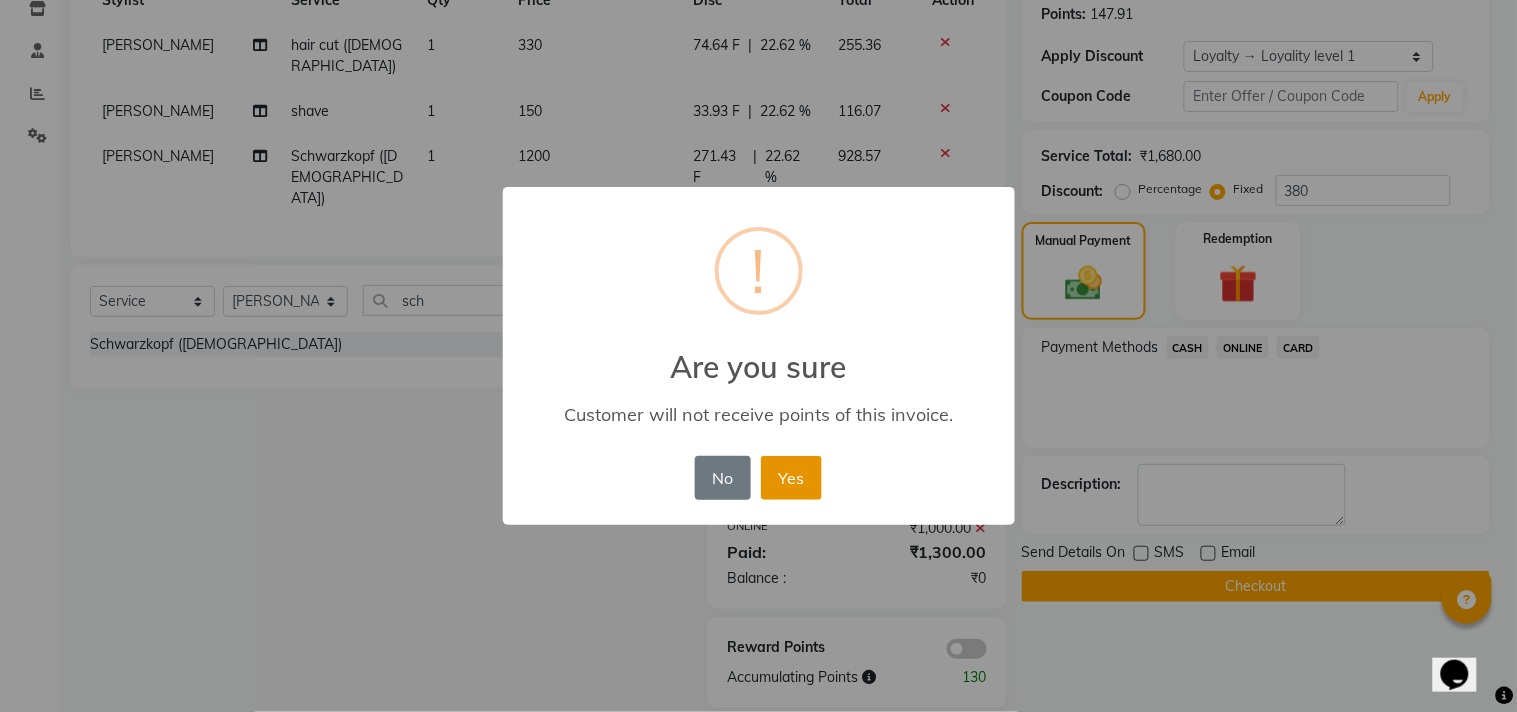 click on "Yes" at bounding box center [791, 478] 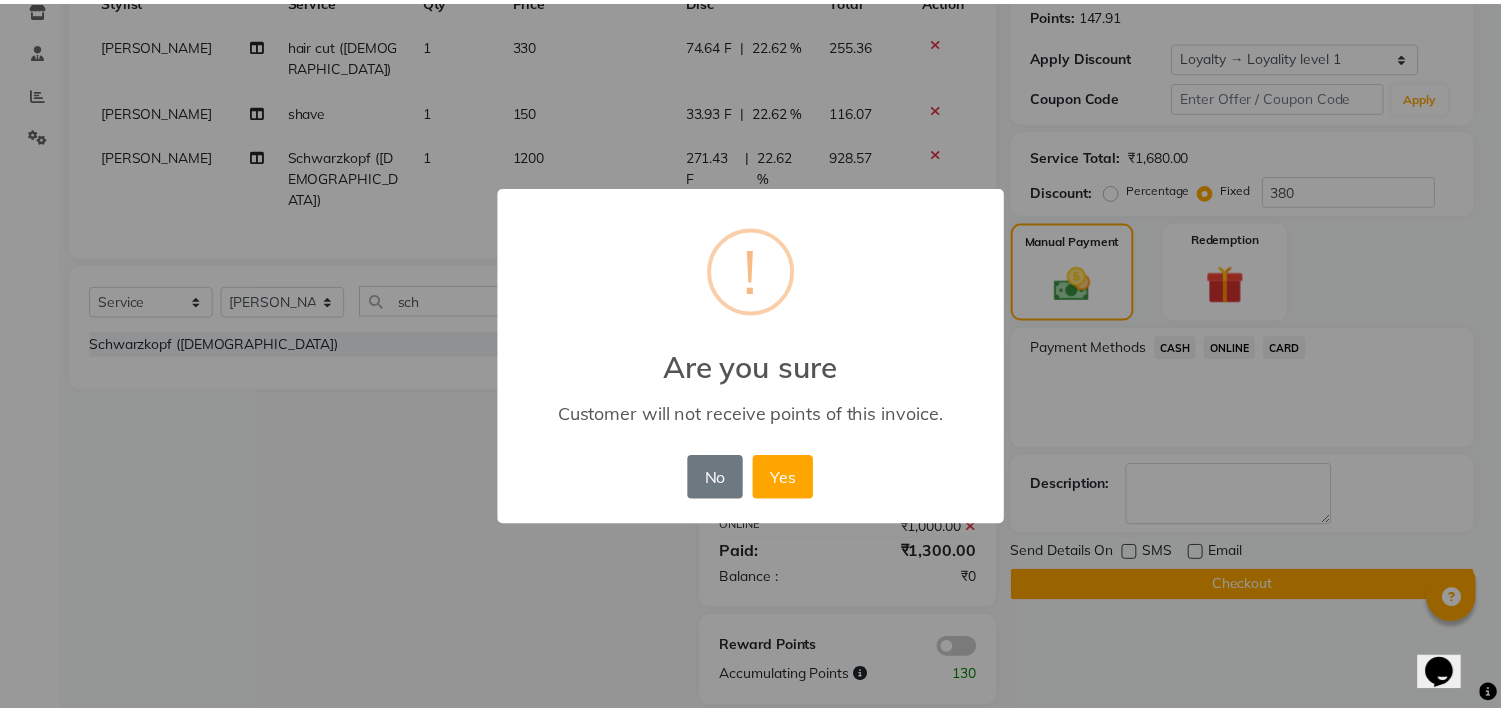 scroll, scrollTop: 278, scrollLeft: 0, axis: vertical 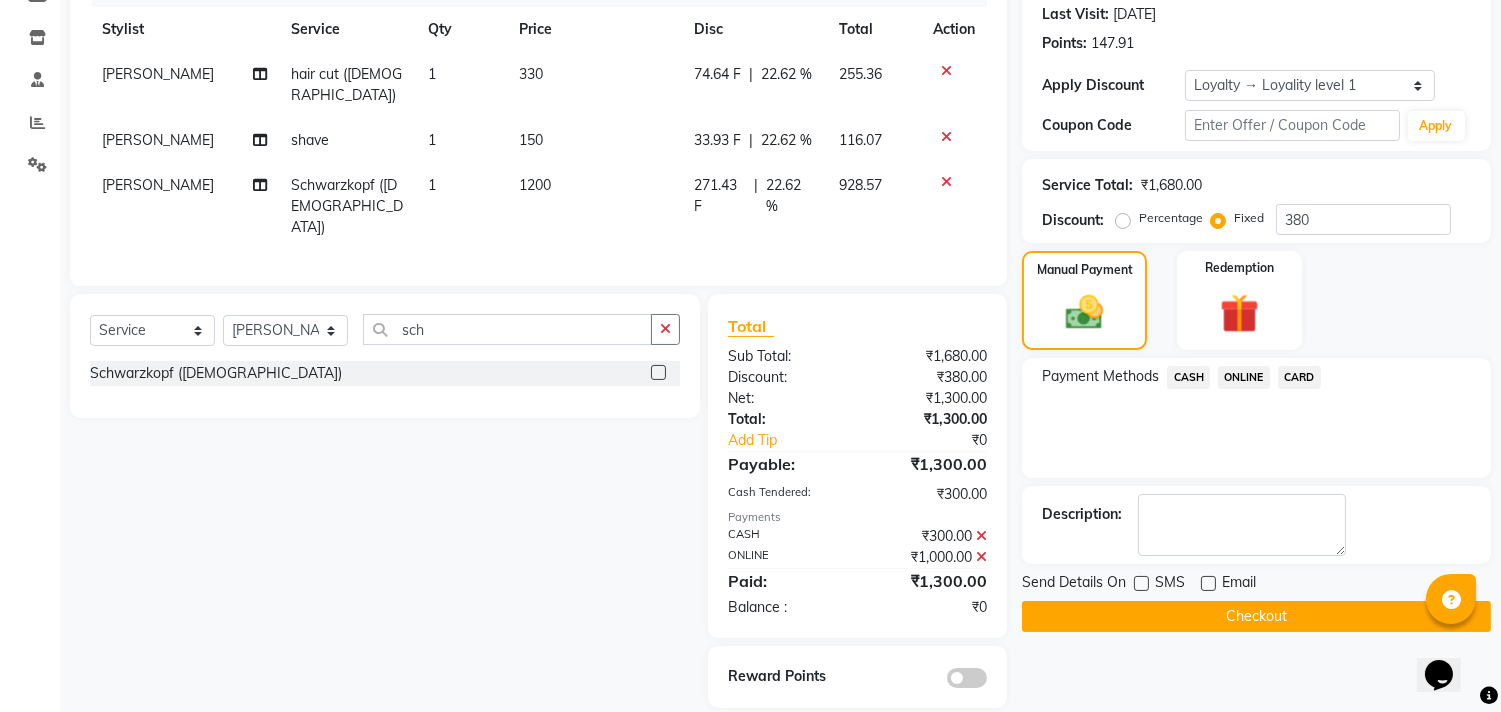 click on "Checkout" 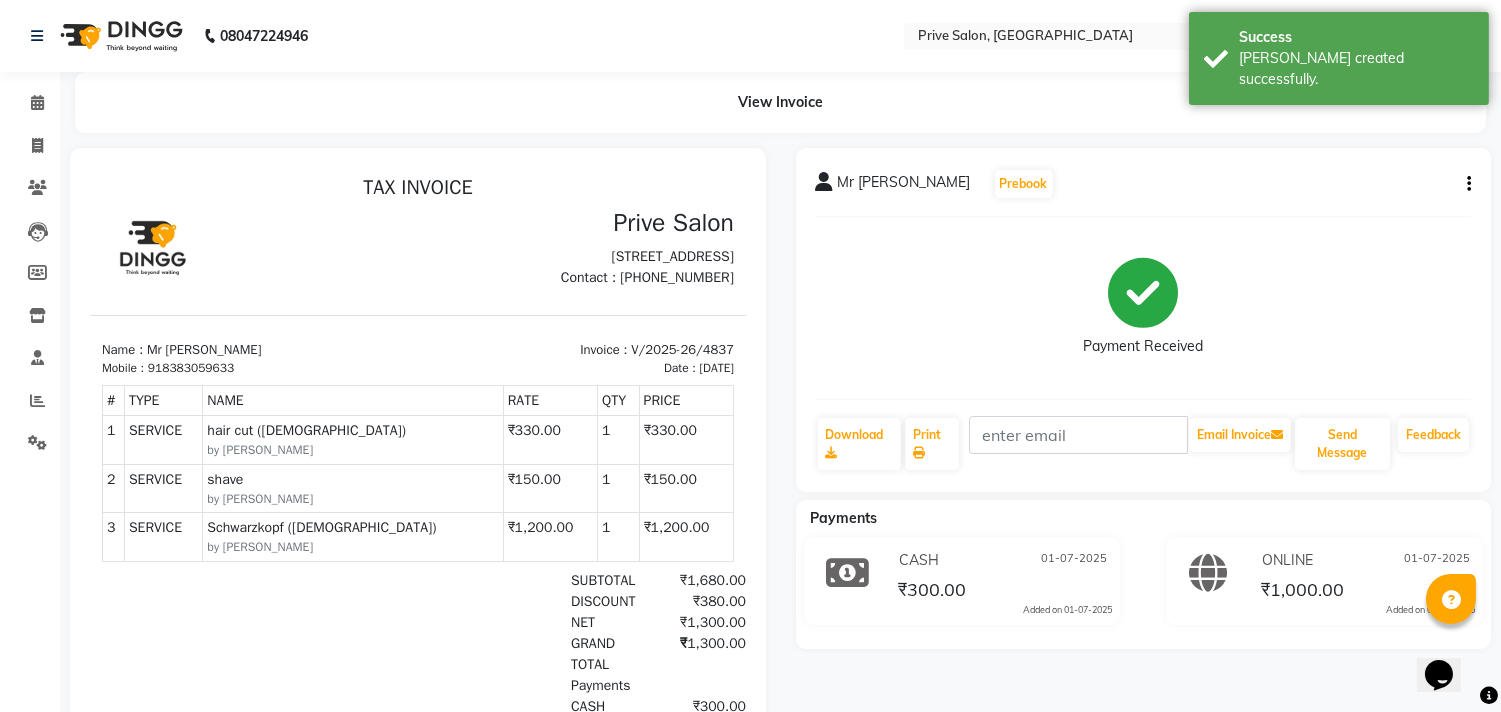 scroll, scrollTop: 0, scrollLeft: 0, axis: both 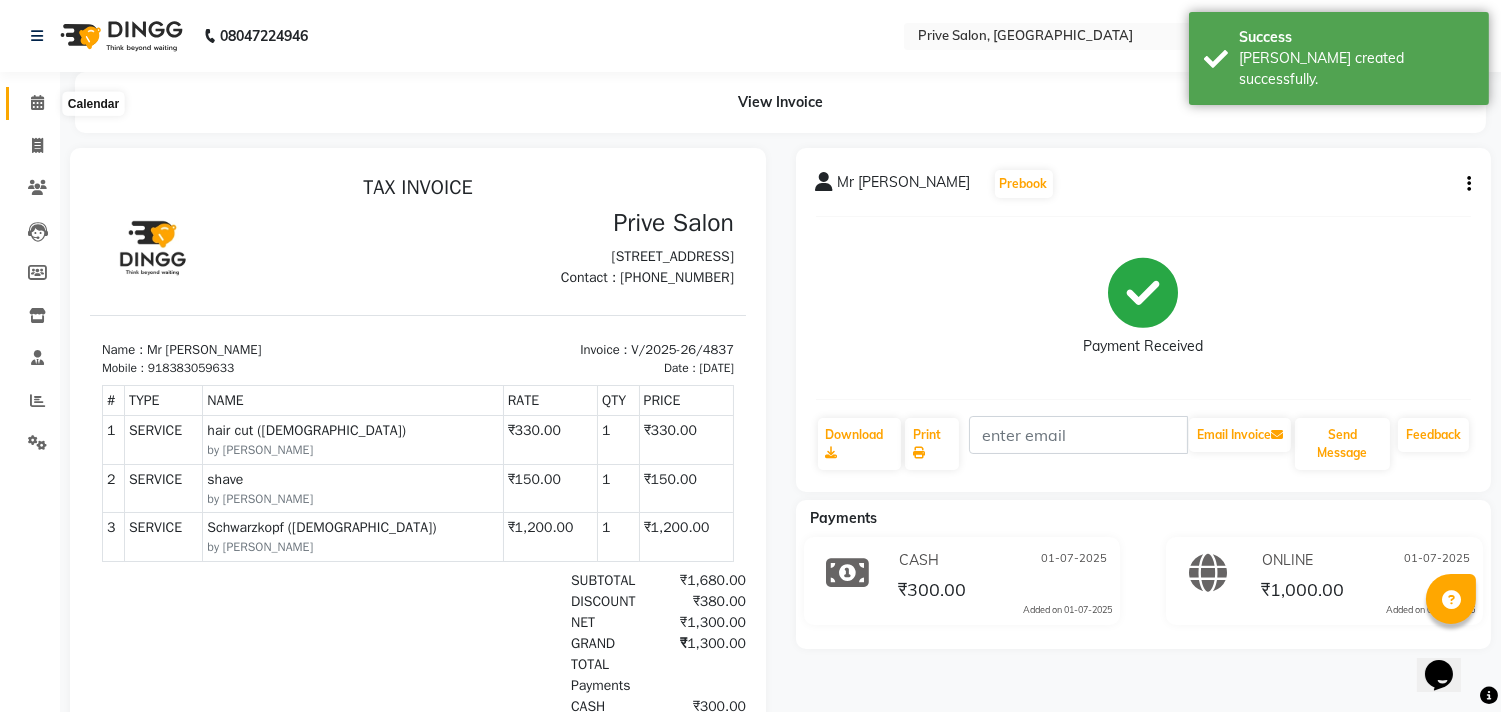click 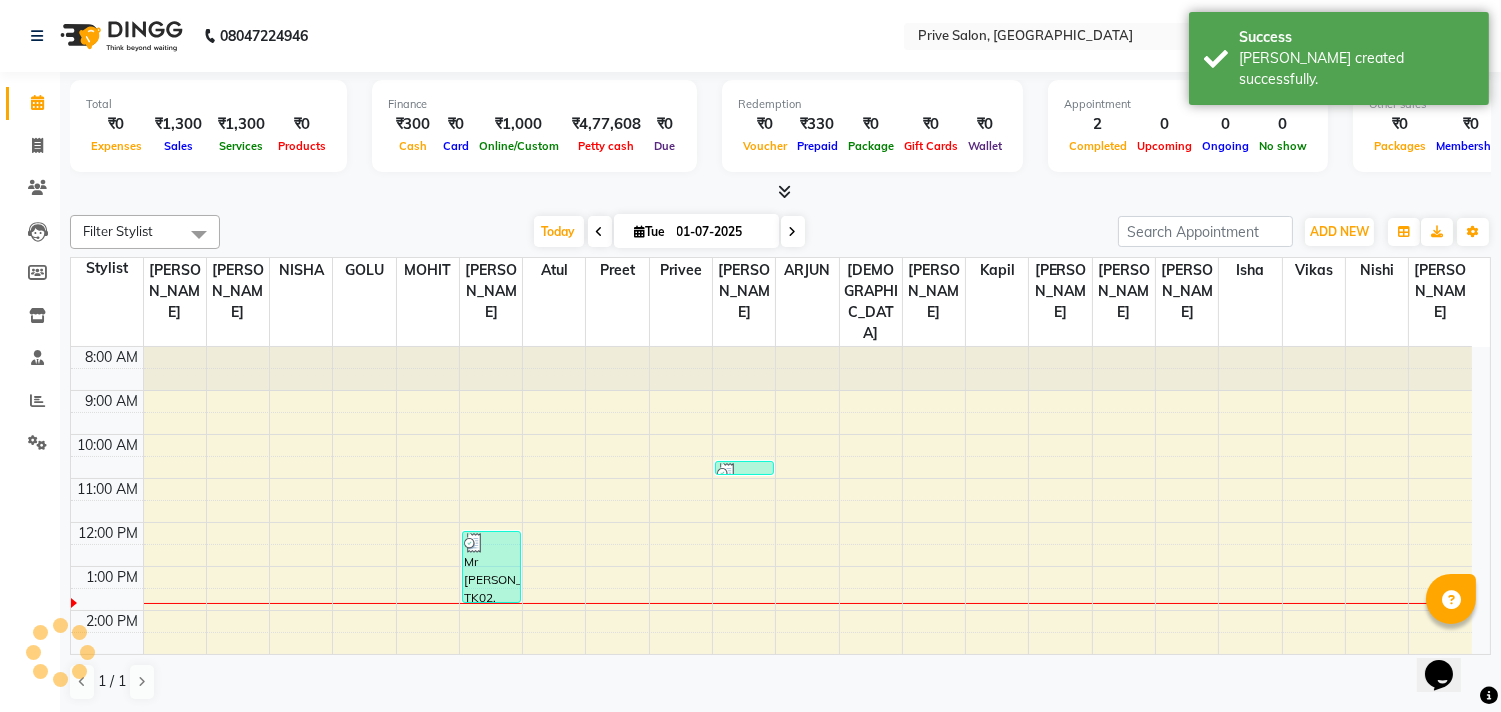 scroll, scrollTop: 0, scrollLeft: 0, axis: both 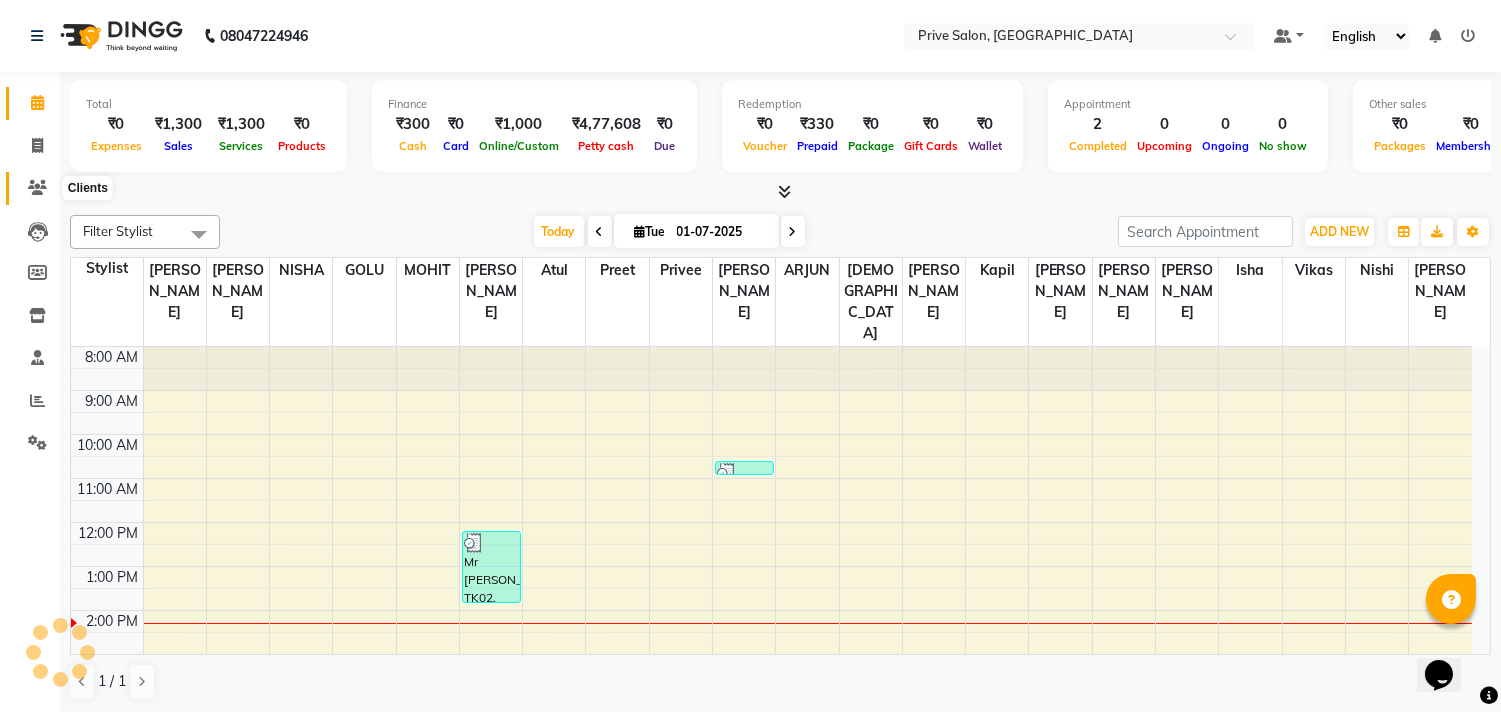 click 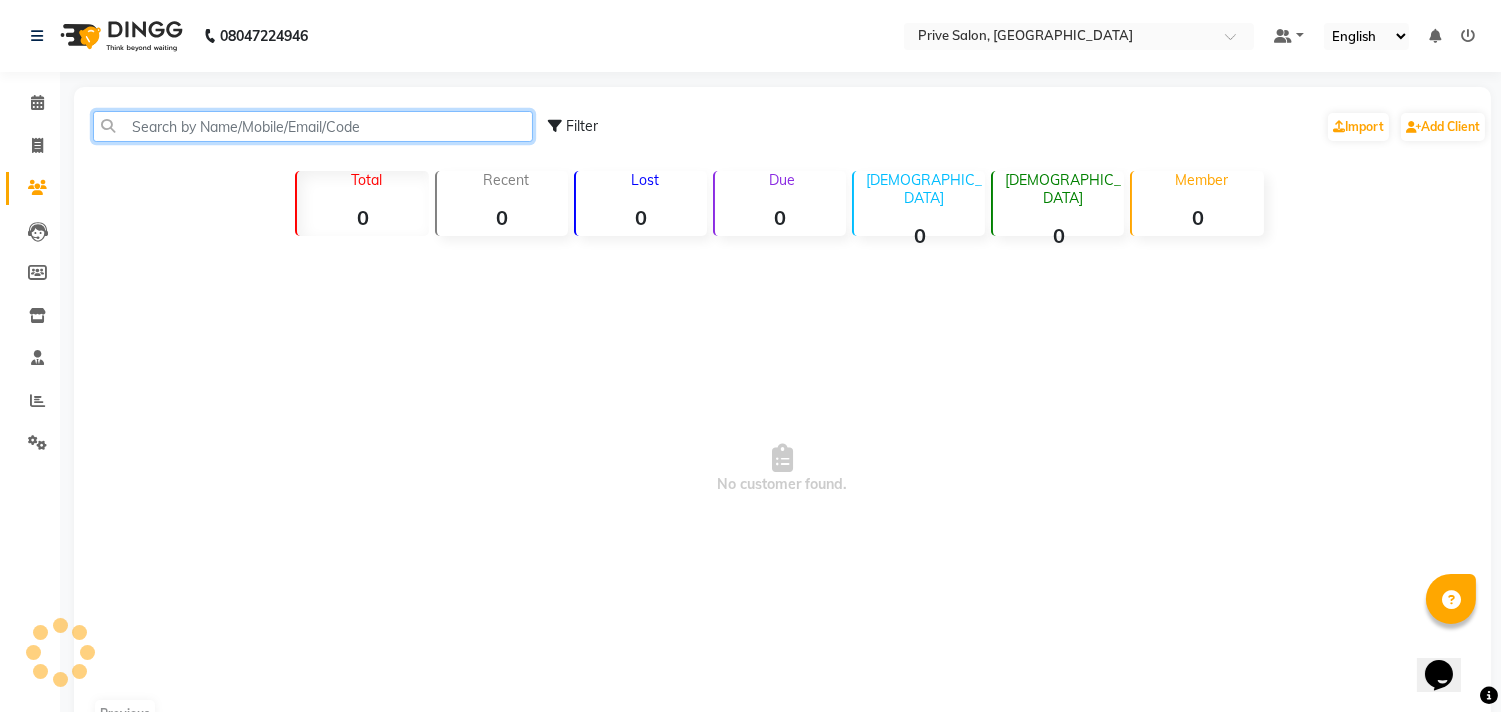 click 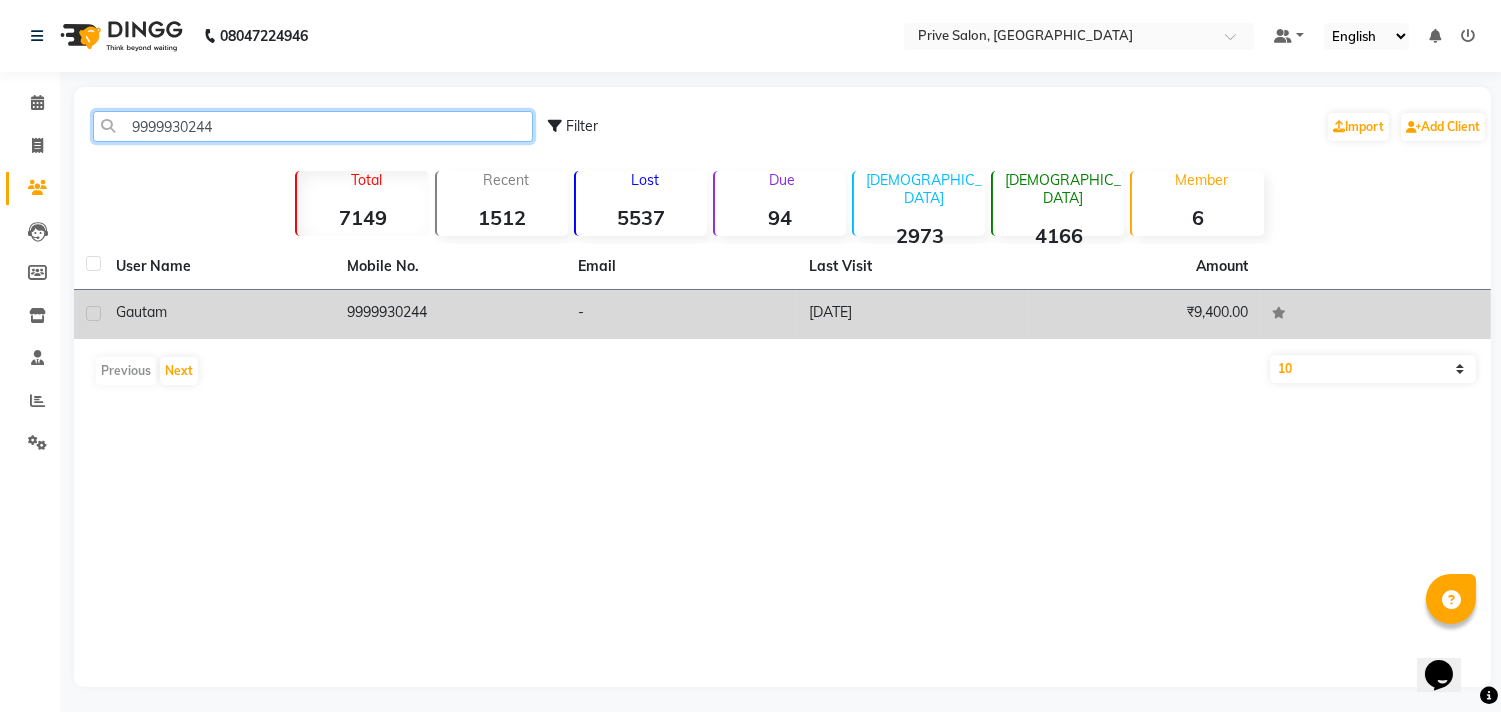 type on "9999930244" 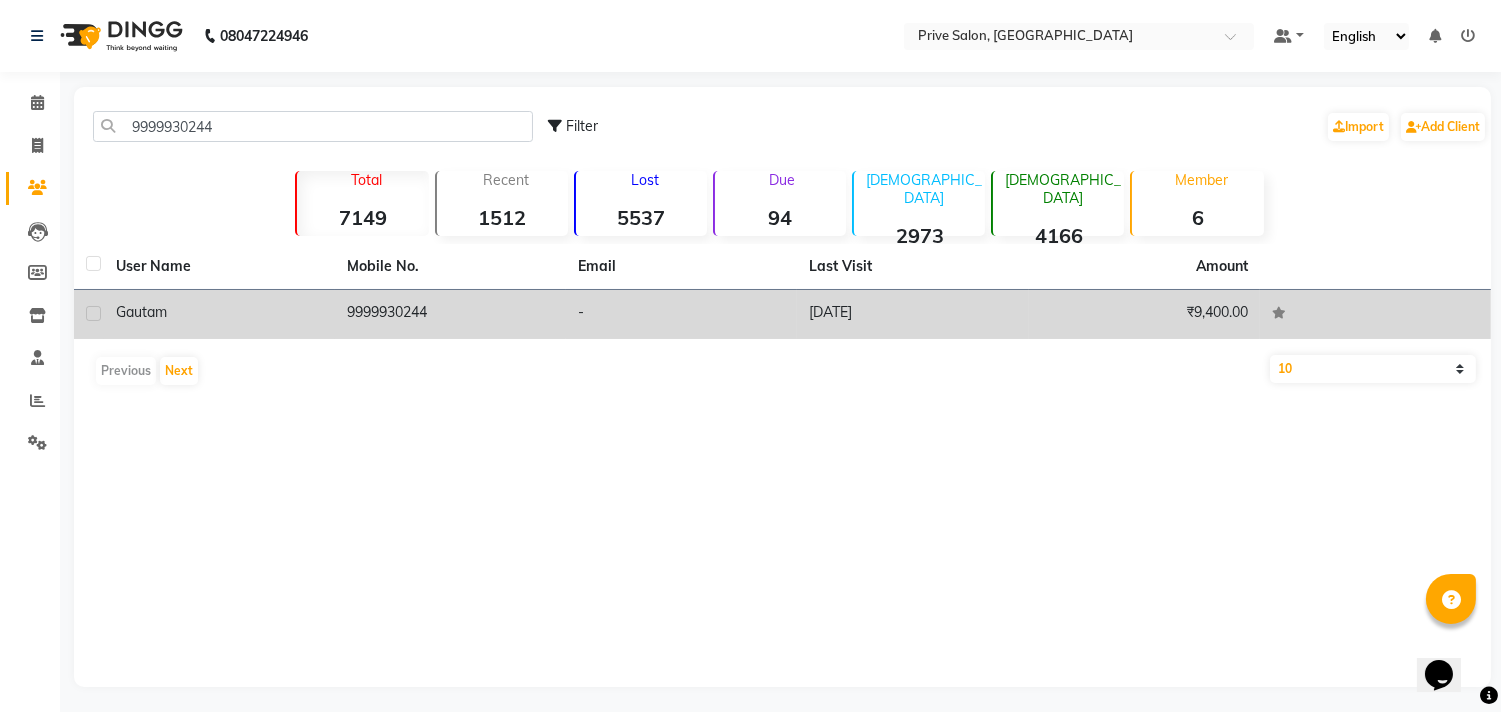 click on "Gautam" 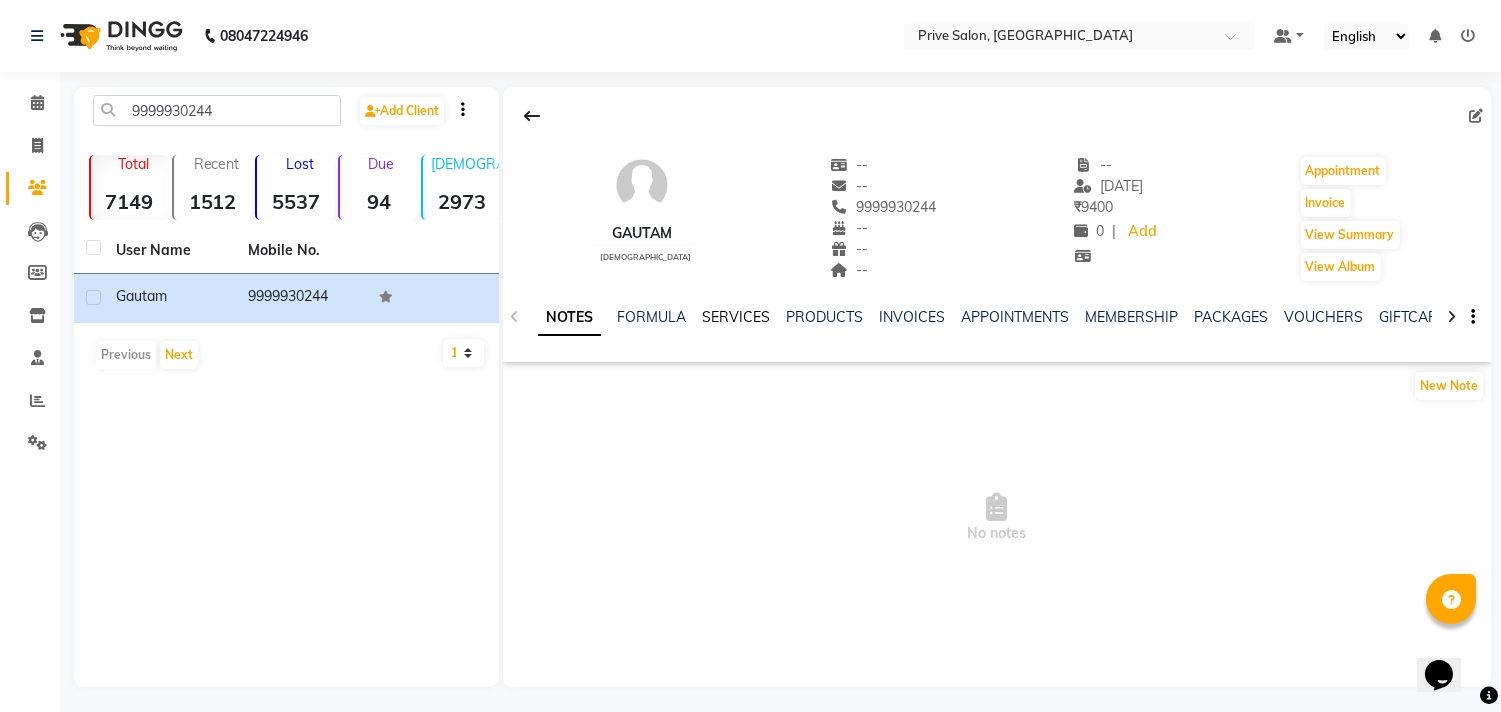 click on "SERVICES" 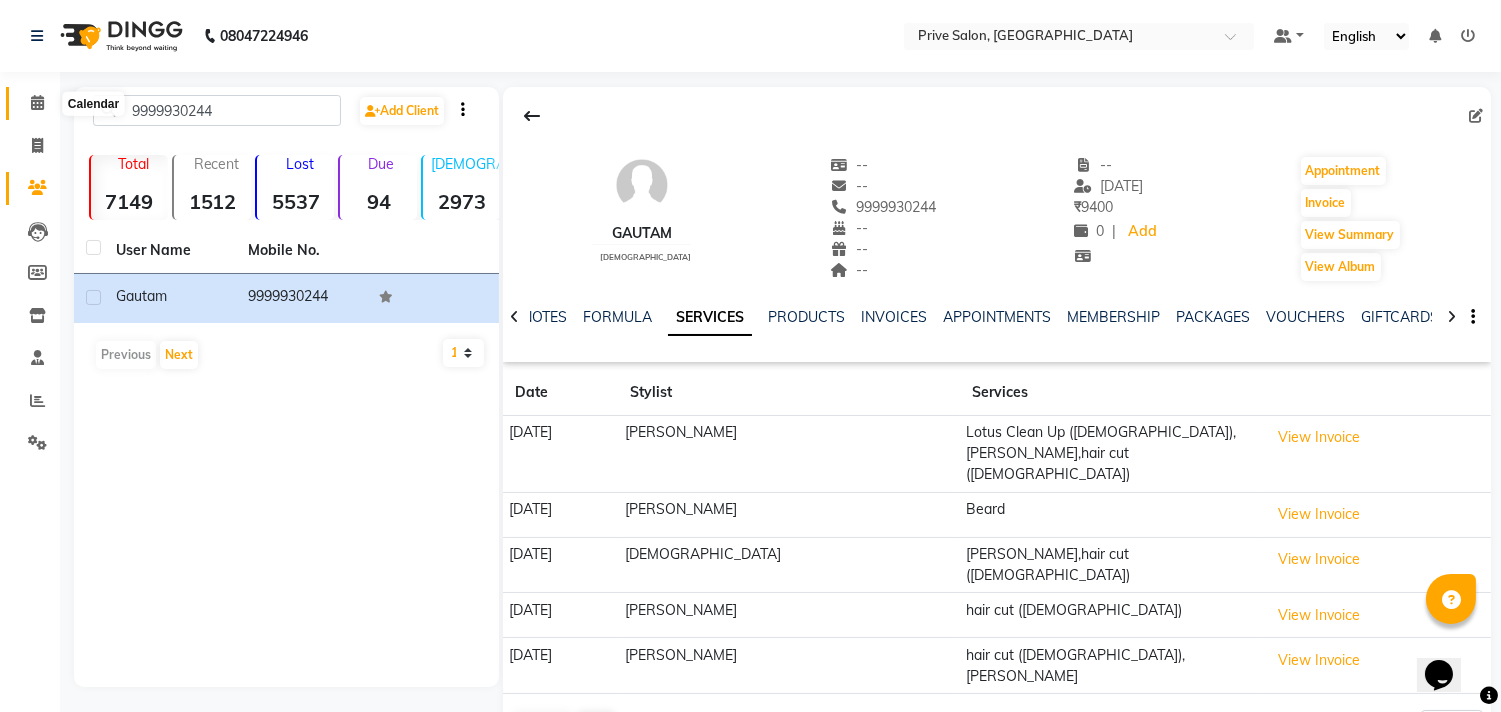 click 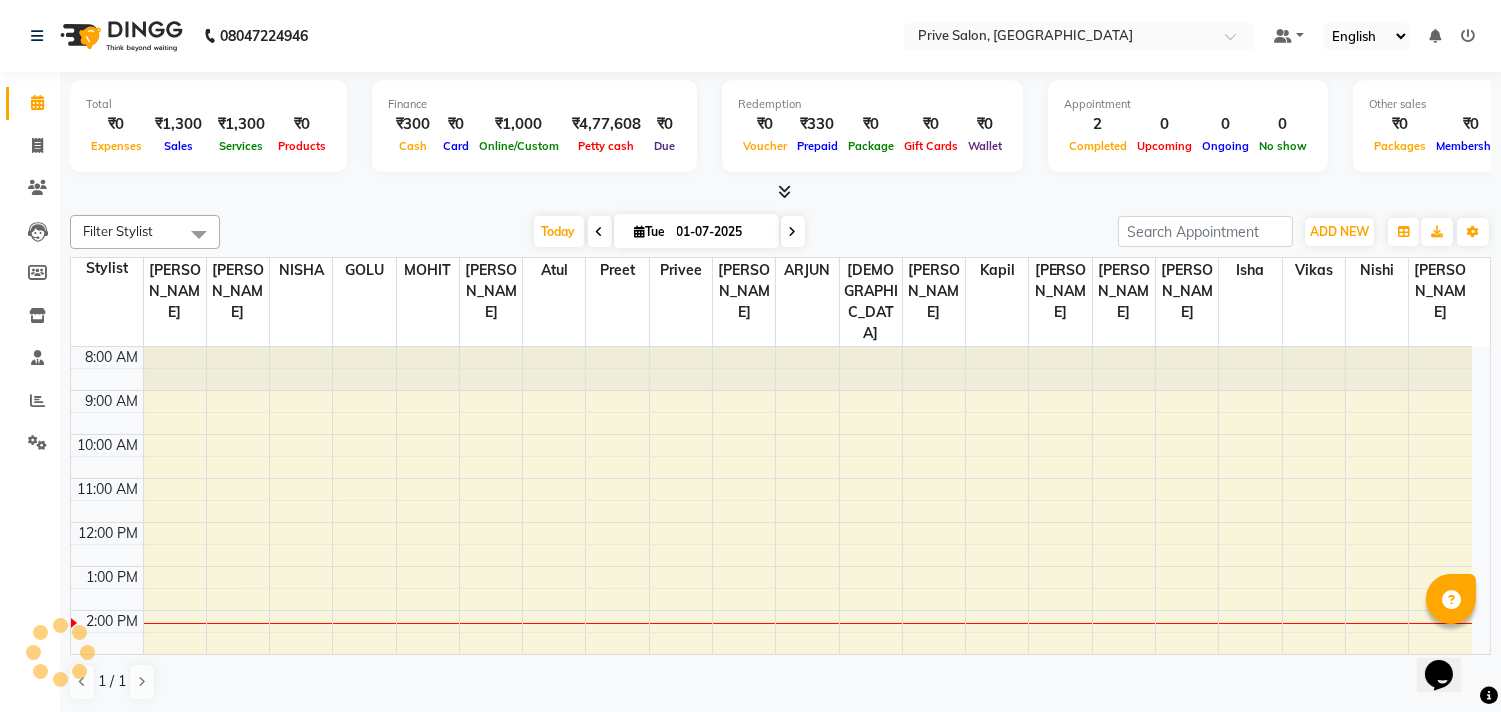 scroll, scrollTop: 0, scrollLeft: 0, axis: both 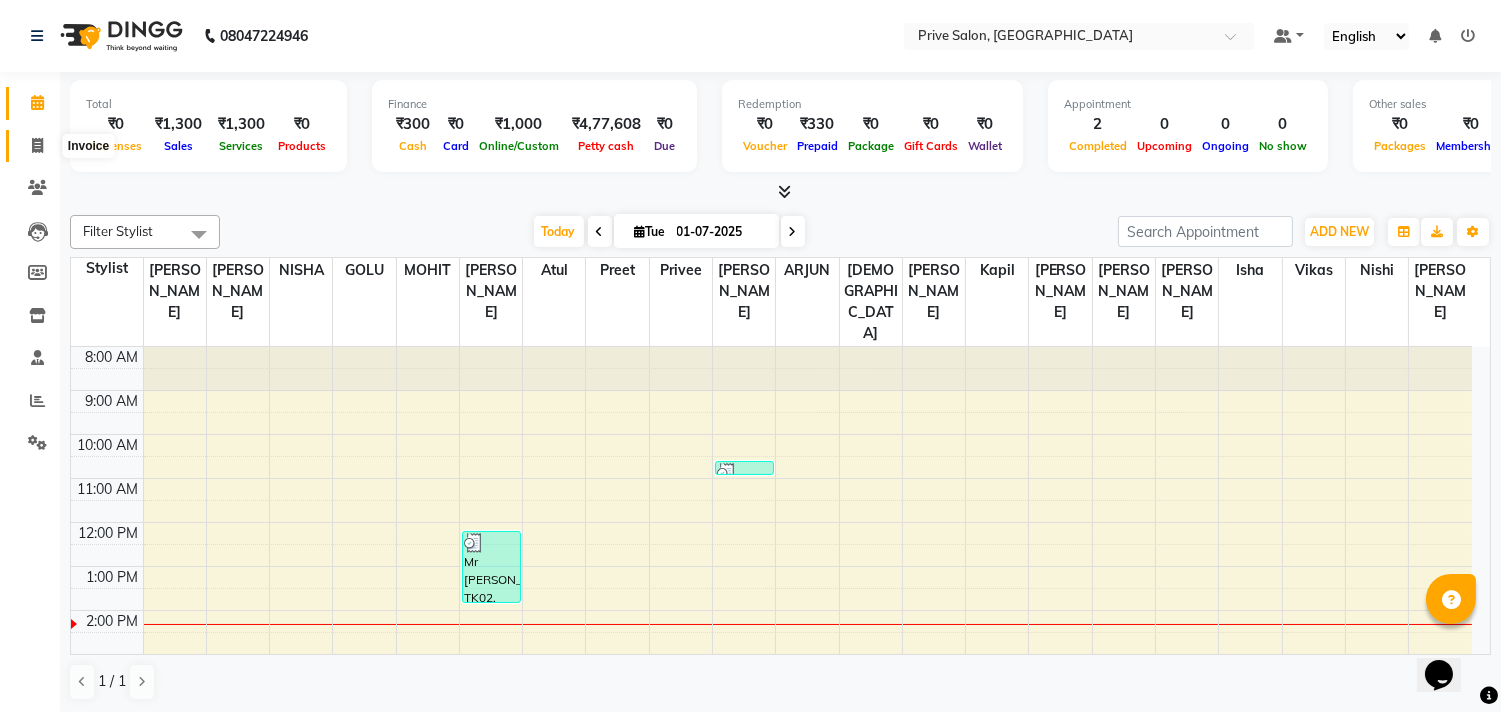 click 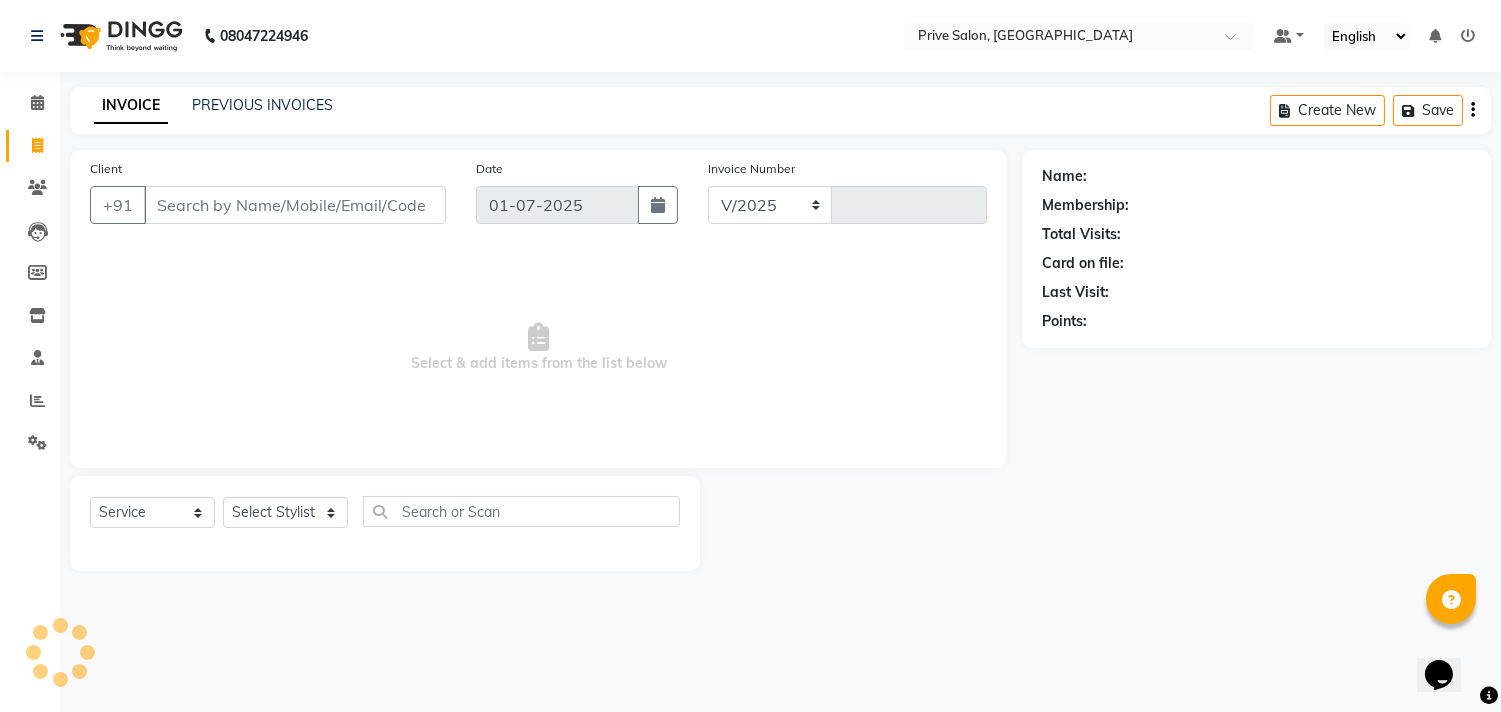 click on "Client" at bounding box center [295, 205] 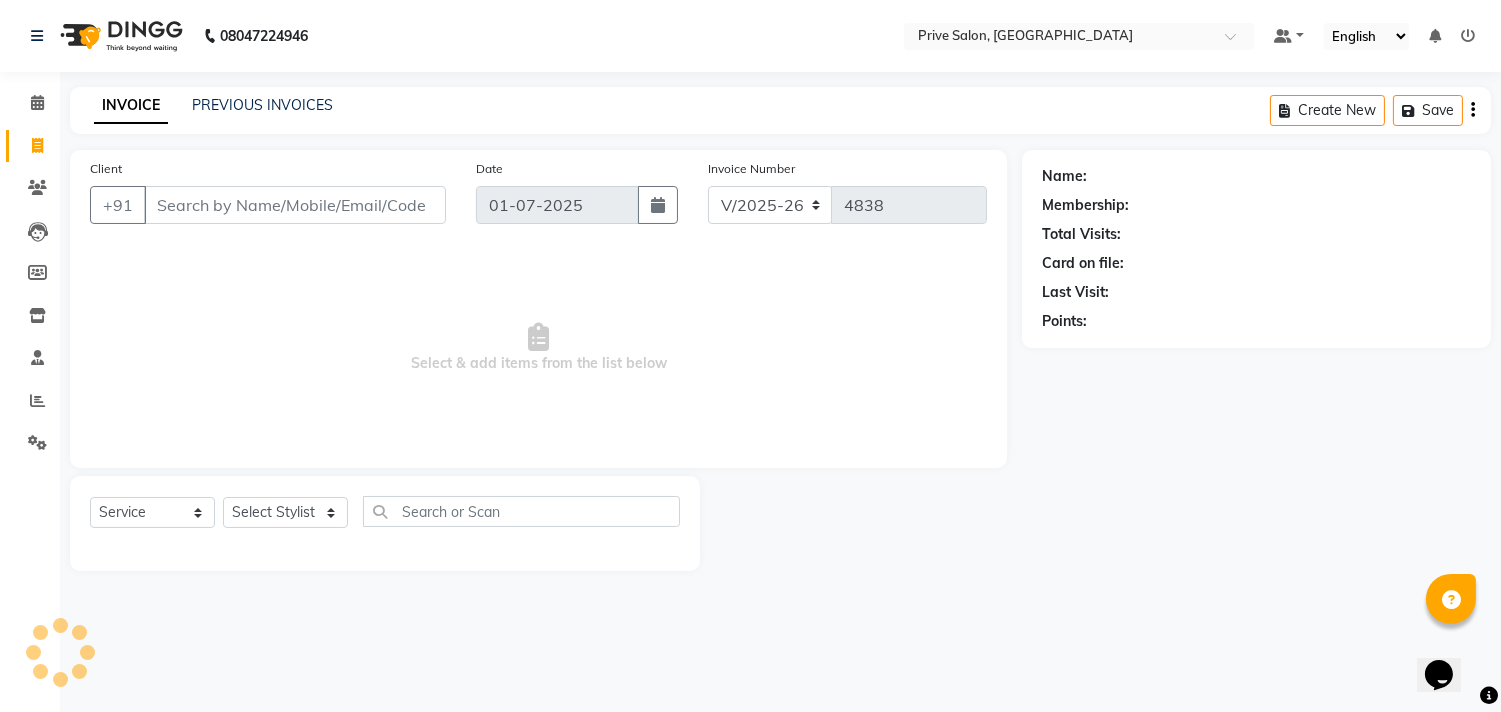 click on "Client" at bounding box center (295, 205) 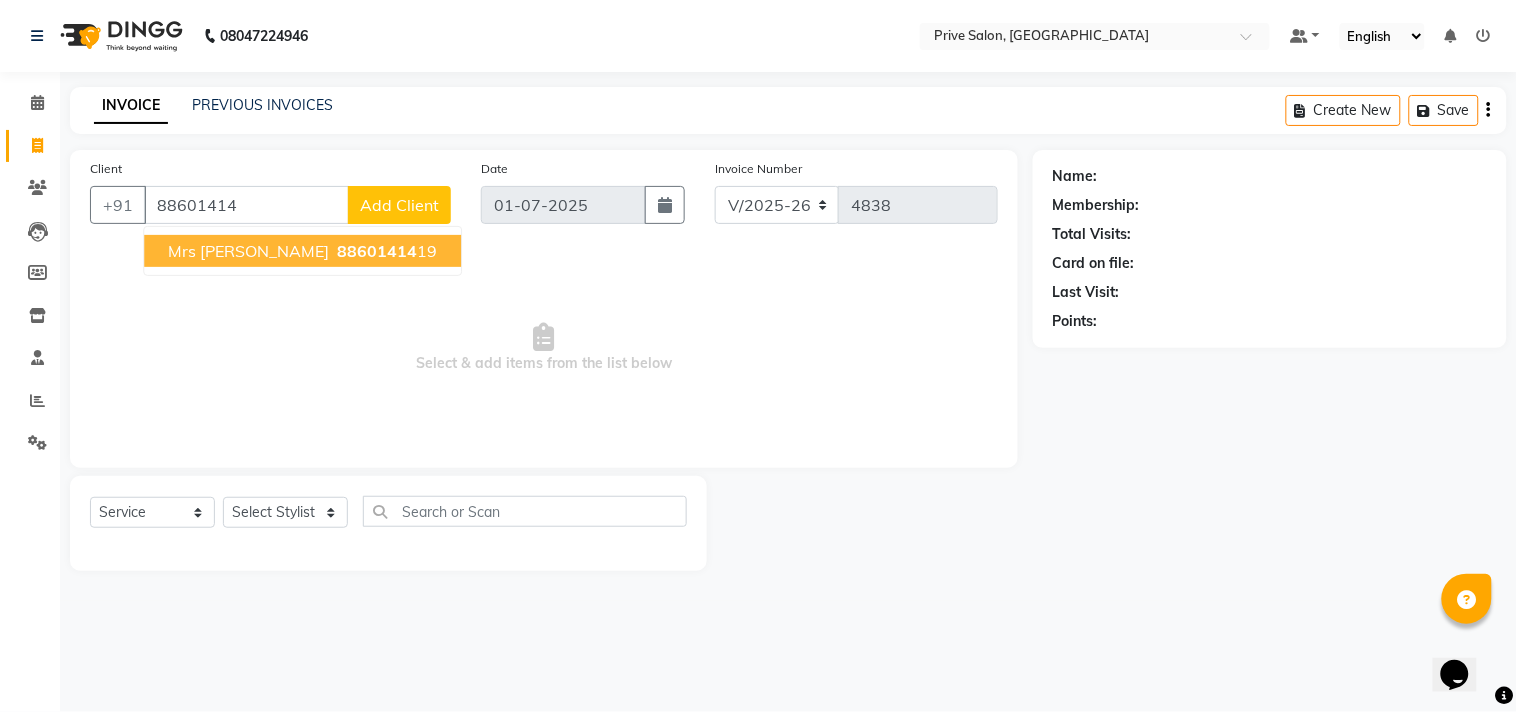 click on "mrs [PERSON_NAME]" at bounding box center [248, 251] 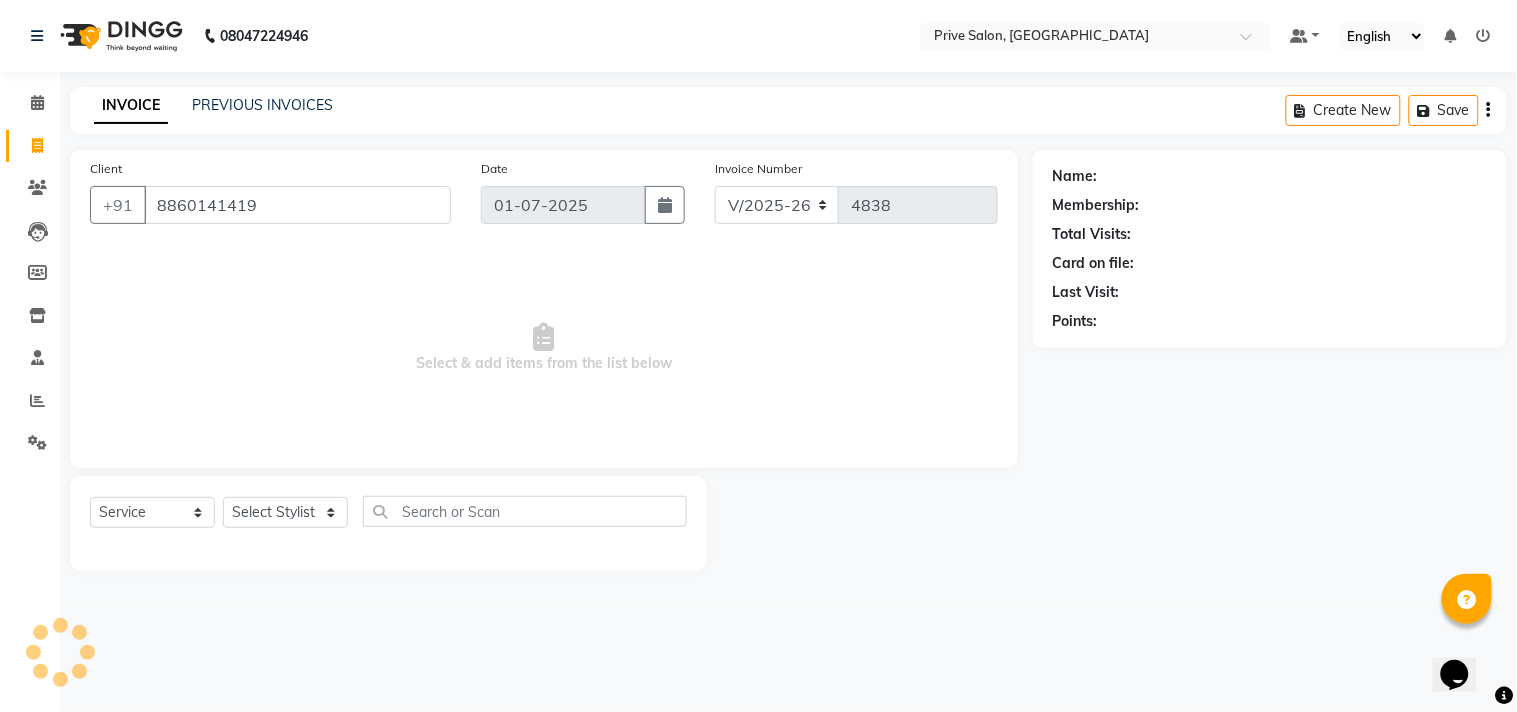 type on "8860141419" 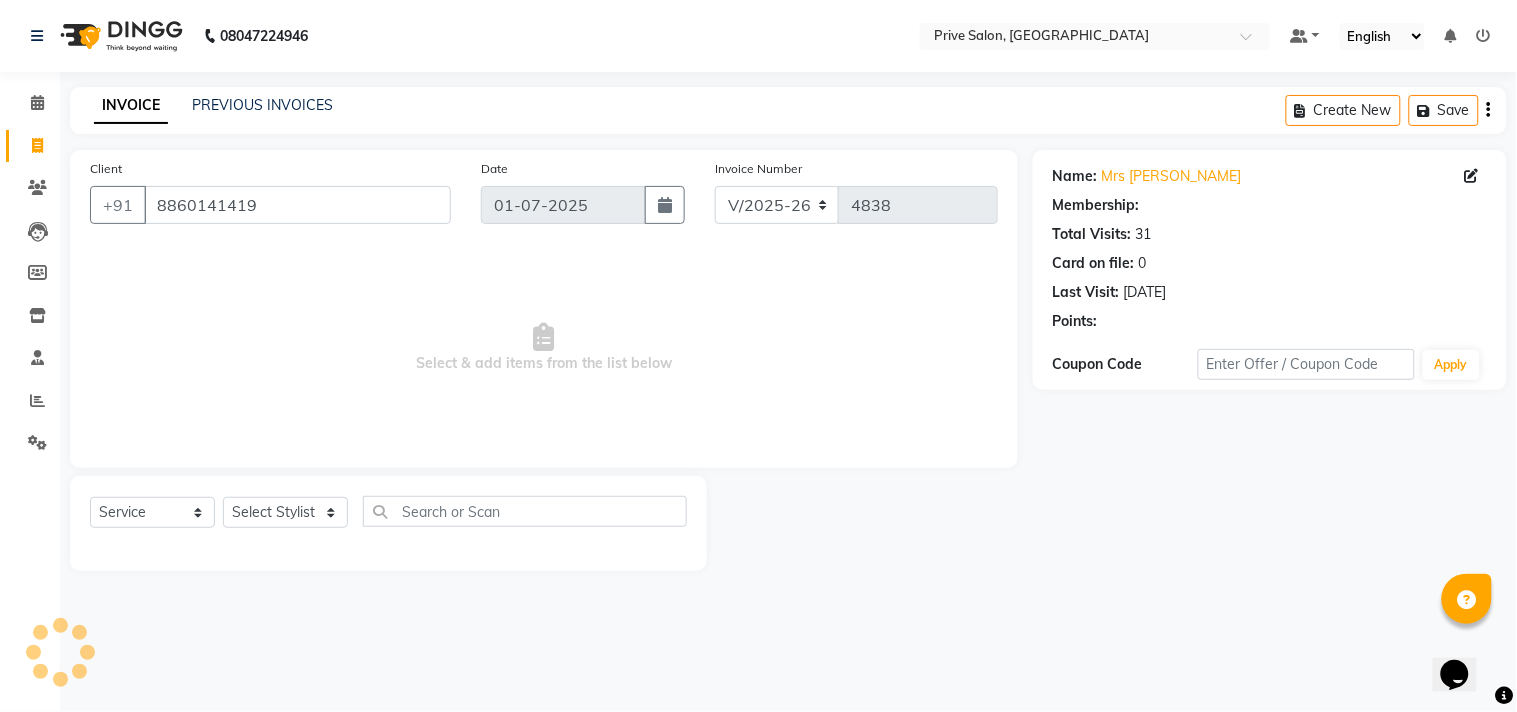 select on "1: Object" 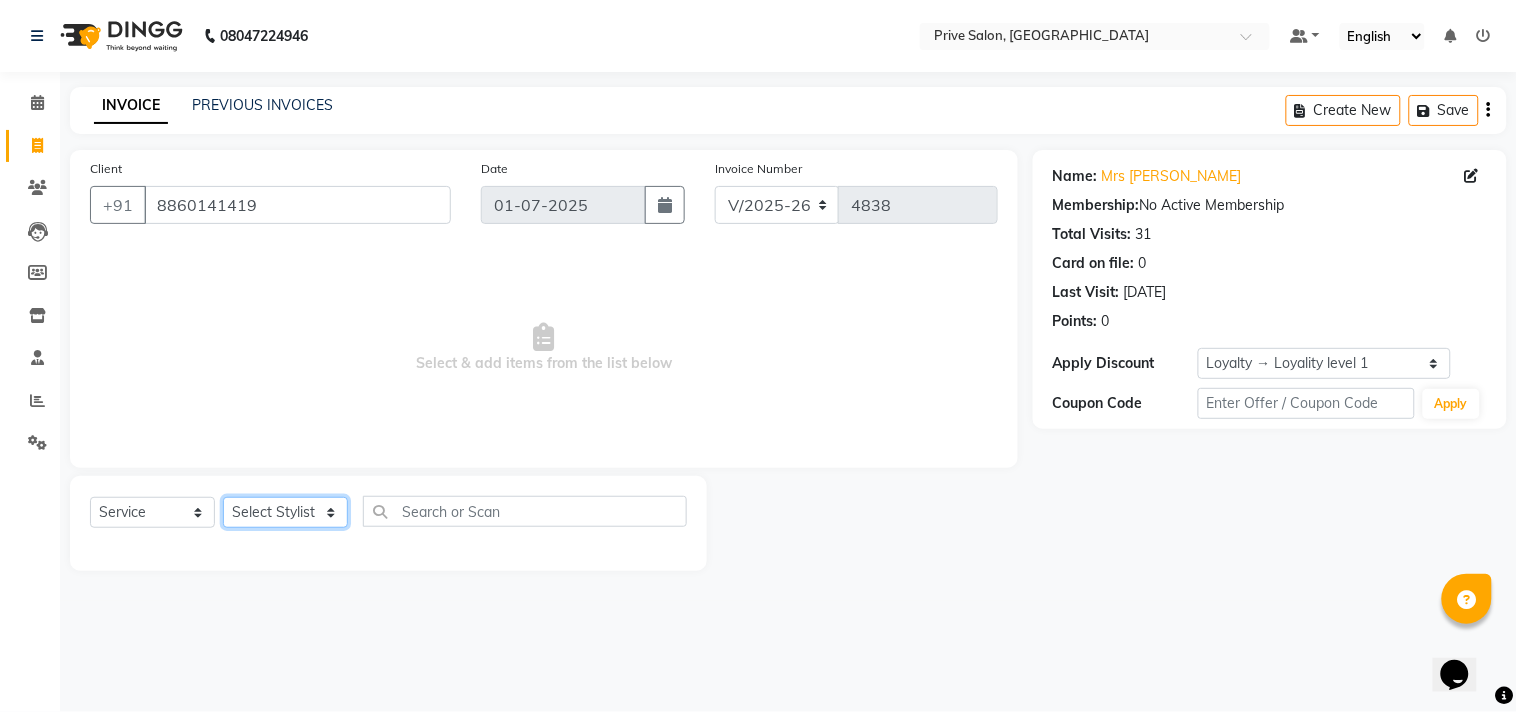 click on "Select Stylist amit ARJUN [PERSON_NAME] [PERSON_NAME] GOLU [PERSON_NAME] isha [PERSON_NAME] Manager [PERSON_NAME] [PERSON_NAME] [PERSON_NAME] [PERSON_NAME] [PERSON_NAME] vikas" 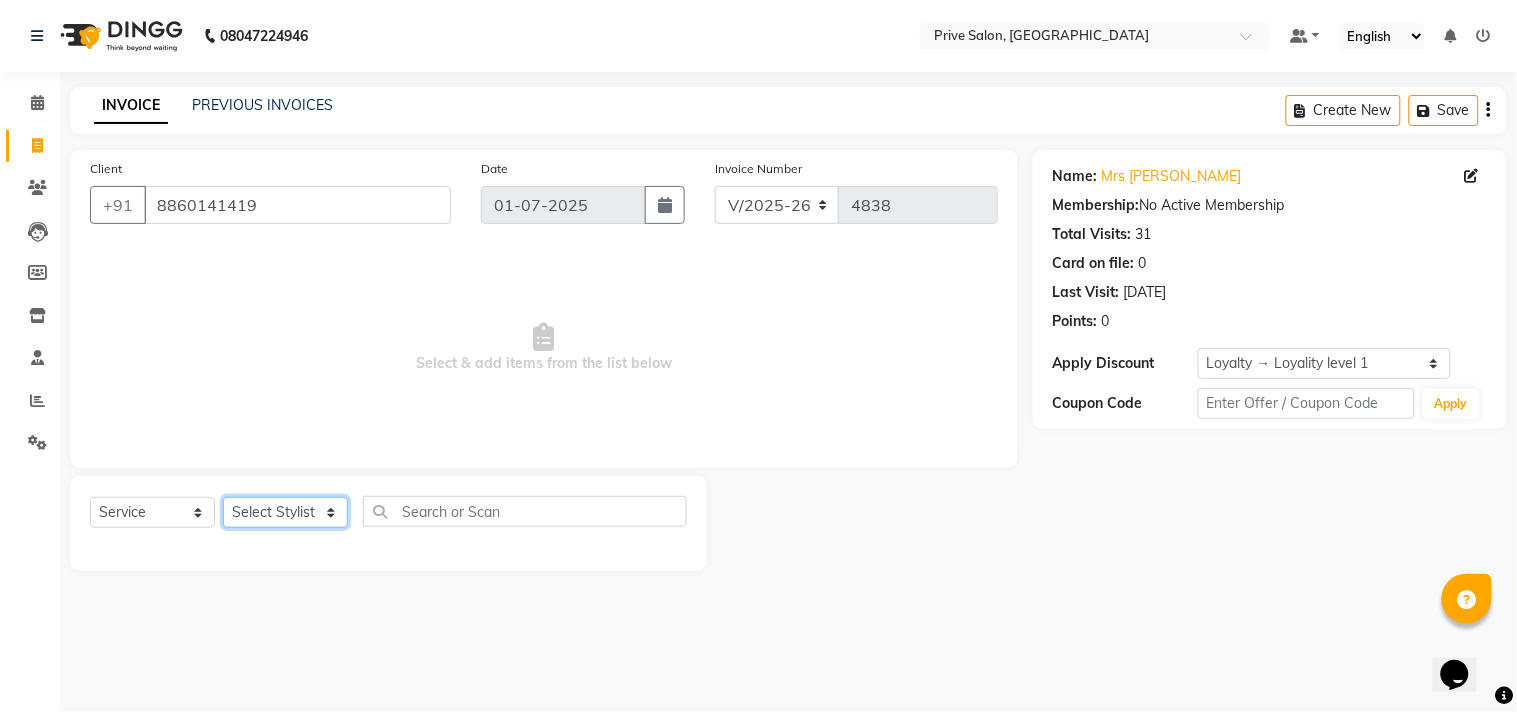 select on "30812" 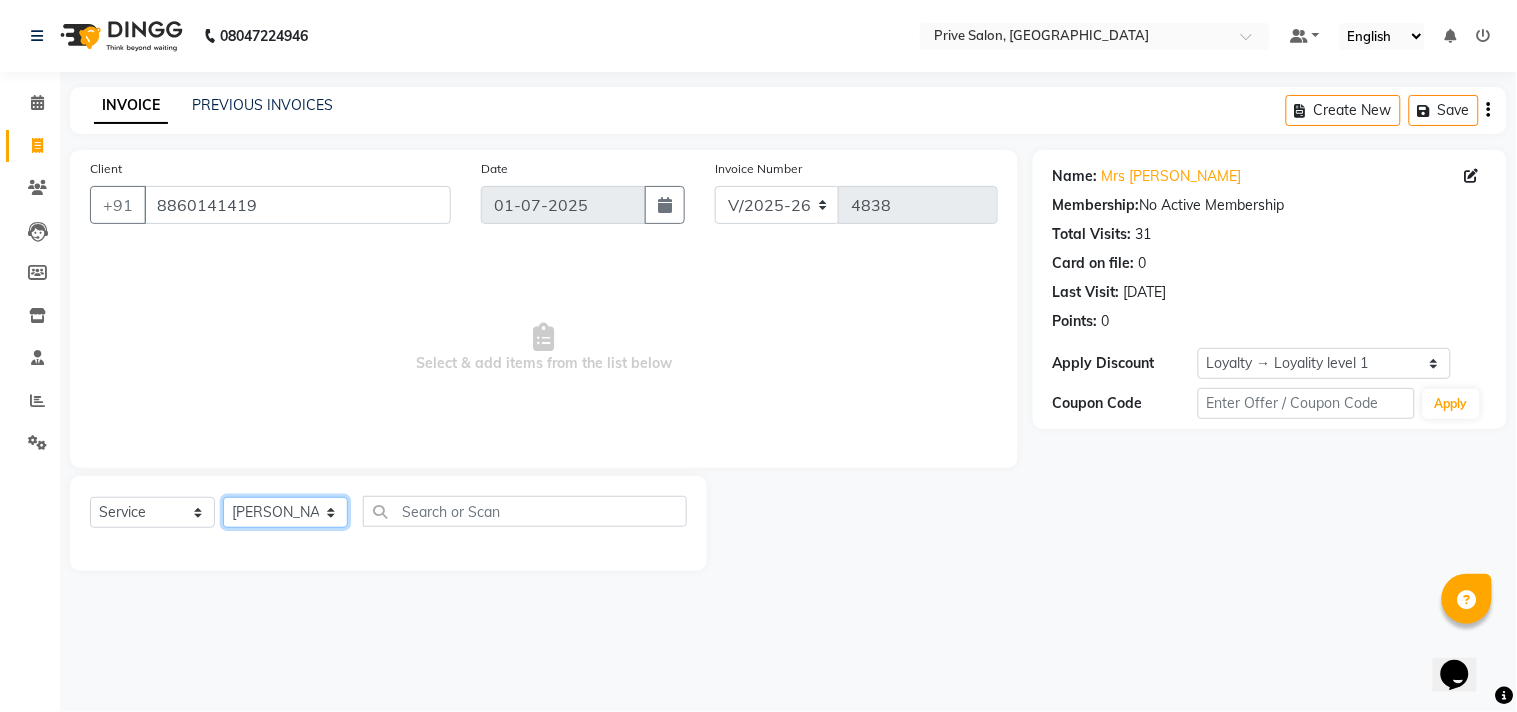 click on "Select Stylist amit ARJUN [PERSON_NAME] [PERSON_NAME] GOLU [PERSON_NAME] isha [PERSON_NAME] Manager [PERSON_NAME] [PERSON_NAME] [PERSON_NAME] [PERSON_NAME] [PERSON_NAME] vikas" 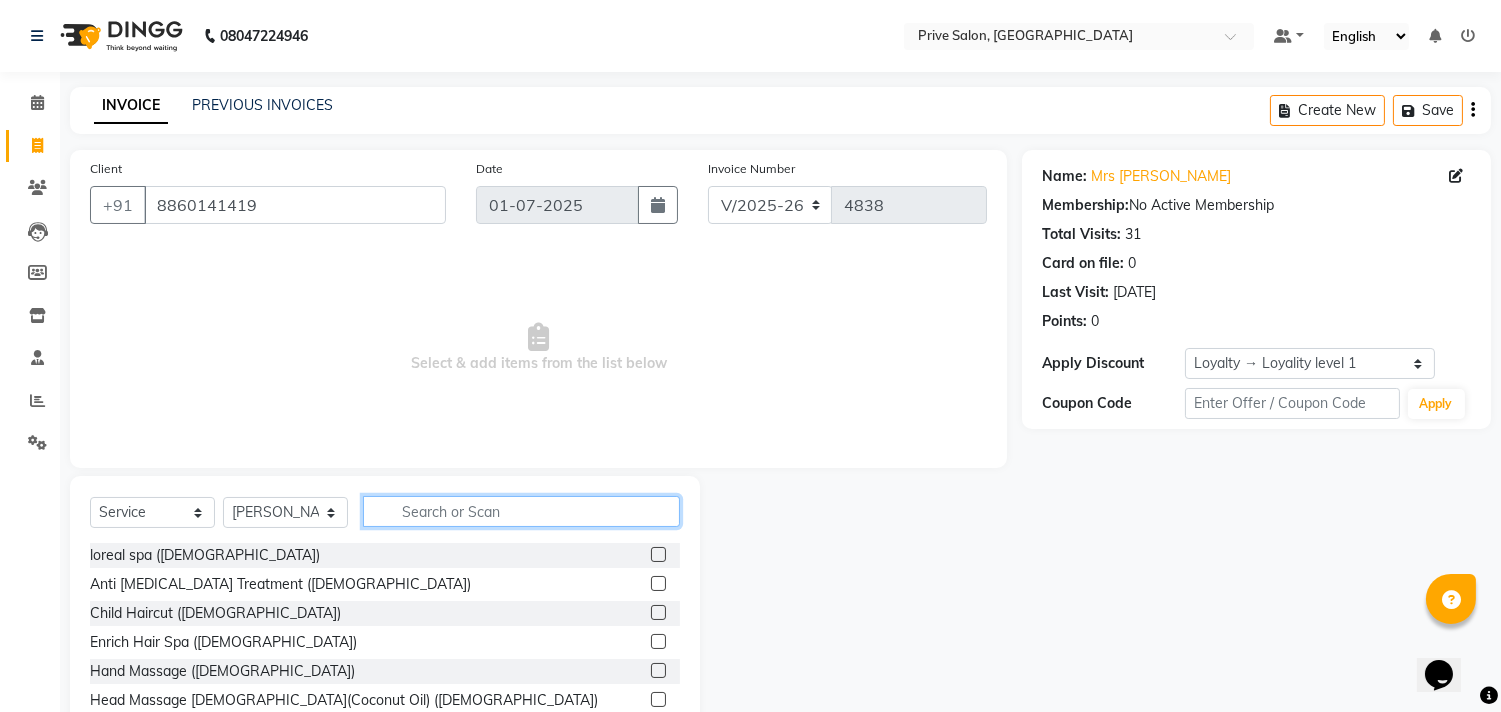 click 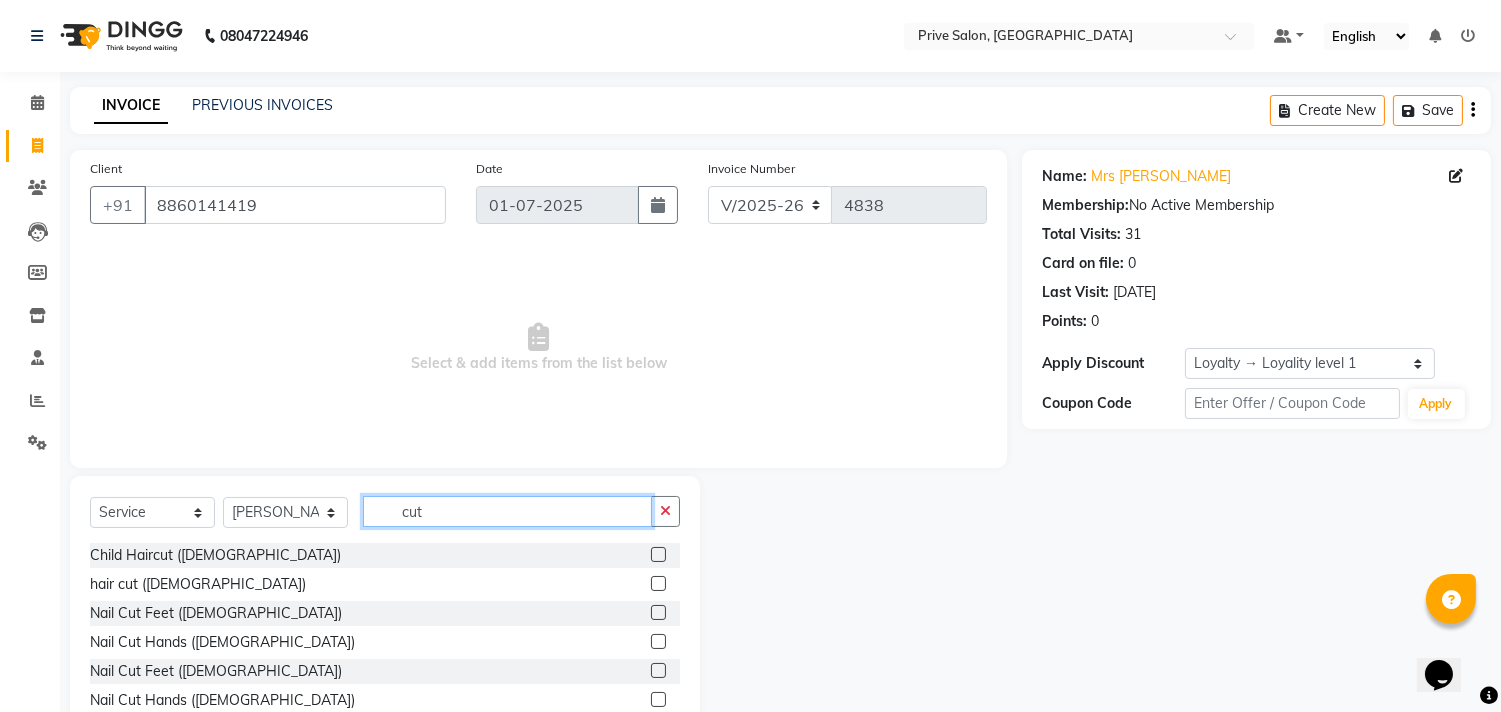 type on "cut" 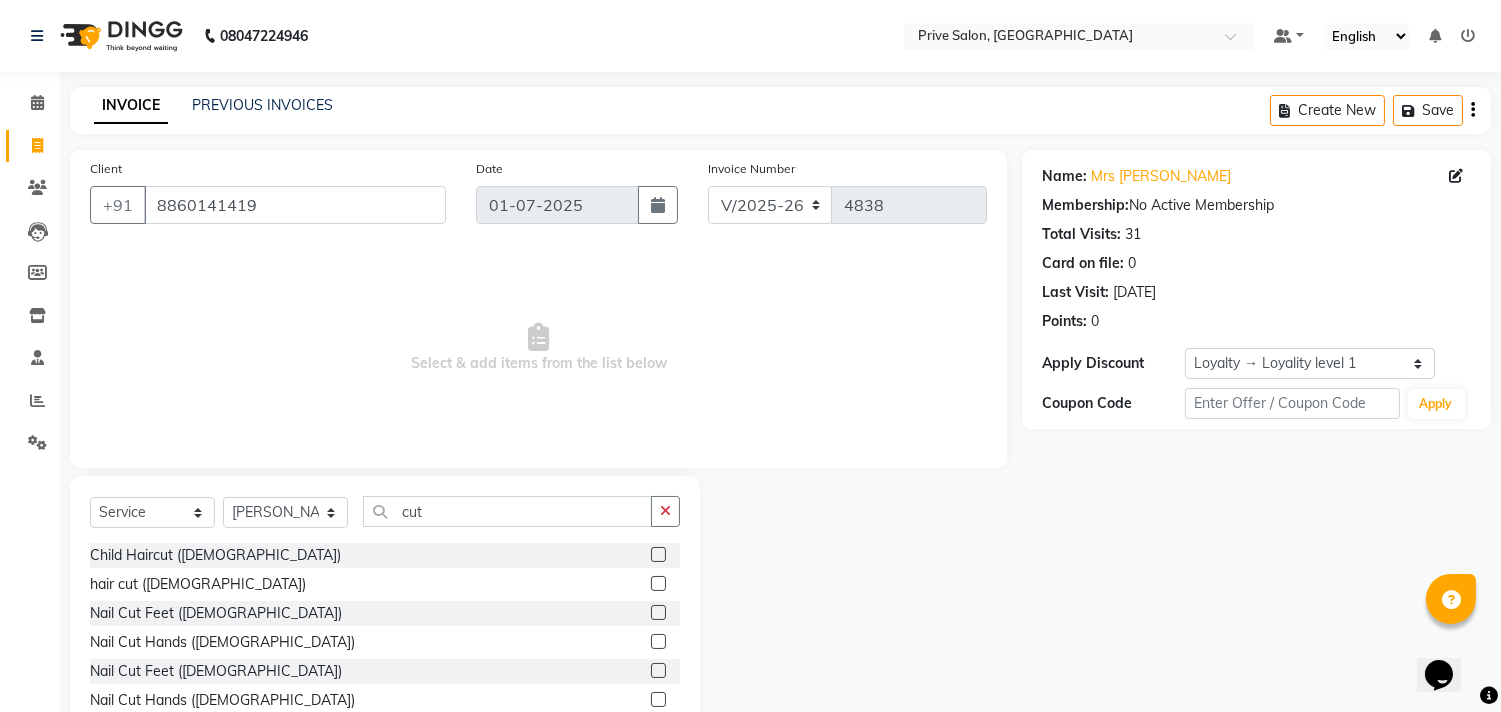 click 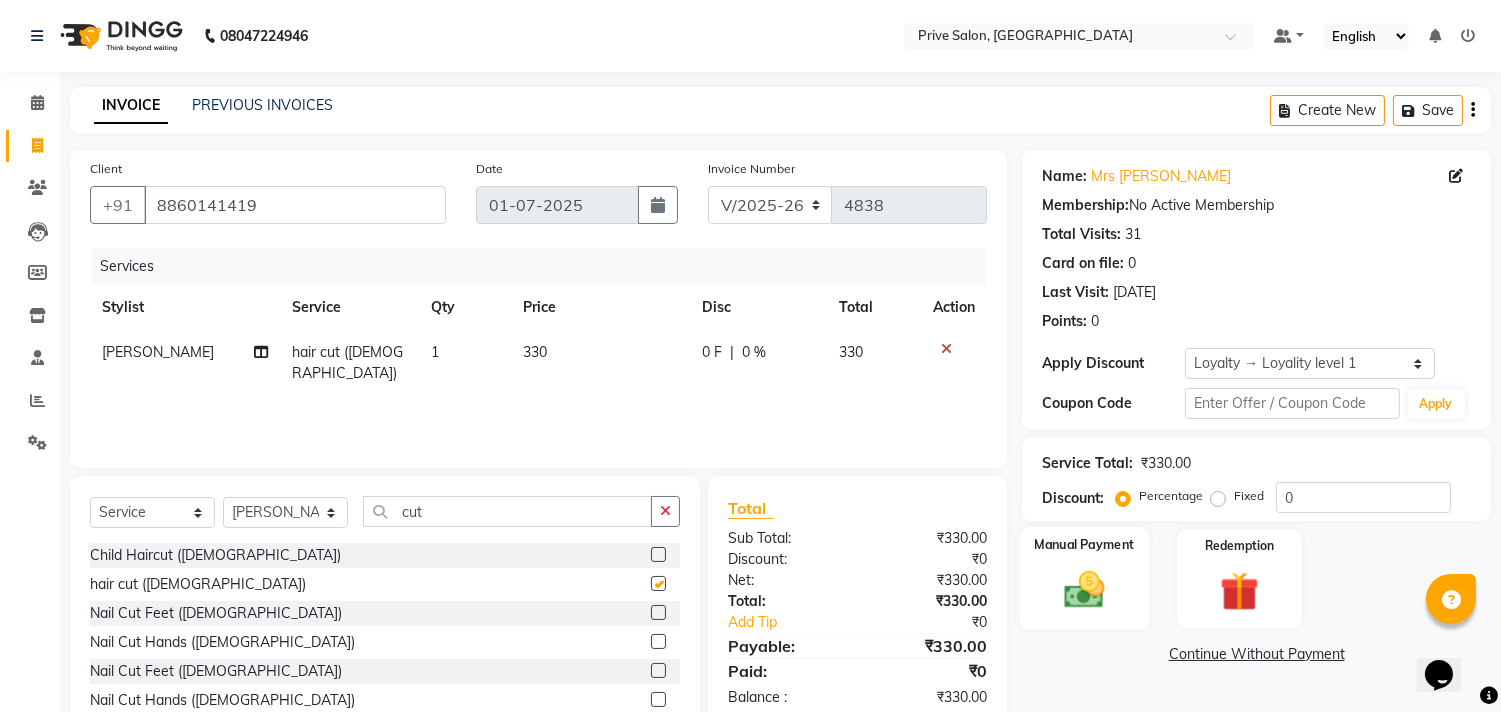 checkbox on "false" 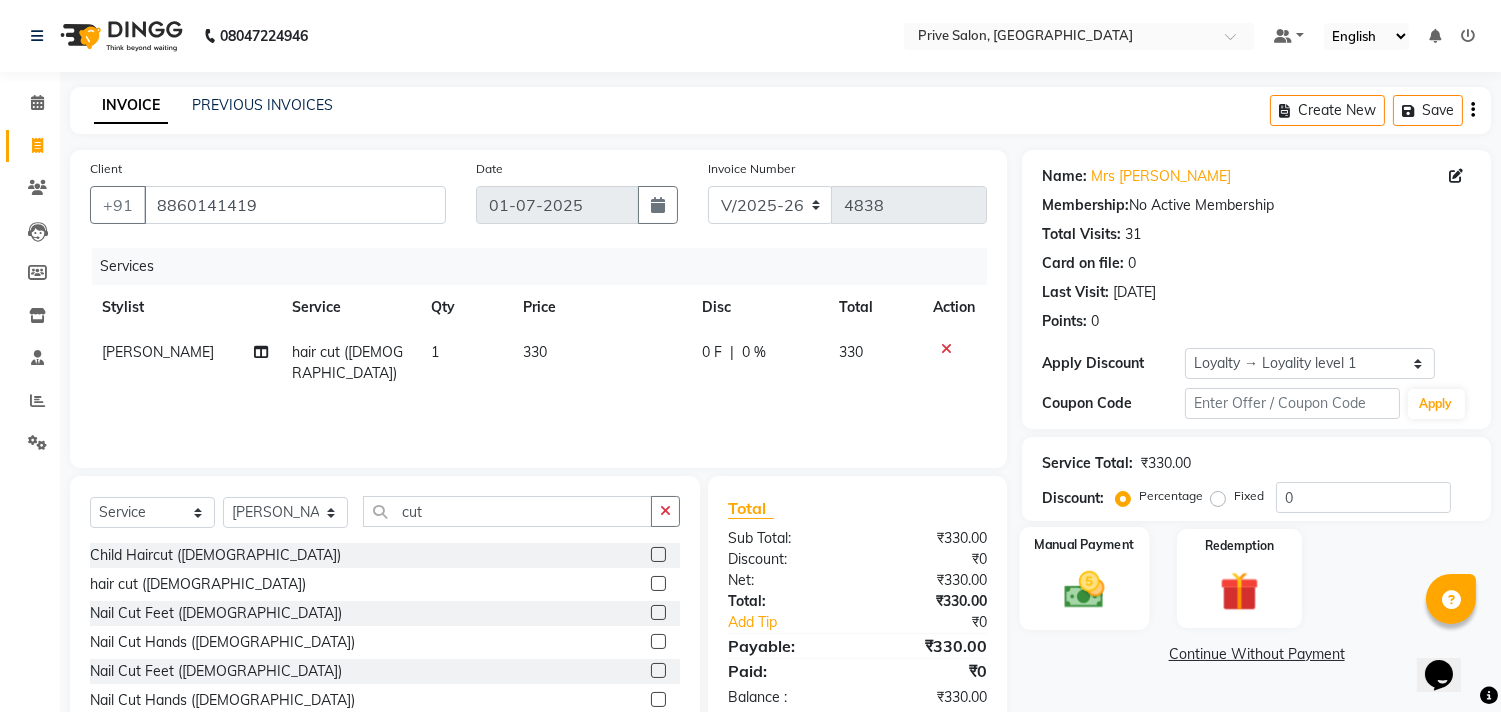 click 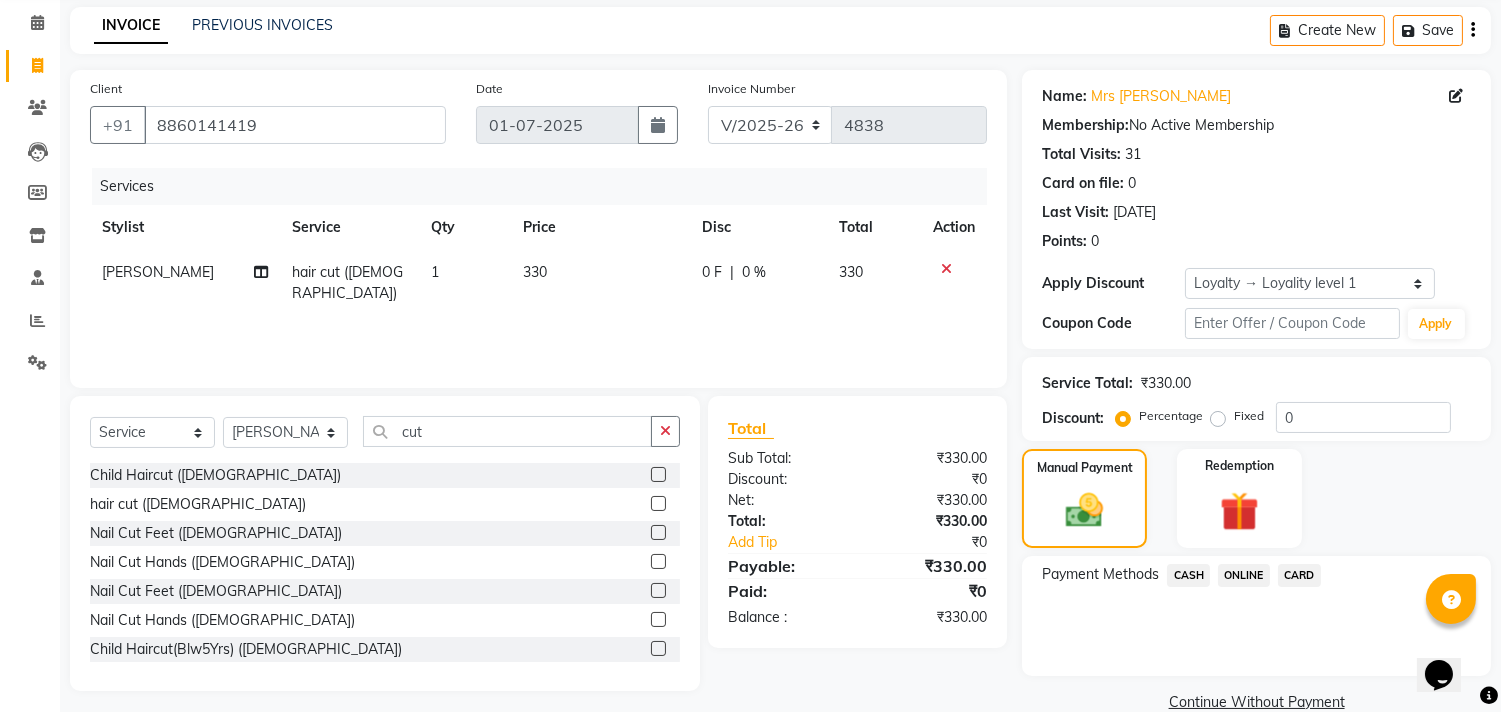 scroll, scrollTop: 114, scrollLeft: 0, axis: vertical 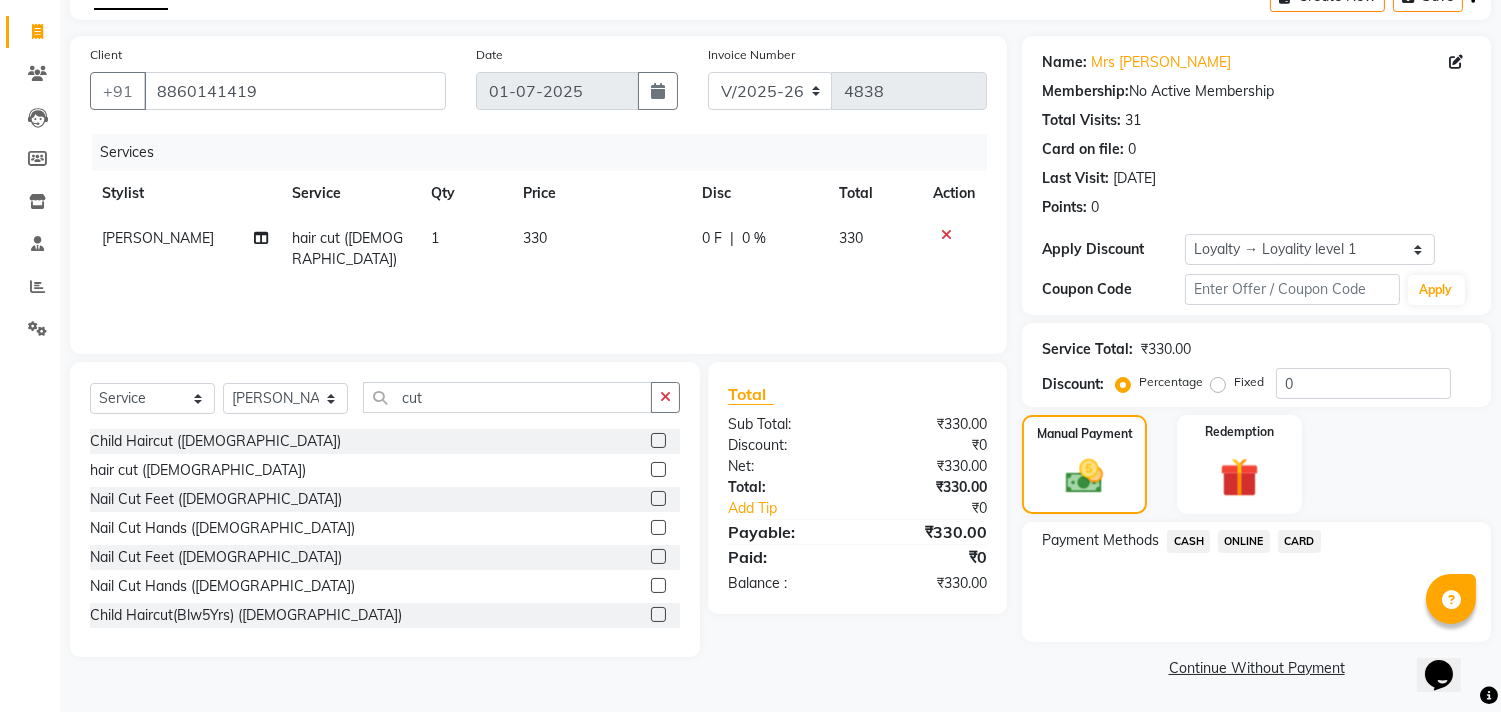 click on "ONLINE" 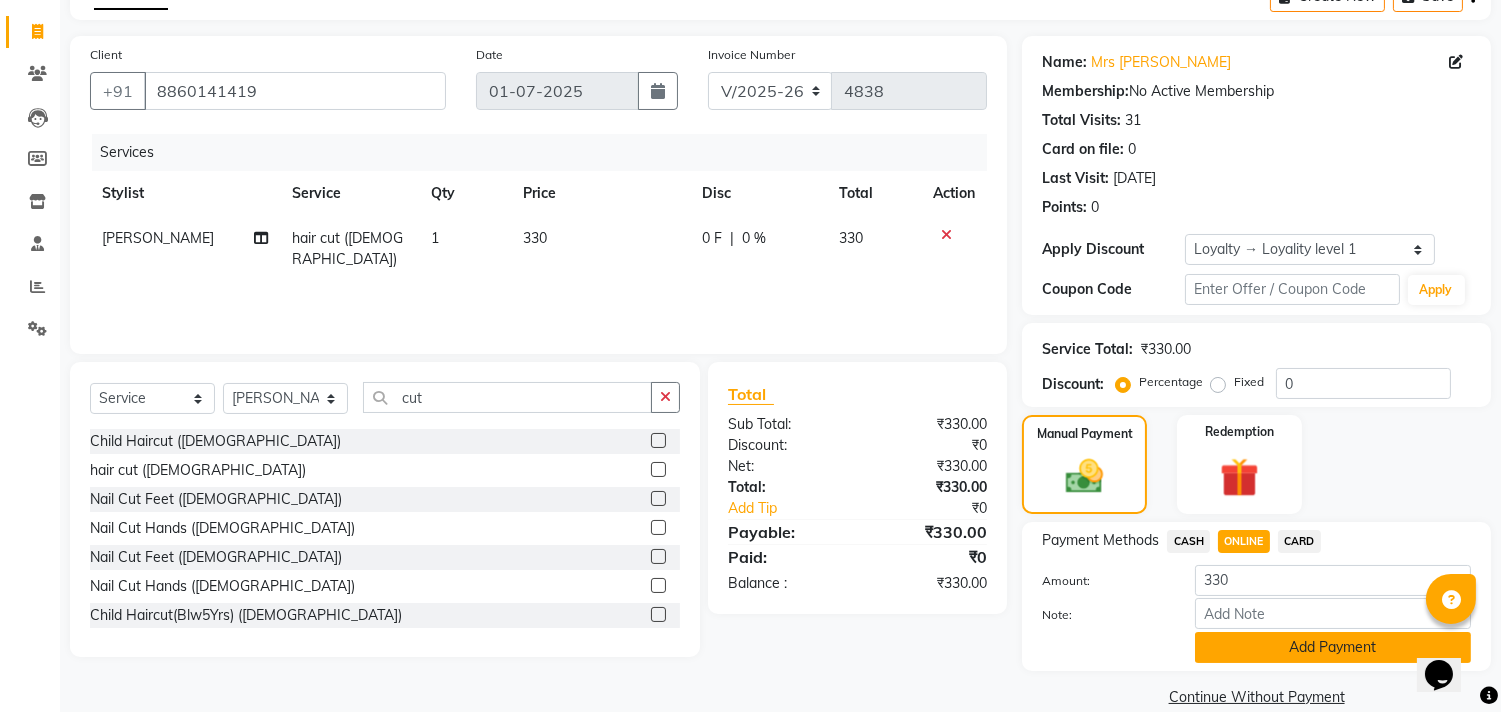click on "Add Payment" 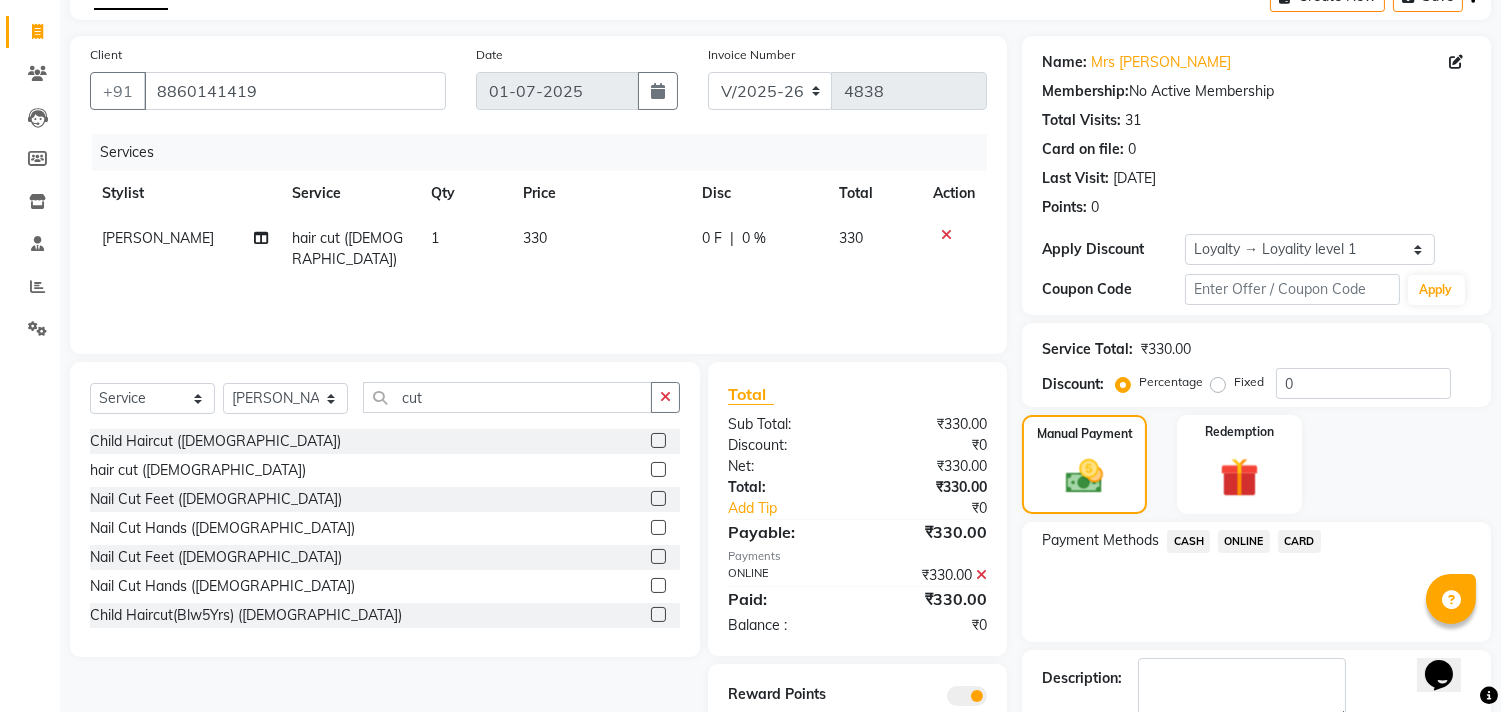 scroll, scrollTop: 227, scrollLeft: 0, axis: vertical 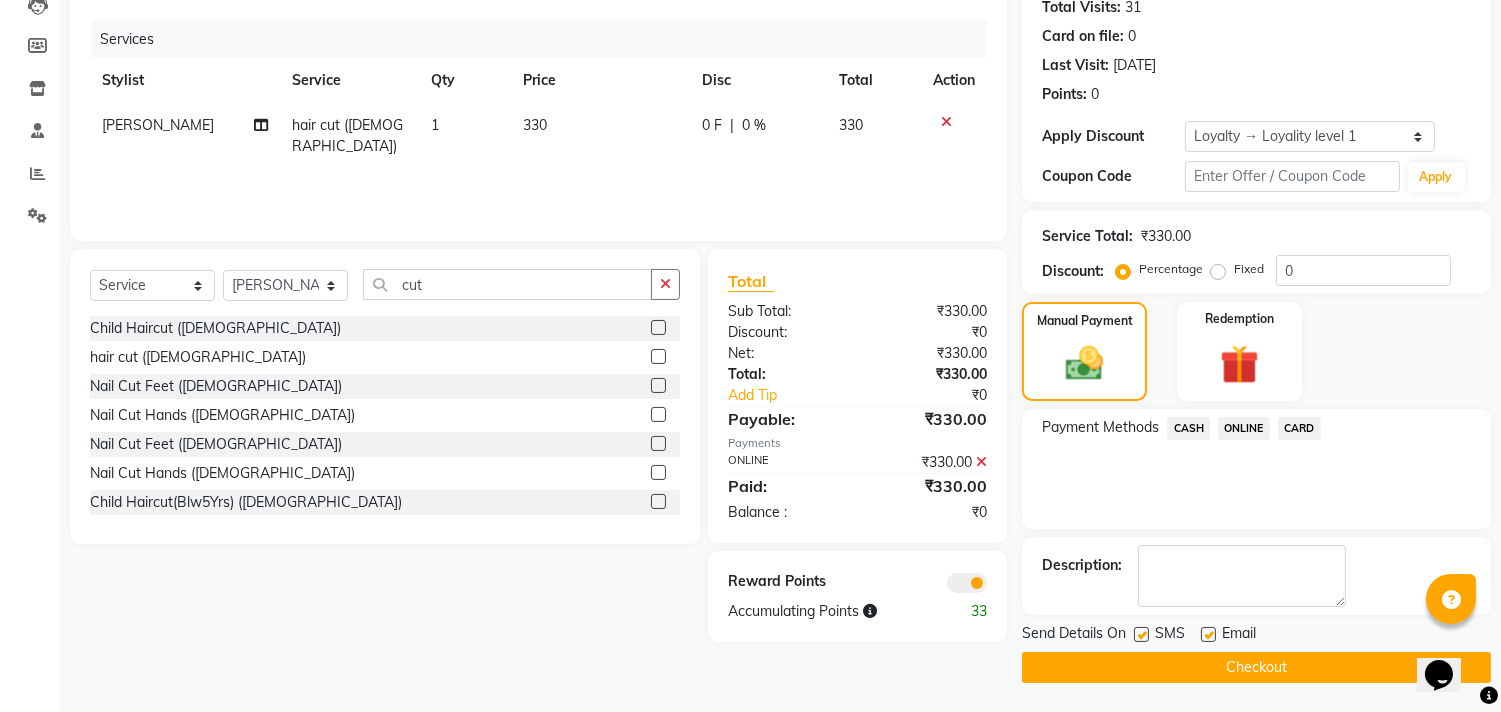click on "Send Details On SMS Email" 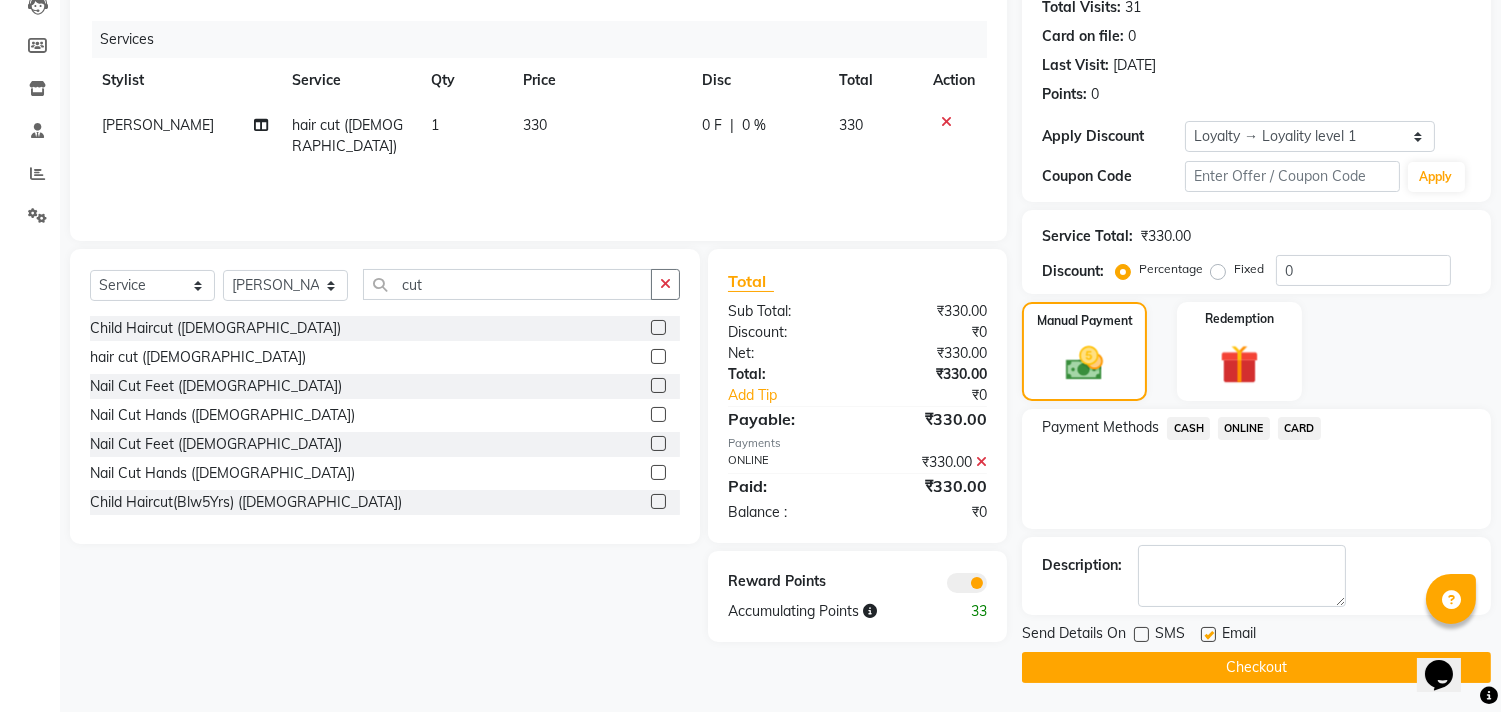 click 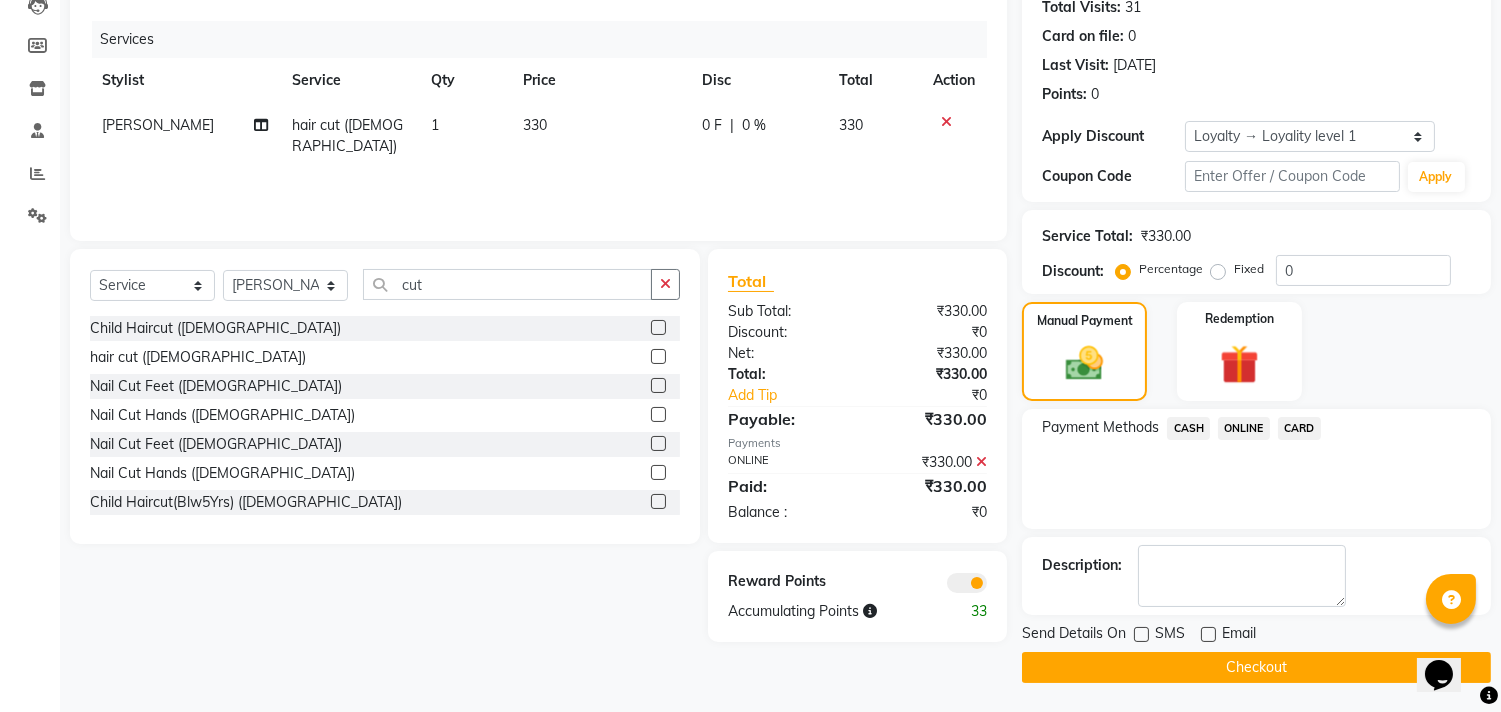 click on "Checkout" 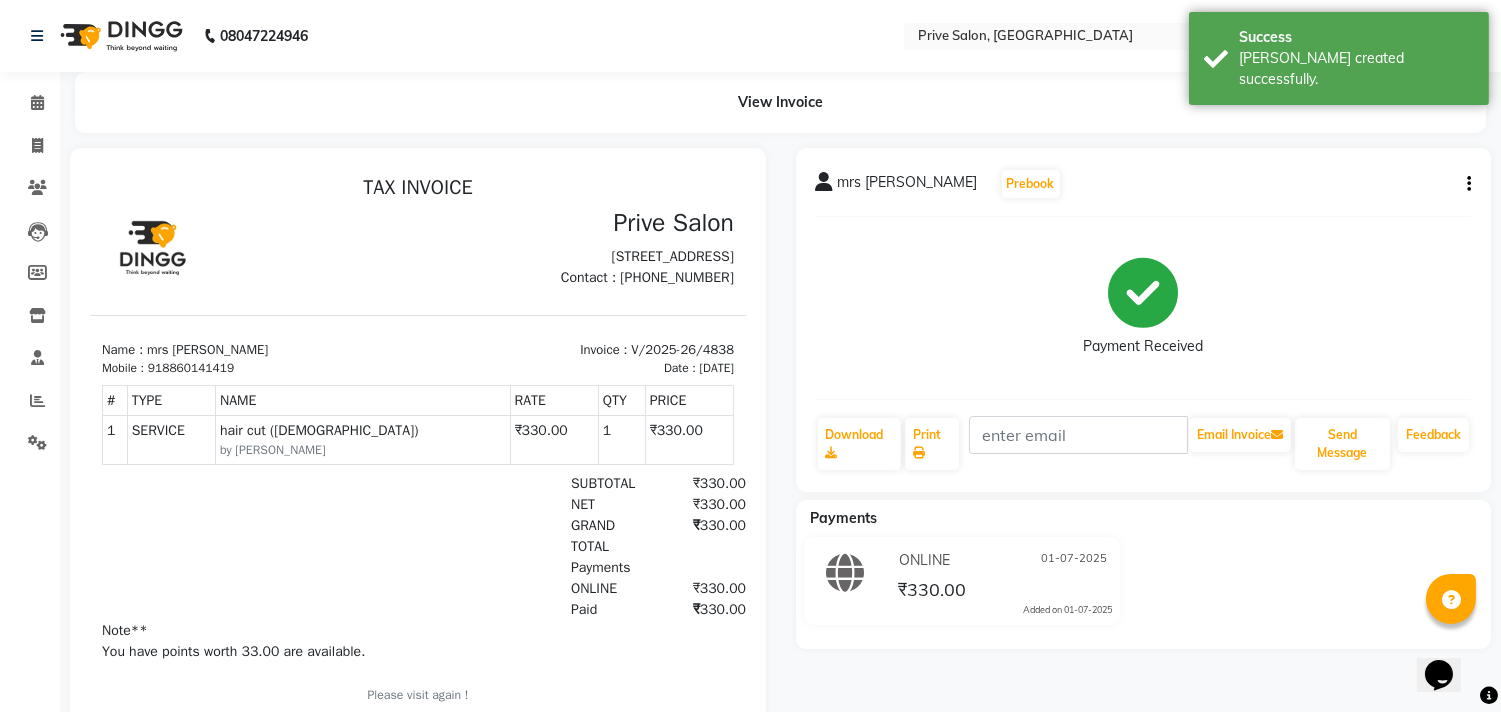 scroll, scrollTop: 0, scrollLeft: 0, axis: both 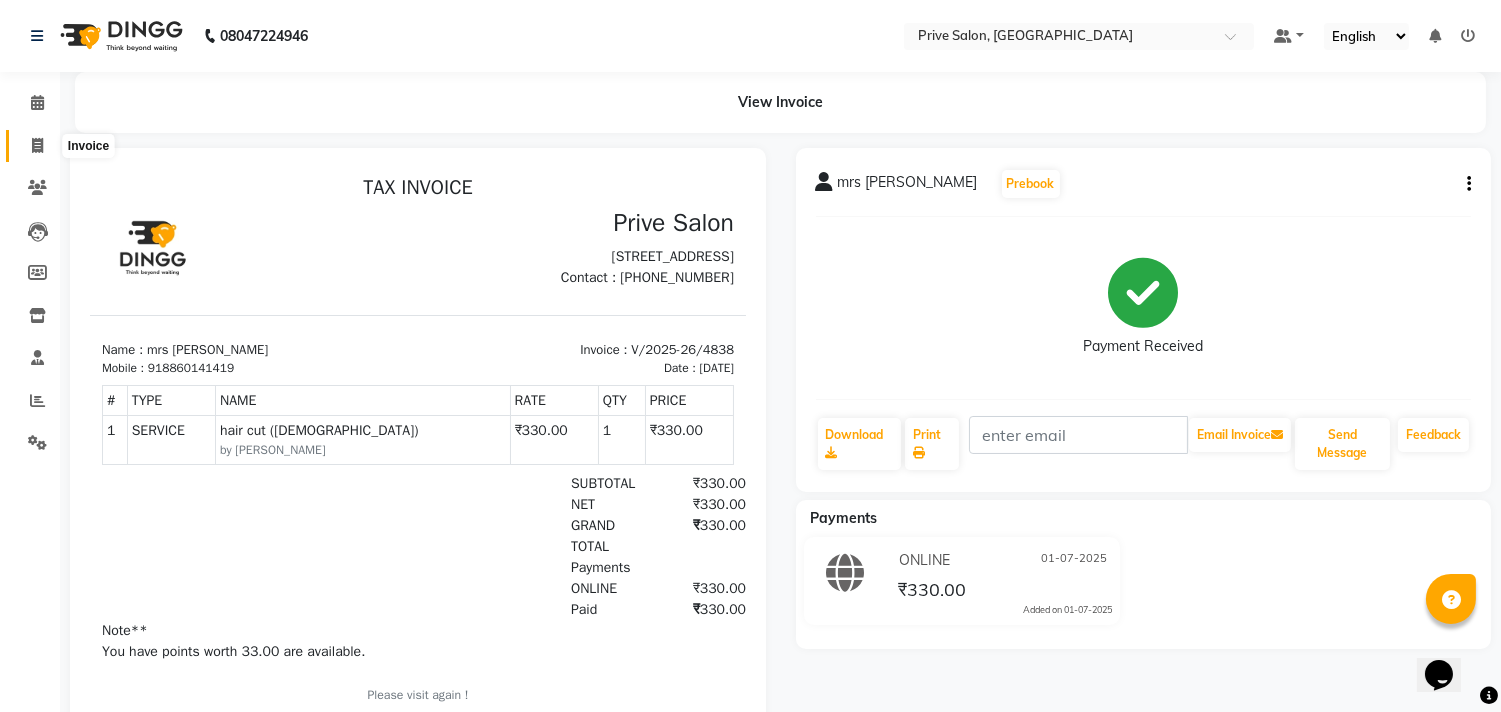 click 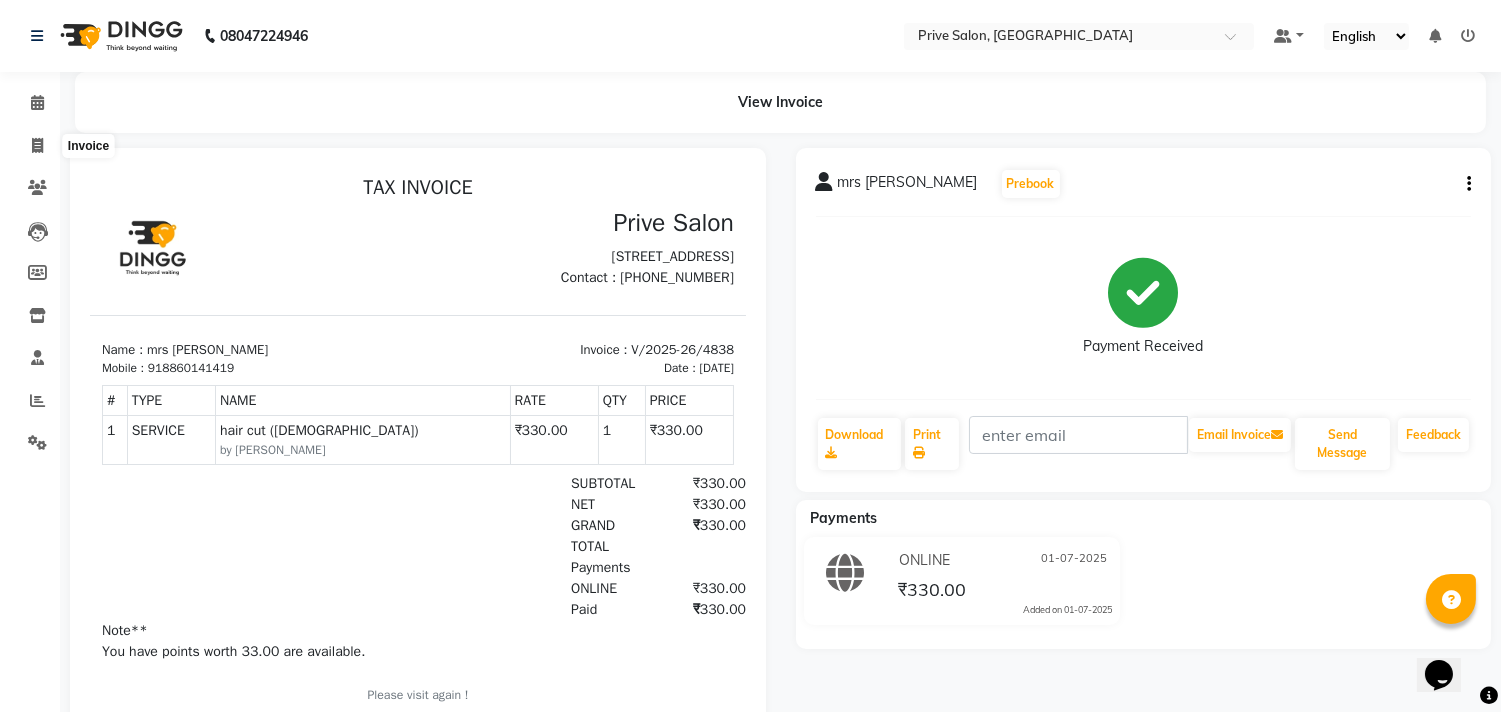 select on "service" 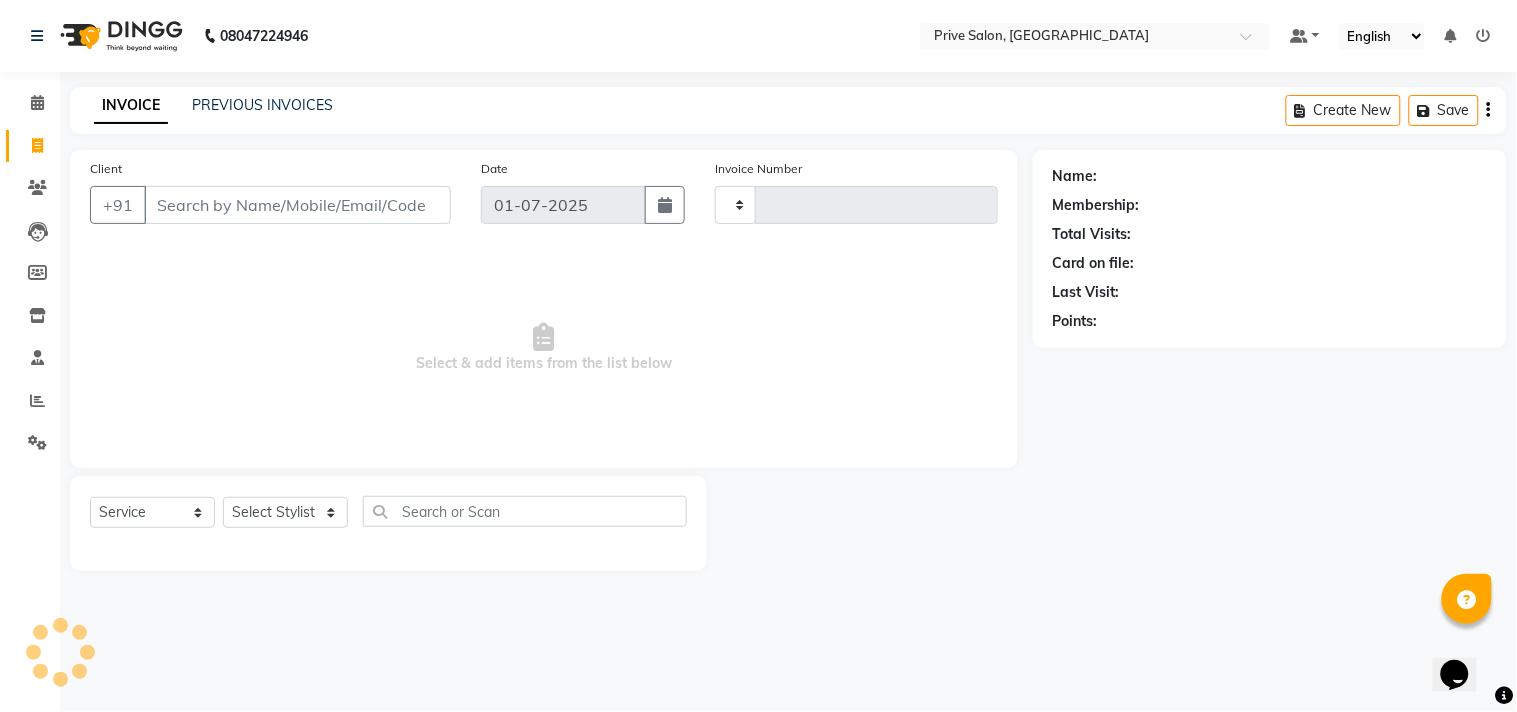 click on "Client" at bounding box center [297, 205] 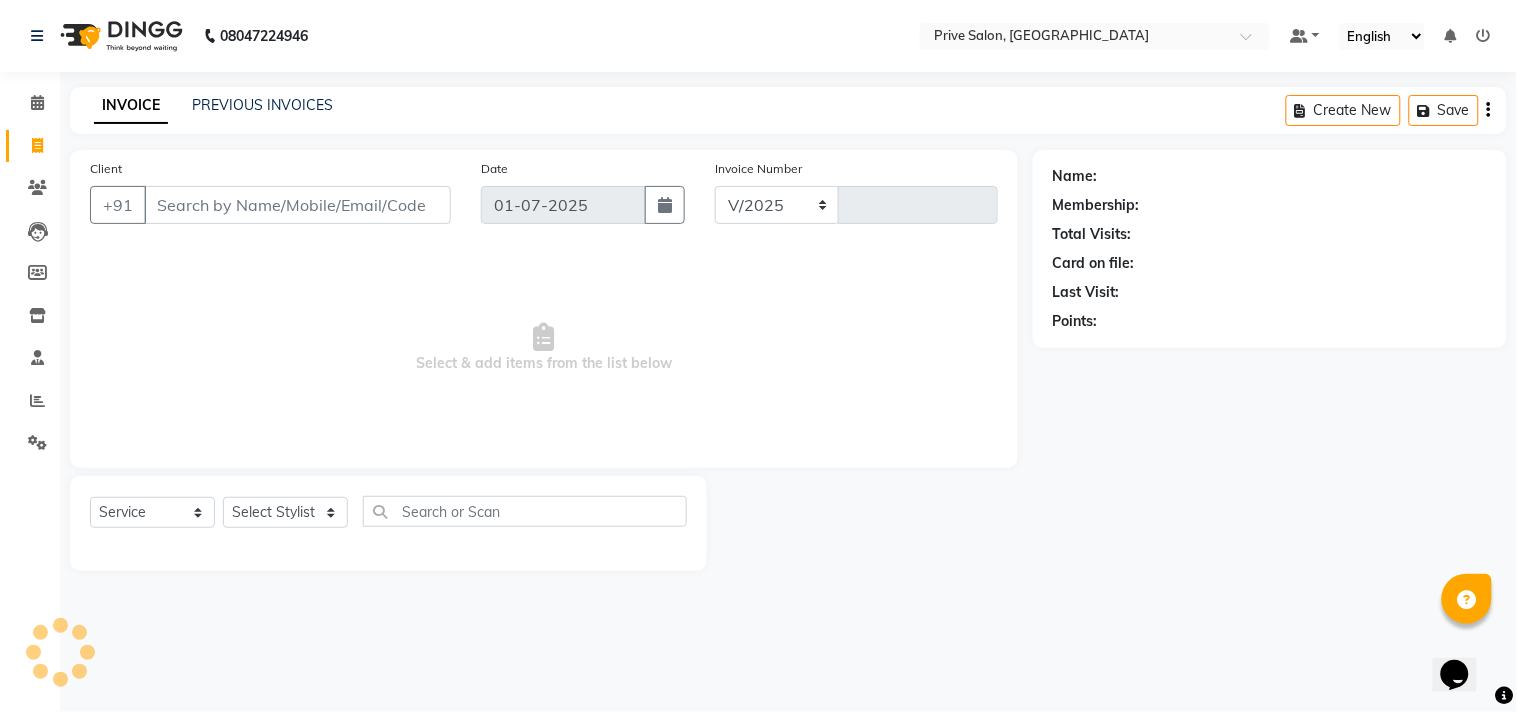 select on "136" 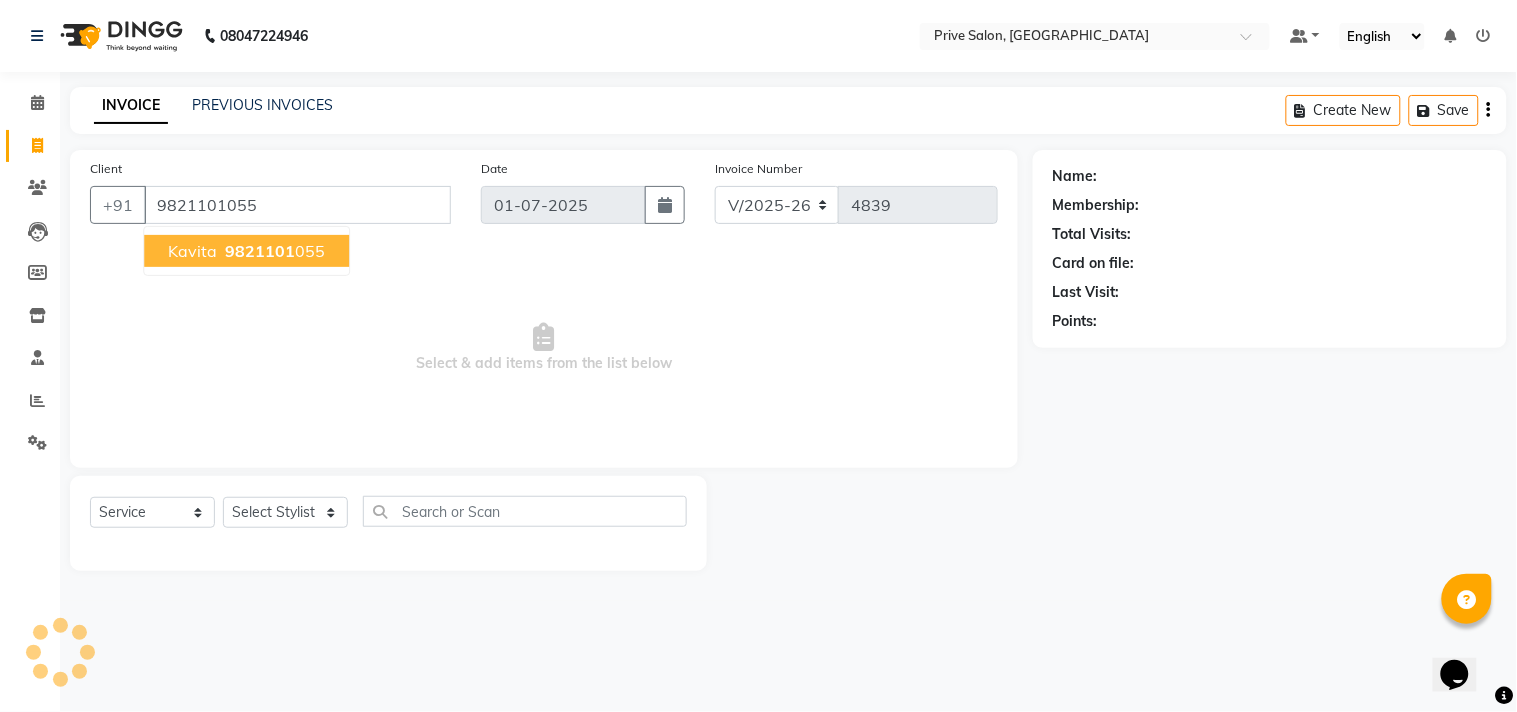 type on "9821101055" 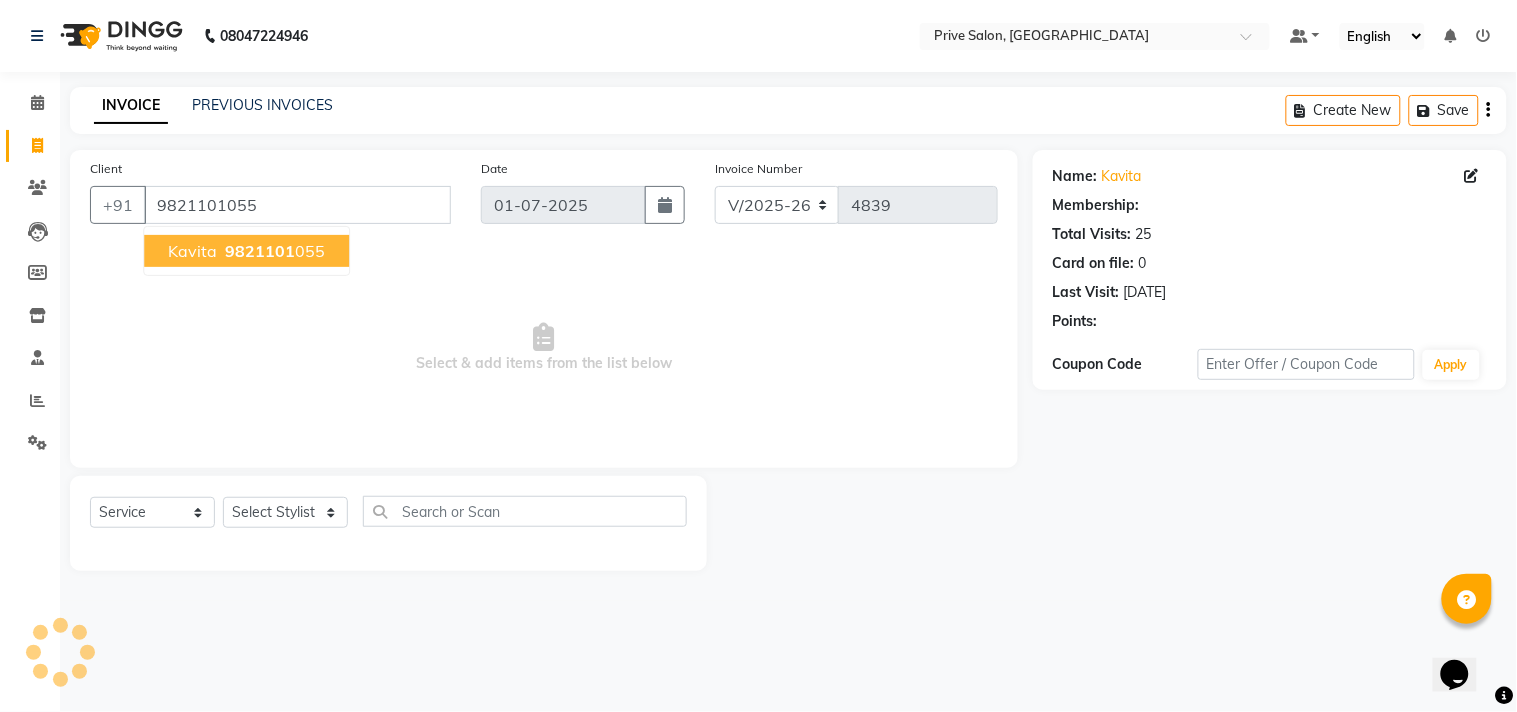 select on "1: Object" 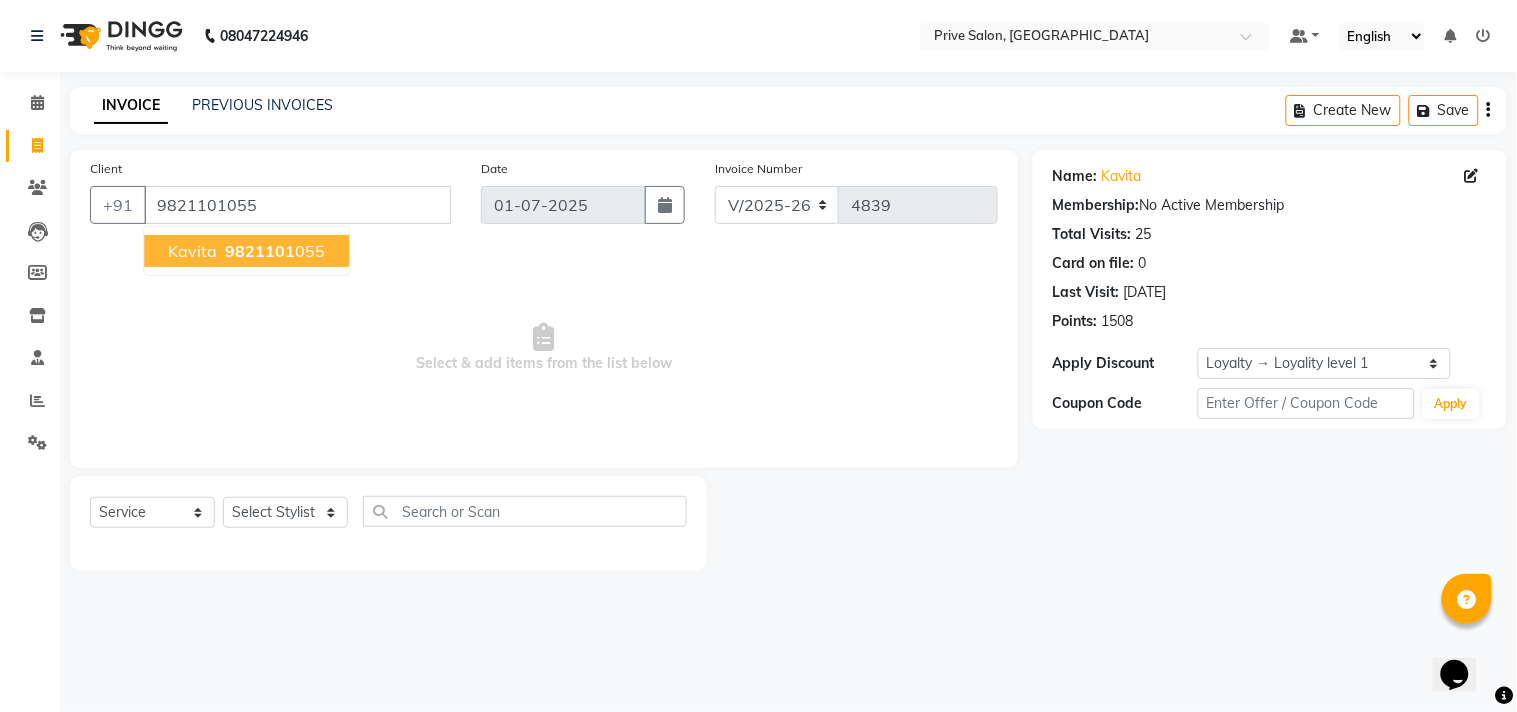 click on "kavita   9821101 055" at bounding box center (246, 251) 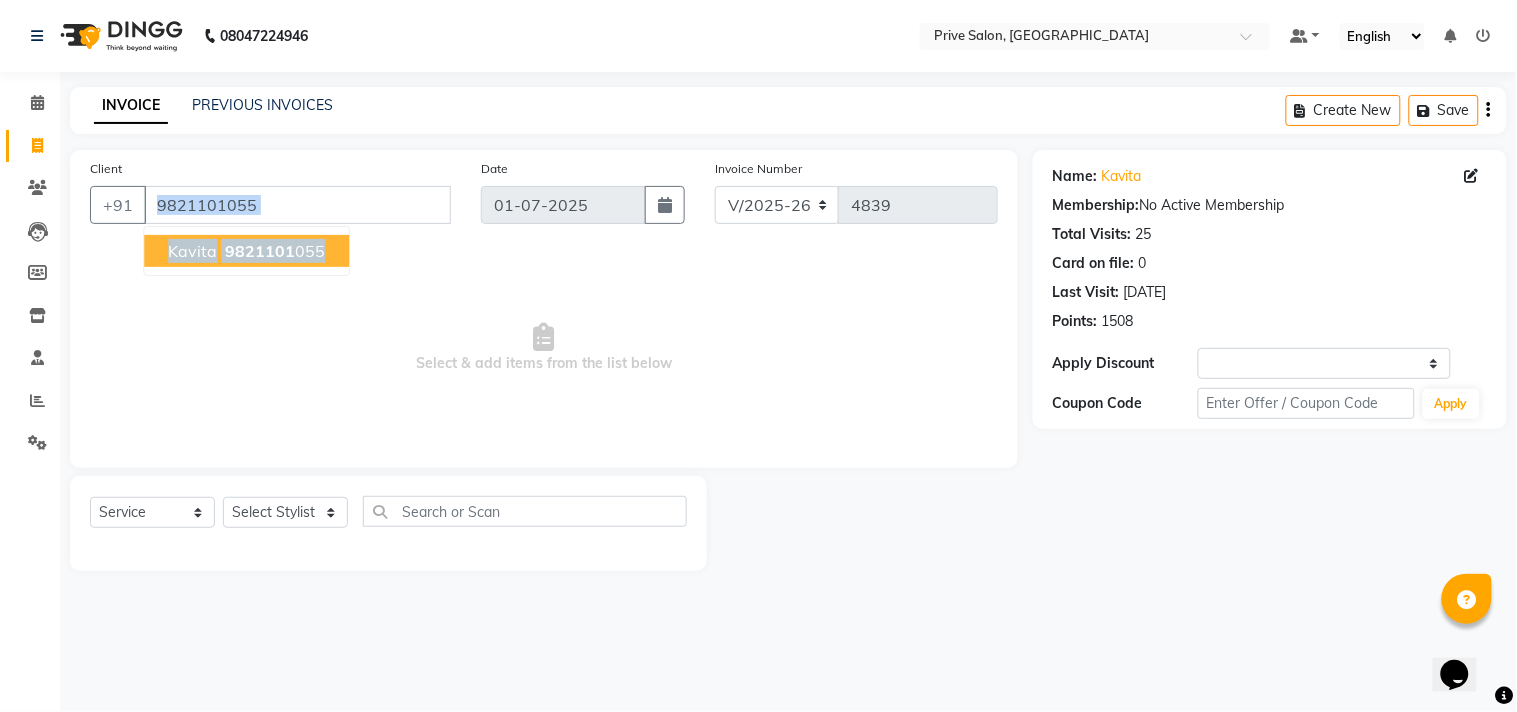 click on "Client [PHONE_NUMBER] kavita   9821101 055" 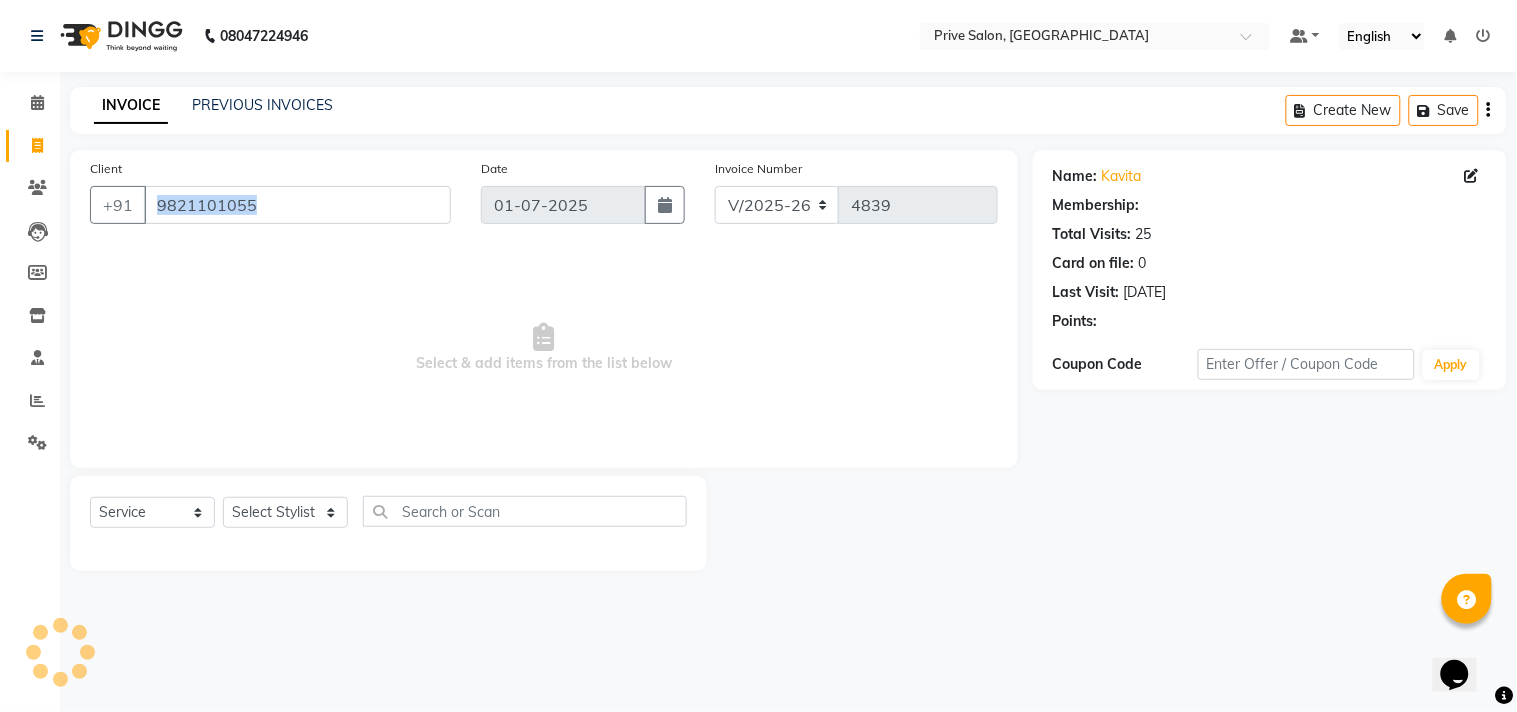 select on "1: Object" 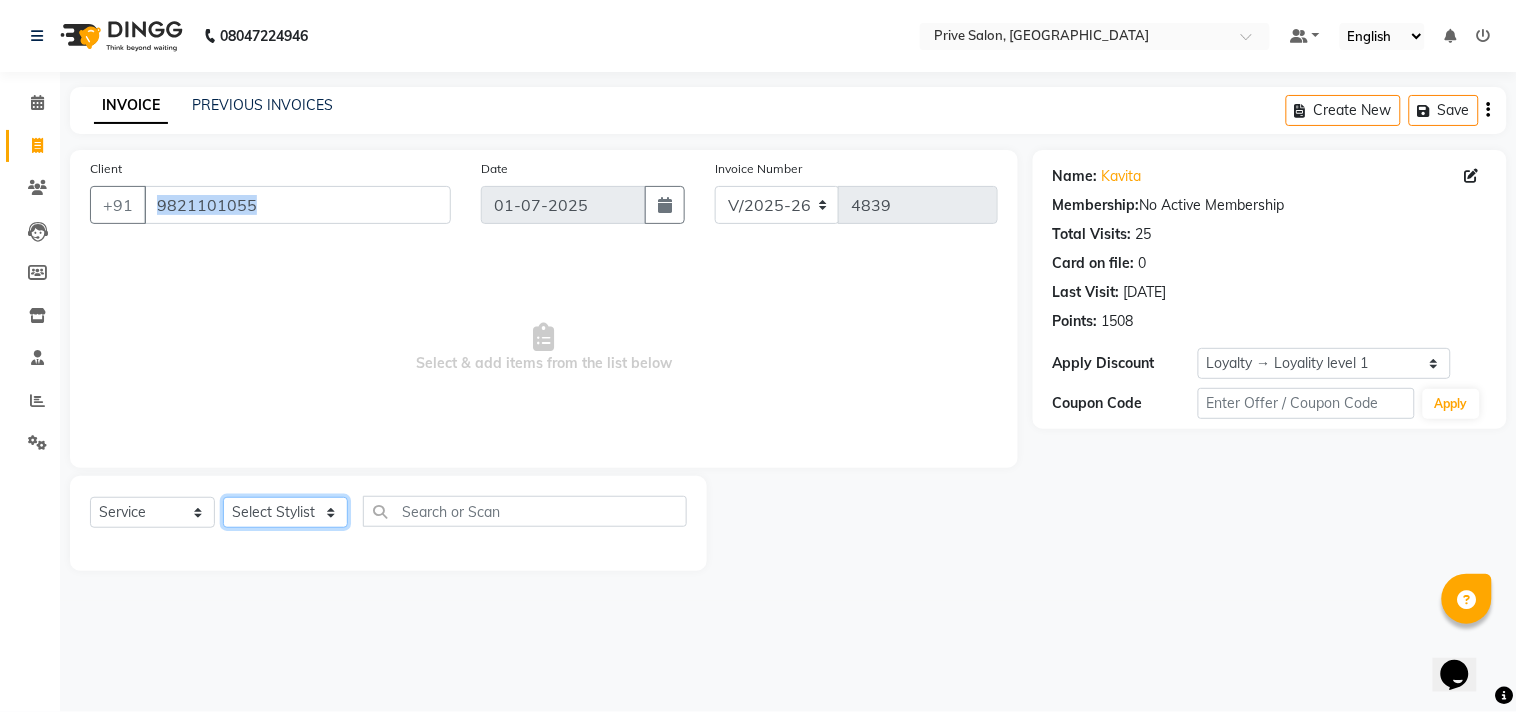 click on "Select Stylist amit ARJUN [PERSON_NAME] [PERSON_NAME] GOLU [PERSON_NAME] isha [PERSON_NAME] Manager [PERSON_NAME] [PERSON_NAME] [PERSON_NAME] [PERSON_NAME] [PERSON_NAME] vikas" 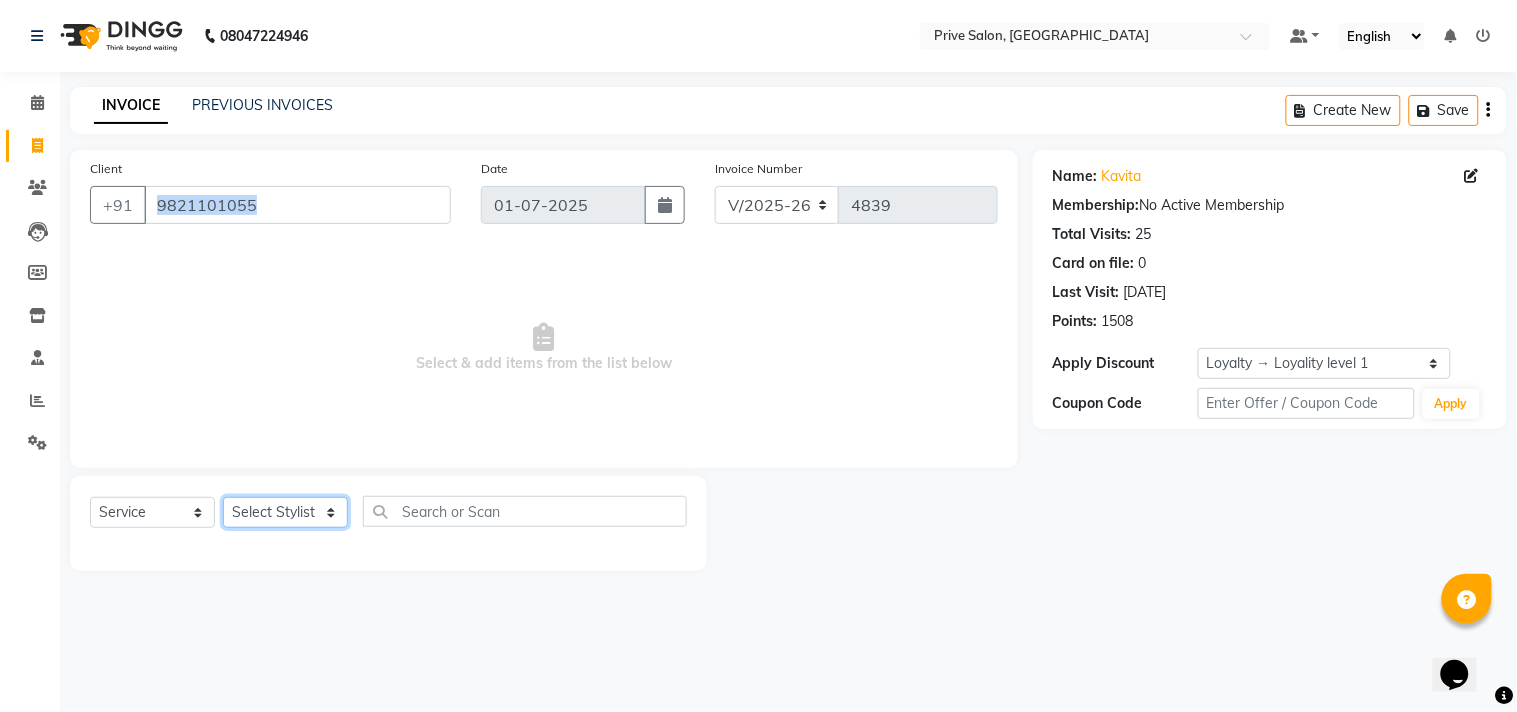 select on "26772" 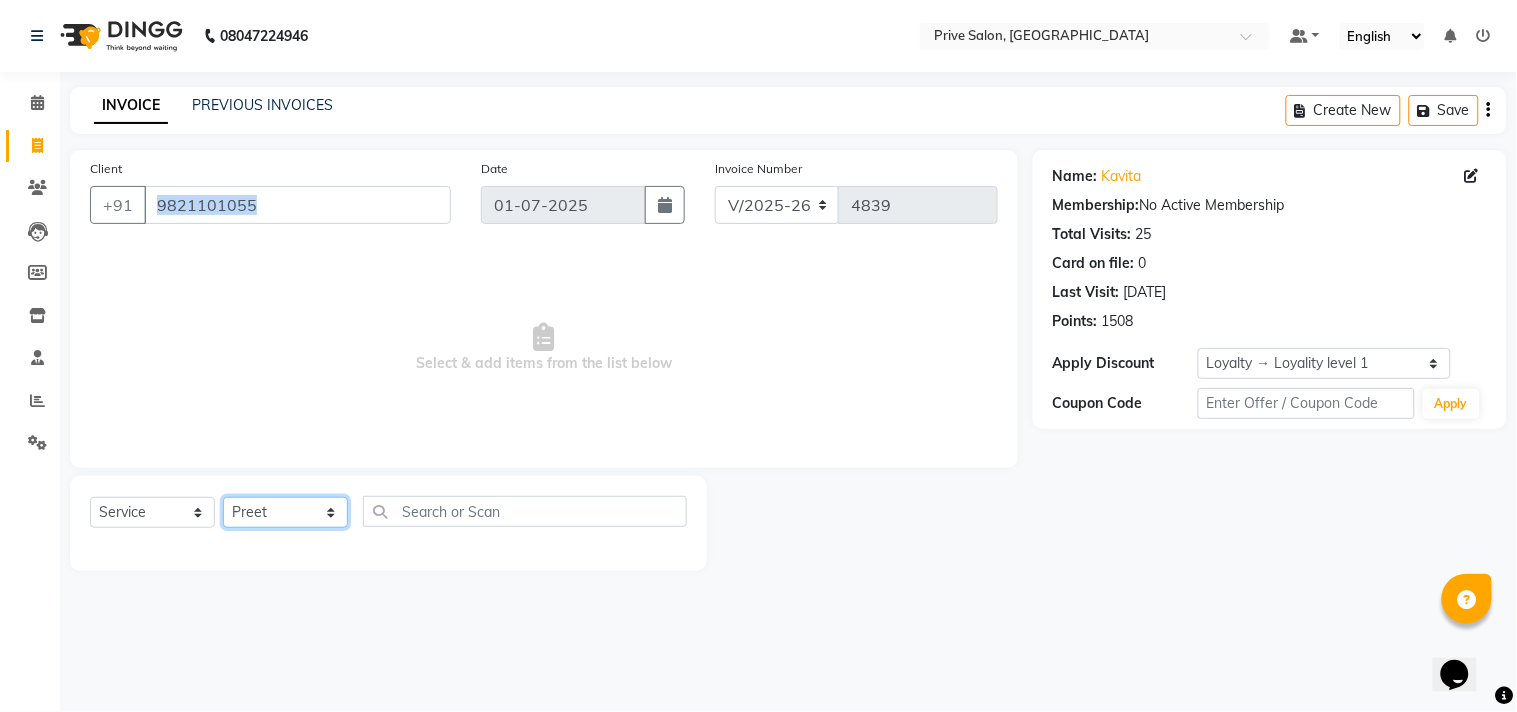 click on "Select Stylist amit ARJUN [PERSON_NAME] [PERSON_NAME] GOLU [PERSON_NAME] isha [PERSON_NAME] Manager [PERSON_NAME] [PERSON_NAME] [PERSON_NAME] [PERSON_NAME] [PERSON_NAME] vikas" 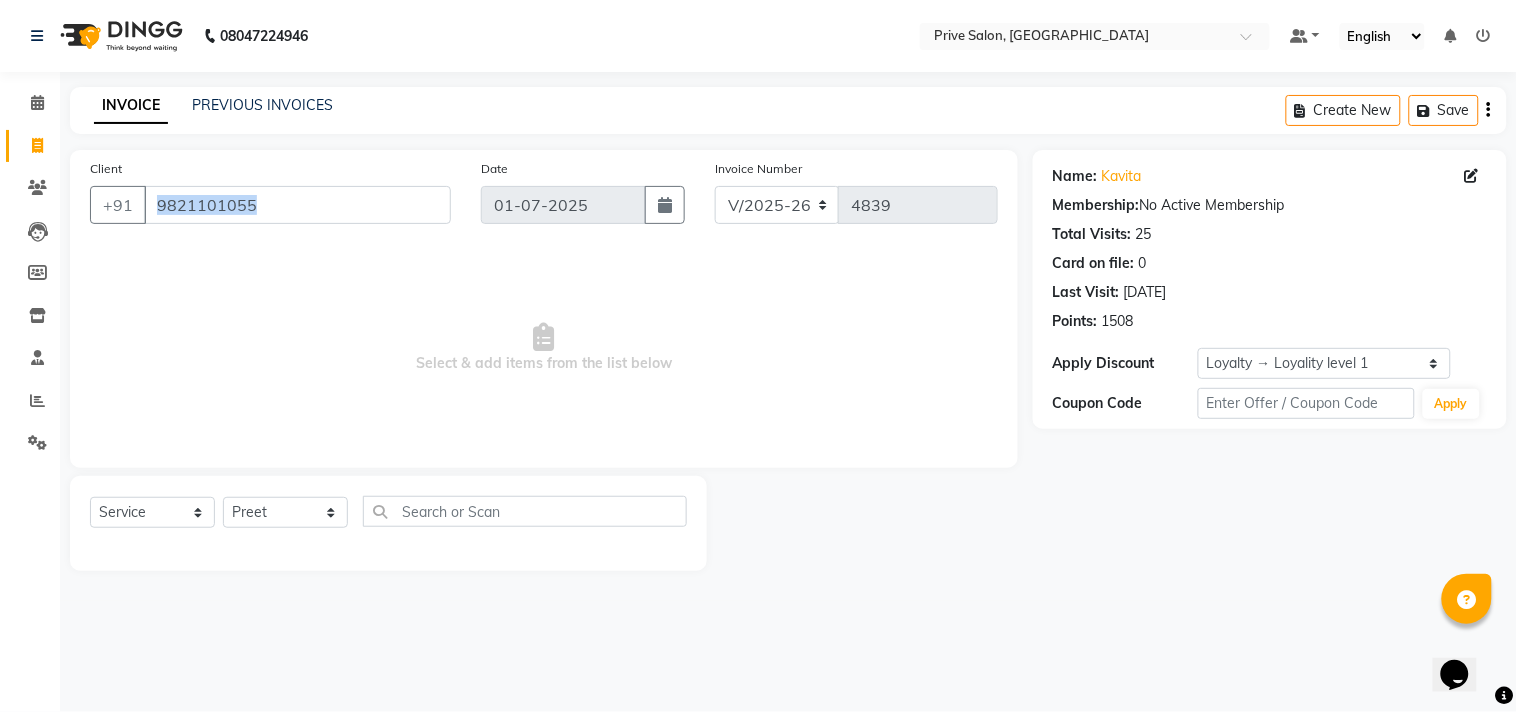 click on "Client [PHONE_NUMBER] Date [DATE] Invoice Number V/2025 V/[PHONE_NUMBER]  Select & add items from the list below" 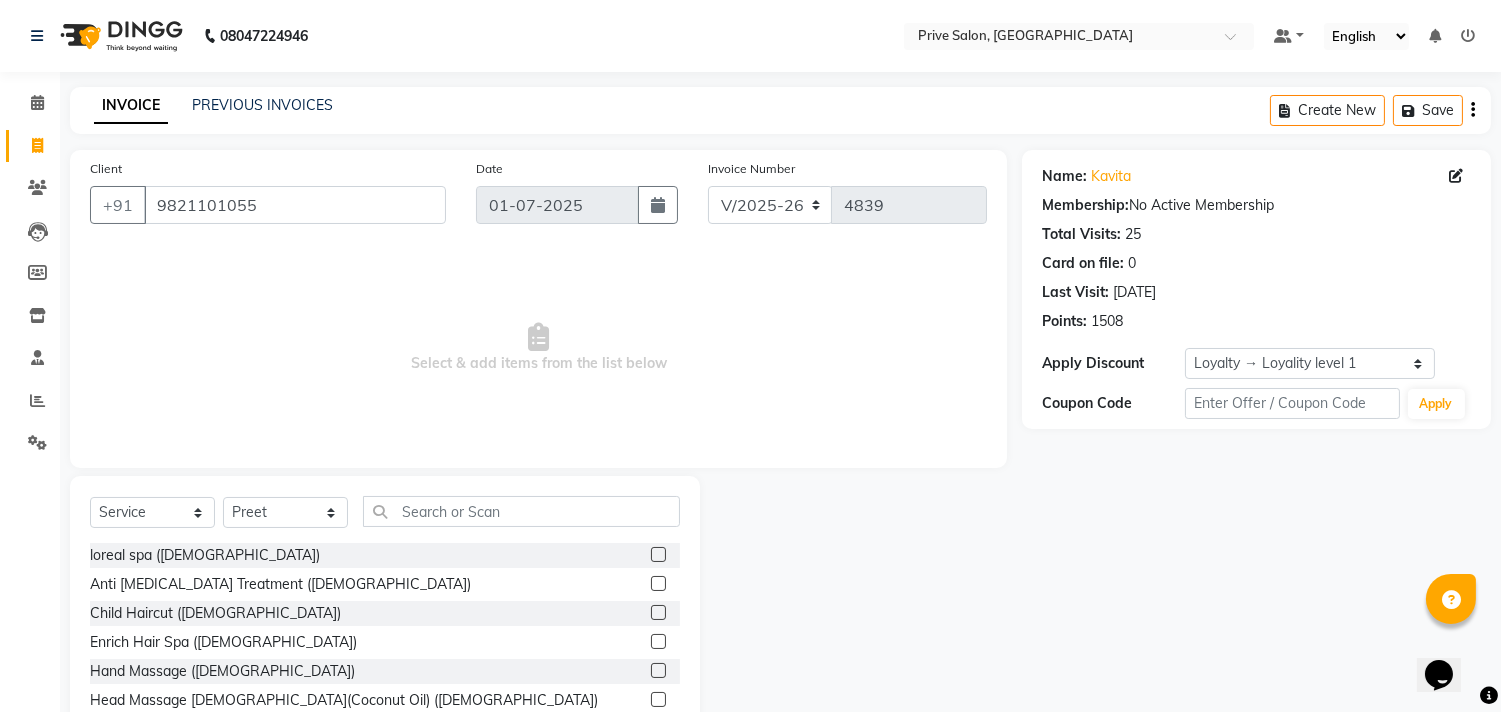 drag, startPoint x: 478, startPoint y: 534, endPoint x: 468, endPoint y: 517, distance: 19.723083 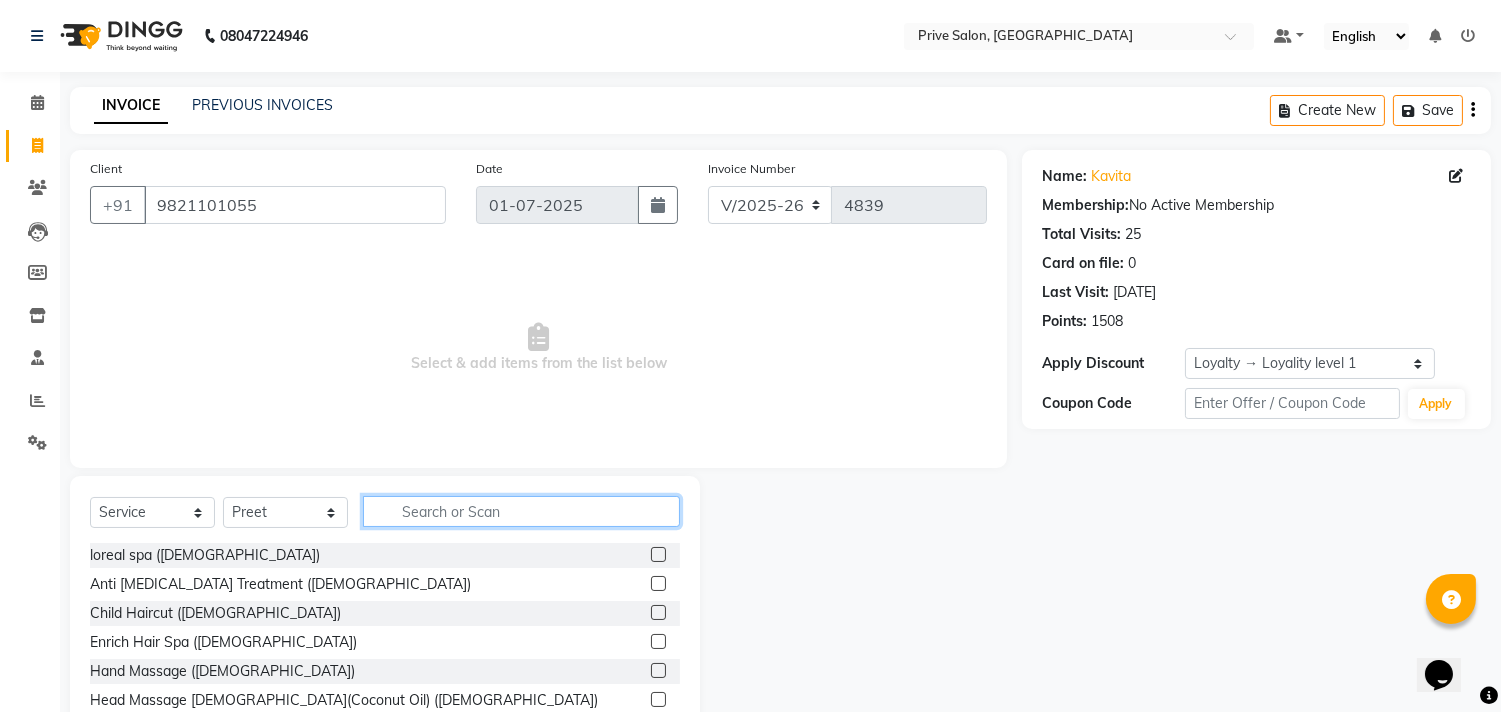 click 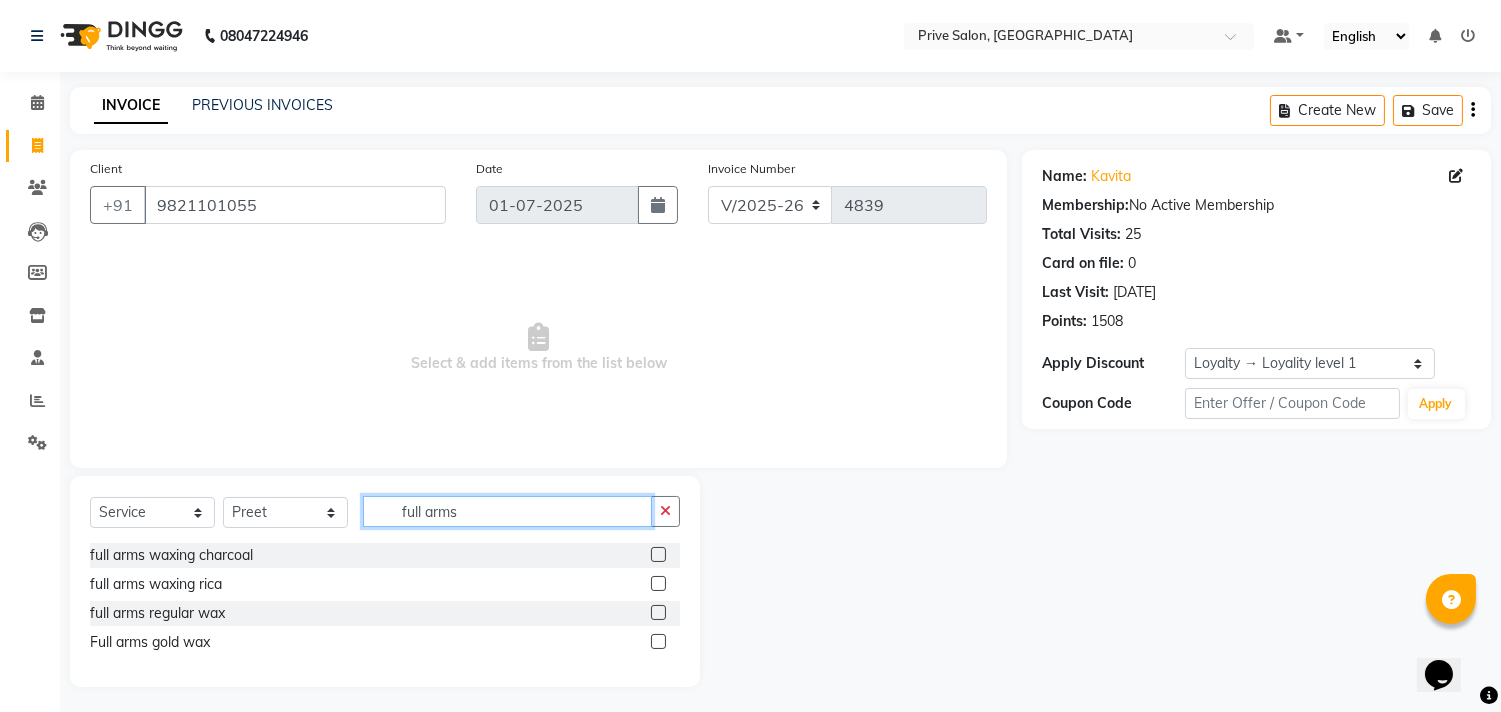 type on "full arms" 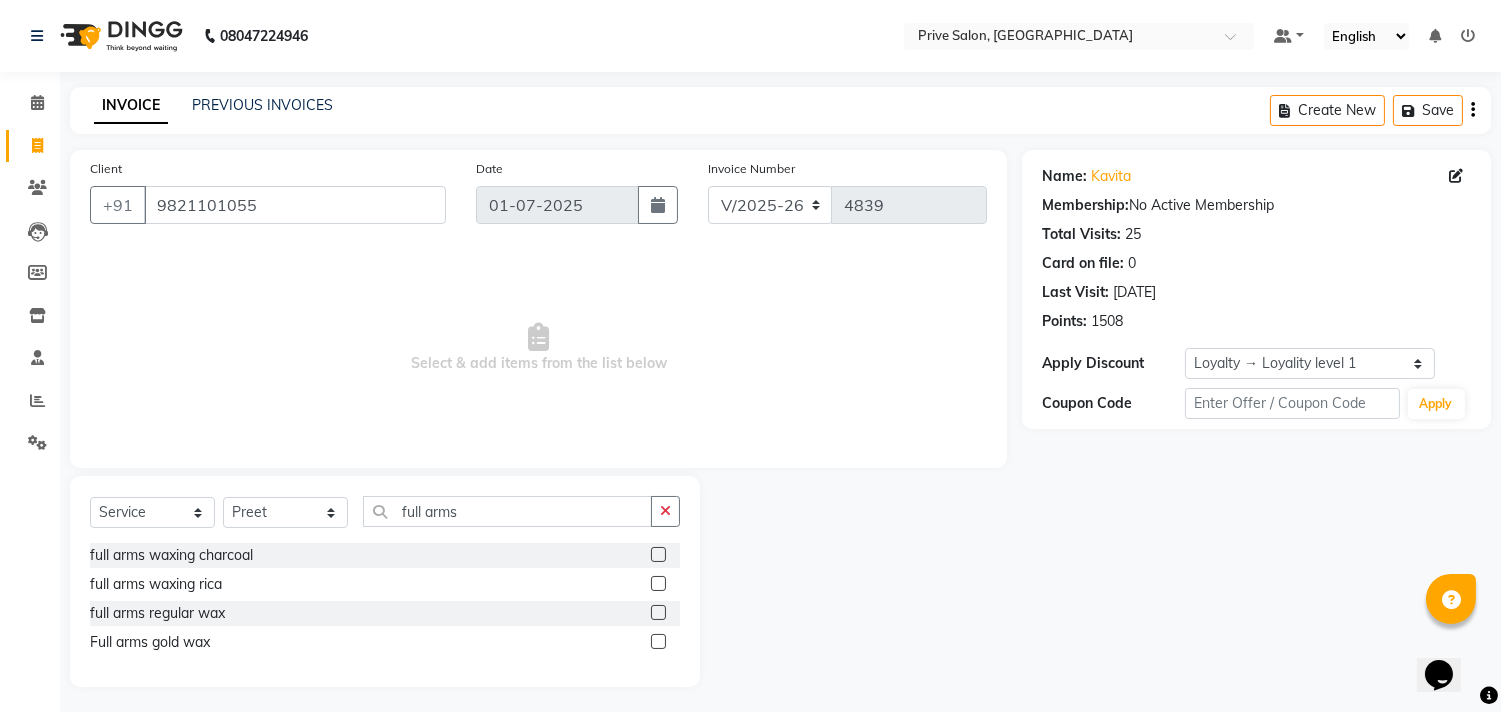 click 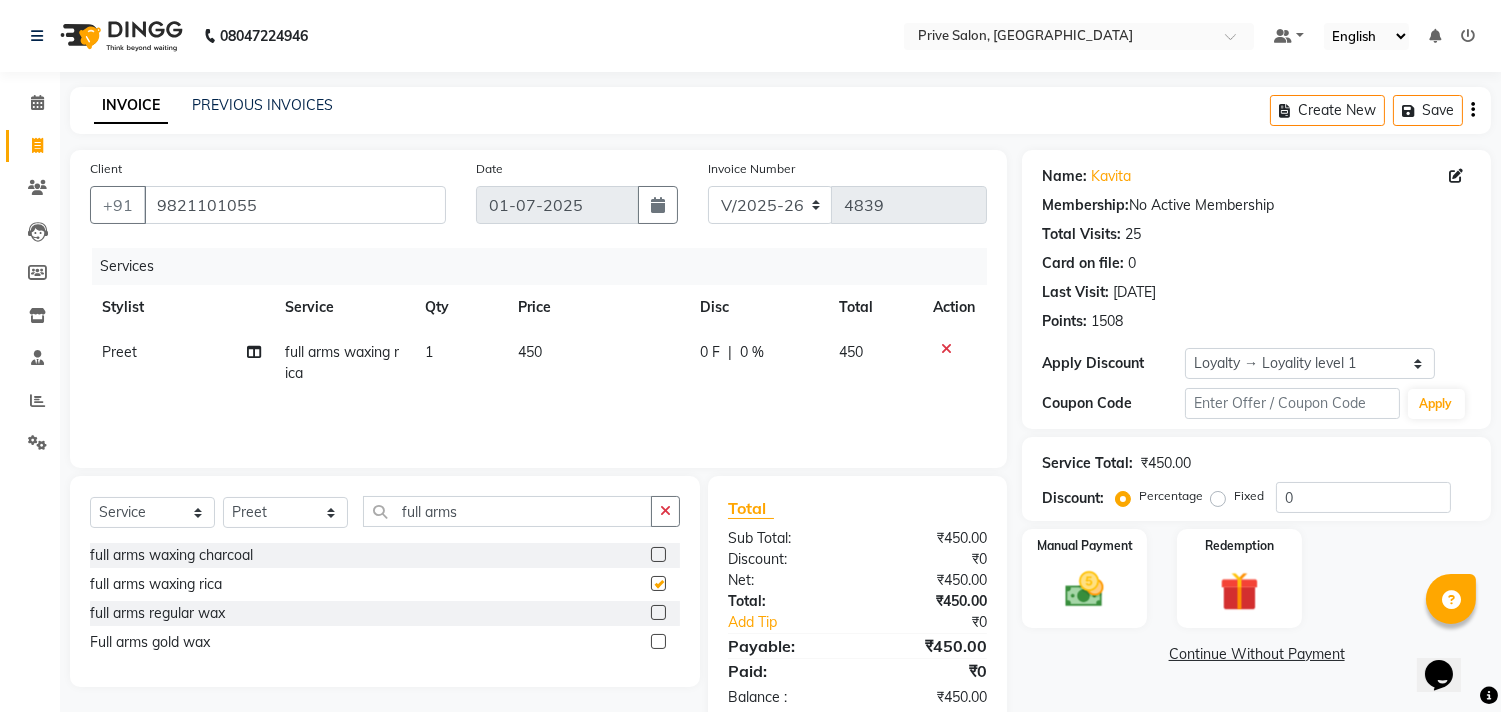 checkbox on "false" 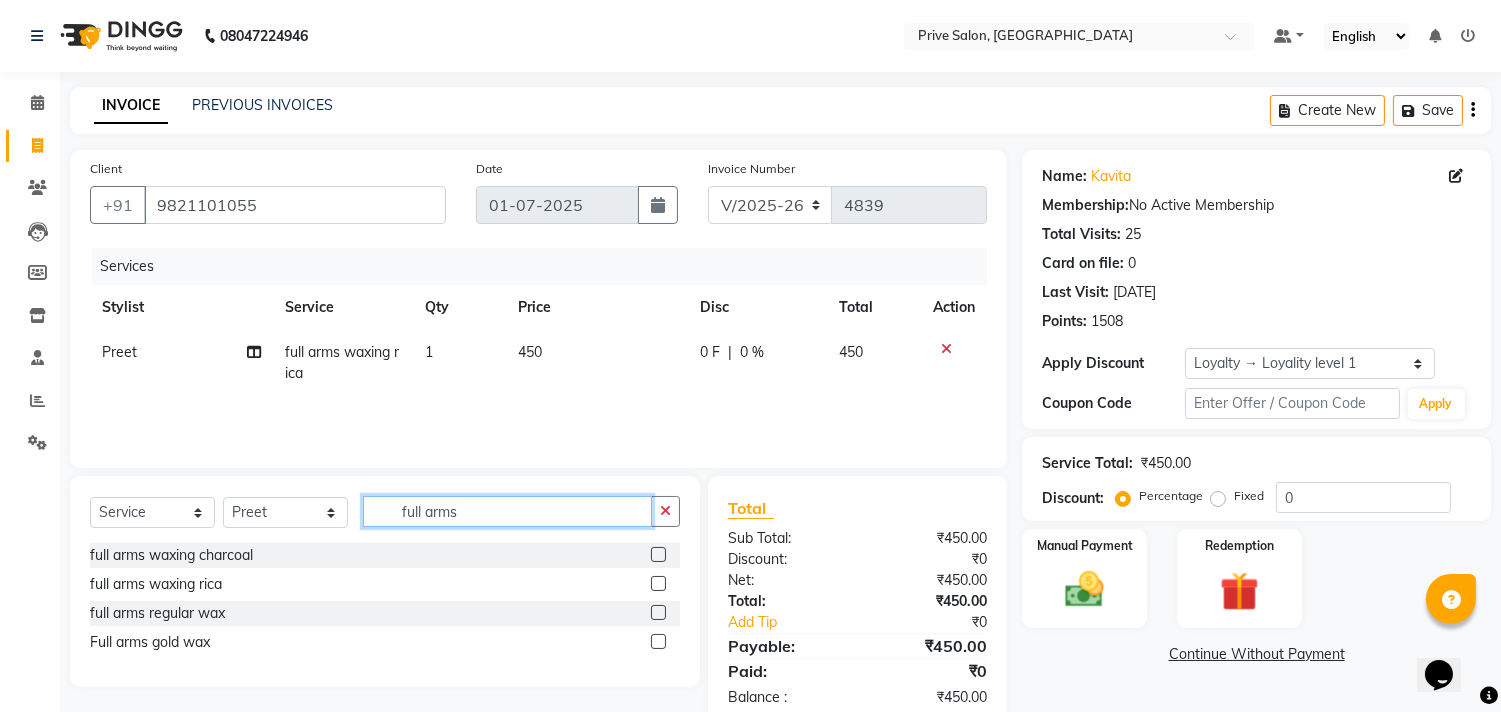 click on "full arms" 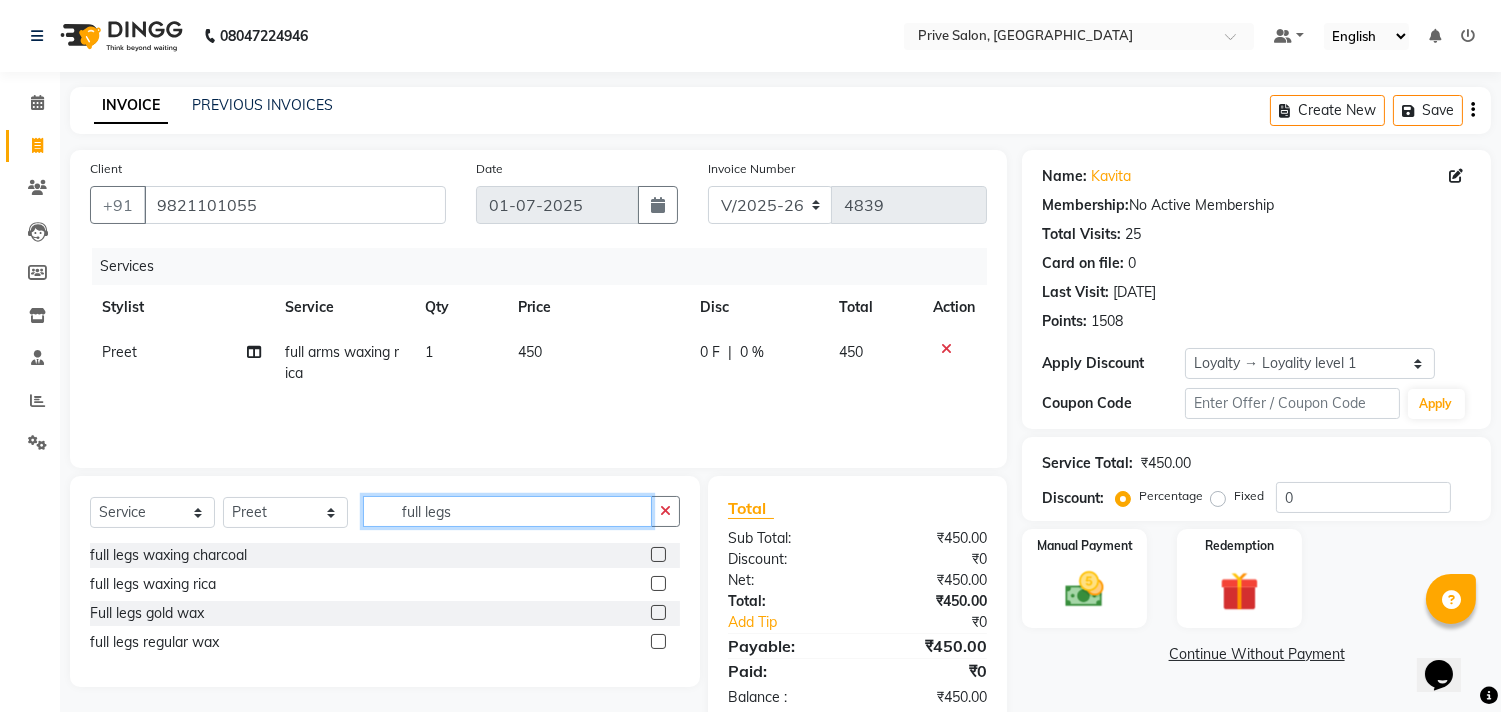 type on "full legs" 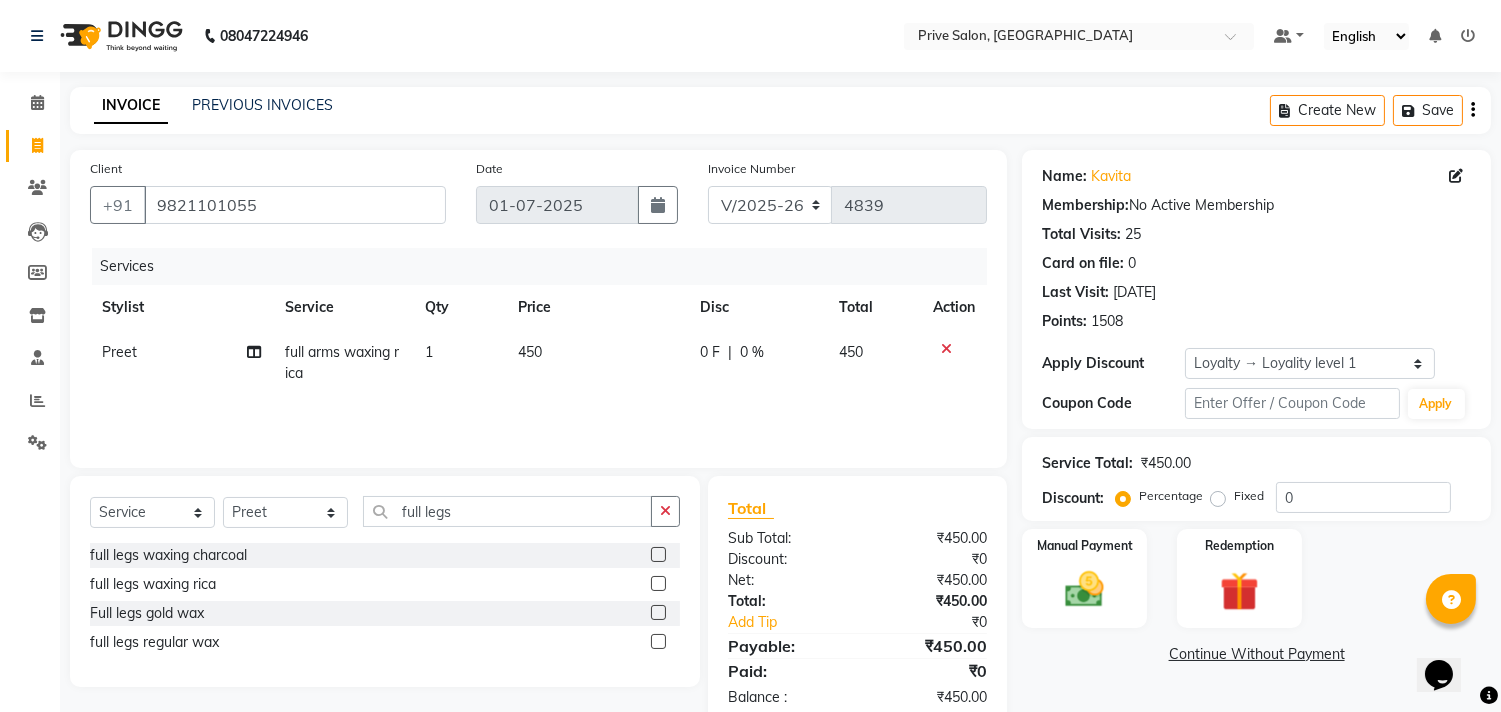 click 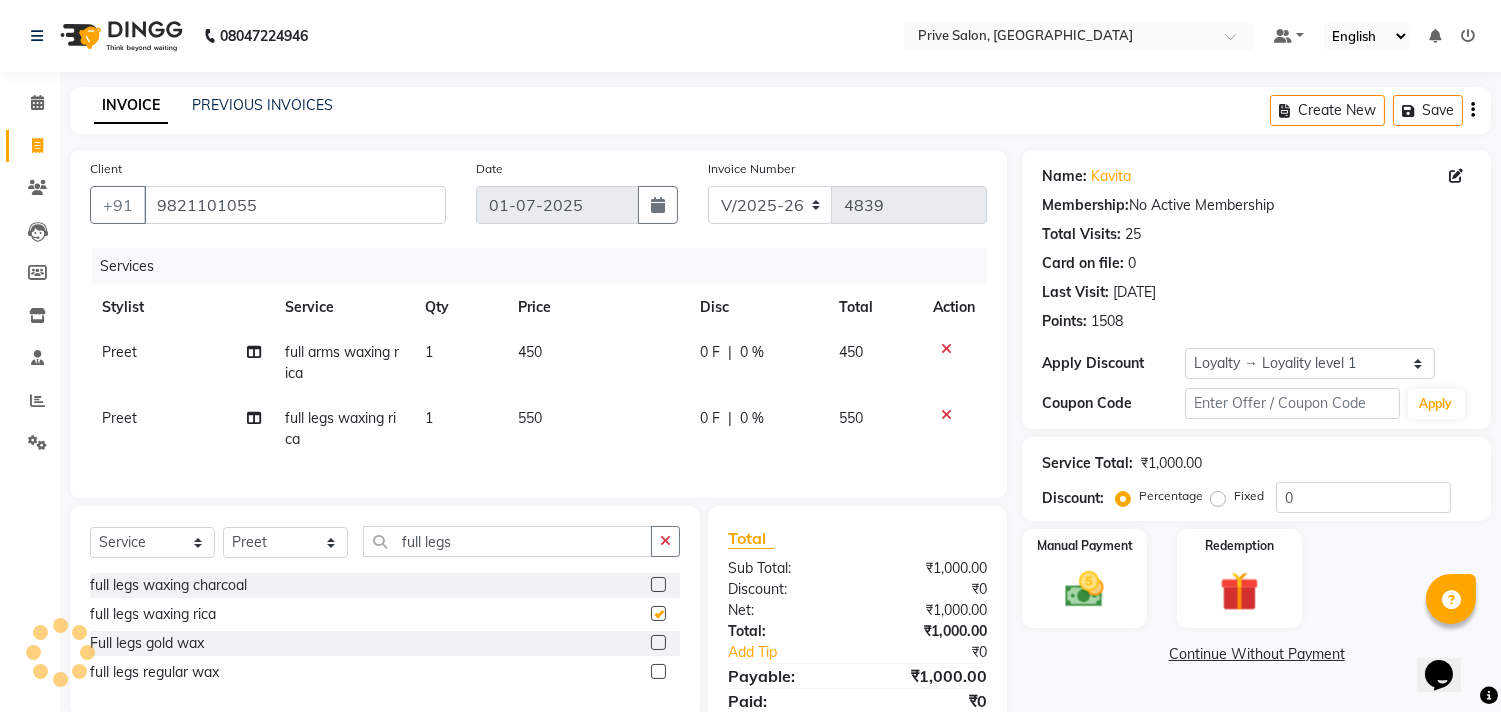 checkbox on "false" 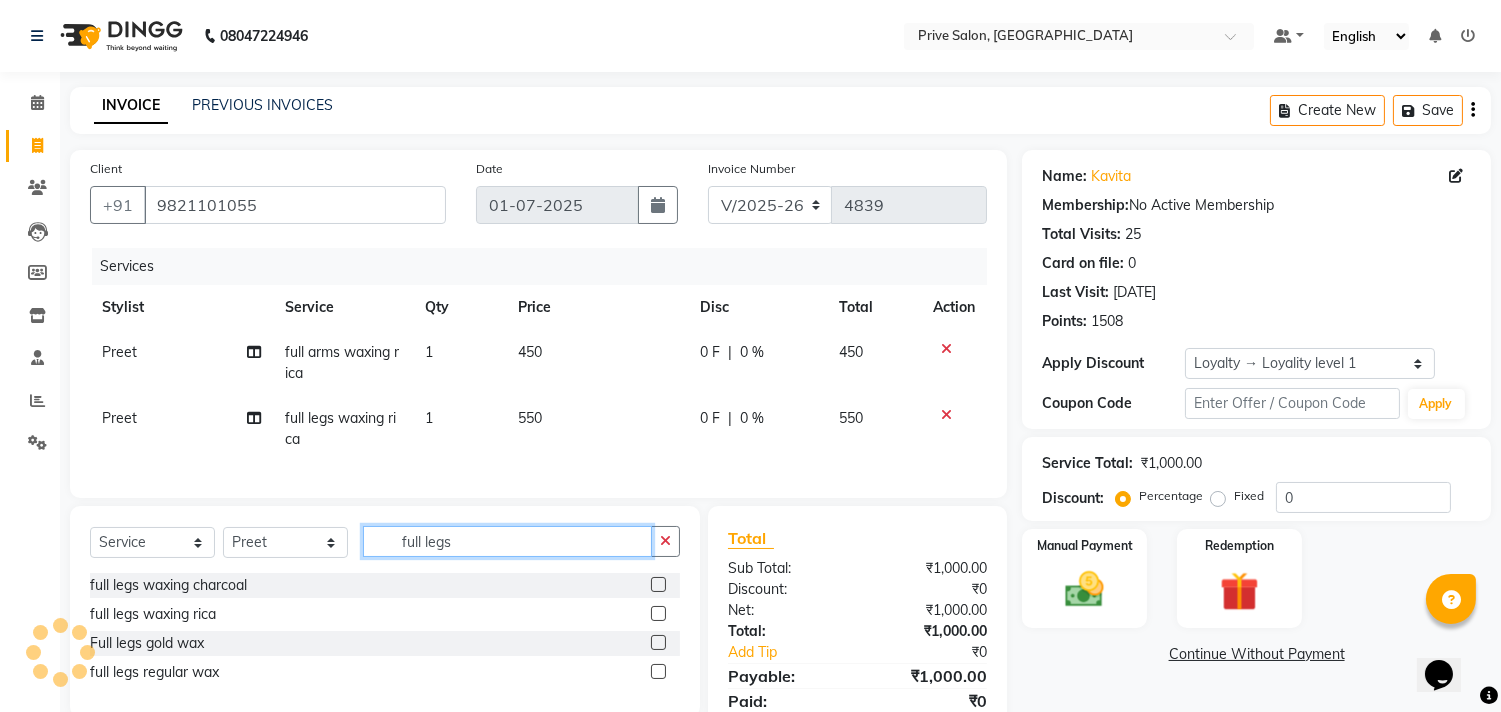 click on "full legs" 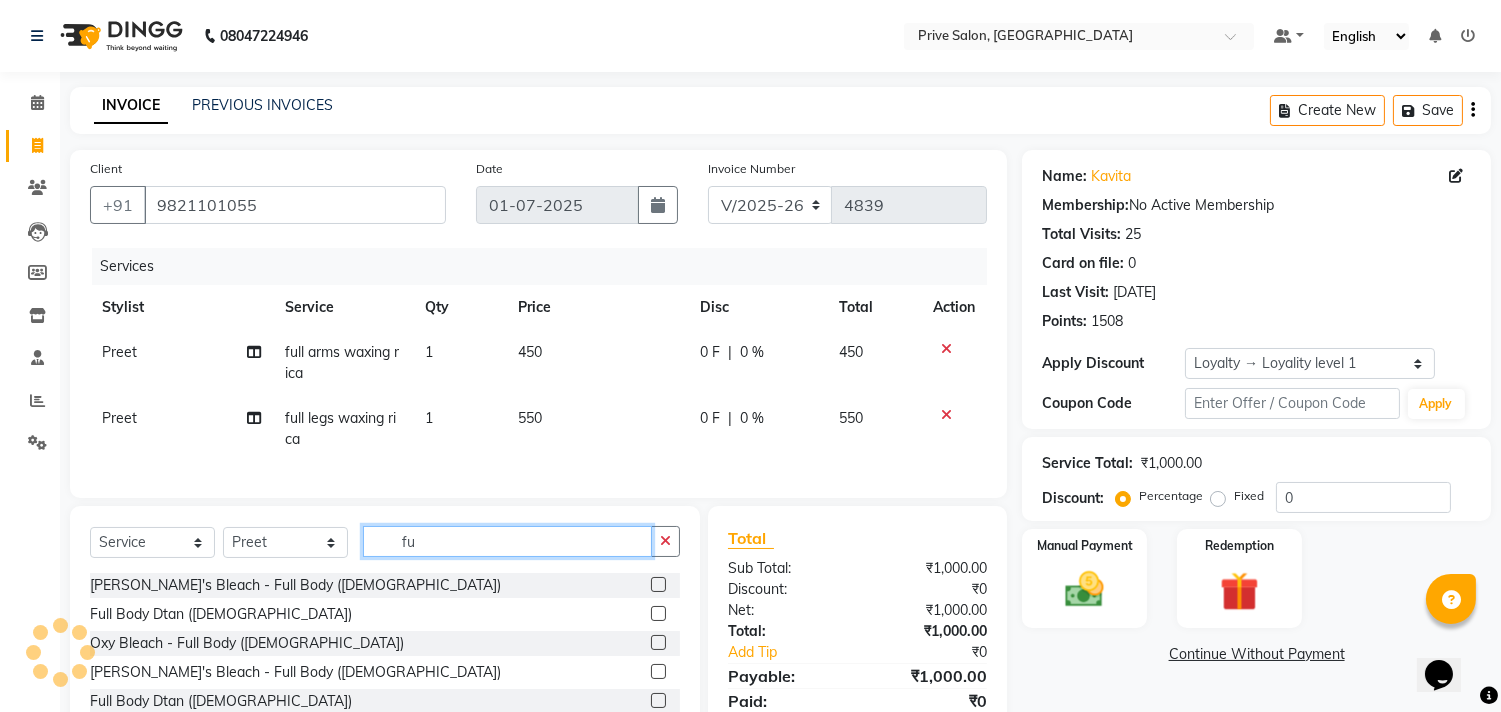 type on "f" 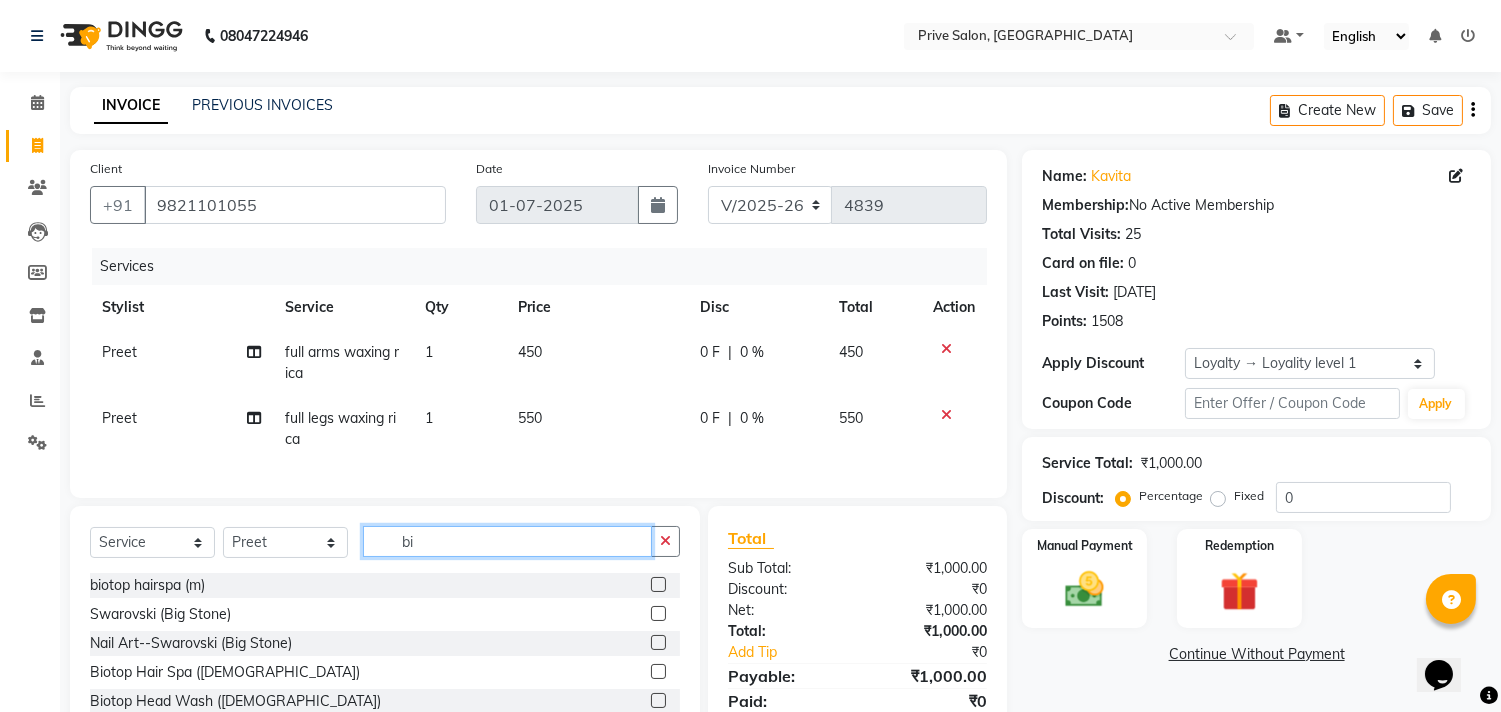 type on "b" 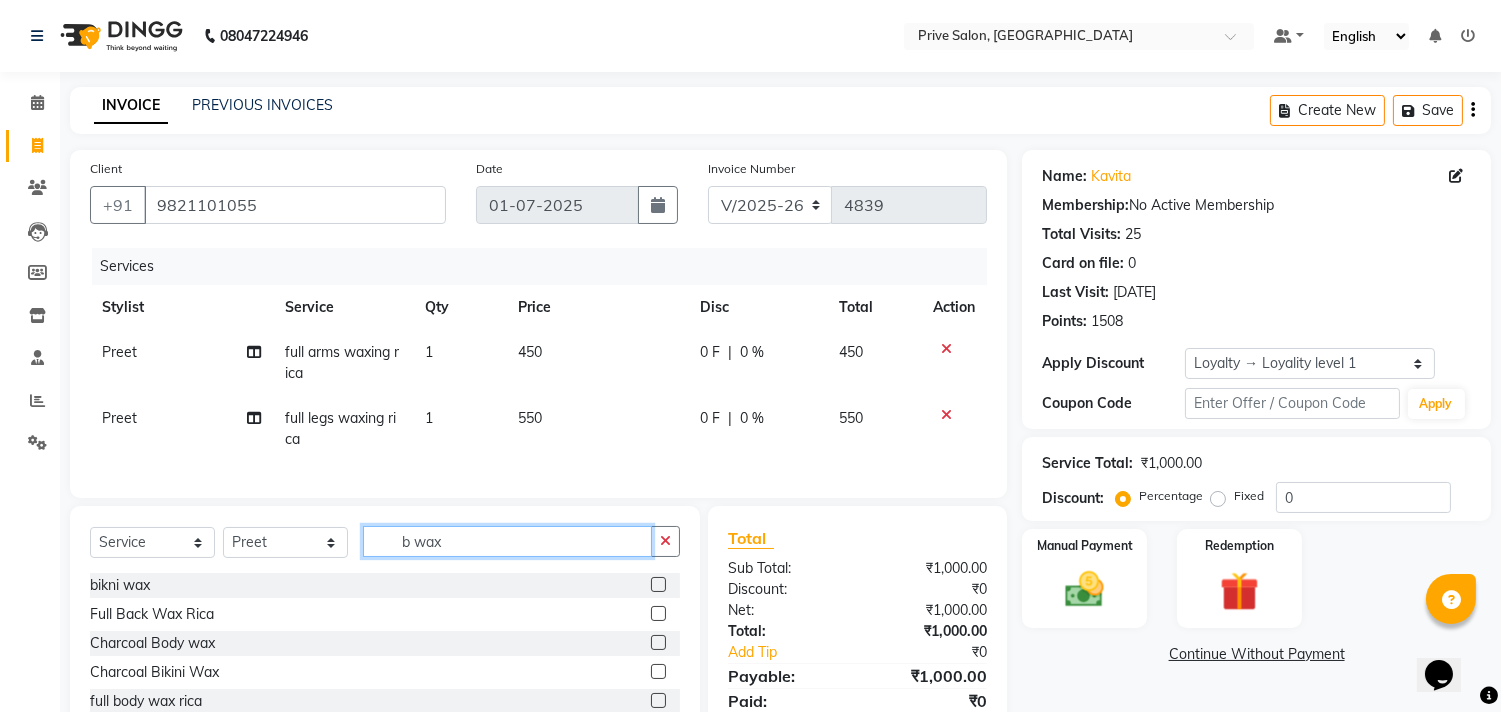 type on "b wax" 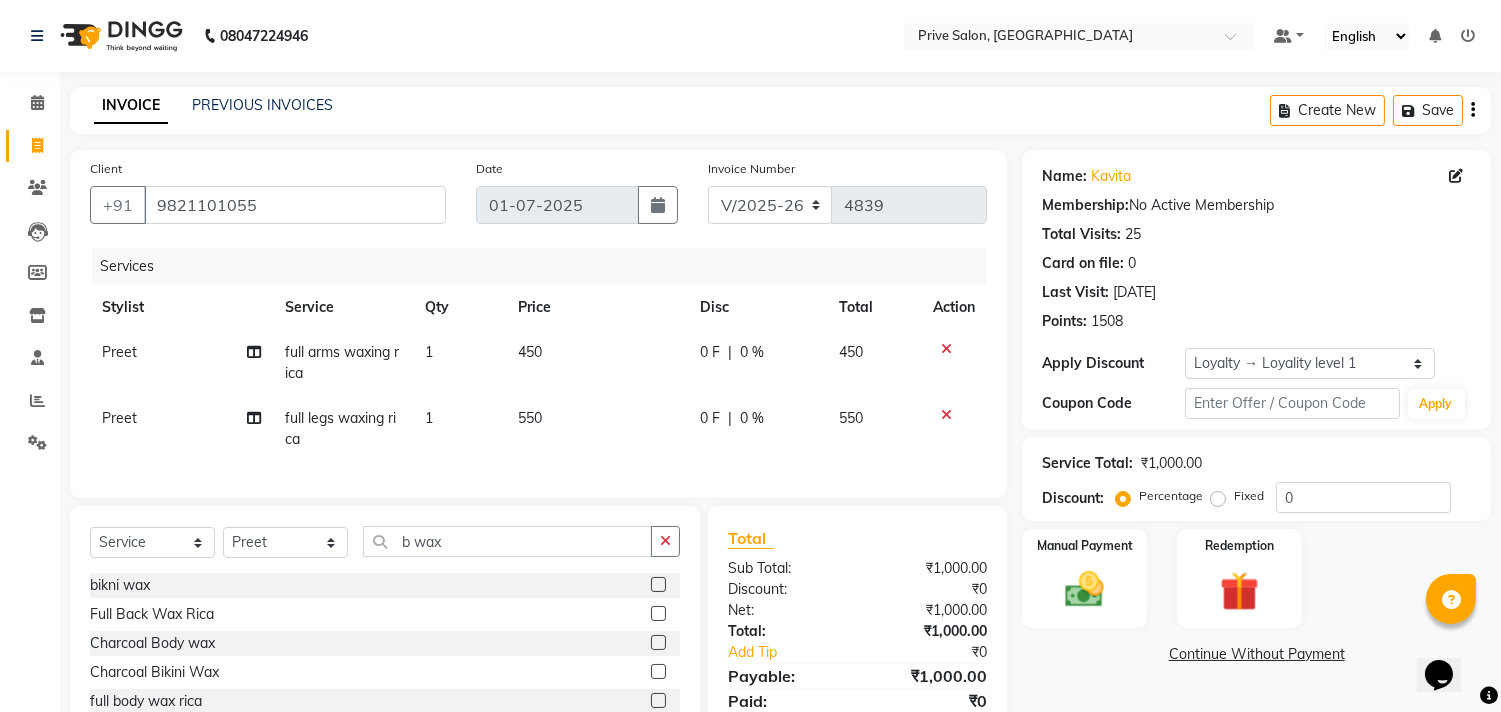 click 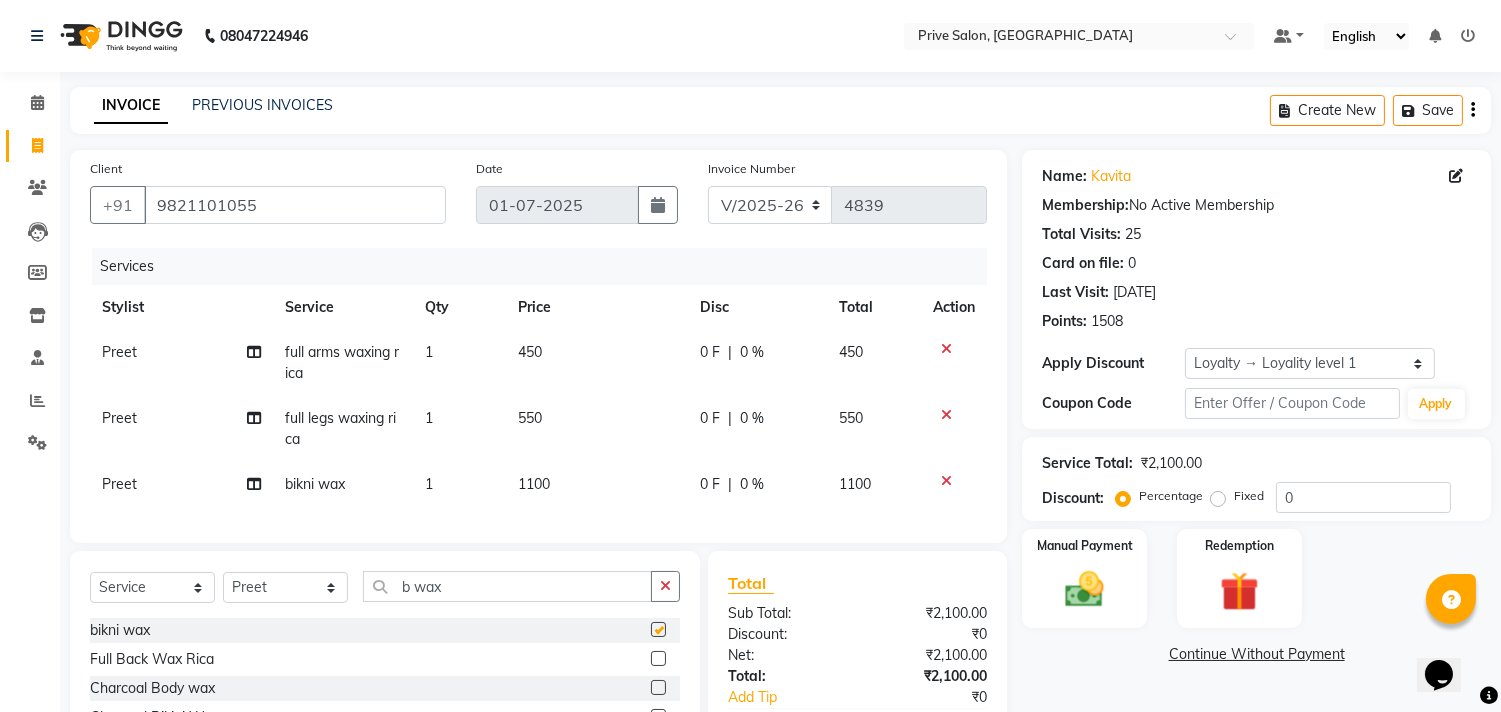 checkbox on "false" 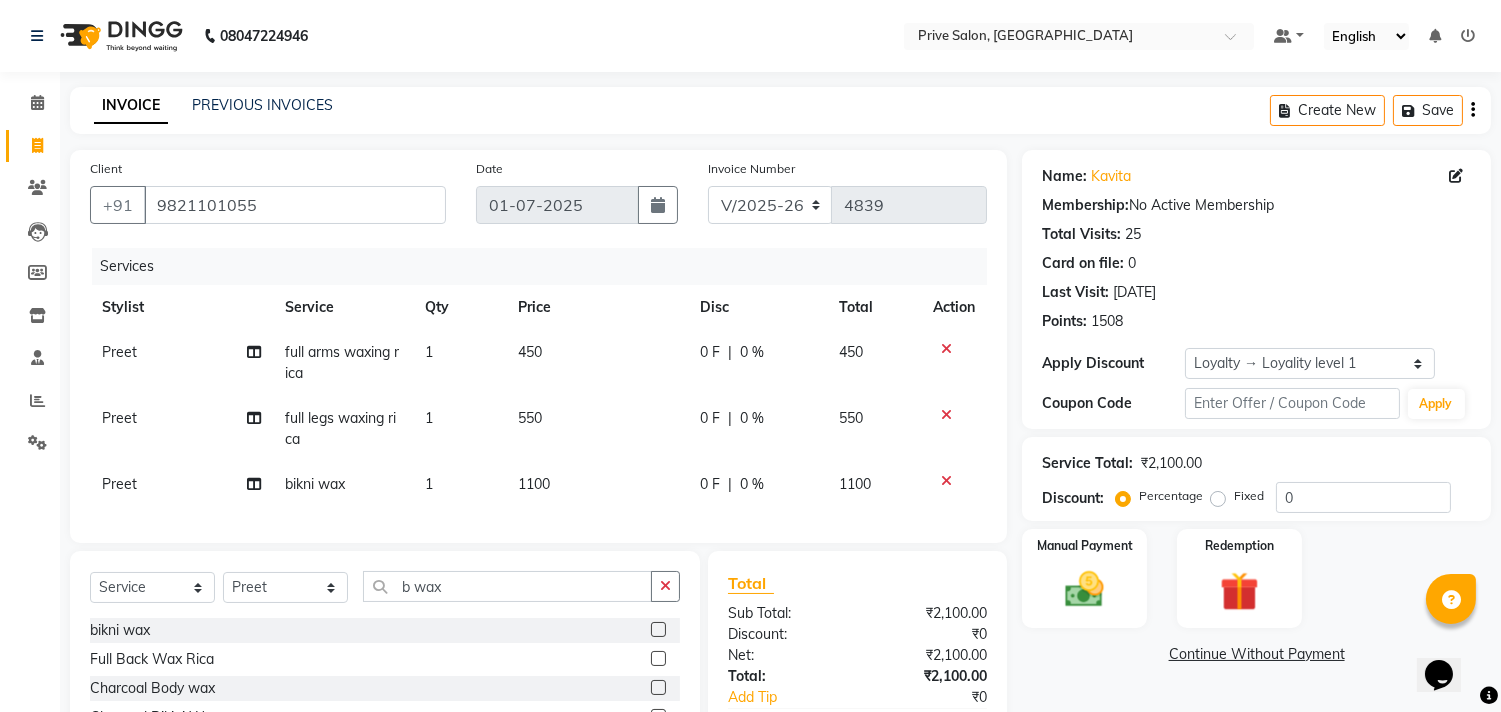 click on "1100" 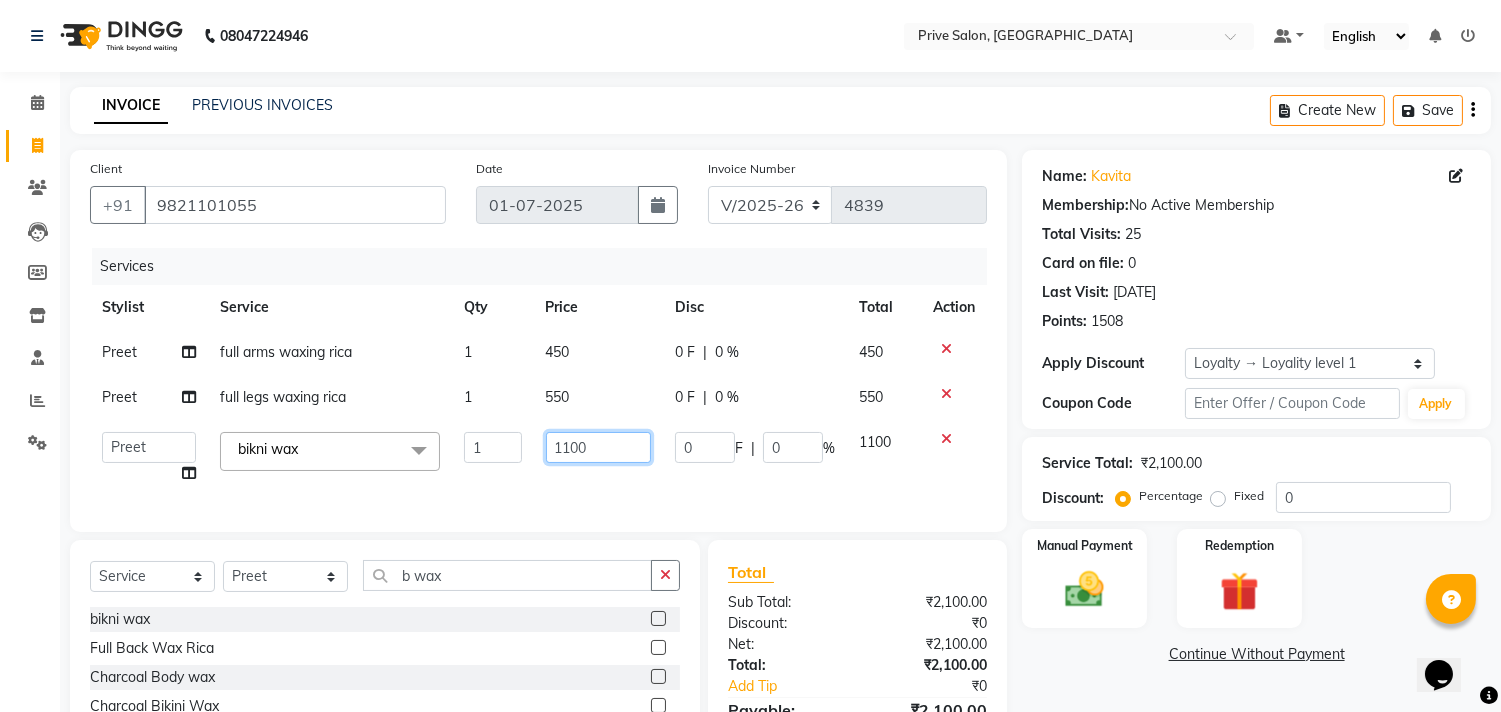 click on "1100" 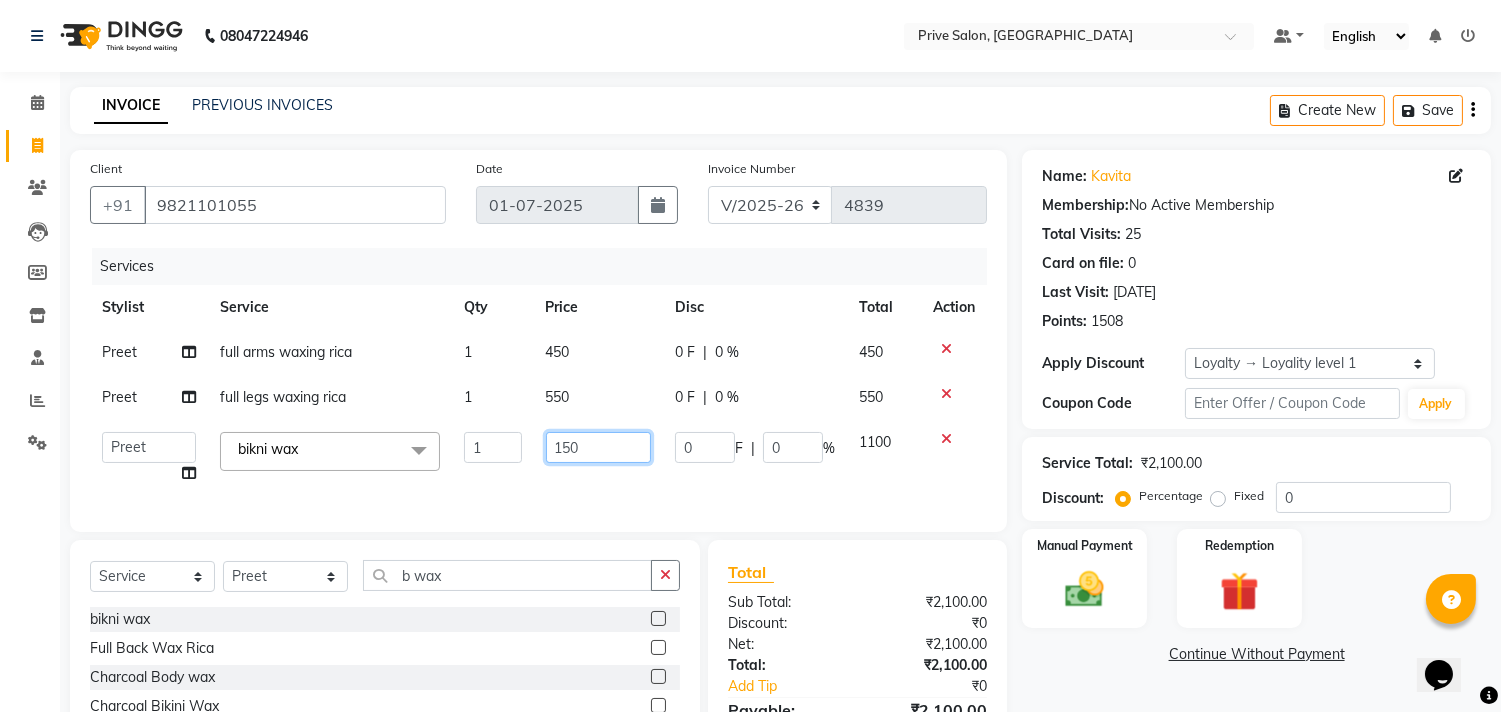type on "1500" 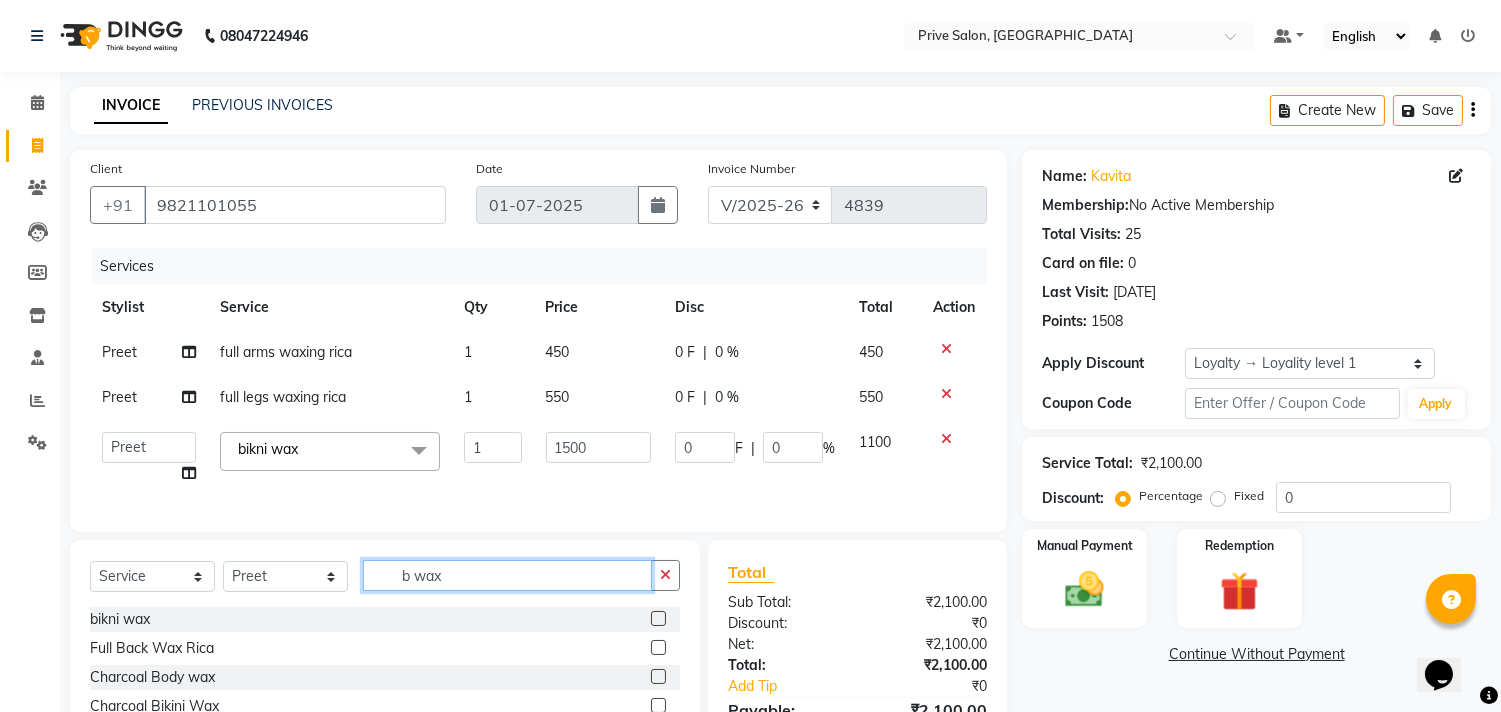 click on "b wax" 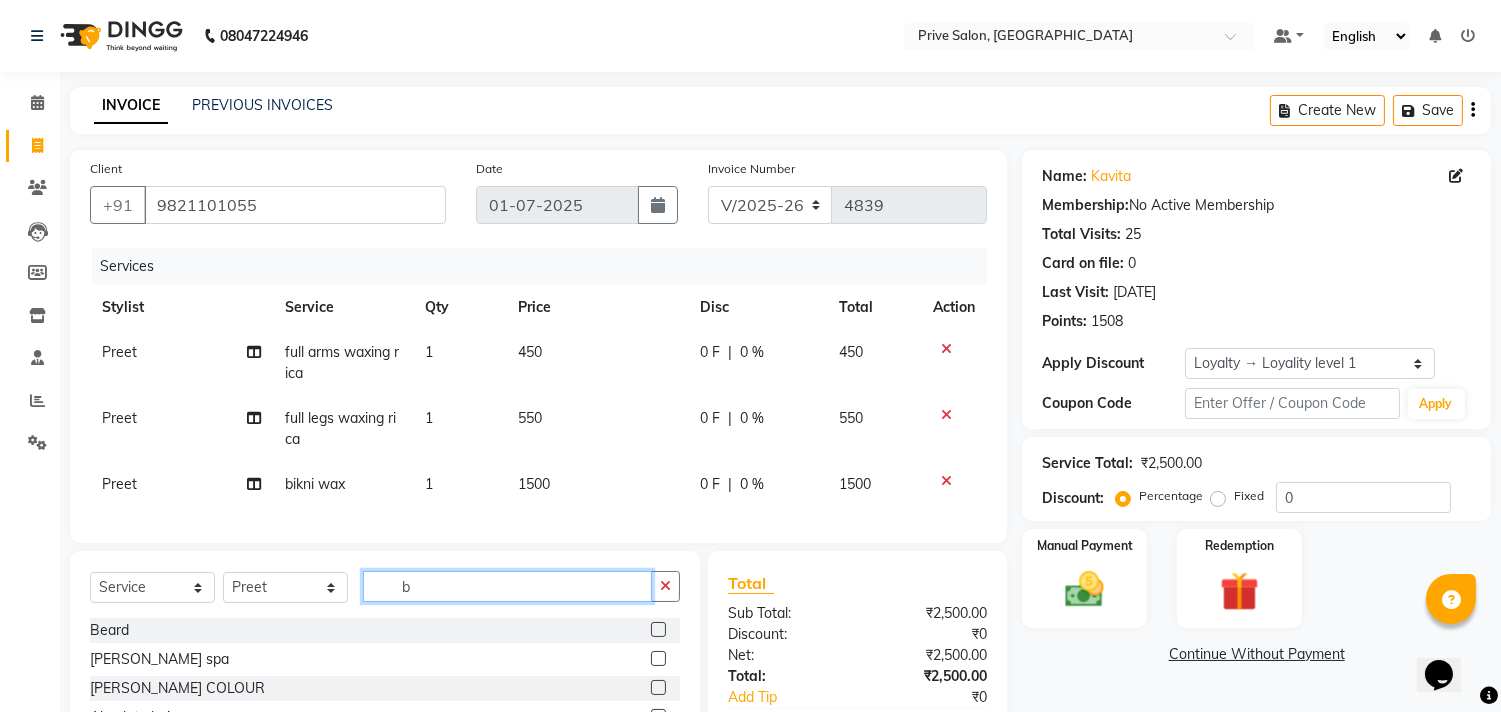 type on "b" 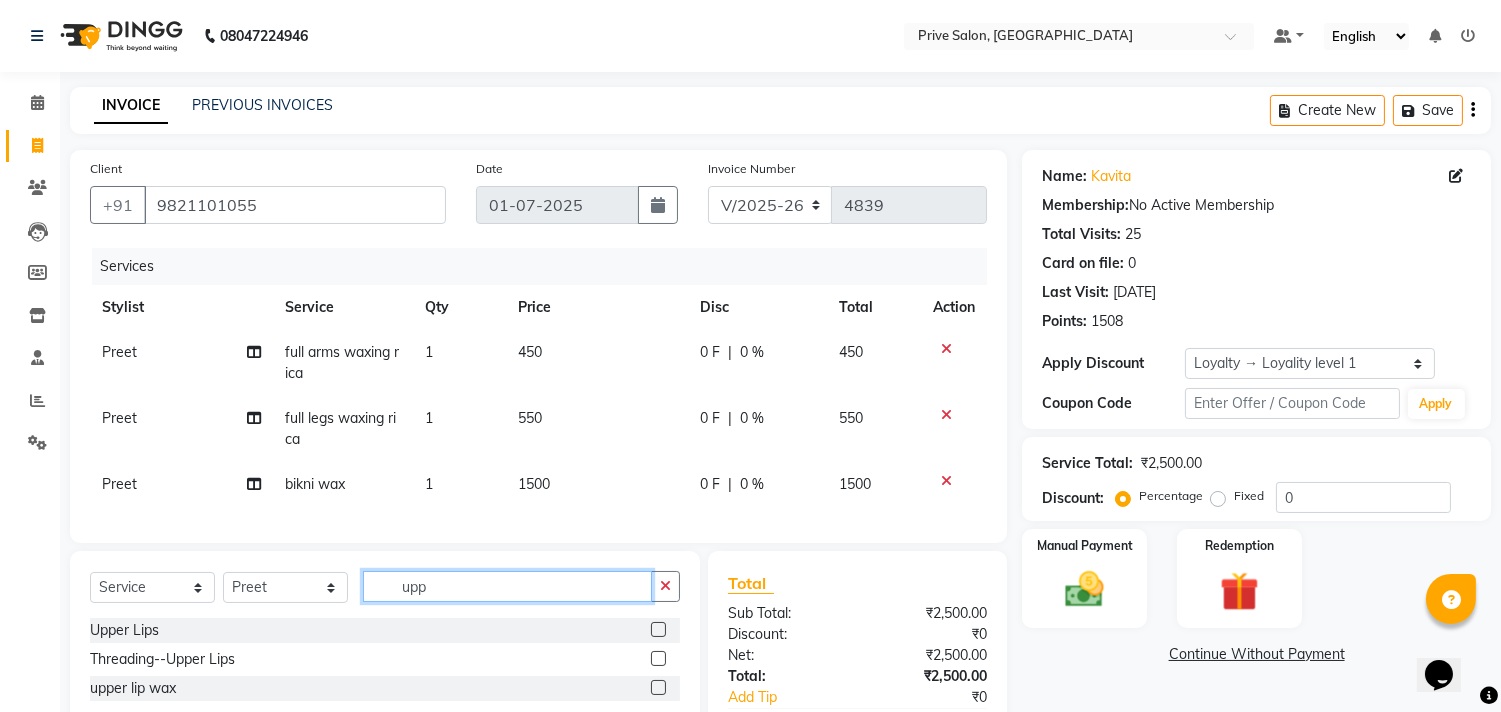 type on "upp" 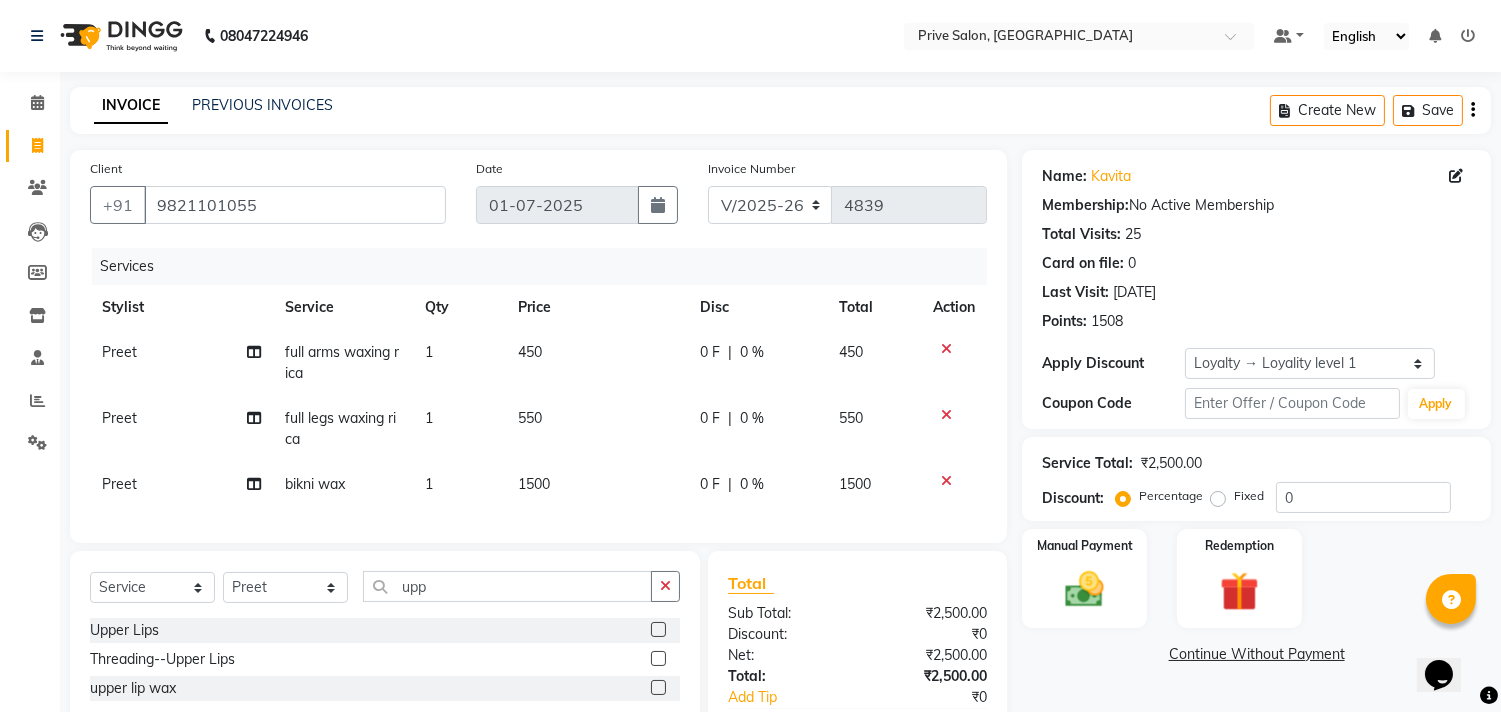 click 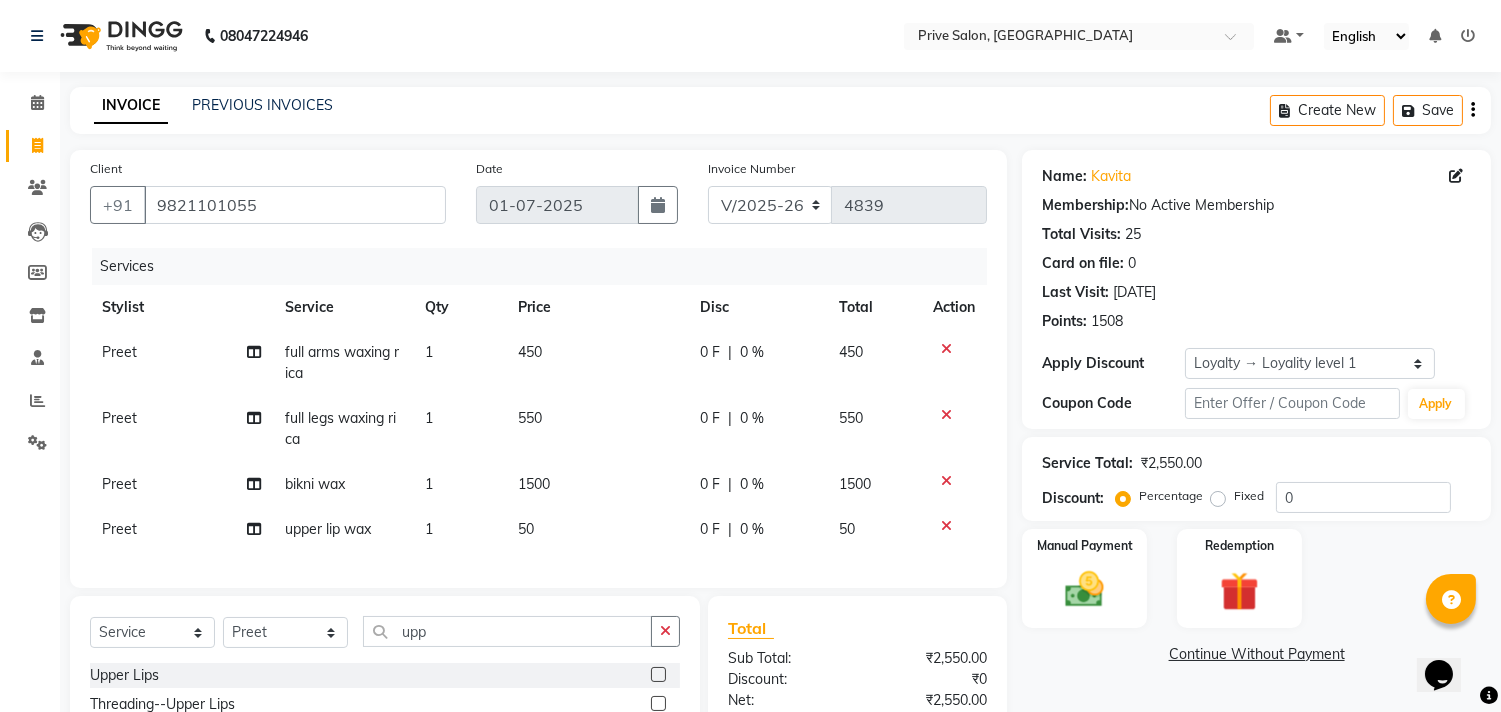 checkbox on "false" 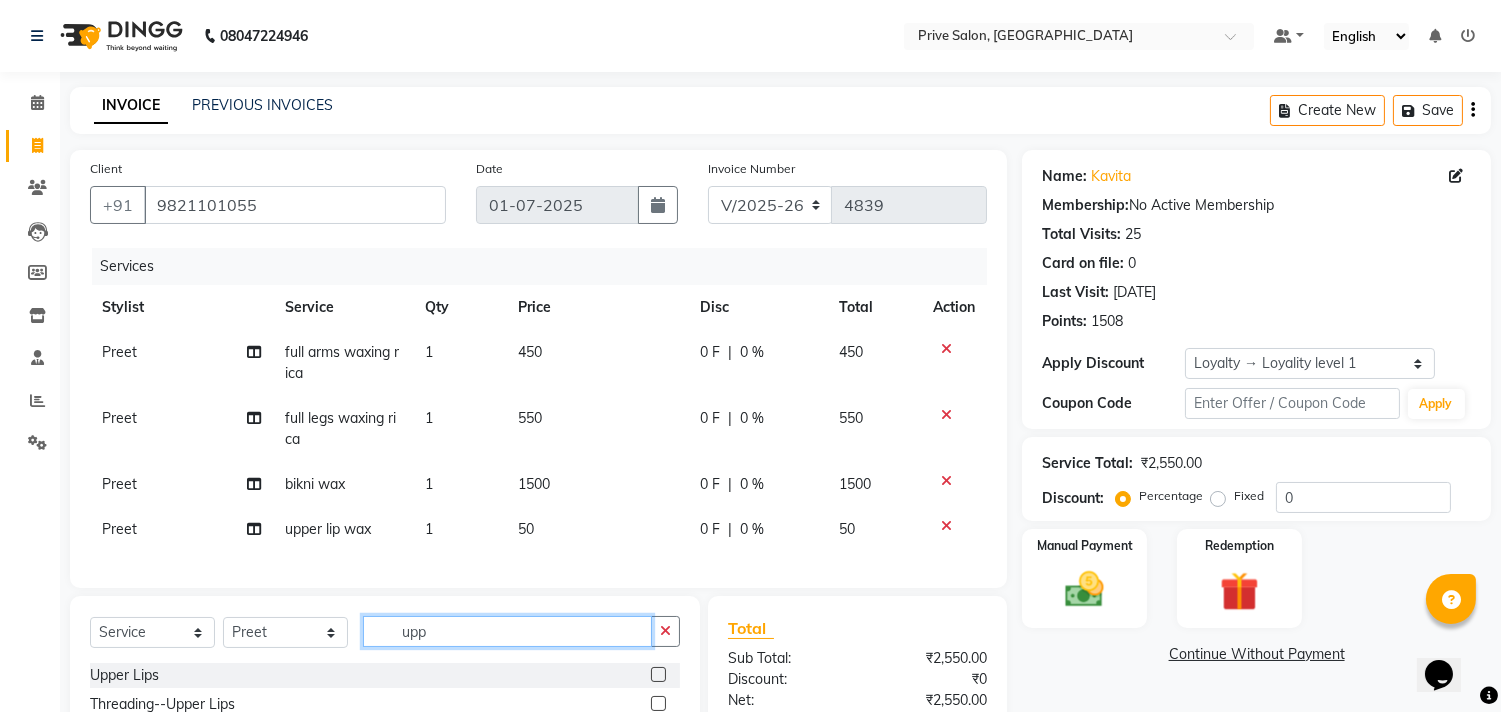 click on "upp" 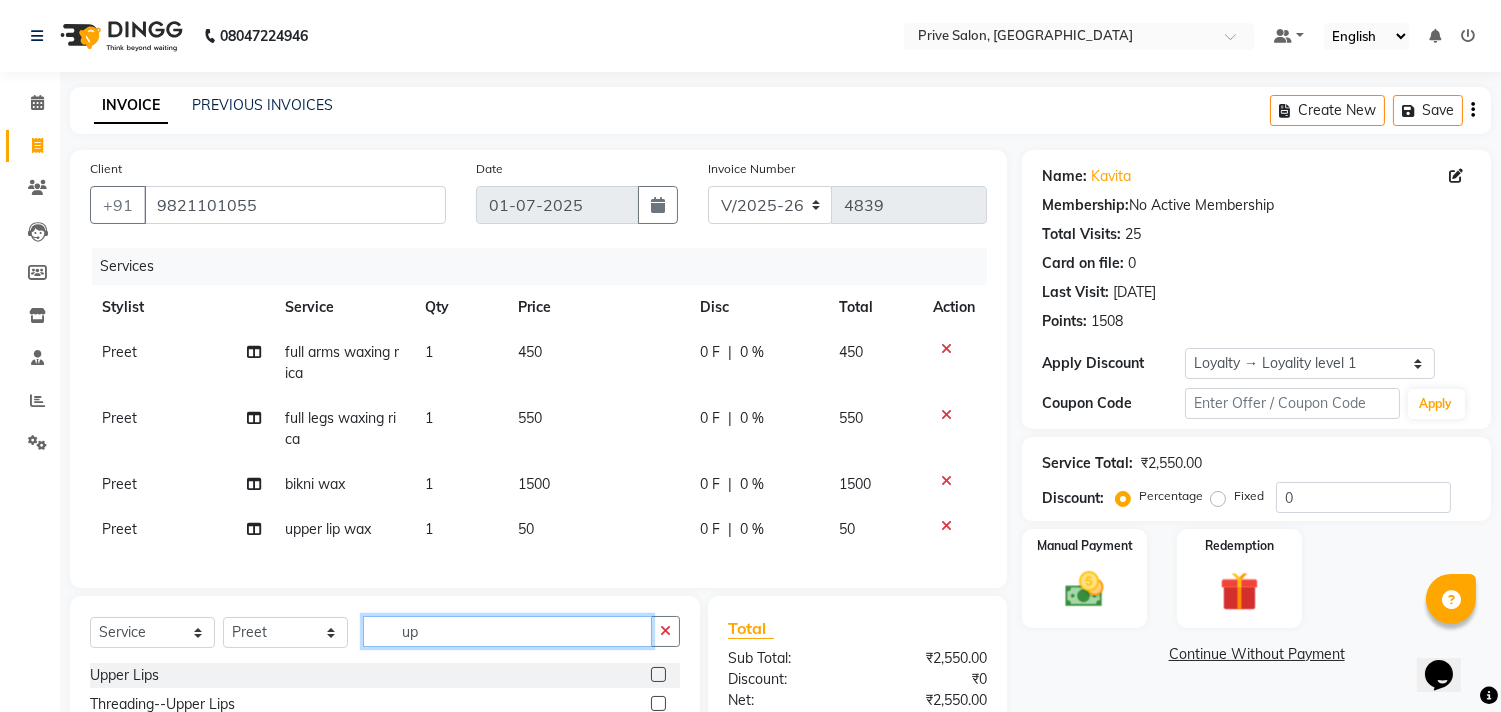 type on "u" 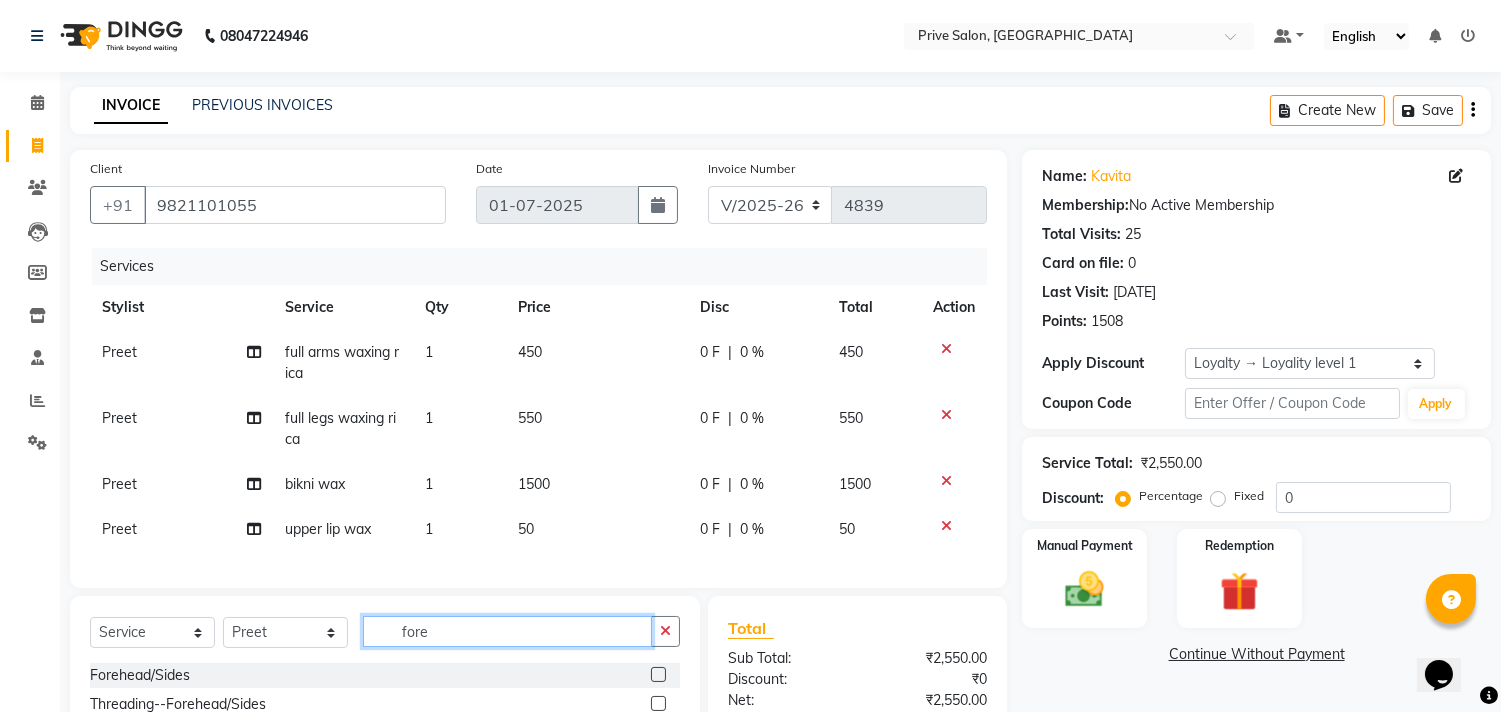 type on "fore" 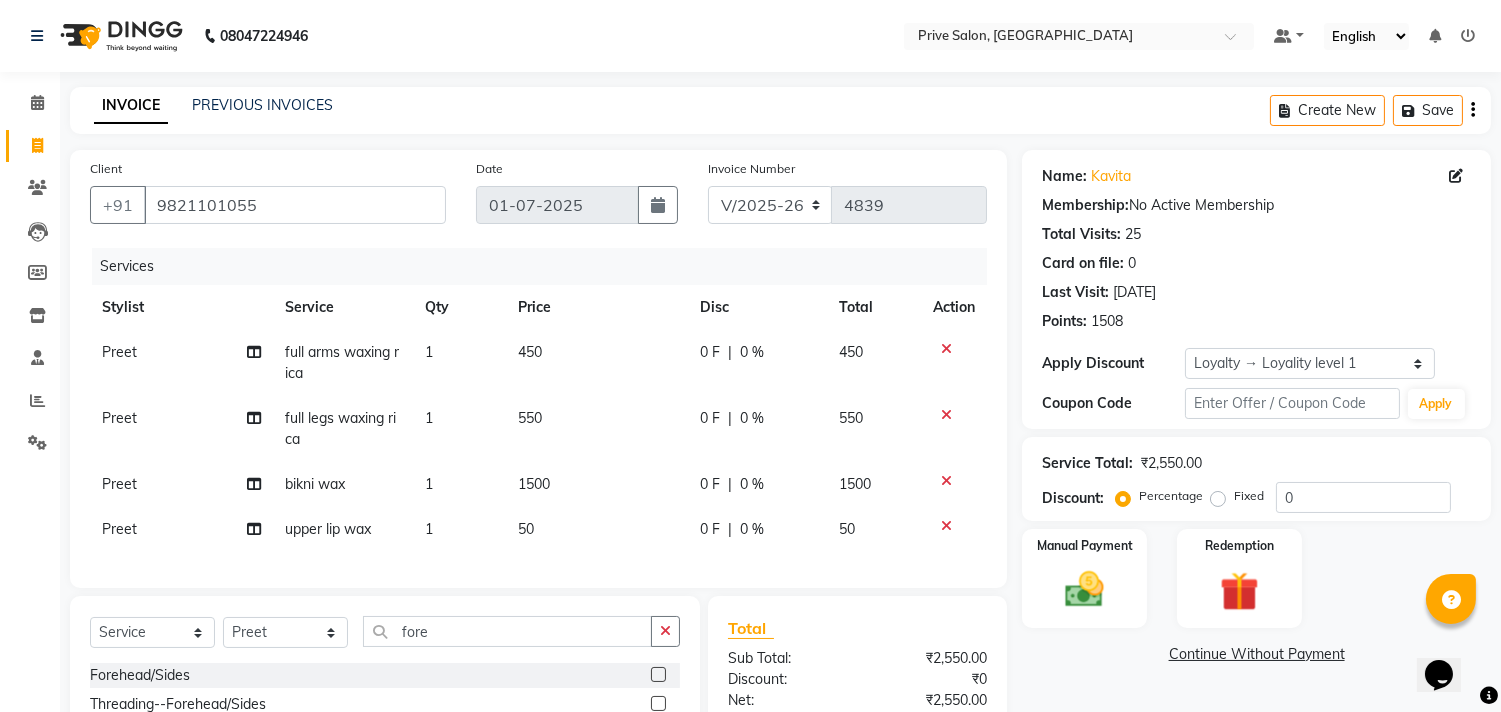 click 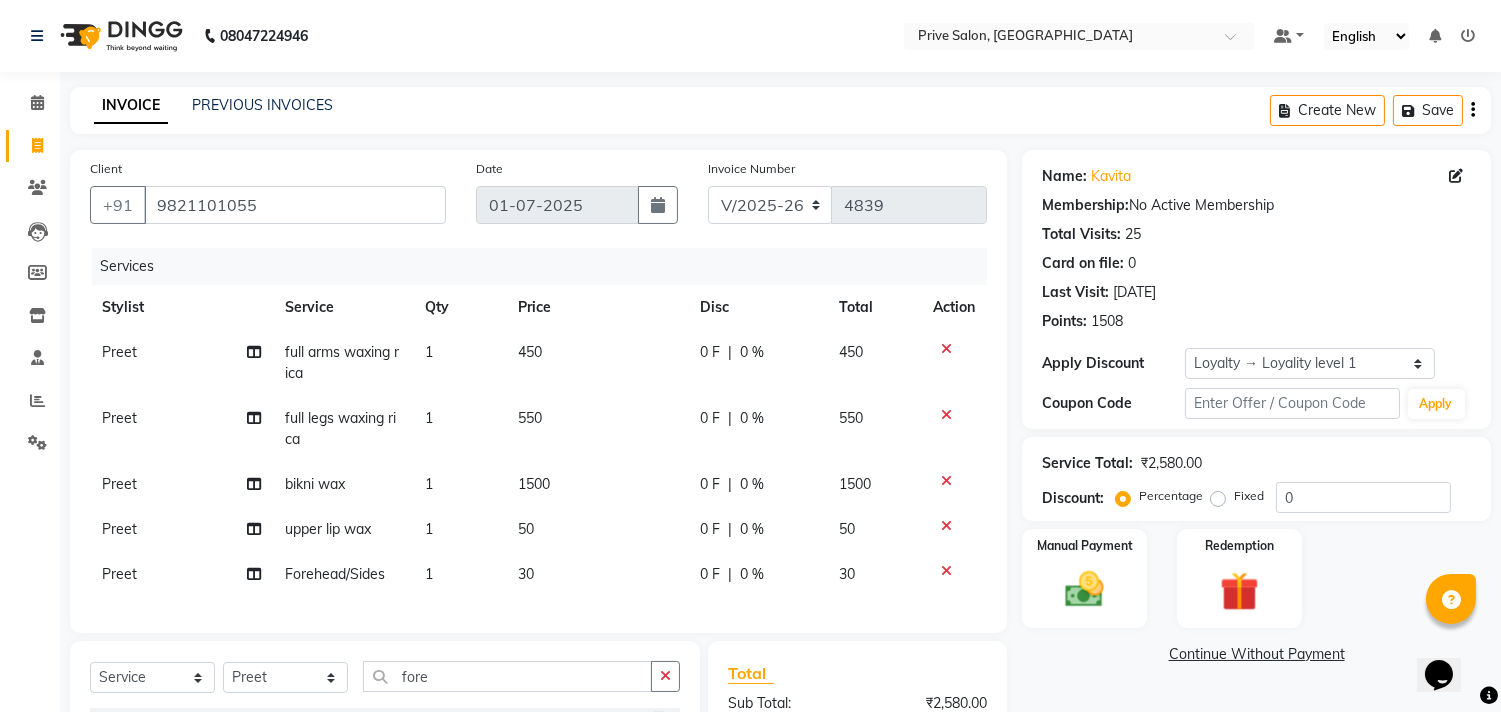 checkbox on "false" 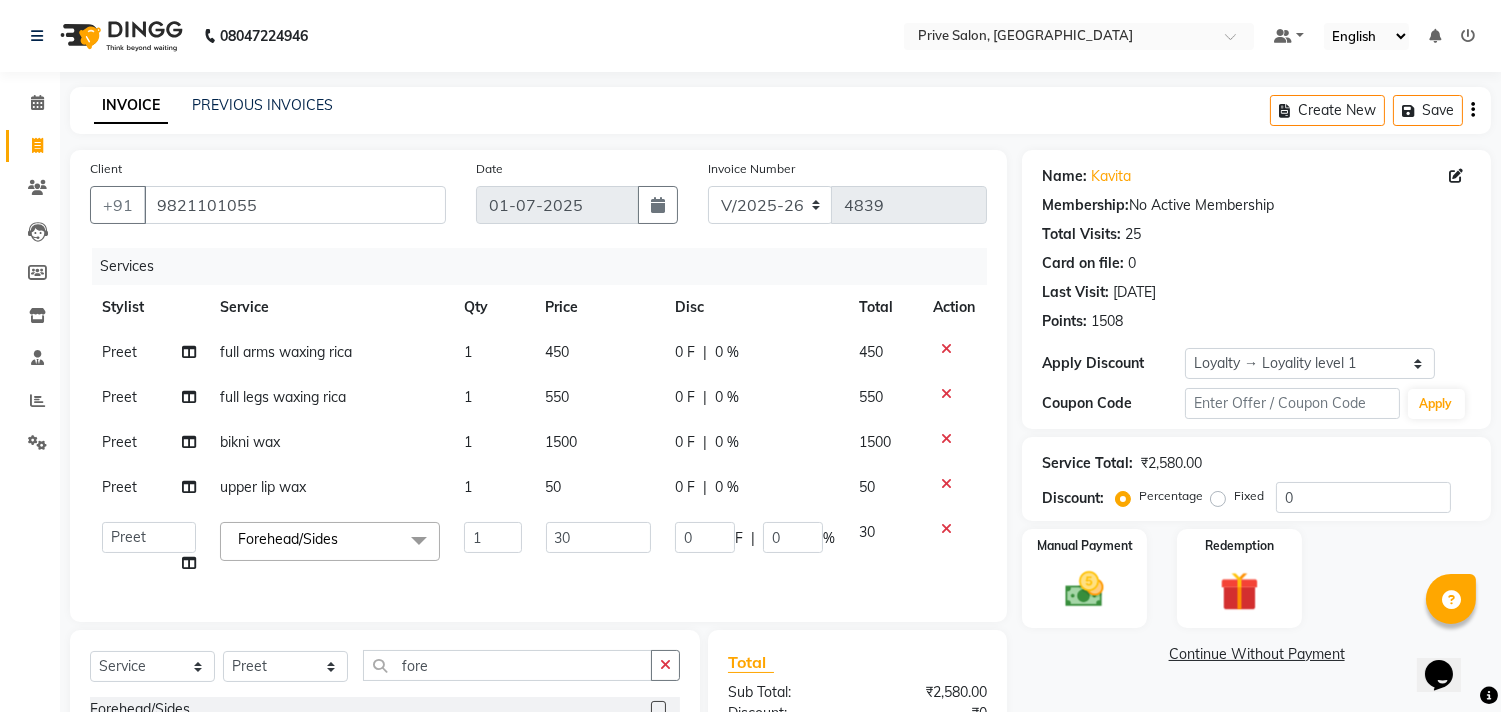 click on "30" 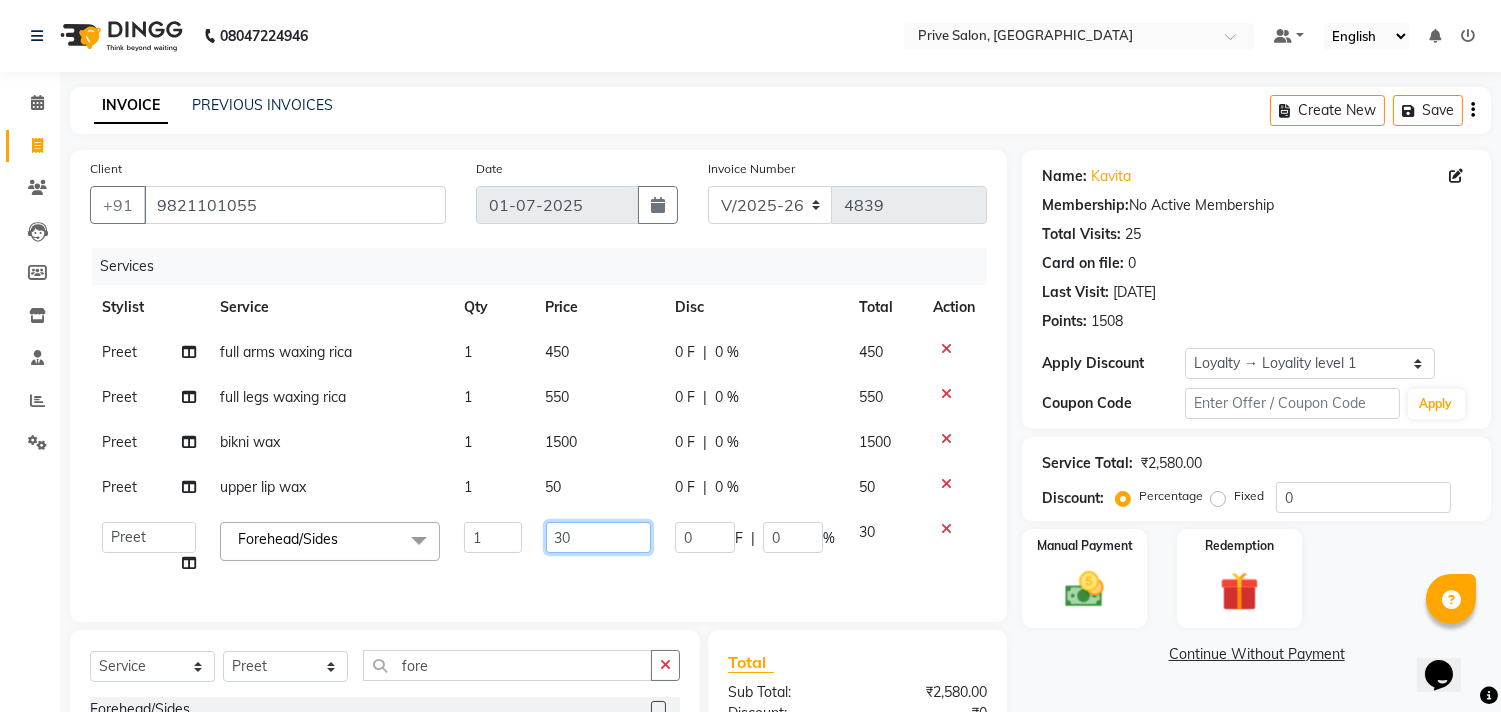 click on "30" 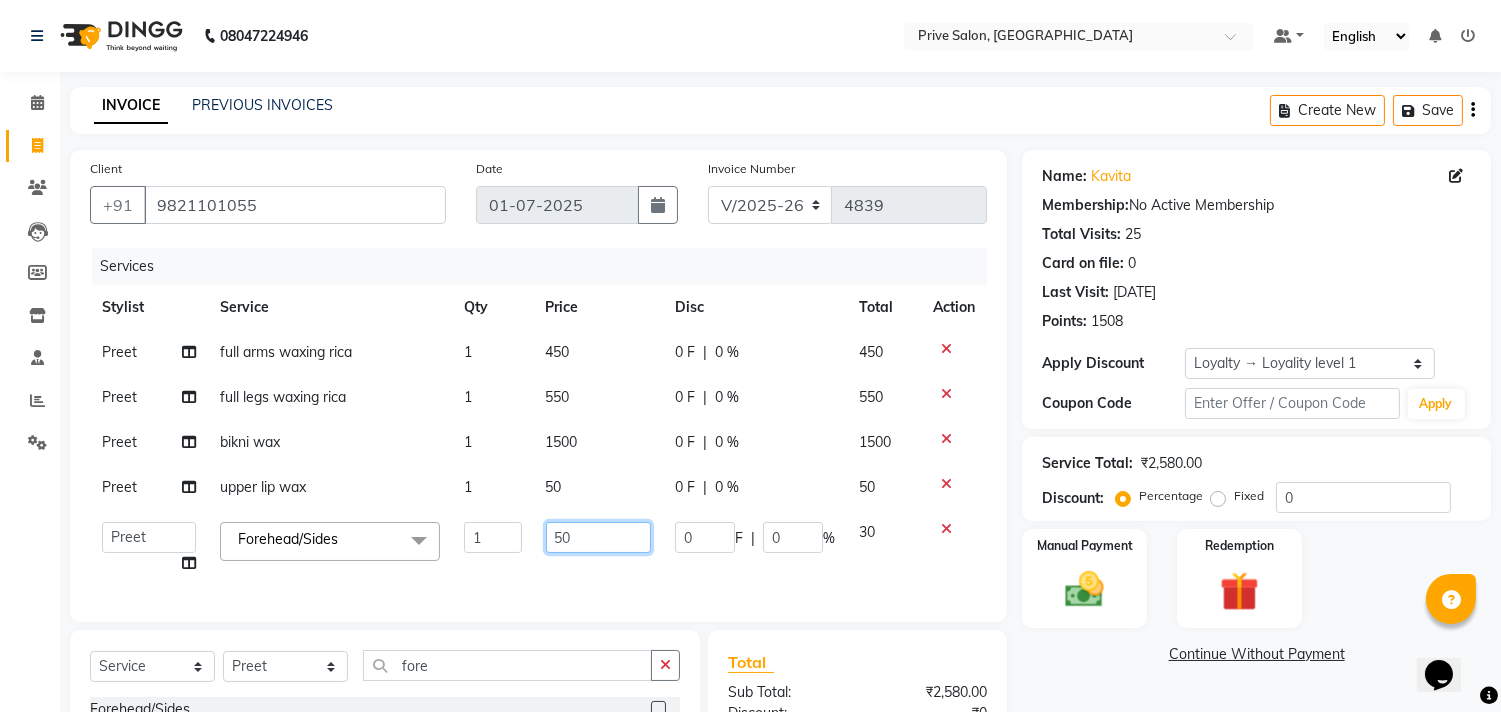 type on "5" 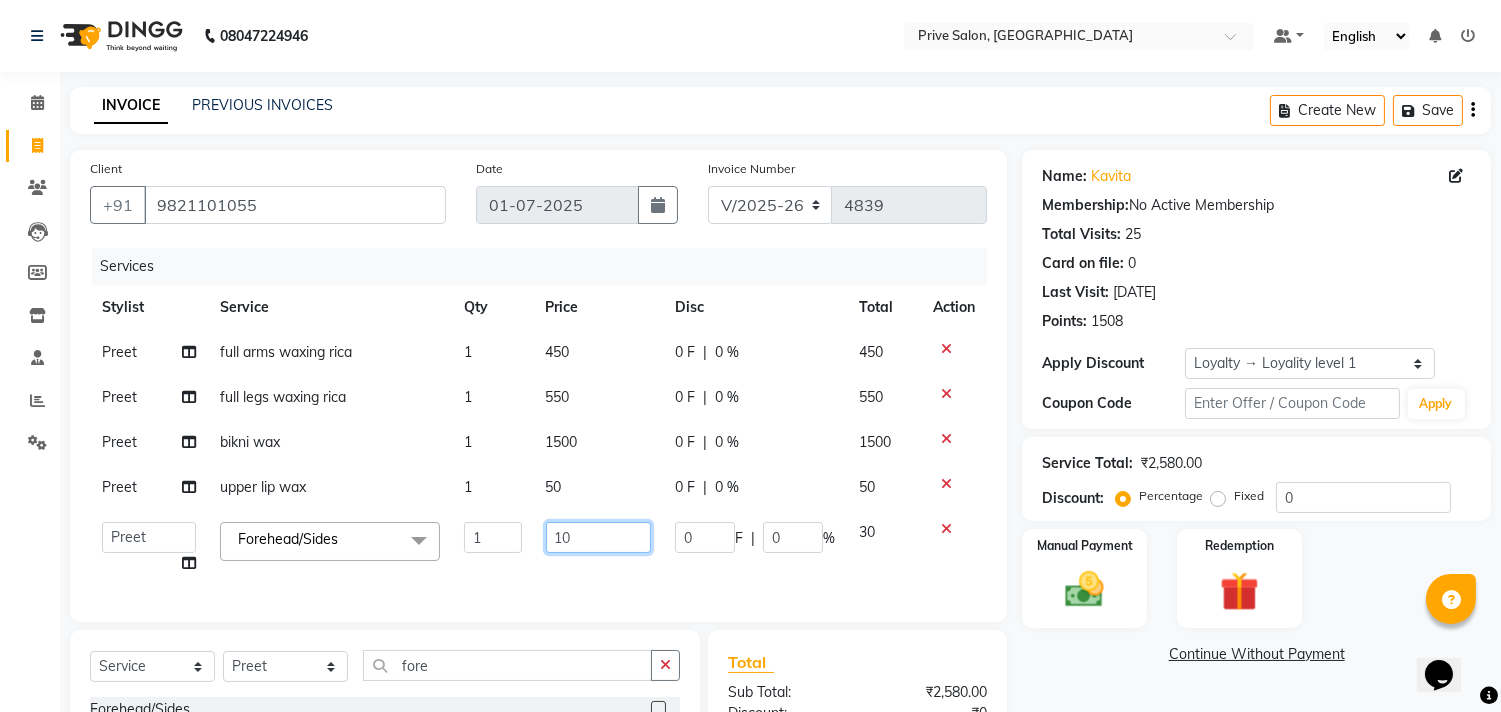 type on "100" 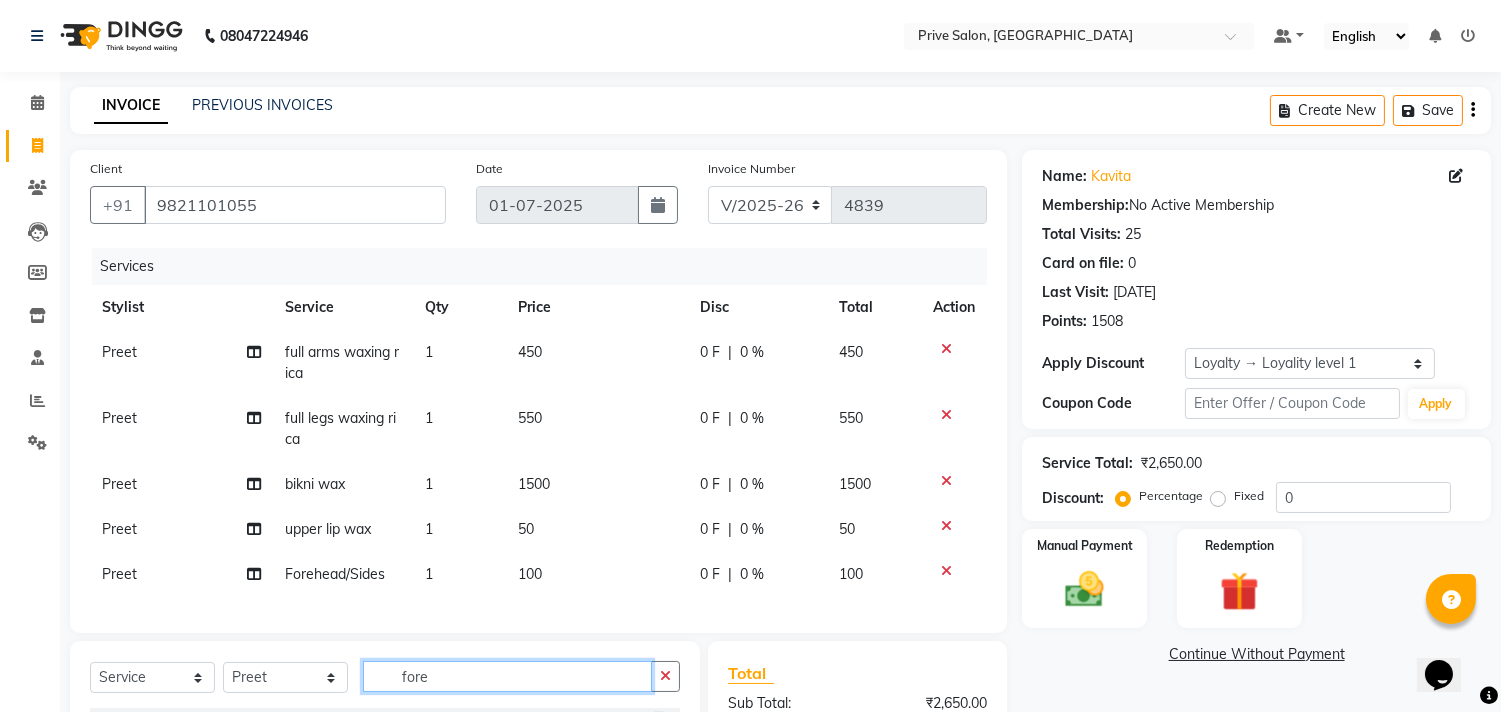 click on "fore" 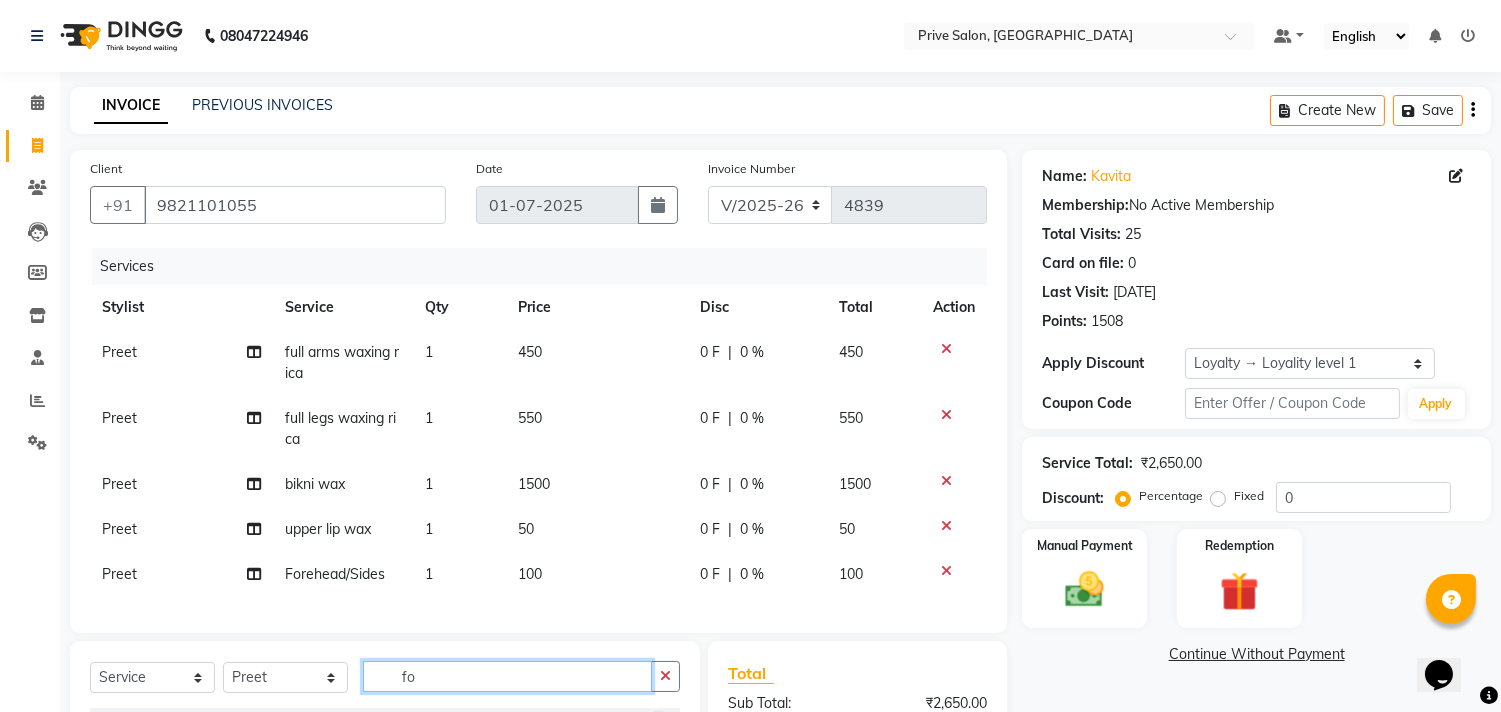 type on "f" 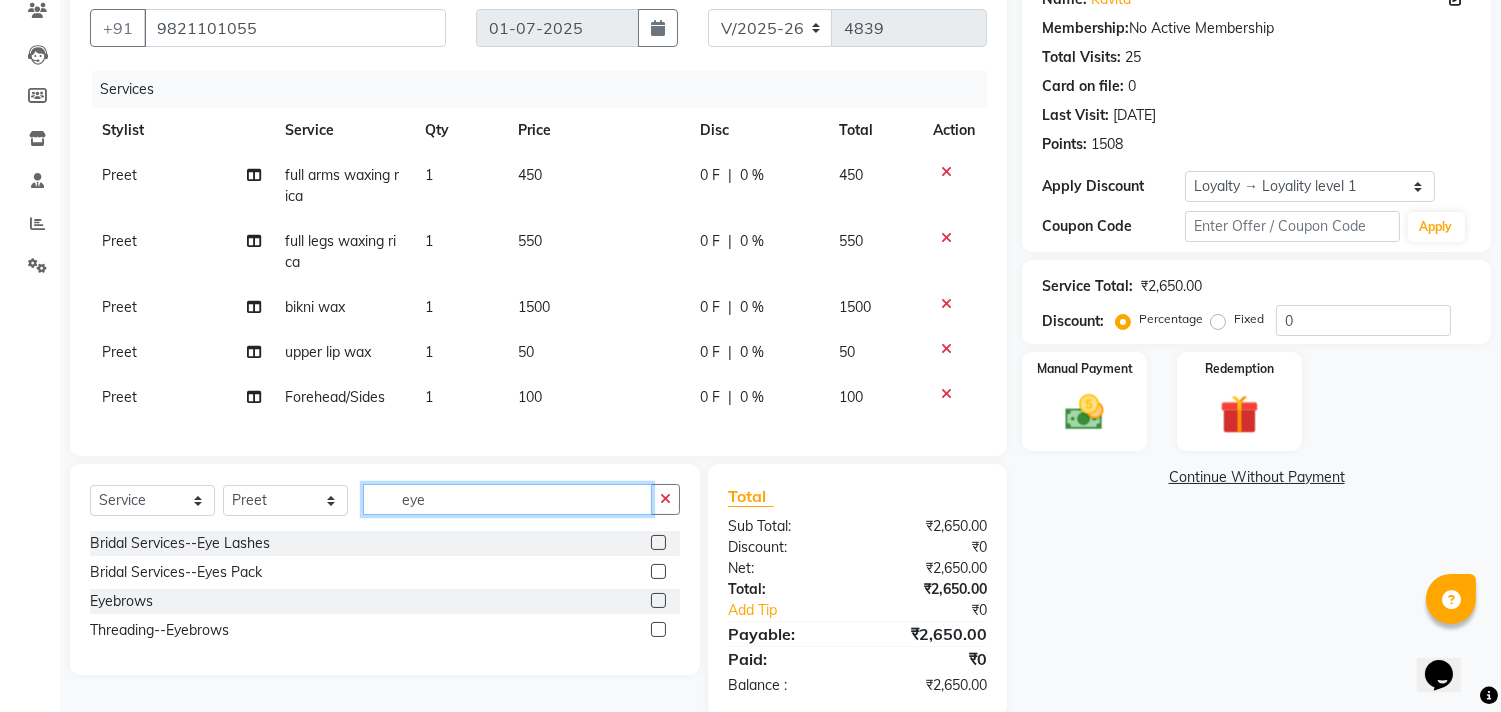 scroll, scrollTop: 227, scrollLeft: 0, axis: vertical 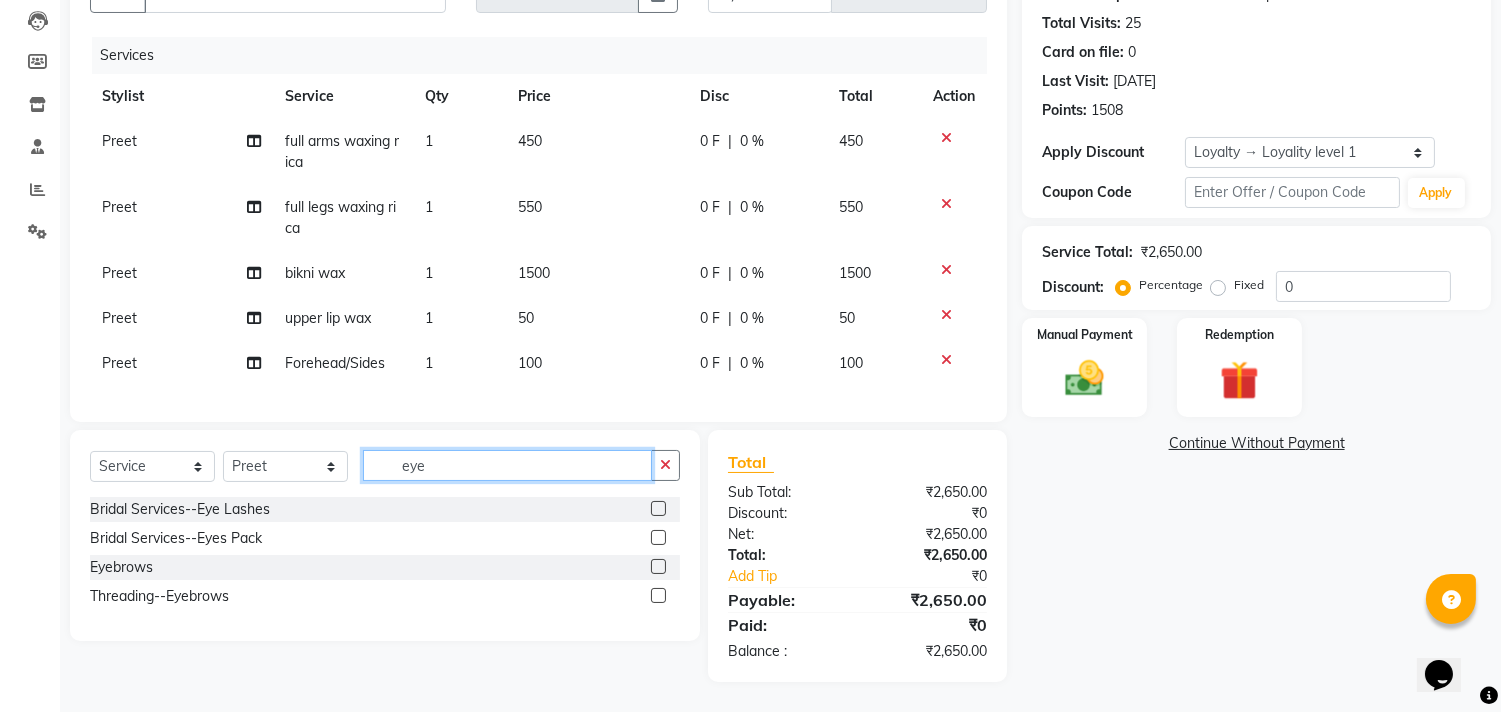 type on "eye" 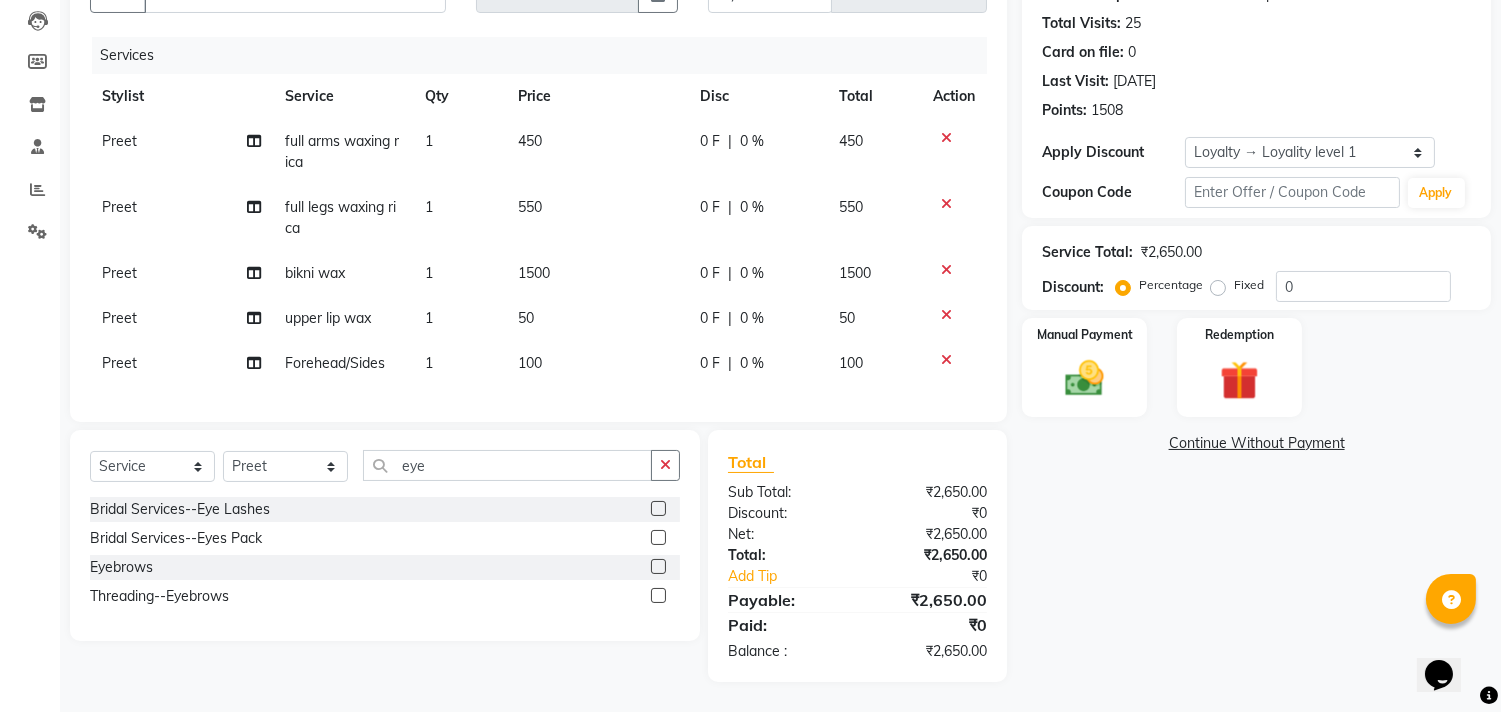 click 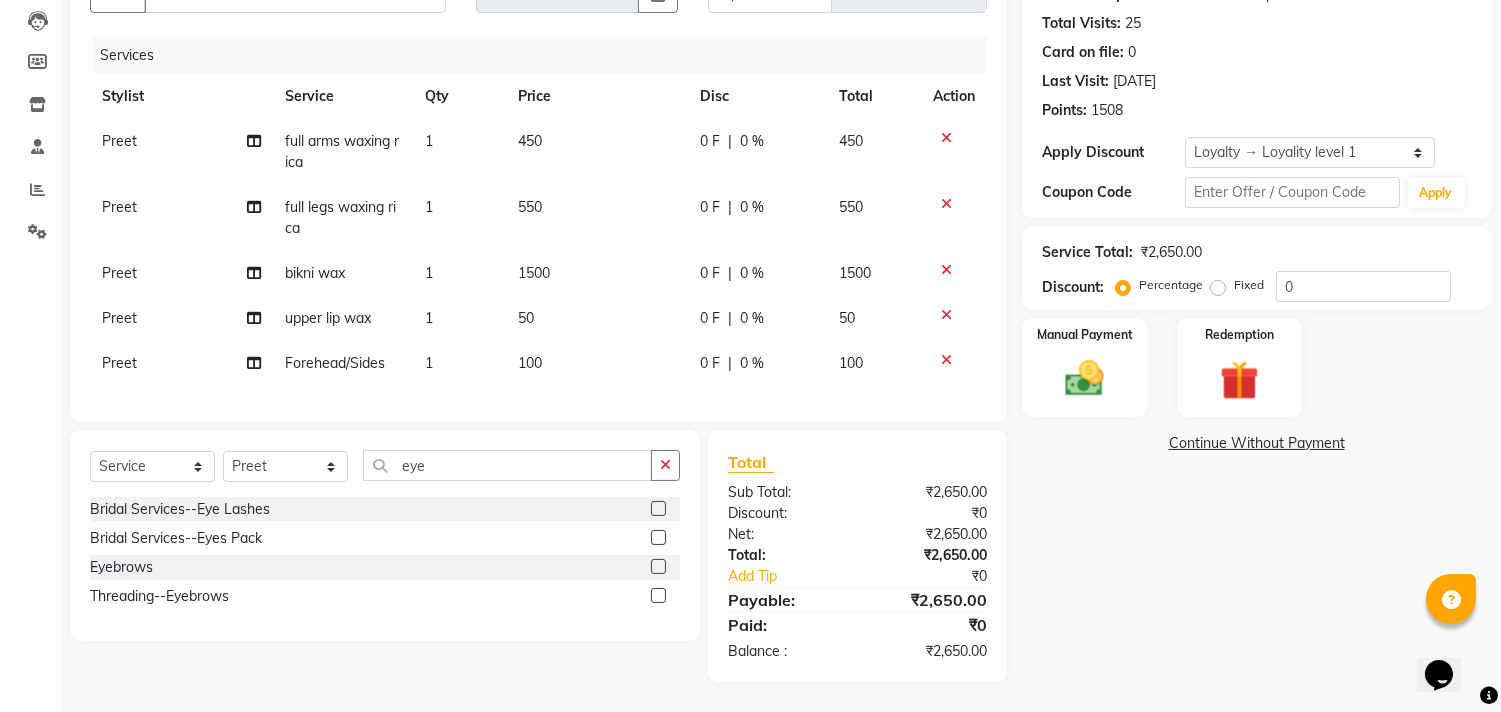 click 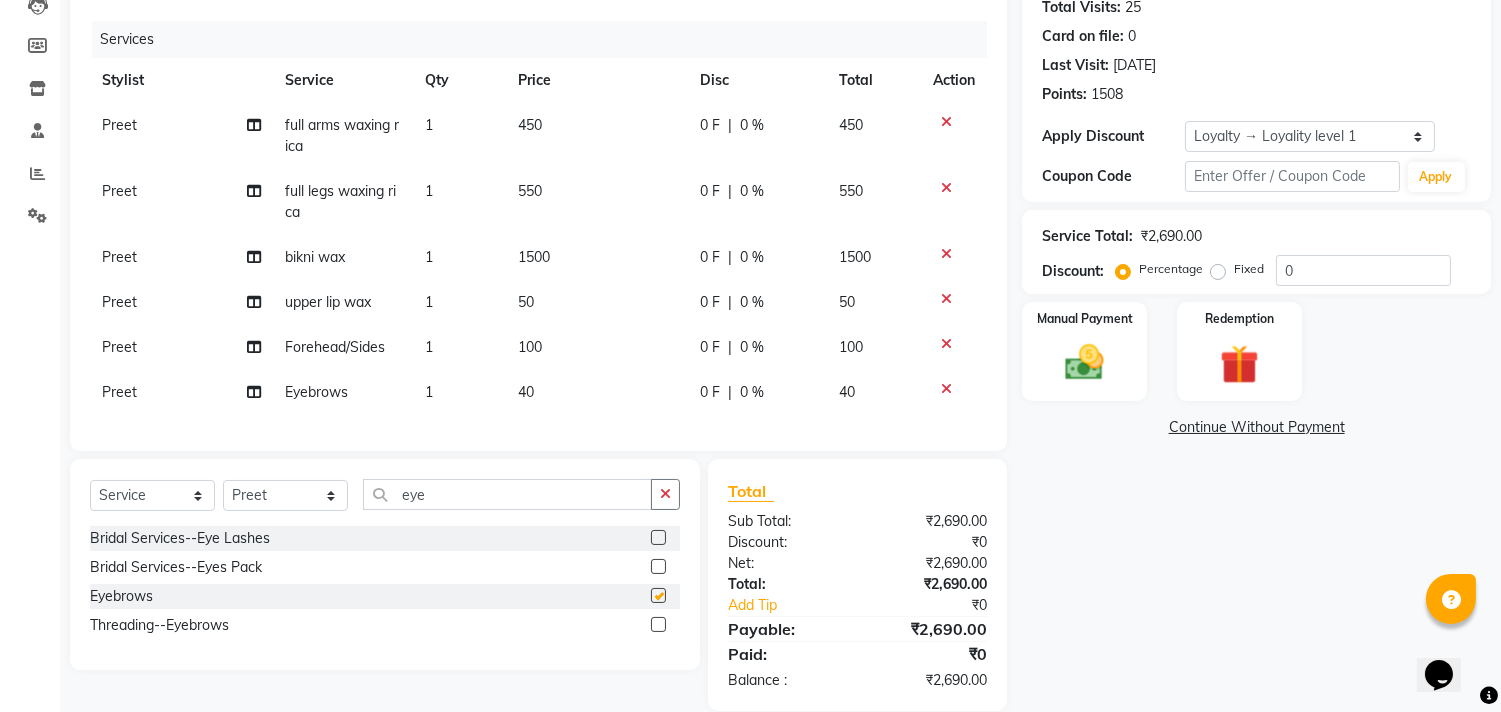 checkbox on "false" 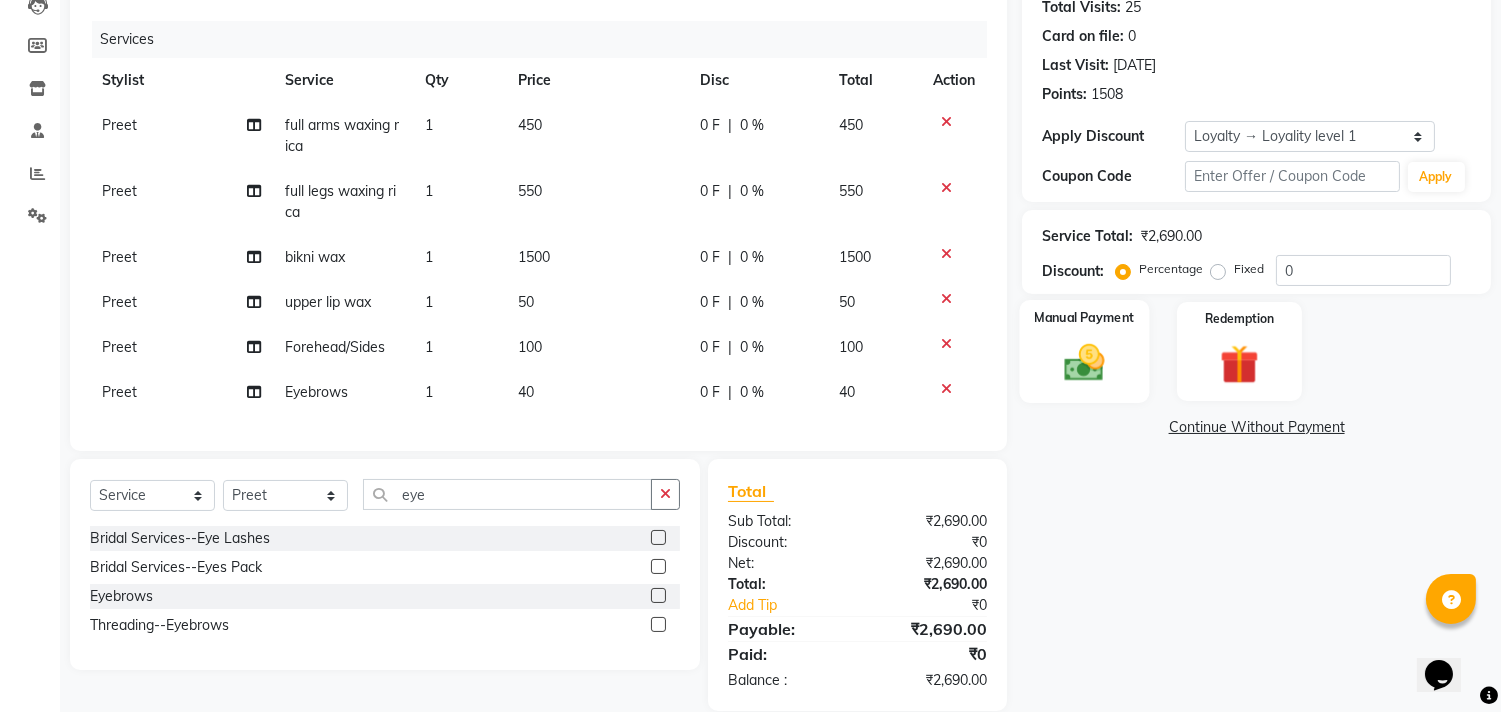 click 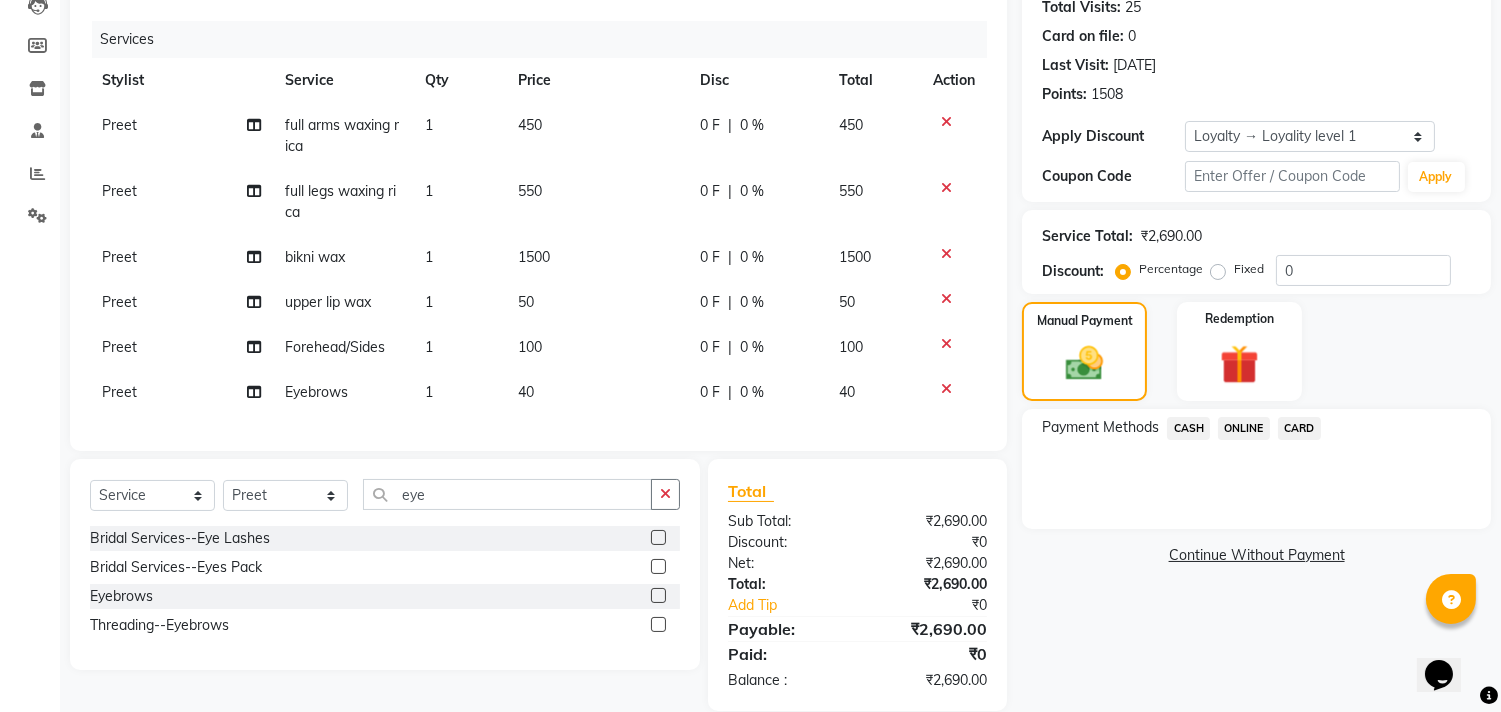 click on "ONLINE" 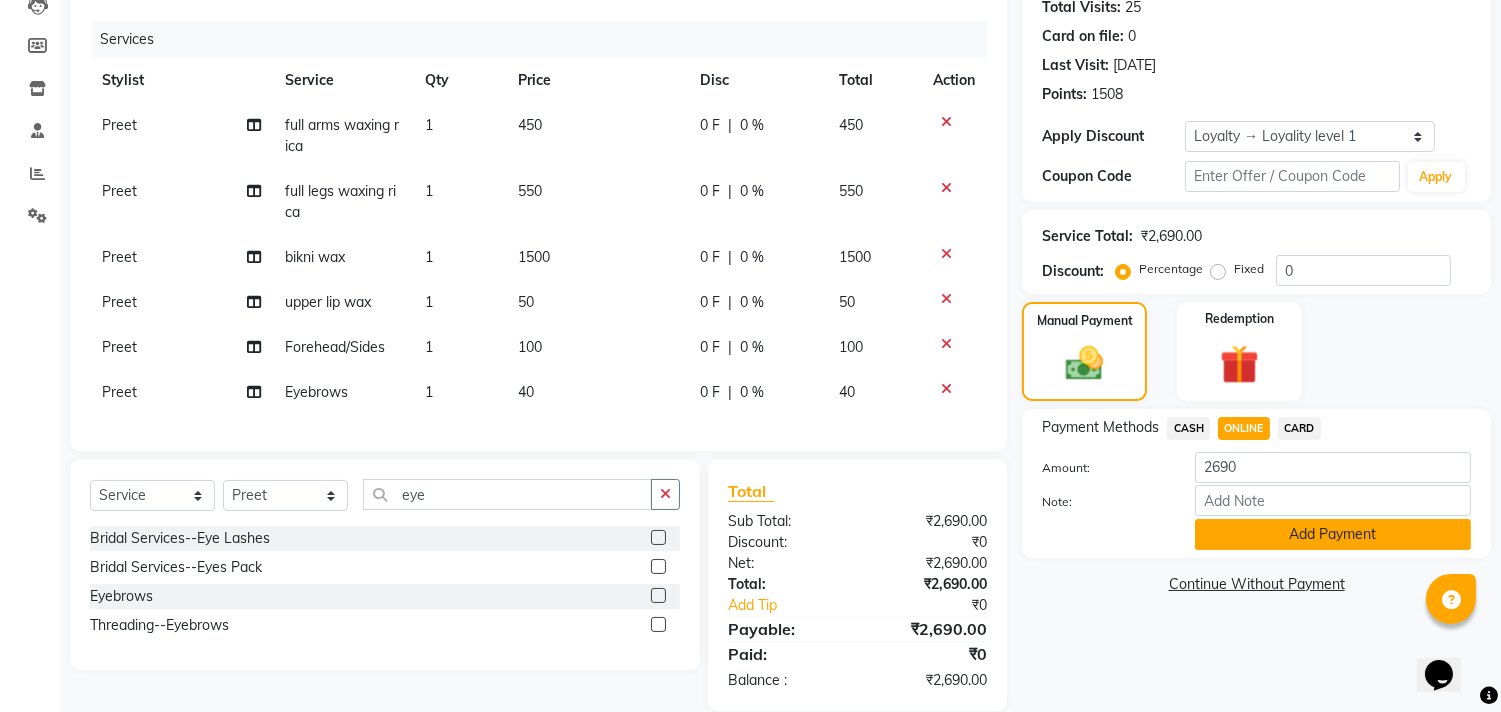 click on "Add Payment" 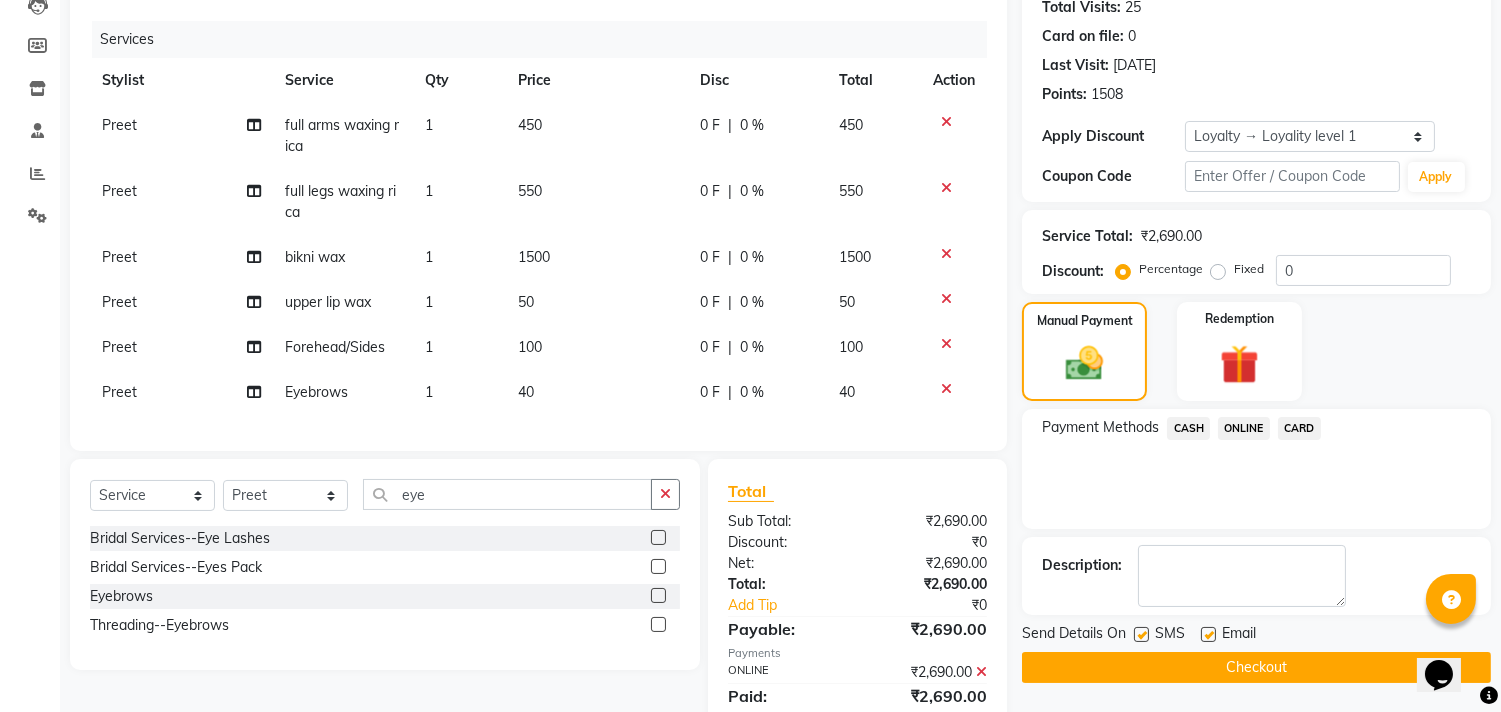 scroll, scrollTop: 413, scrollLeft: 0, axis: vertical 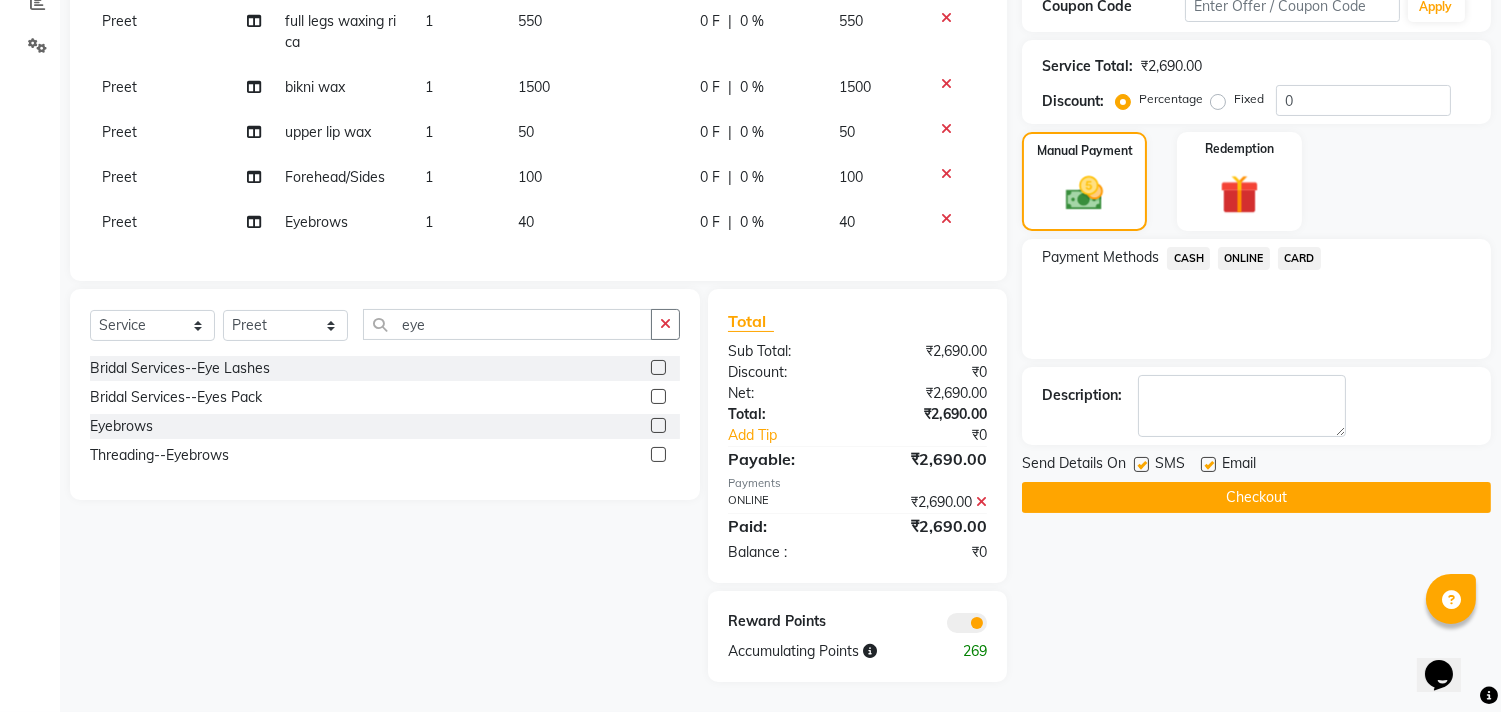 click 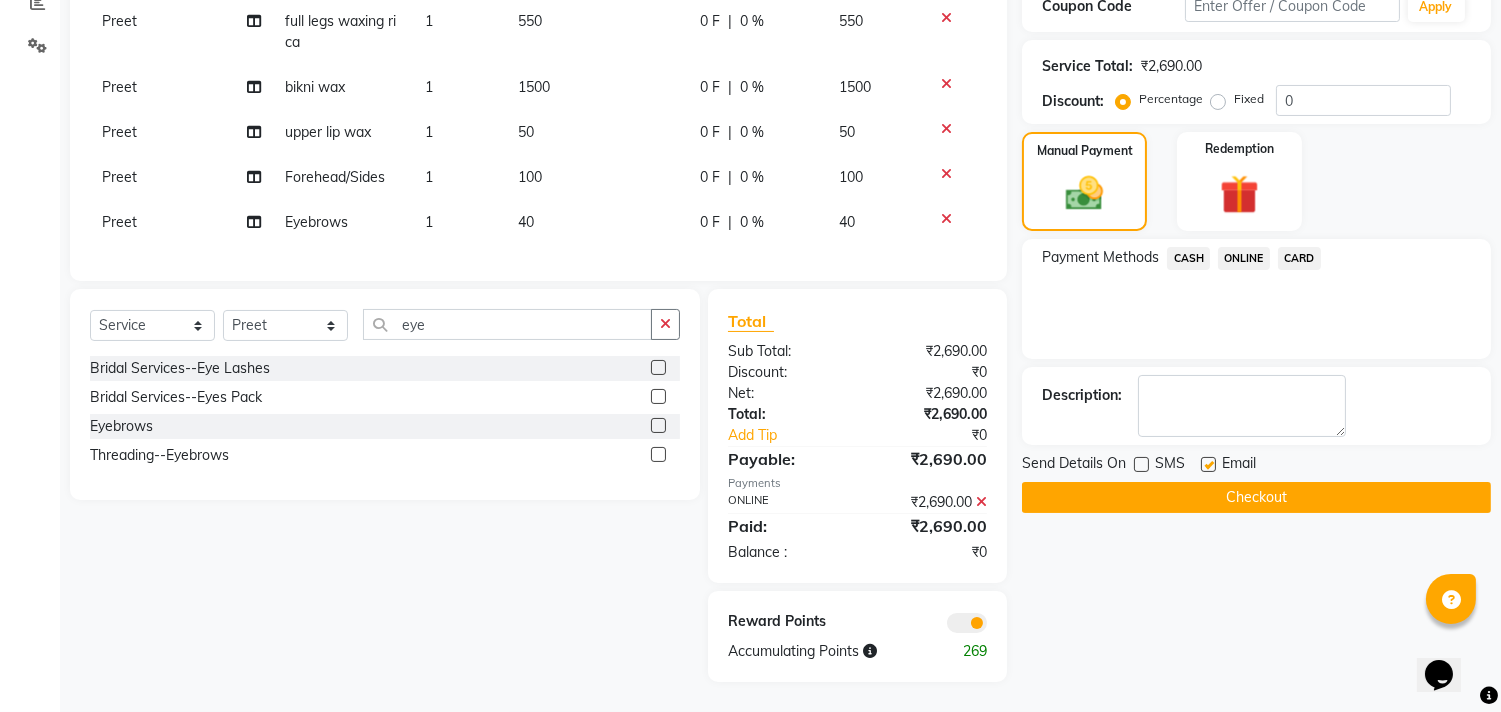 click 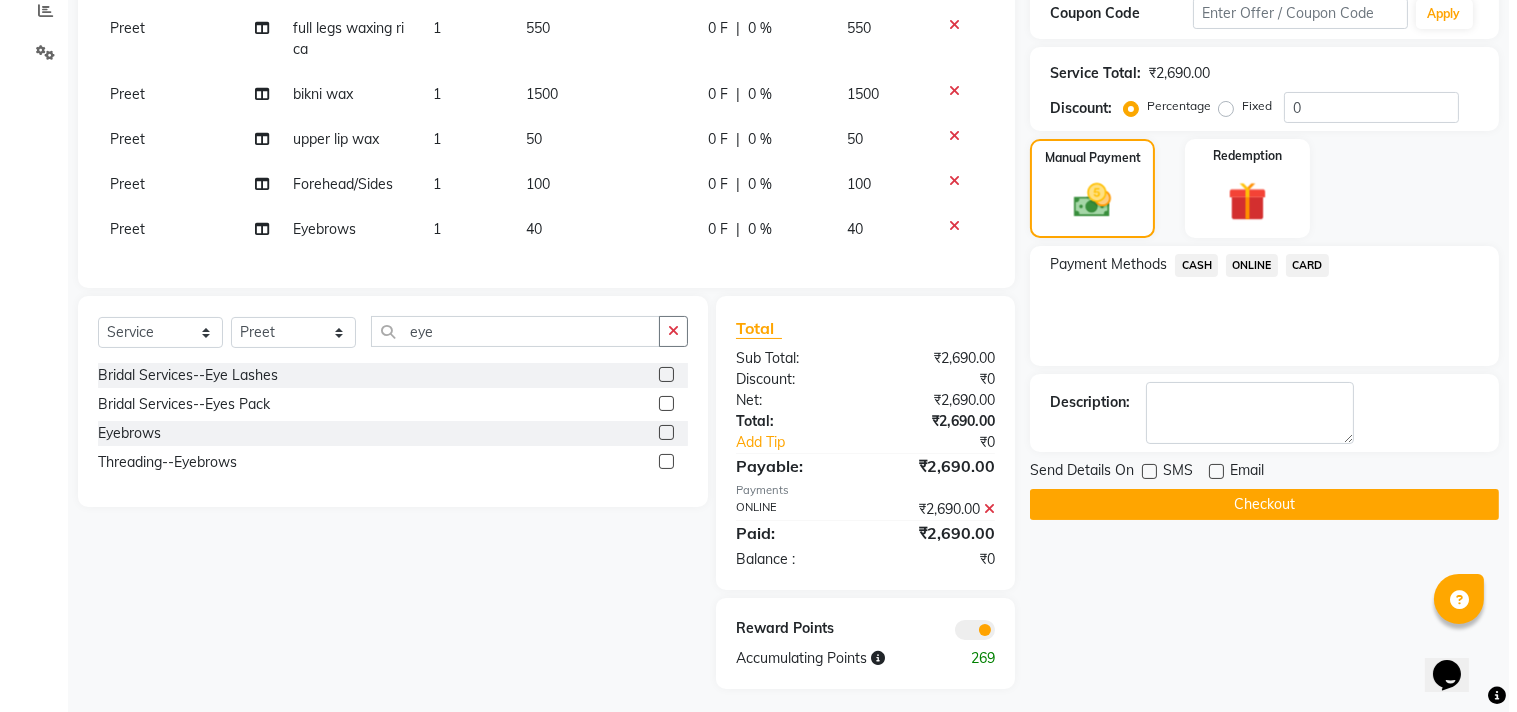 scroll, scrollTop: 413, scrollLeft: 0, axis: vertical 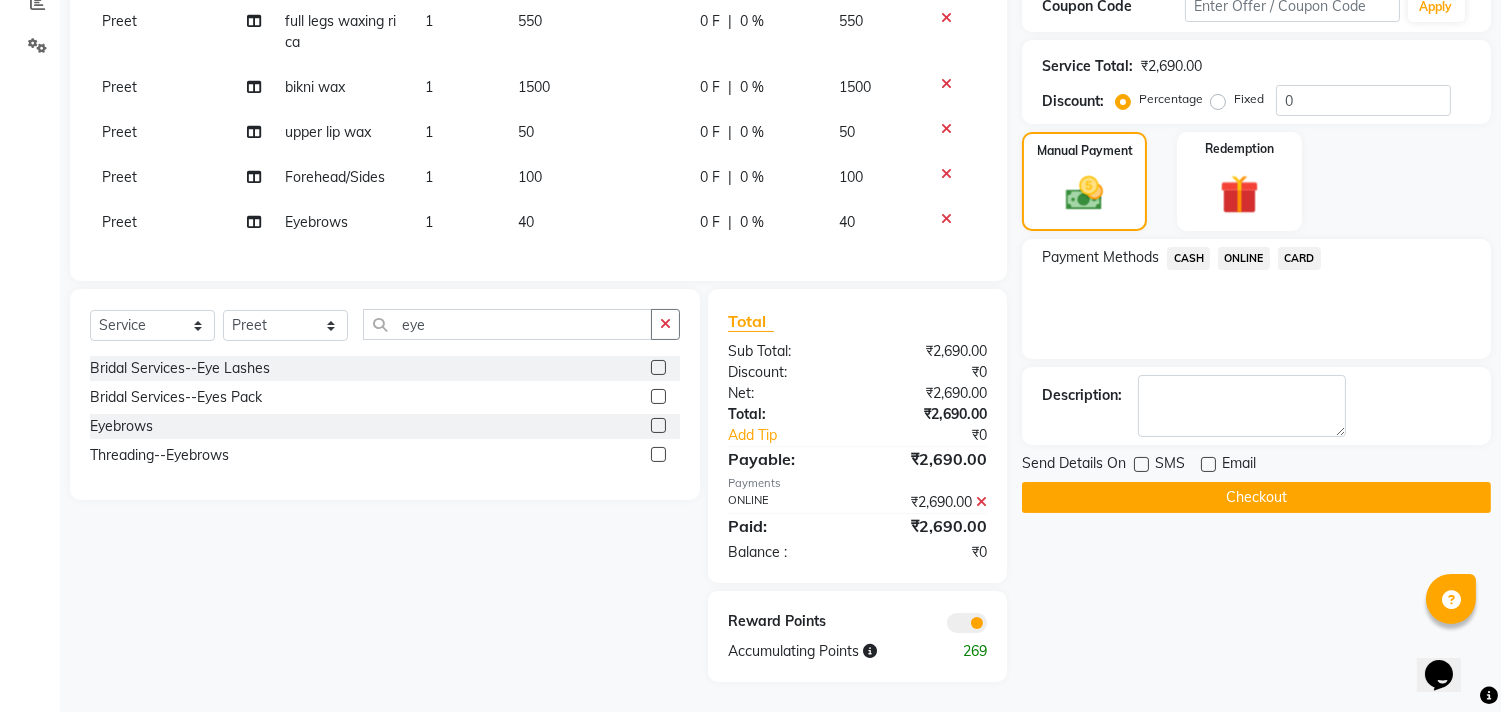 click 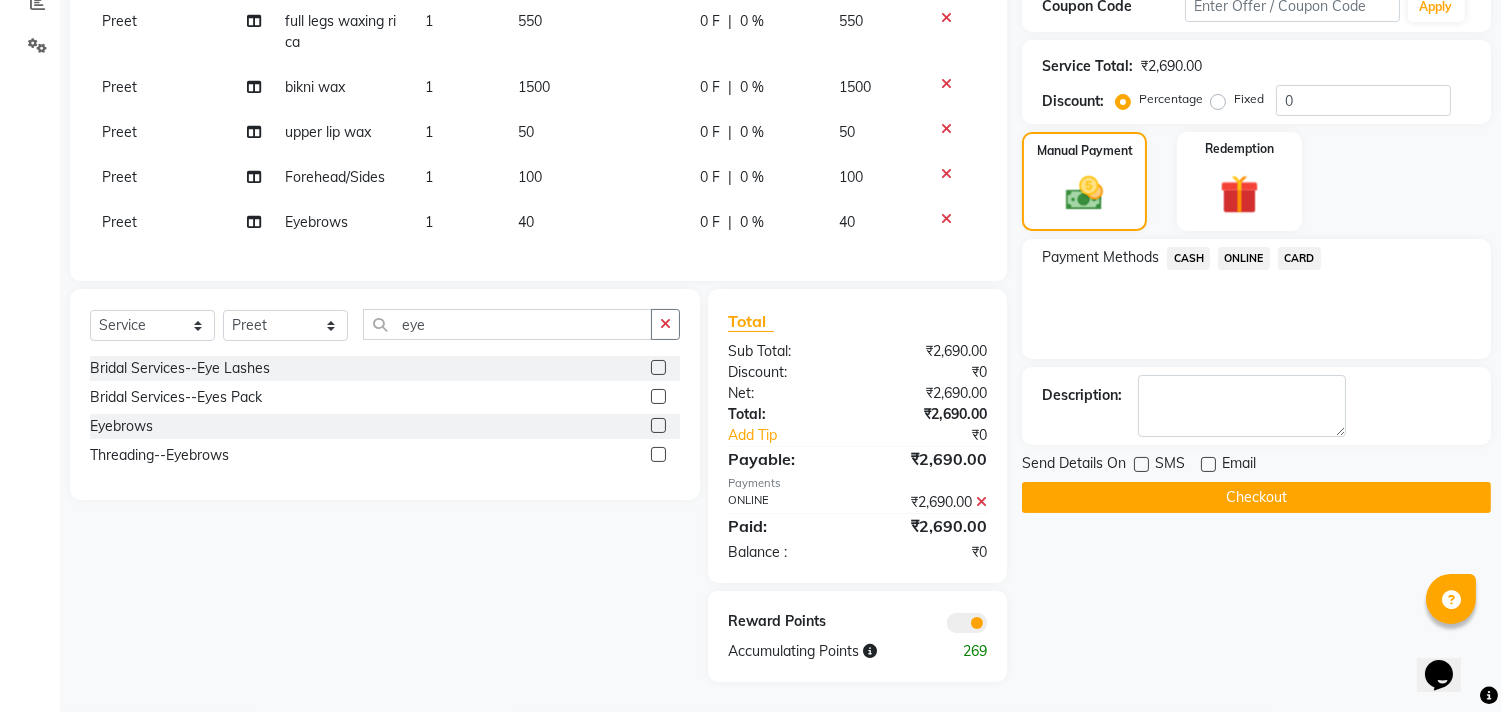 click 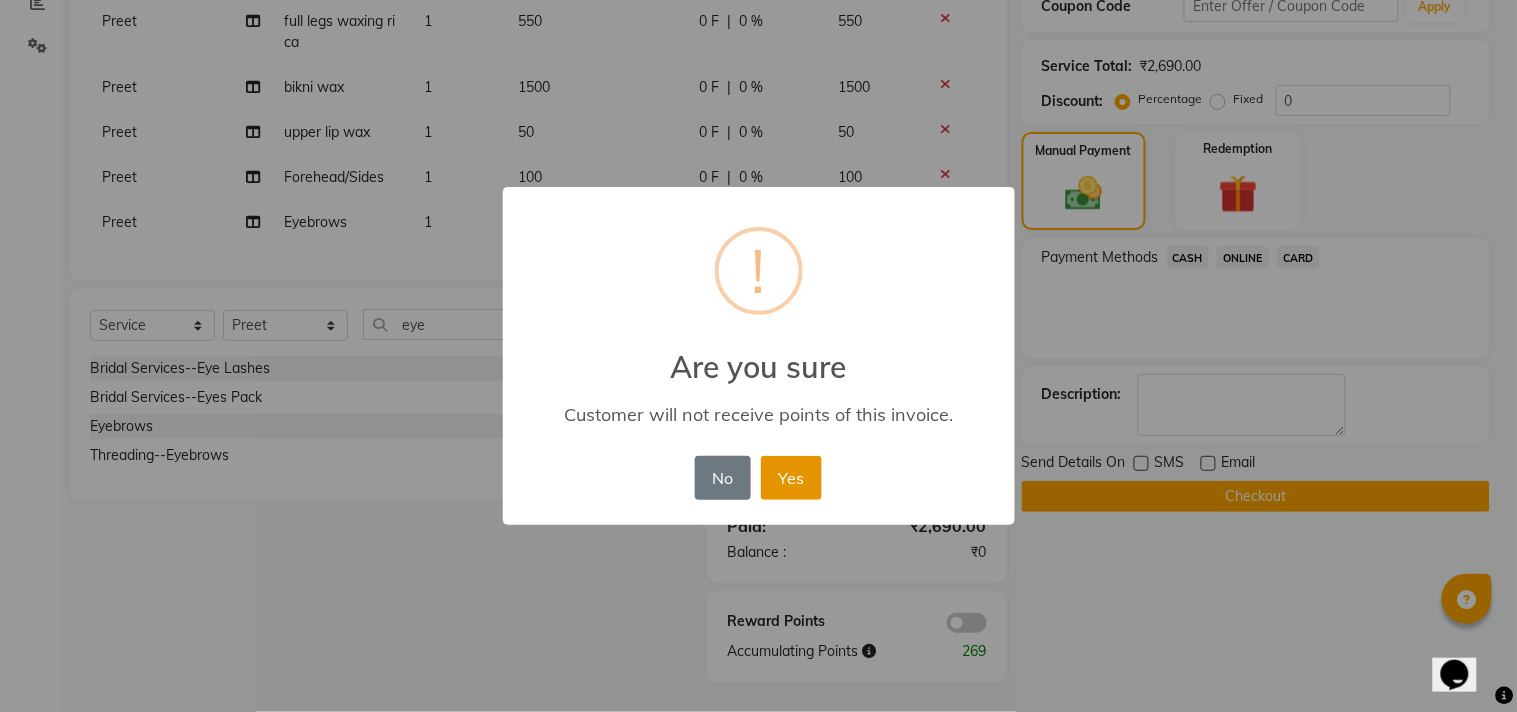 click on "Yes" at bounding box center [791, 478] 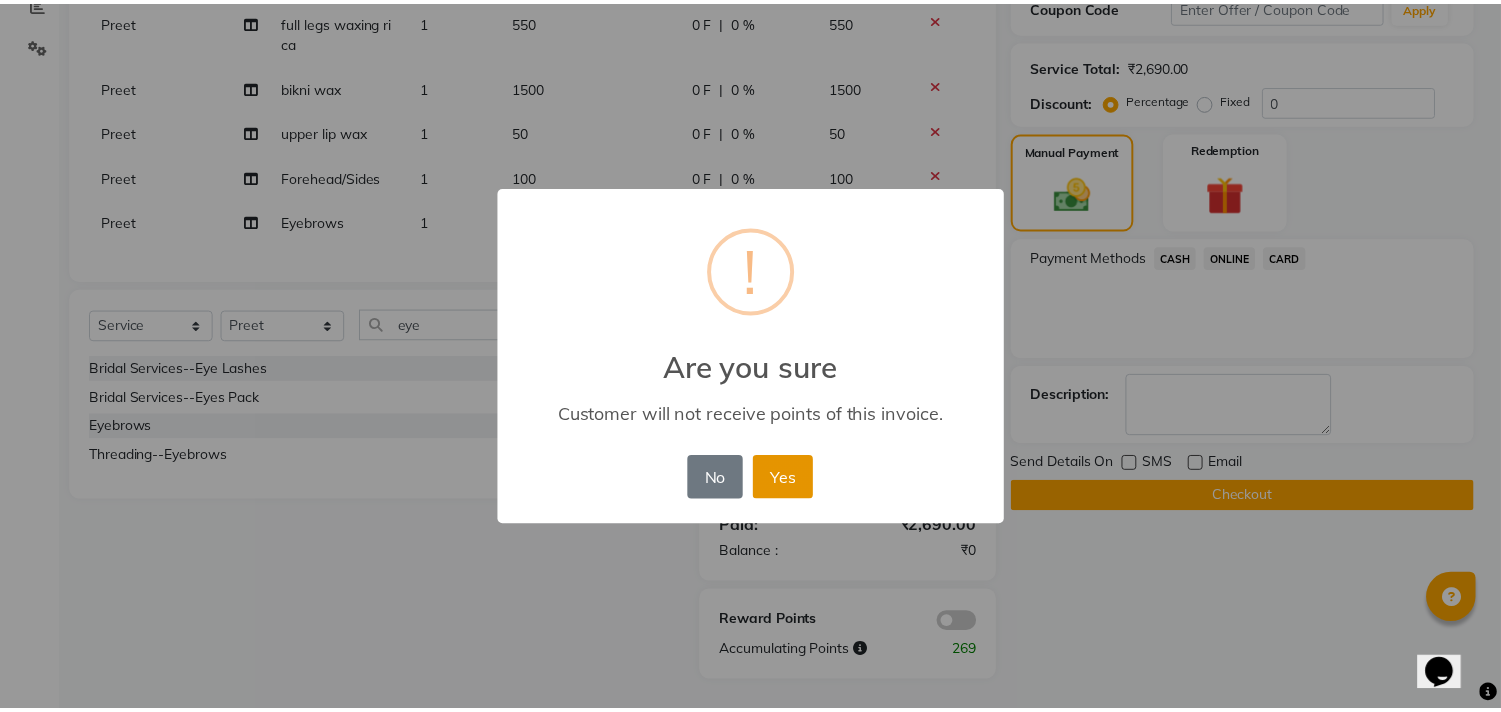 scroll, scrollTop: 384, scrollLeft: 0, axis: vertical 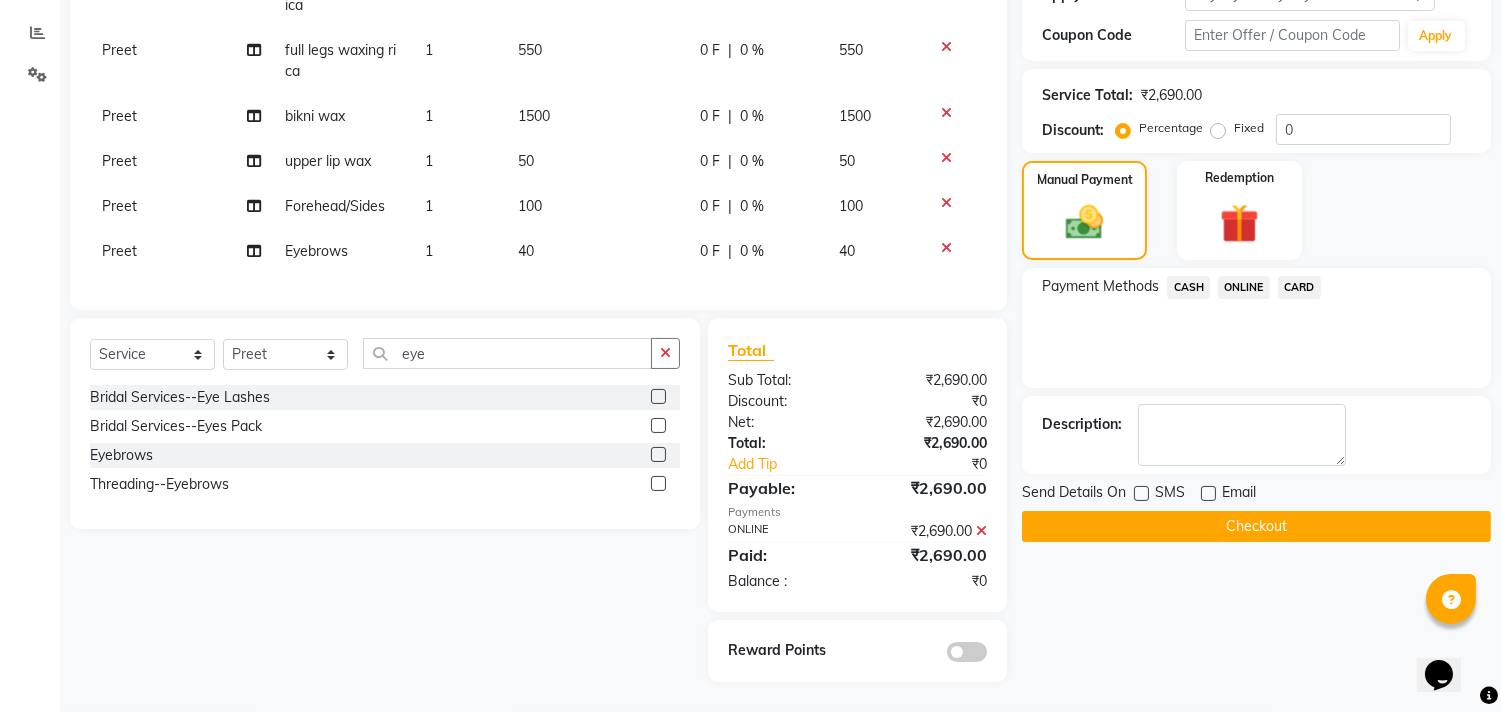 click on "Checkout" 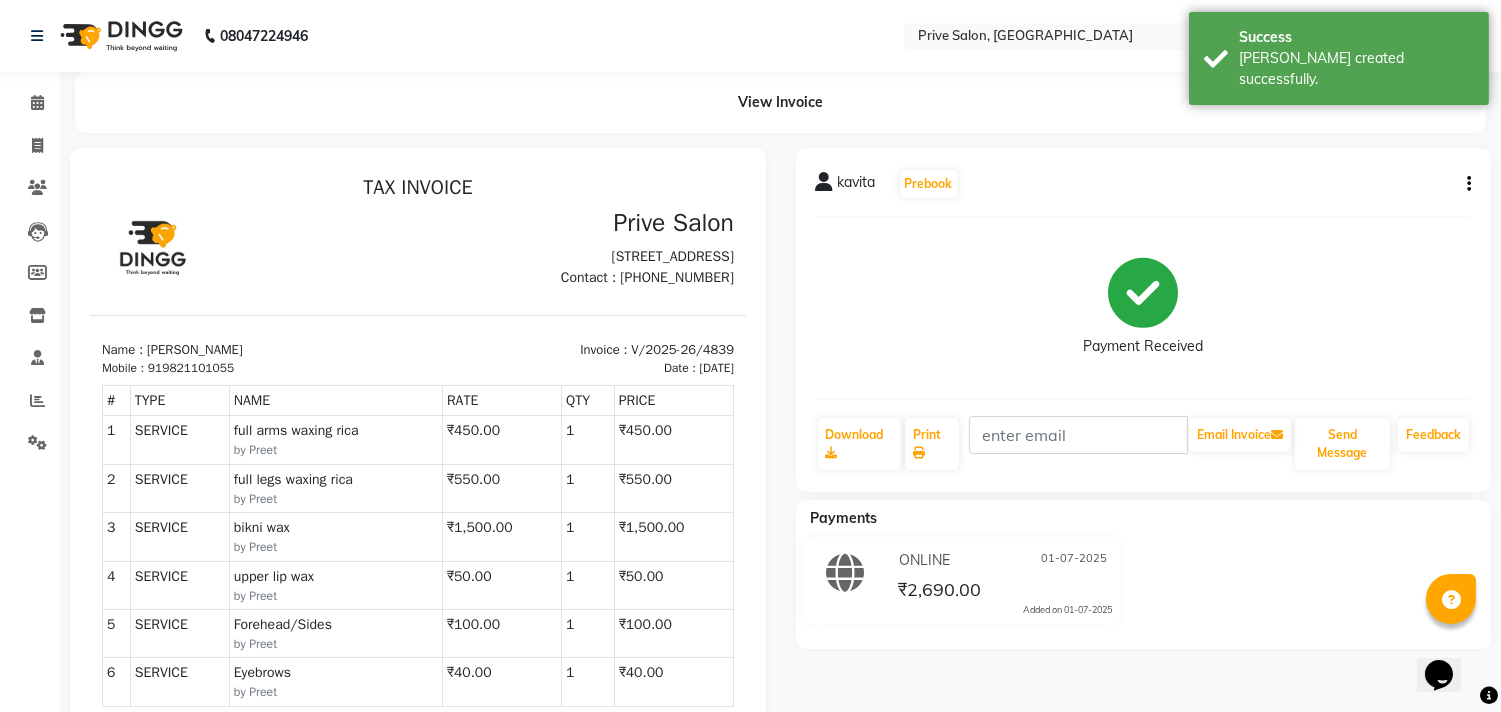 scroll, scrollTop: 0, scrollLeft: 0, axis: both 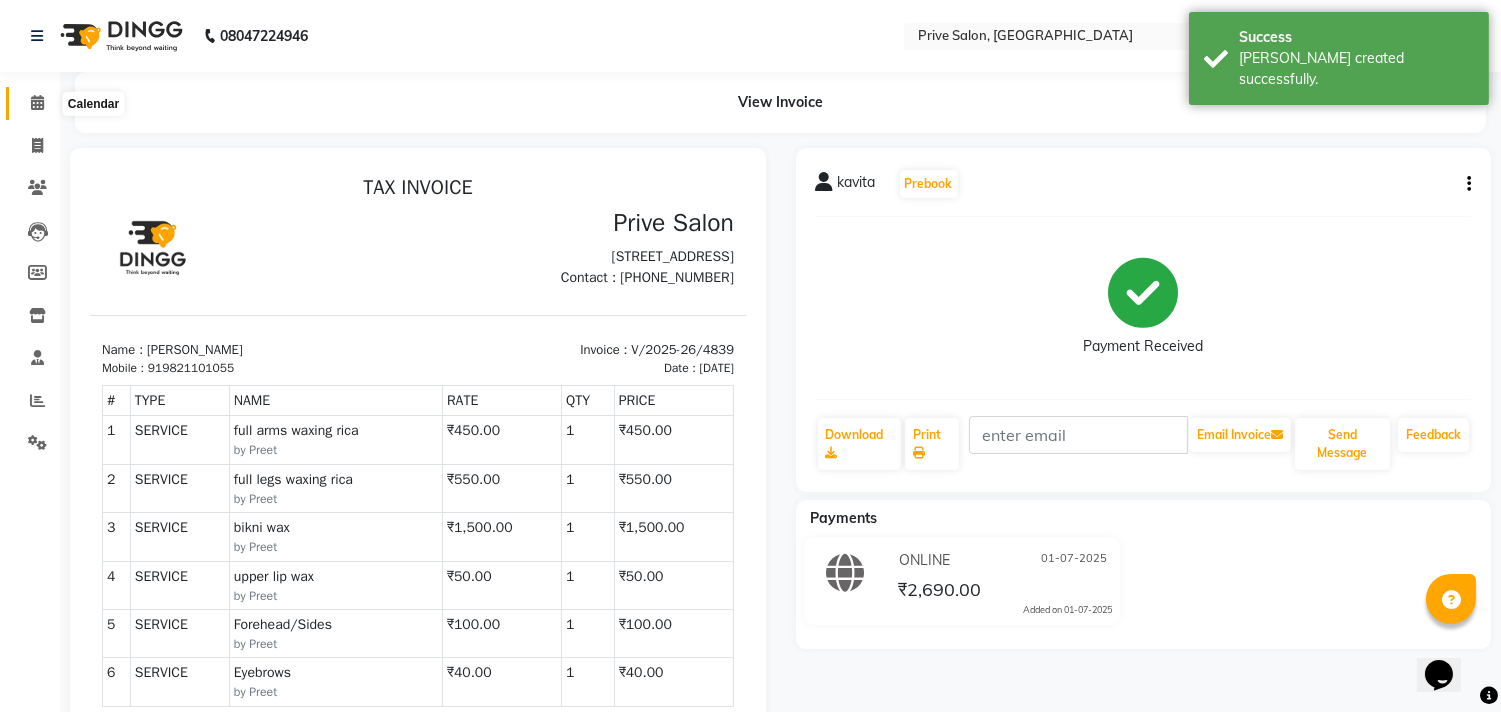 click 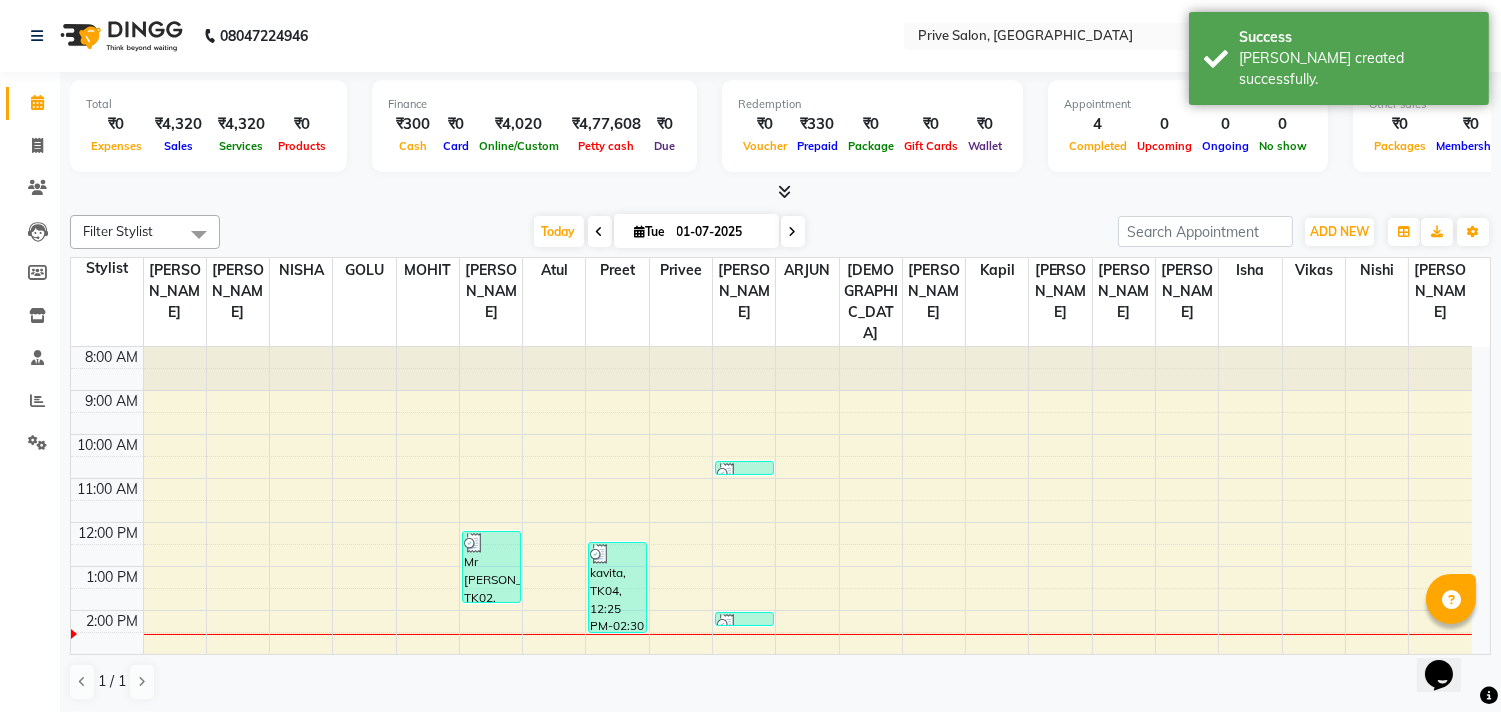 scroll, scrollTop: 265, scrollLeft: 0, axis: vertical 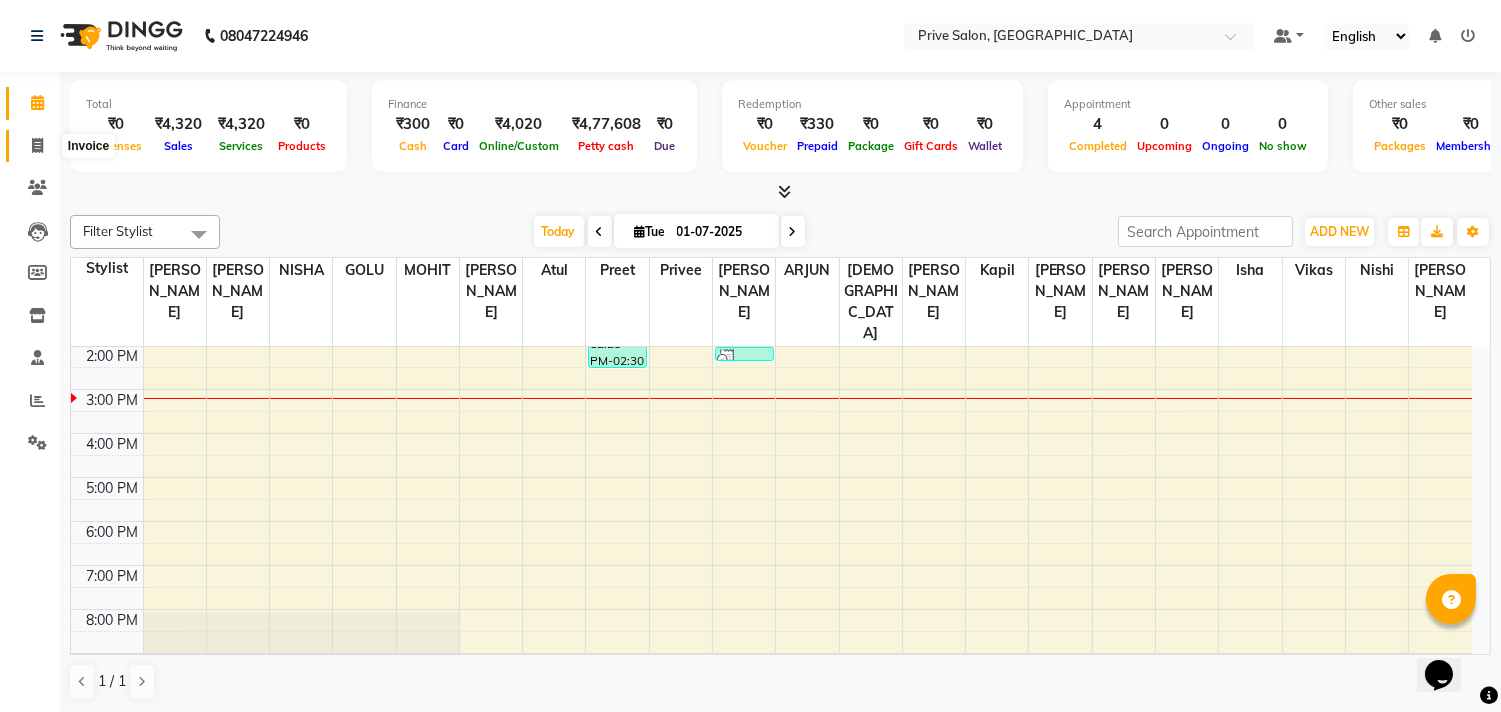 click 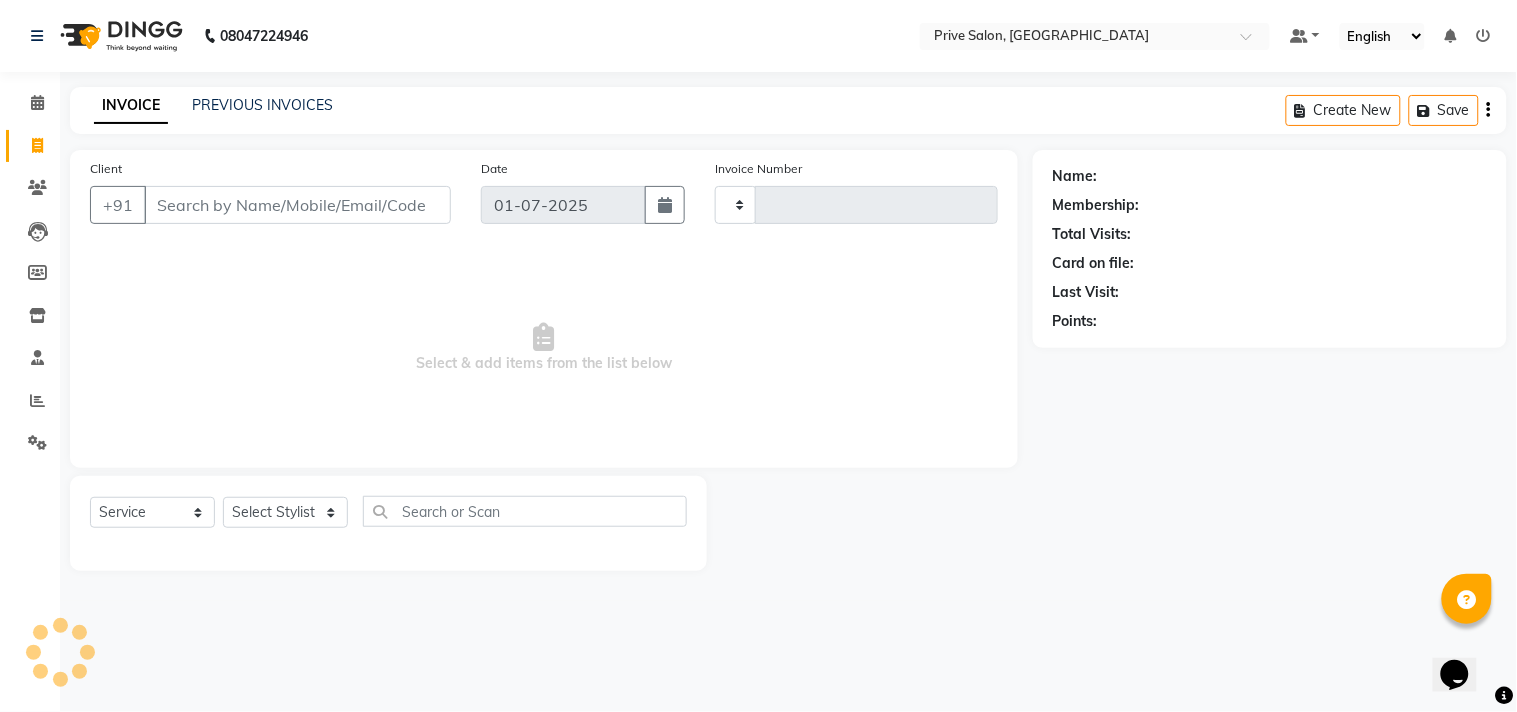 type on "4840" 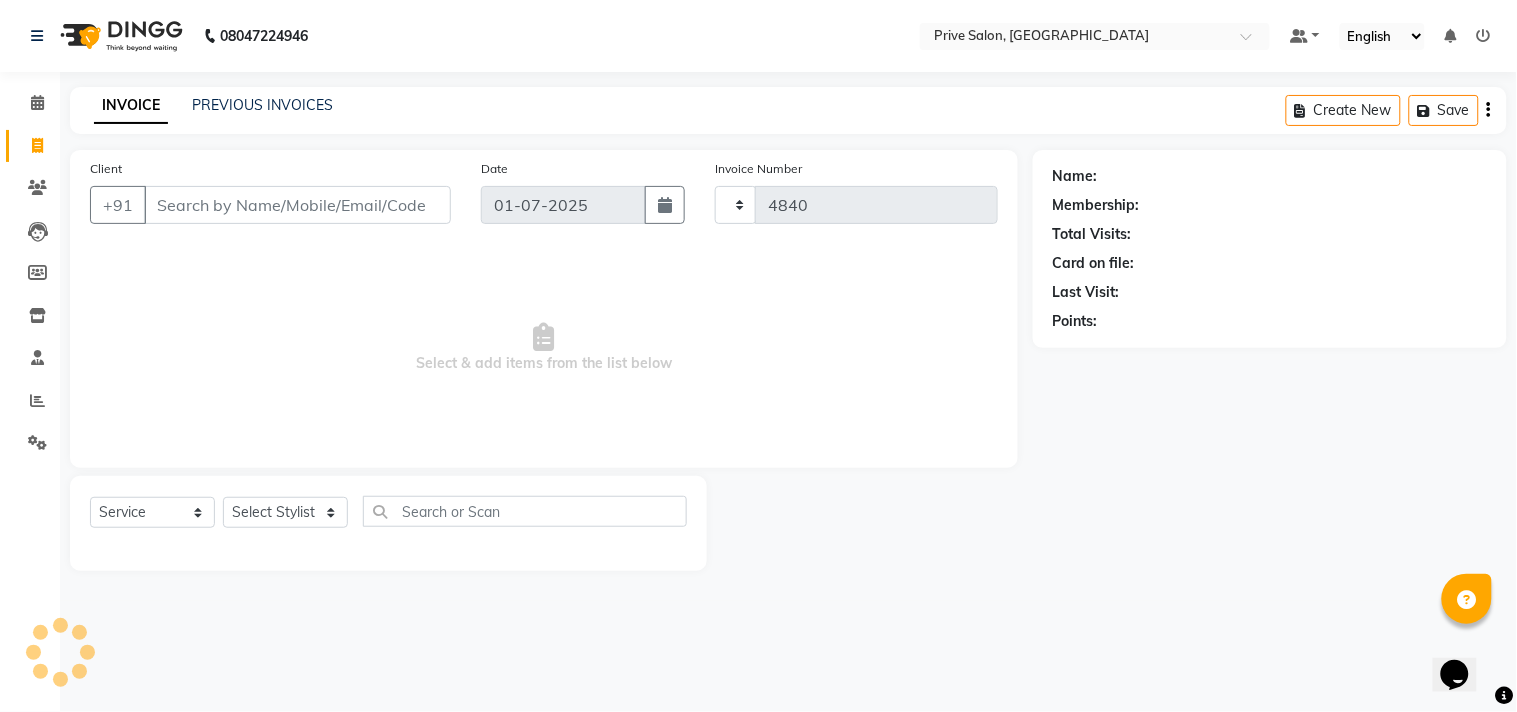 select on "136" 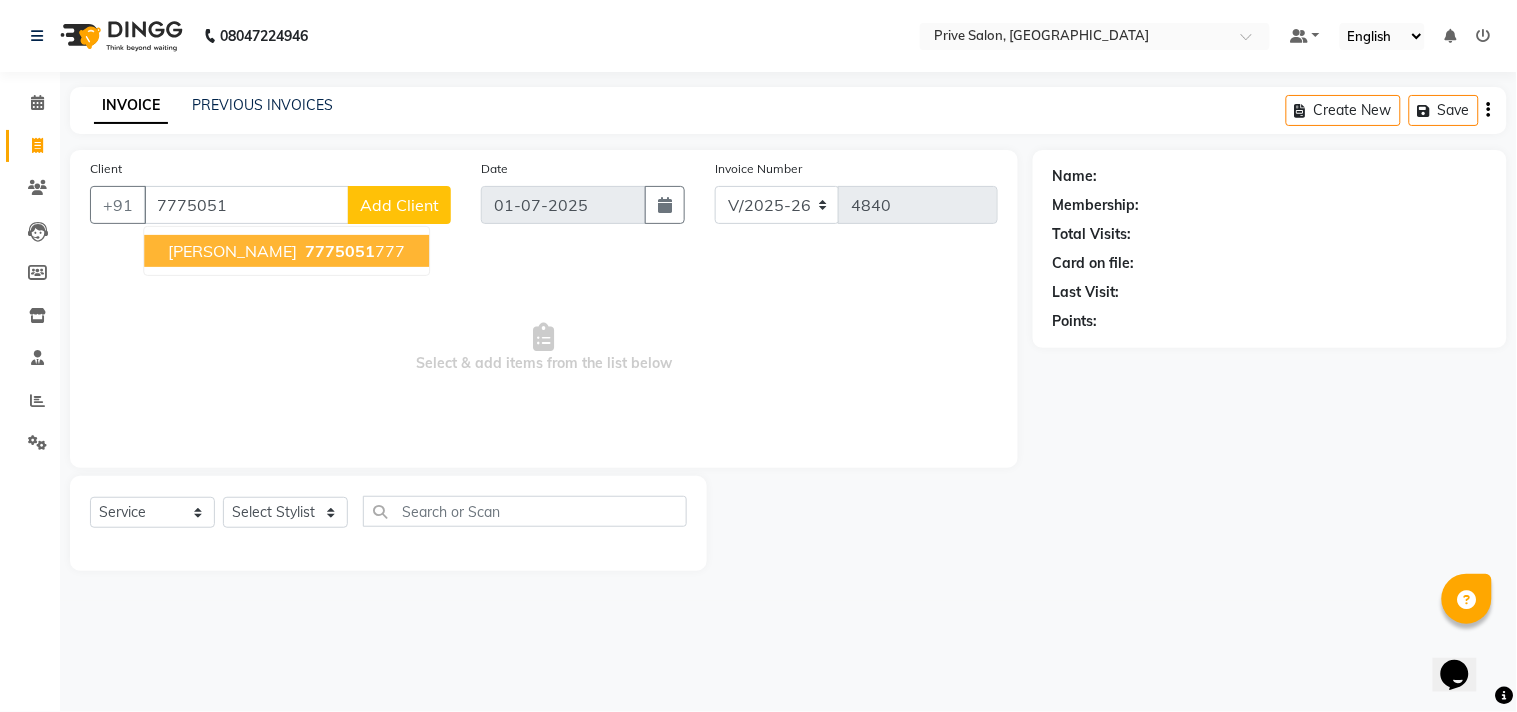 click on "[PERSON_NAME]   7775051 777" at bounding box center [286, 251] 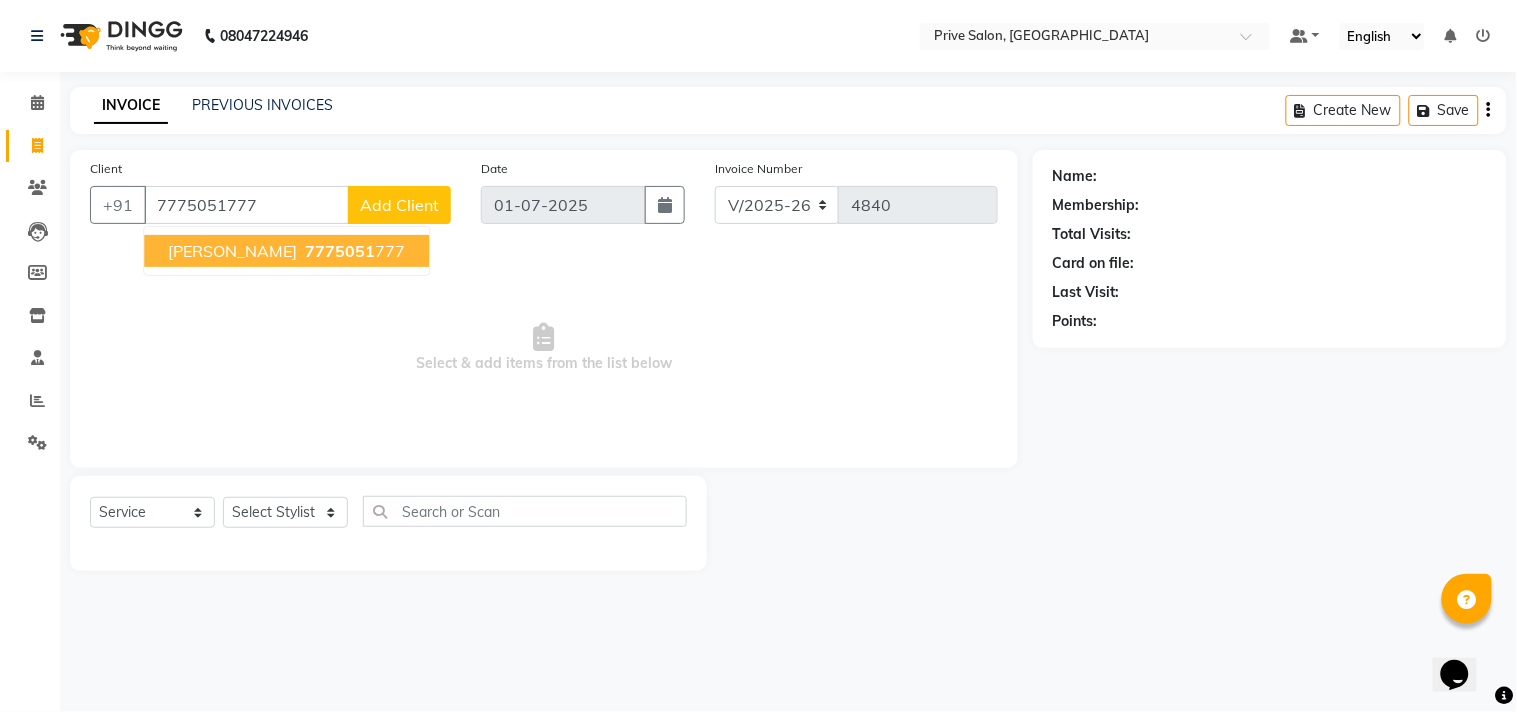 type on "7775051777" 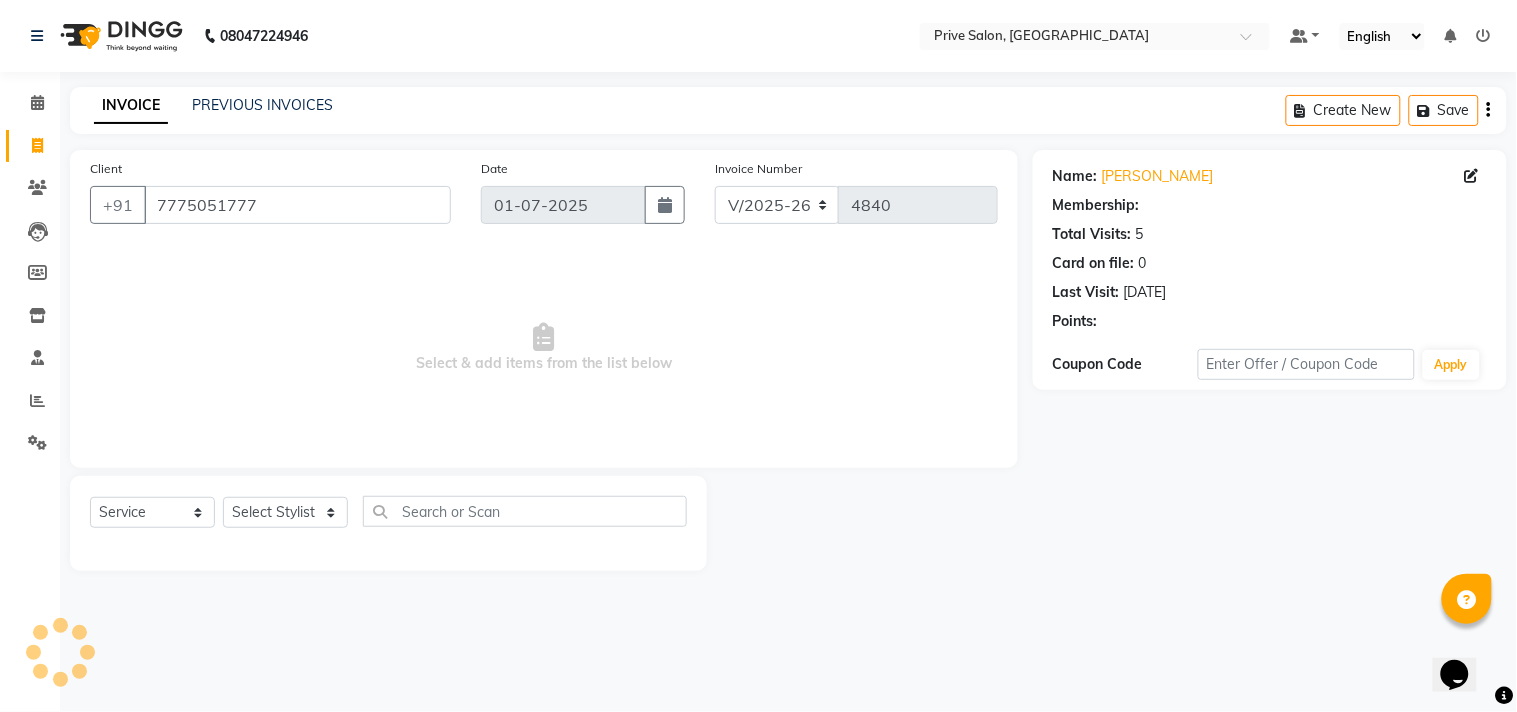 select on "1: Object" 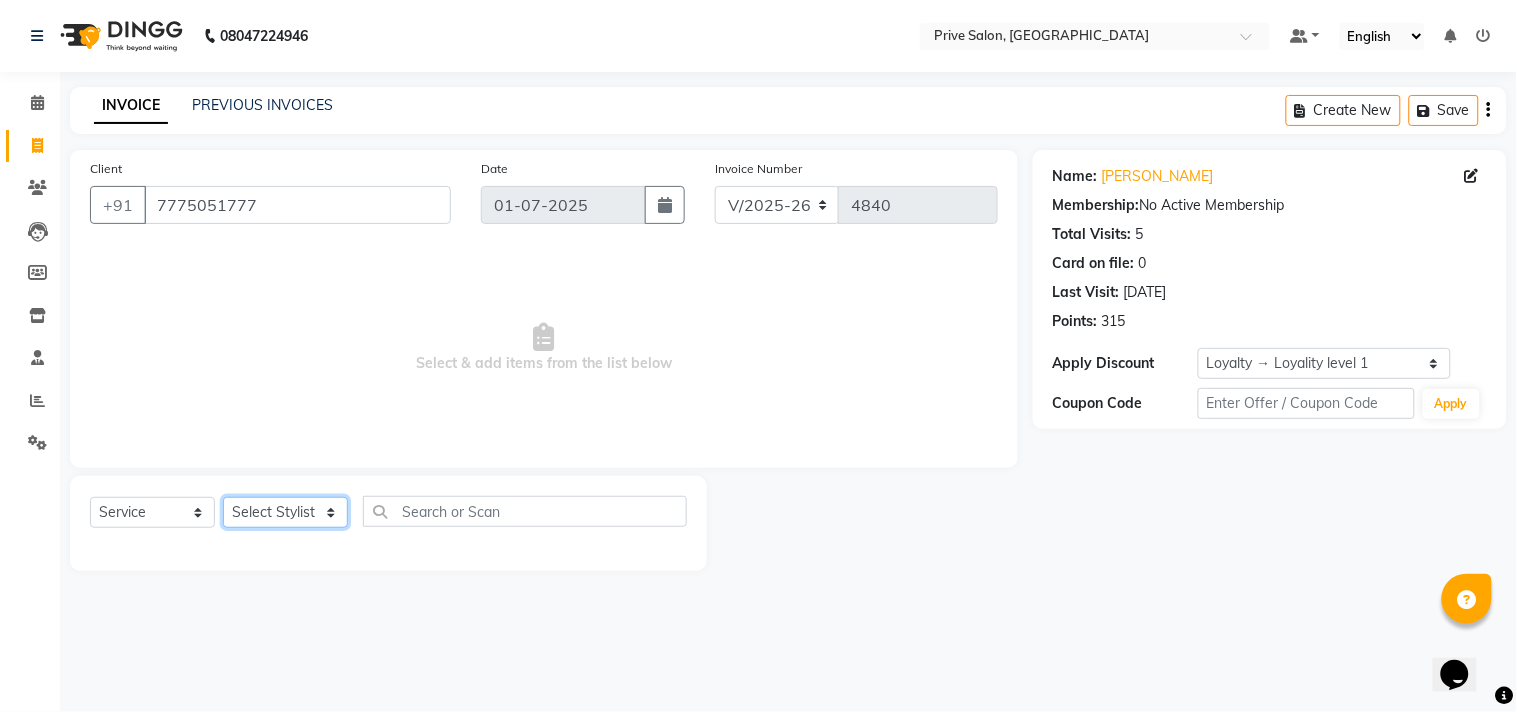 click on "Select Stylist amit ARJUN [PERSON_NAME] [PERSON_NAME] GOLU [PERSON_NAME] isha [PERSON_NAME] Manager [PERSON_NAME] [PERSON_NAME] [PERSON_NAME] [PERSON_NAME] [PERSON_NAME] vikas" 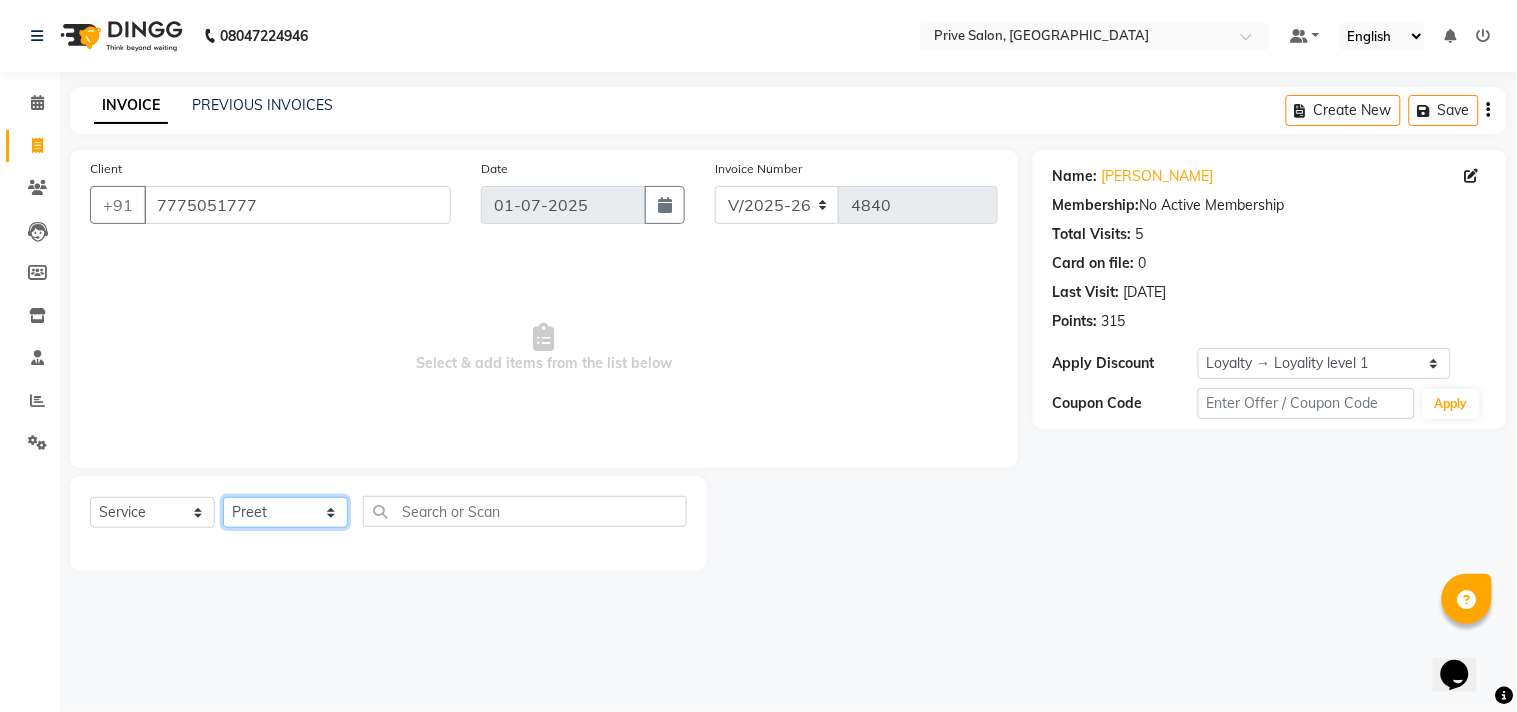 click on "Select Stylist amit ARJUN [PERSON_NAME] [PERSON_NAME] GOLU [PERSON_NAME] isha [PERSON_NAME] Manager [PERSON_NAME] [PERSON_NAME] [PERSON_NAME] [PERSON_NAME] [PERSON_NAME] vikas" 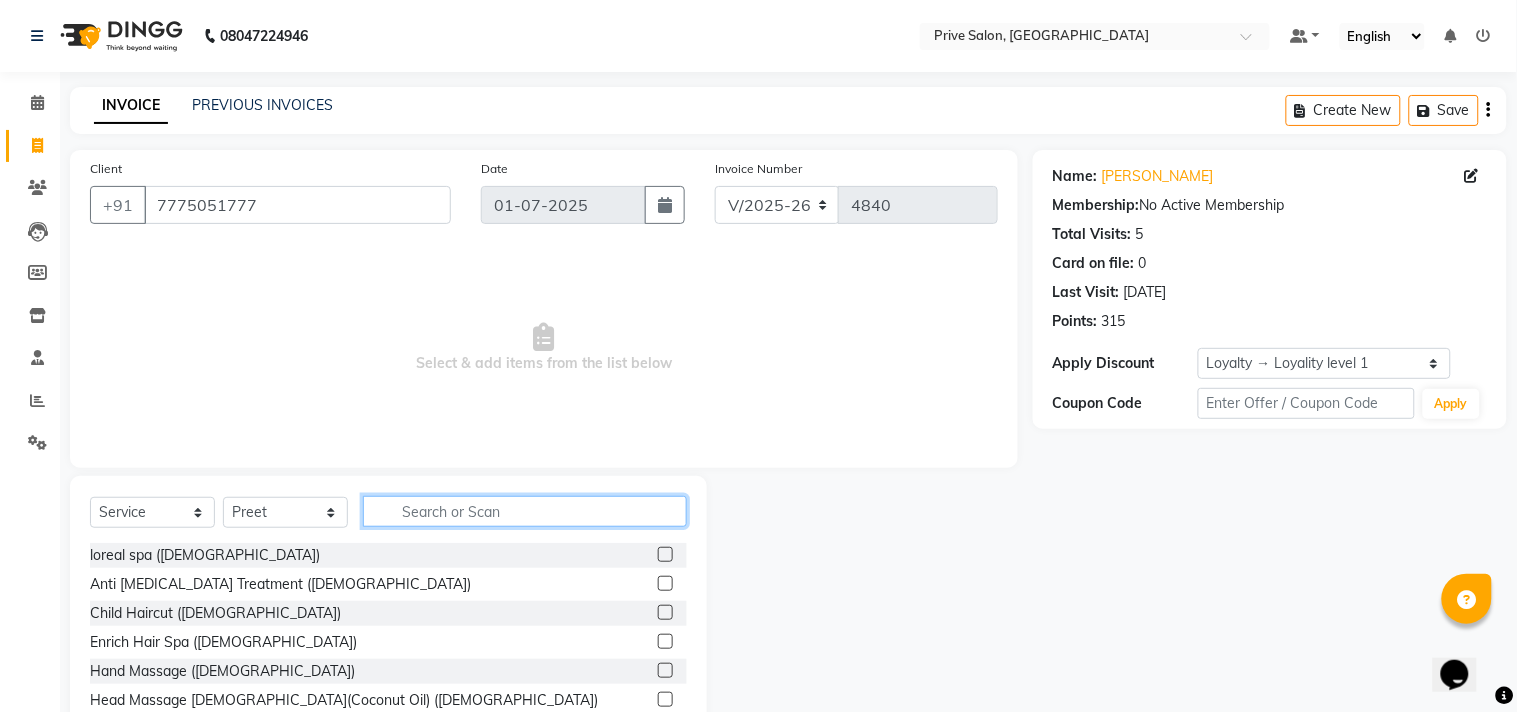 click 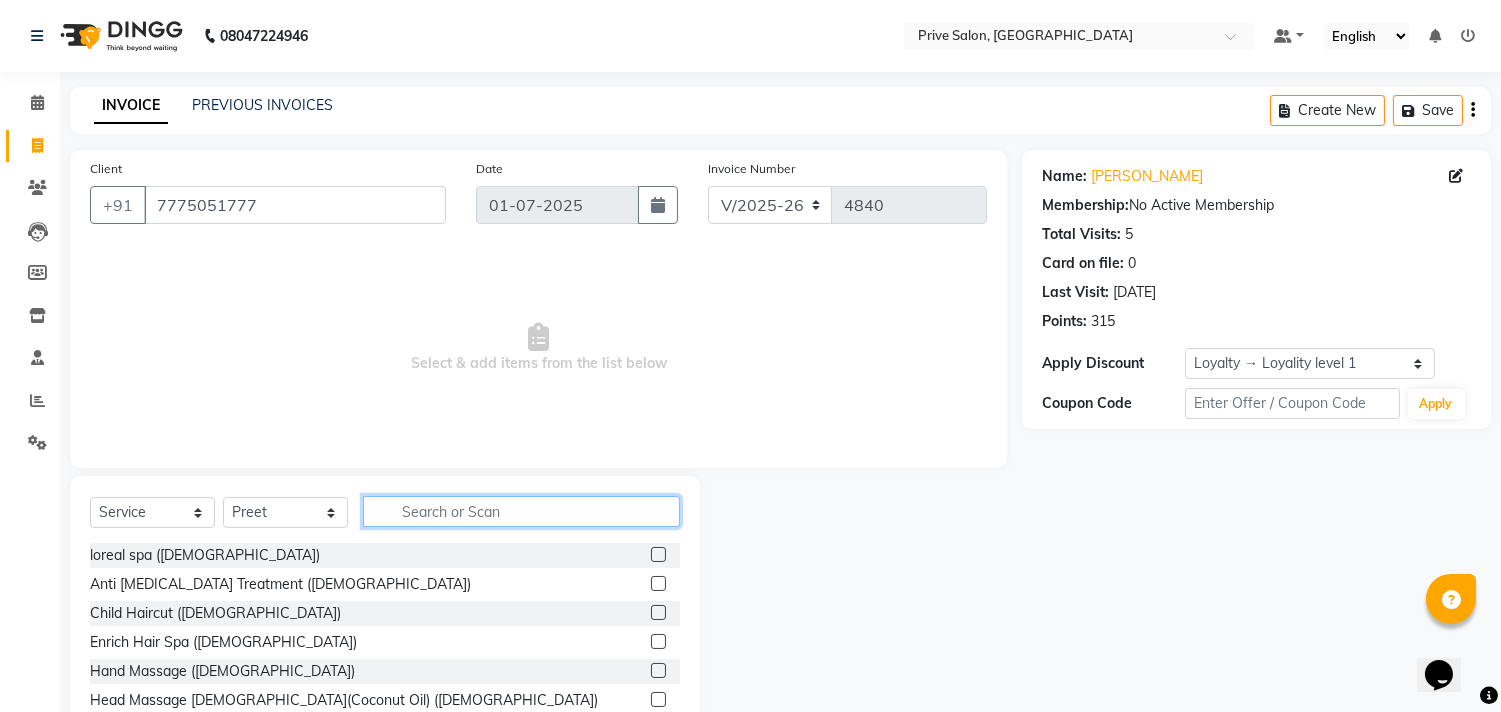 click 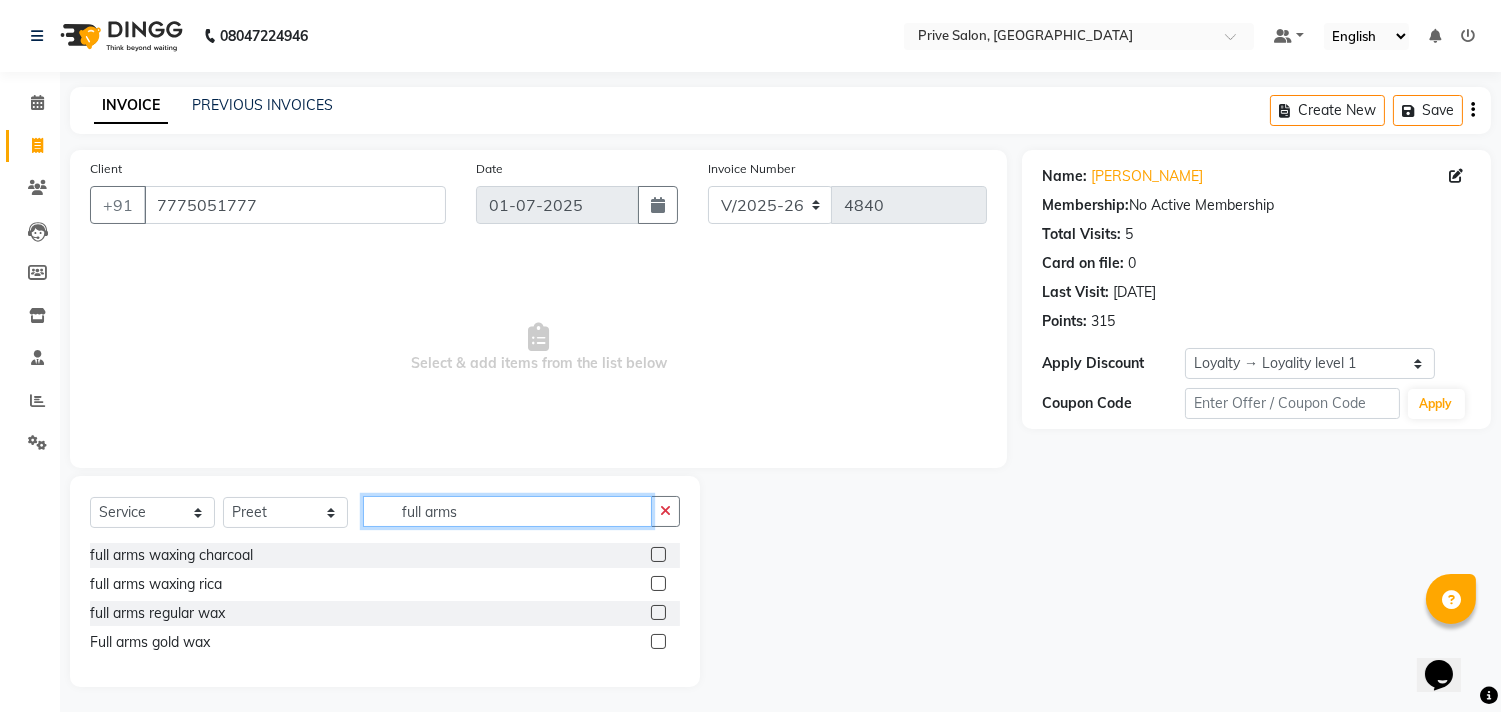 type on "full arms" 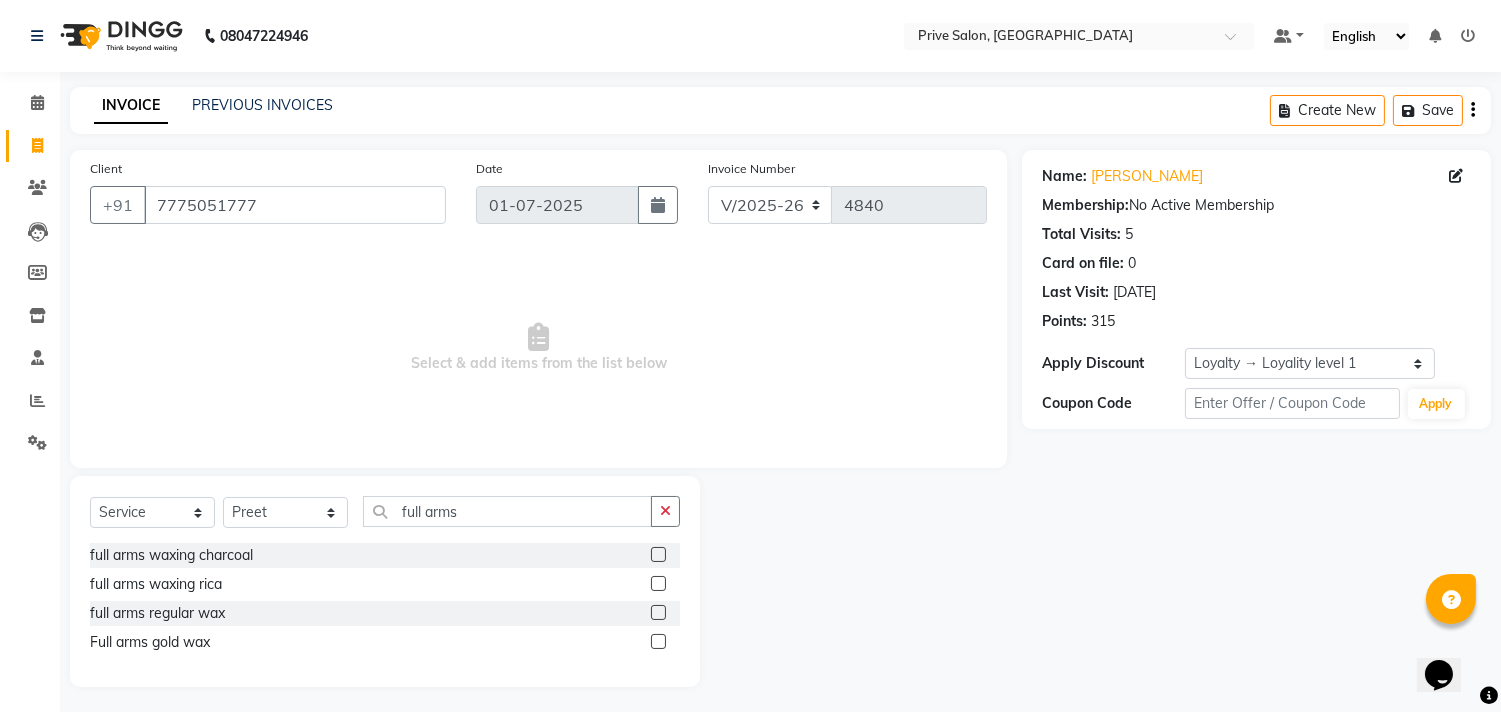 click 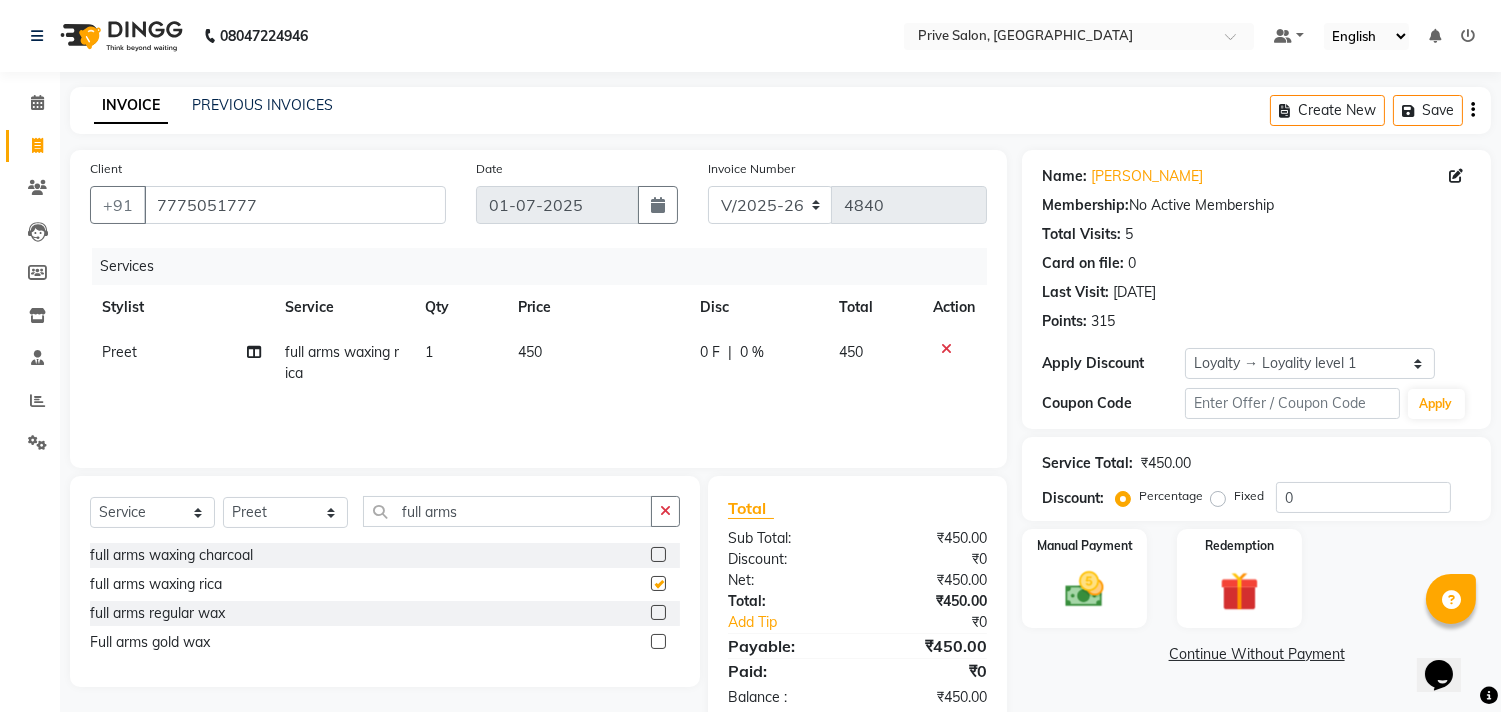 checkbox on "false" 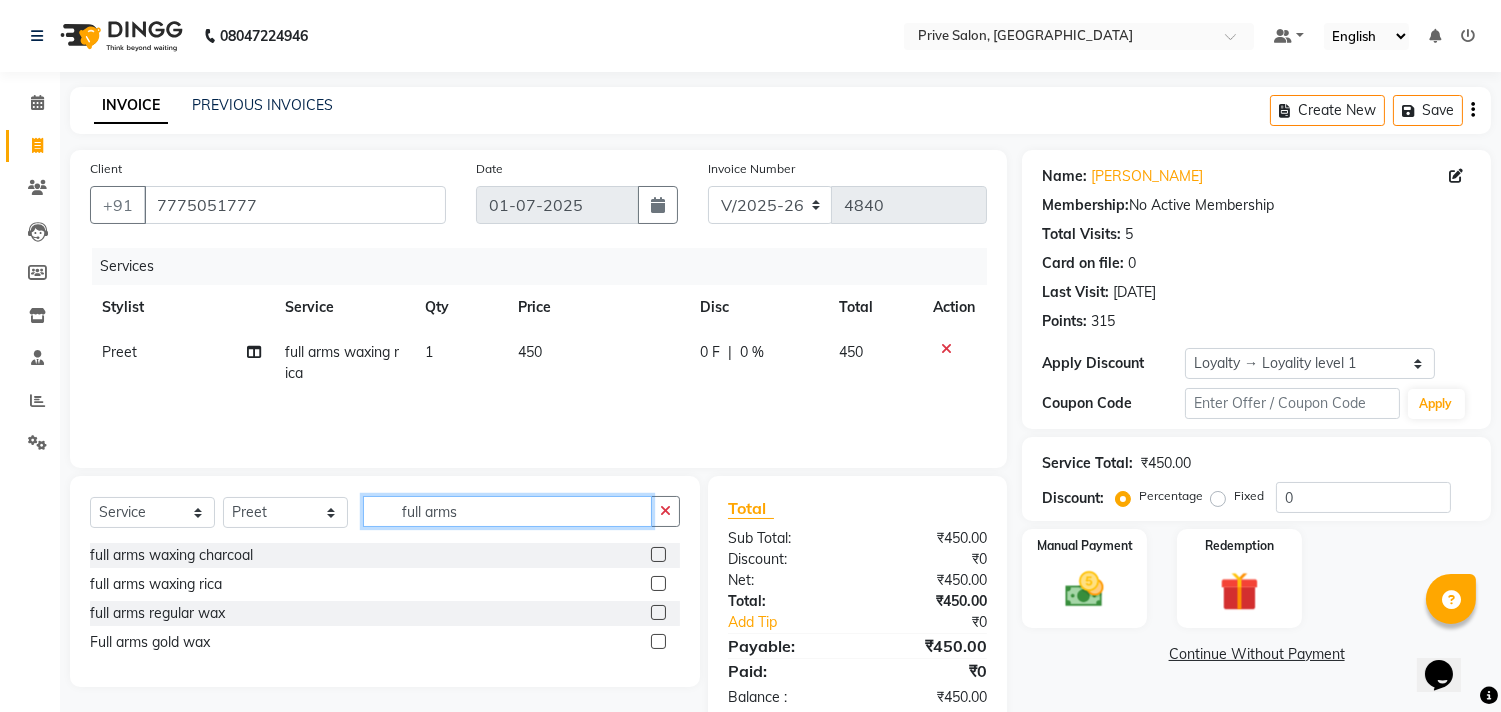 click on "full arms" 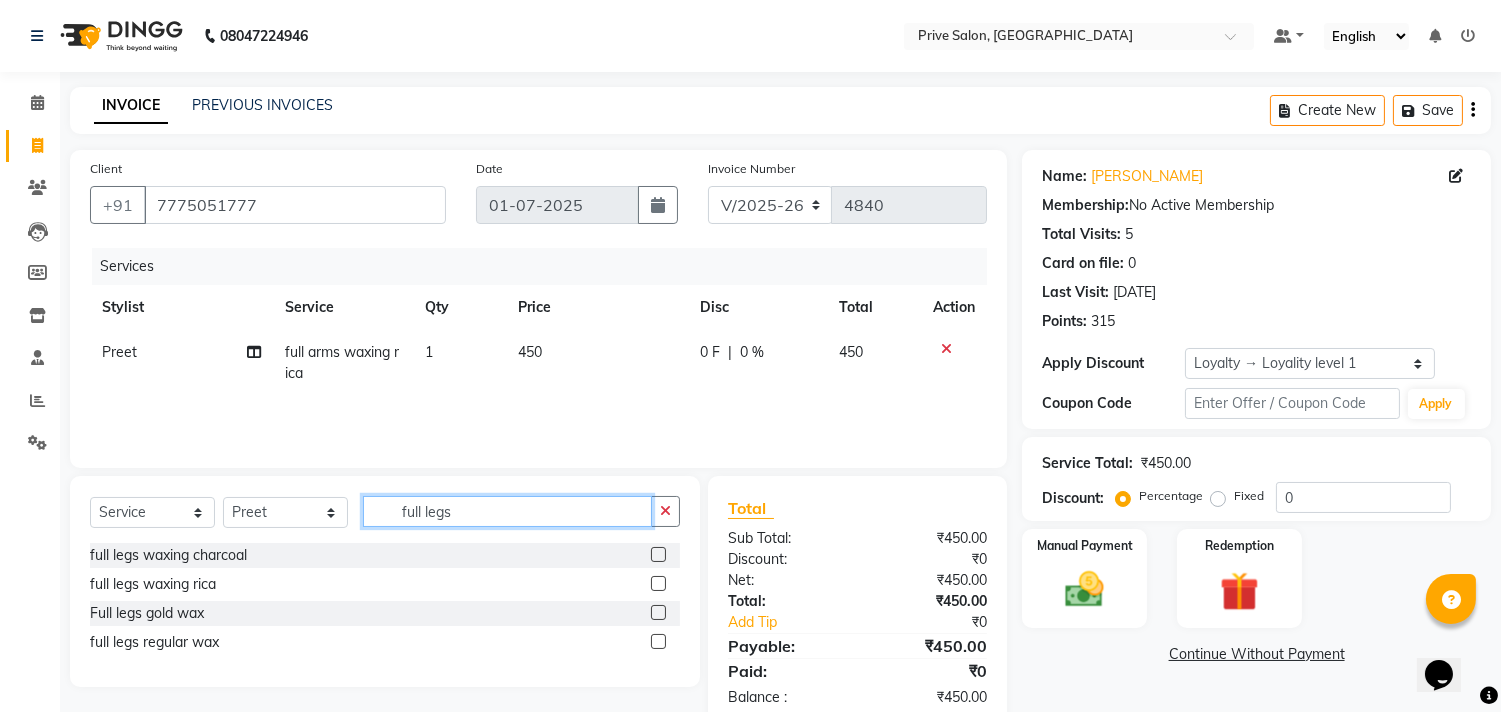 type on "full legs" 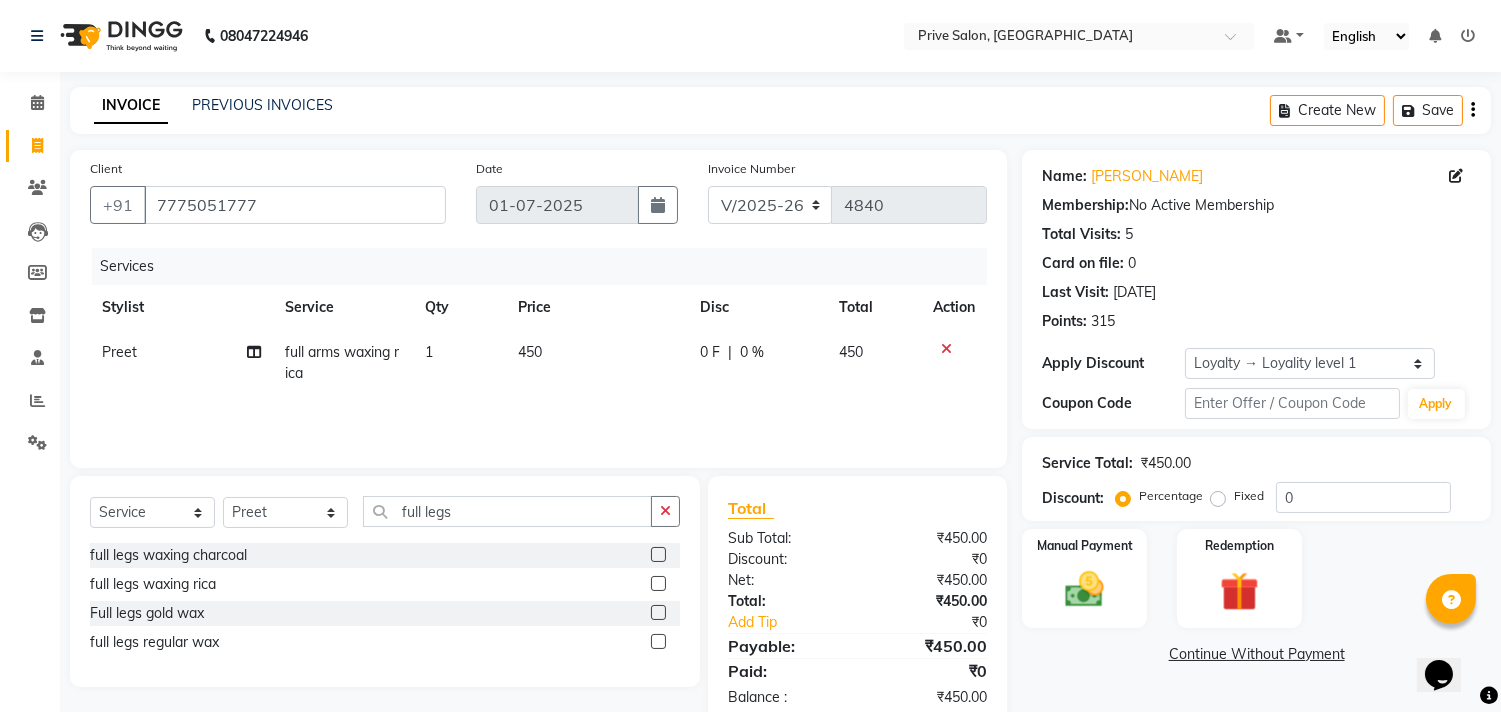 click 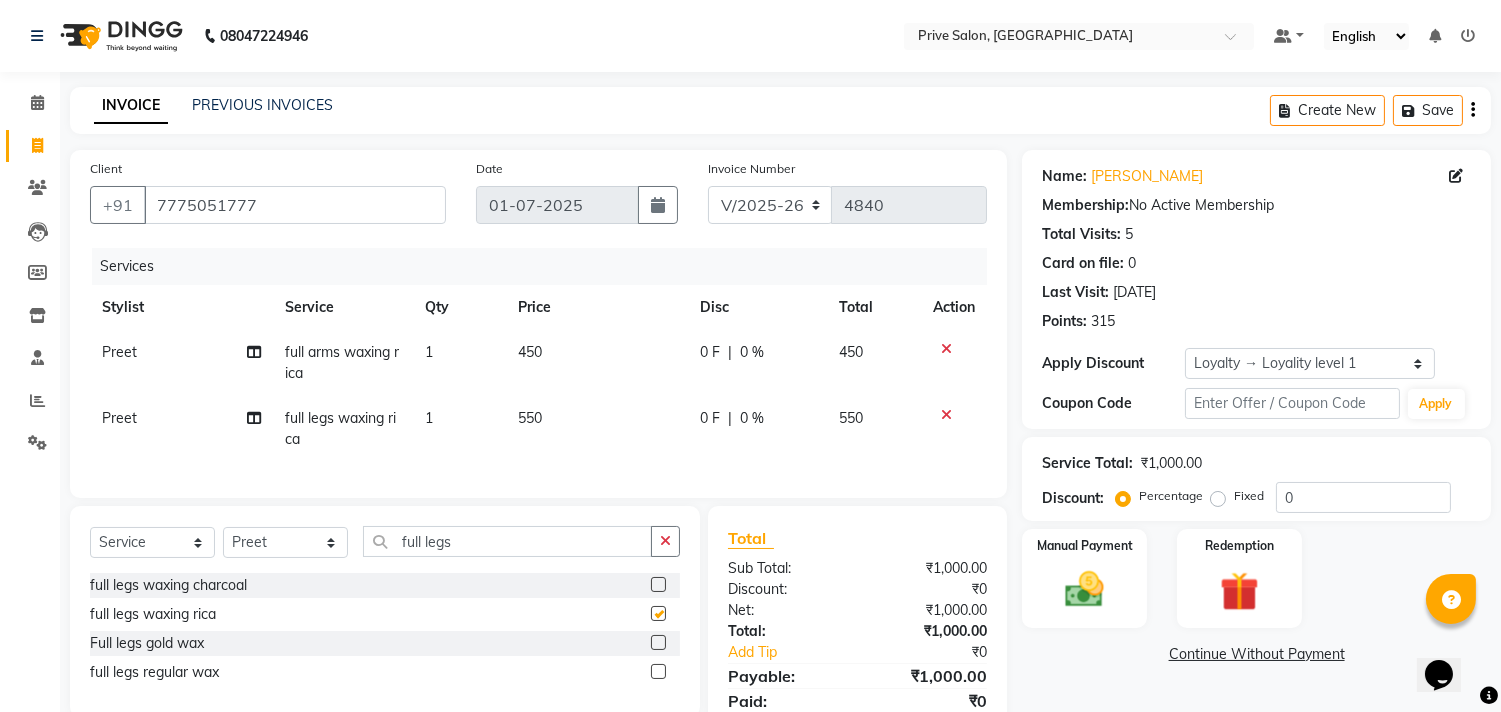 checkbox on "false" 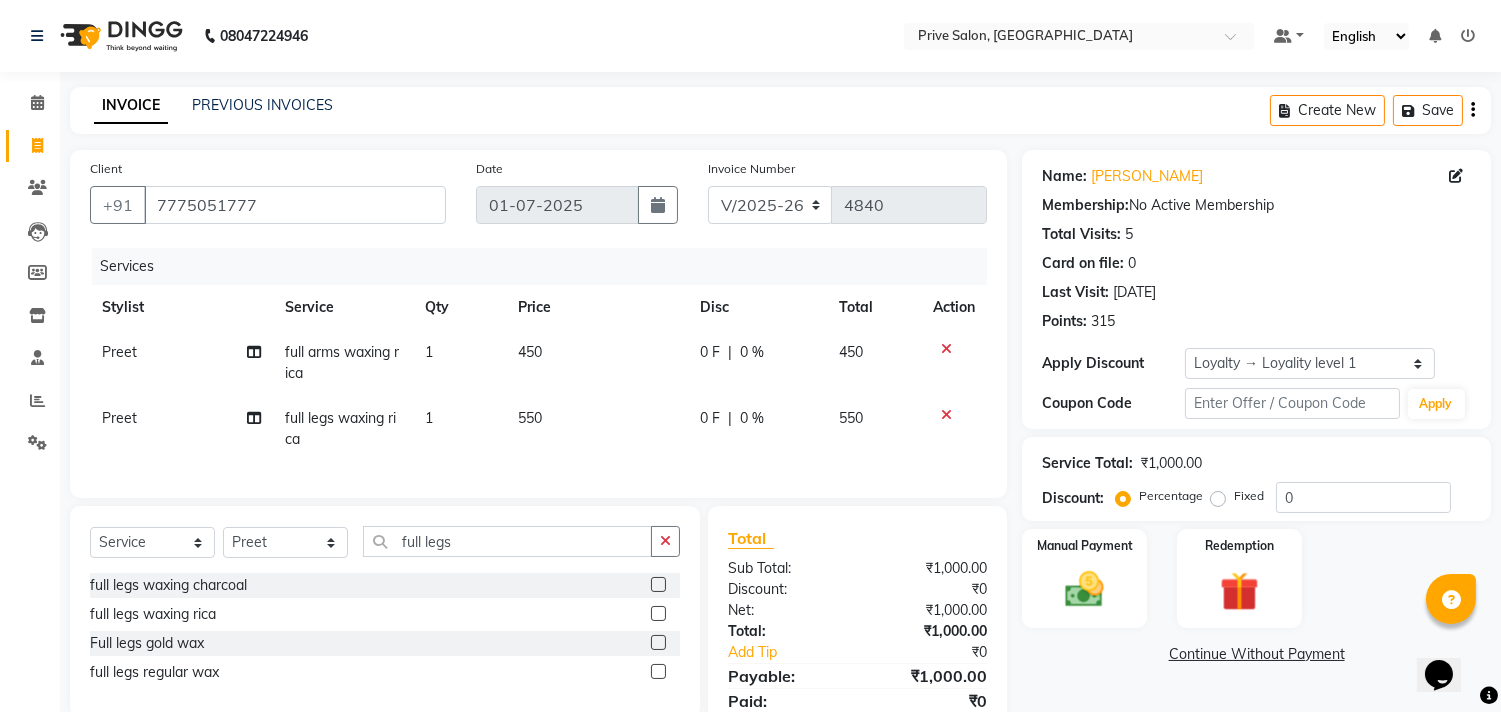 click on "Select  Service  Product  Membership  Package Voucher Prepaid Gift Card  Select Stylist amit ARJUN Atul [PERSON_NAME] GOLU [PERSON_NAME] isha [PERSON_NAME] Manager [PERSON_NAME] [PERSON_NAME] [PERSON_NAME] [PERSON_NAME] [PERSON_NAME] vikas full legs full legs waxing charcoal  full legs waxing rica  Full legs gold wax  full legs regular wax" 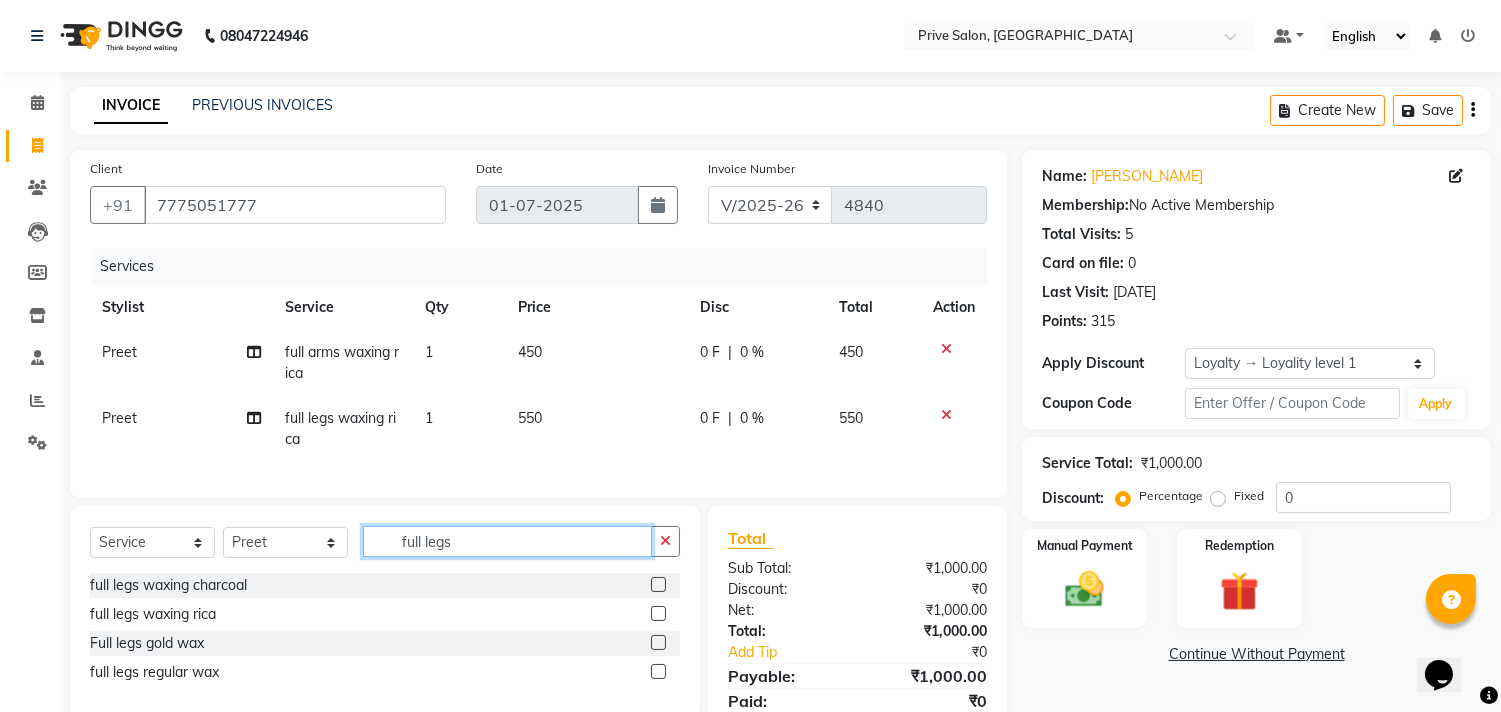 click on "full legs" 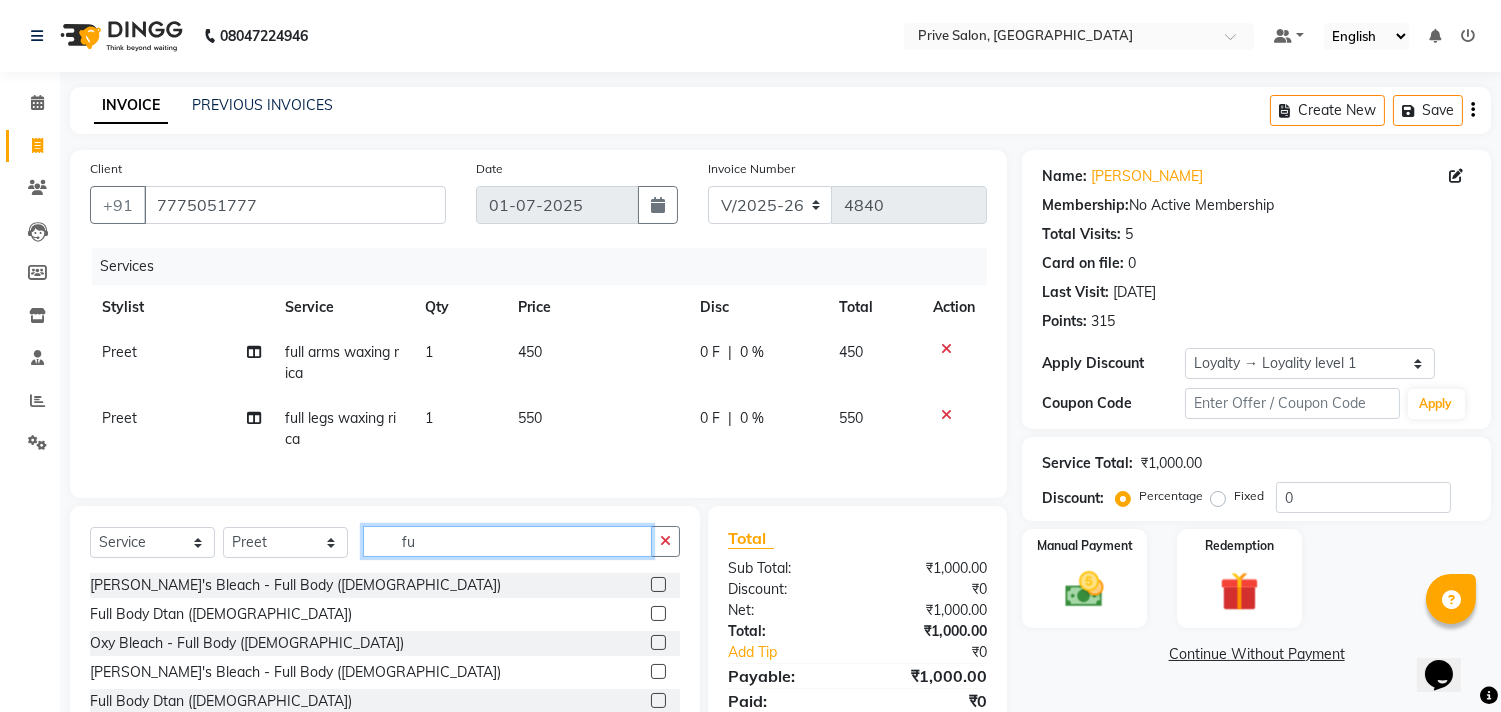 type on "f" 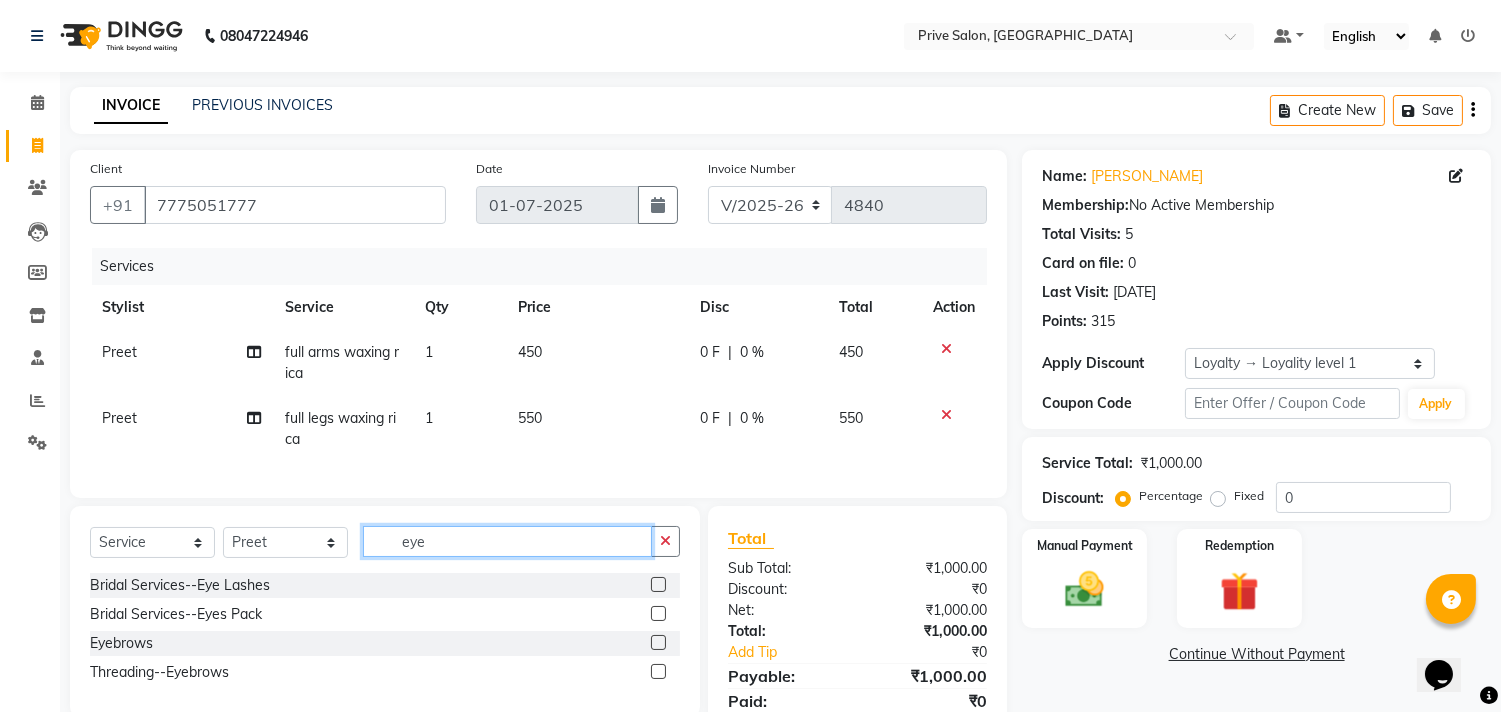 type on "eye" 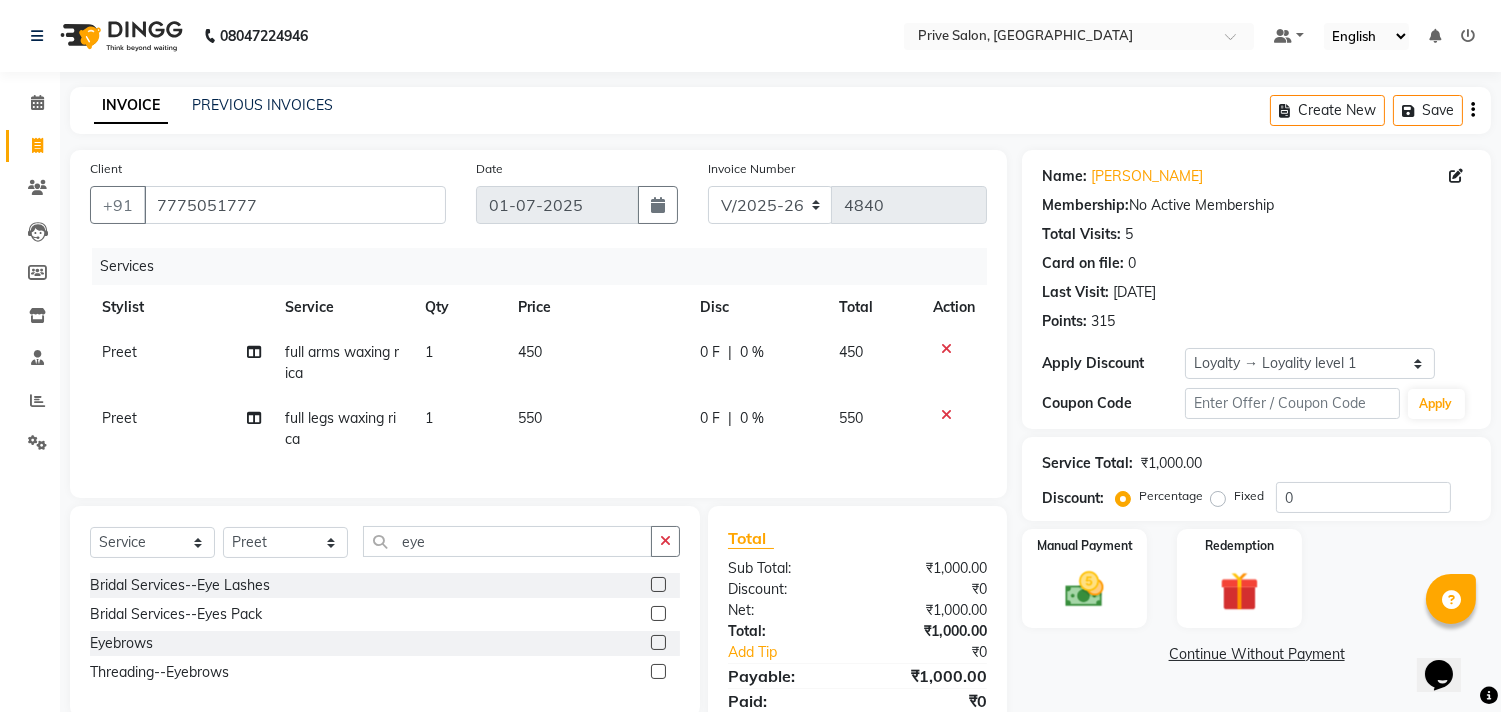 click 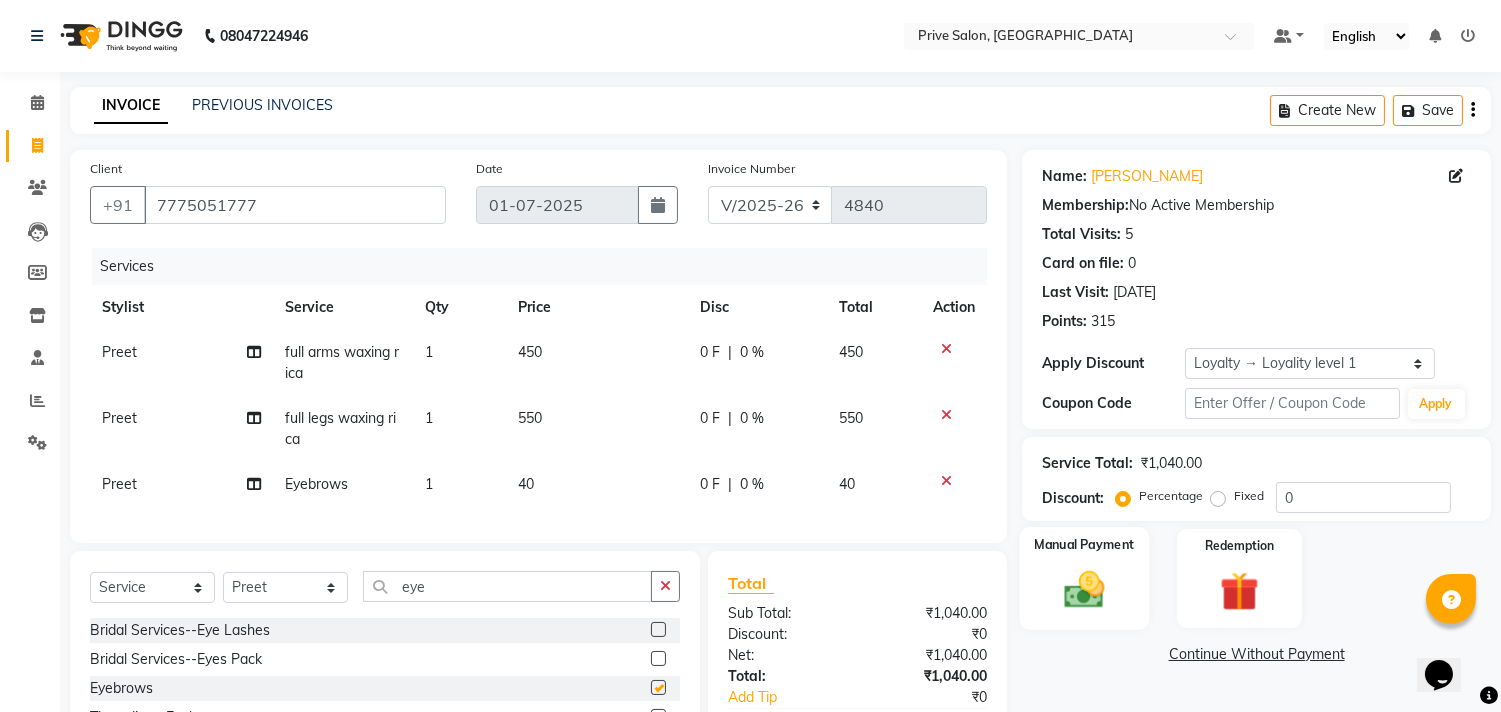 checkbox on "false" 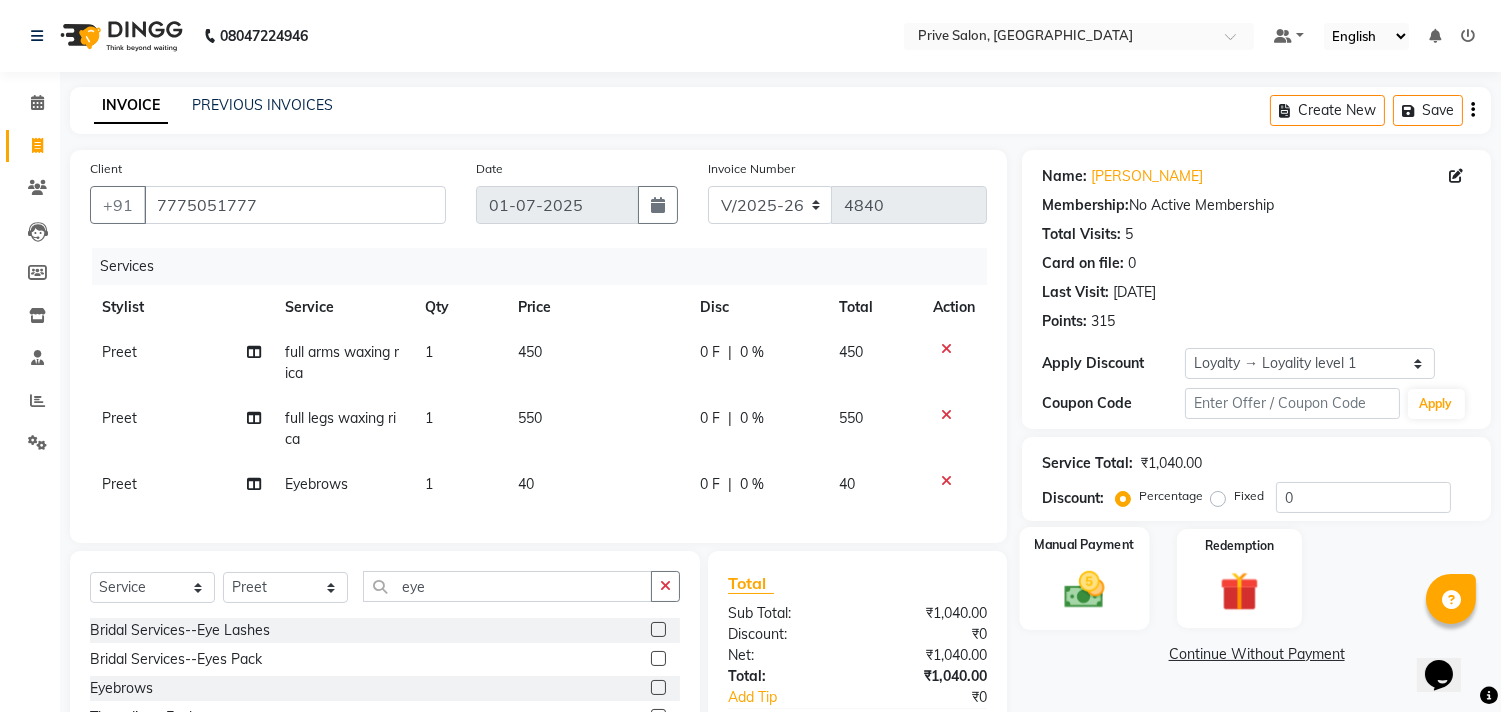 click 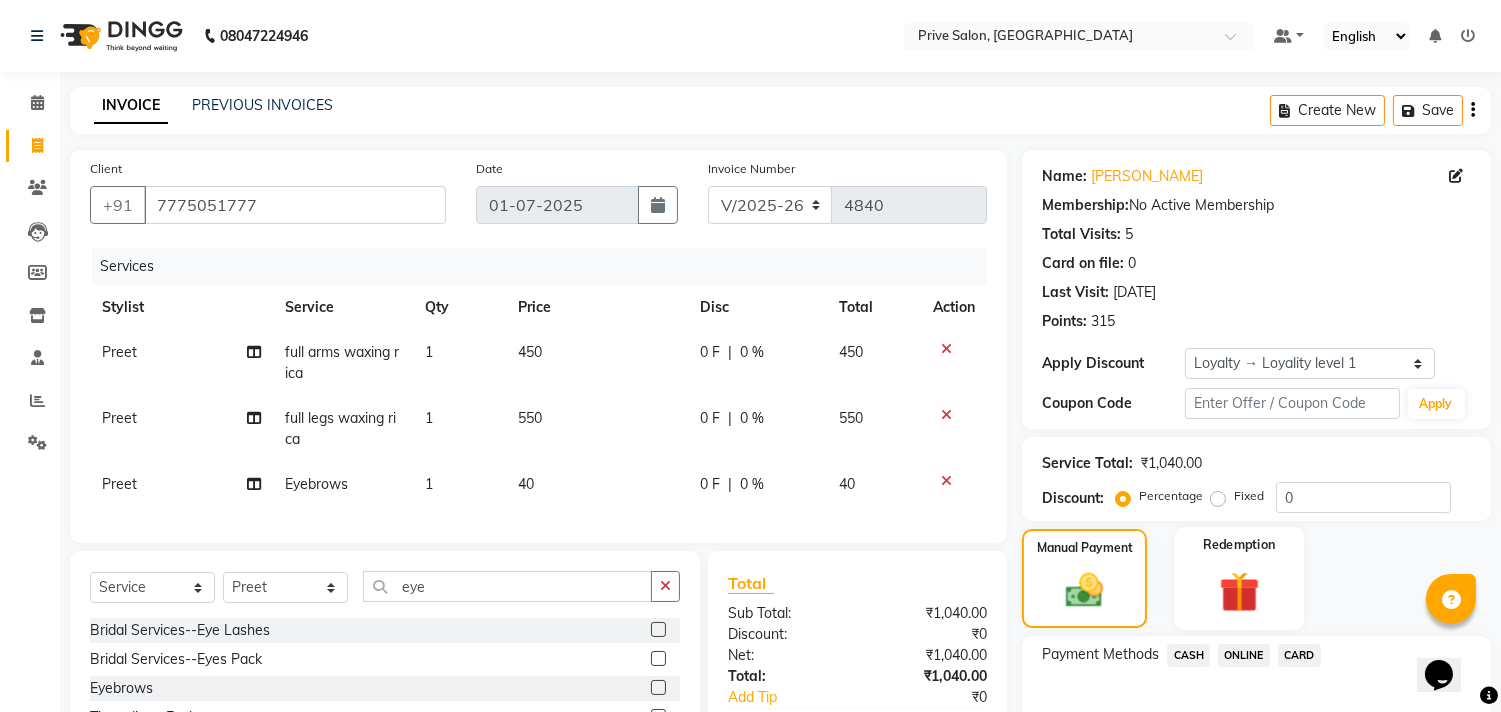 click 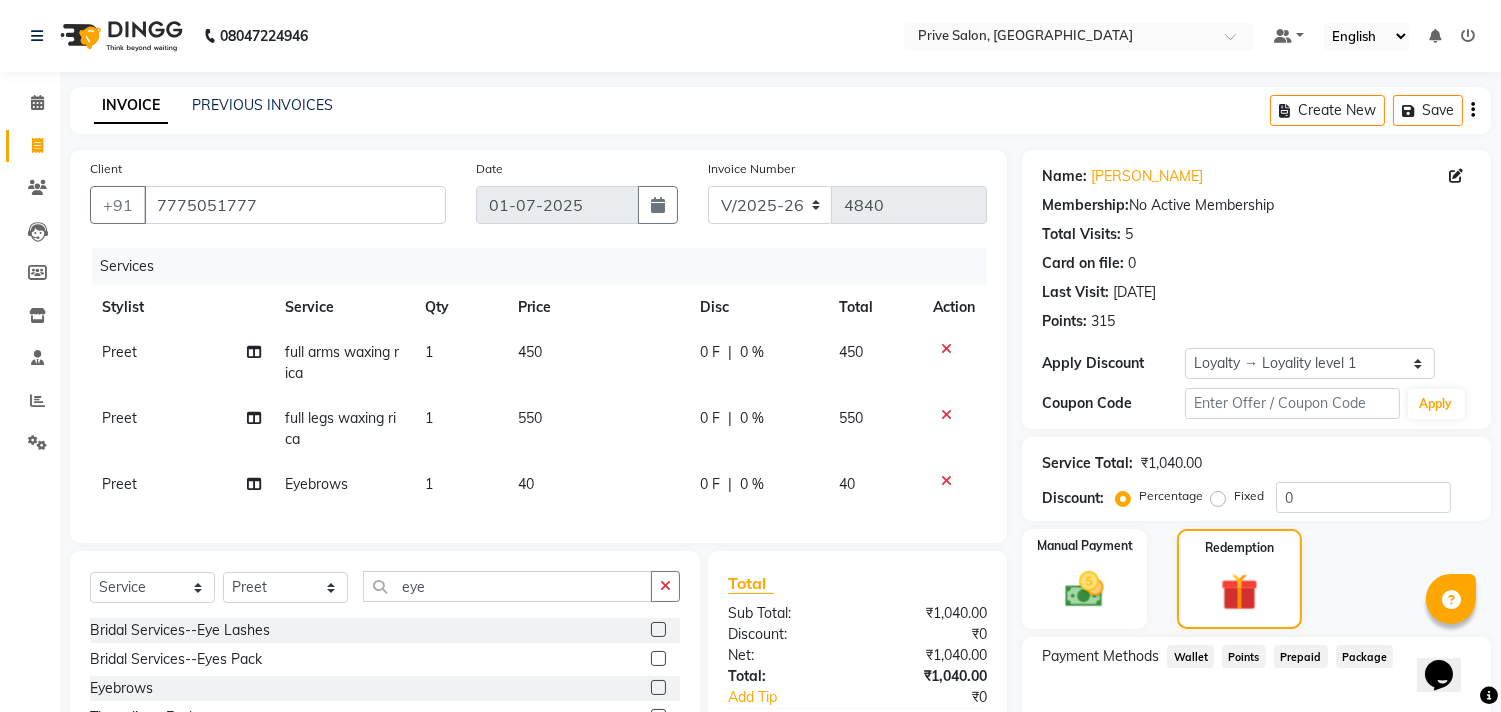click on "Points" 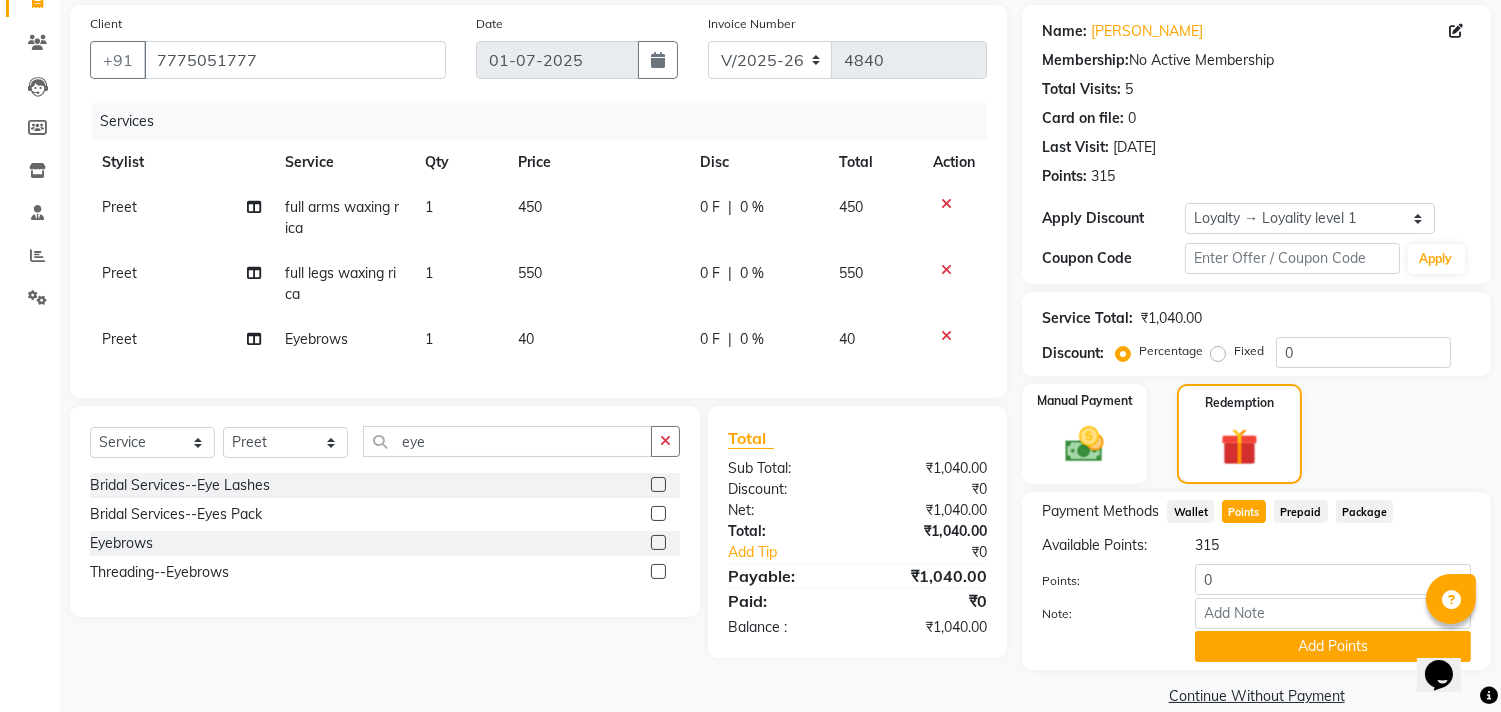 scroll, scrollTop: 173, scrollLeft: 0, axis: vertical 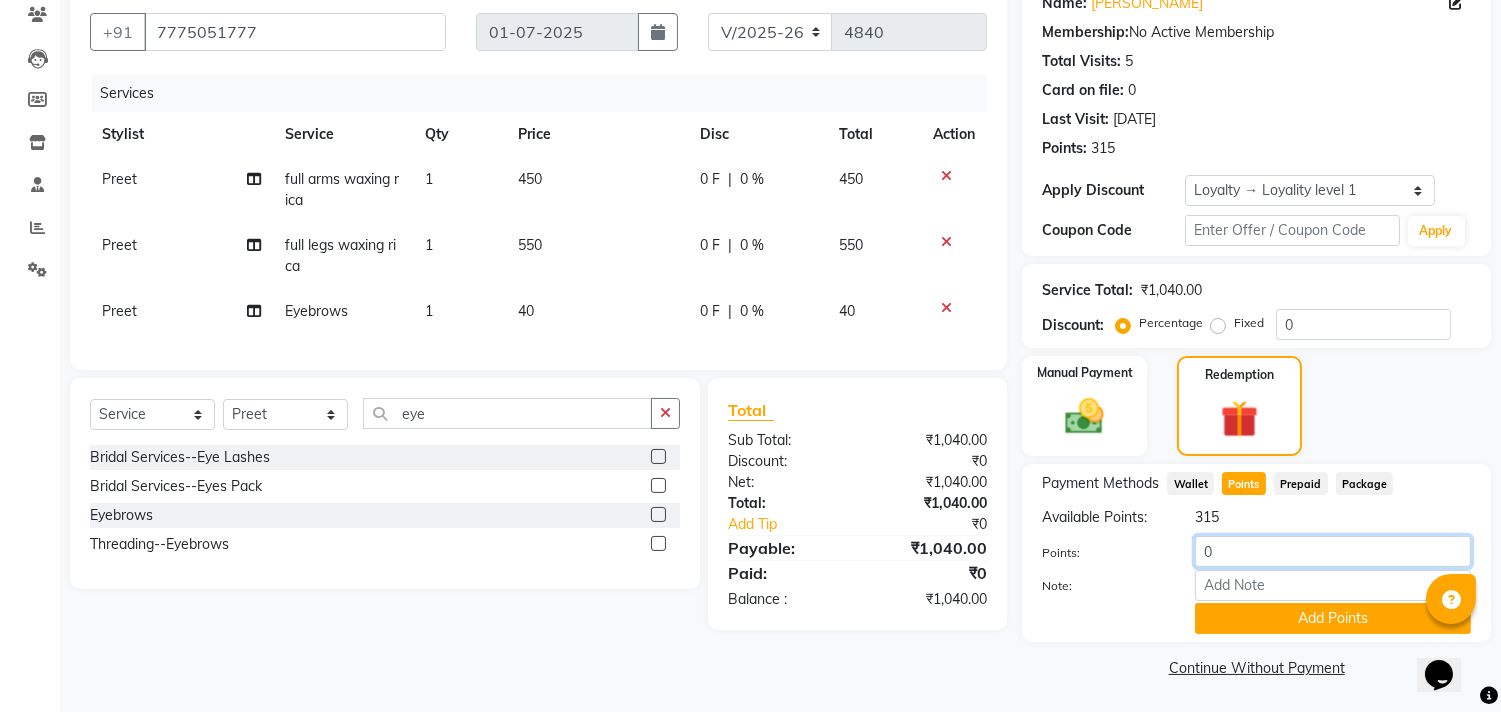 click on "0" 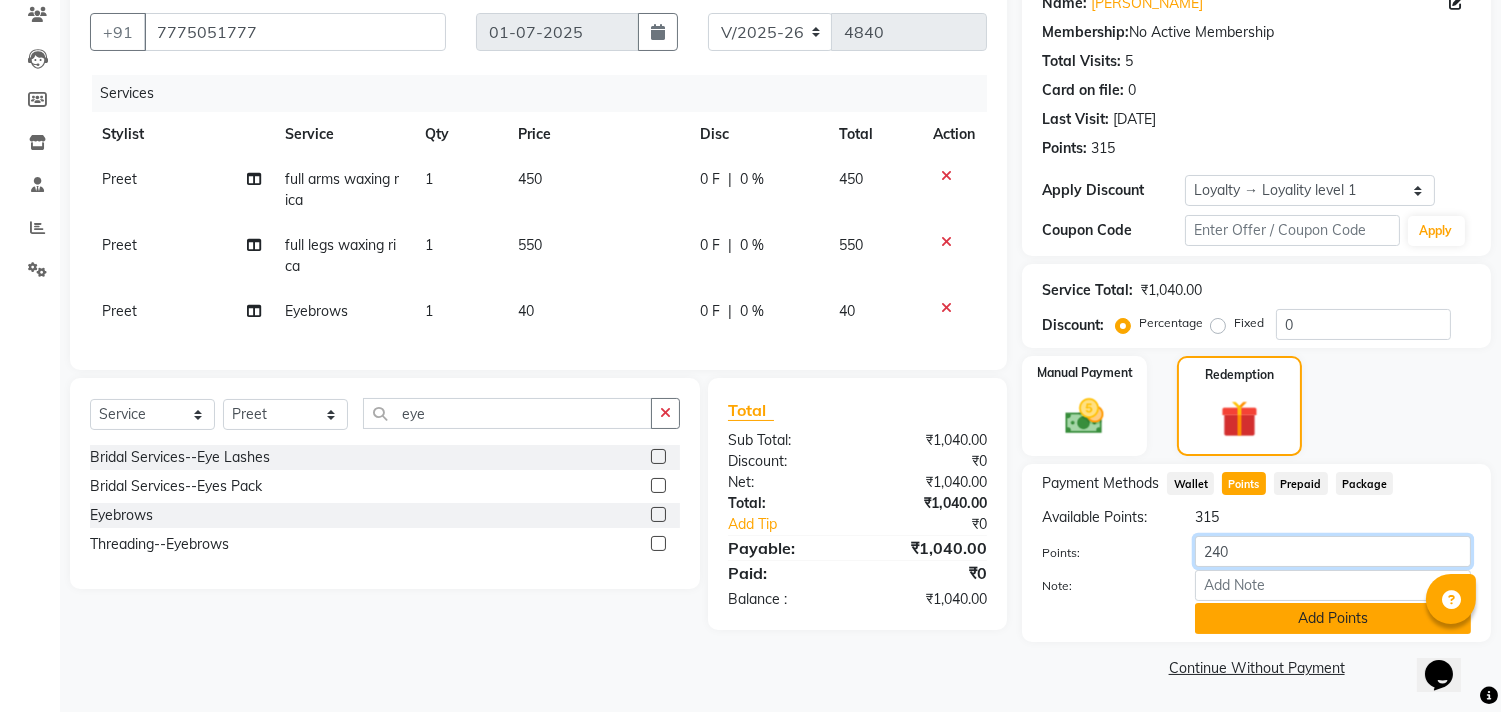 type on "240" 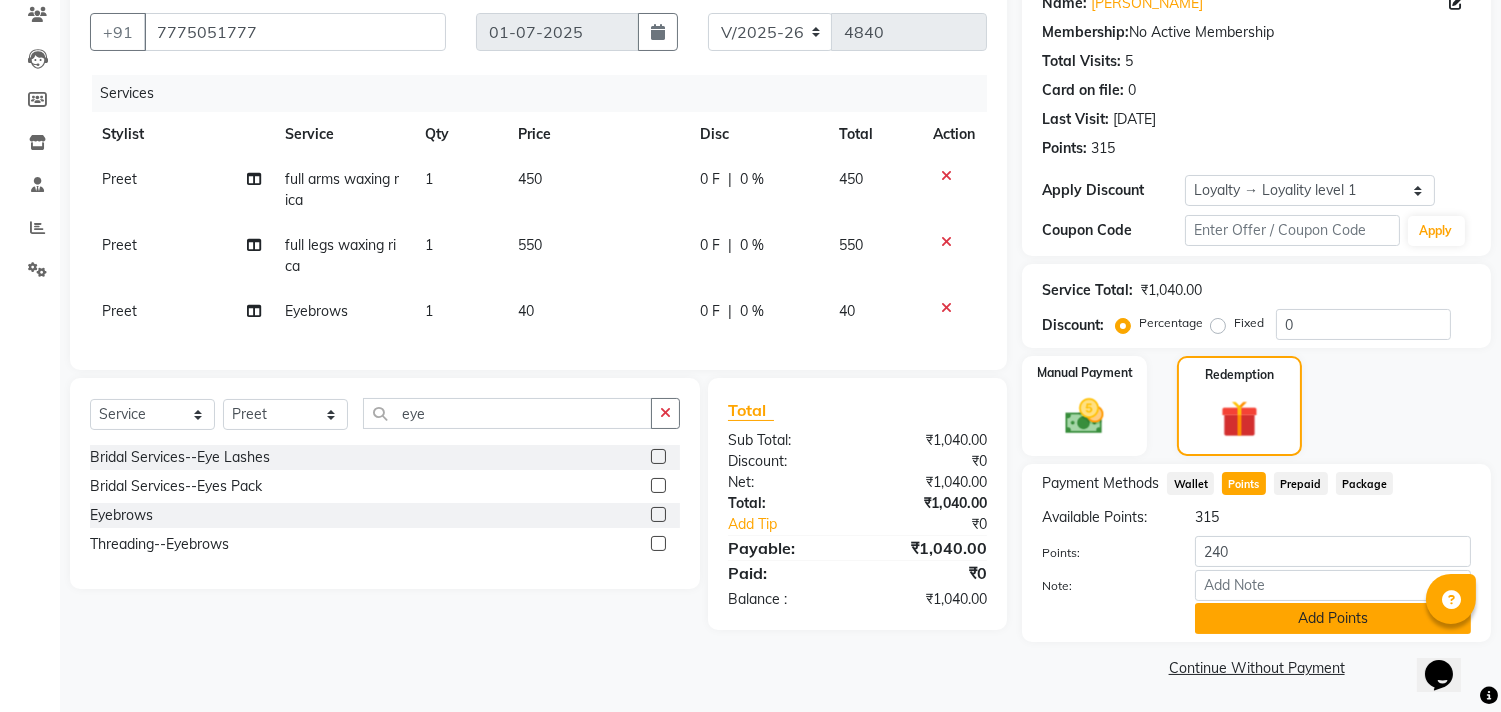 click on "Add Points" 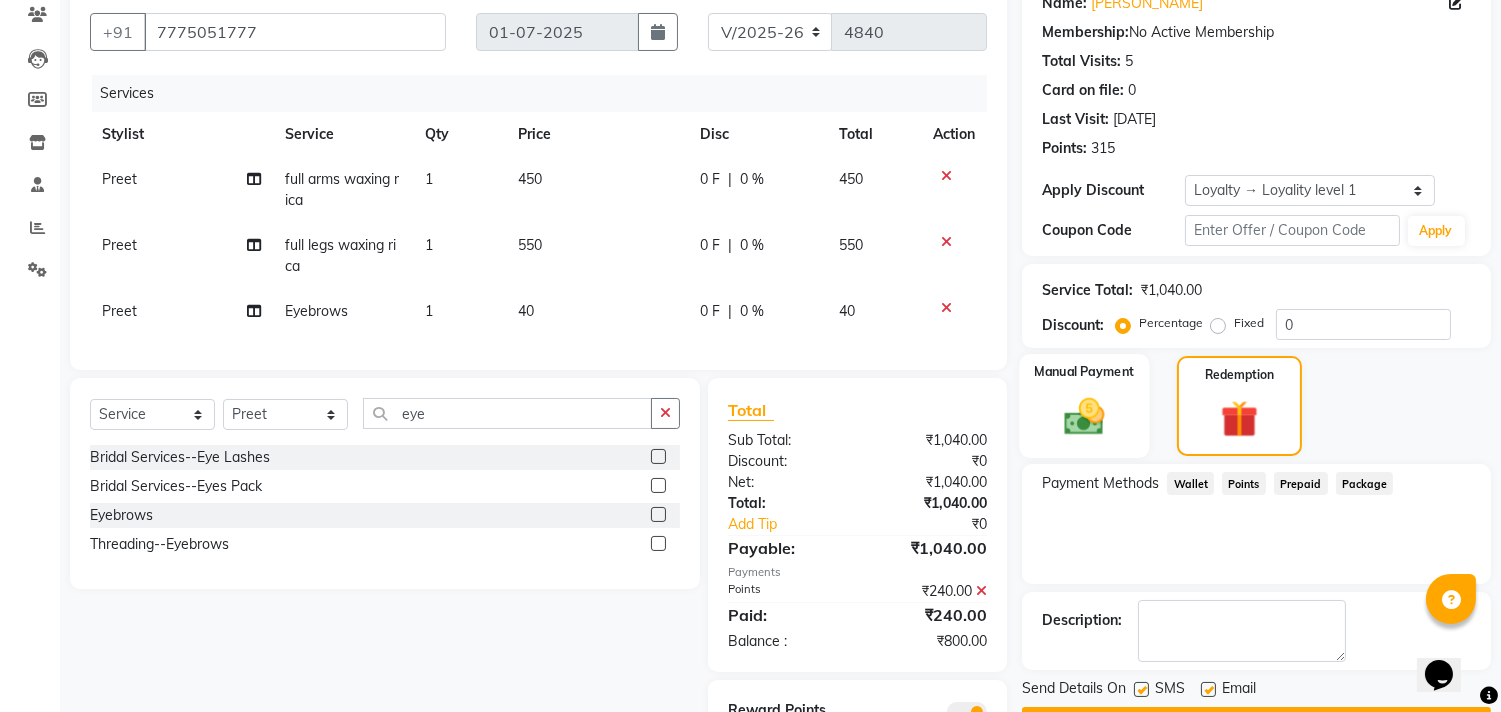 click on "Manual Payment" 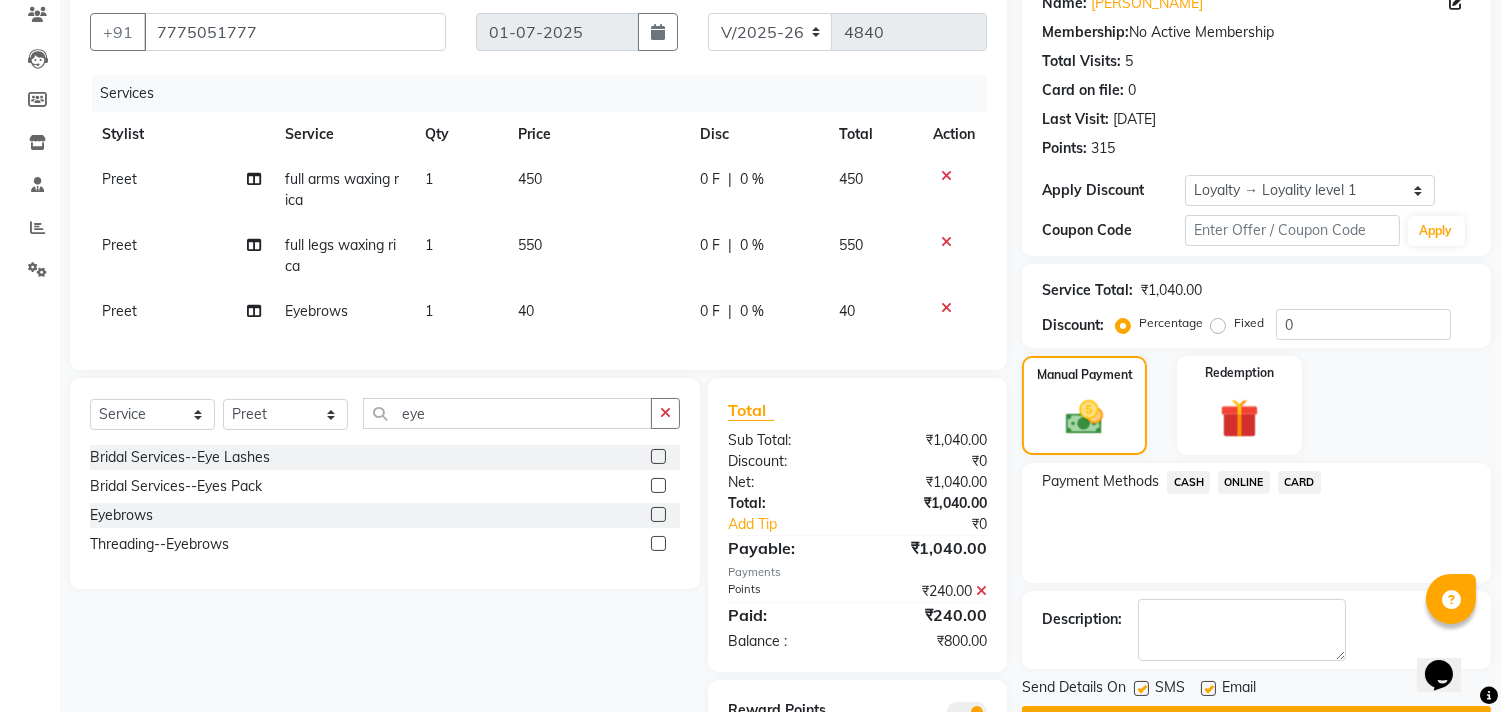 click on "CASH" 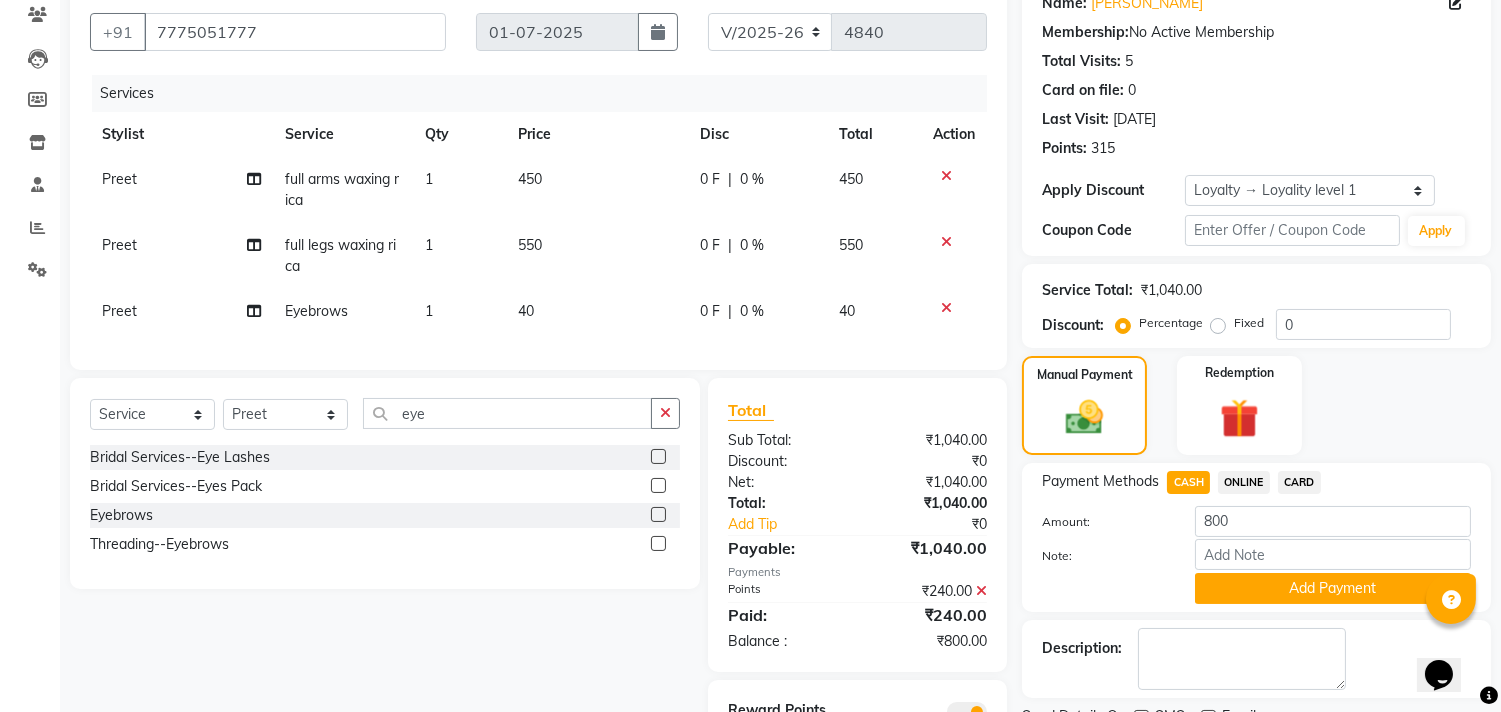 click on "Payment Methods  CASH   ONLINE   CARD  Amount: 800 Note: Add Payment" 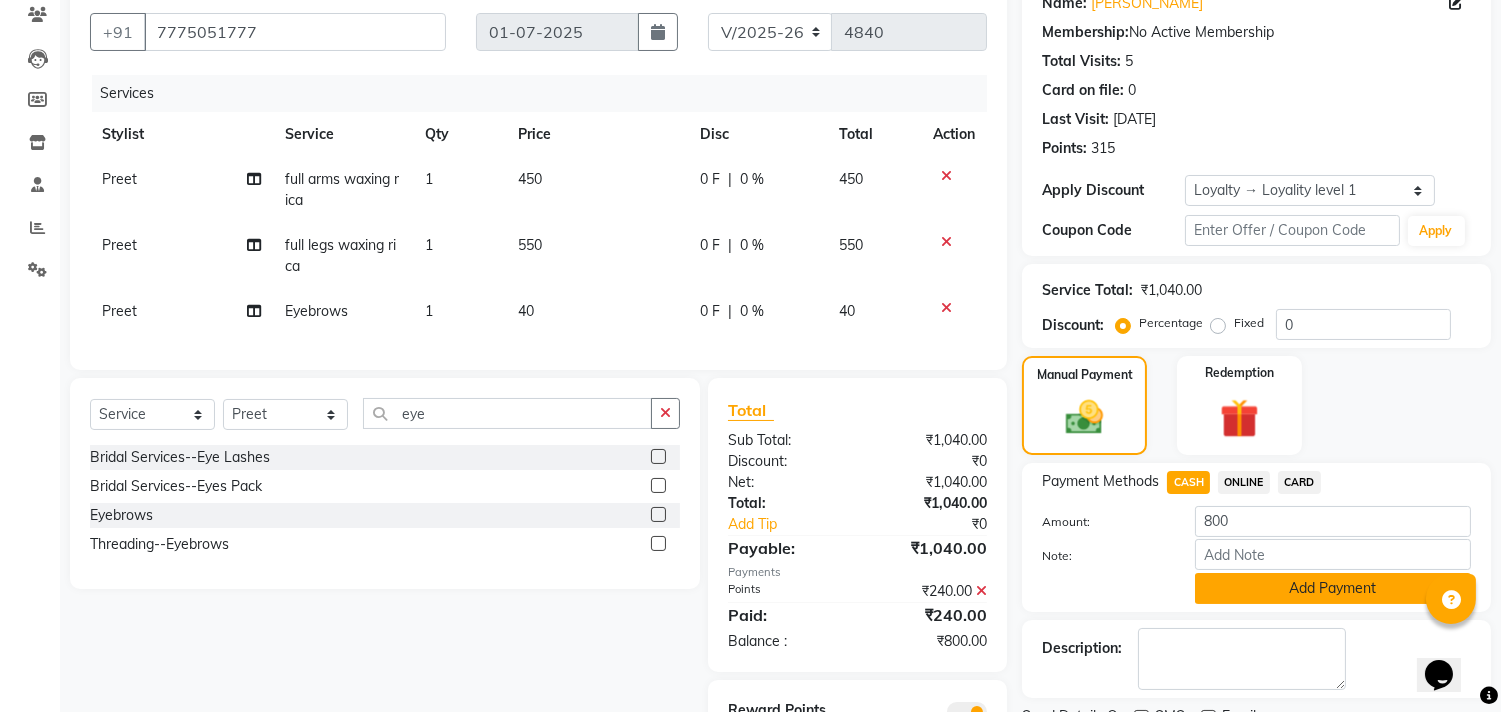 click on "Add Payment" 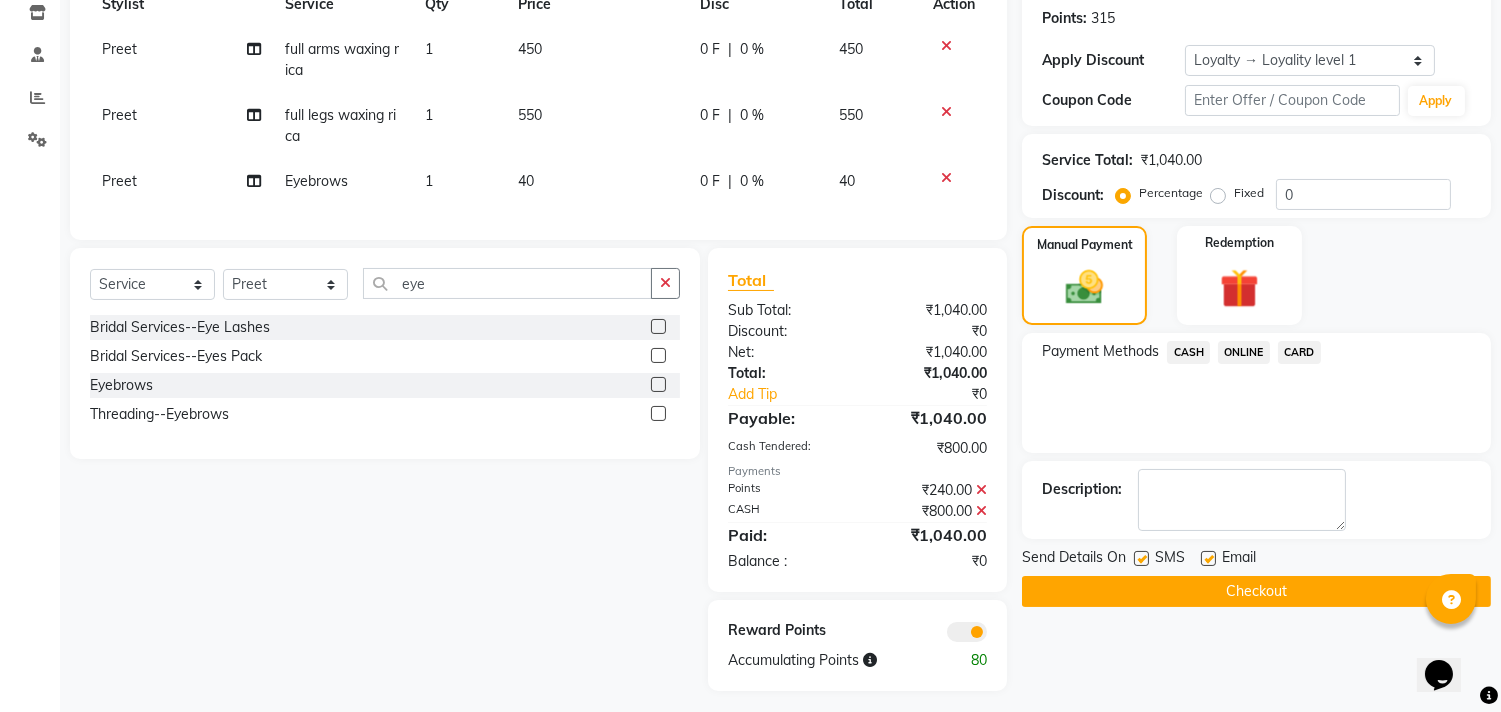 scroll, scrollTop: 328, scrollLeft: 0, axis: vertical 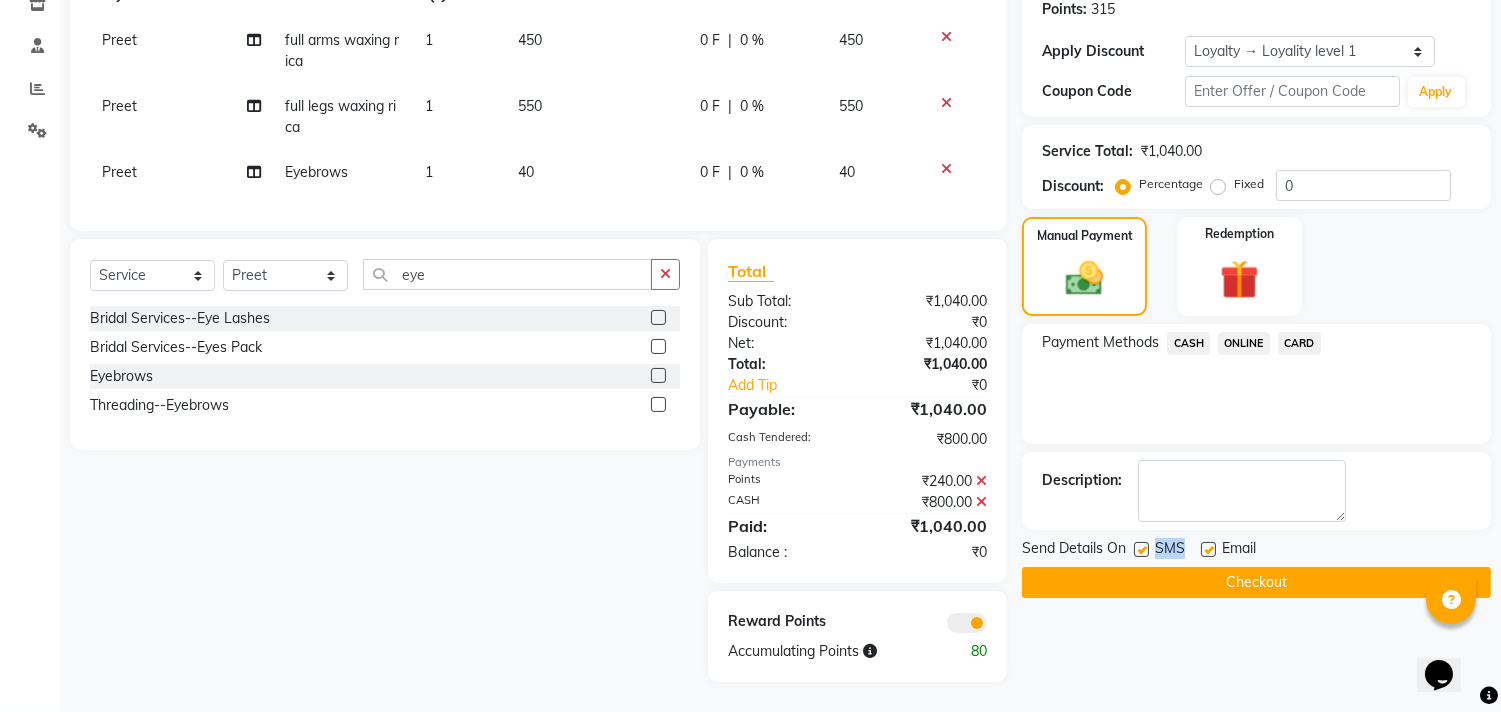drag, startPoint x: 1142, startPoint y: 525, endPoint x: 1213, endPoint y: 532, distance: 71.34424 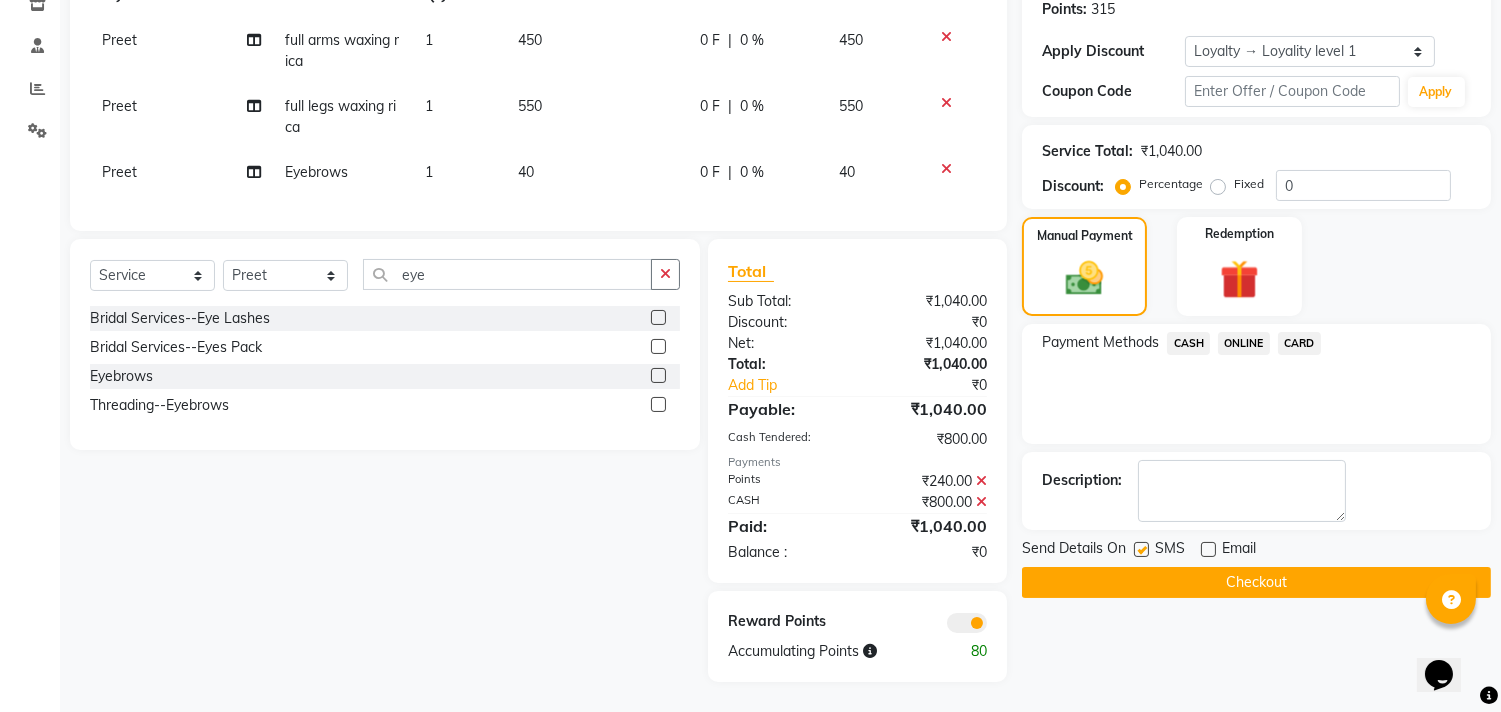 click 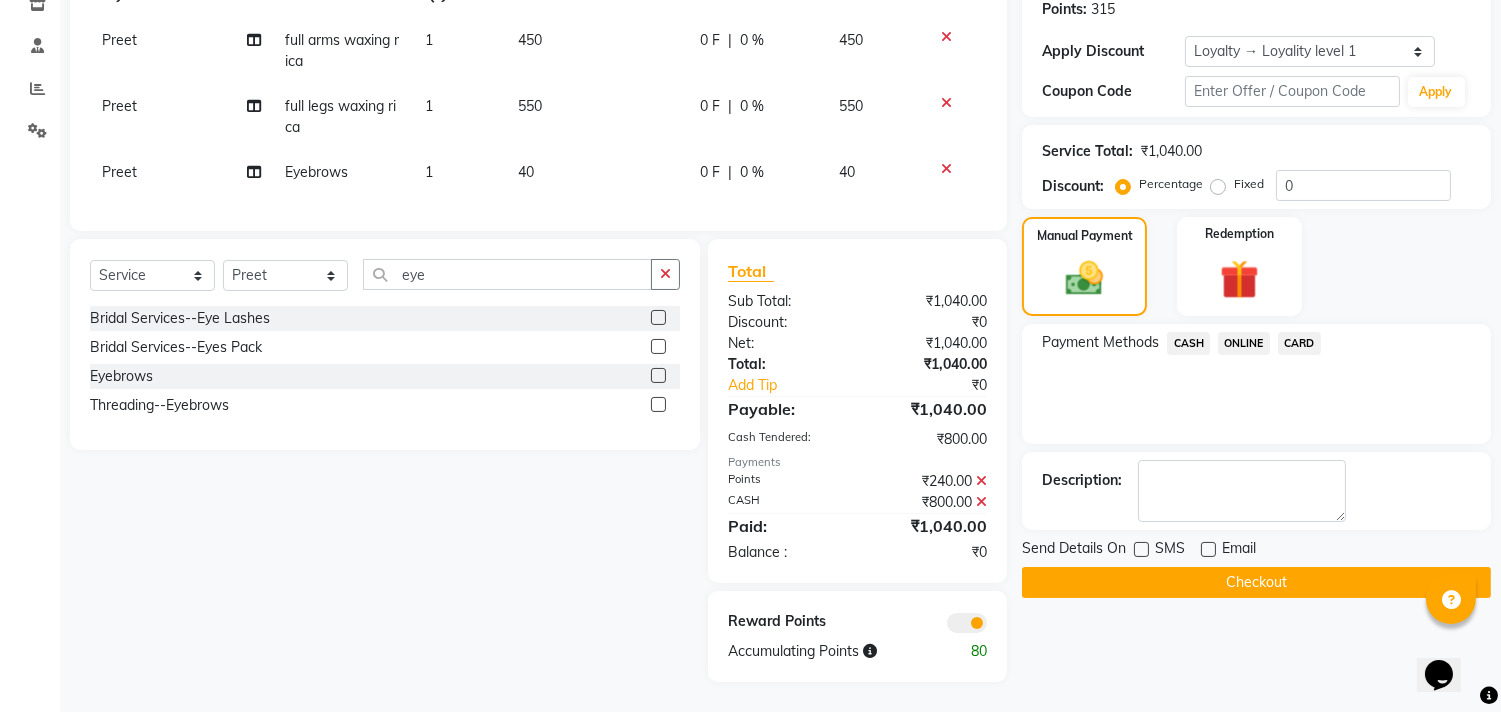 click on "Checkout" 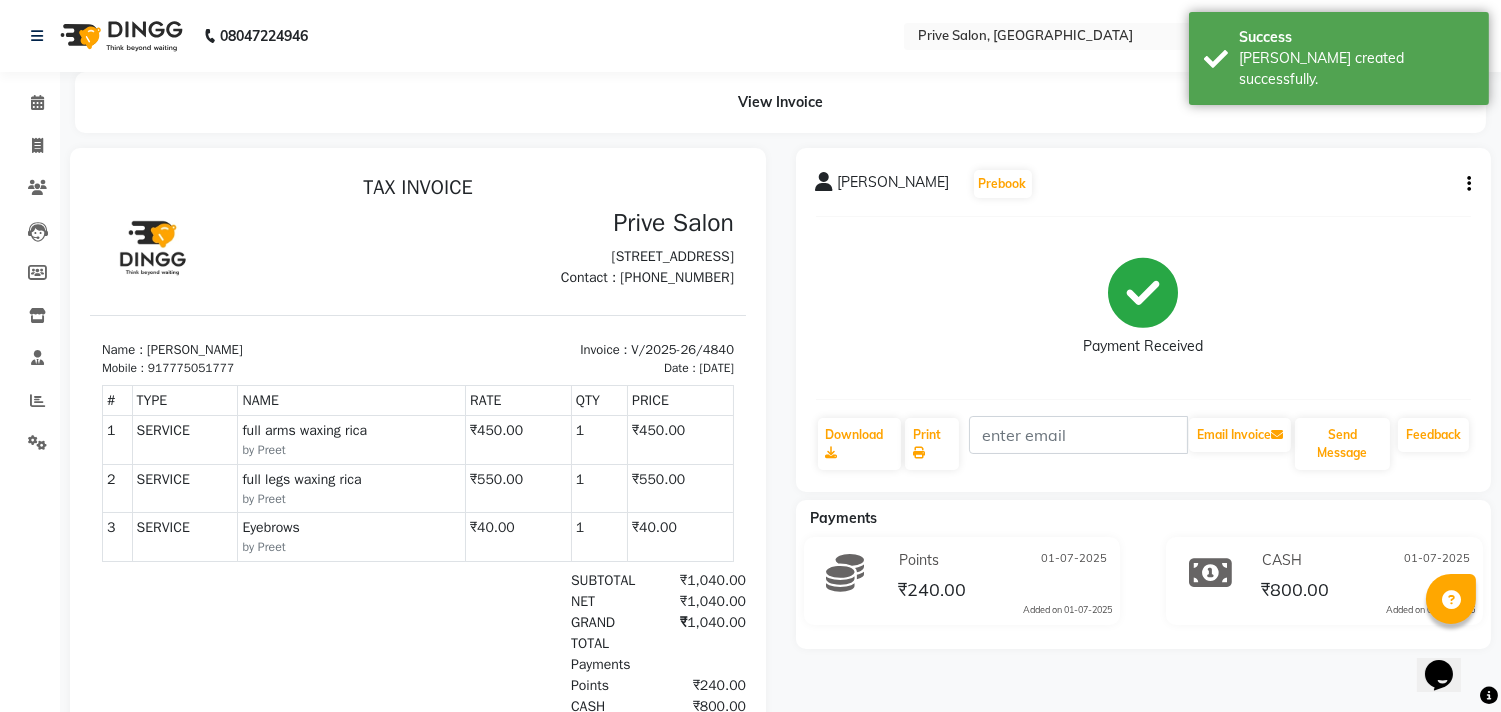 scroll, scrollTop: 0, scrollLeft: 0, axis: both 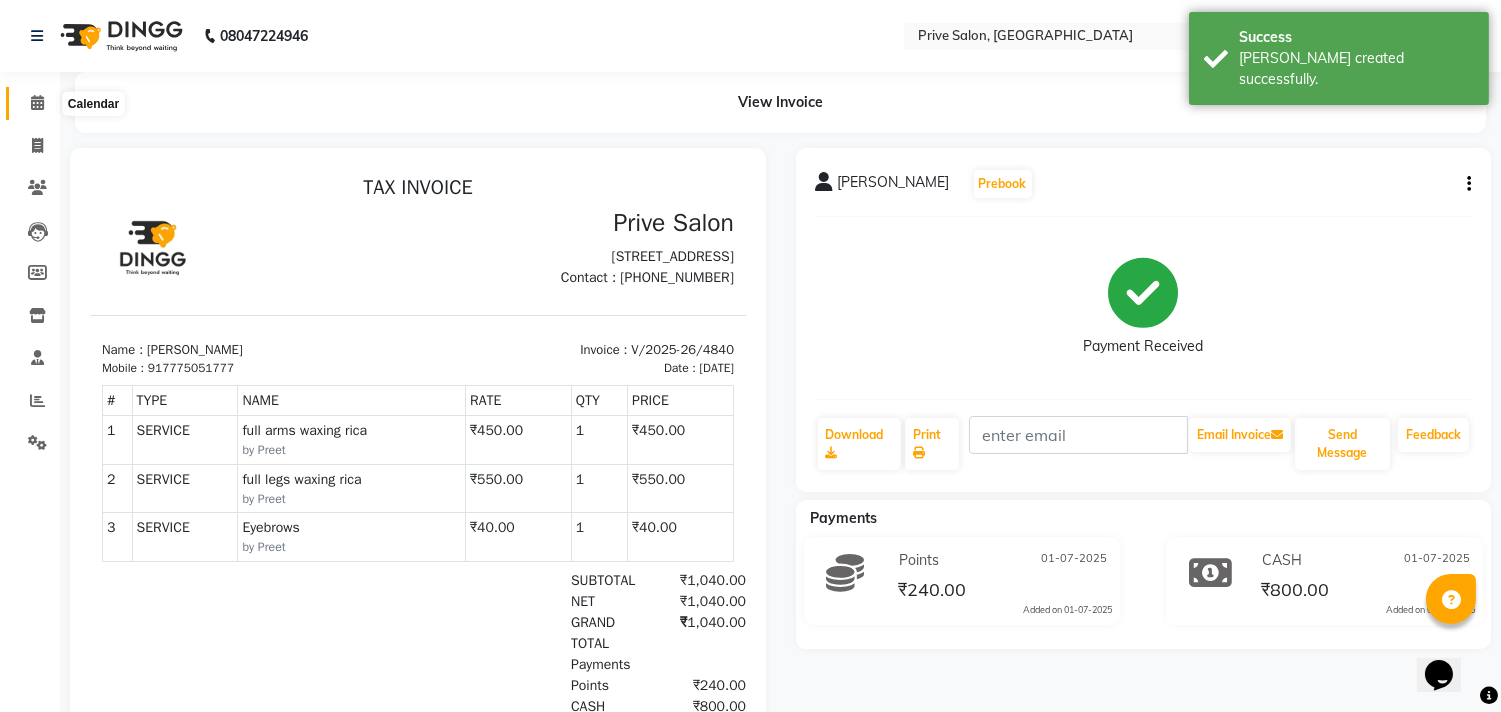 click 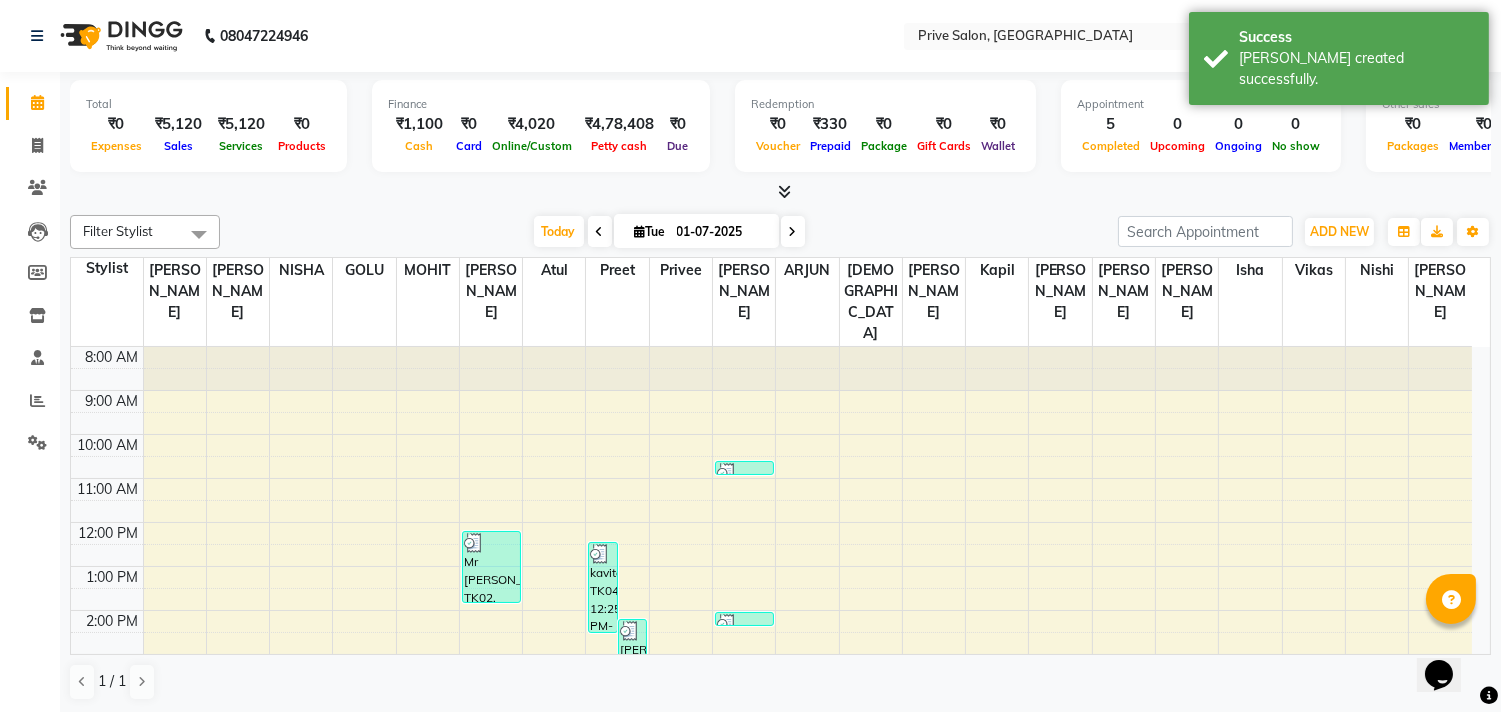 scroll, scrollTop: 310, scrollLeft: 0, axis: vertical 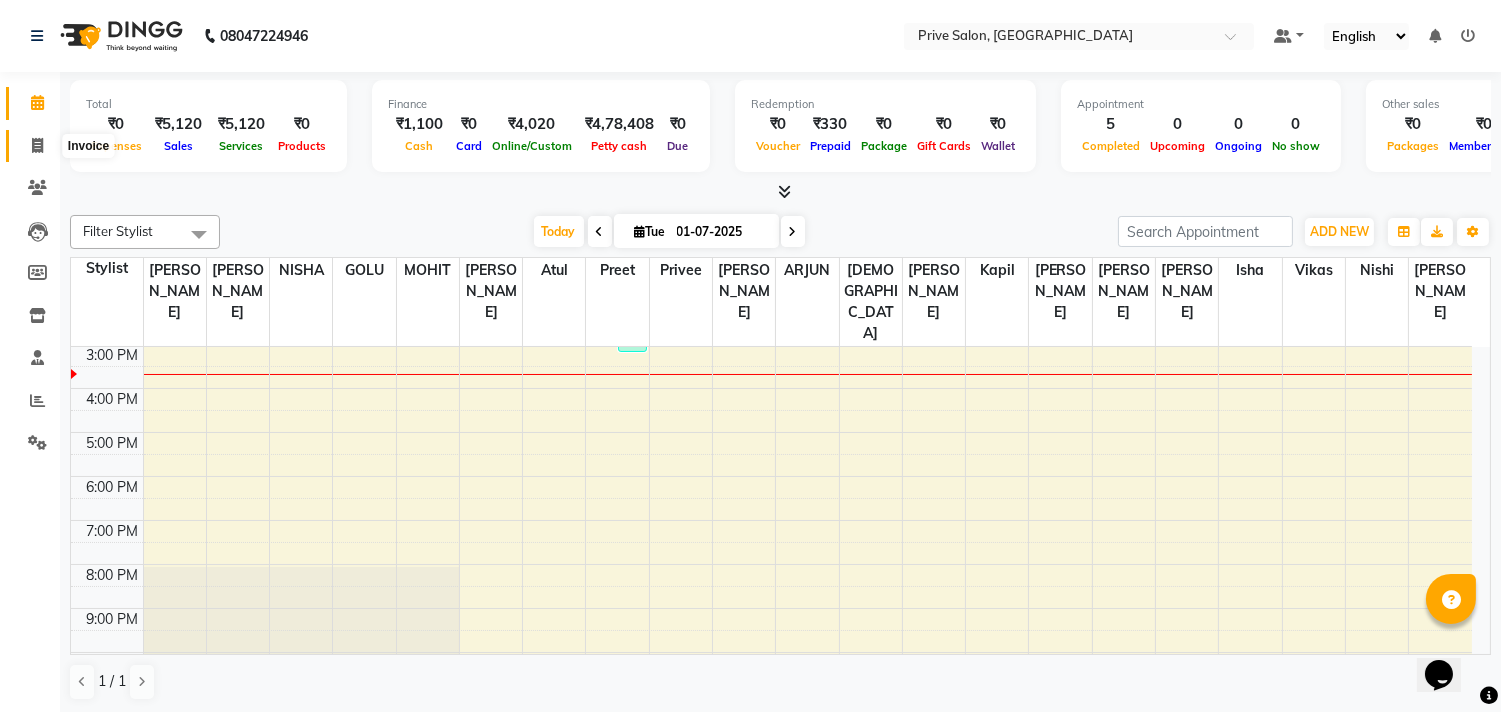 click 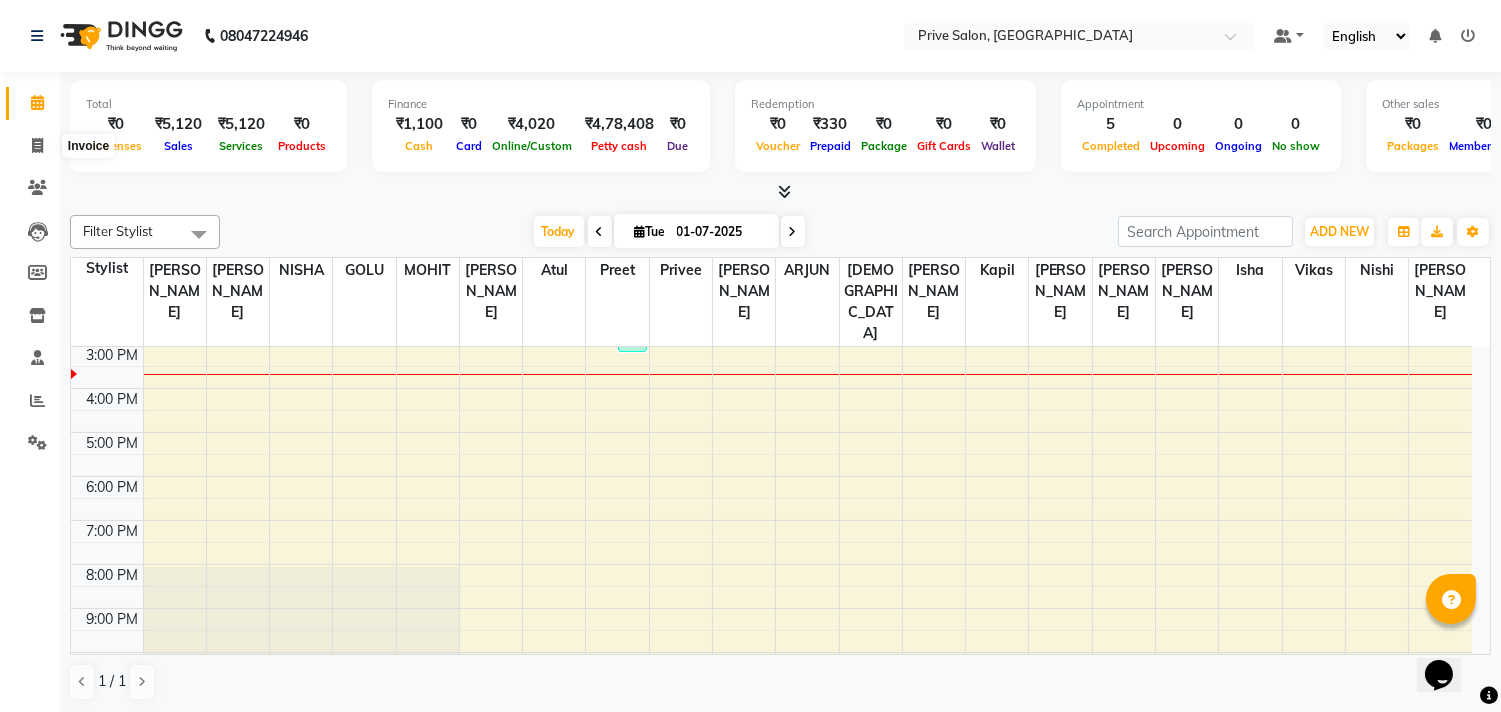 select on "service" 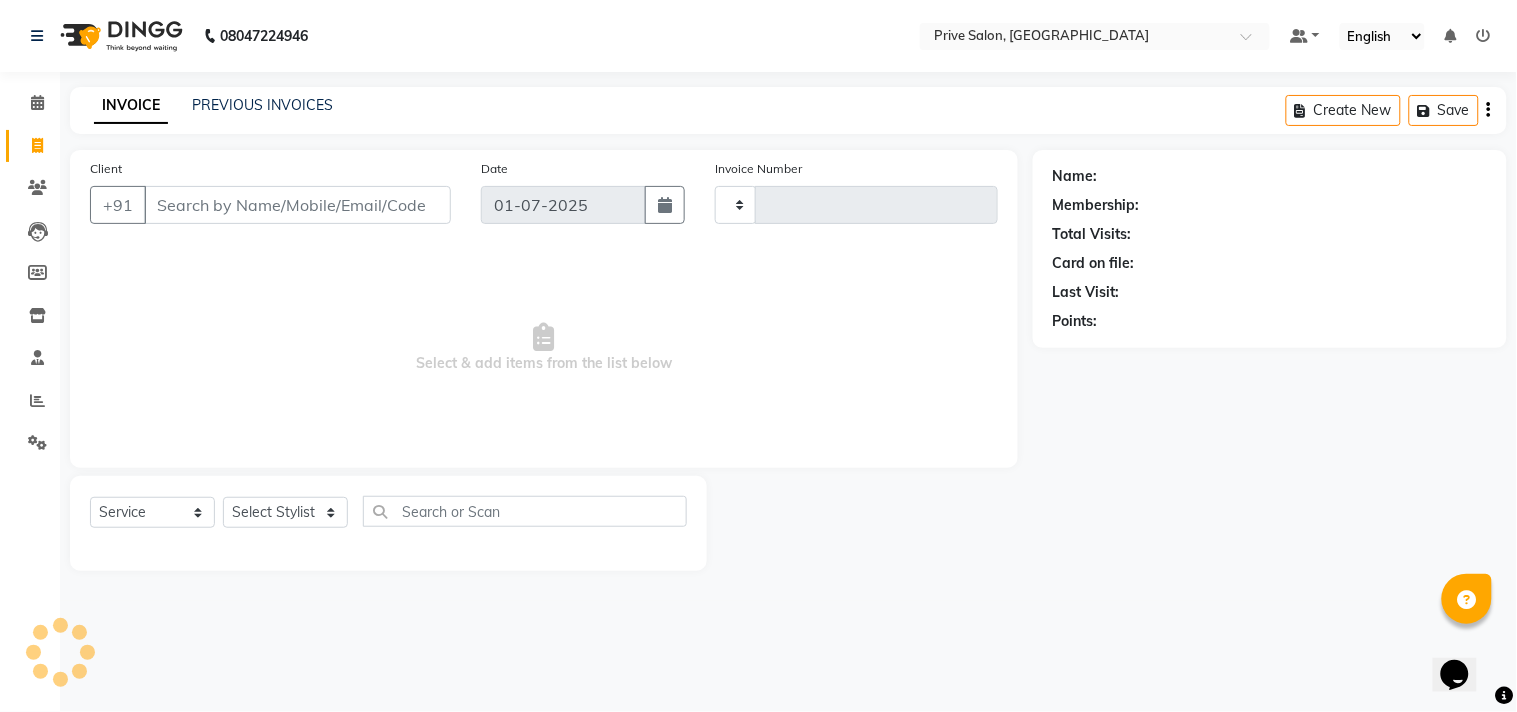 click on "Client" at bounding box center (297, 205) 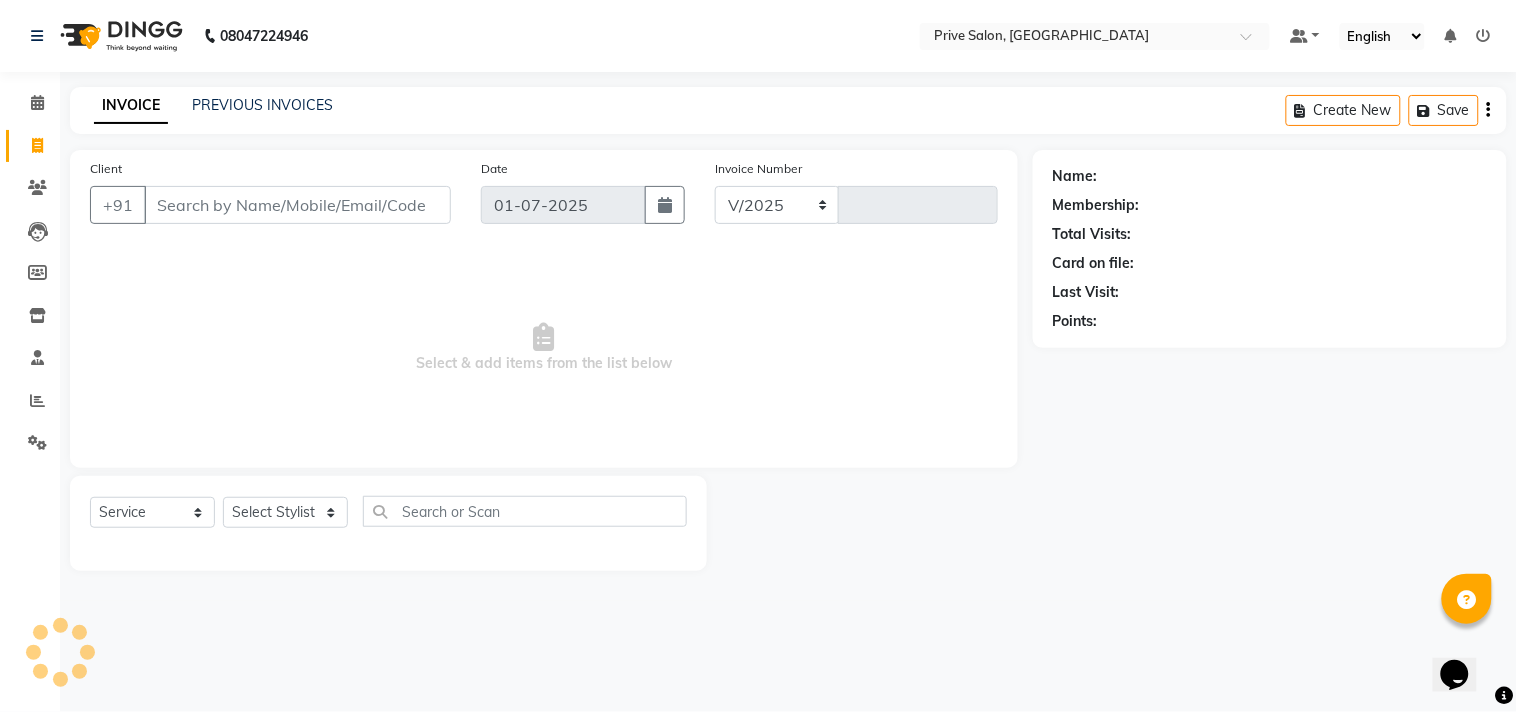 select on "136" 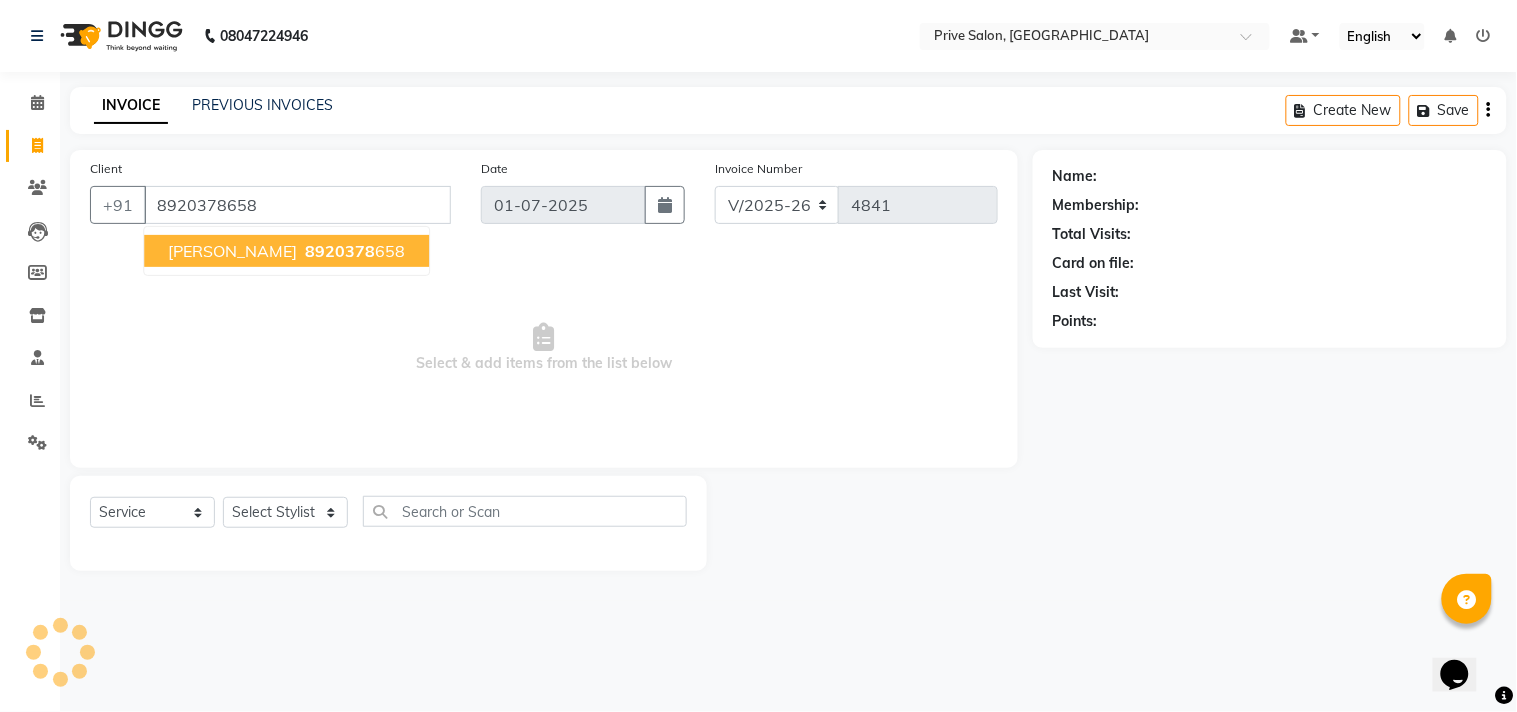 type on "8920378658" 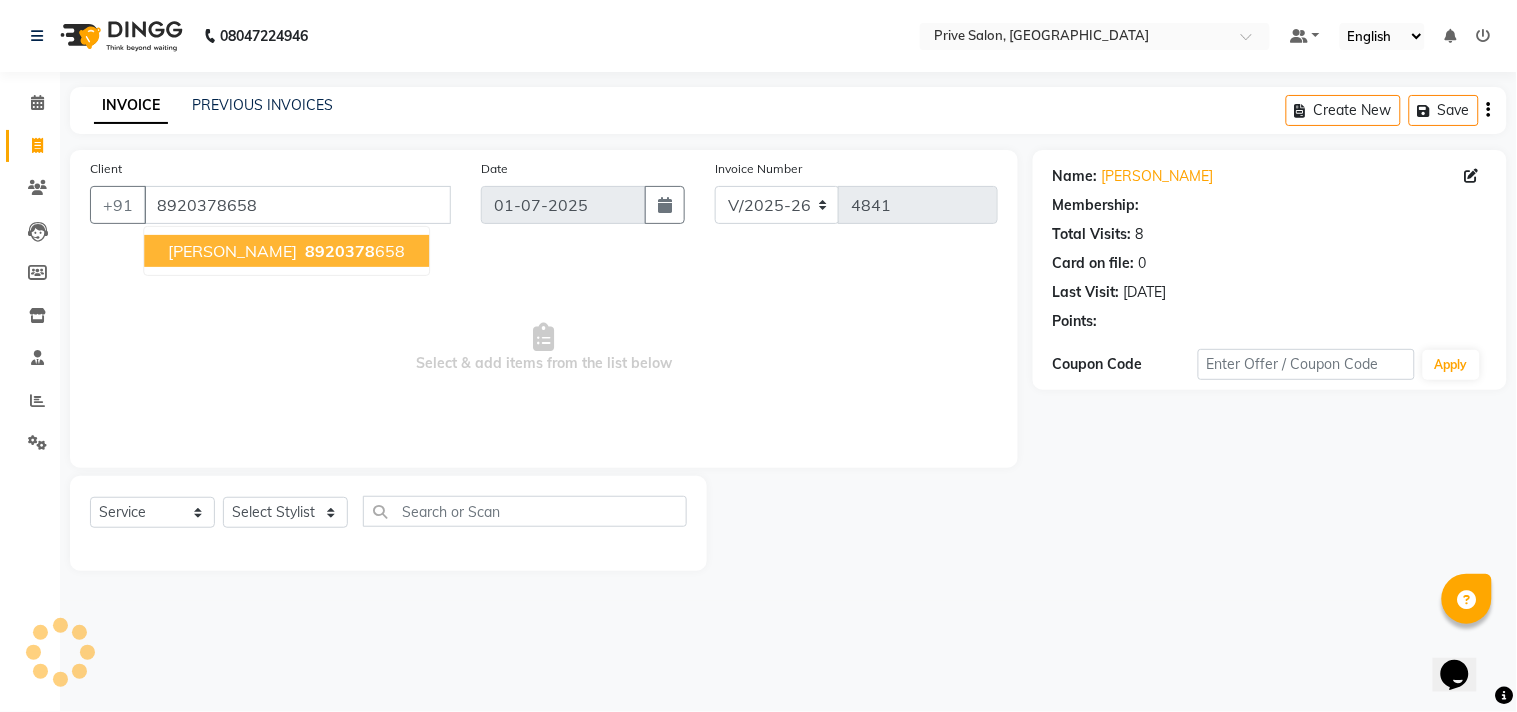 select on "1: Object" 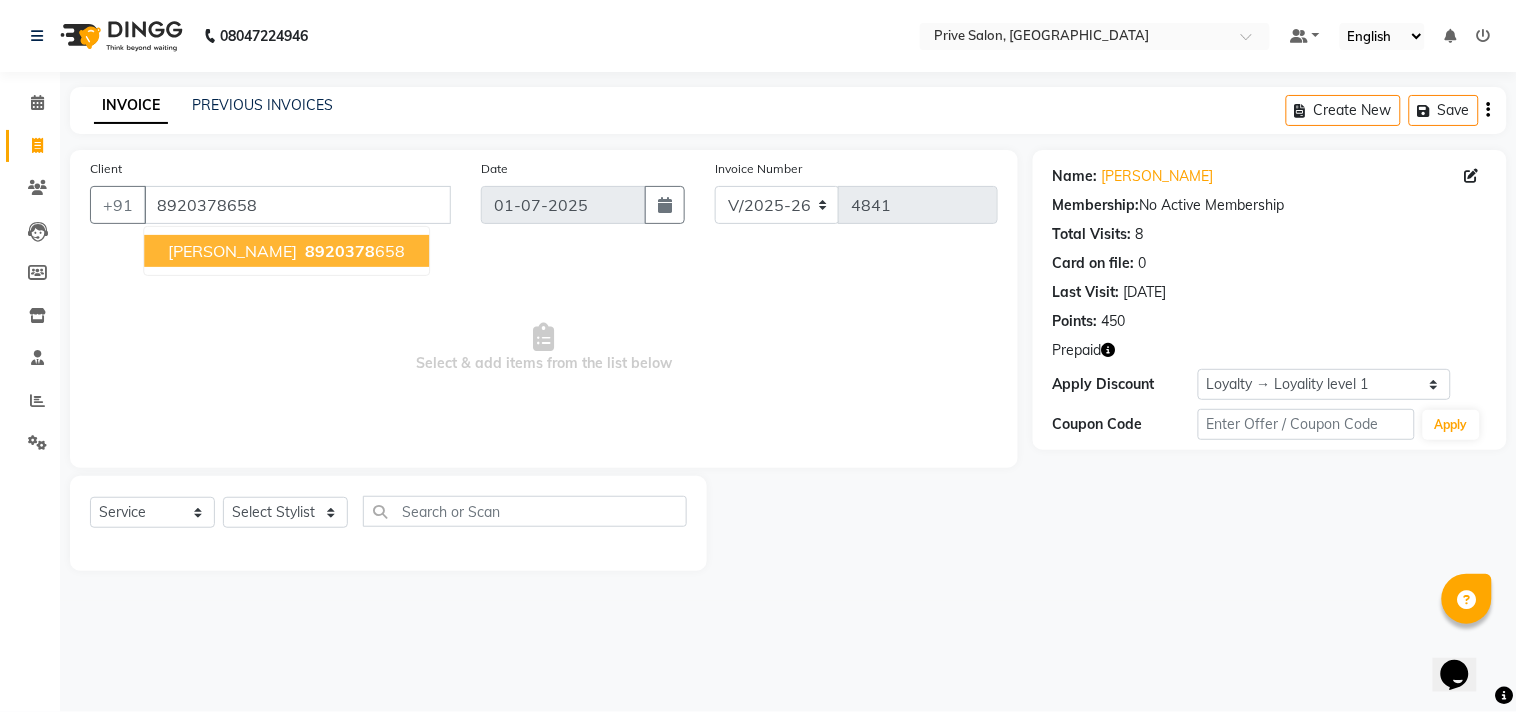 click on "8920378" at bounding box center [340, 251] 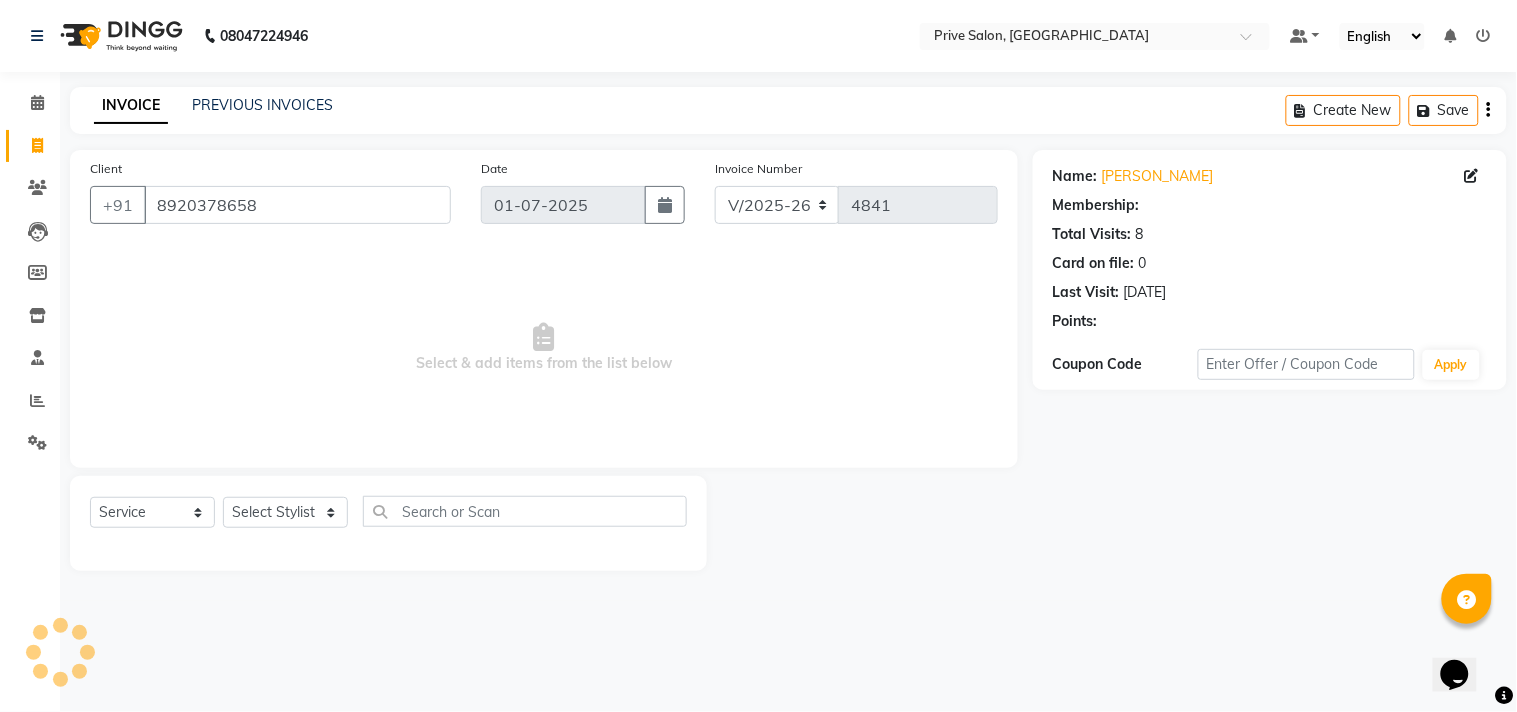 select on "1: Object" 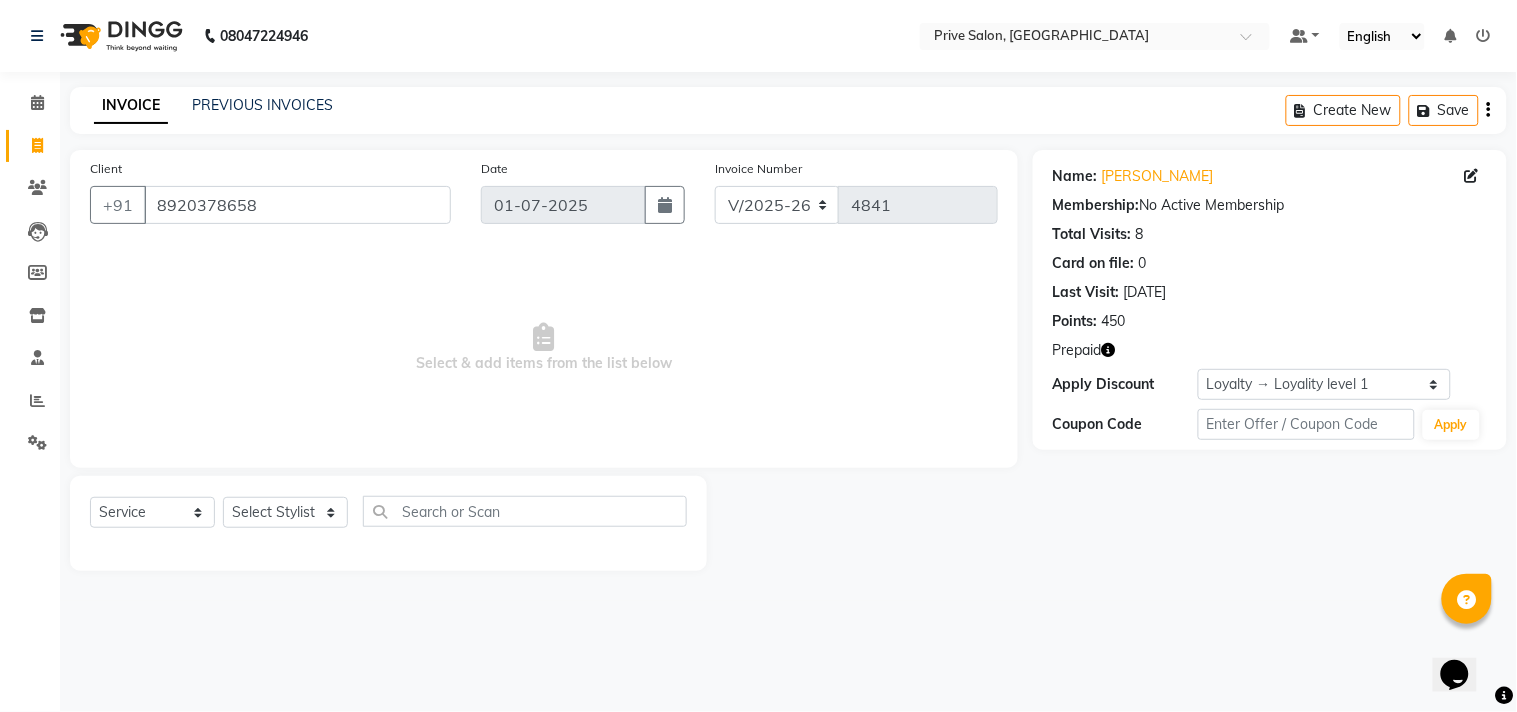 click 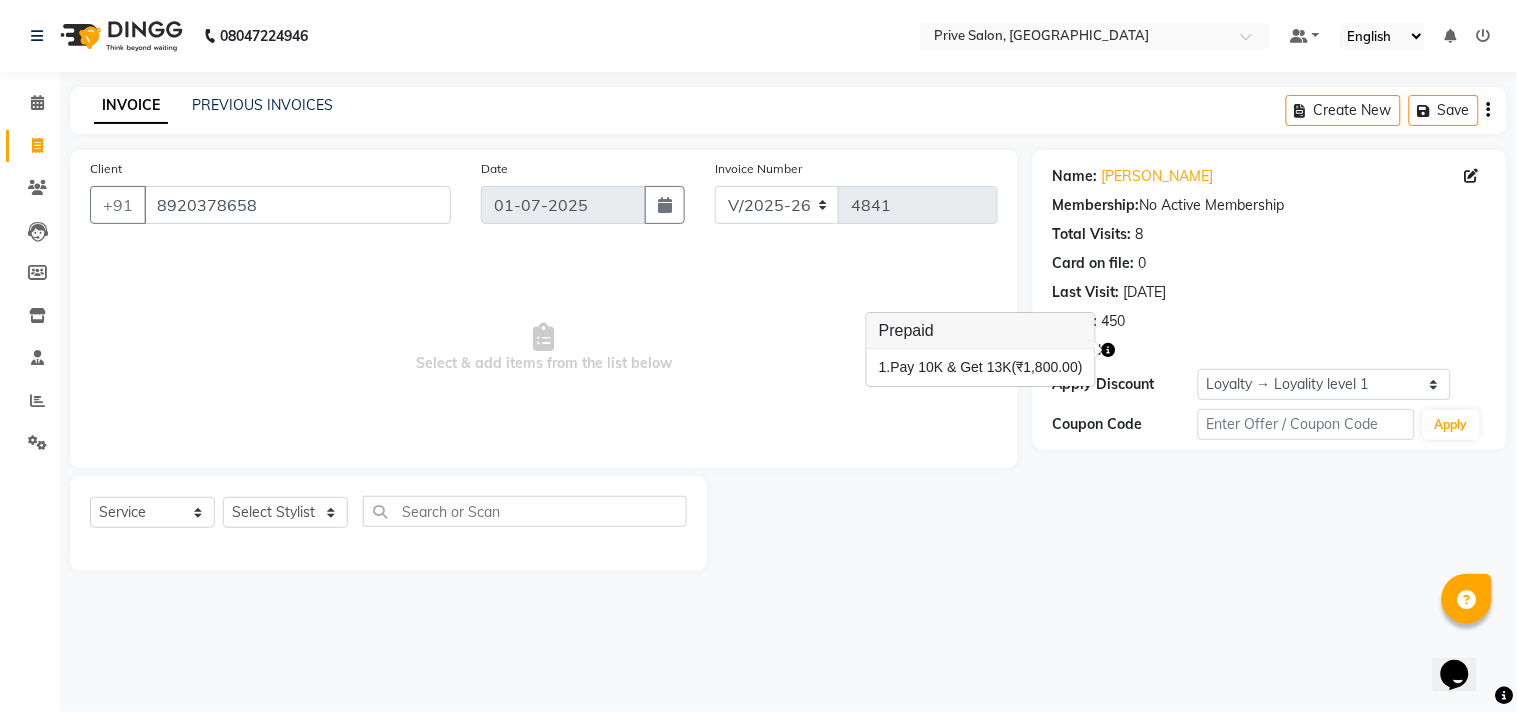 drag, startPoint x: 431, startPoint y: 182, endPoint x: 426, endPoint y: 193, distance: 12.083046 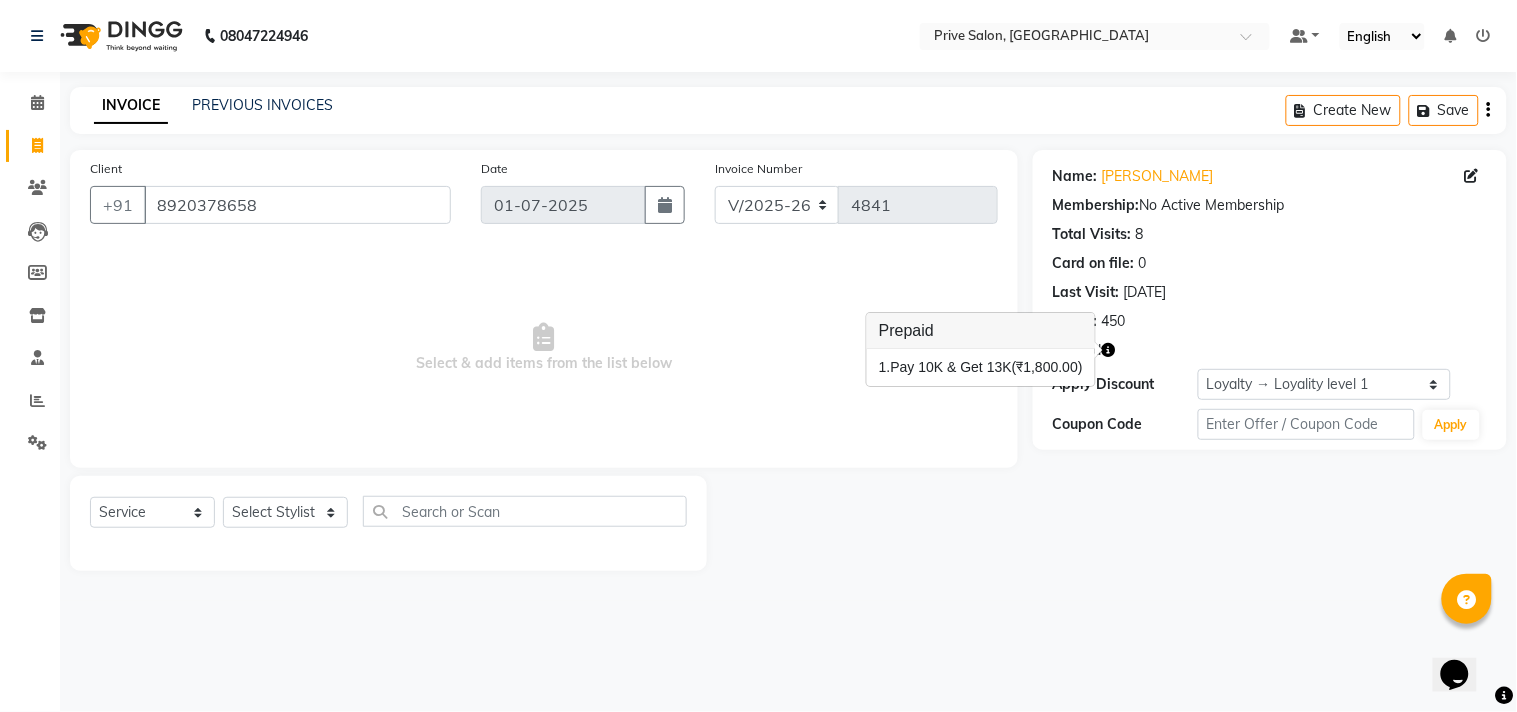 click on "Client [PHONE_NUMBER]" 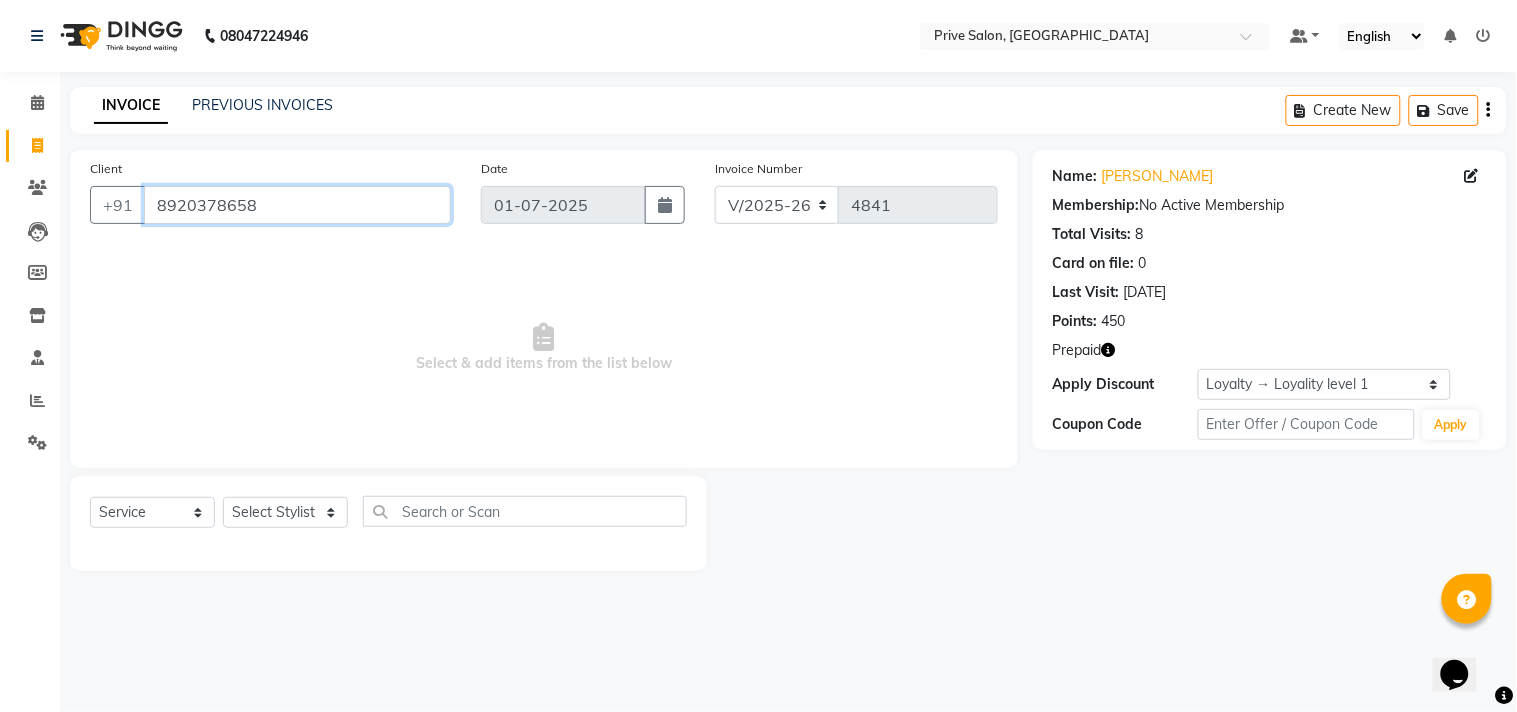 click on "8920378658" at bounding box center (297, 205) 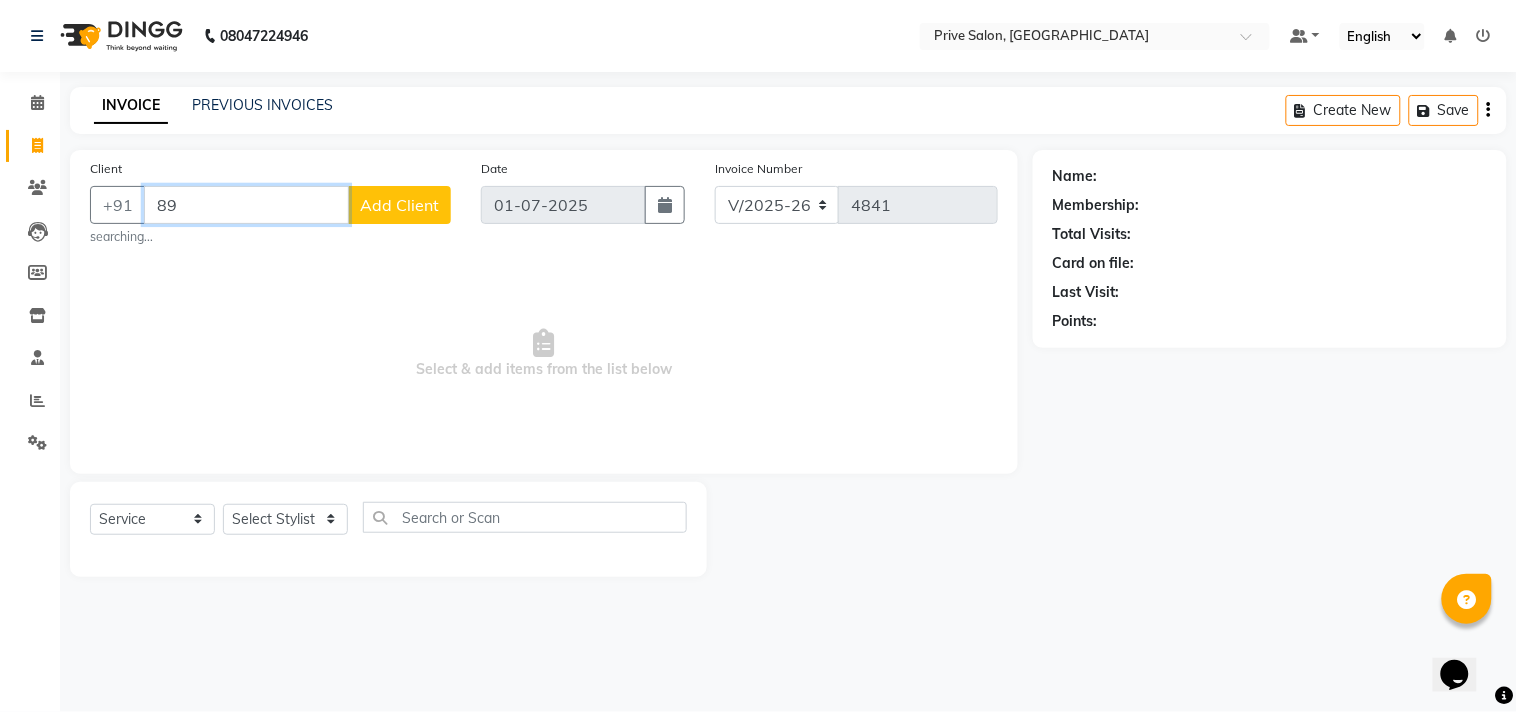 type on "8" 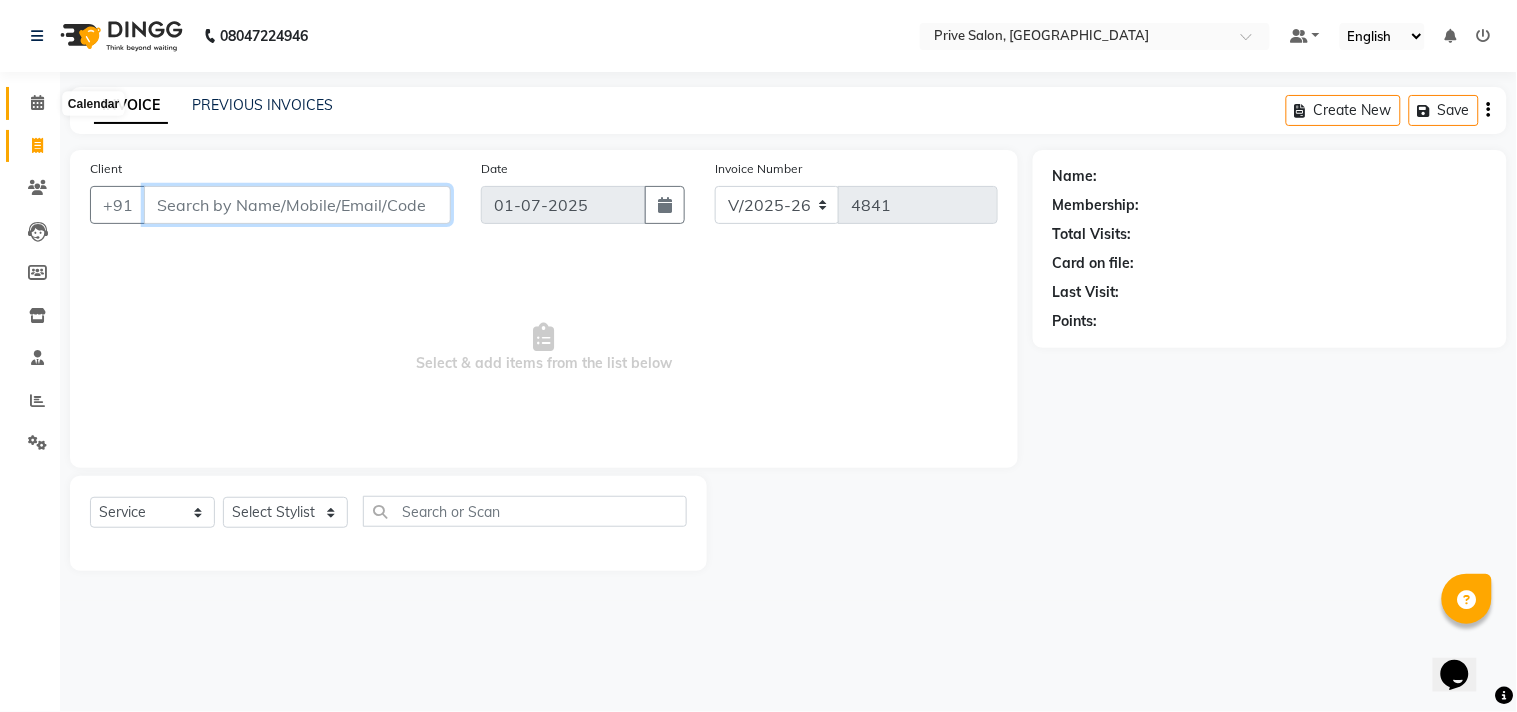 type 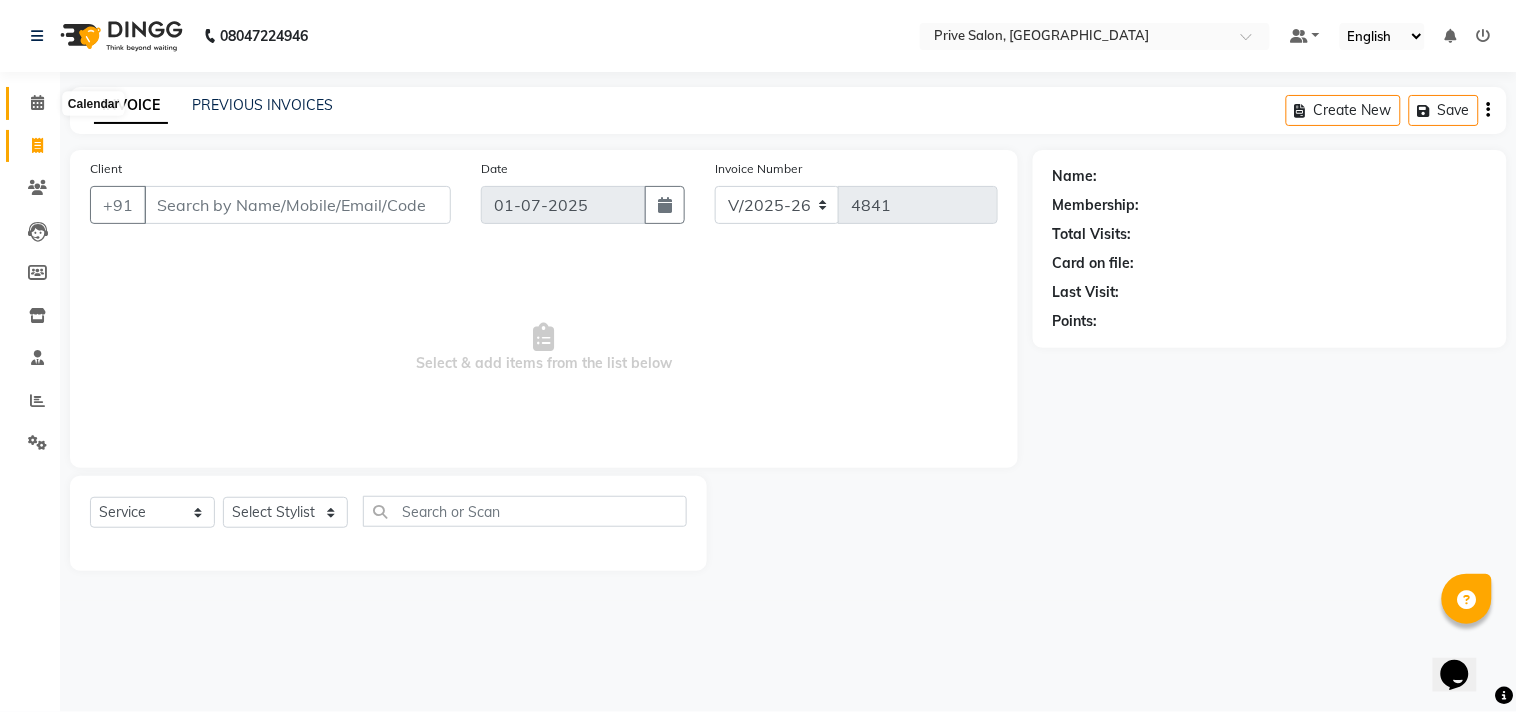 click 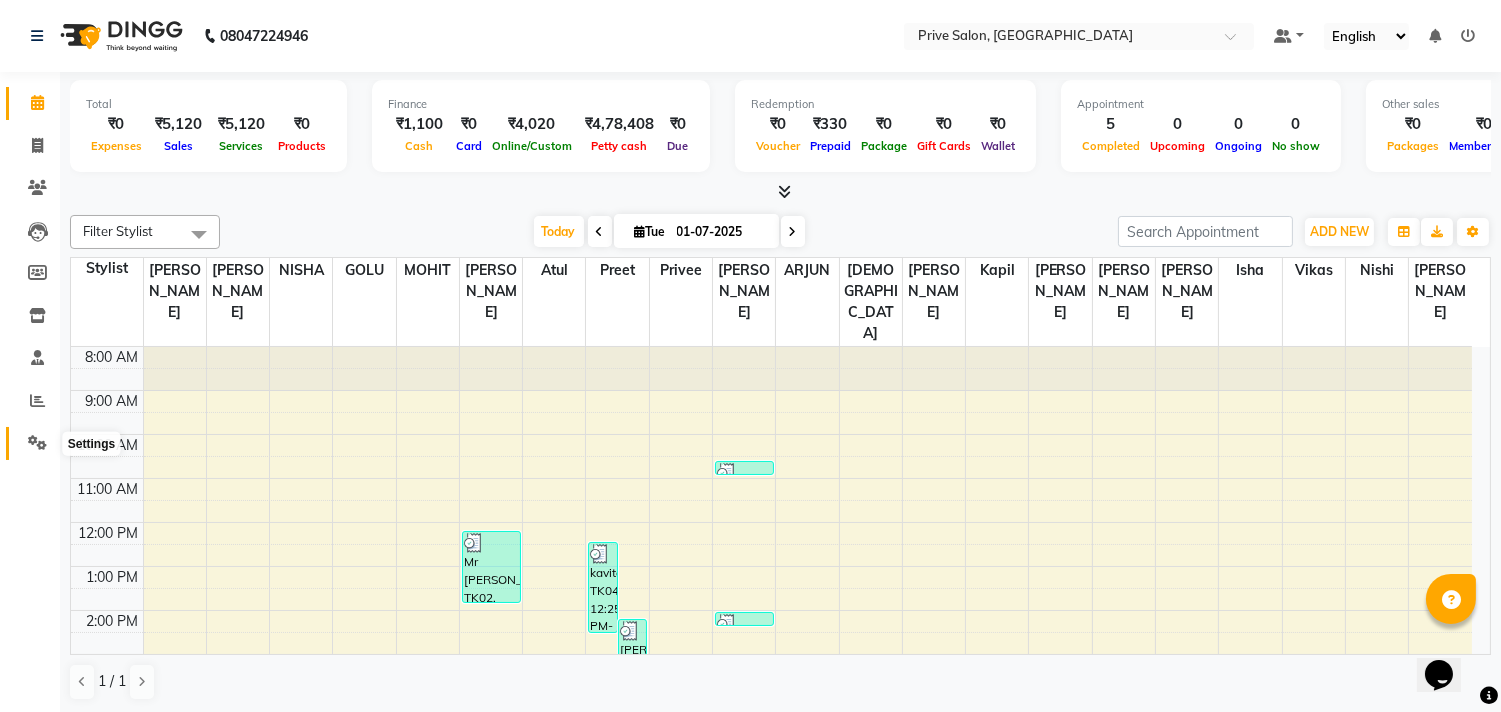 click 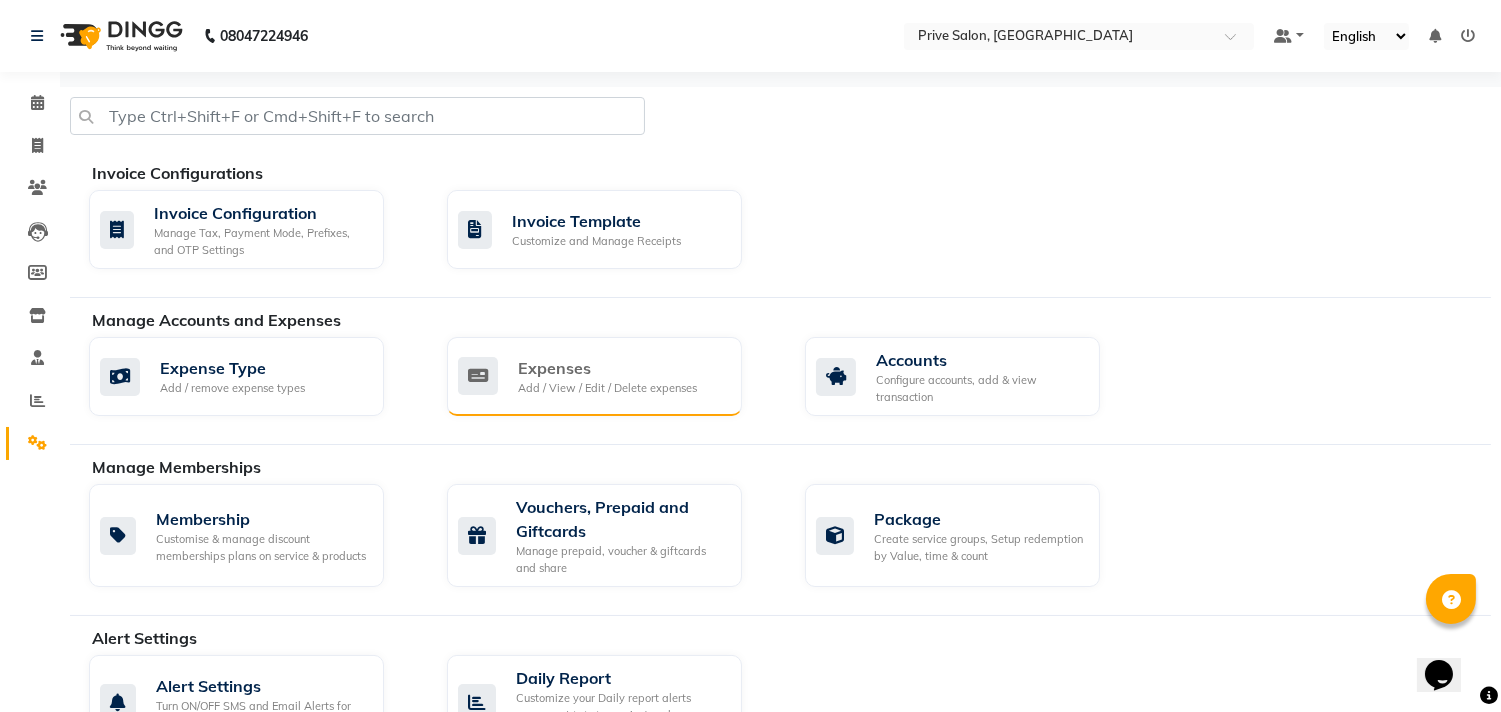 click on "Expenses" 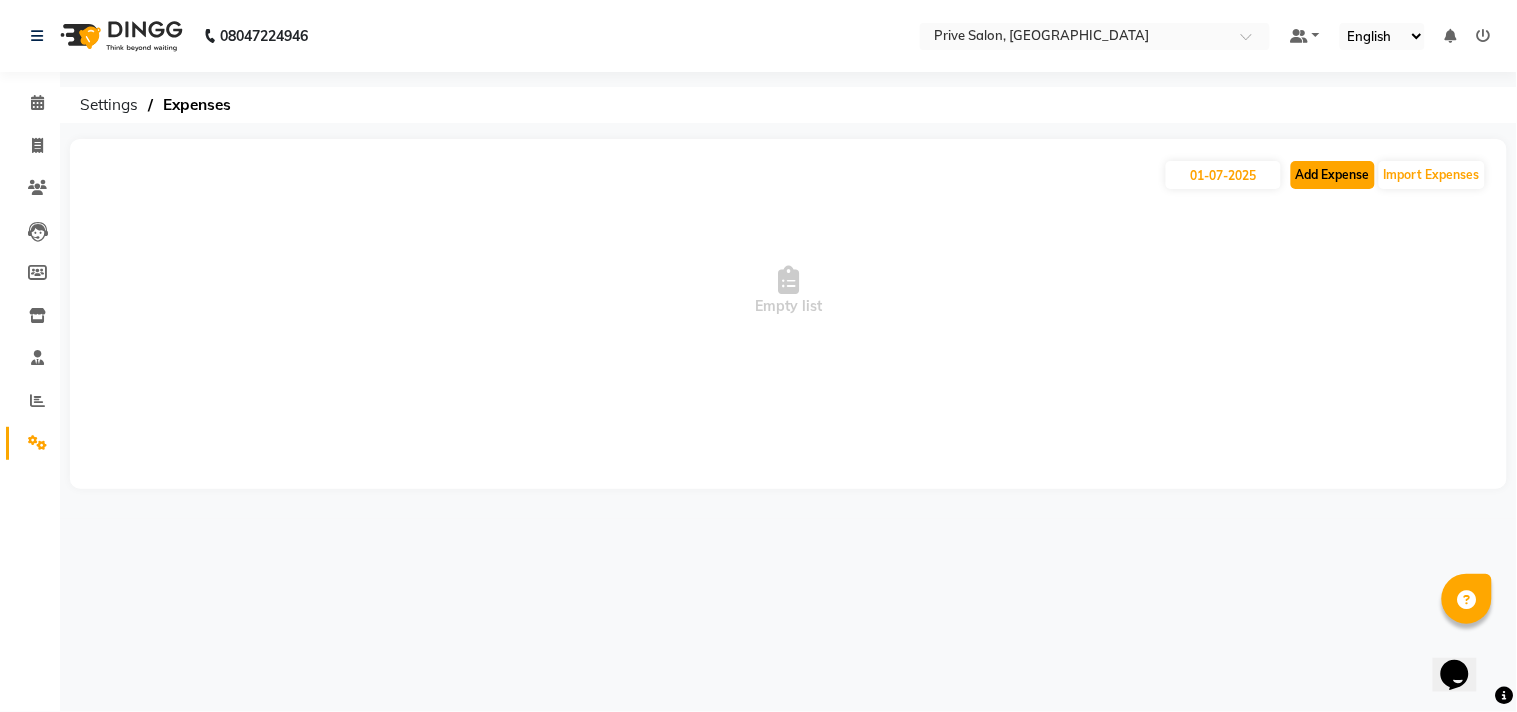 click on "Add Expense" 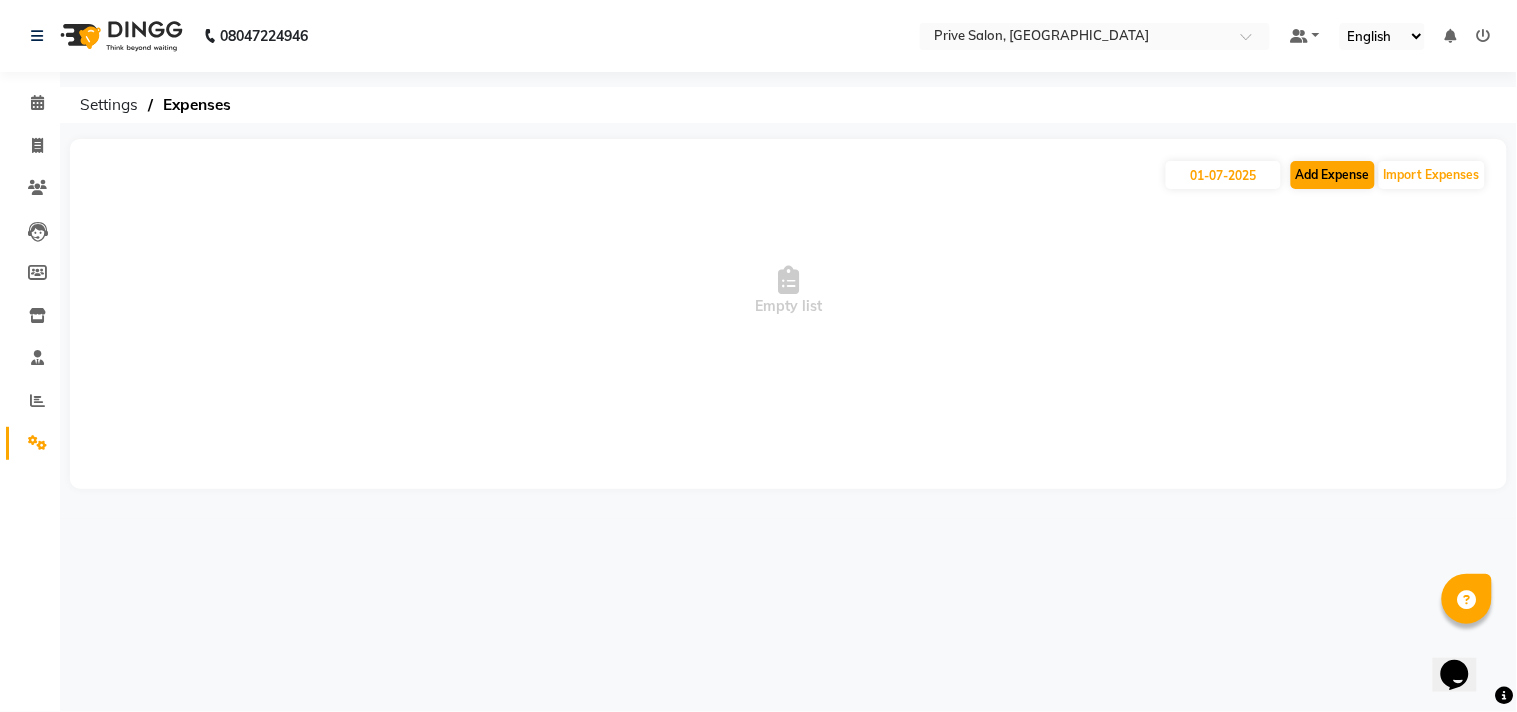 select on "1" 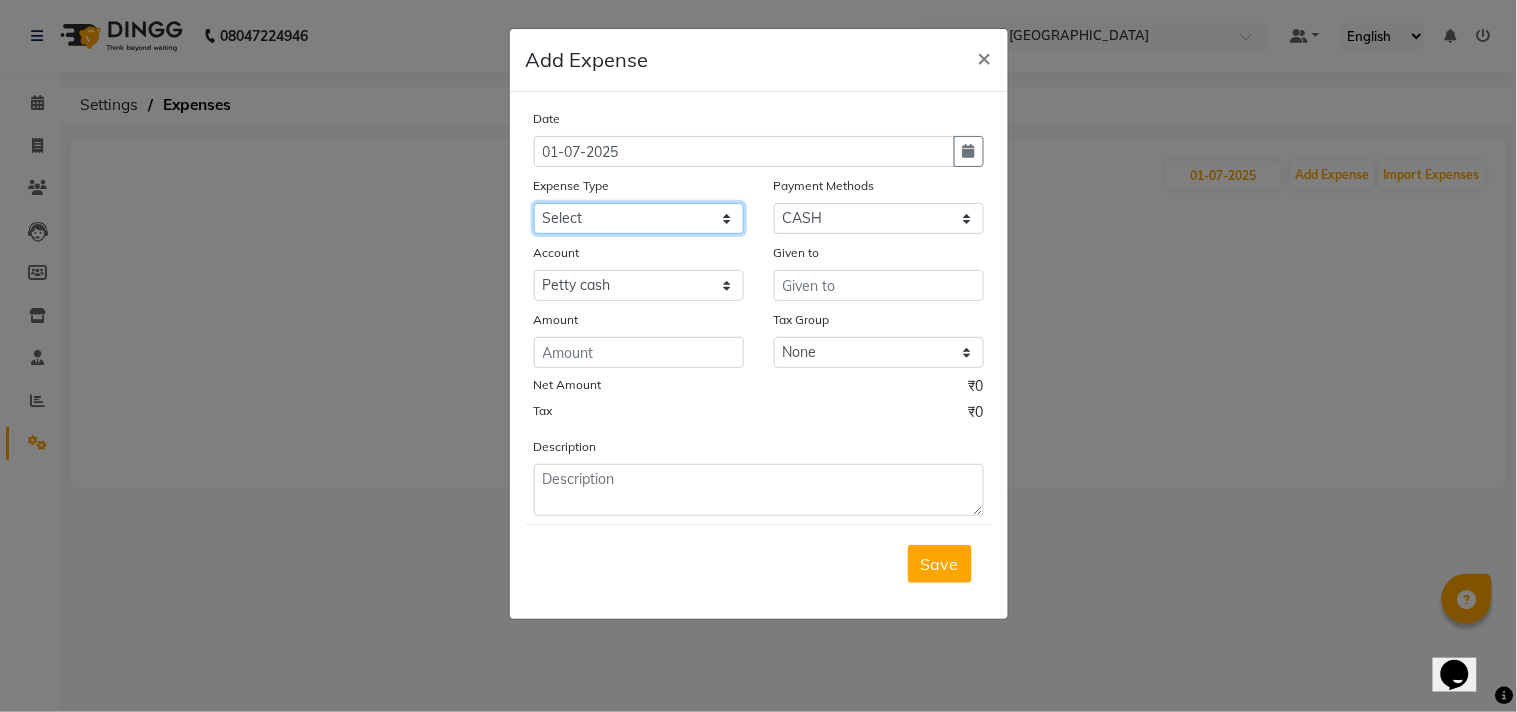 click on "Select Advance Salary Bank charges Car maintenance  Cash transfer to bank Cash transfer to hub Client Snacks Clinical charges Equipment Fuel Govt fee Incentive Insurance International purchase Loan Repayment Maintenance Marketing Miscellaneous MRA Other Pantry Product Rent Salary Staff Snacks Tax Tea & Refreshment Utilities" 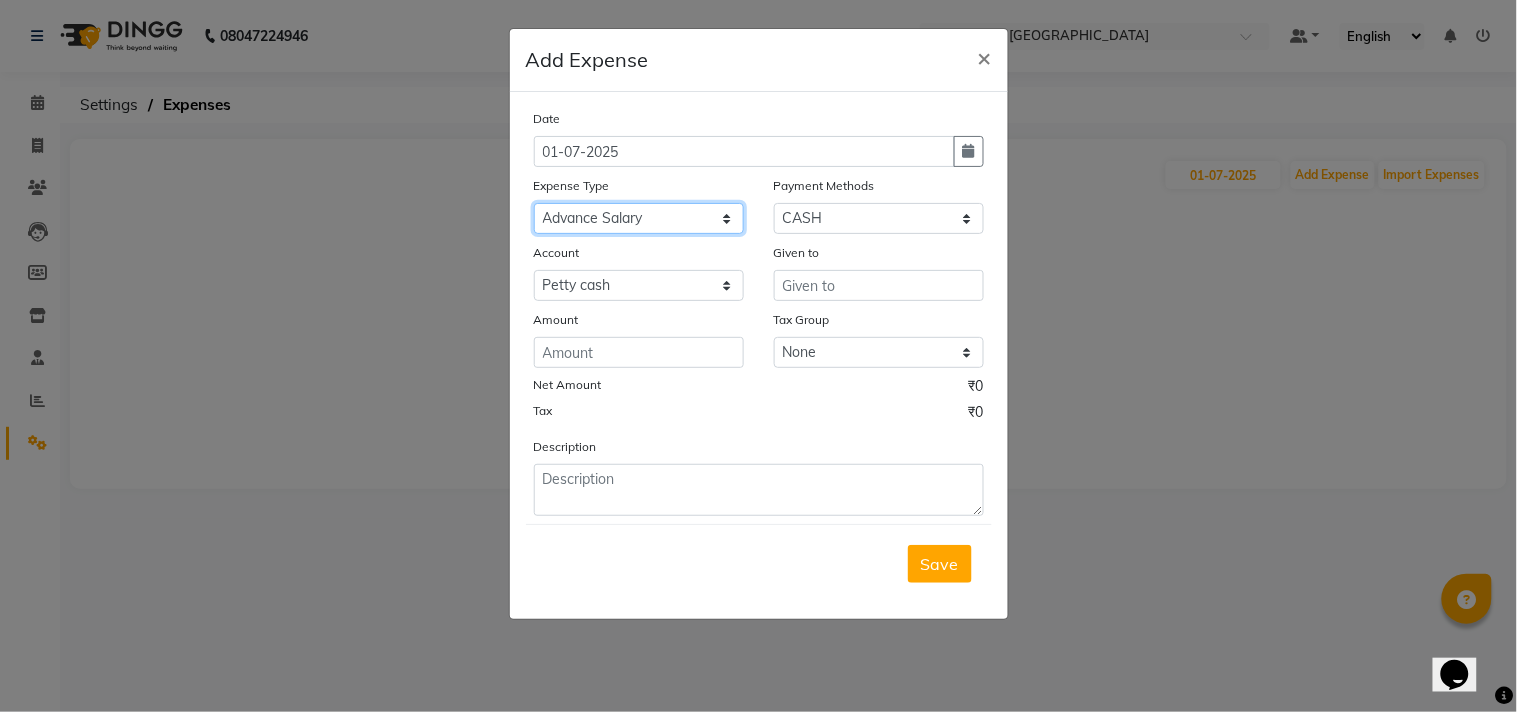 click on "Select Advance Salary Bank charges Car maintenance  Cash transfer to bank Cash transfer to hub Client Snacks Clinical charges Equipment Fuel Govt fee Incentive Insurance International purchase Loan Repayment Maintenance Marketing Miscellaneous MRA Other Pantry Product Rent Salary Staff Snacks Tax Tea & Refreshment Utilities" 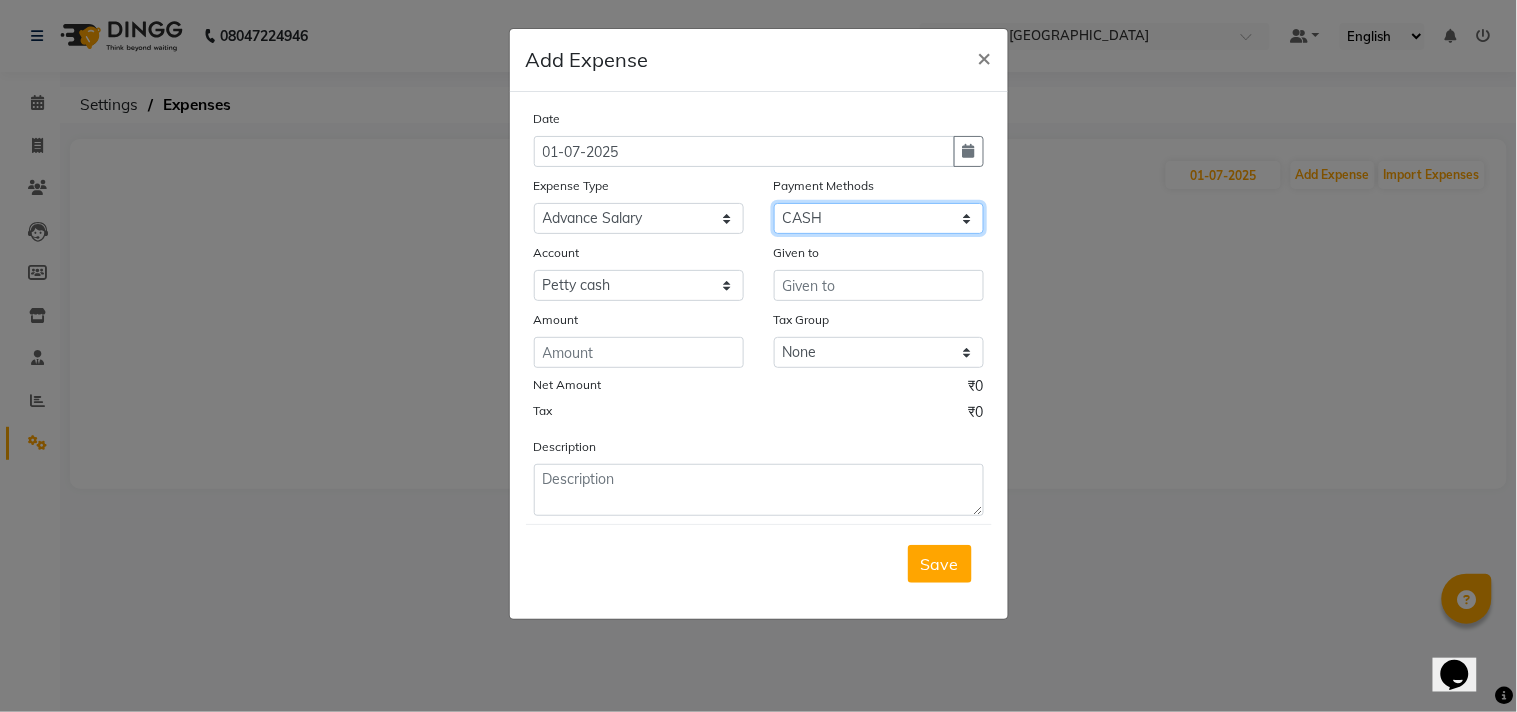 click on "Select CASH Wallet ONLINE Points CARD Prepaid Package" 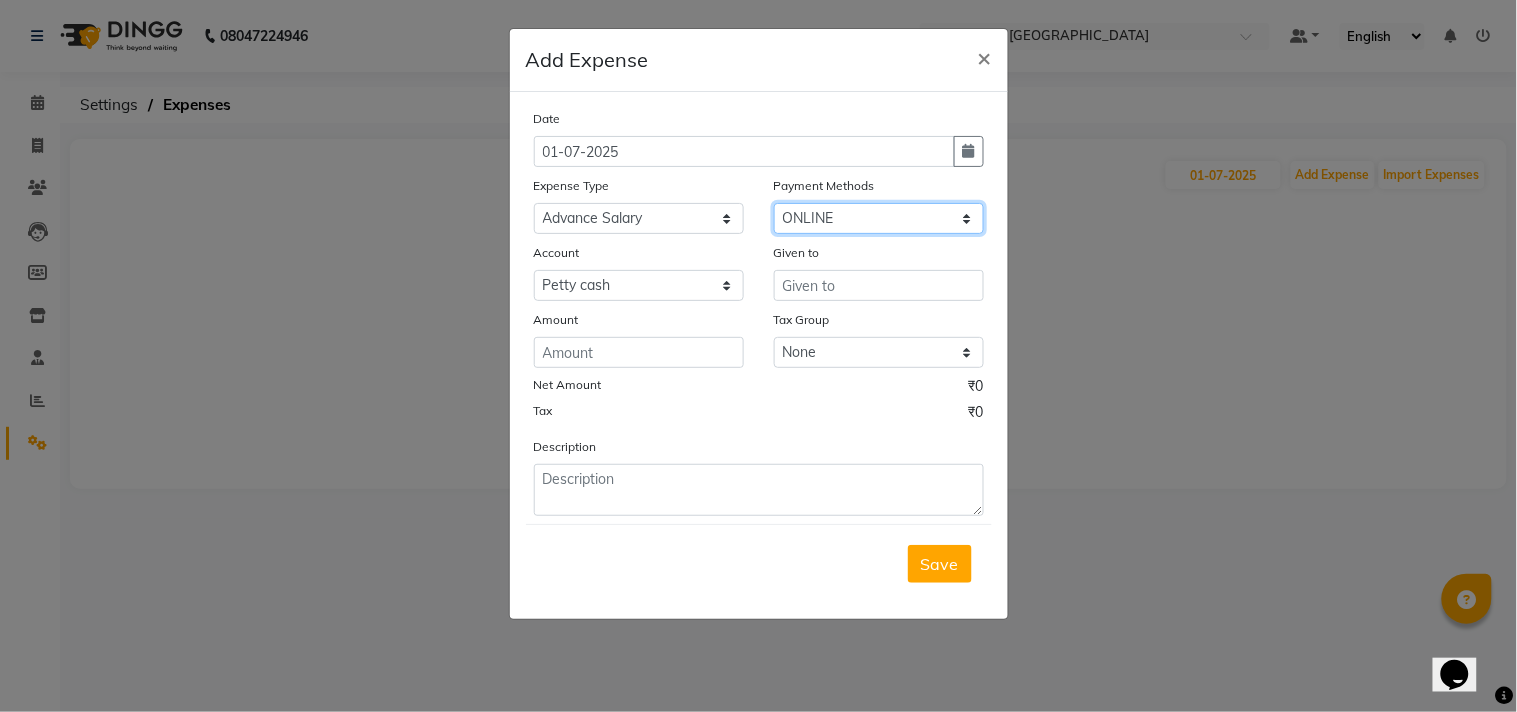click on "Select CASH Wallet ONLINE Points CARD Prepaid Package" 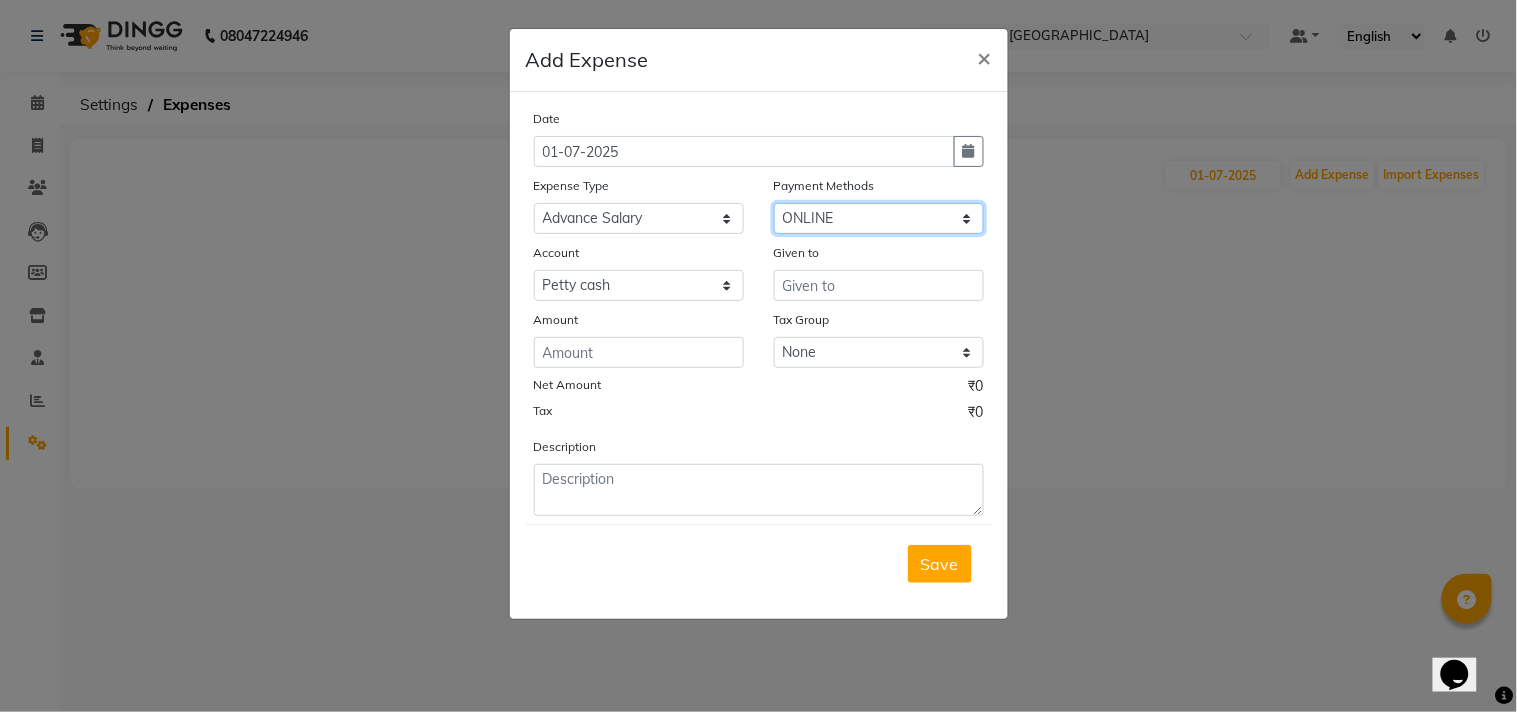select on "199" 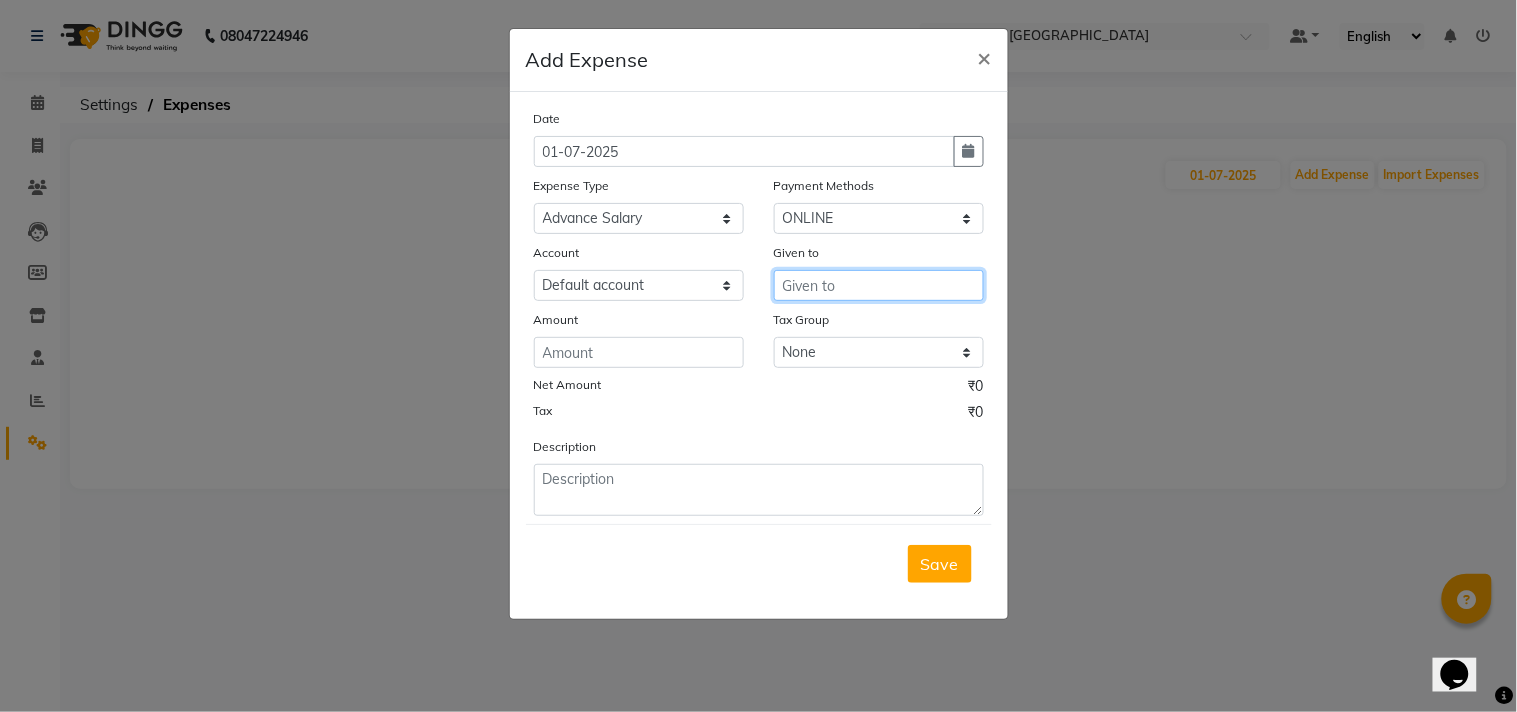 click at bounding box center [879, 285] 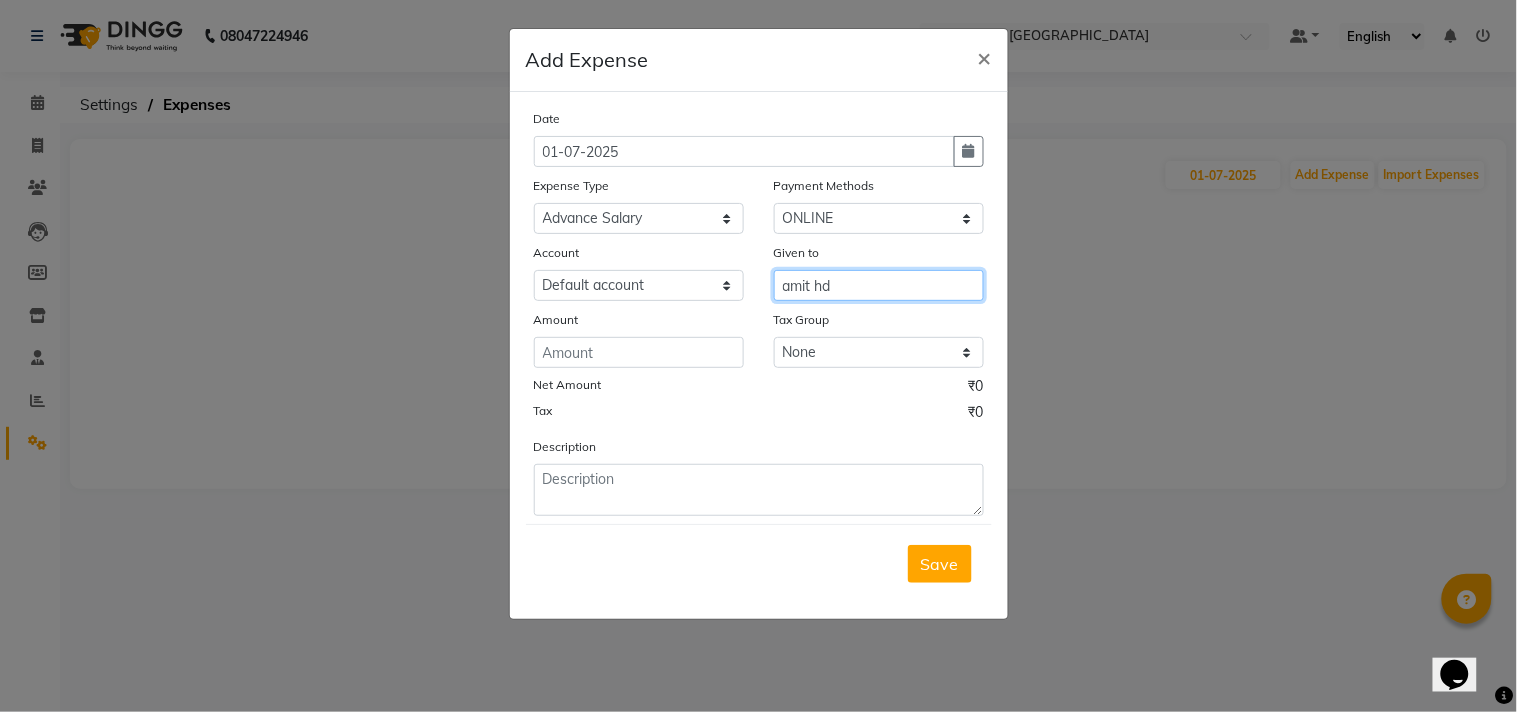 type on "amit hd" 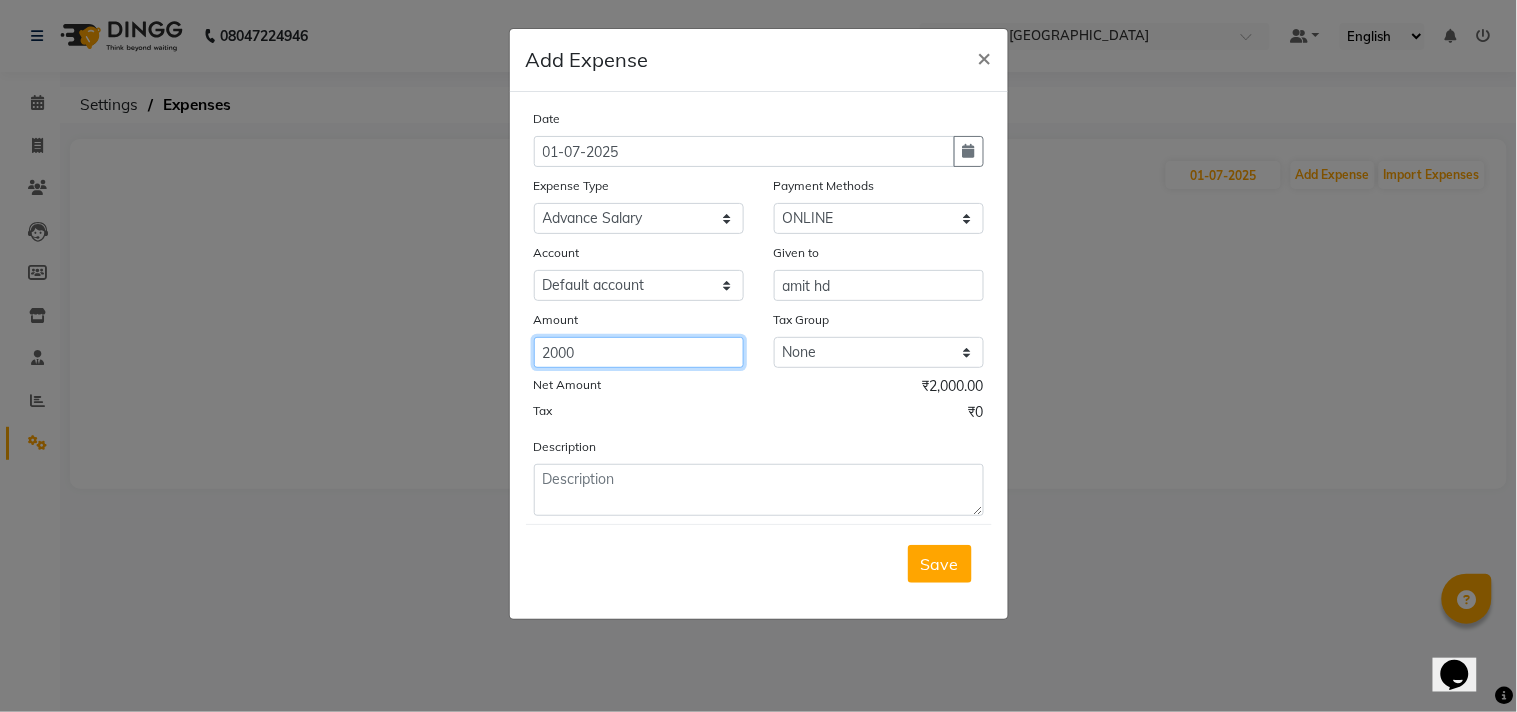type on "2000" 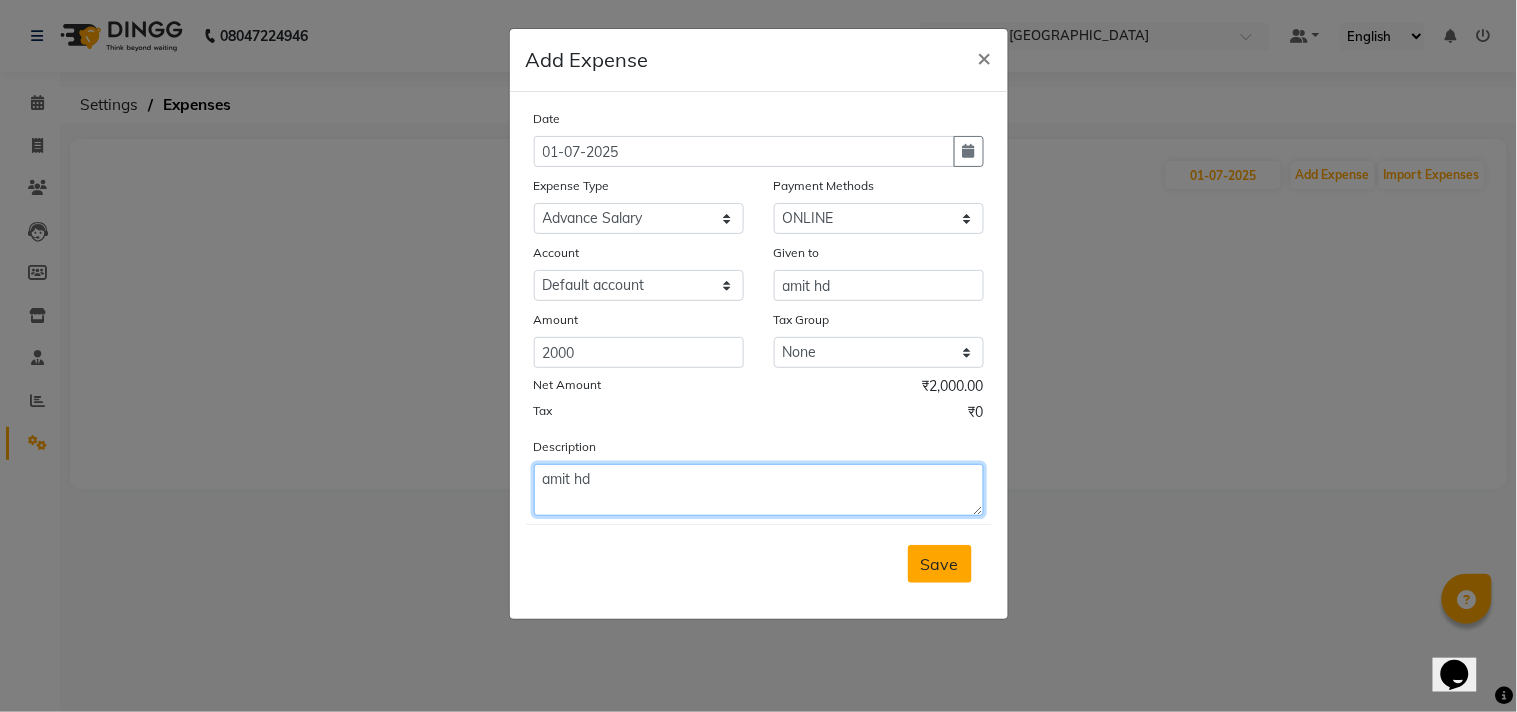 type on "amit hd" 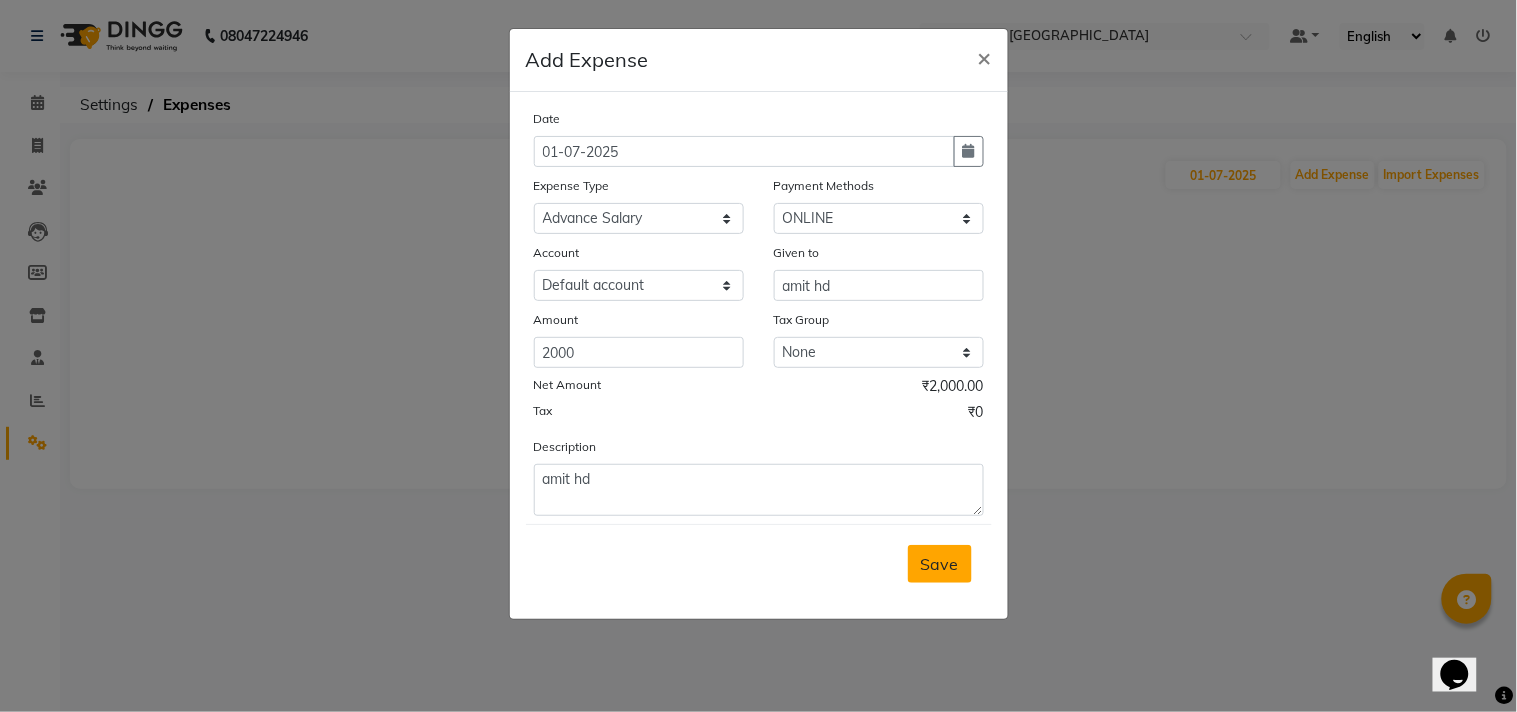 click on "Save" at bounding box center (940, 564) 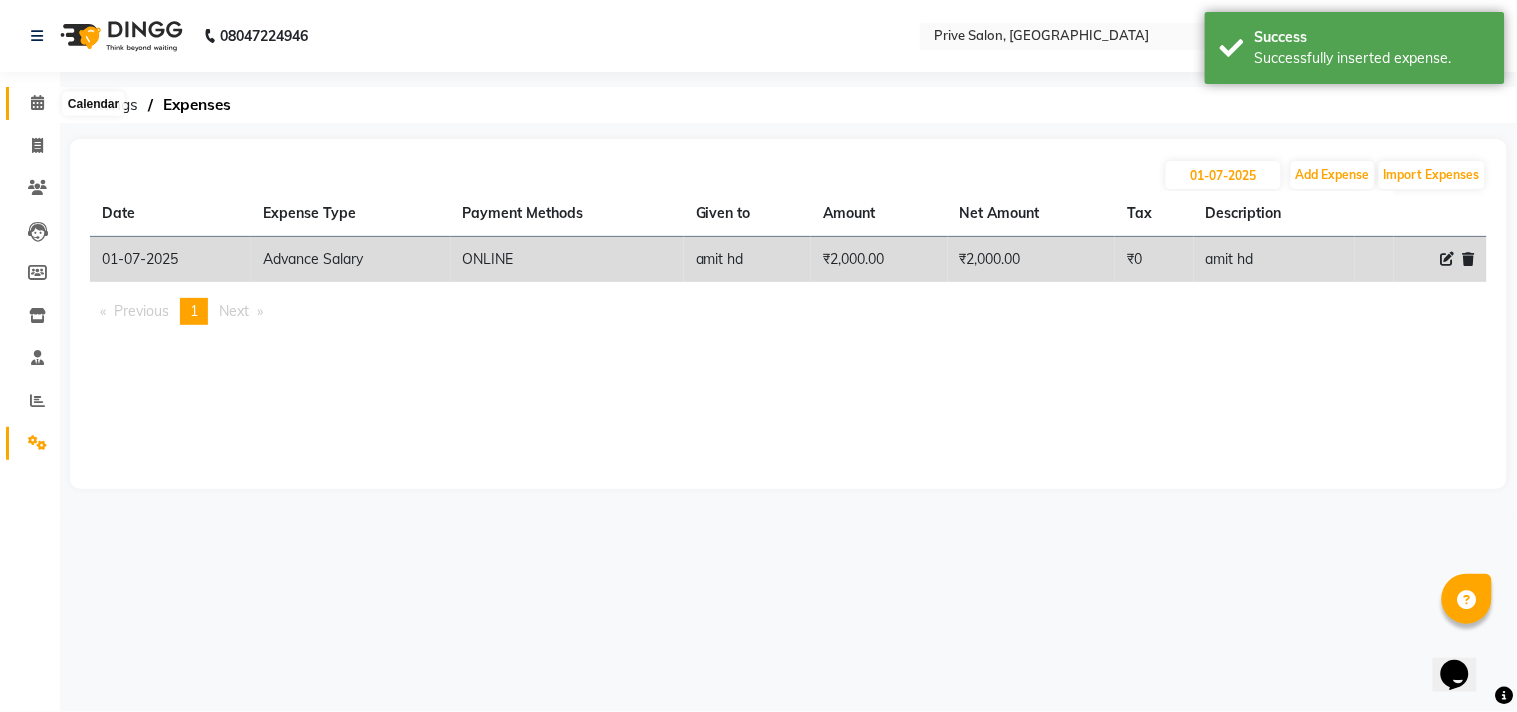click 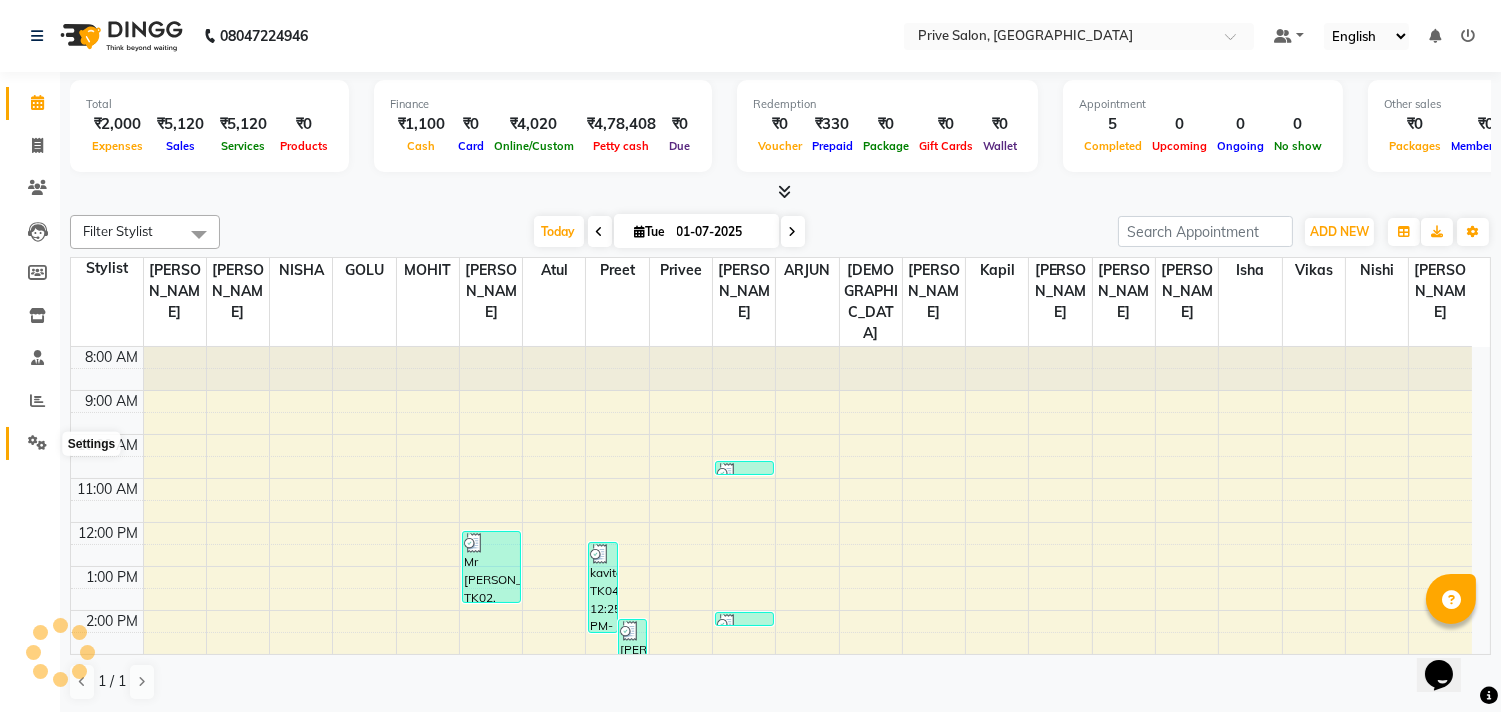 click 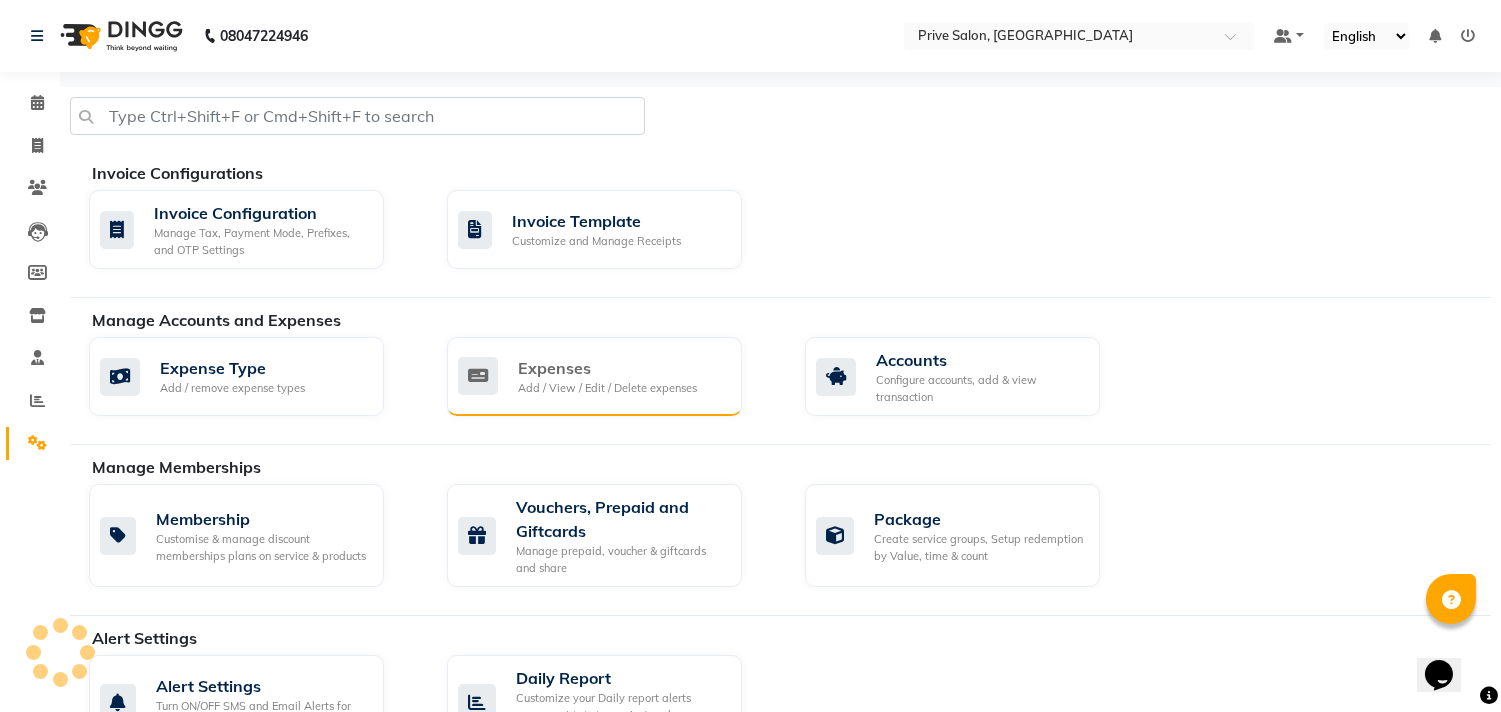 click on "Expenses" 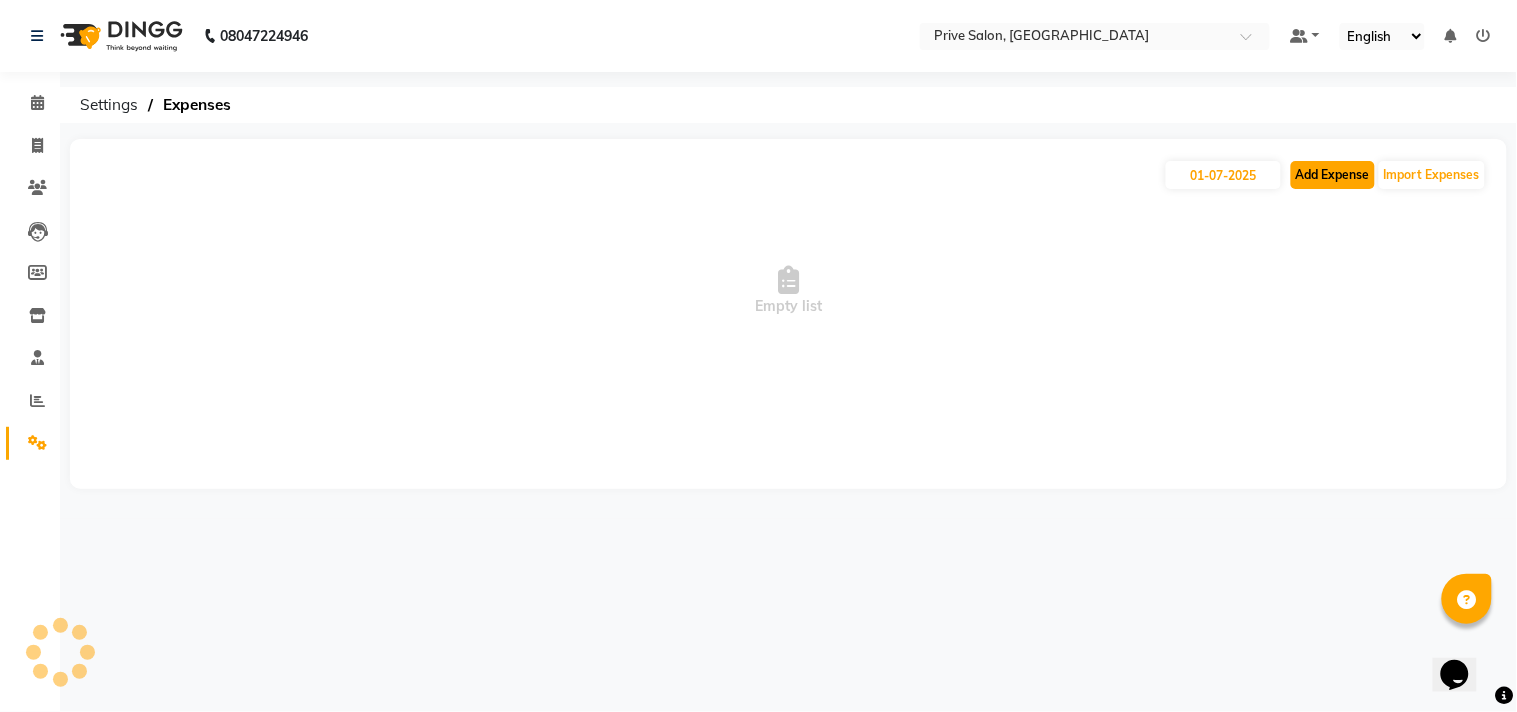 click on "Add Expense" 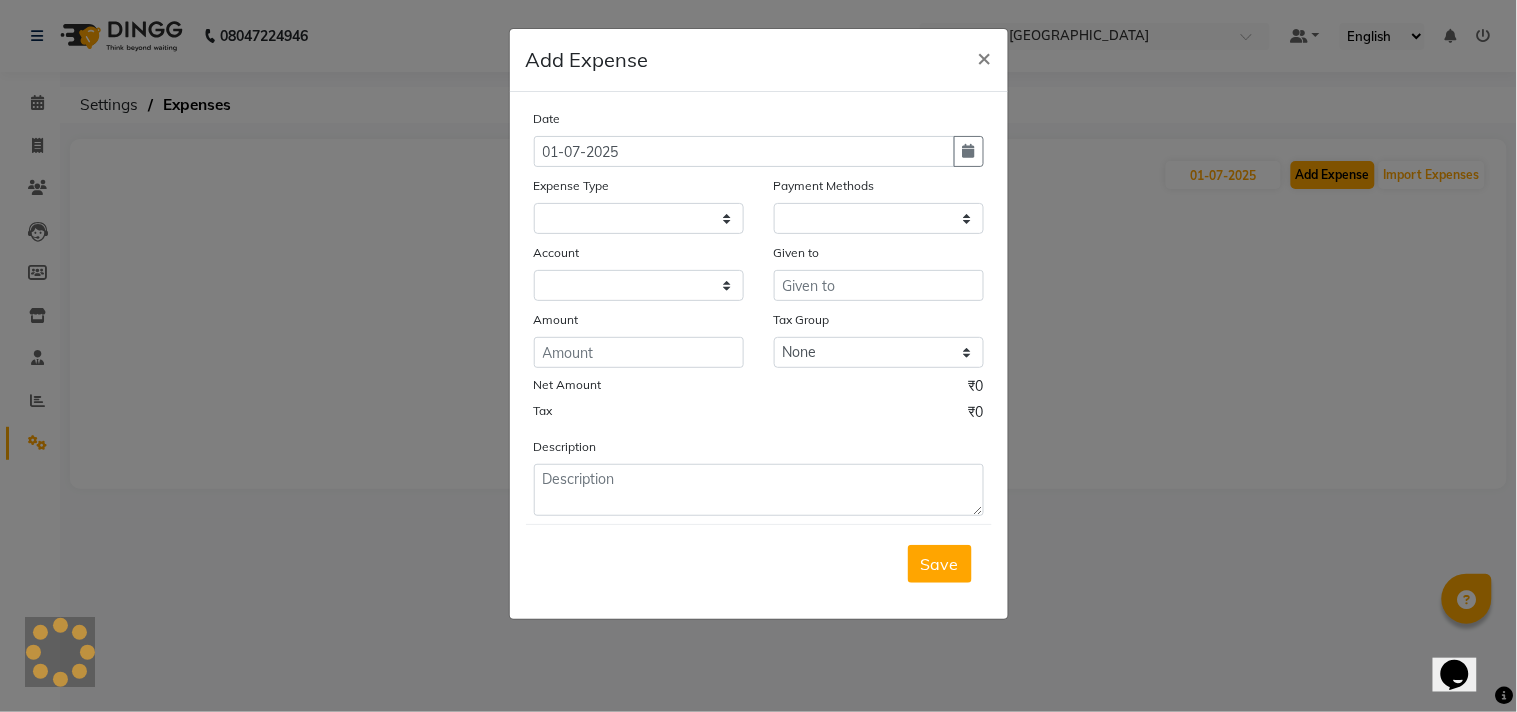 select on "199" 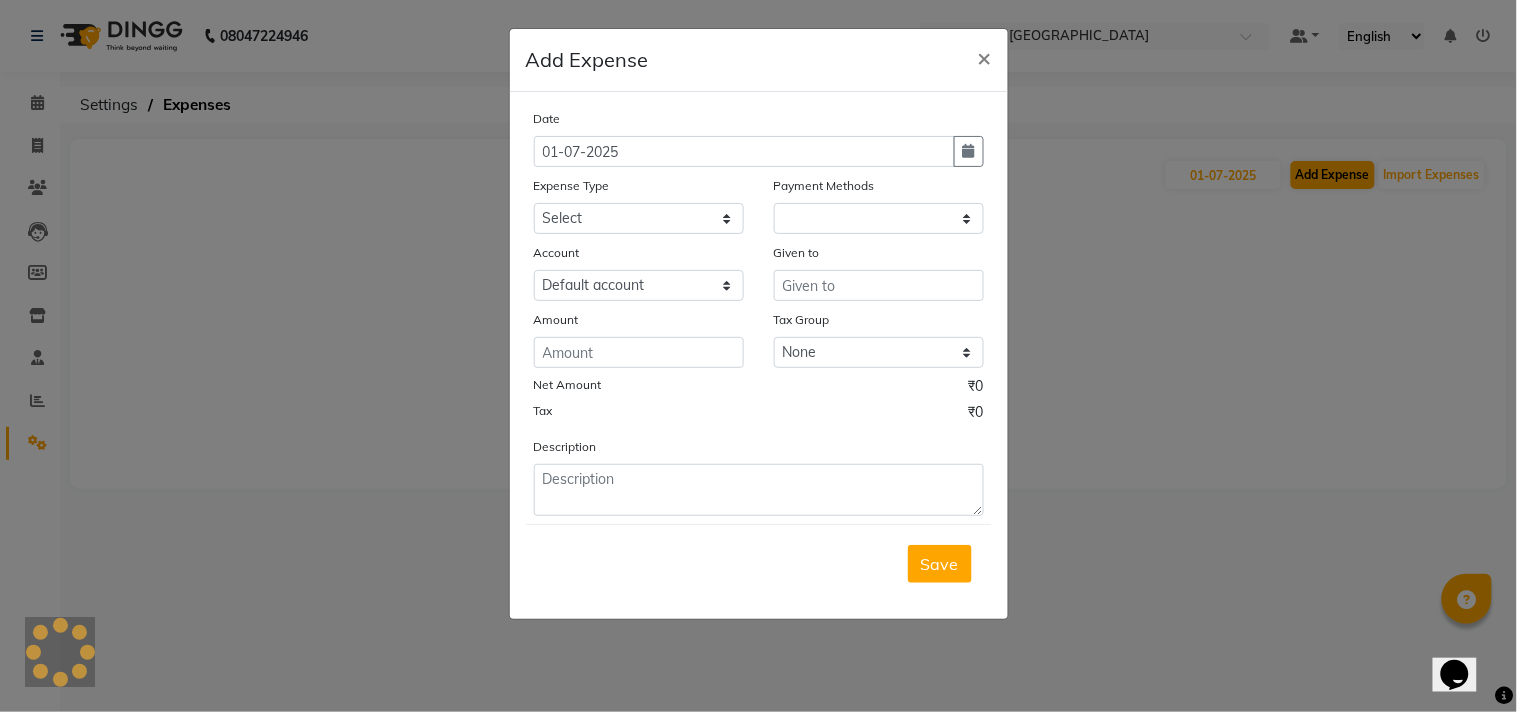 select on "1" 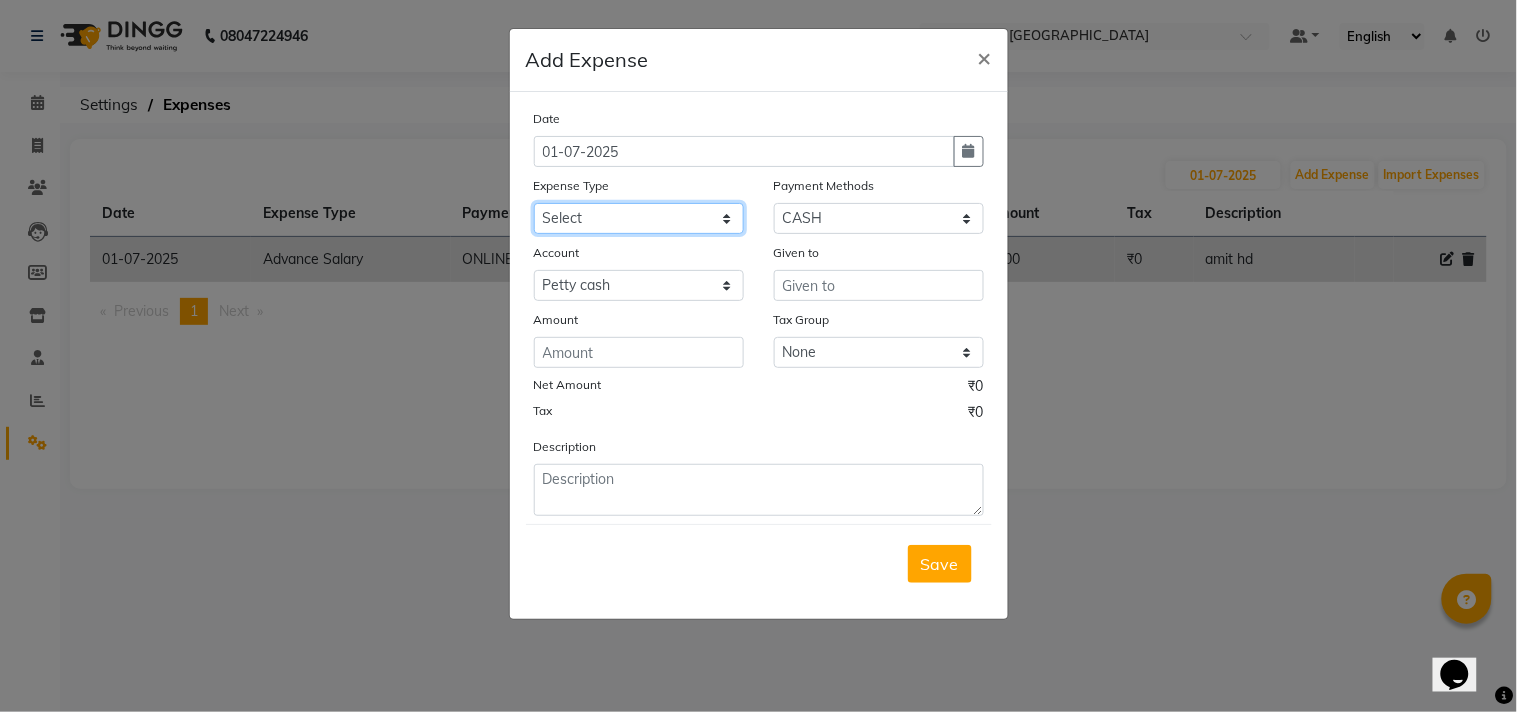 click on "Select Advance Salary Bank charges Car maintenance  Cash transfer to bank Cash transfer to hub Client Snacks Clinical charges Equipment Fuel Govt fee Incentive Insurance International purchase Loan Repayment Maintenance Marketing Miscellaneous MRA Other Pantry Product Rent Salary Staff Snacks Tax Tea & Refreshment Utilities" 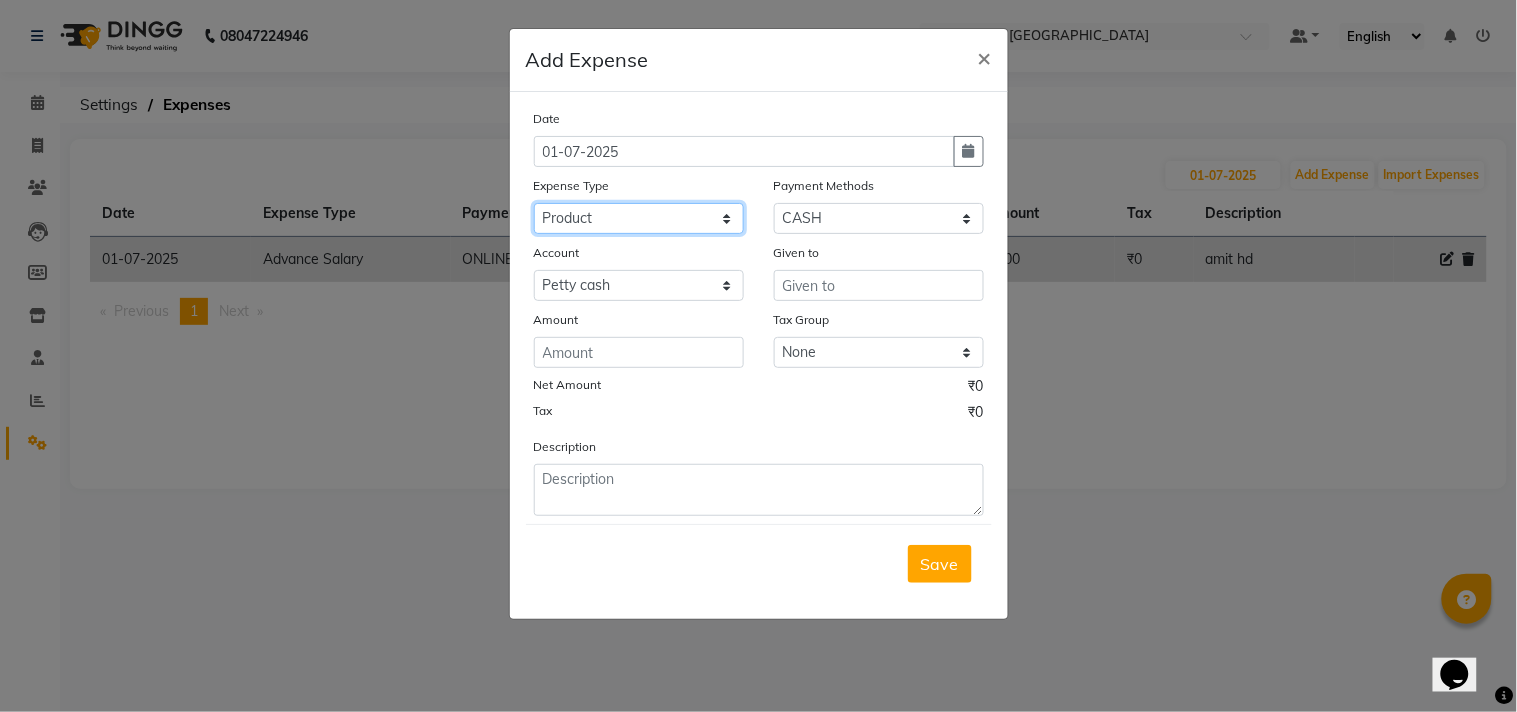 click on "Select Advance Salary Bank charges Car maintenance  Cash transfer to bank Cash transfer to hub Client Snacks Clinical charges Equipment Fuel Govt fee Incentive Insurance International purchase Loan Repayment Maintenance Marketing Miscellaneous MRA Other Pantry Product Rent Salary Staff Snacks Tax Tea & Refreshment Utilities" 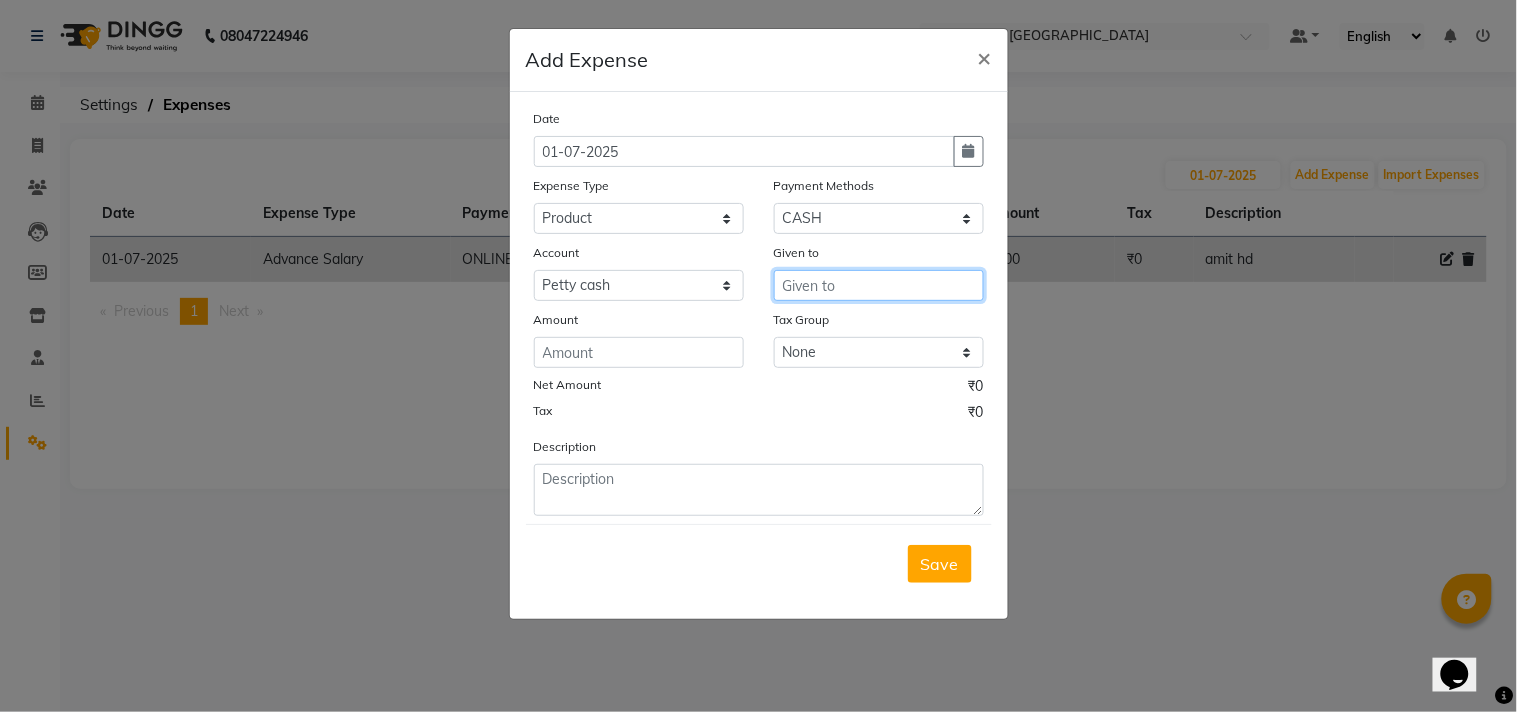 click at bounding box center [879, 285] 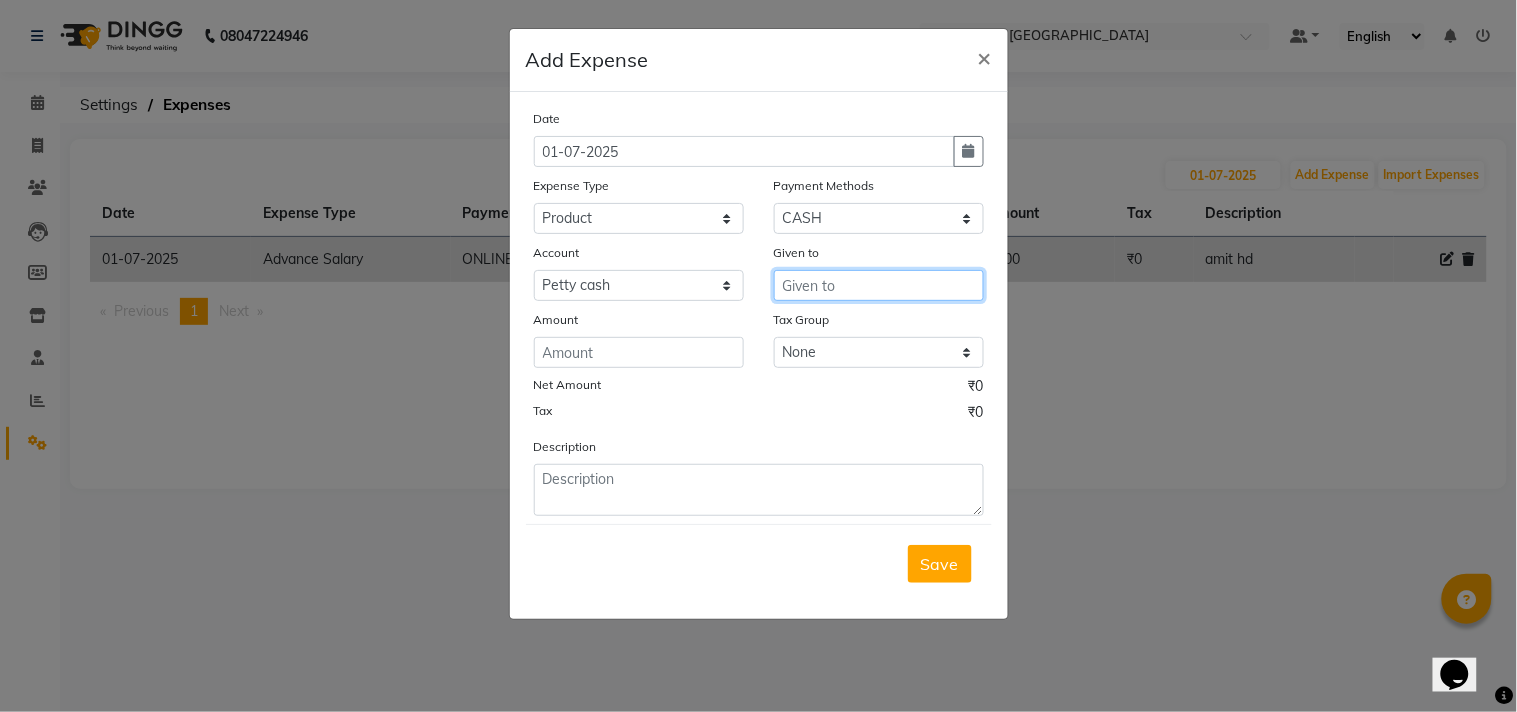 click at bounding box center [879, 285] 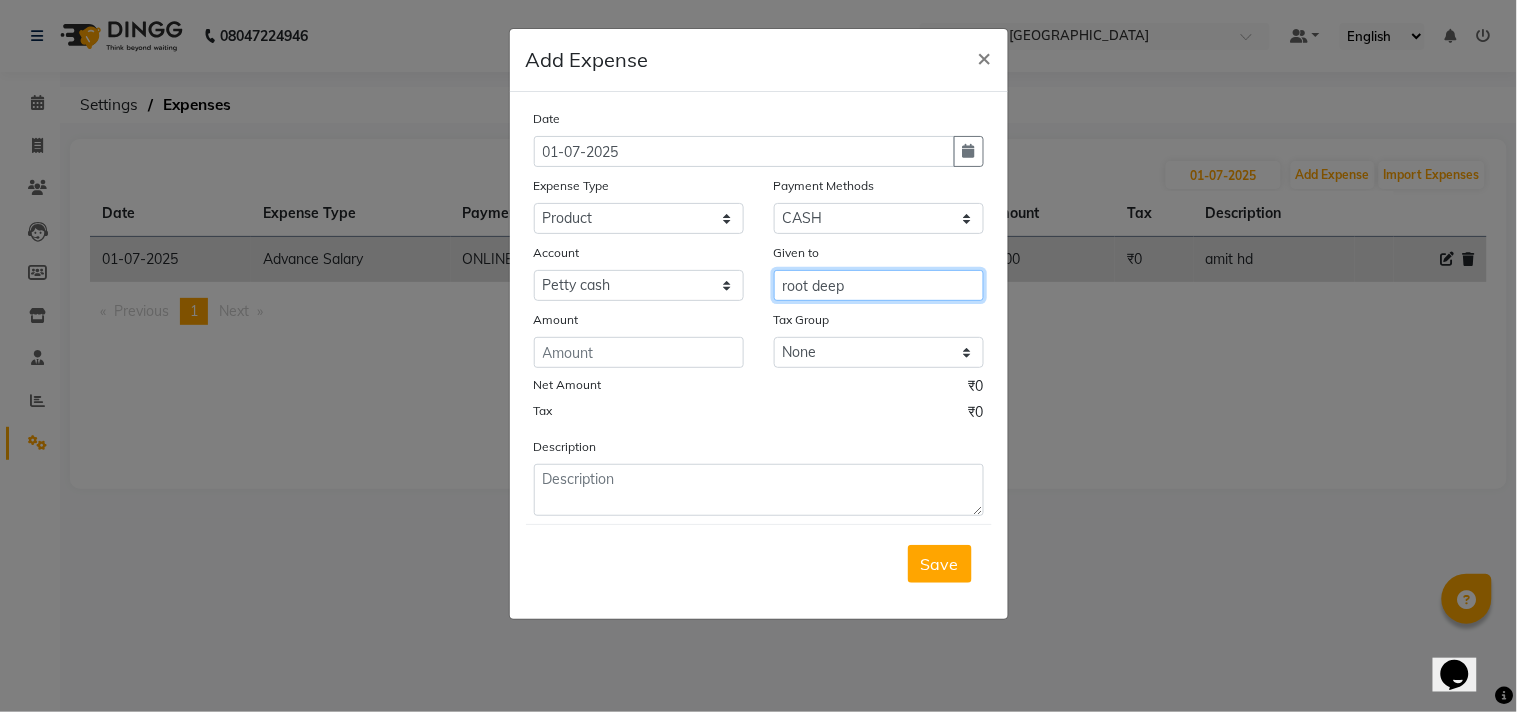 type on "root deep" 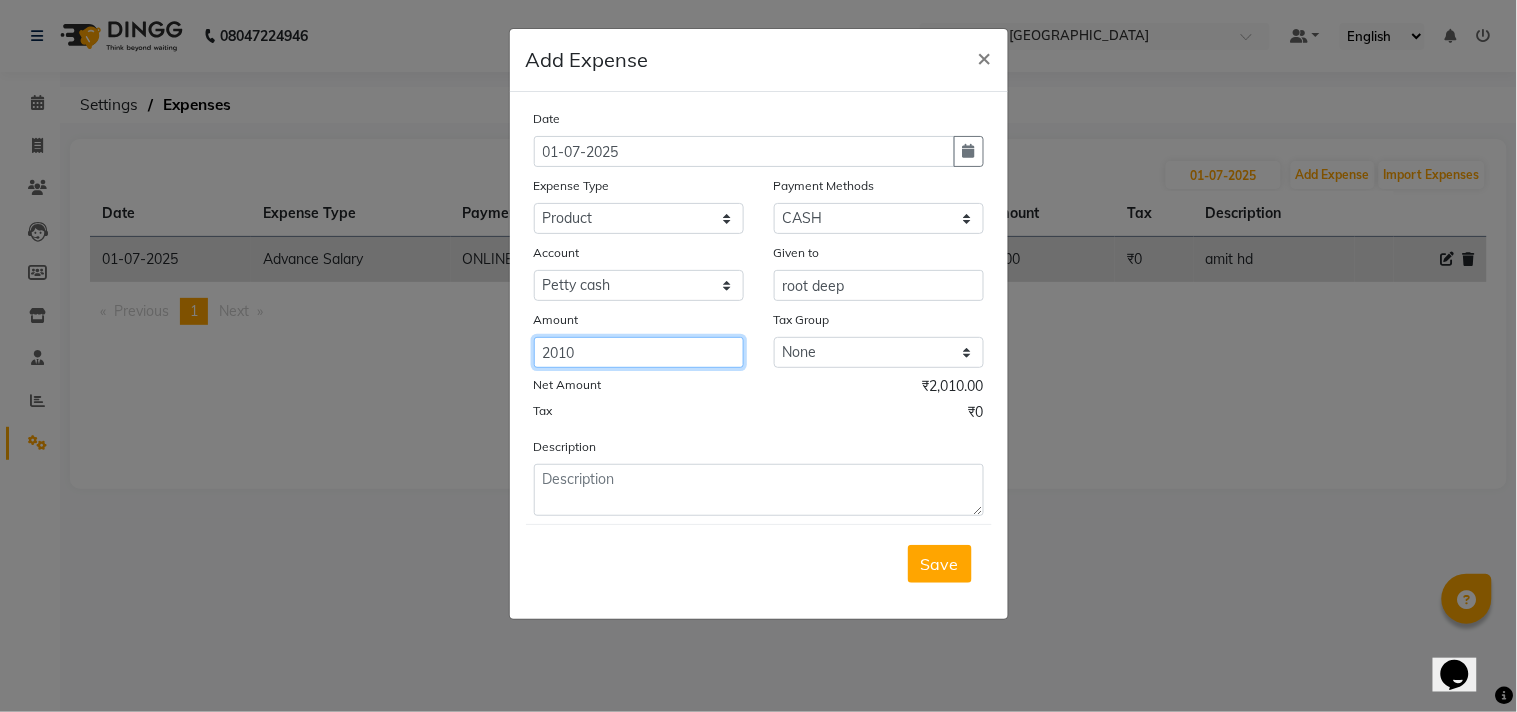 type on "2010" 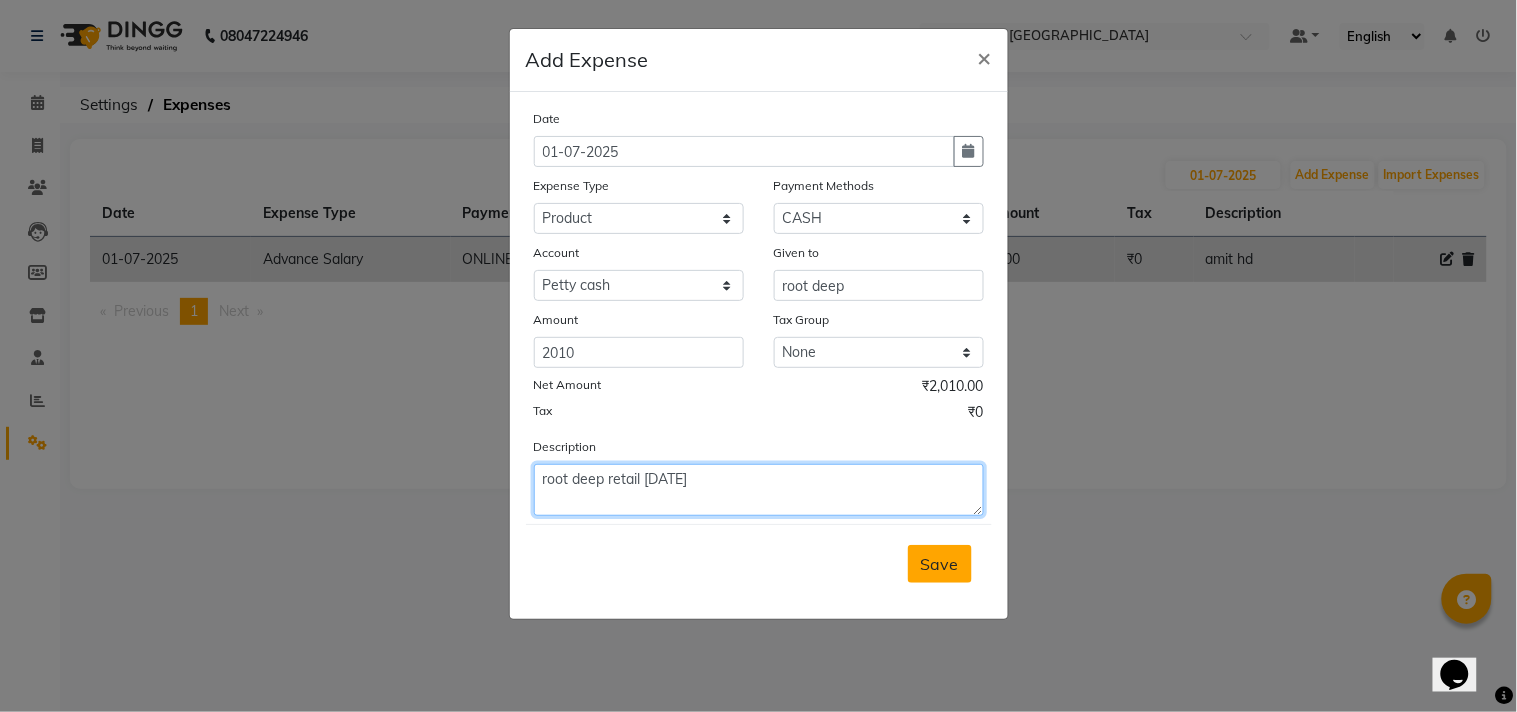 type on "root deep retail [DATE]" 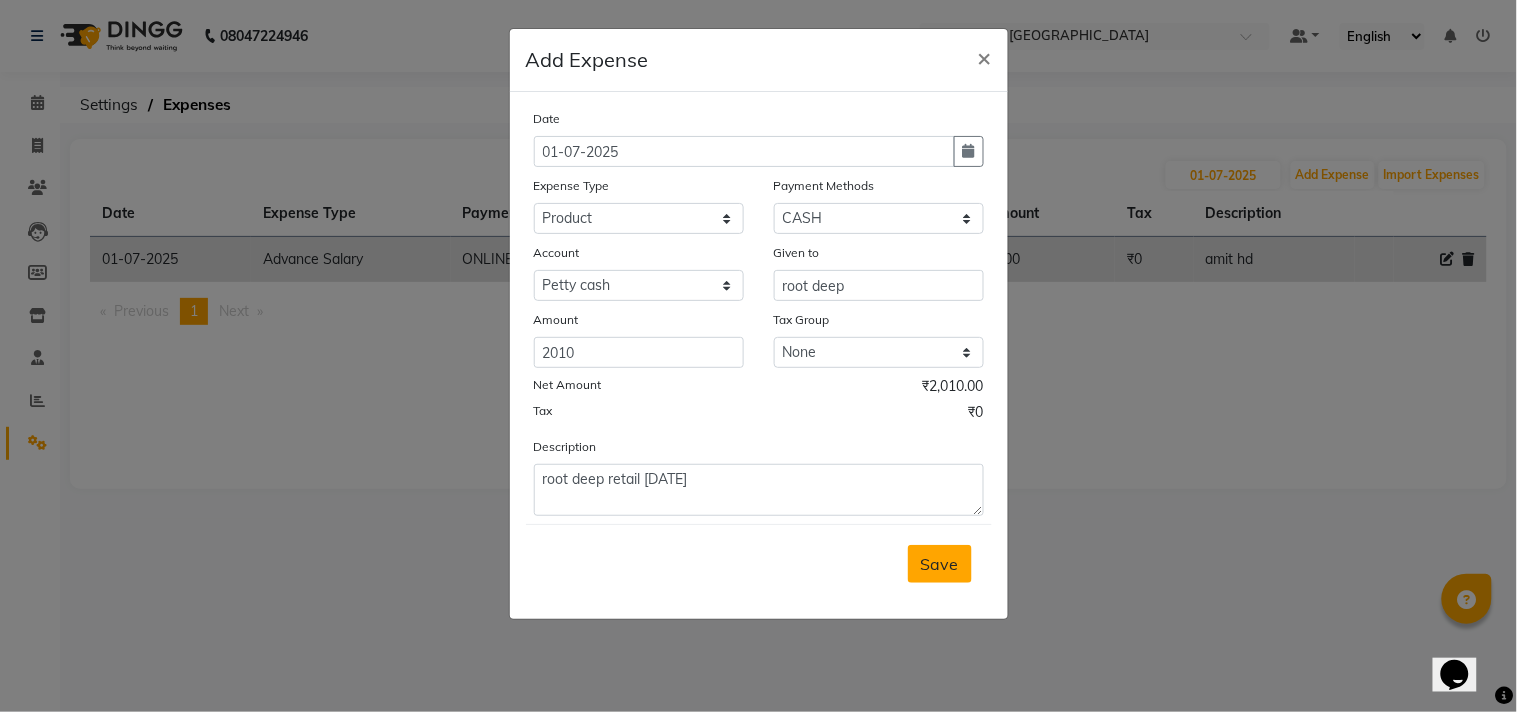 click on "Save" at bounding box center (940, 564) 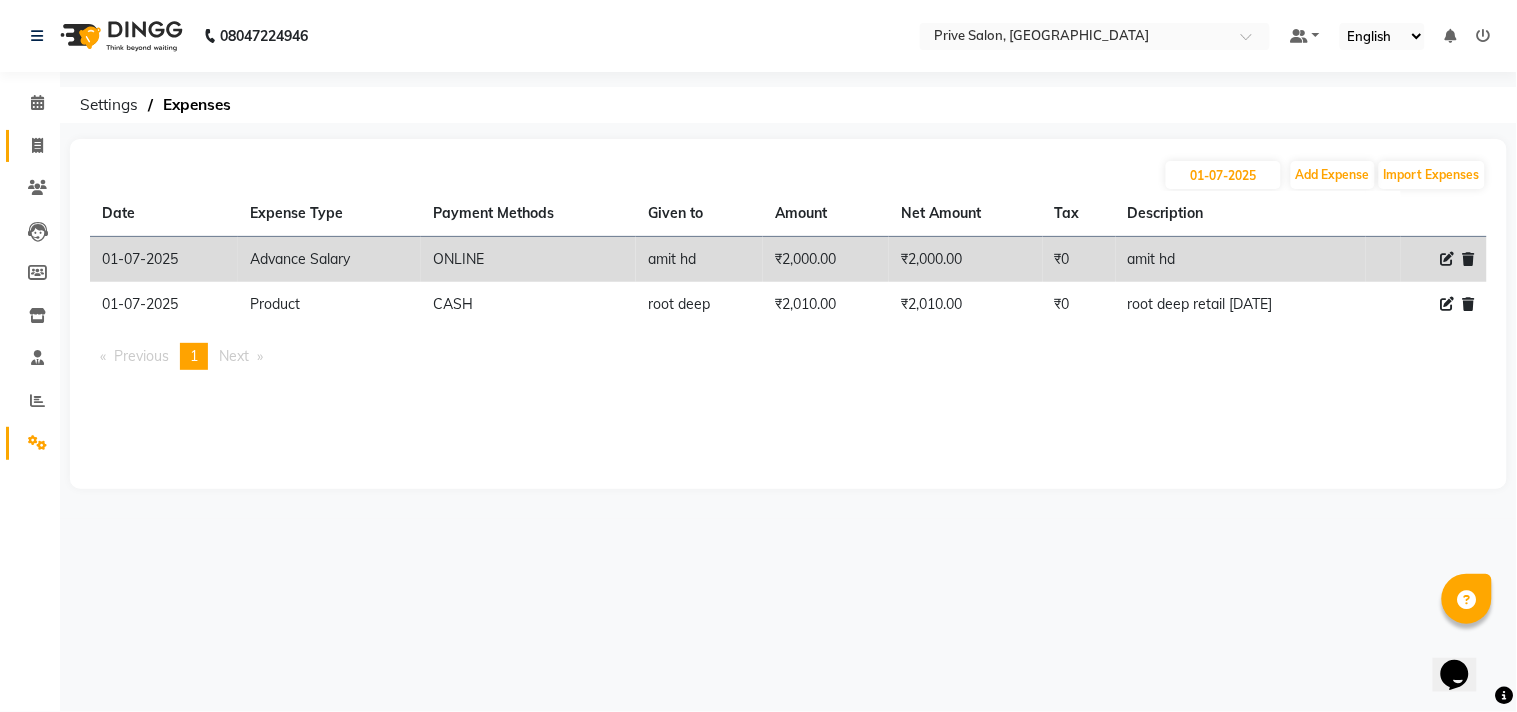 click 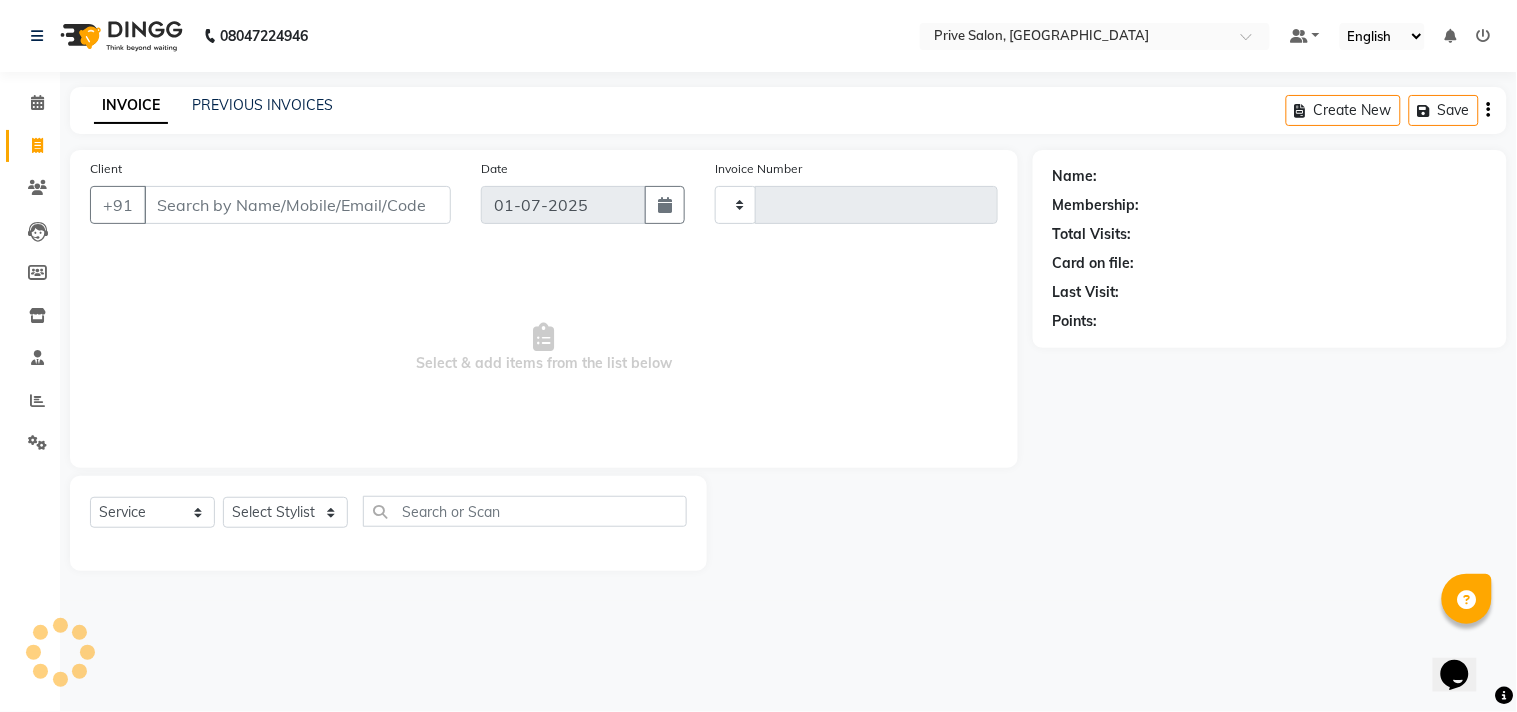 click on "Client" at bounding box center [297, 205] 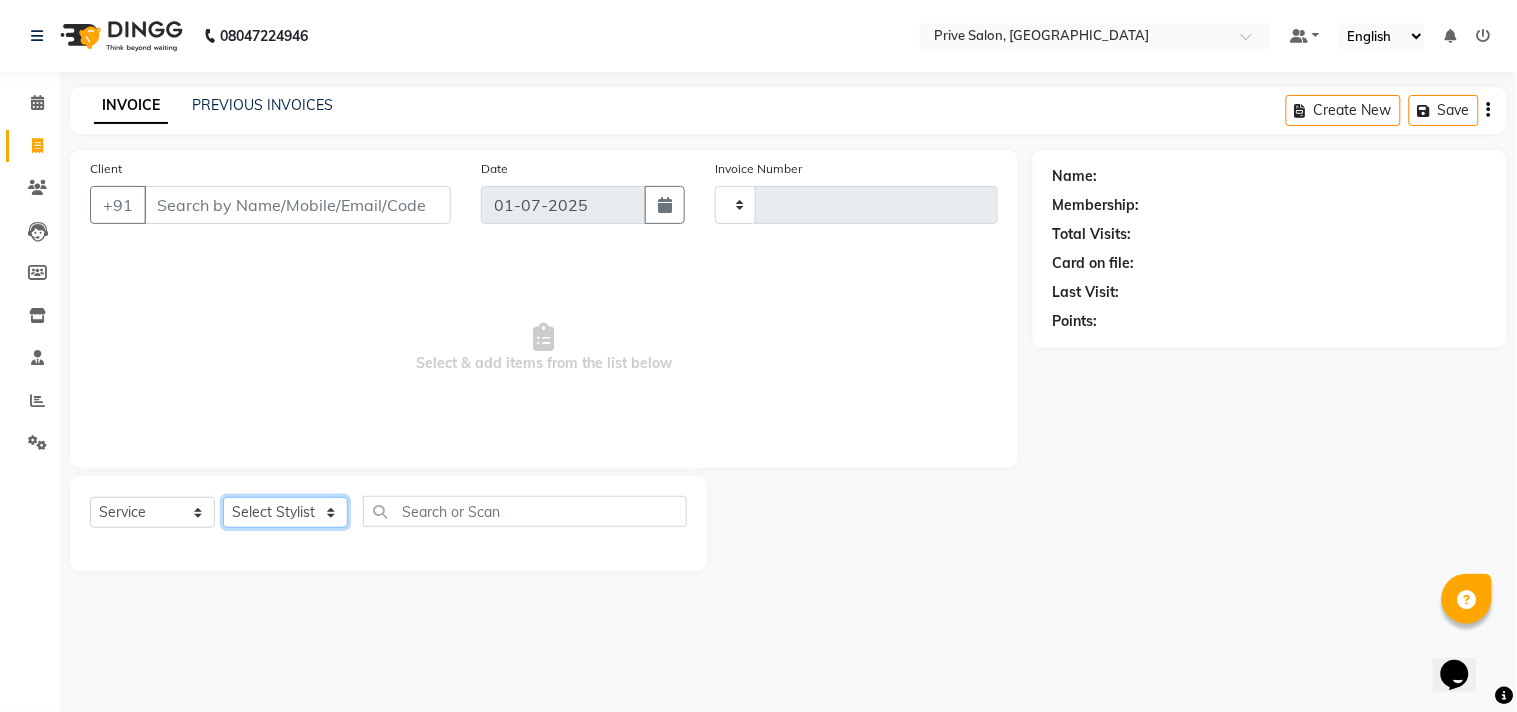 click on "Select Stylist amit ARJUN [PERSON_NAME] [PERSON_NAME] GOLU [PERSON_NAME] isha [PERSON_NAME] Manager [PERSON_NAME] [PERSON_NAME] [PERSON_NAME] [PERSON_NAME] [PERSON_NAME] vikas" 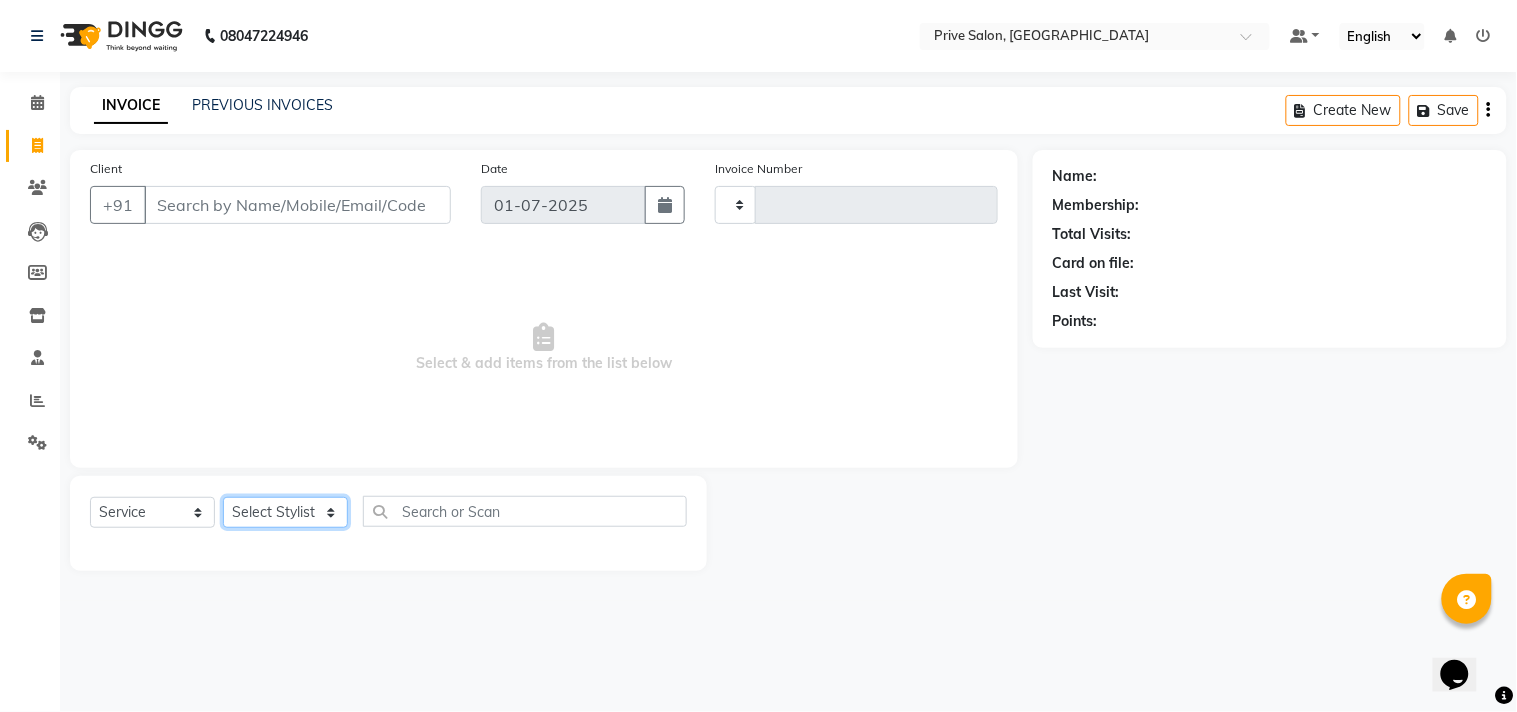 select on "66201" 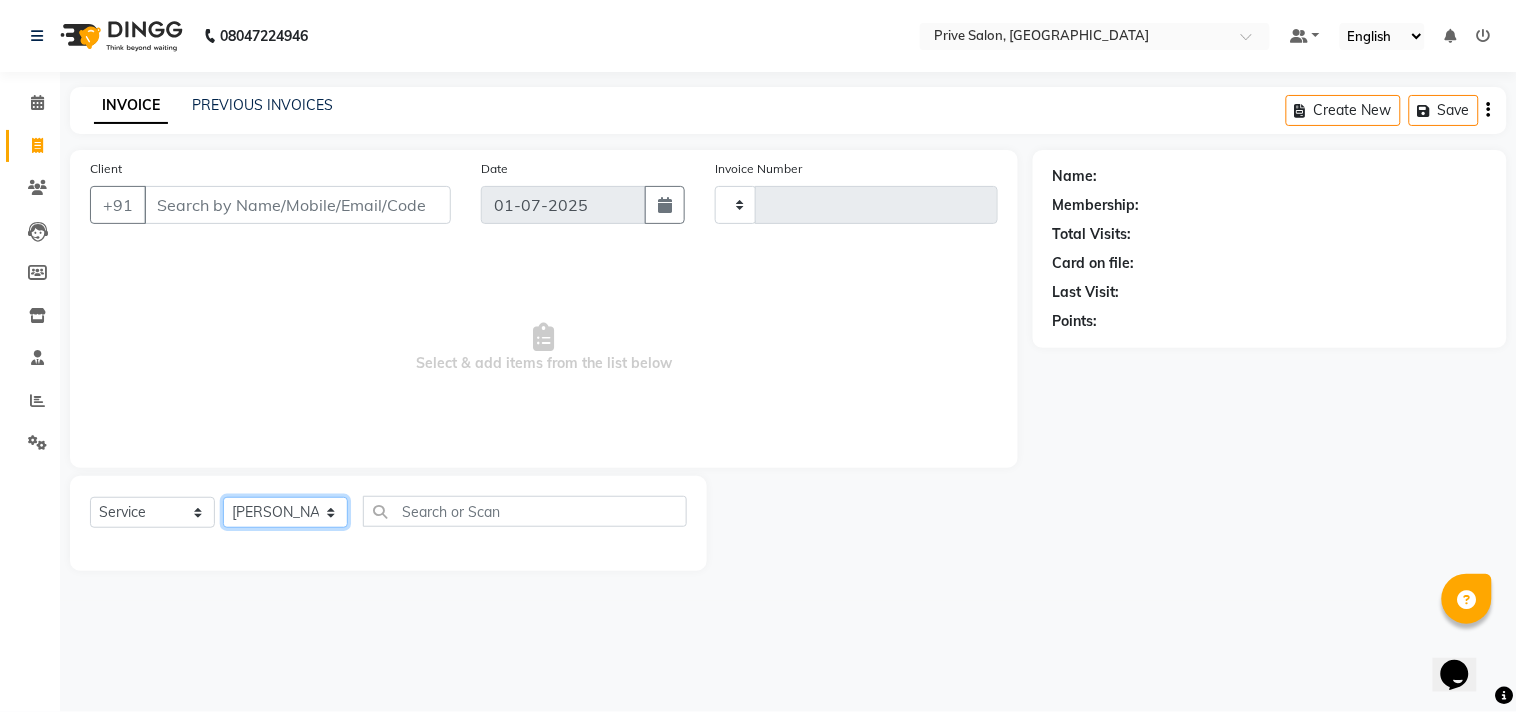 click on "Select Stylist amit ARJUN [PERSON_NAME] [PERSON_NAME] GOLU [PERSON_NAME] isha [PERSON_NAME] Manager [PERSON_NAME] [PERSON_NAME] [PERSON_NAME] [PERSON_NAME] [PERSON_NAME] vikas" 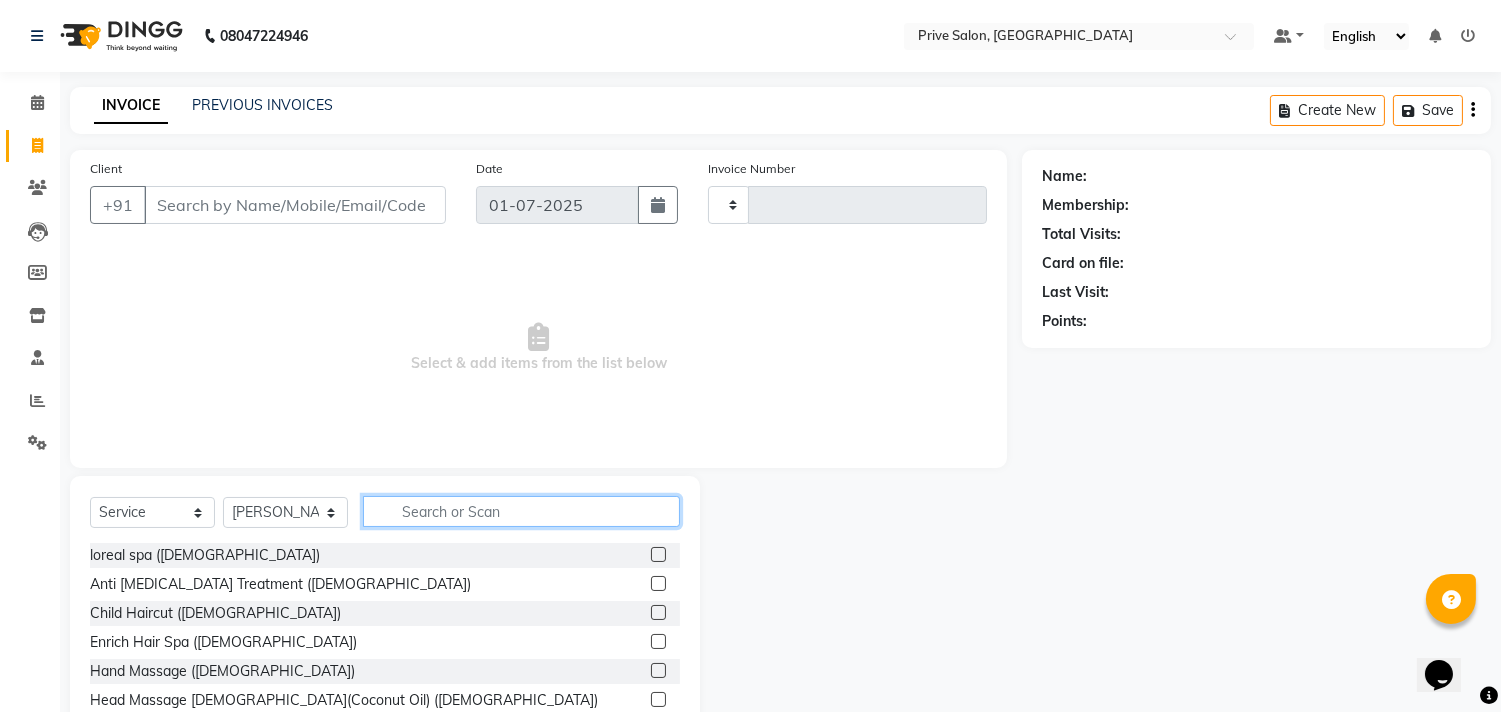 click 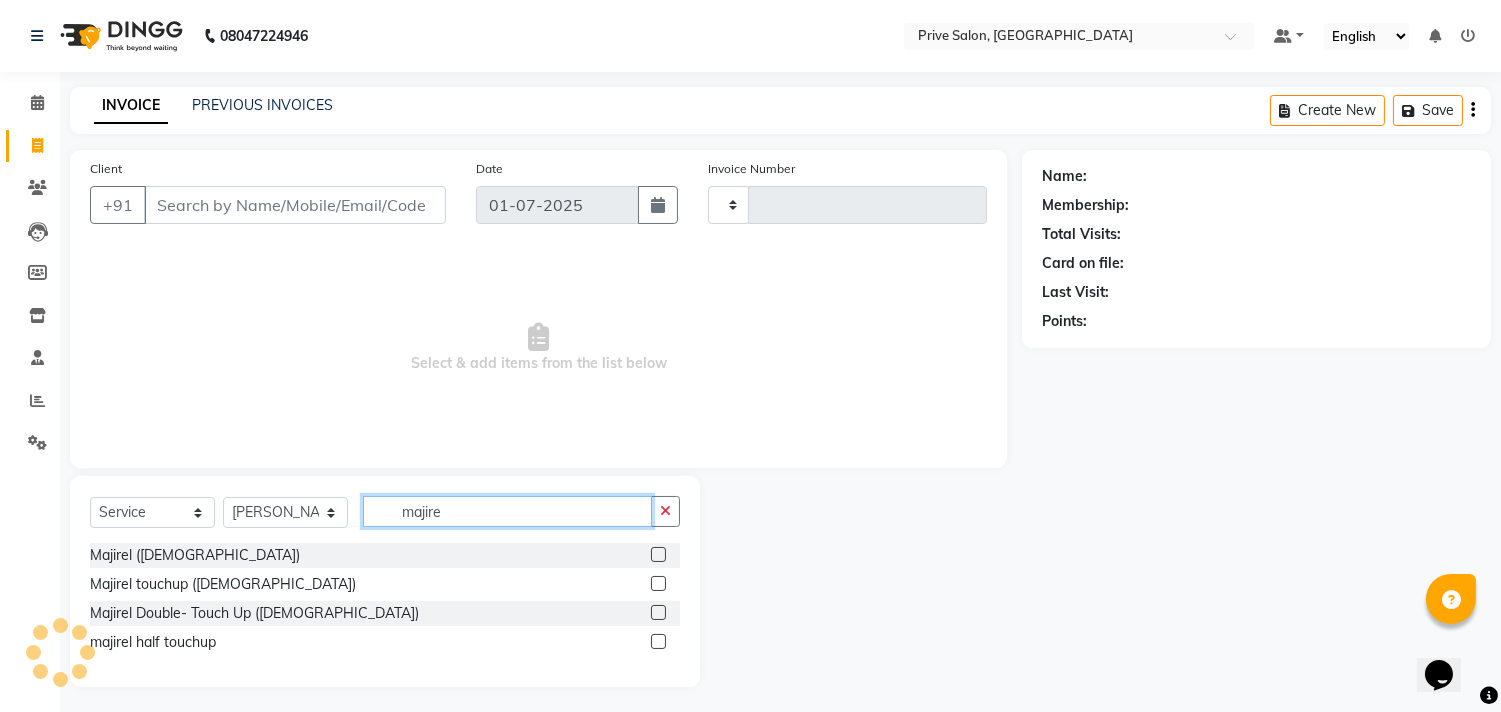 type on "majire" 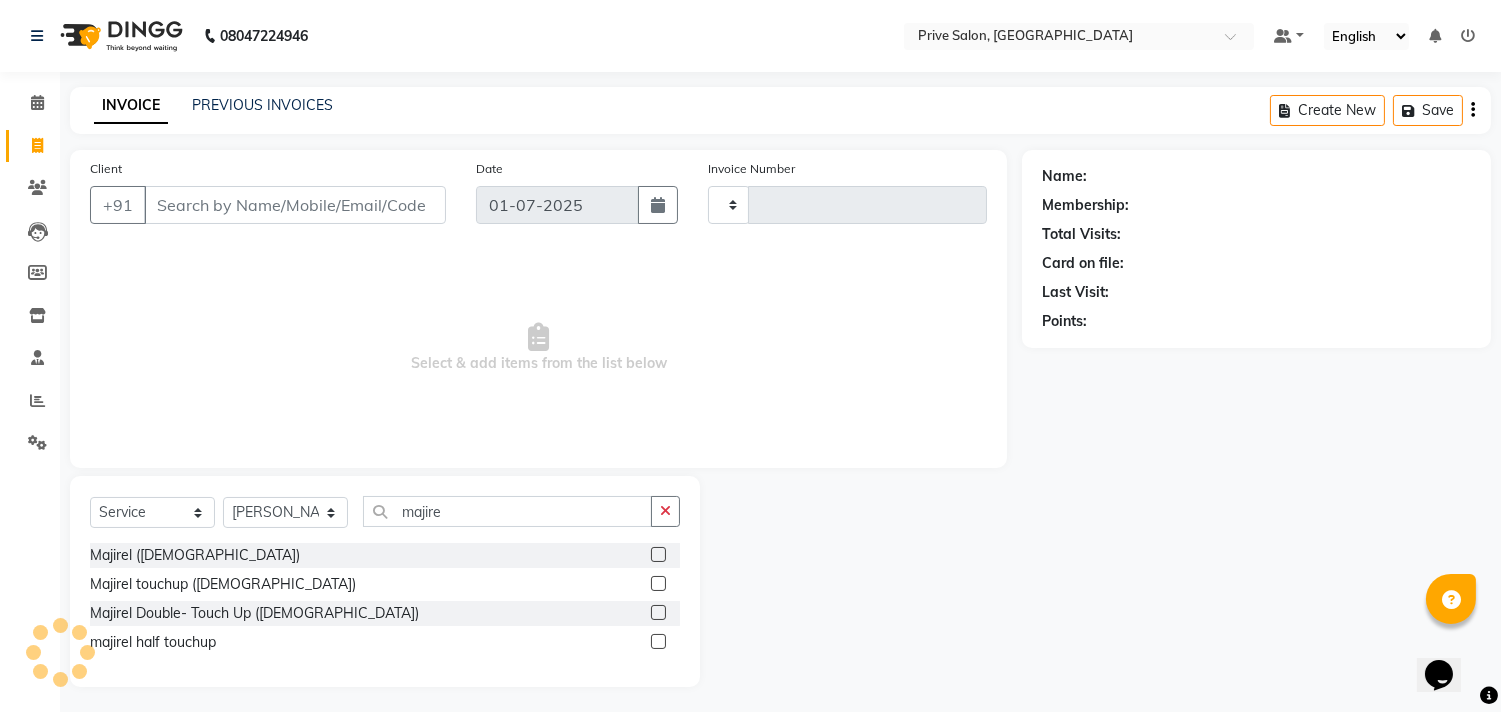 click 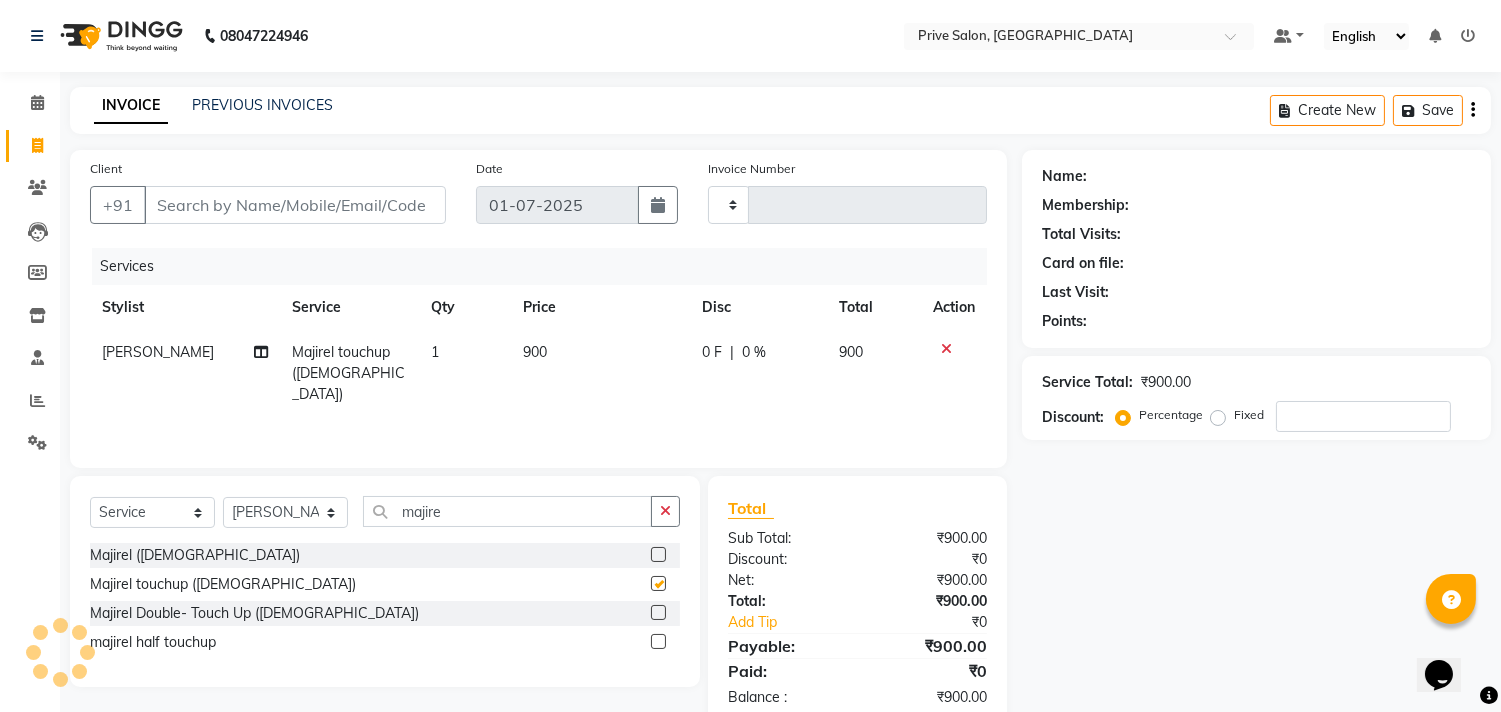 checkbox on "false" 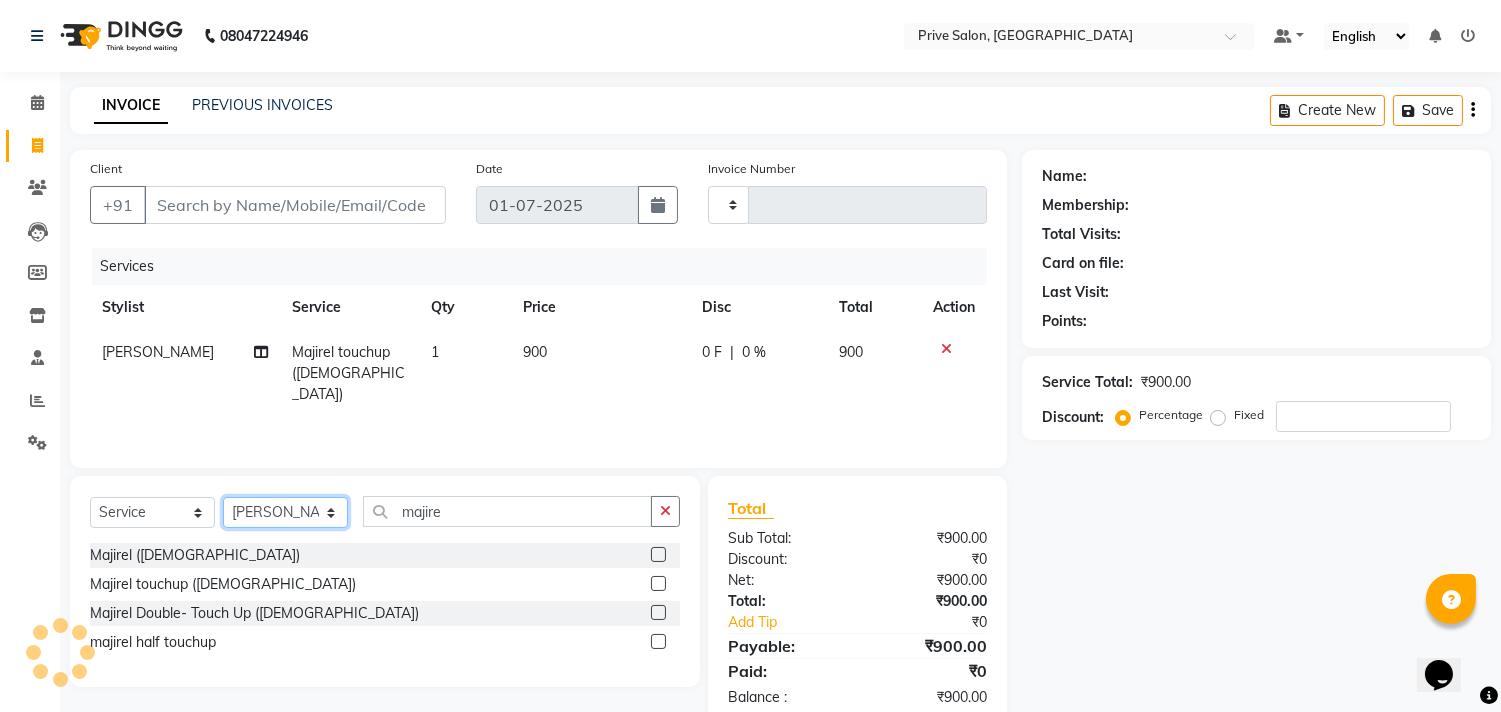click on "Select Stylist amit ARJUN [PERSON_NAME] [PERSON_NAME] GOLU [PERSON_NAME] isha [PERSON_NAME] Manager [PERSON_NAME] [PERSON_NAME] [PERSON_NAME] [PERSON_NAME] [PERSON_NAME] vikas" 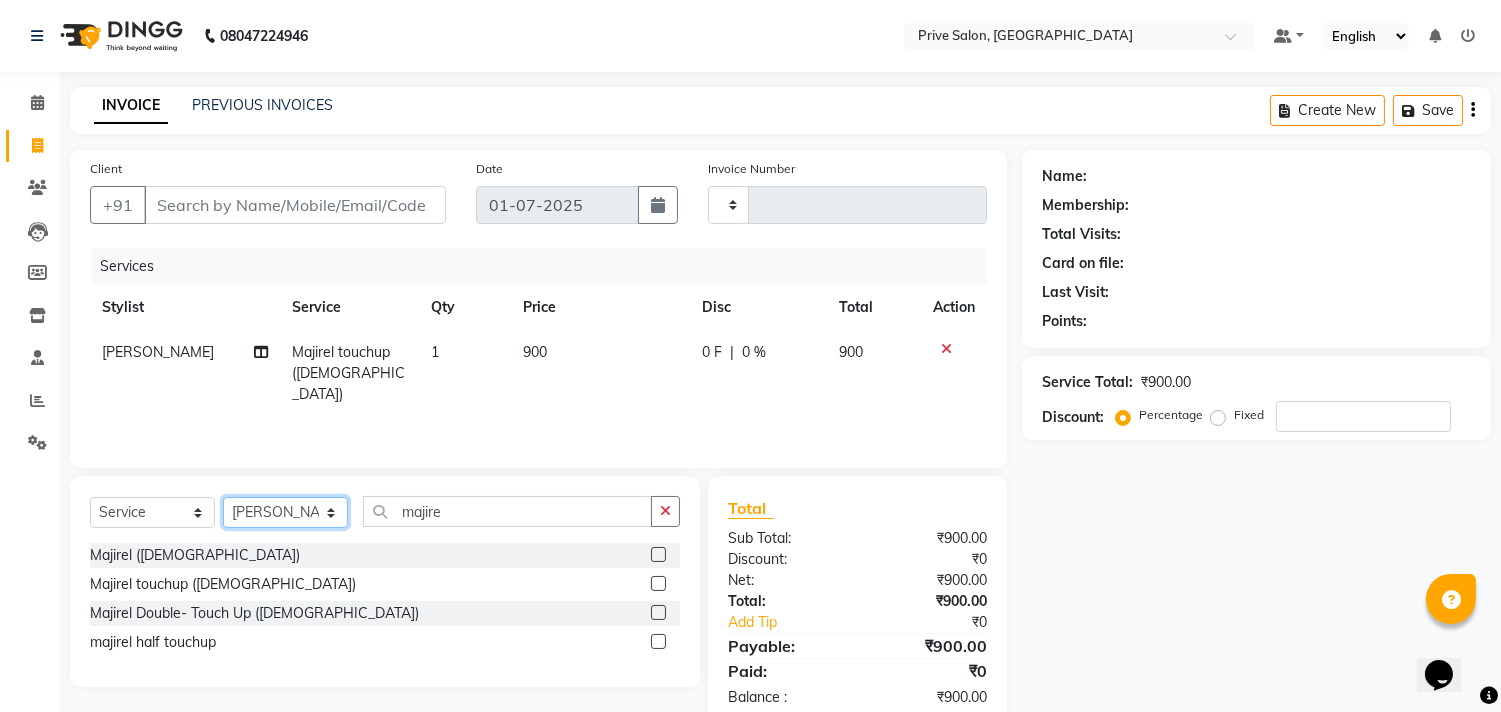 select on "36098" 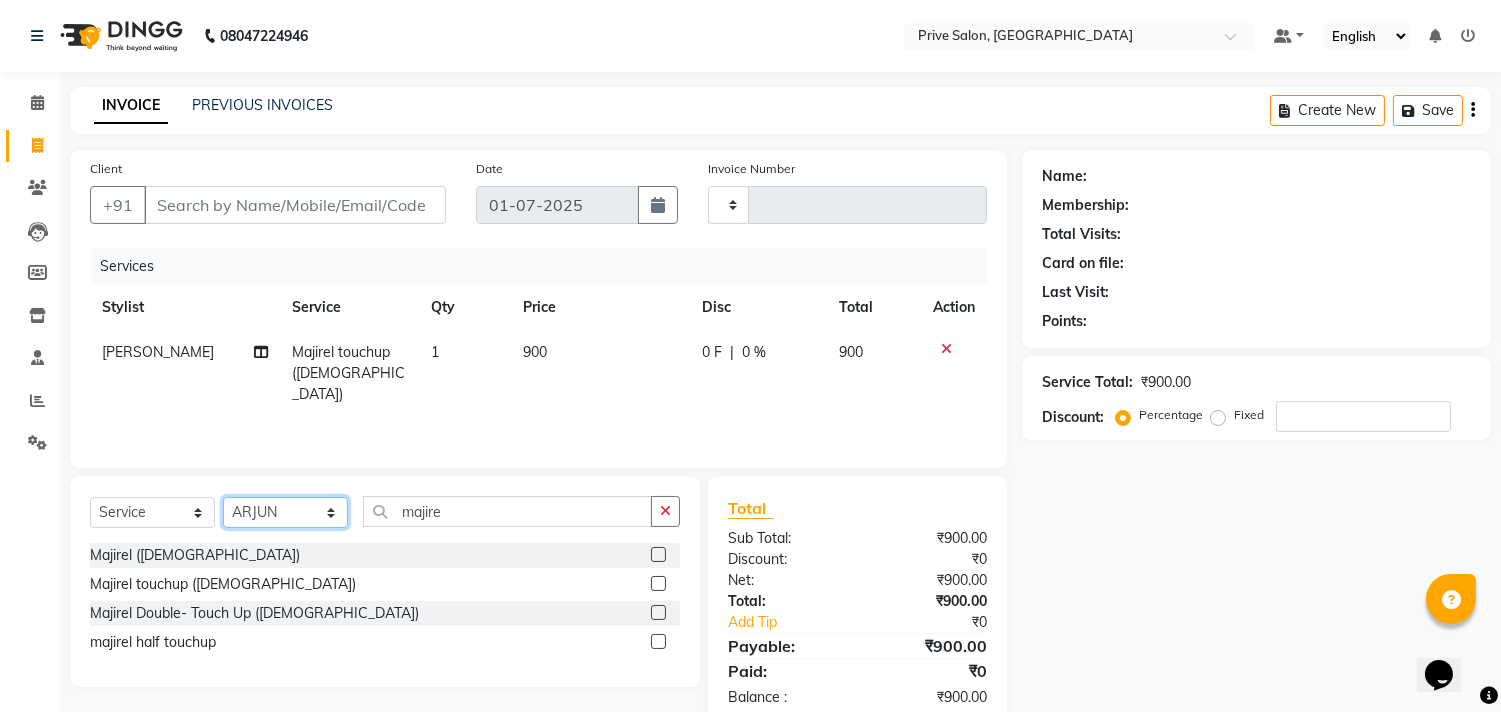 click on "Select Stylist amit ARJUN [PERSON_NAME] [PERSON_NAME] GOLU [PERSON_NAME] isha [PERSON_NAME] Manager [PERSON_NAME] [PERSON_NAME] [PERSON_NAME] [PERSON_NAME] [PERSON_NAME] vikas" 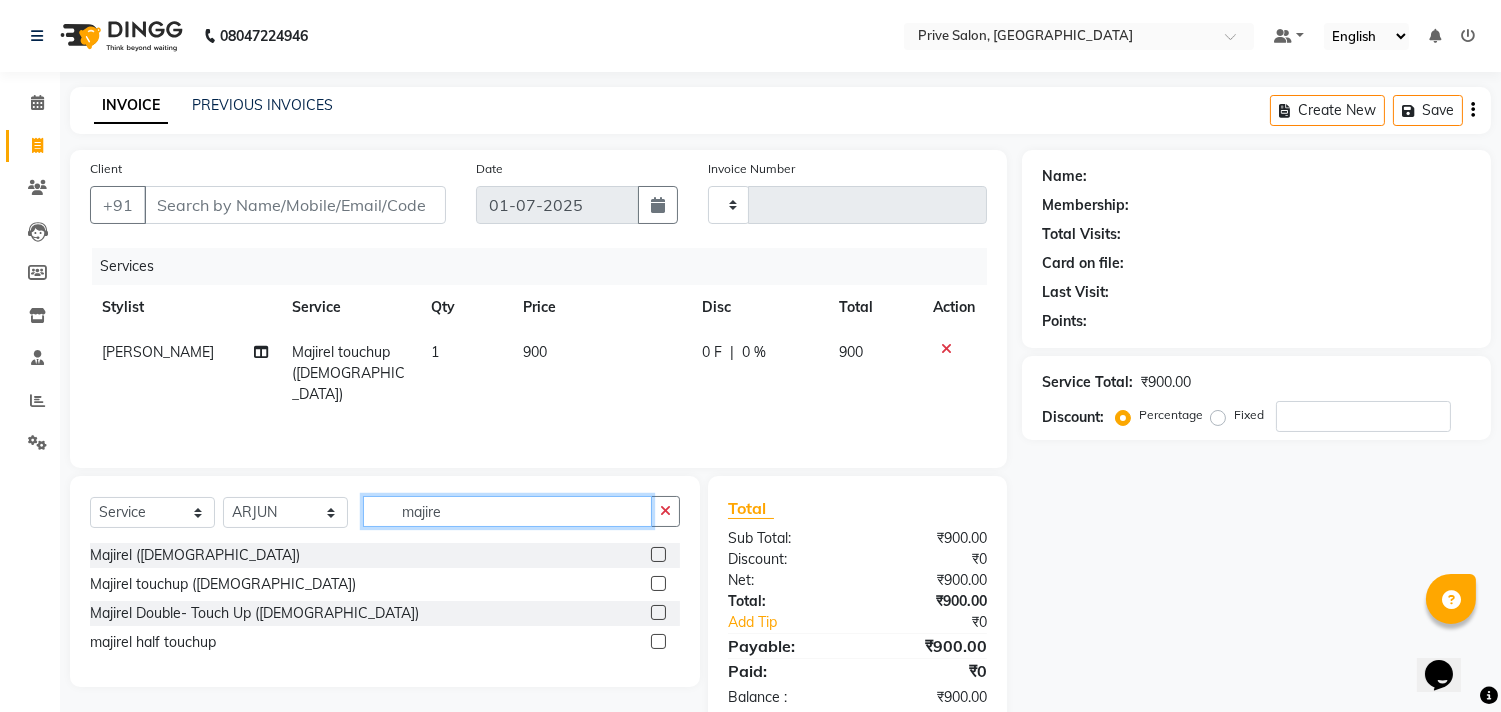 click on "majire" 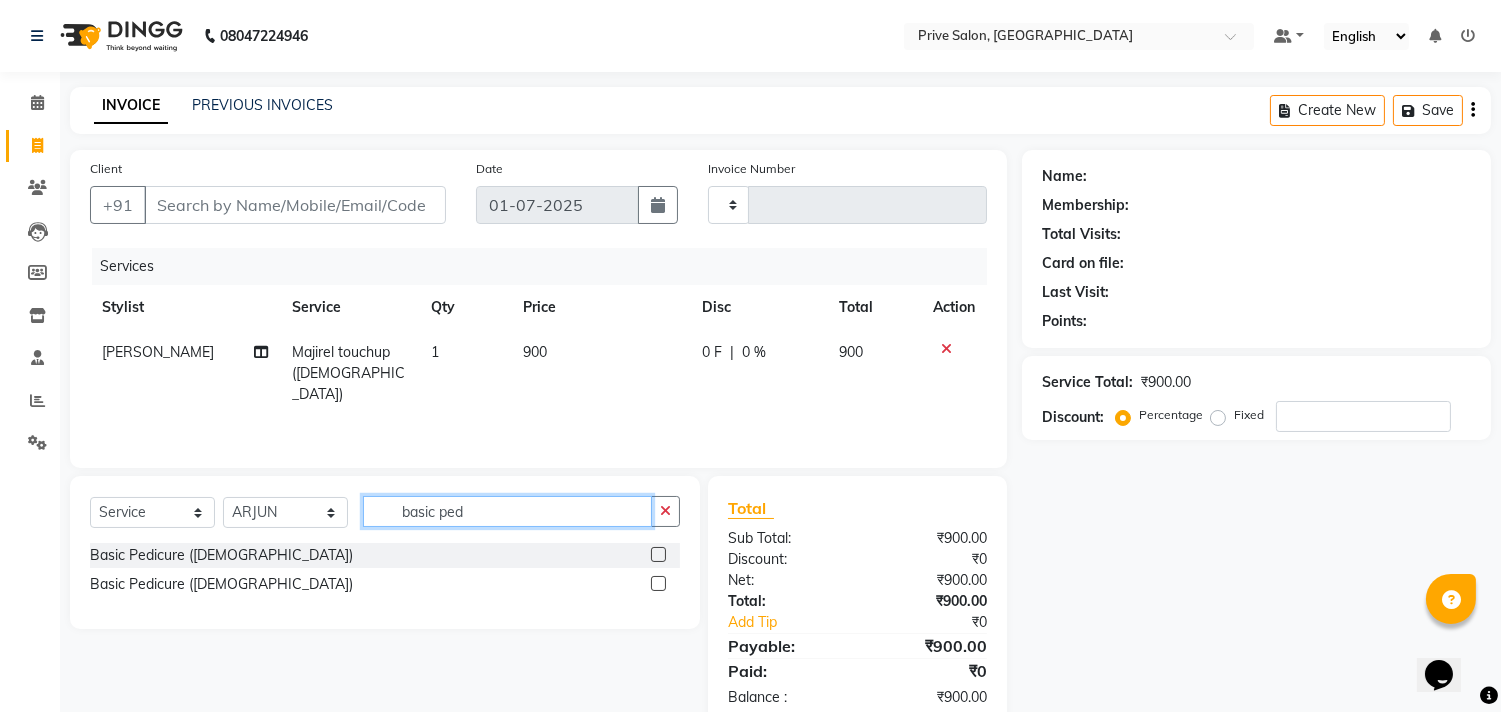 type on "basic ped" 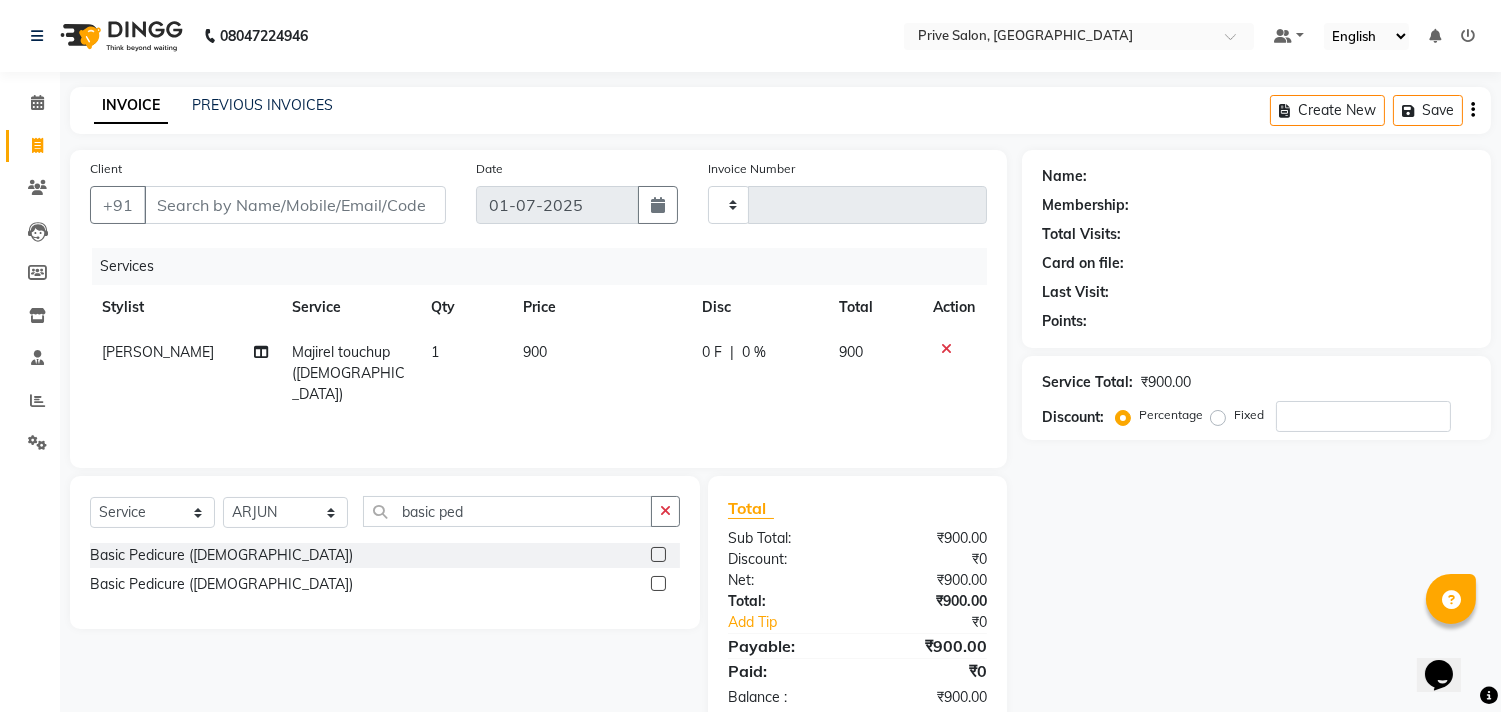 click 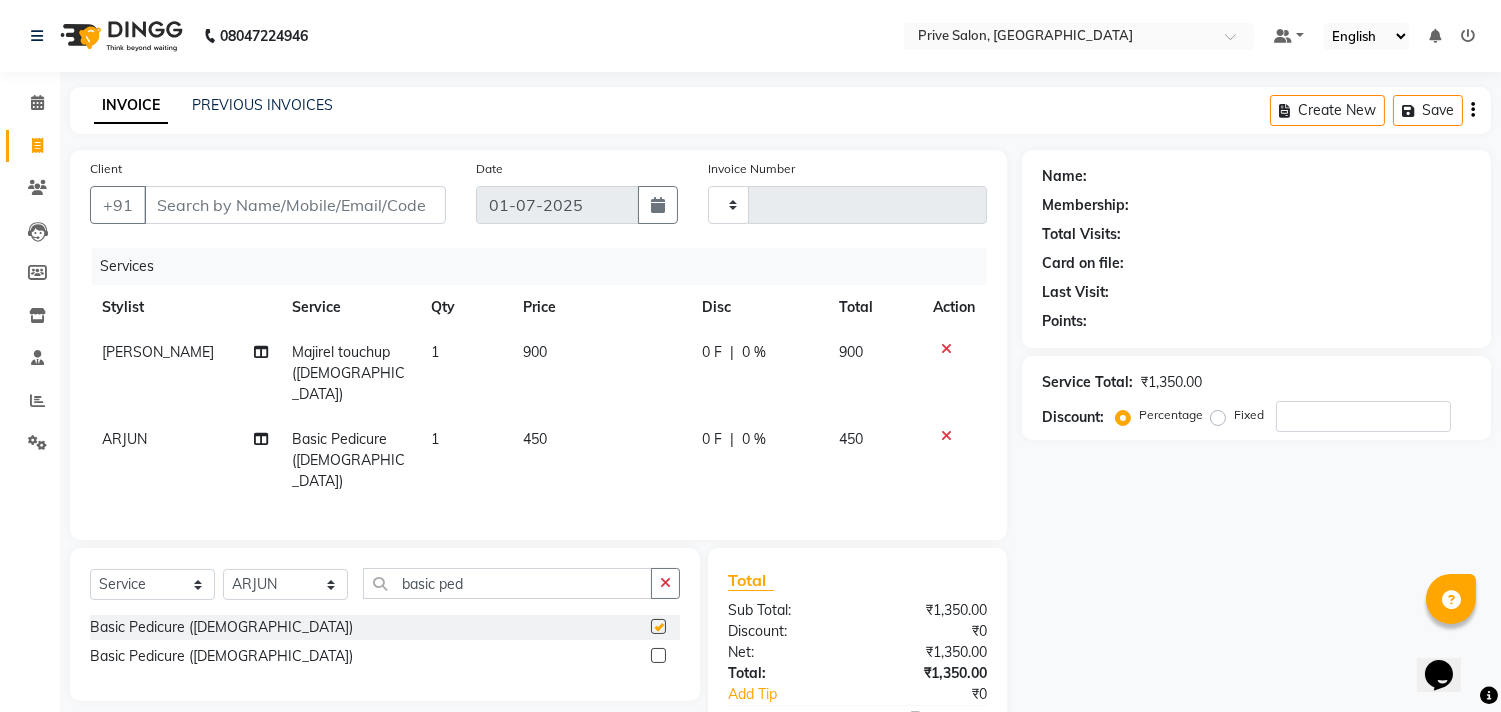 checkbox on "false" 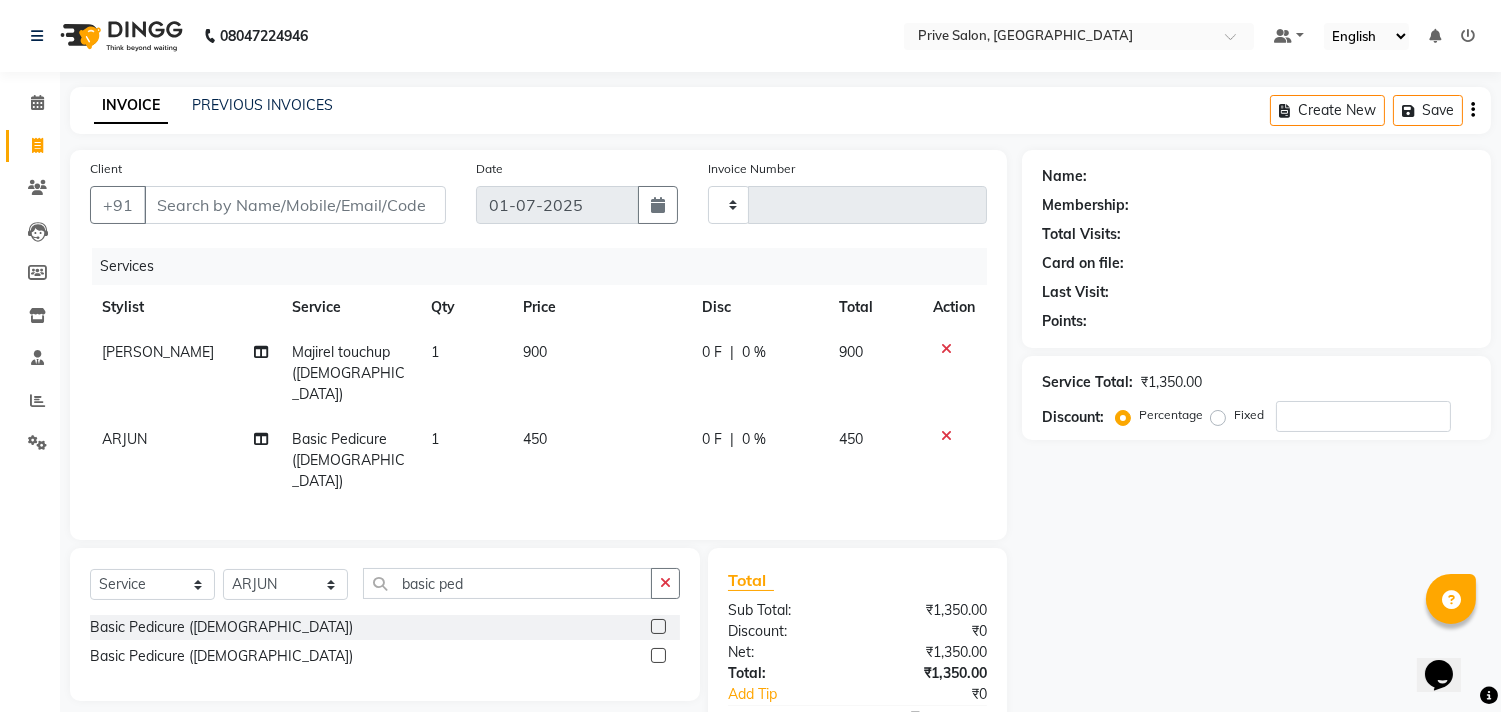 click 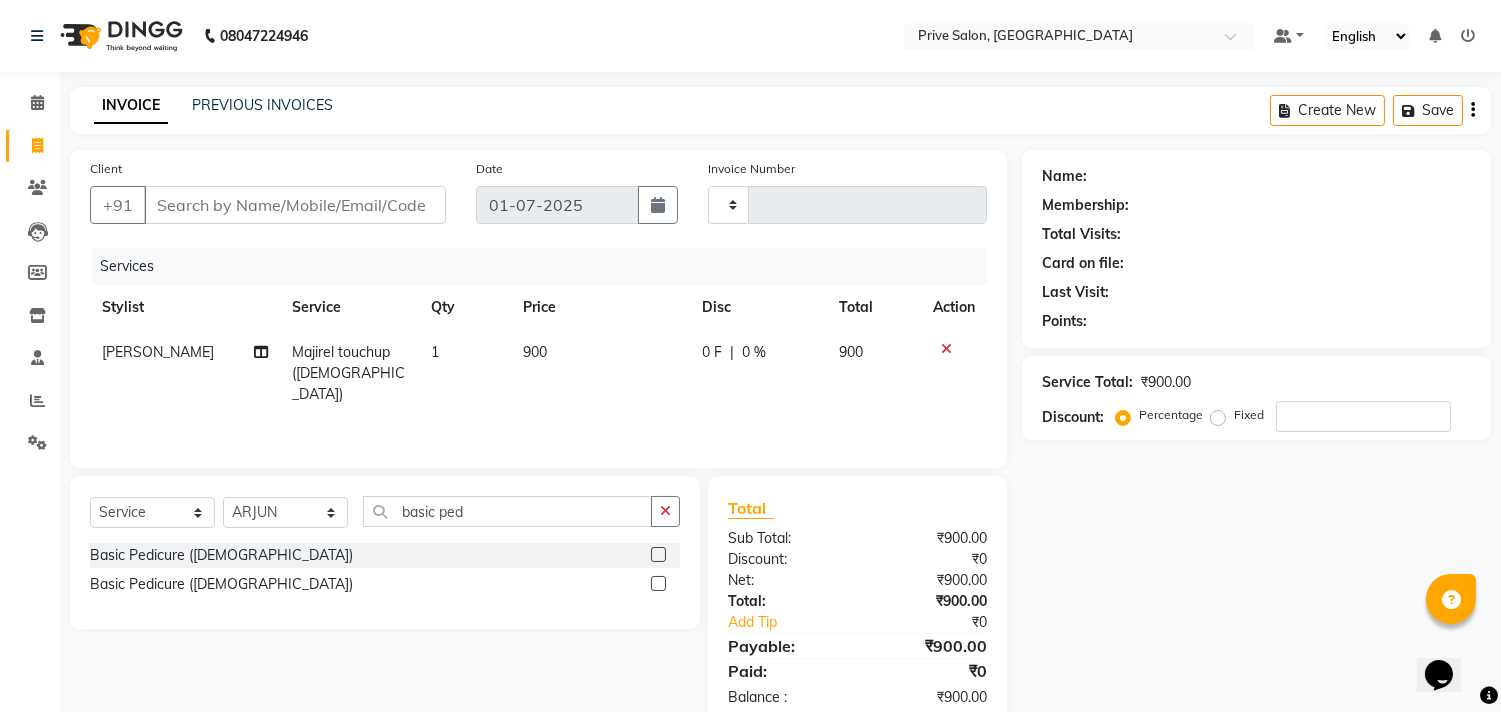 click 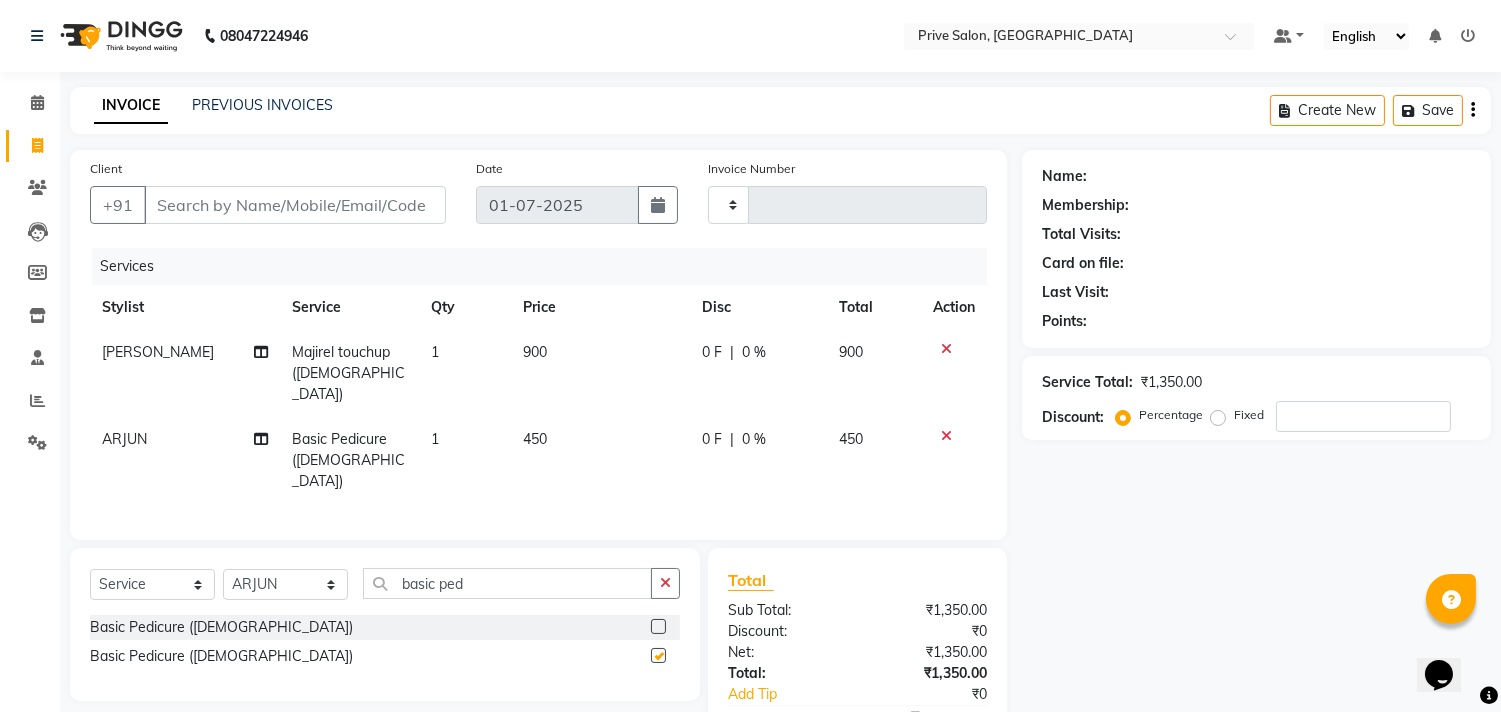 checkbox on "false" 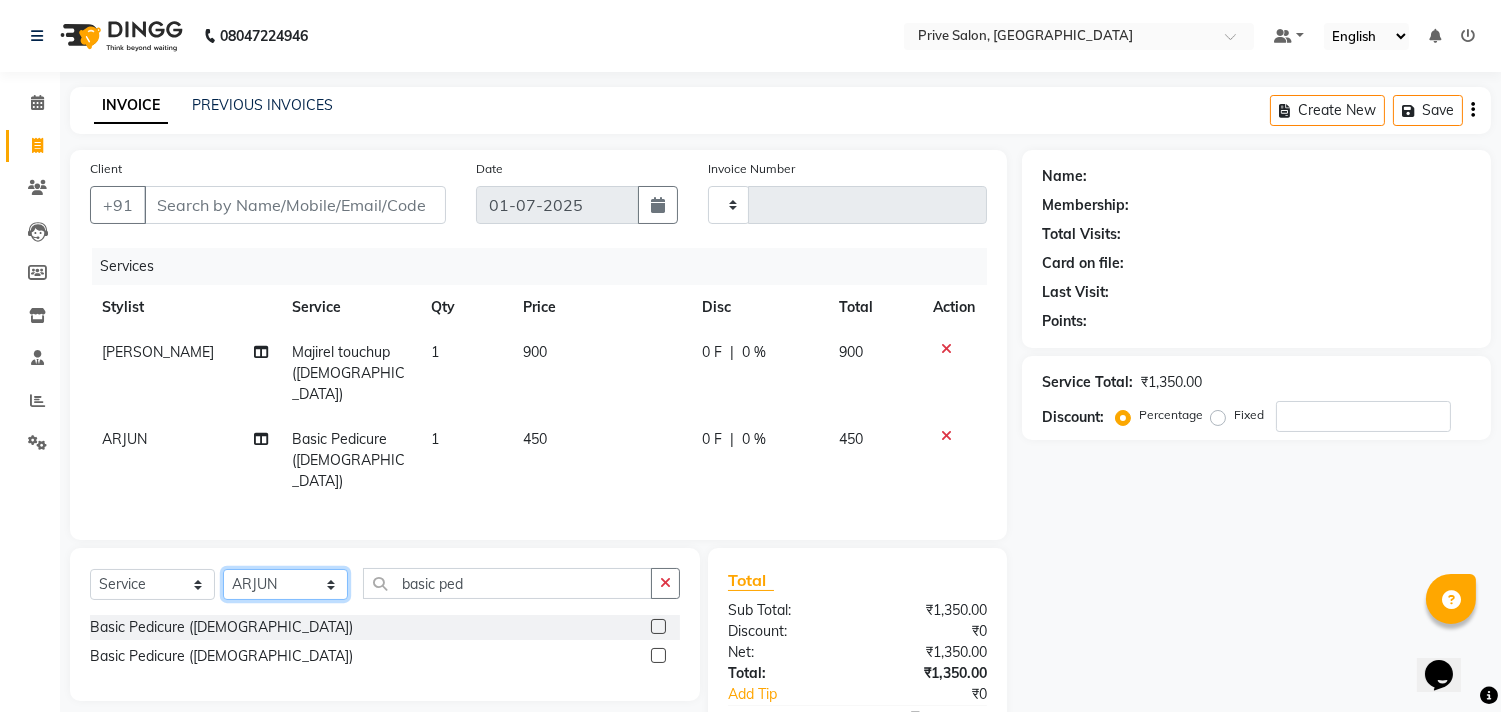 click on "Select Stylist amit ARJUN [PERSON_NAME] [PERSON_NAME] GOLU [PERSON_NAME] isha [PERSON_NAME] Manager [PERSON_NAME] [PERSON_NAME] [PERSON_NAME] [PERSON_NAME] [PERSON_NAME] vikas" 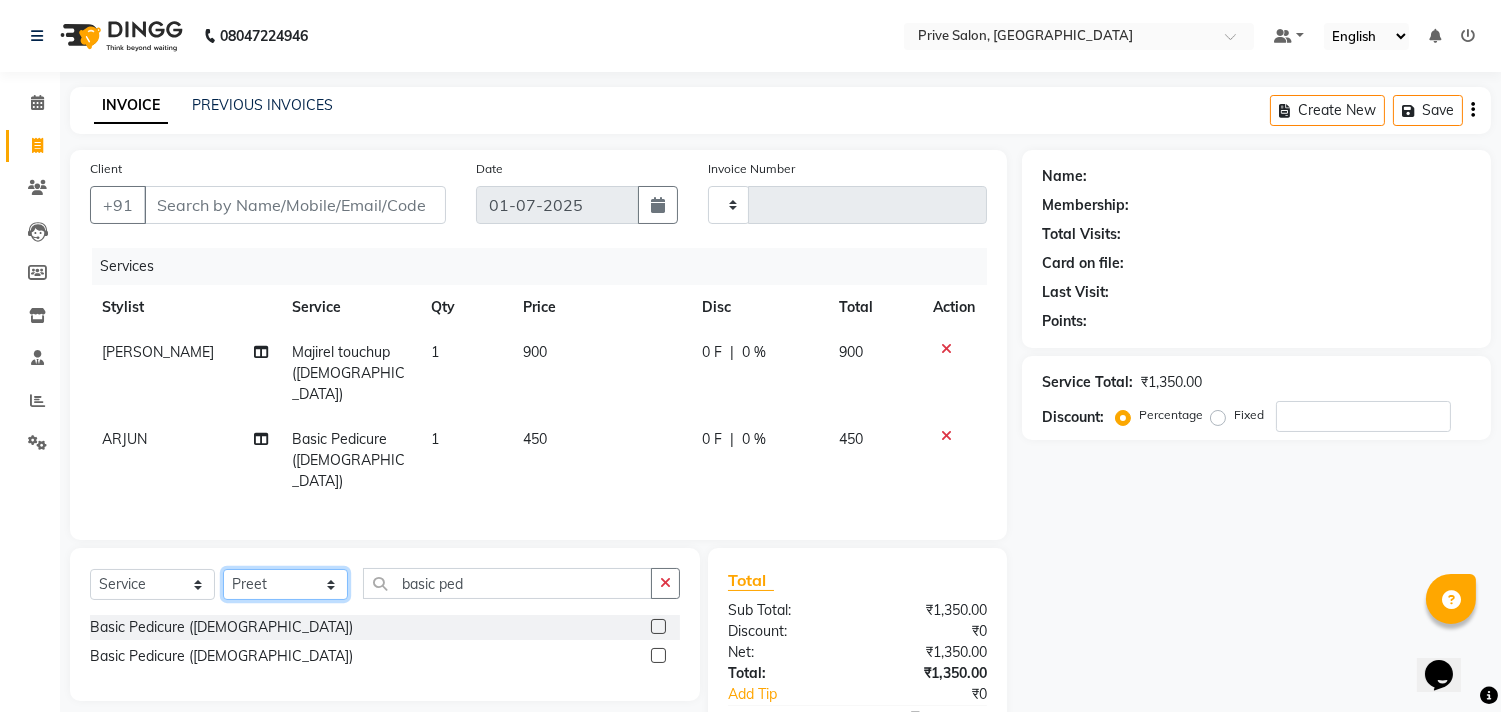 click on "Select Stylist amit ARJUN [PERSON_NAME] [PERSON_NAME] GOLU [PERSON_NAME] isha [PERSON_NAME] Manager [PERSON_NAME] [PERSON_NAME] [PERSON_NAME] [PERSON_NAME] [PERSON_NAME] vikas" 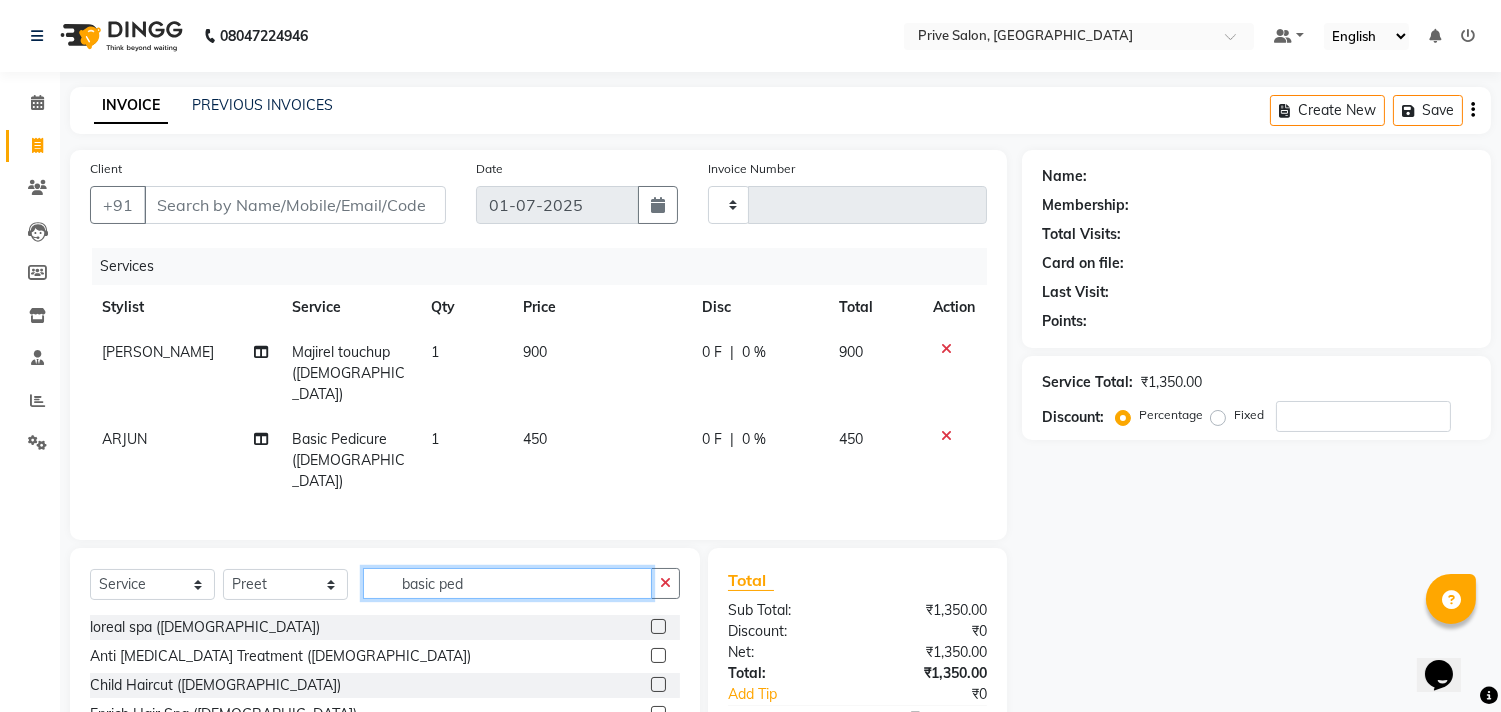 click on "basic ped" 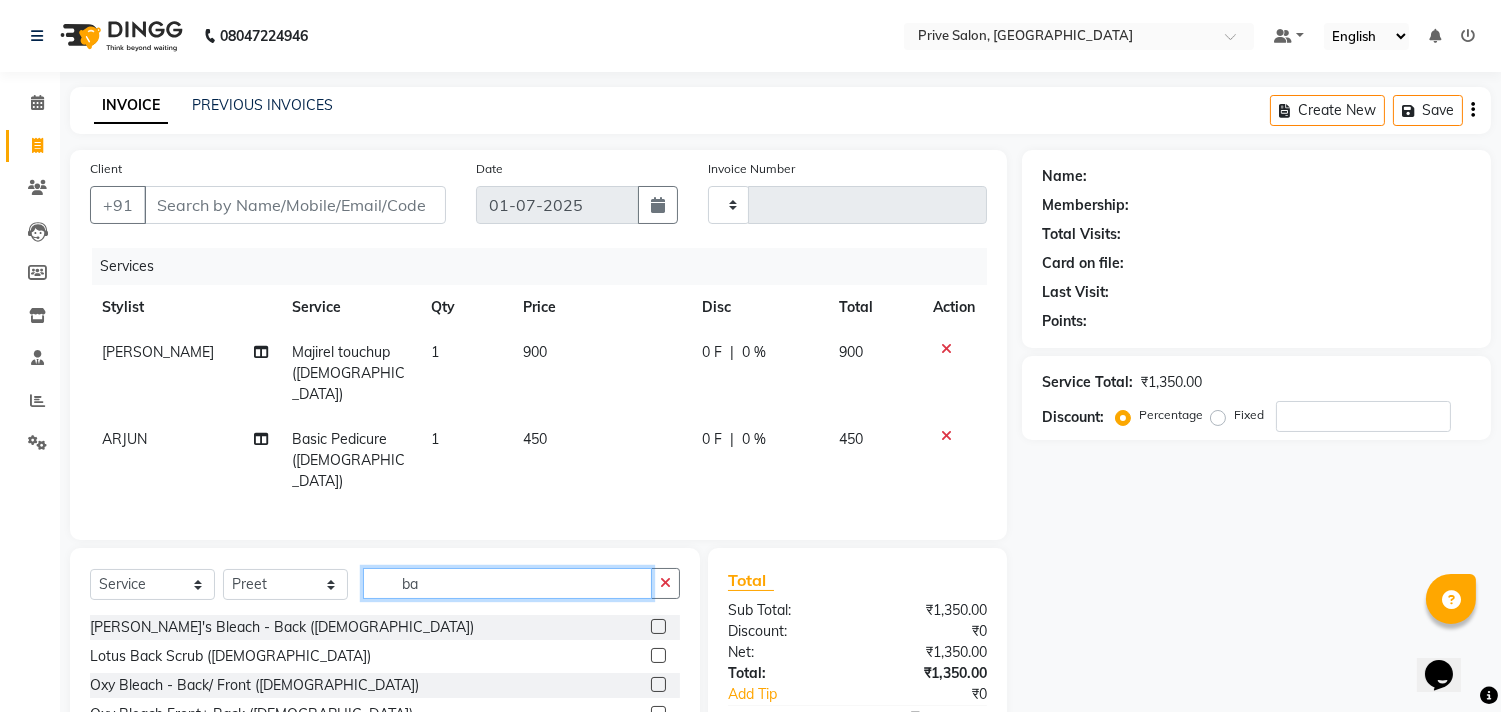 type on "b" 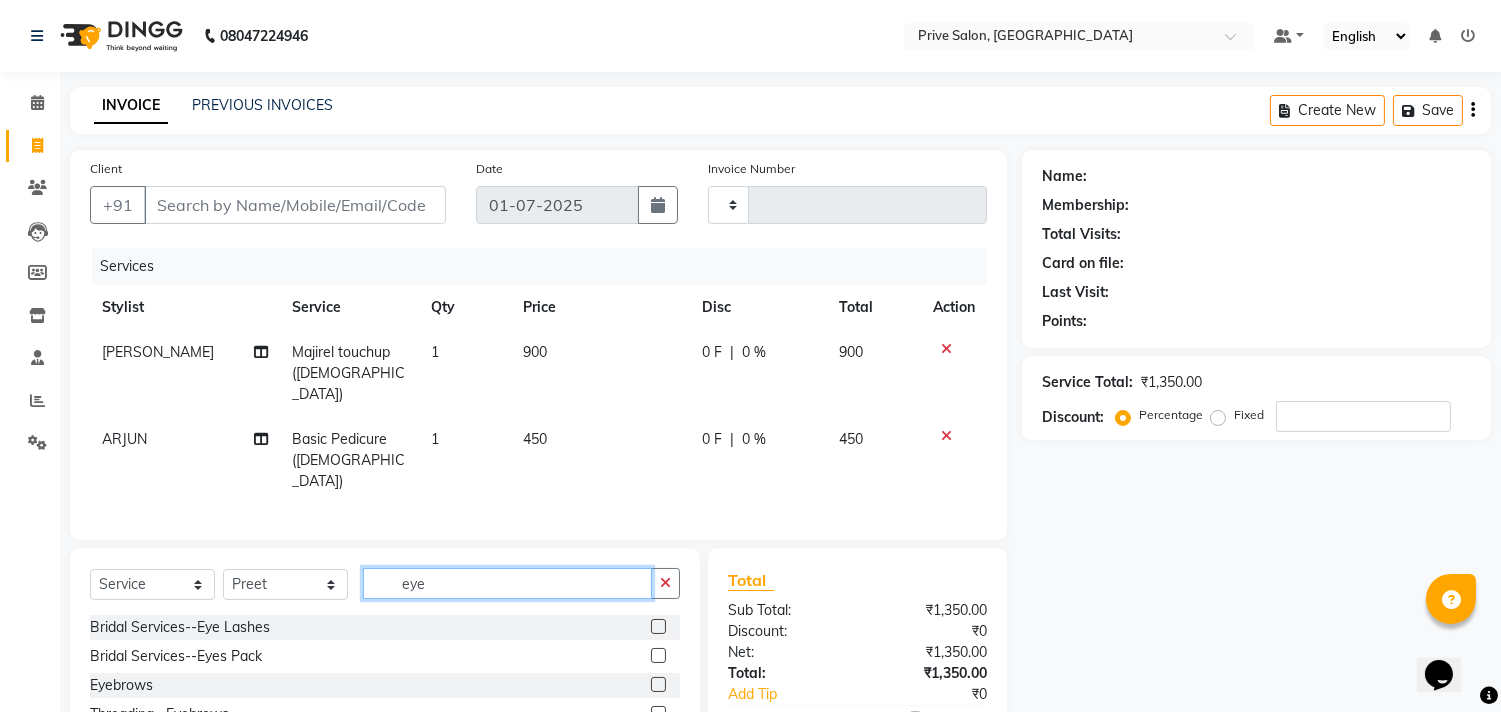type on "eye" 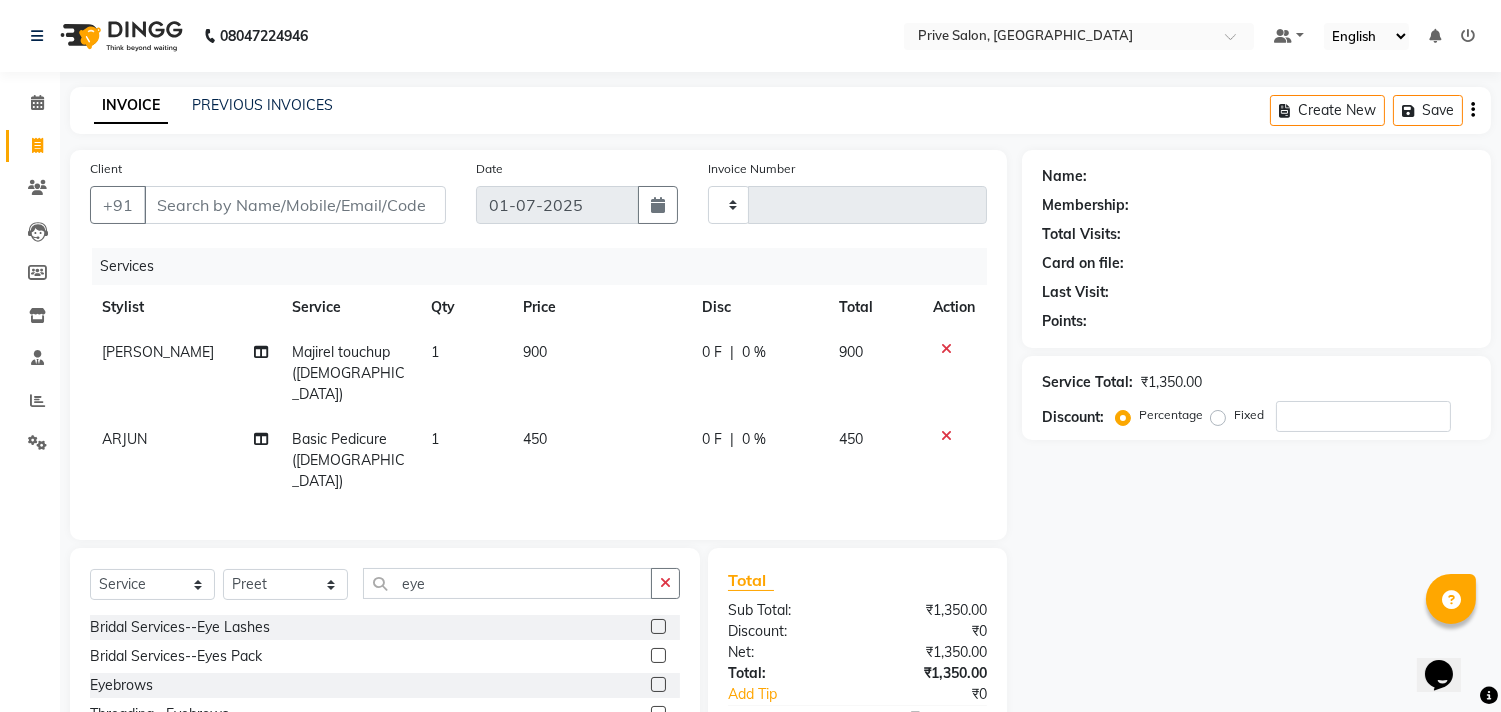 click 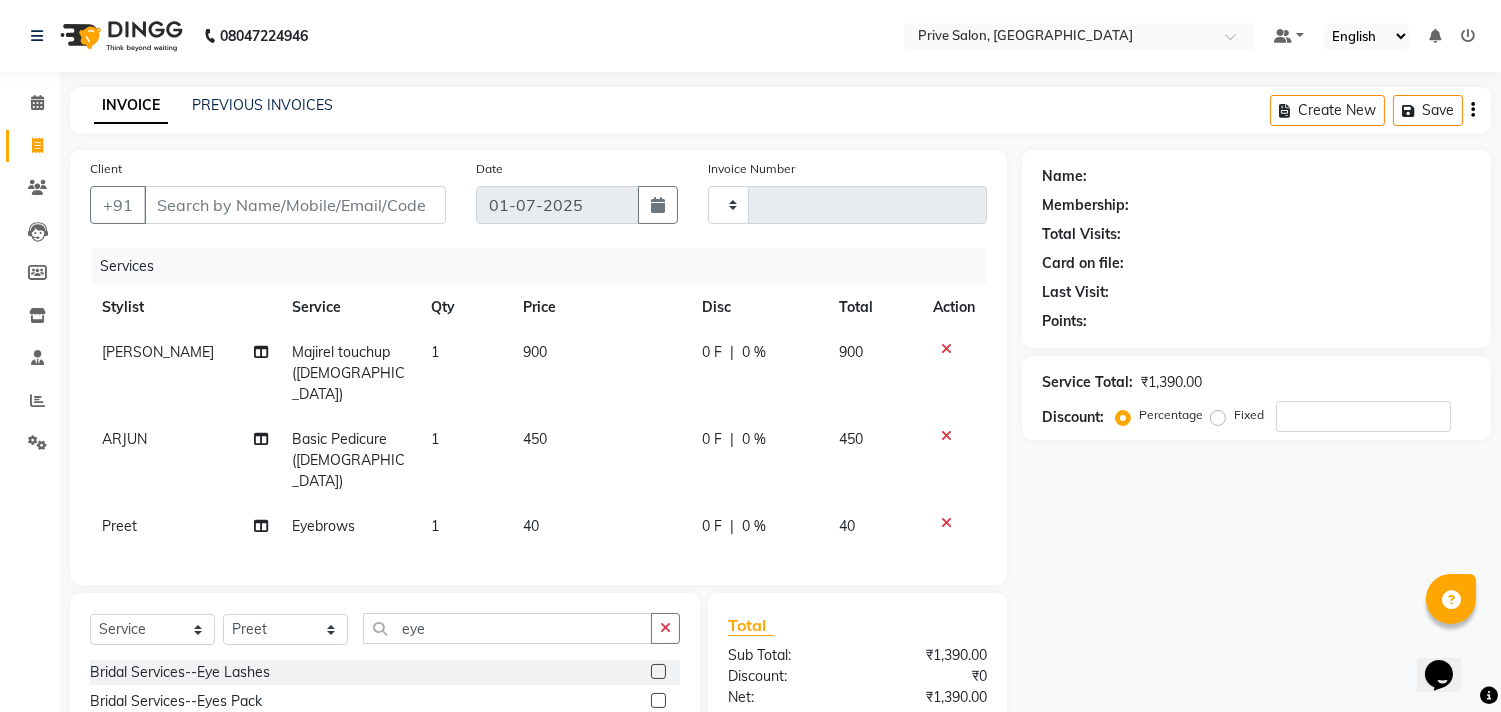 checkbox on "false" 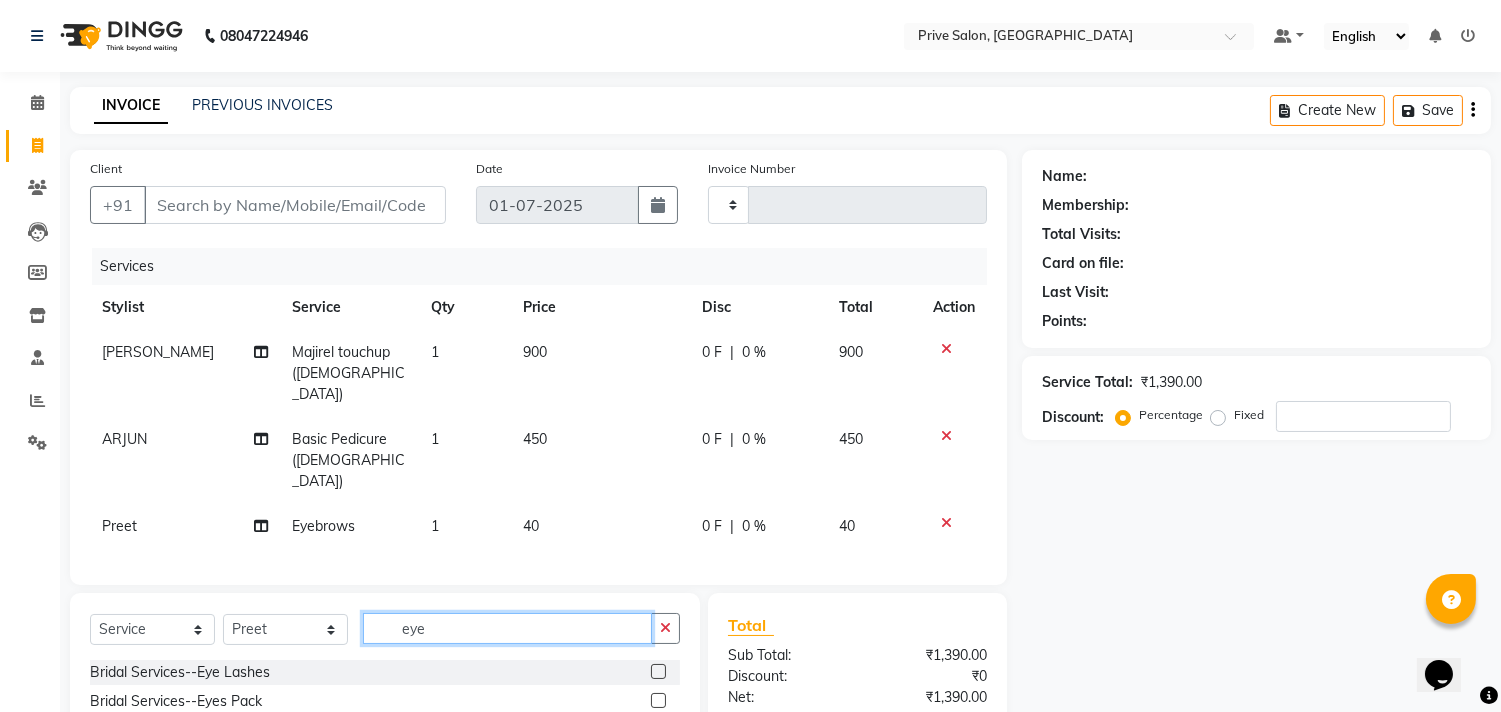 click on "eye" 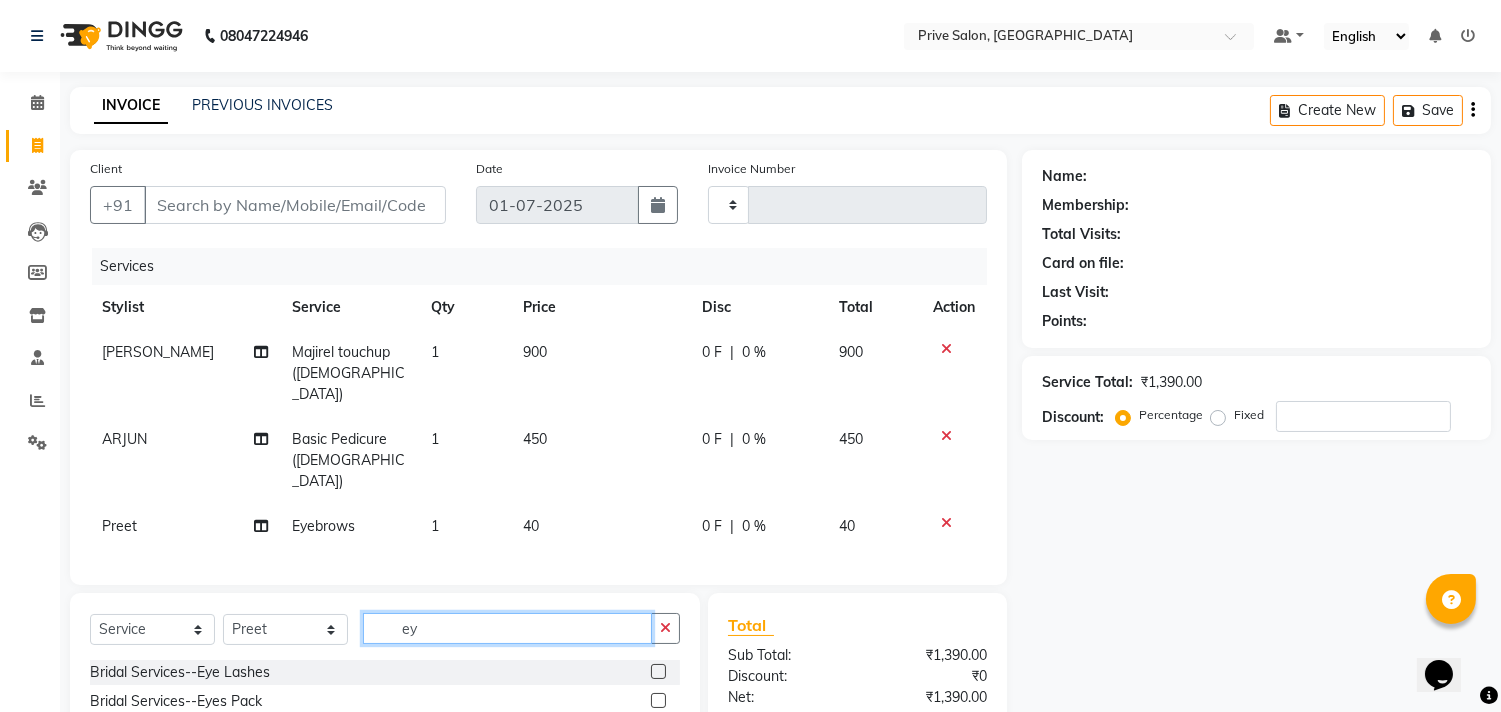 type on "e" 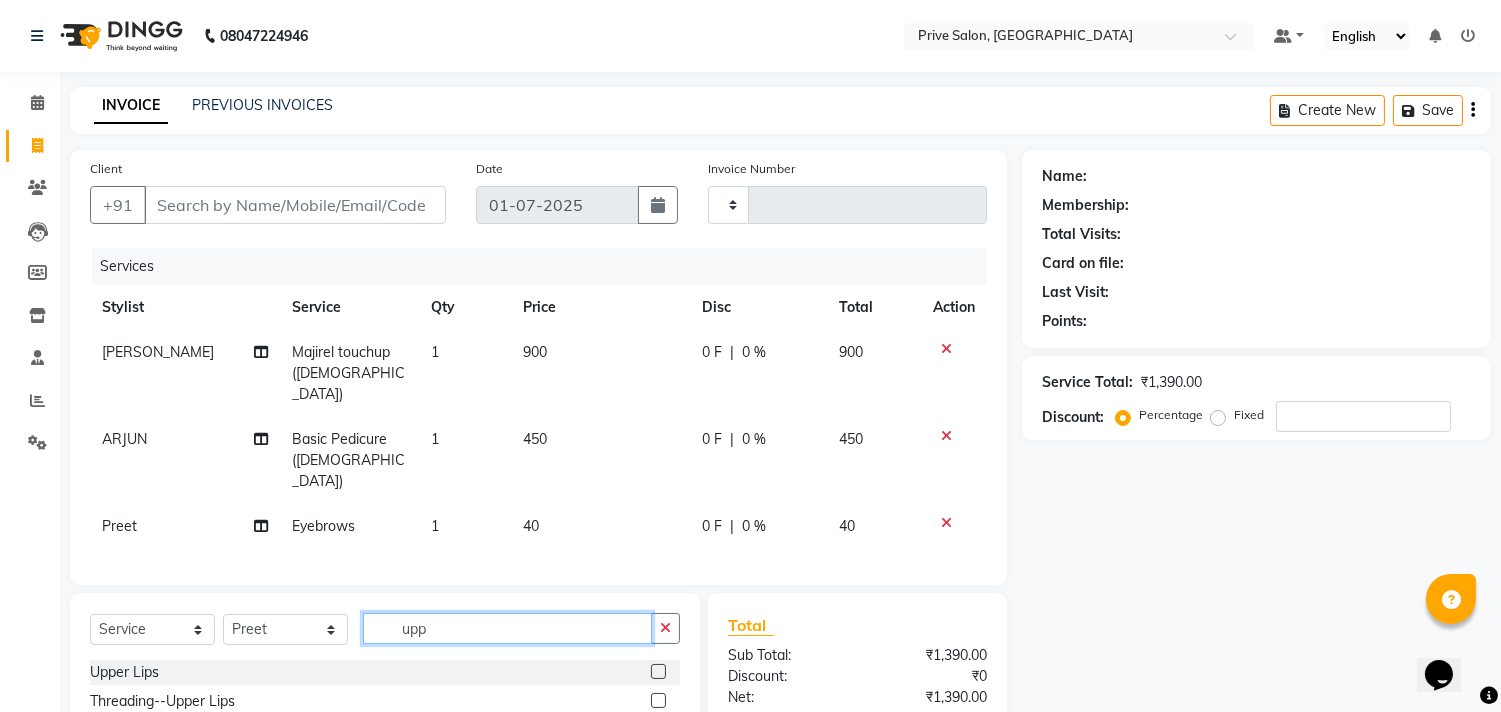 type on "upp" 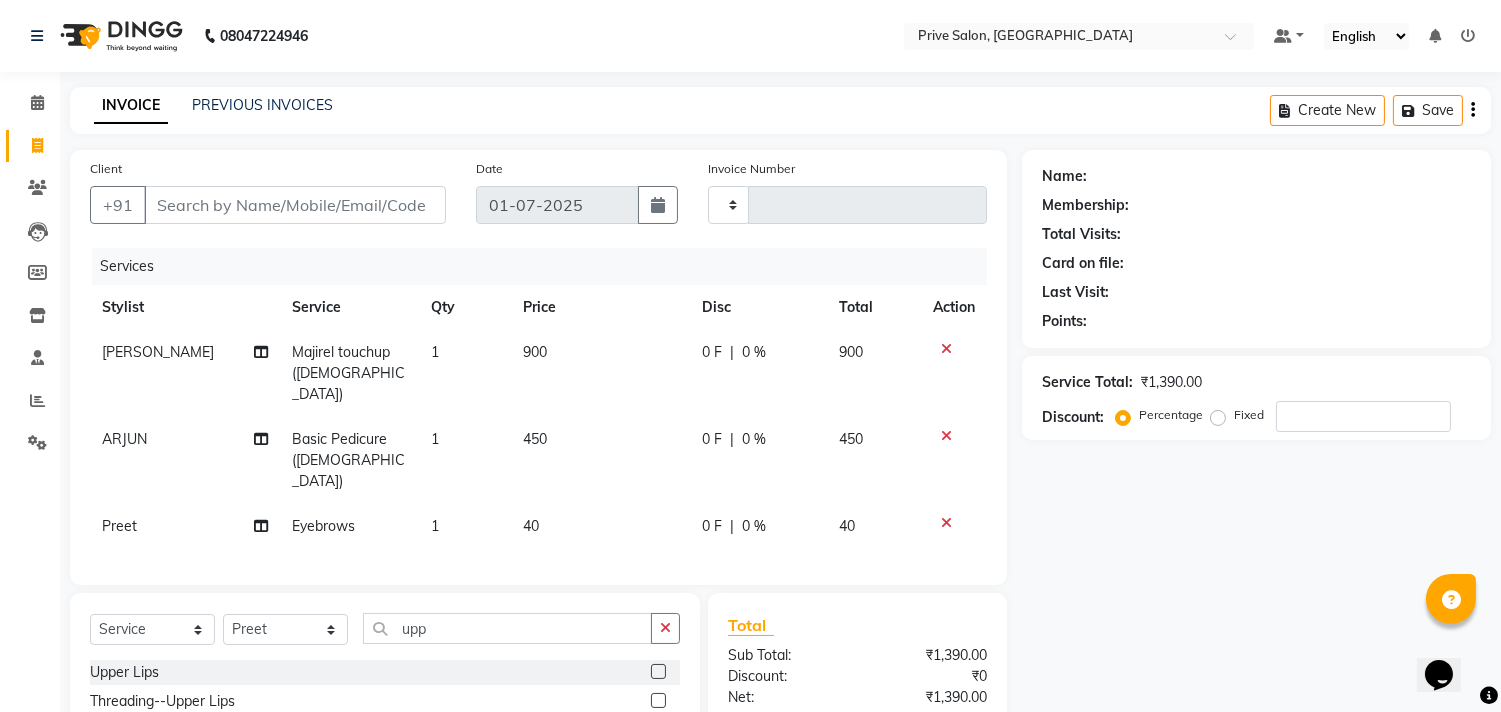 click 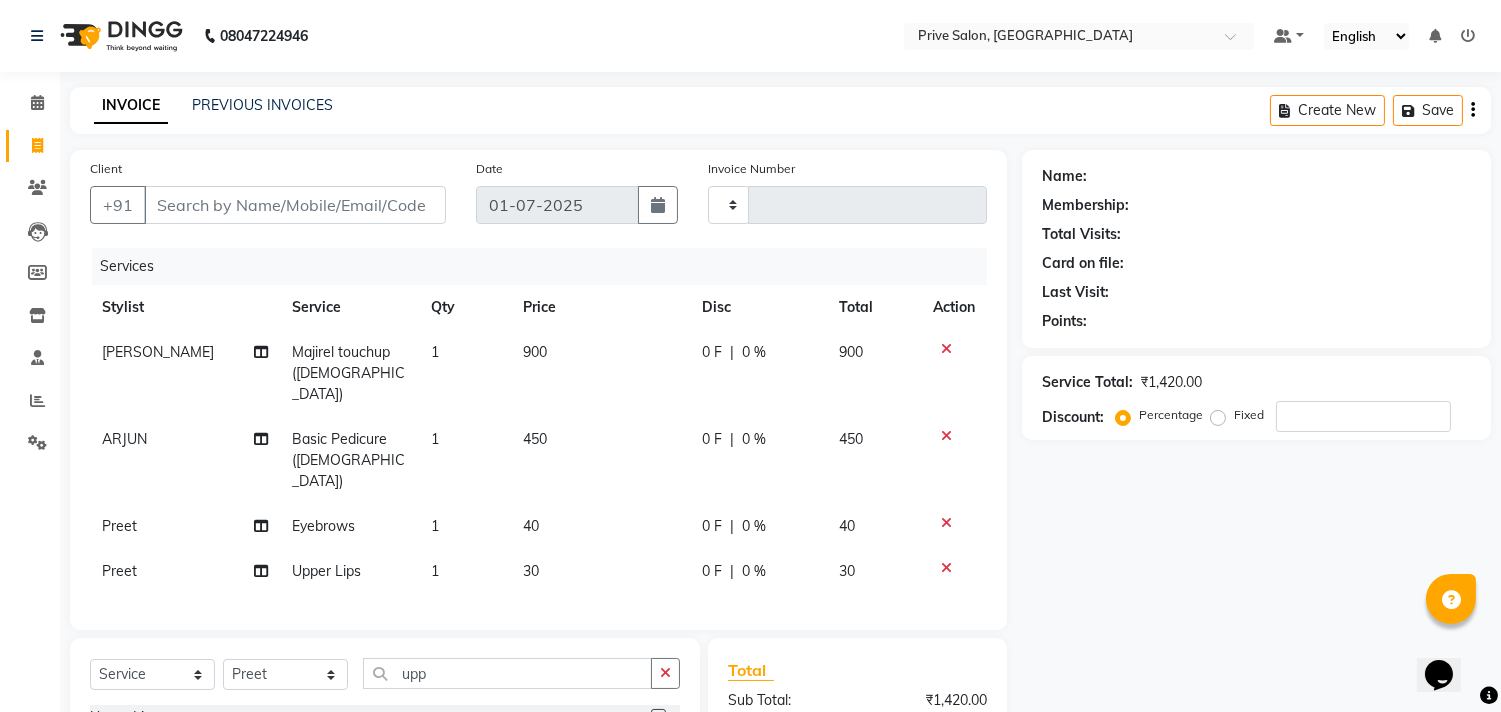 checkbox on "false" 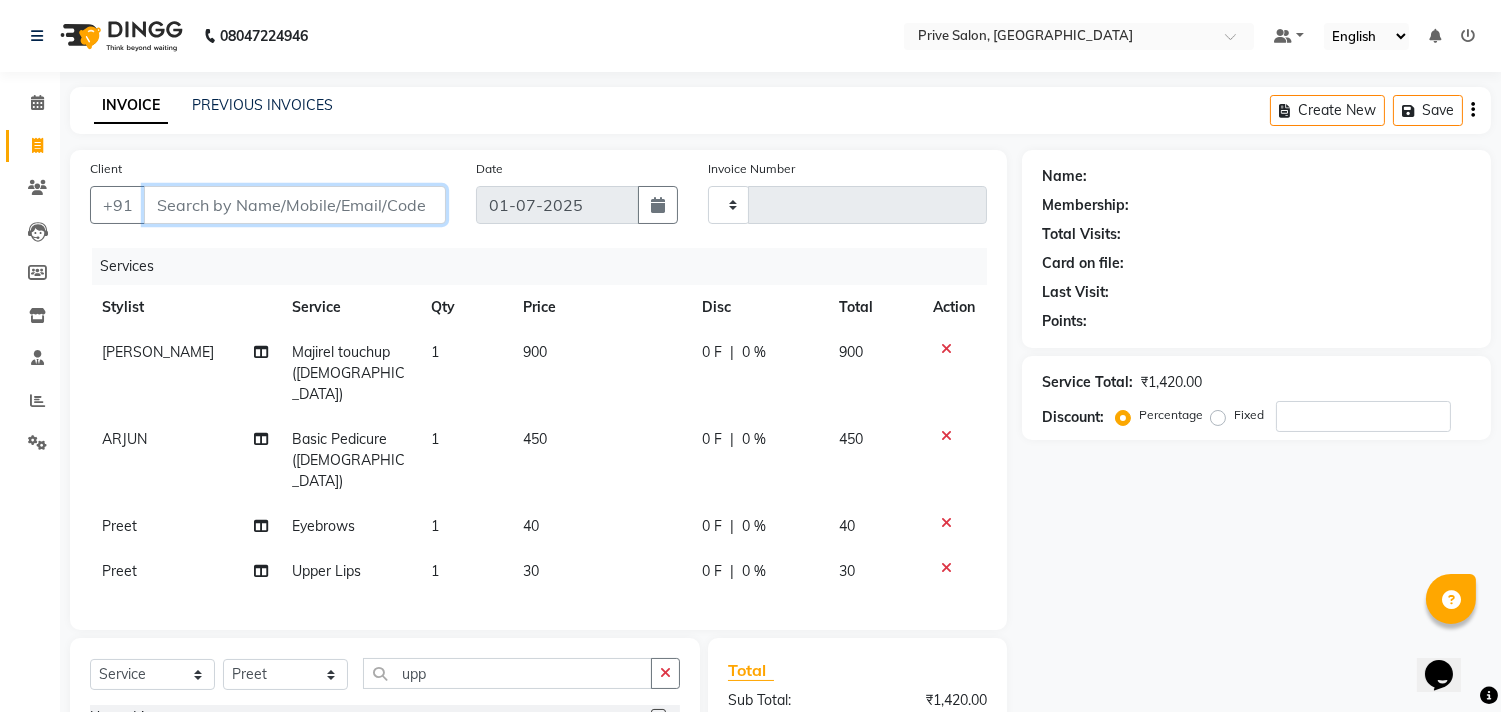 click on "Client" at bounding box center (295, 205) 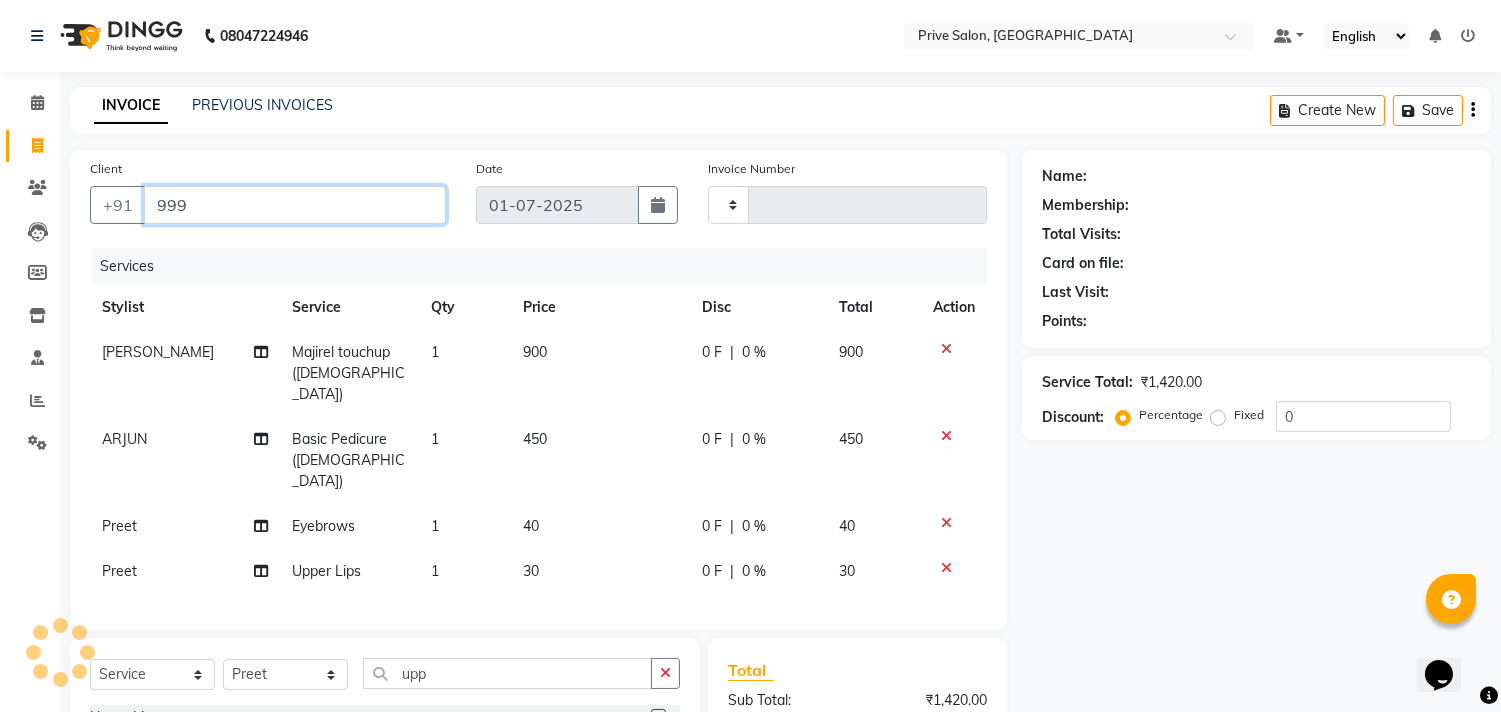 type on "999" 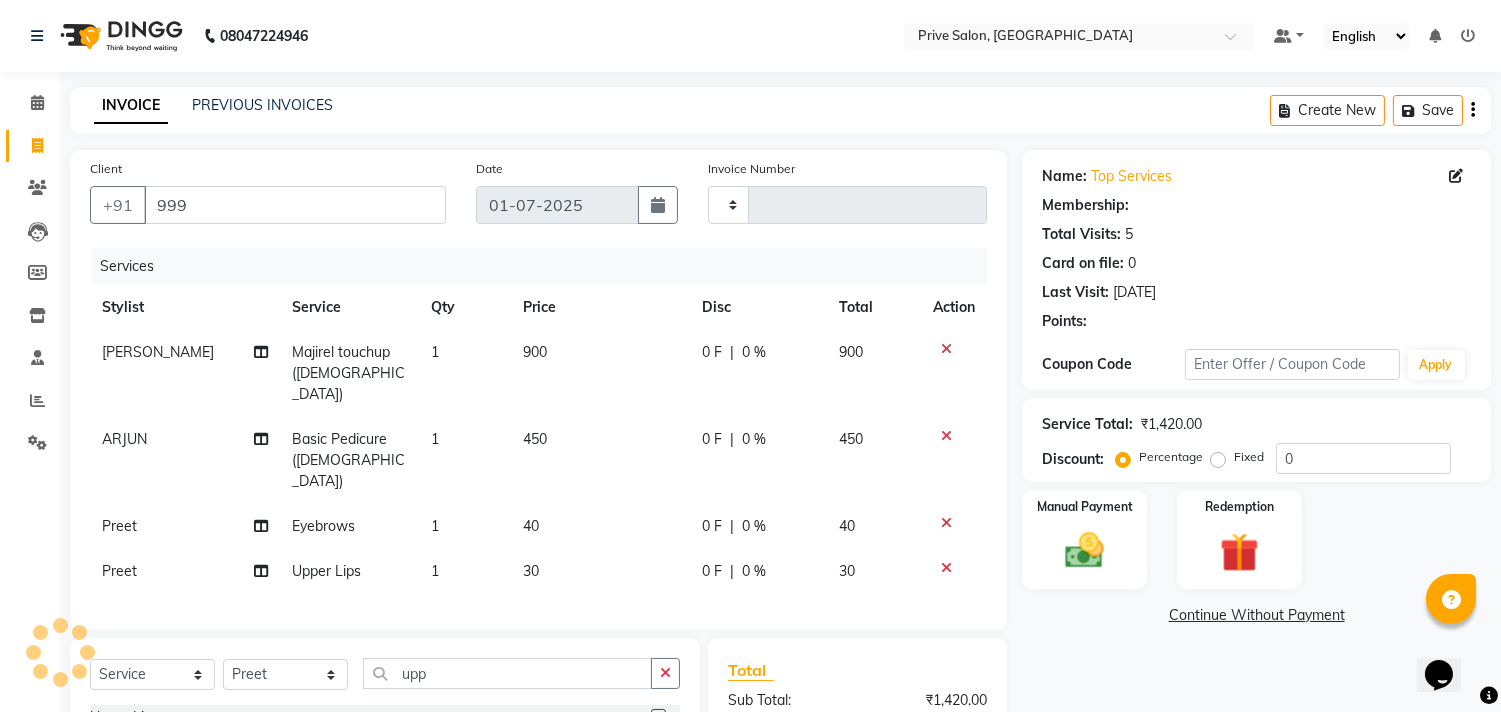 select on "1: Object" 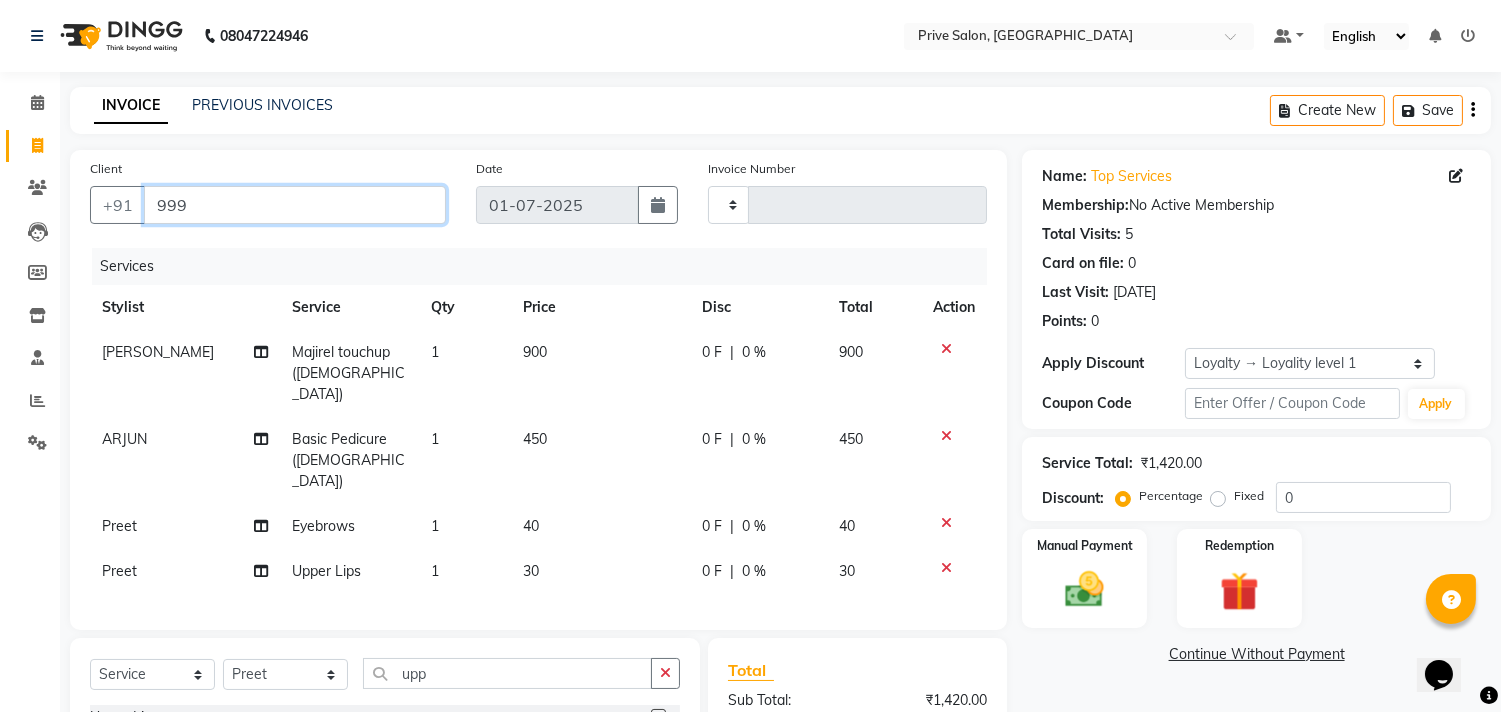 click on "999" at bounding box center (295, 205) 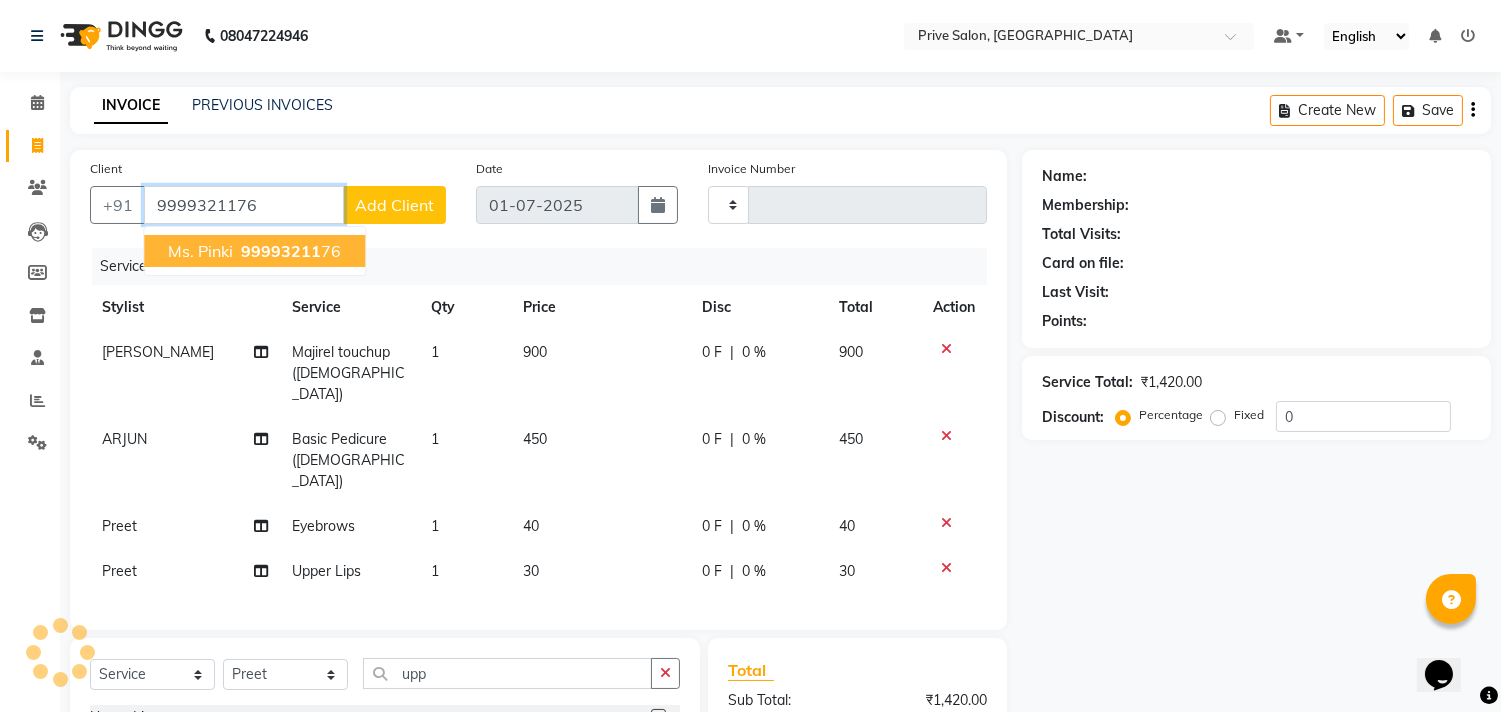 type on "9999321176" 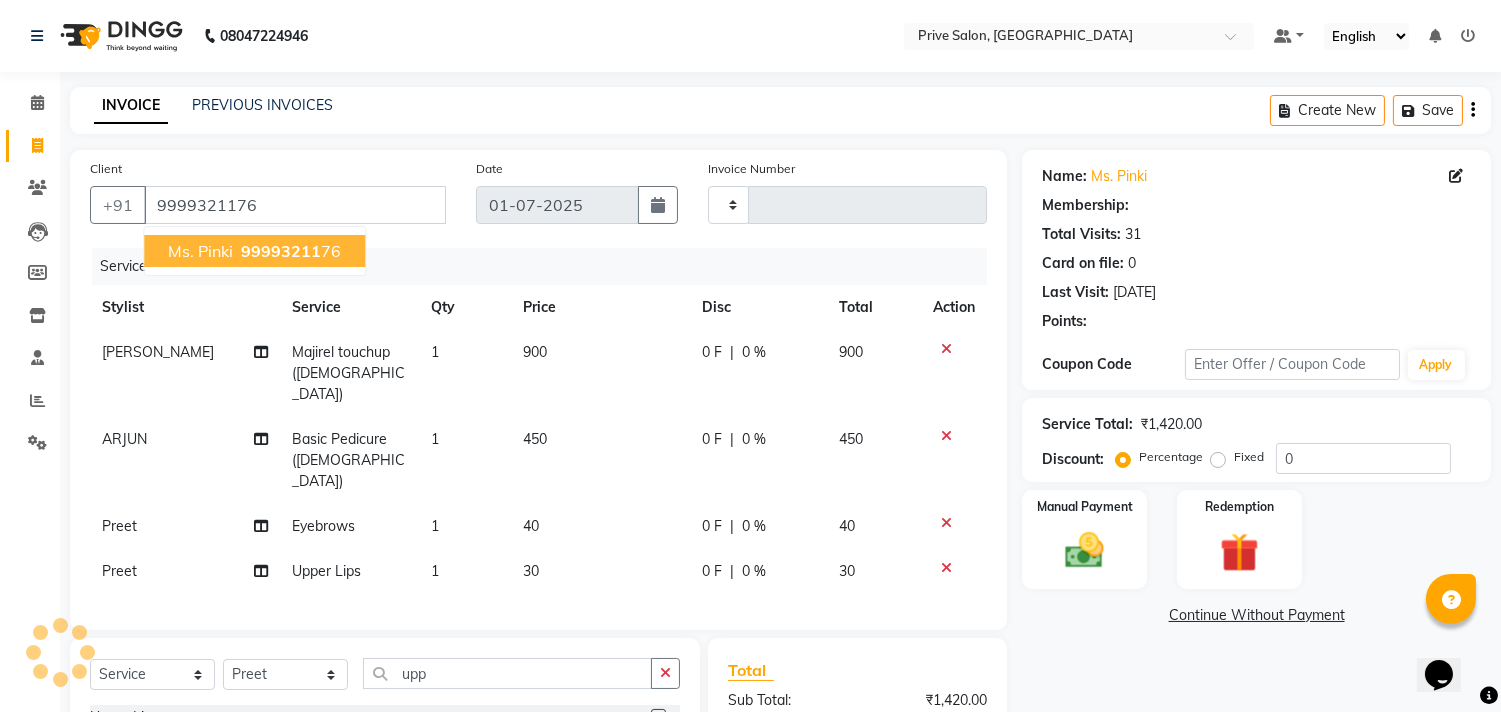 select on "1: Object" 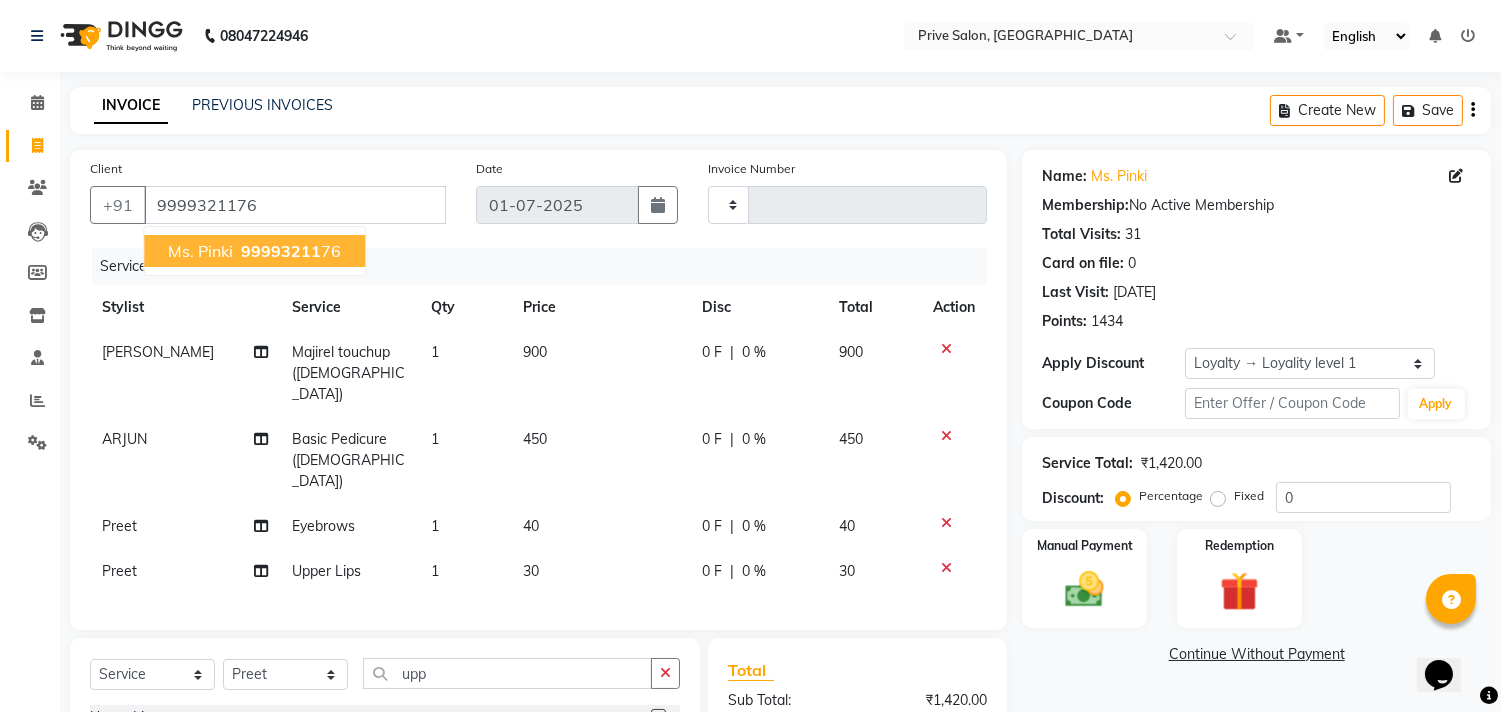 click on "99993211" at bounding box center [281, 251] 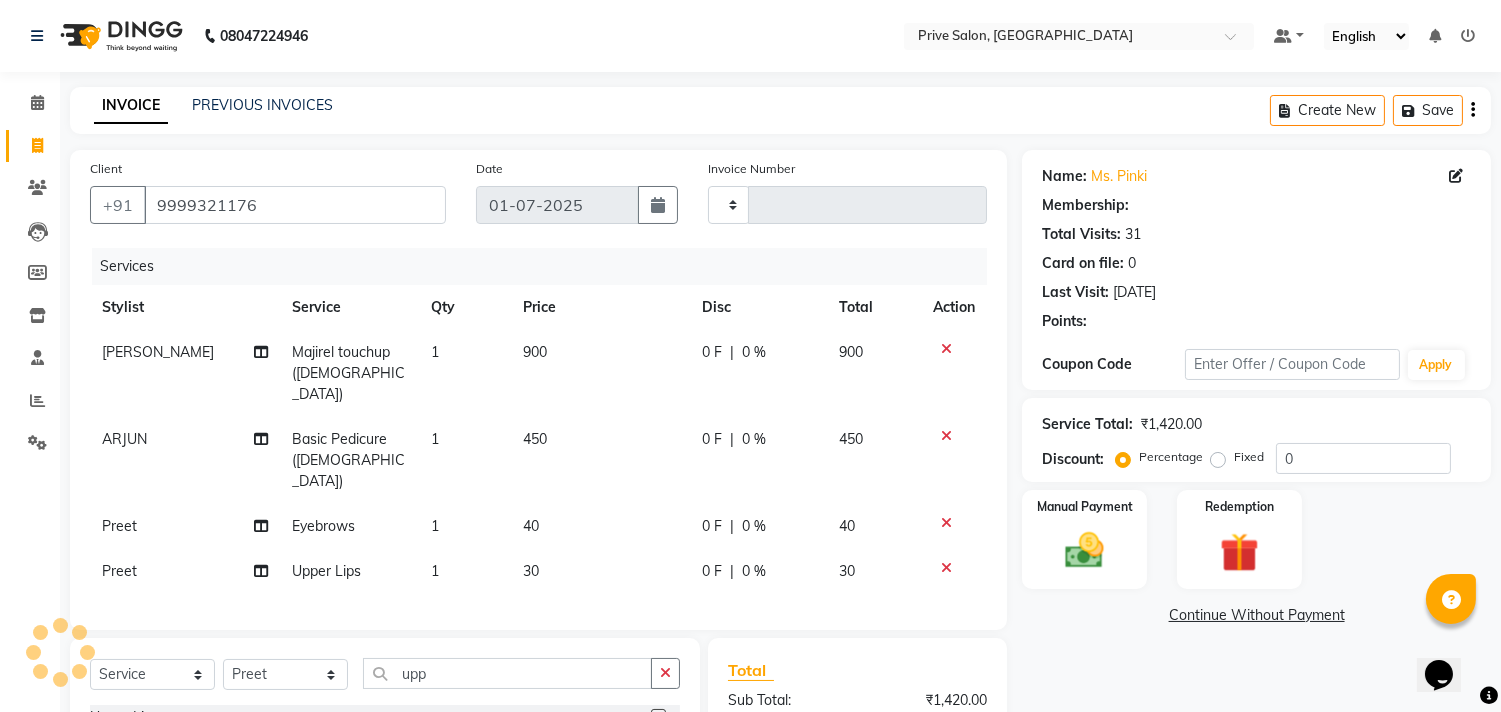 select on "1: Object" 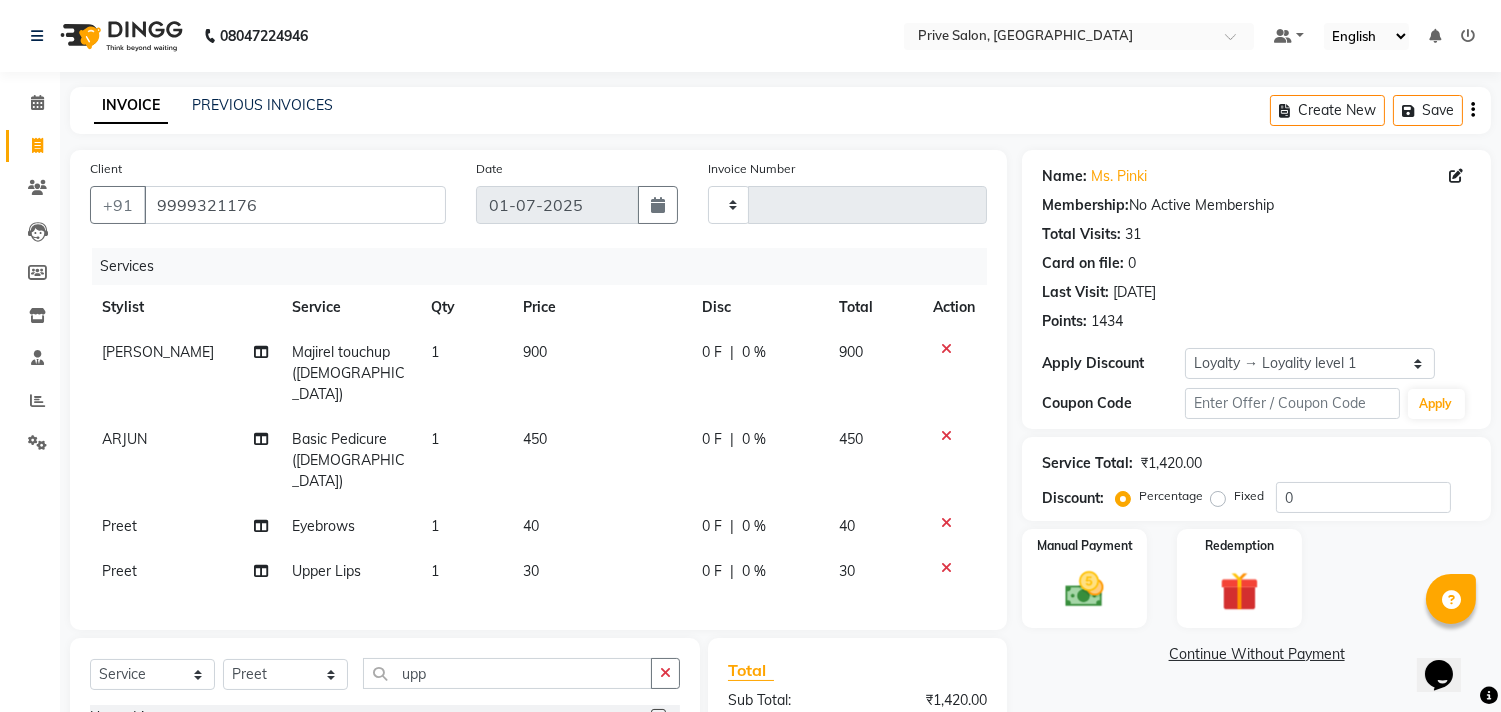 scroll, scrollTop: 182, scrollLeft: 0, axis: vertical 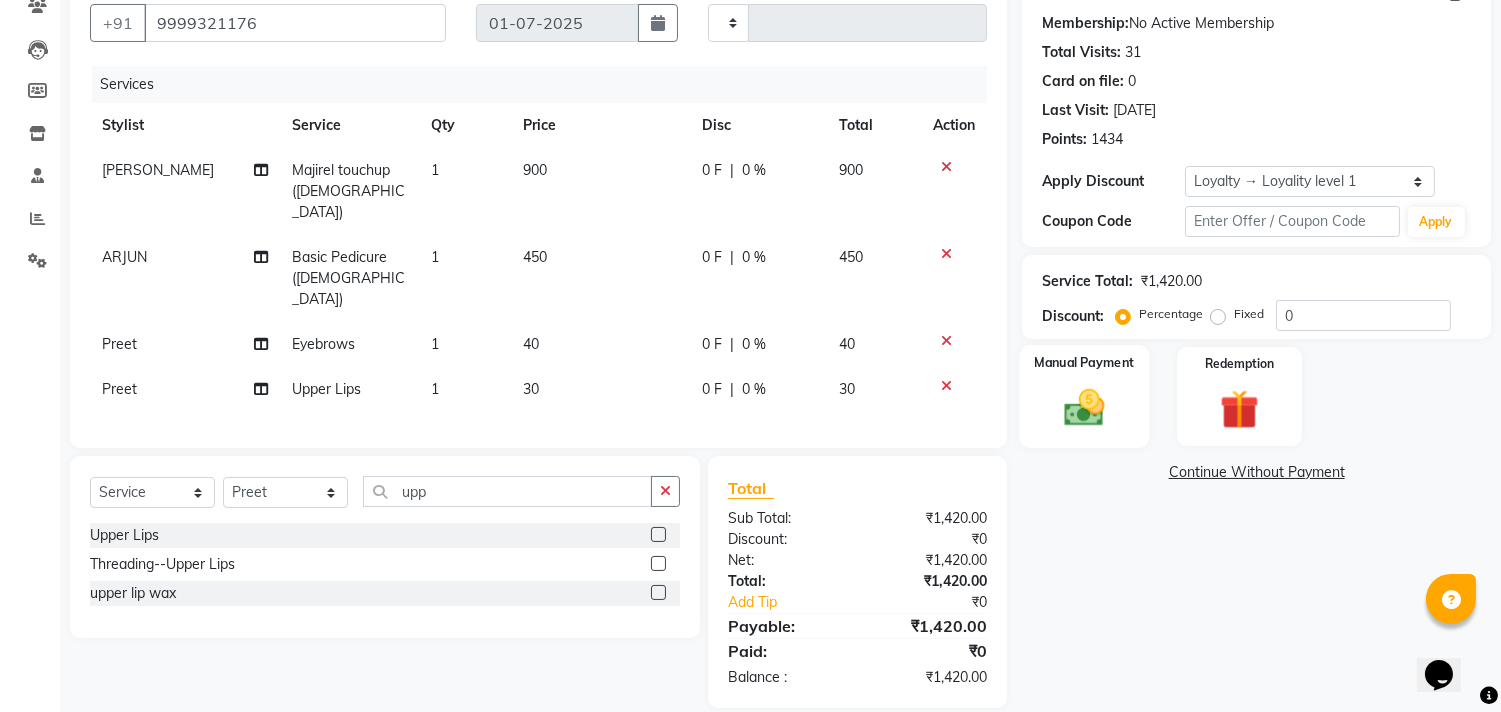 click on "Manual Payment" 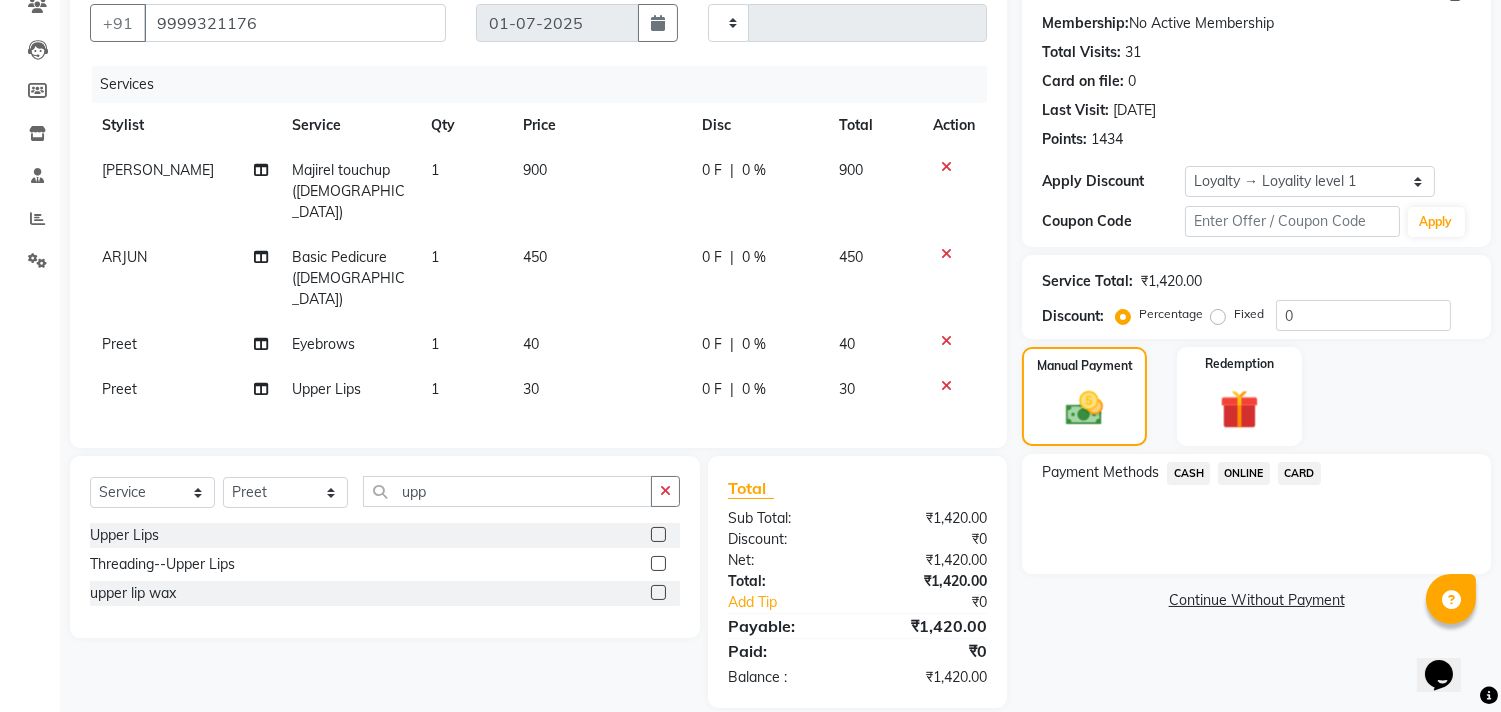 click on "ONLINE" 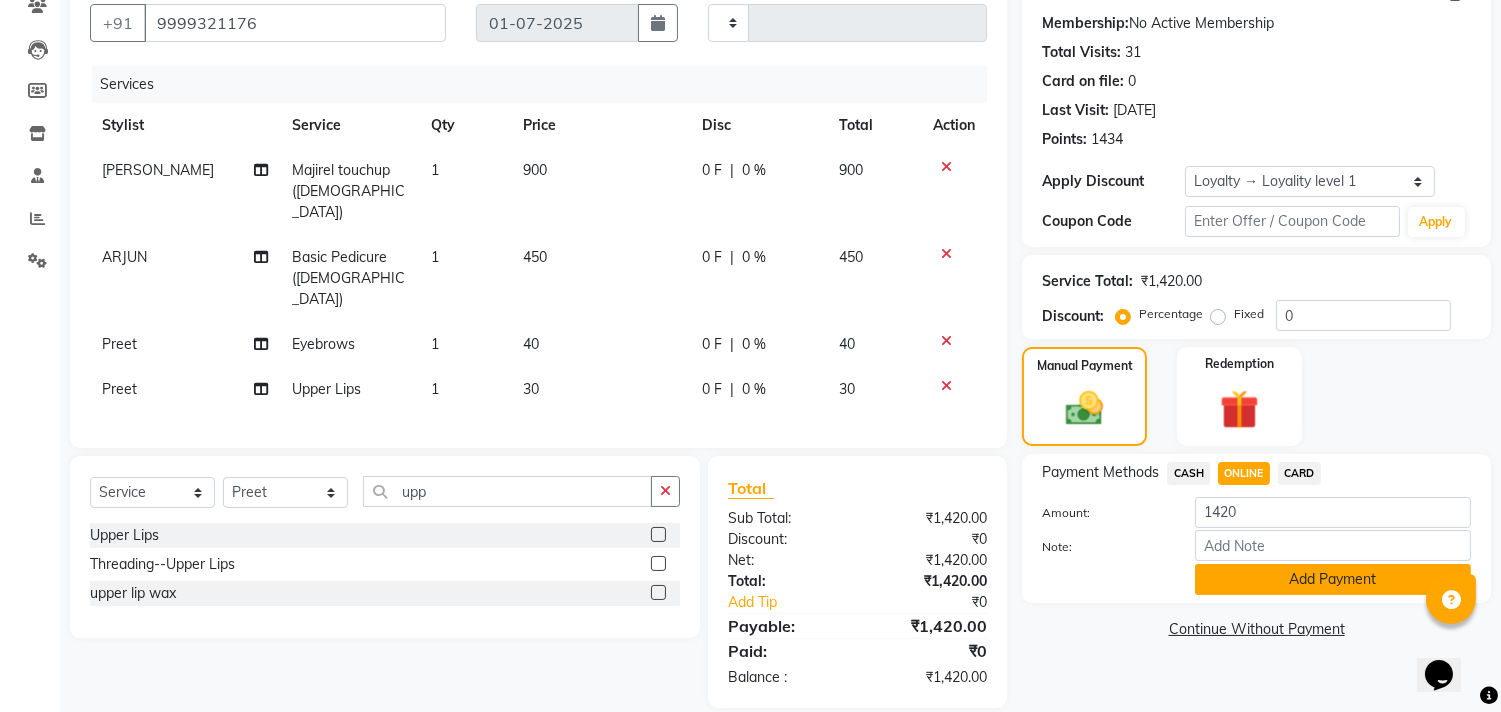 click on "Add Payment" 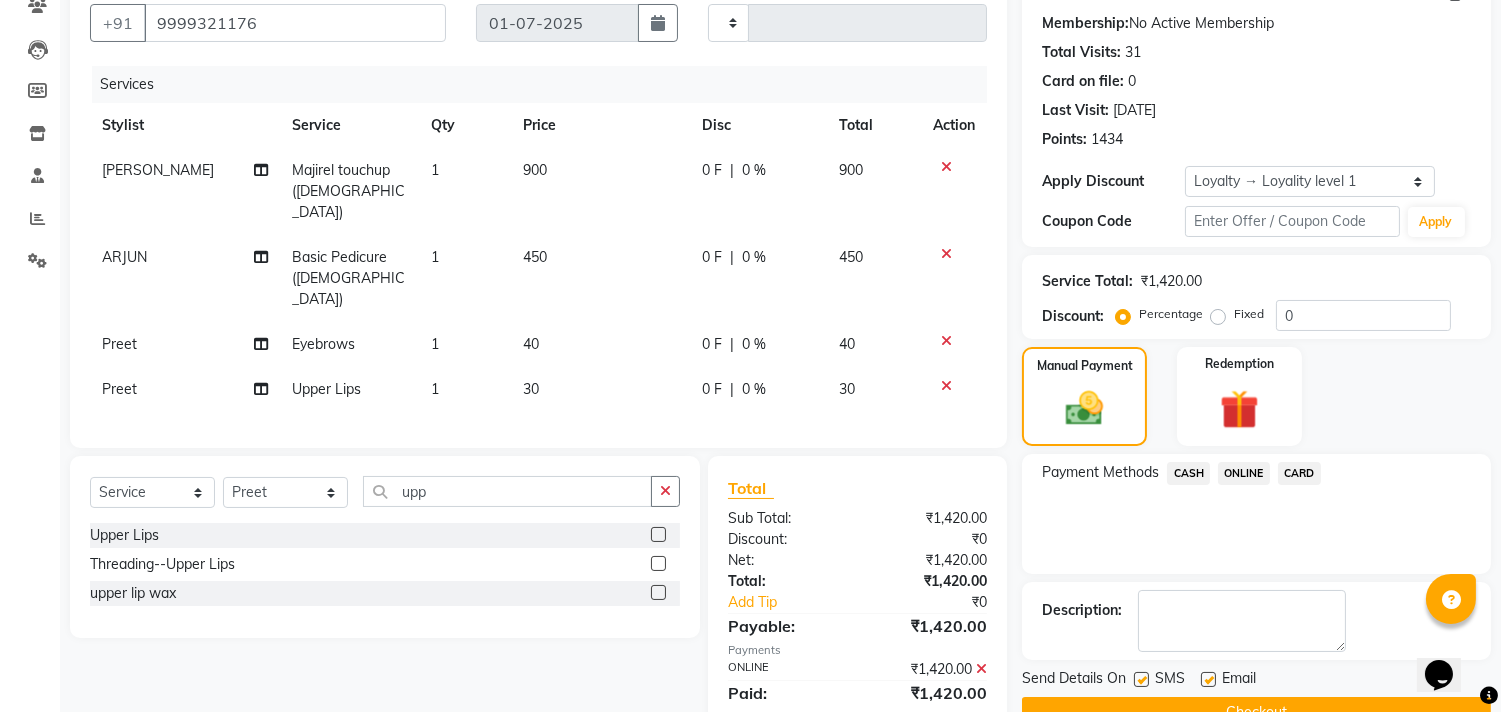 scroll, scrollTop: 226, scrollLeft: 0, axis: vertical 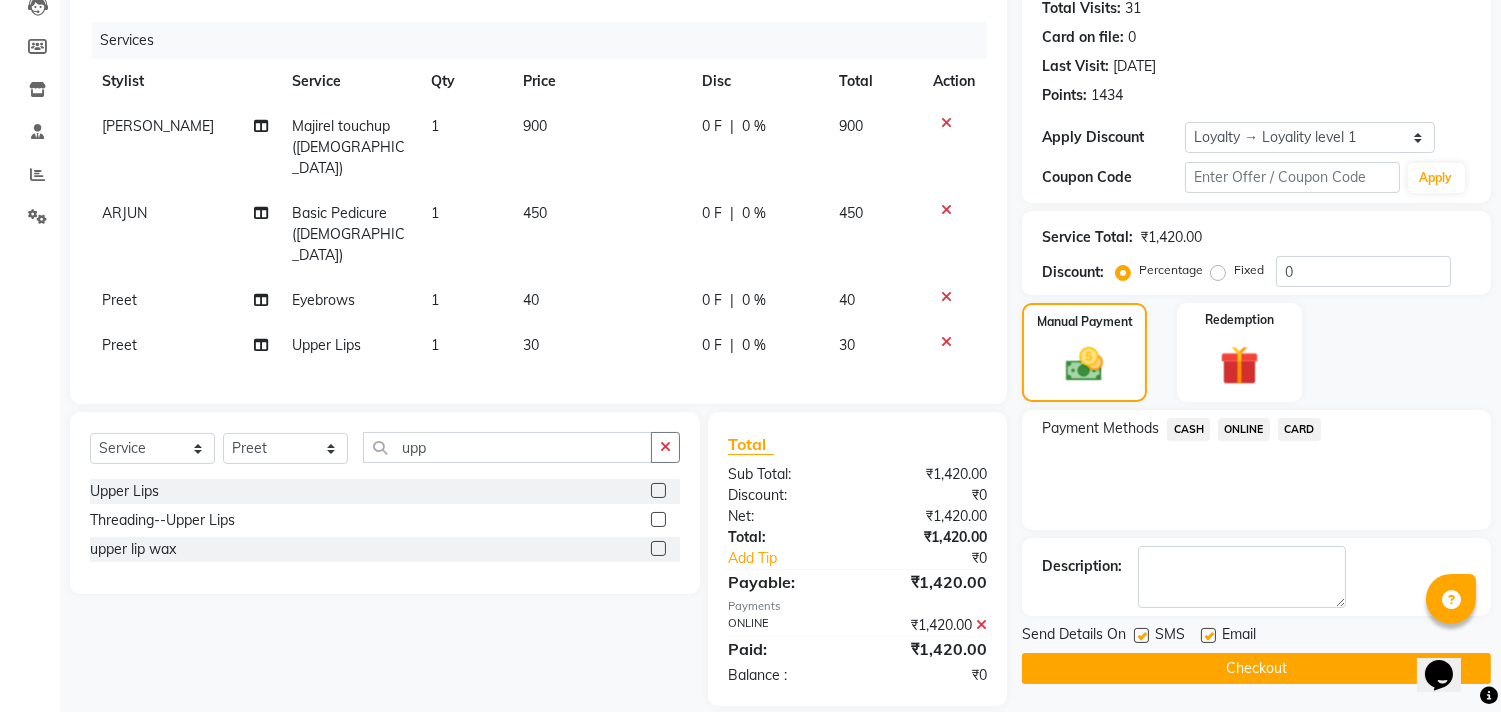 click 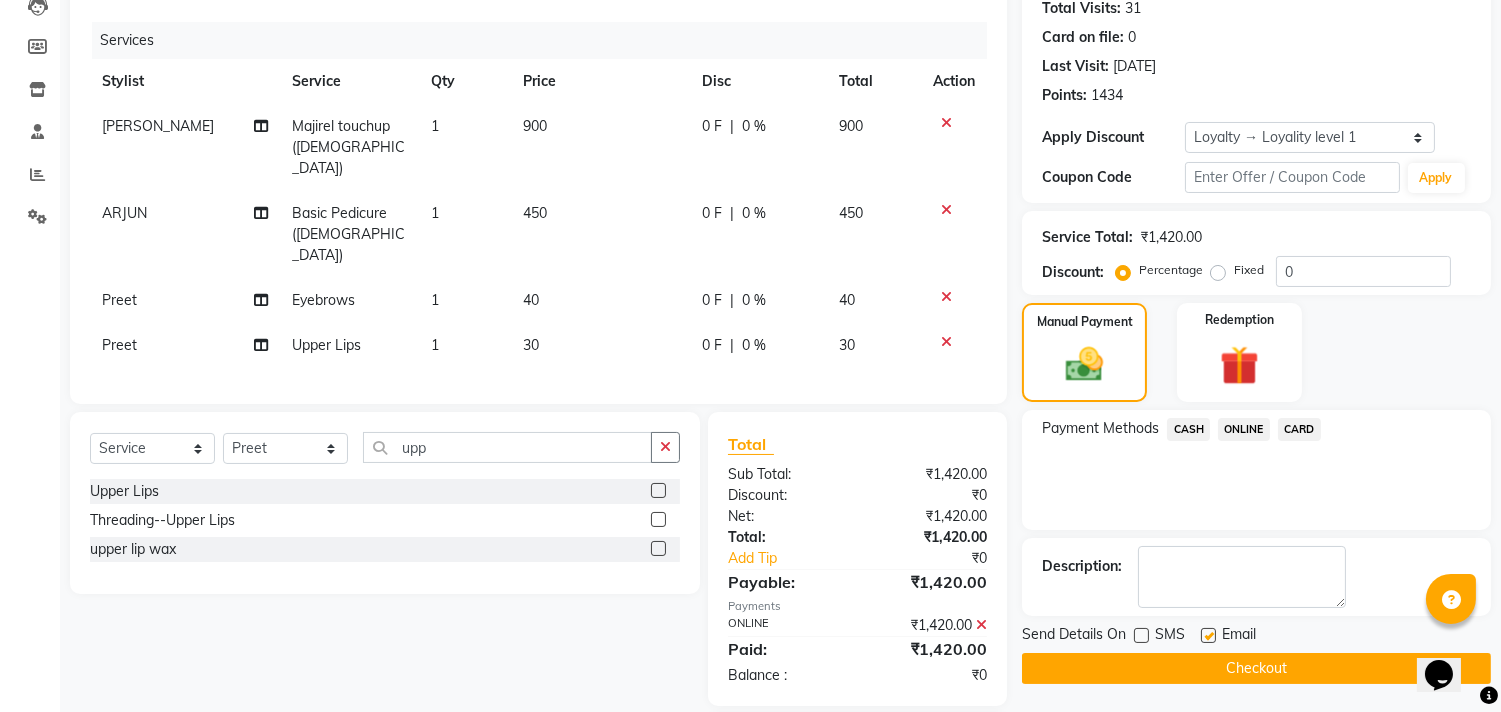 click 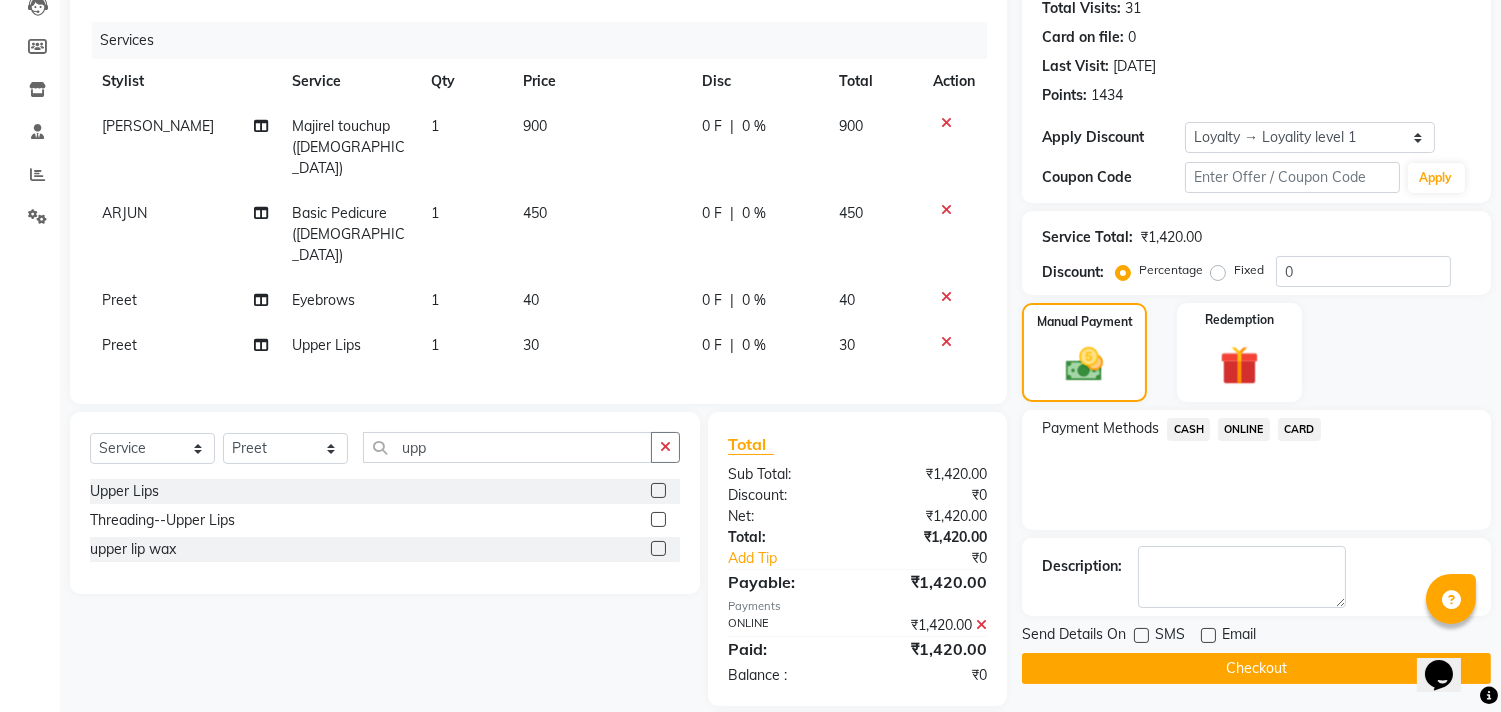 click on "Checkout" 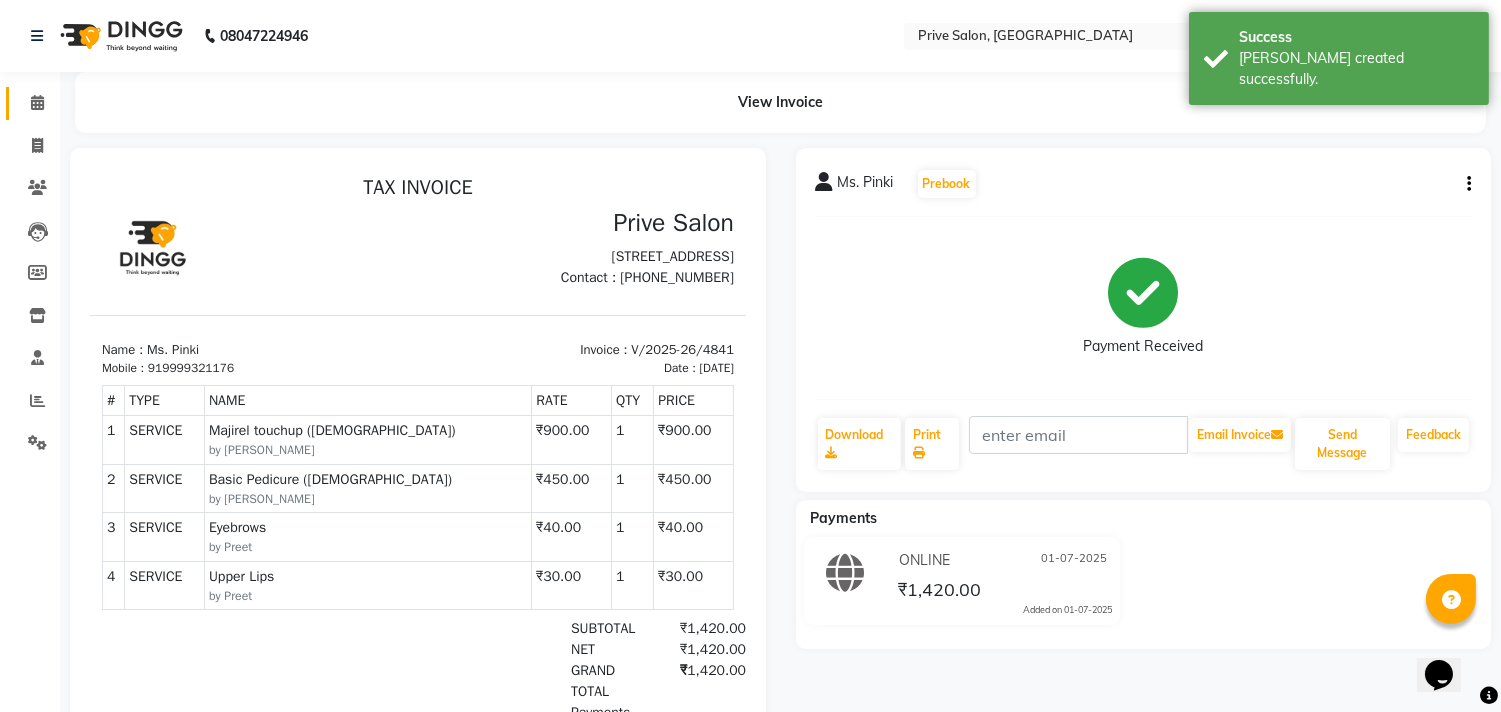 scroll, scrollTop: 0, scrollLeft: 0, axis: both 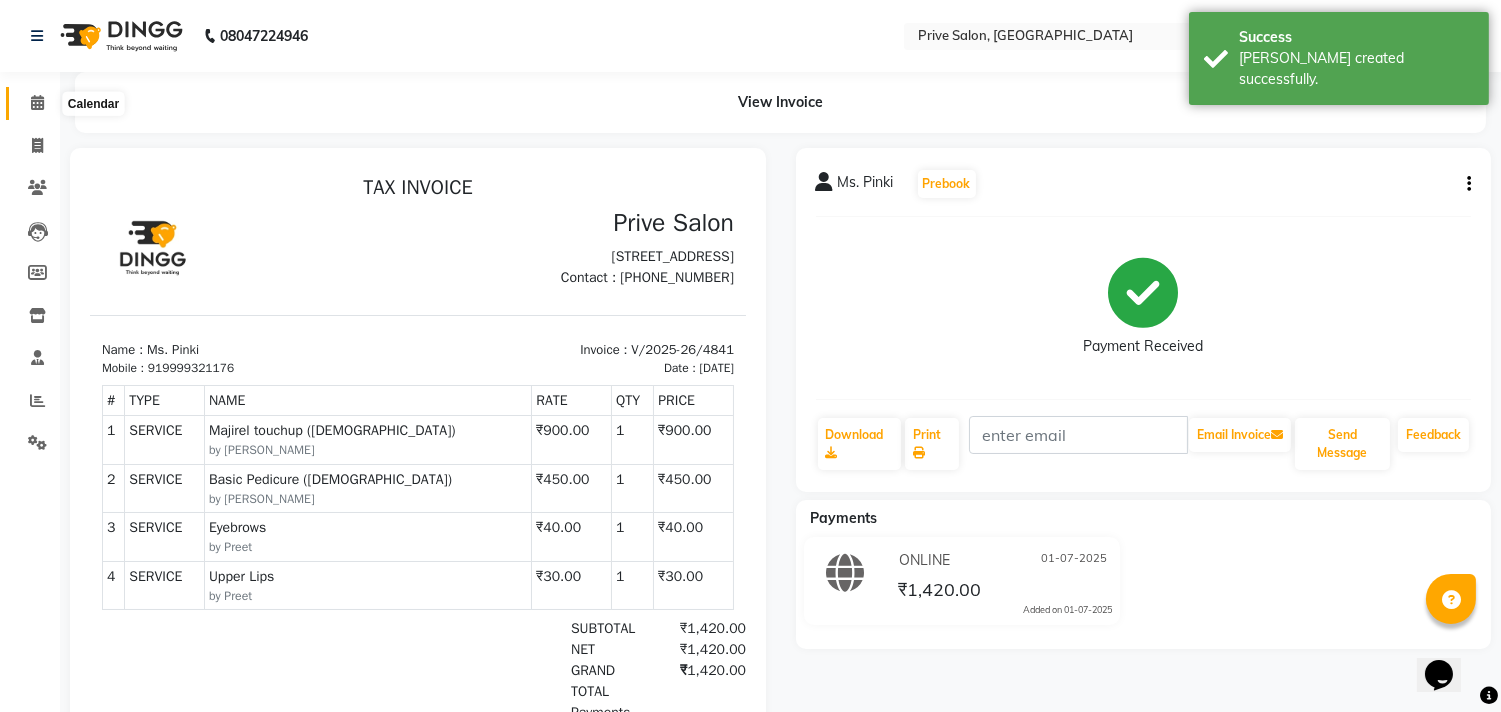 click 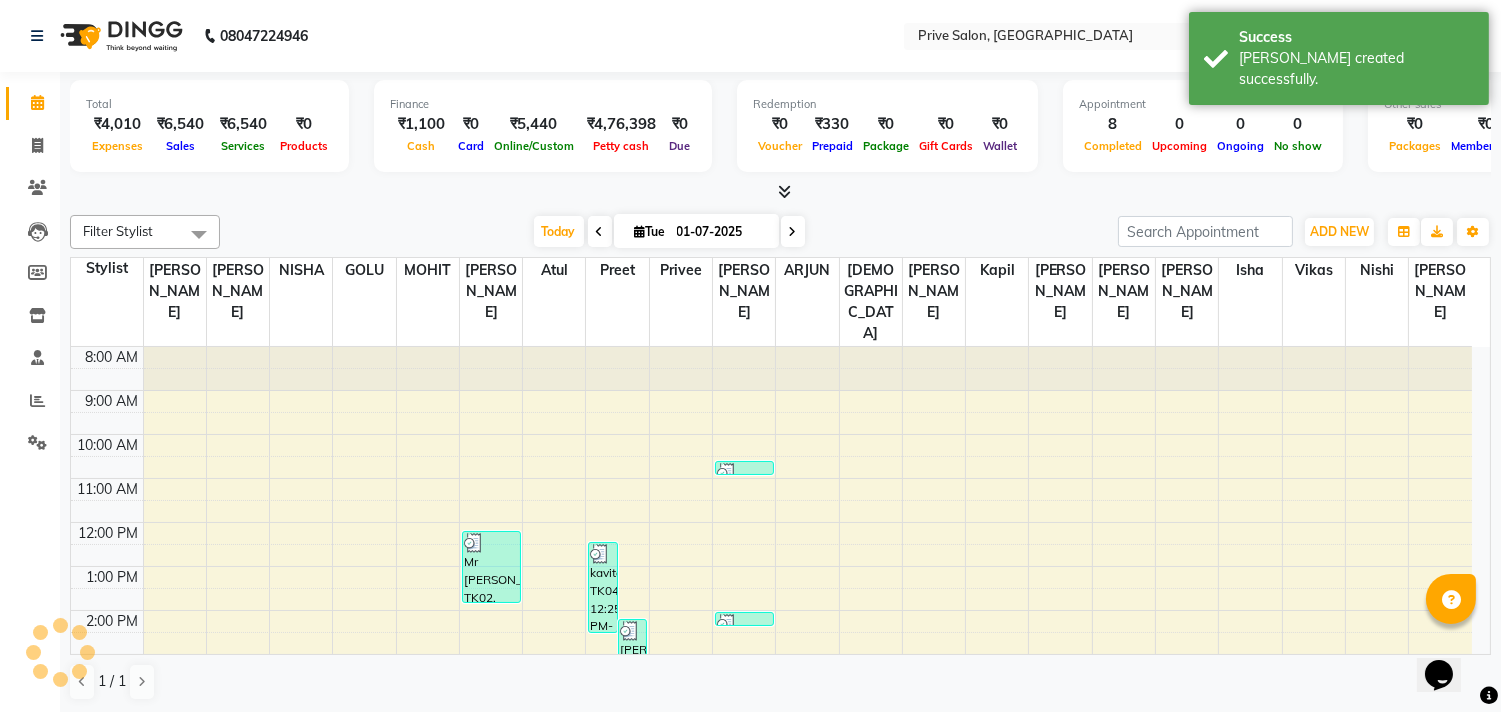 scroll, scrollTop: 0, scrollLeft: 0, axis: both 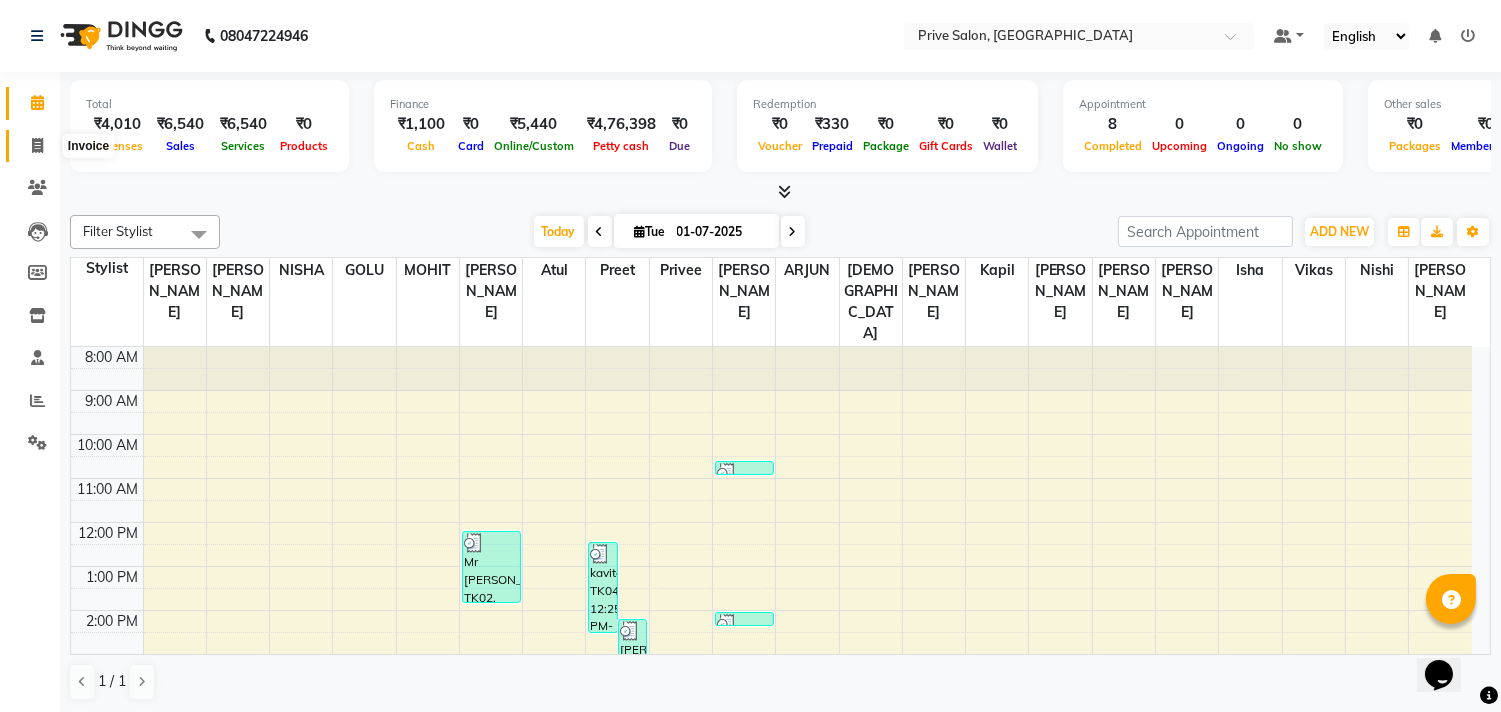 click 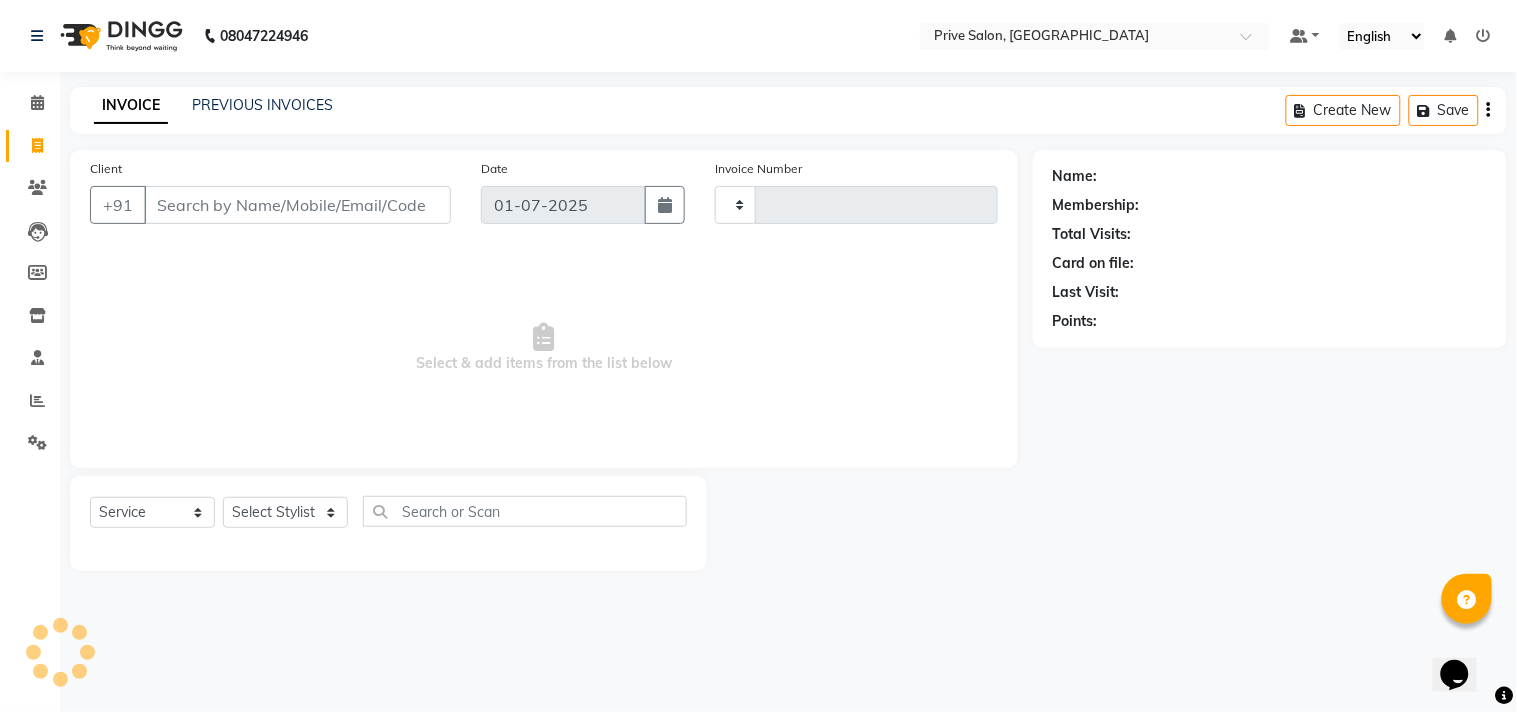 click on "Client" at bounding box center [297, 205] 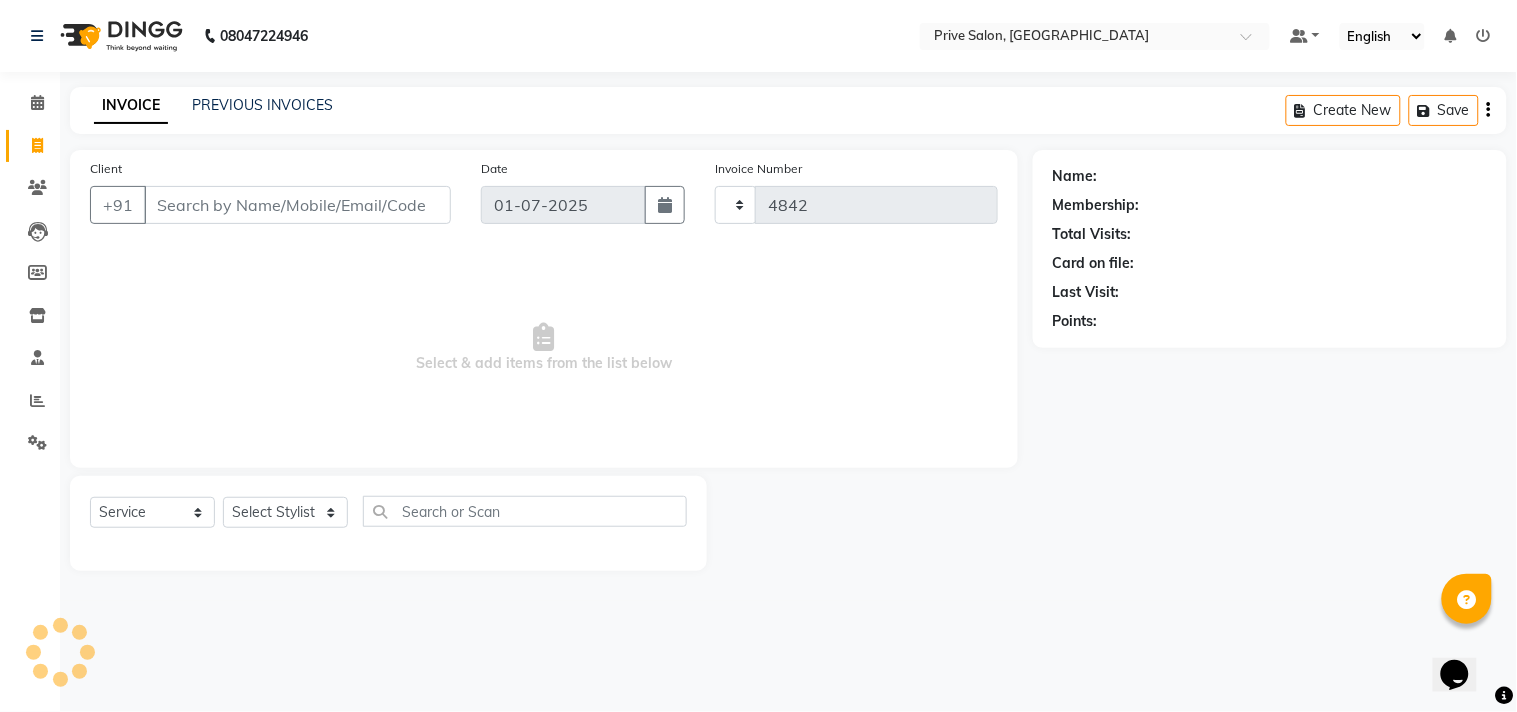 select on "136" 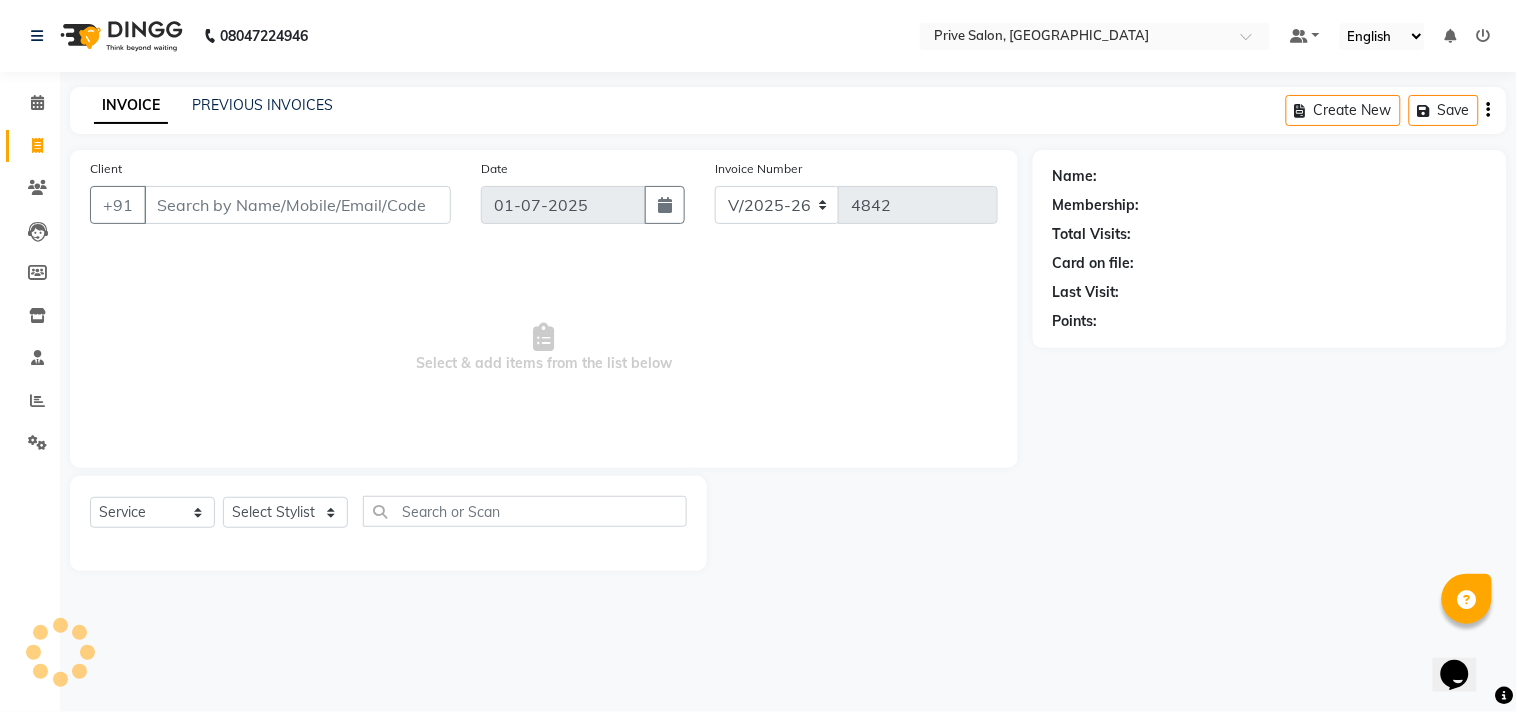 click on "Client" at bounding box center (297, 205) 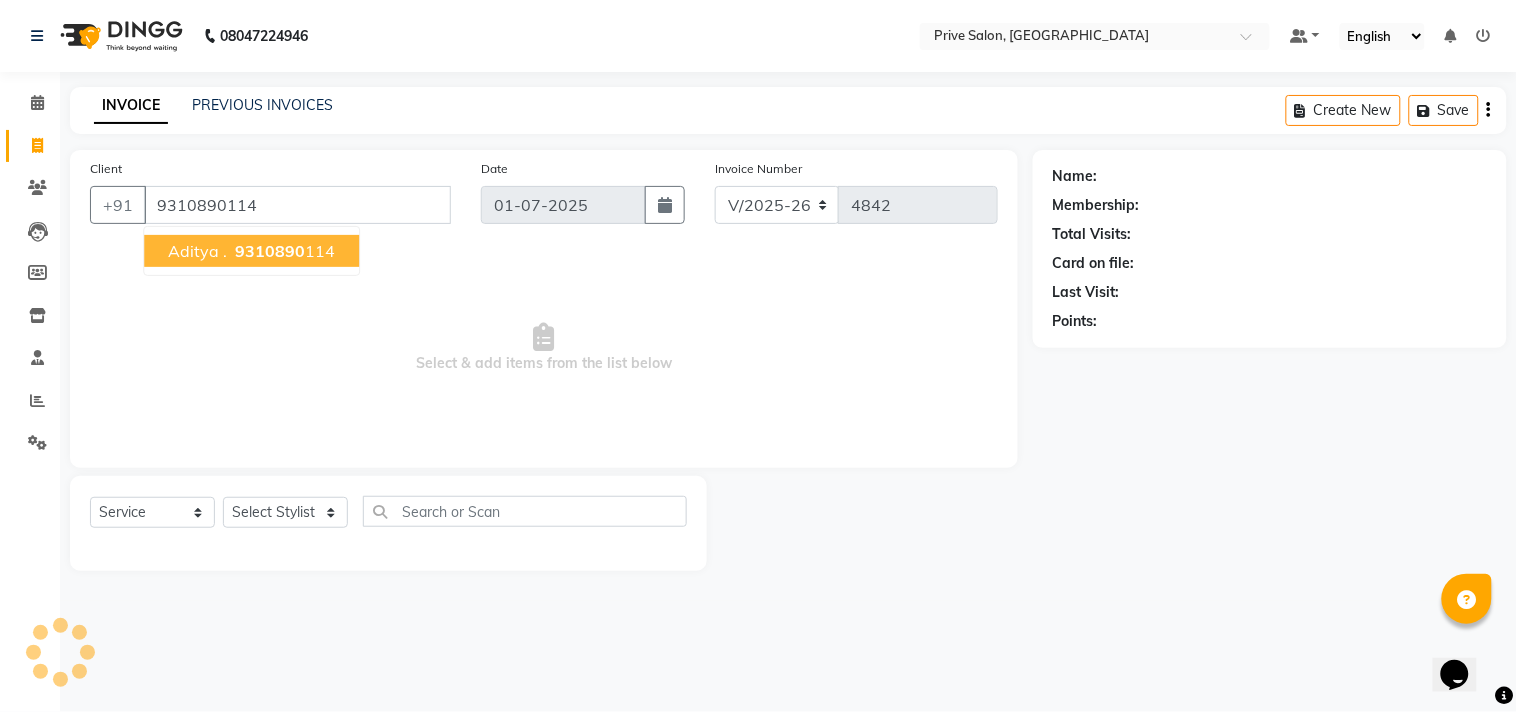 type on "9310890114" 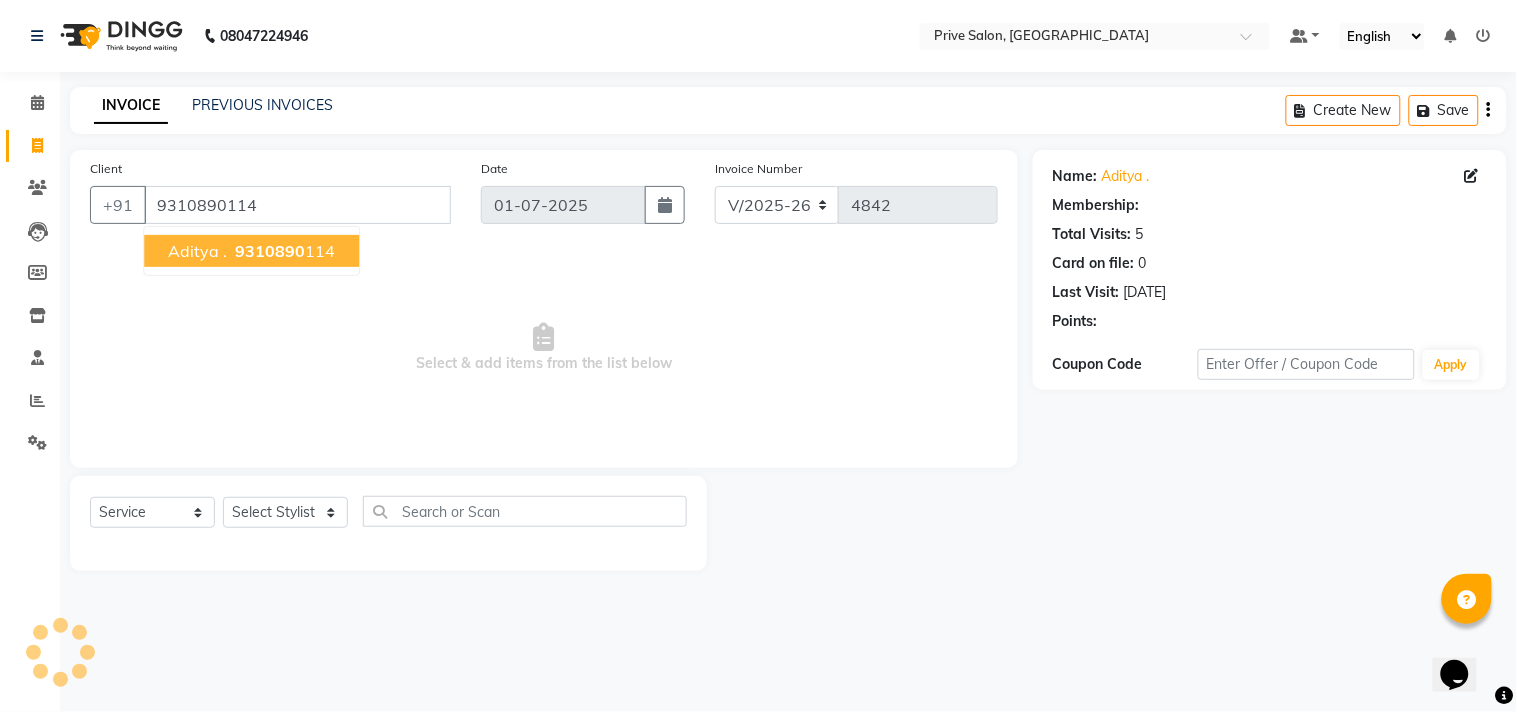 select on "1: Object" 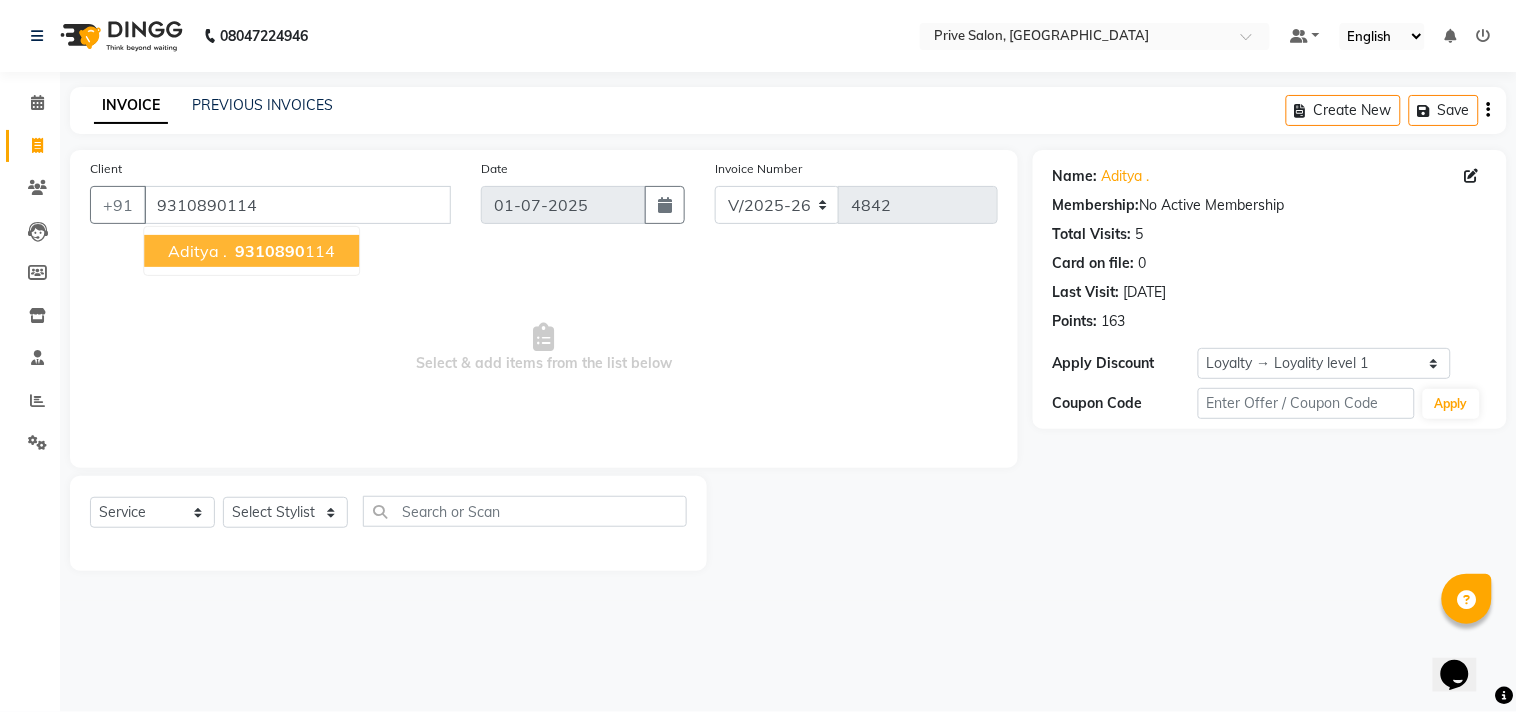 click on "9310890" at bounding box center [270, 251] 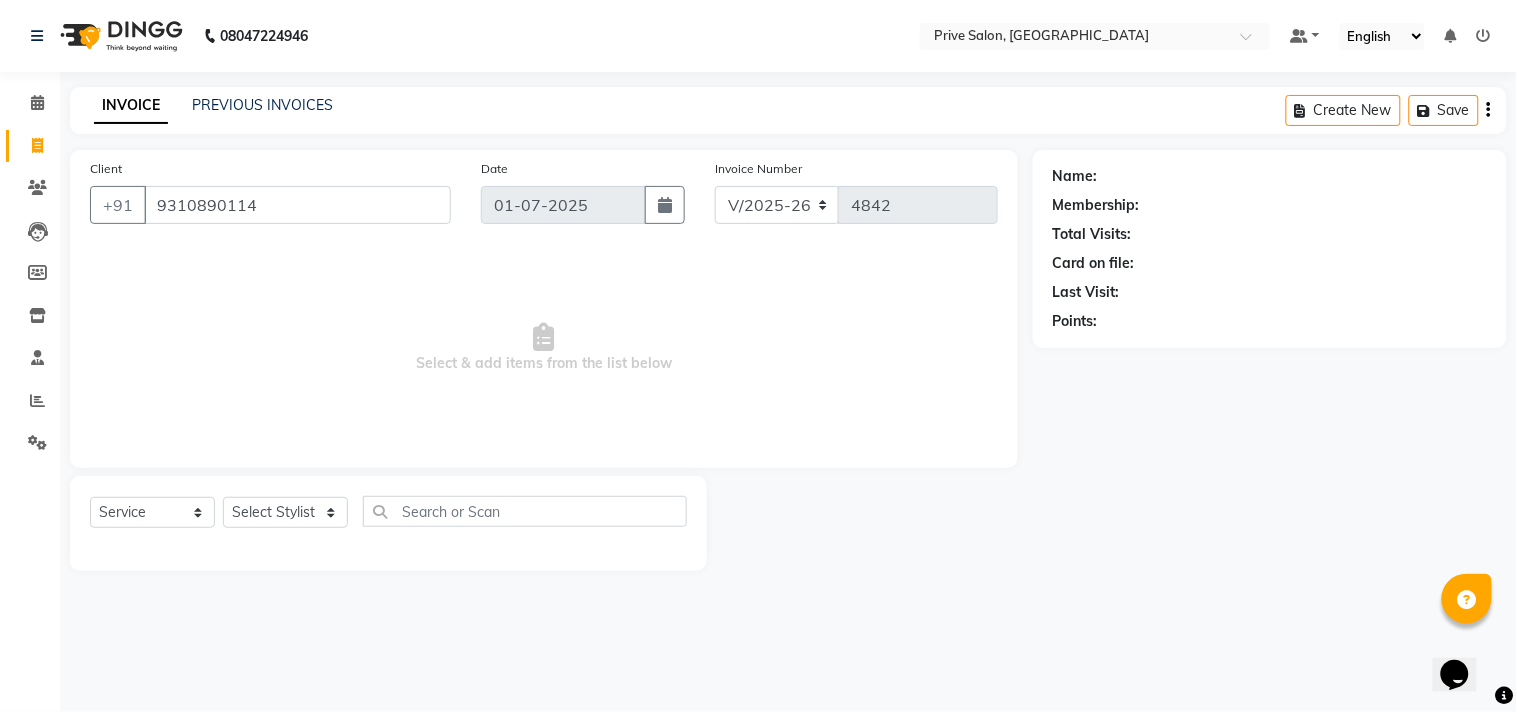 click on "Select & add items from the list below" at bounding box center (544, 348) 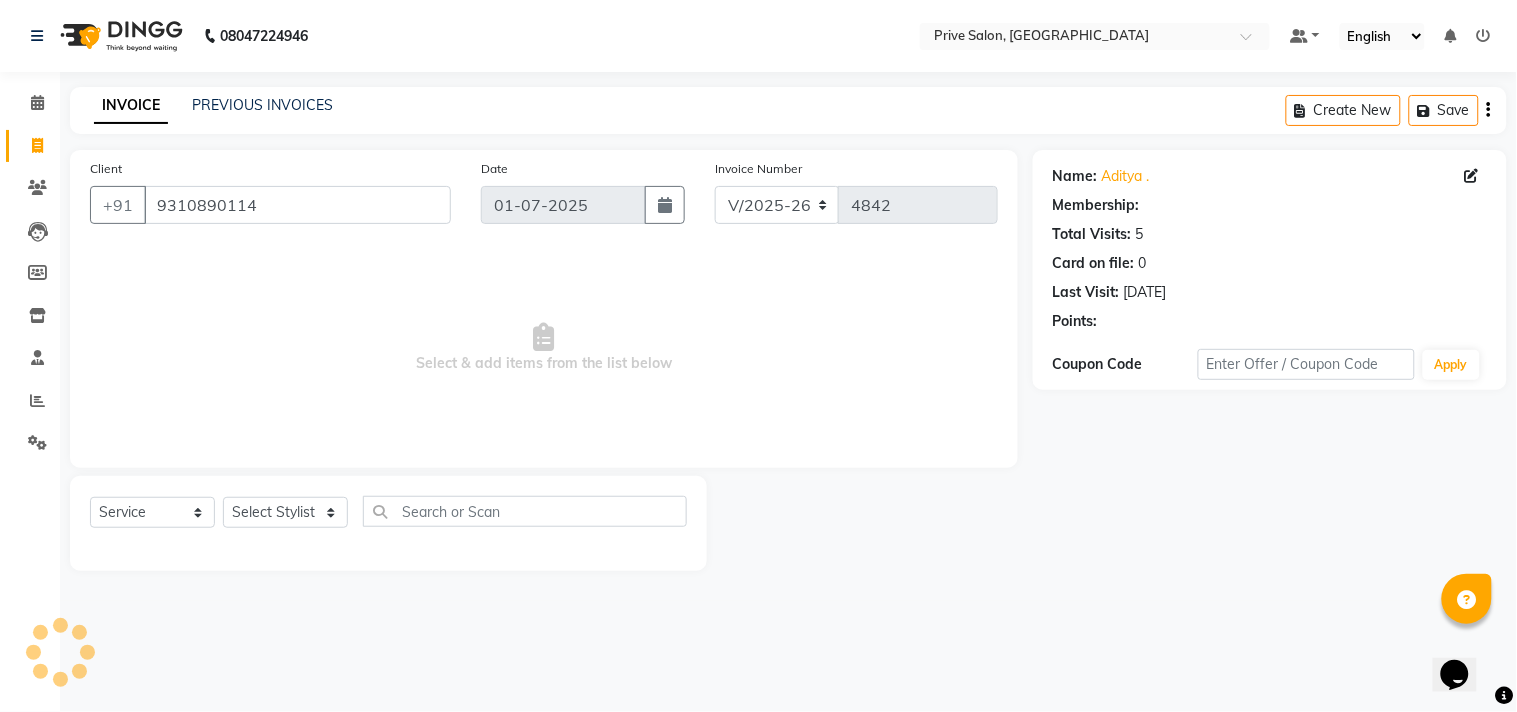 select on "1: Object" 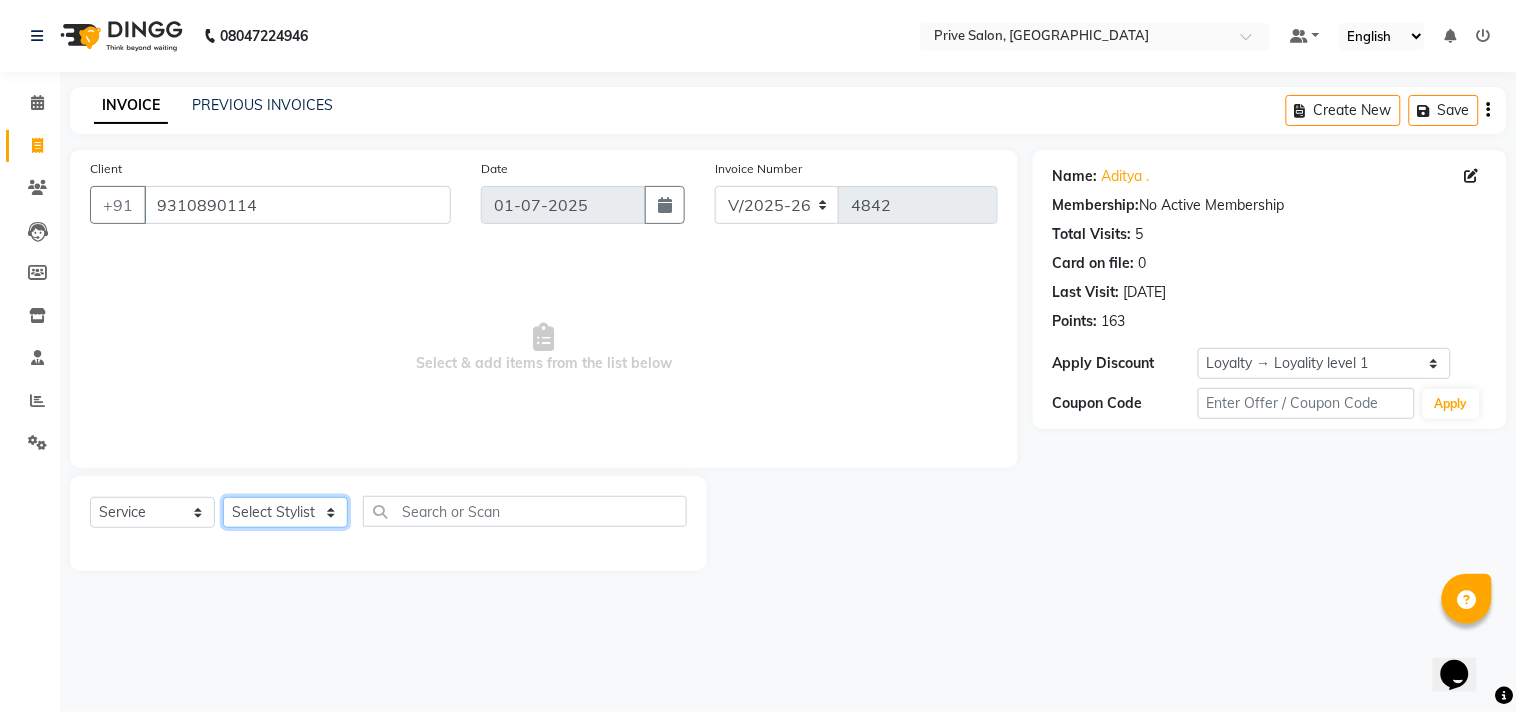 click on "Select Stylist amit ARJUN [PERSON_NAME] [PERSON_NAME] GOLU [PERSON_NAME] isha [PERSON_NAME] Manager [PERSON_NAME] [PERSON_NAME] [PERSON_NAME] [PERSON_NAME] [PERSON_NAME] vikas" 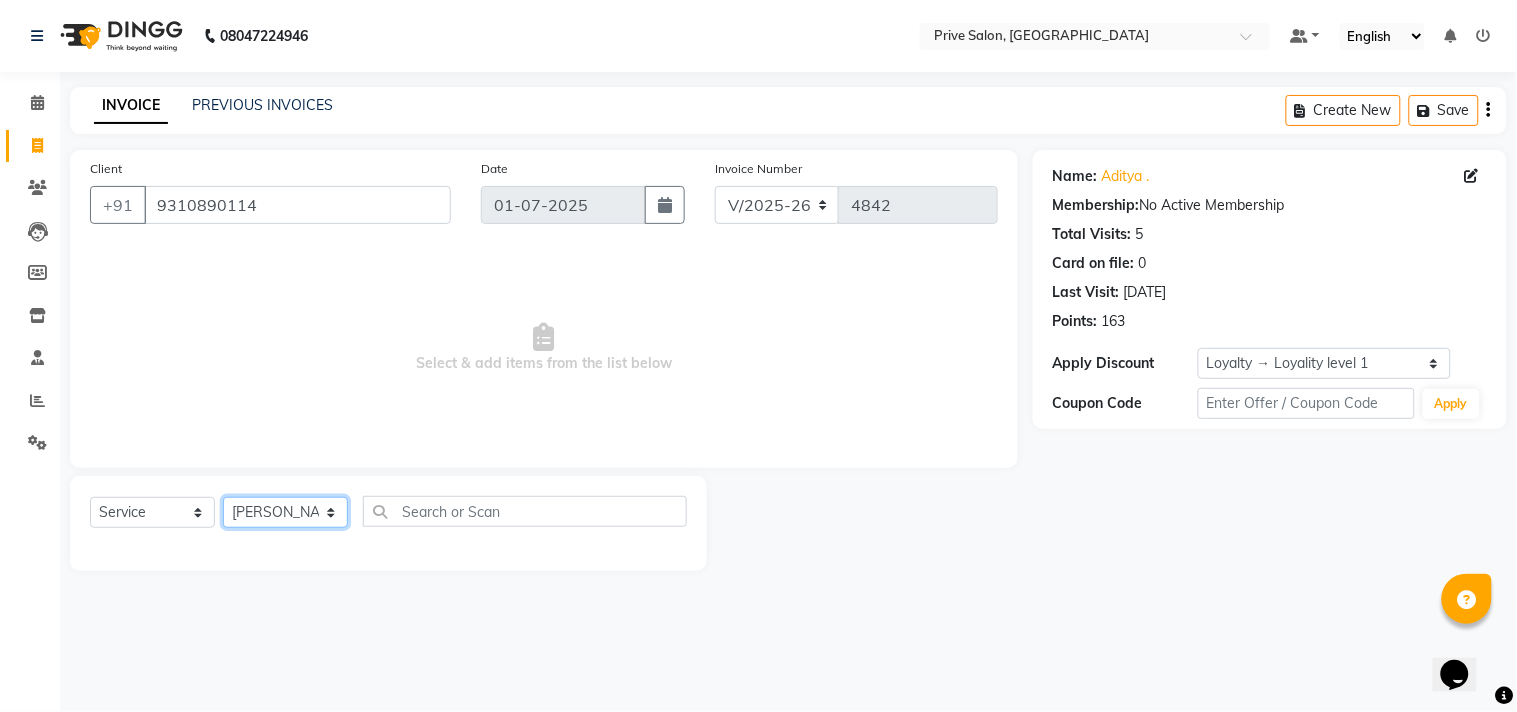 click on "Select Stylist amit ARJUN [PERSON_NAME] [PERSON_NAME] GOLU [PERSON_NAME] isha [PERSON_NAME] Manager [PERSON_NAME] [PERSON_NAME] [PERSON_NAME] [PERSON_NAME] [PERSON_NAME] vikas" 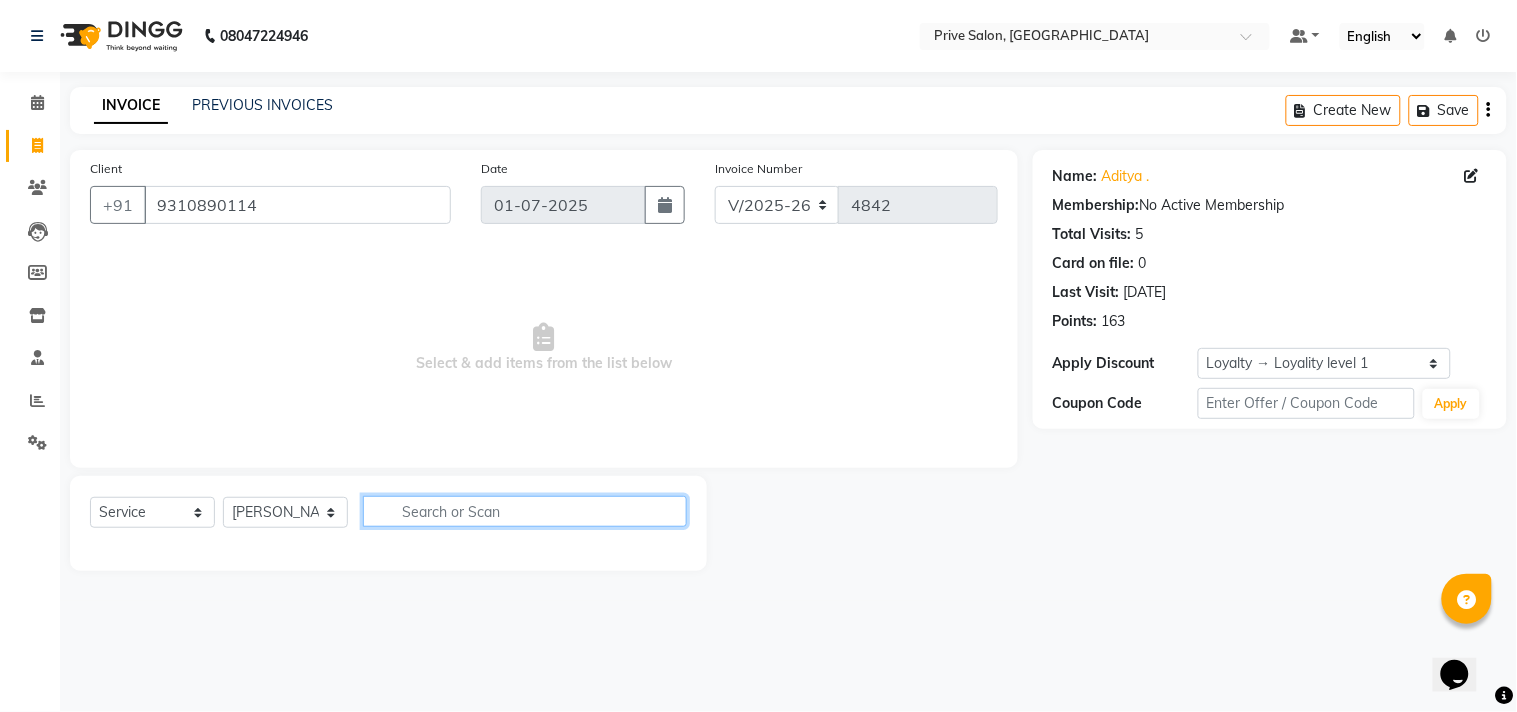 click 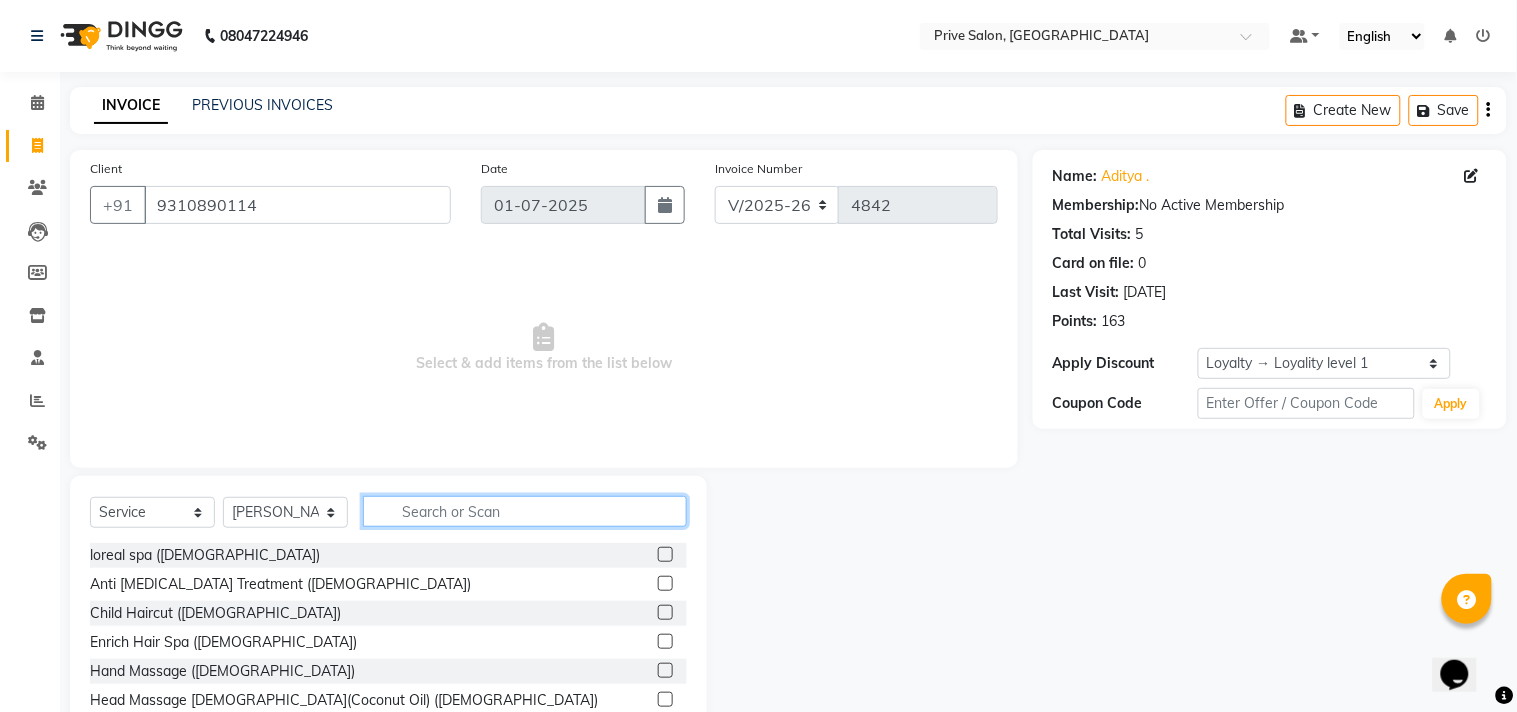 click 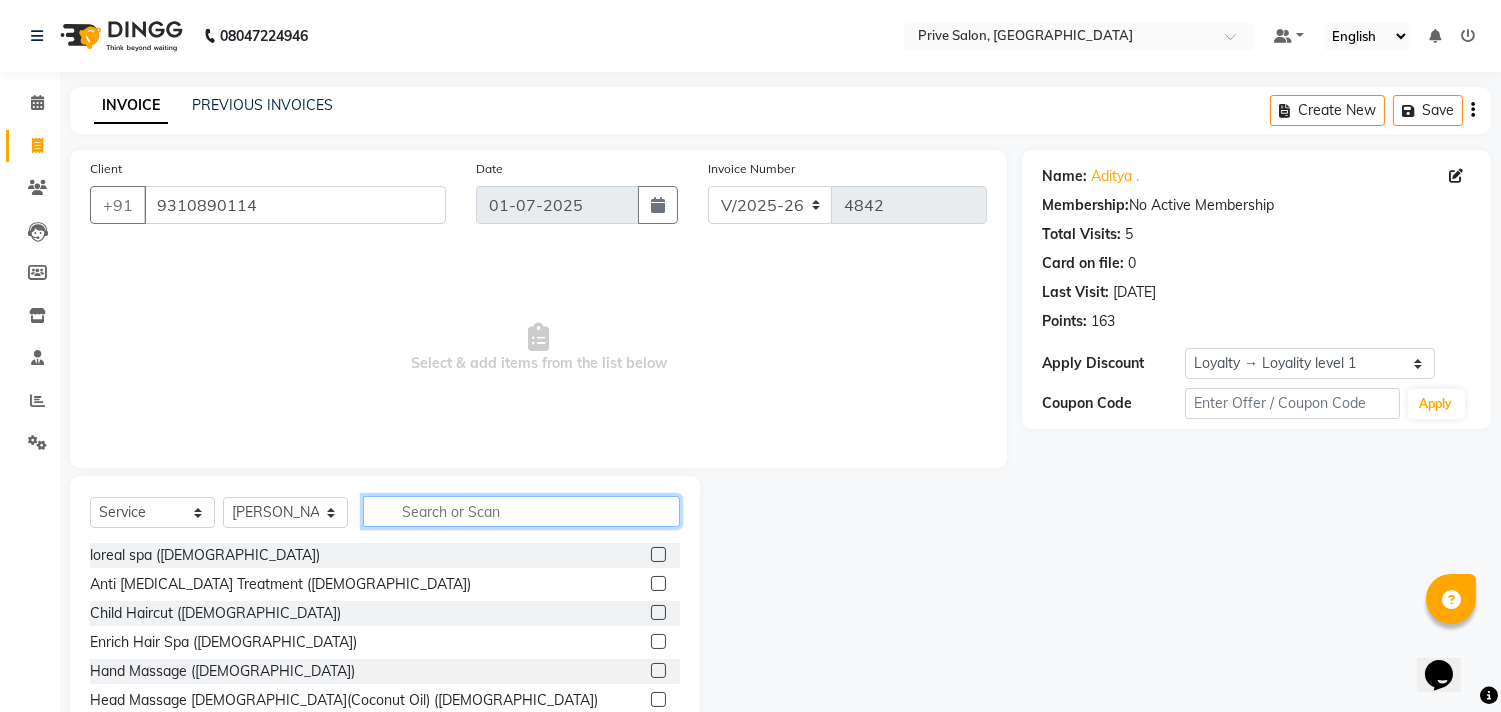click 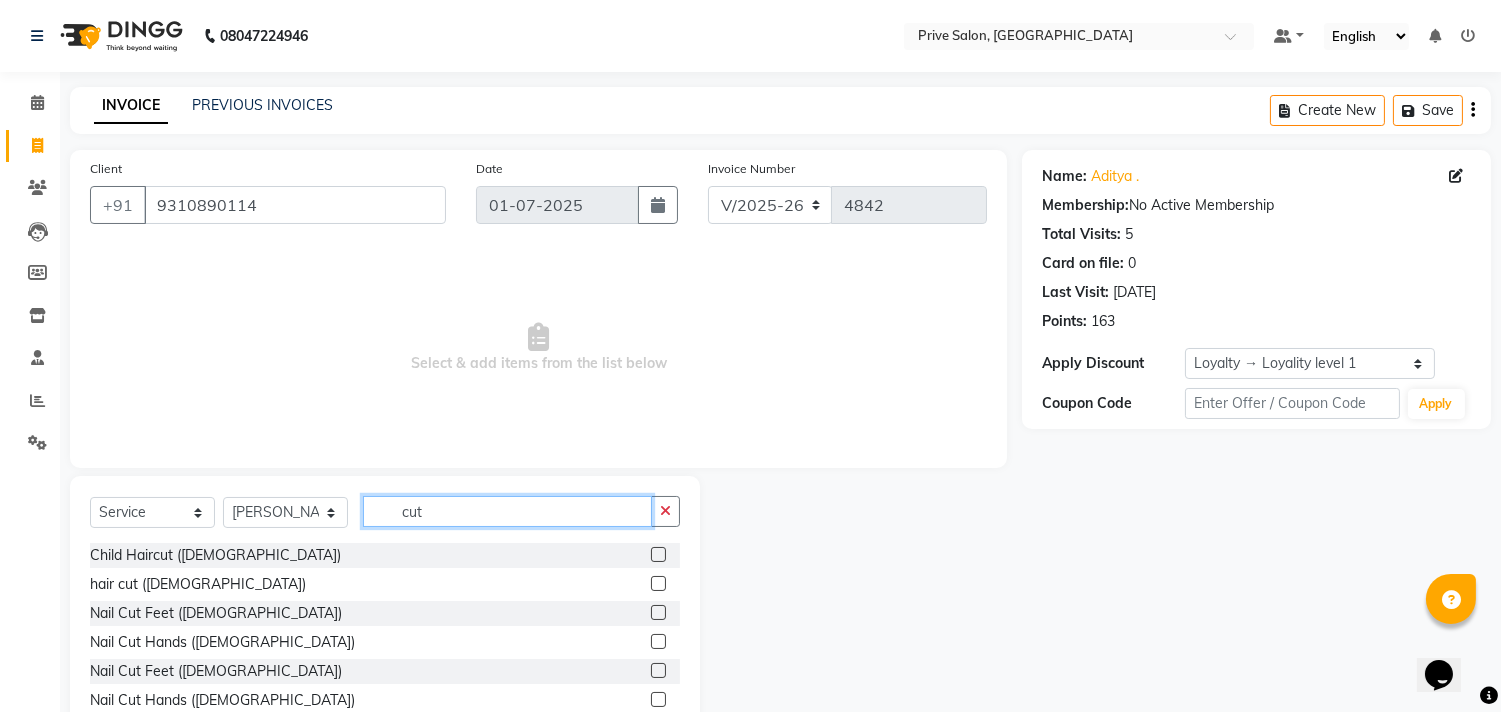 type on "cut" 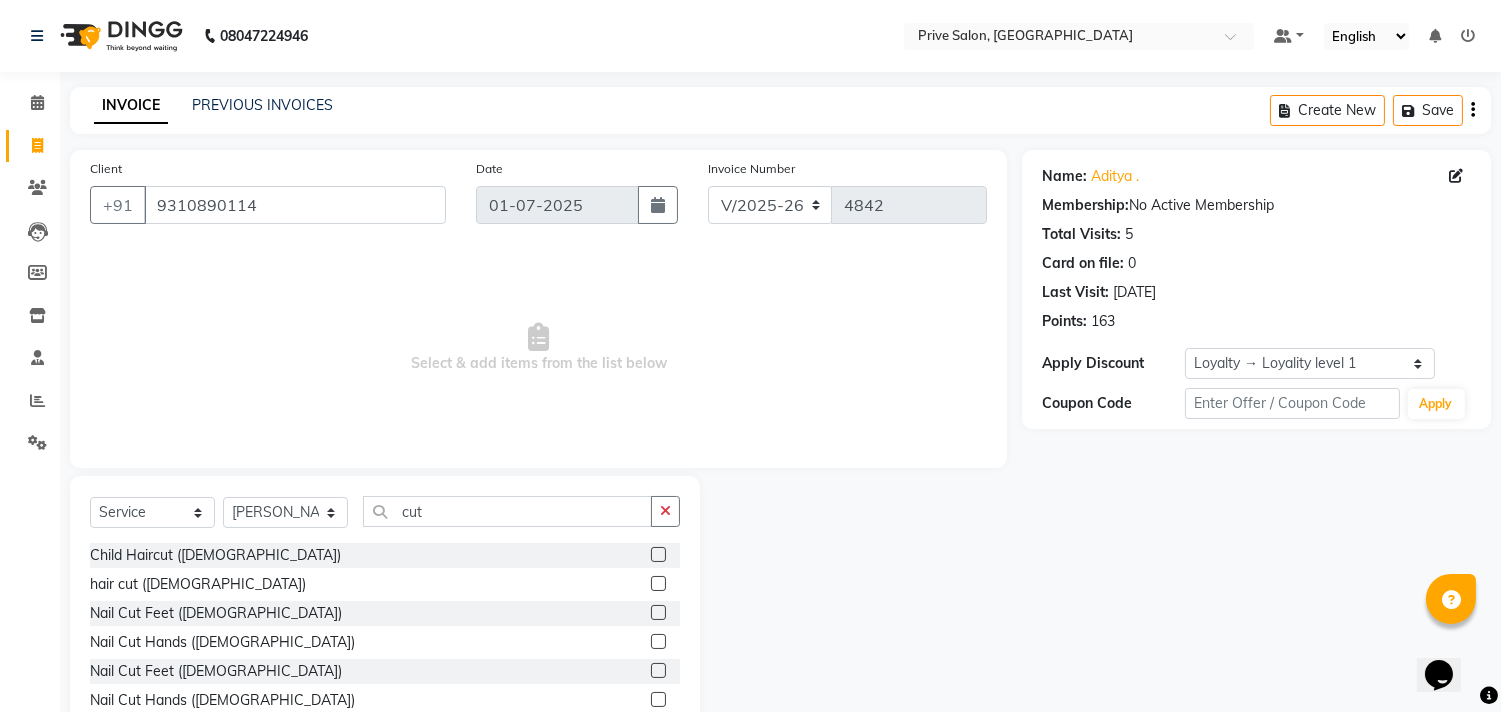 click 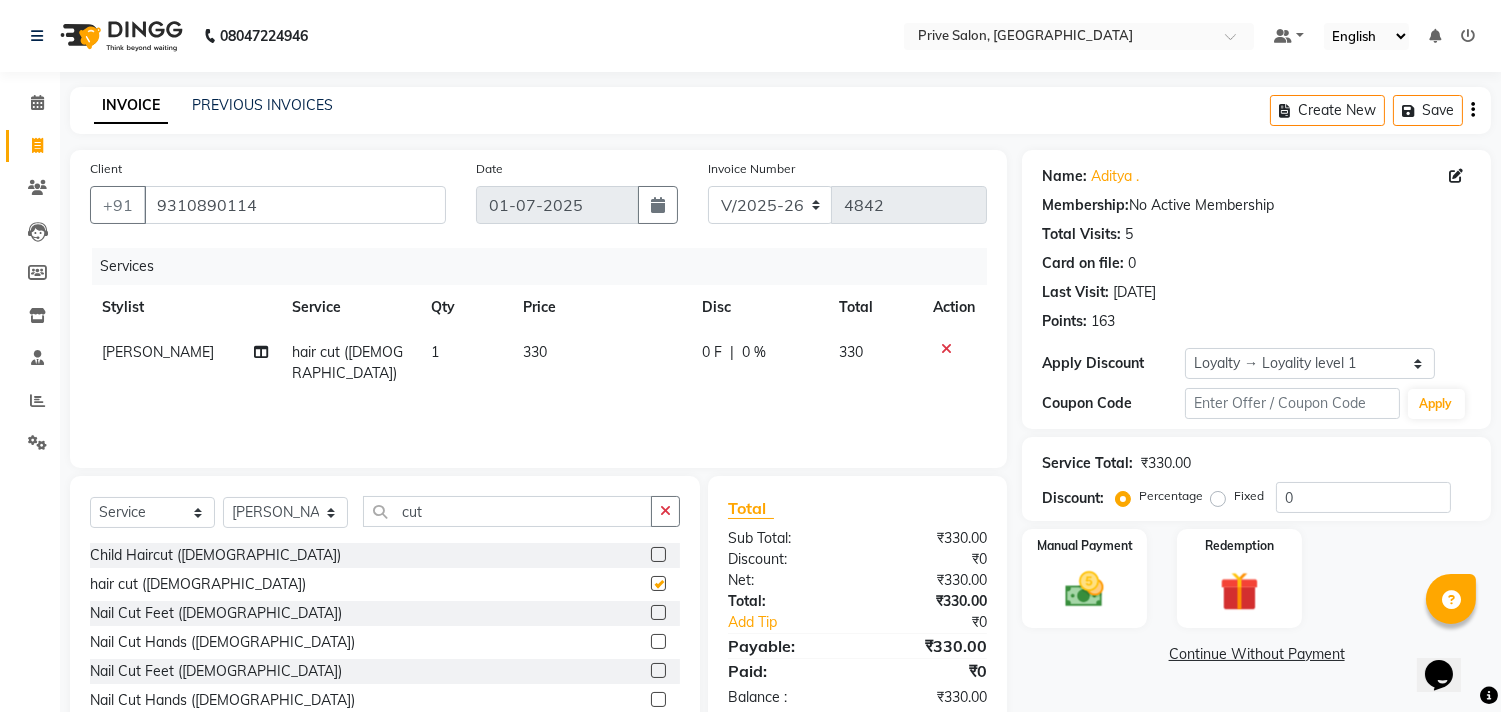 checkbox on "false" 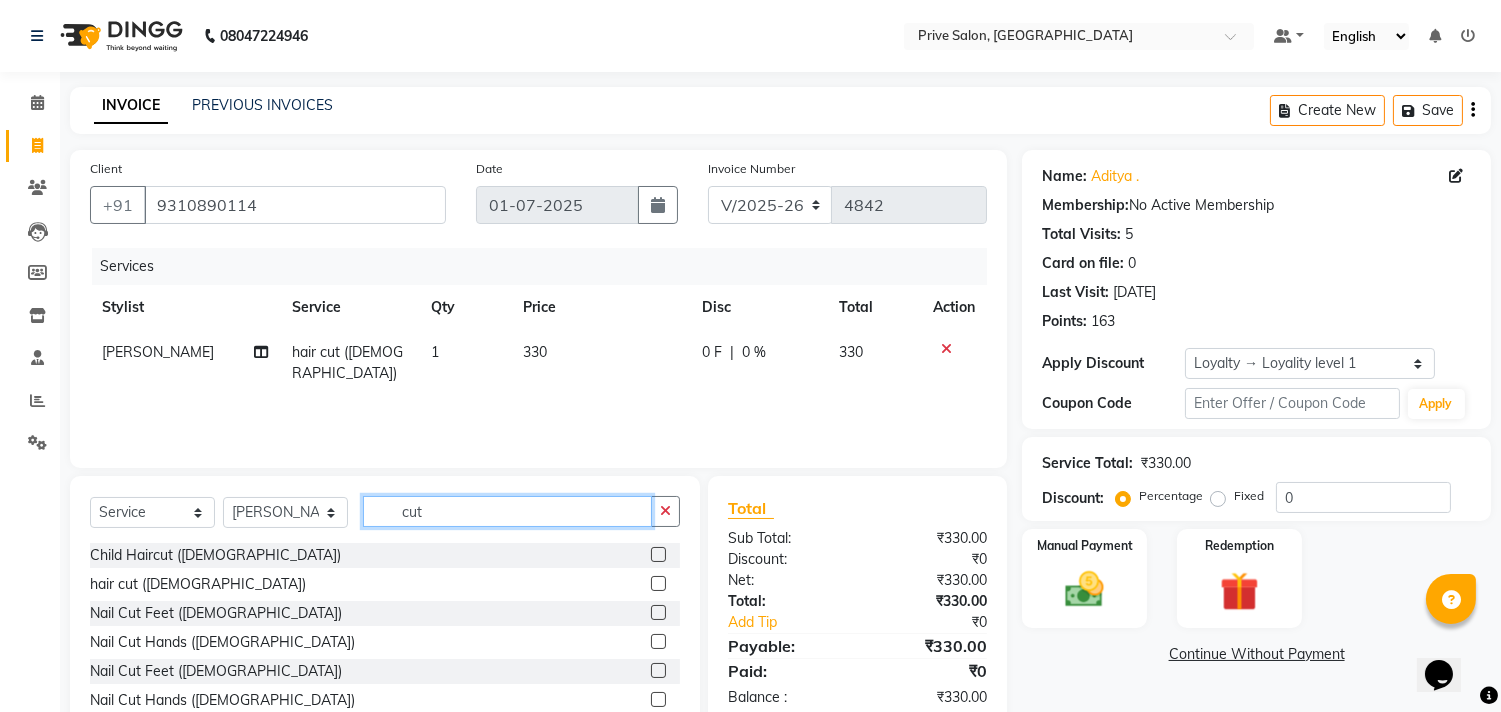 click on "cut" 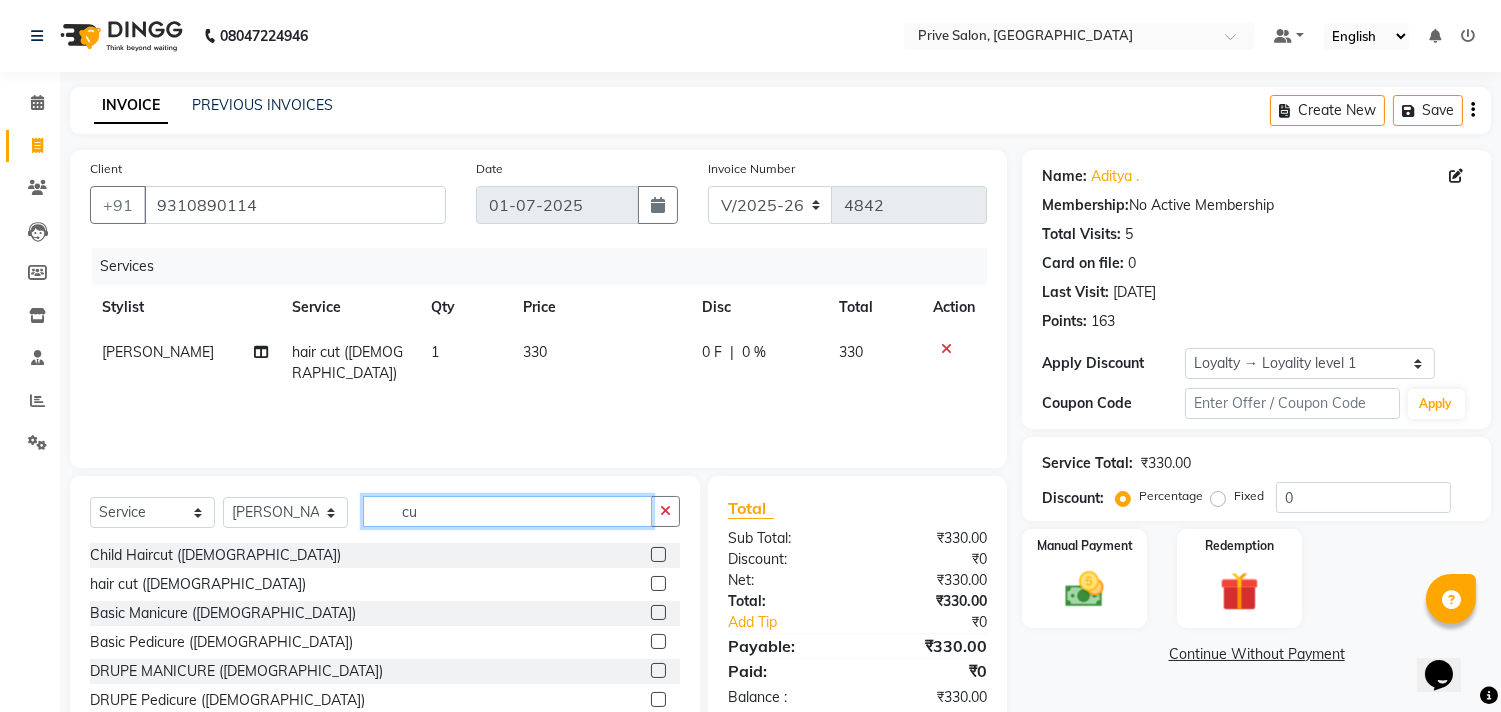 type on "c" 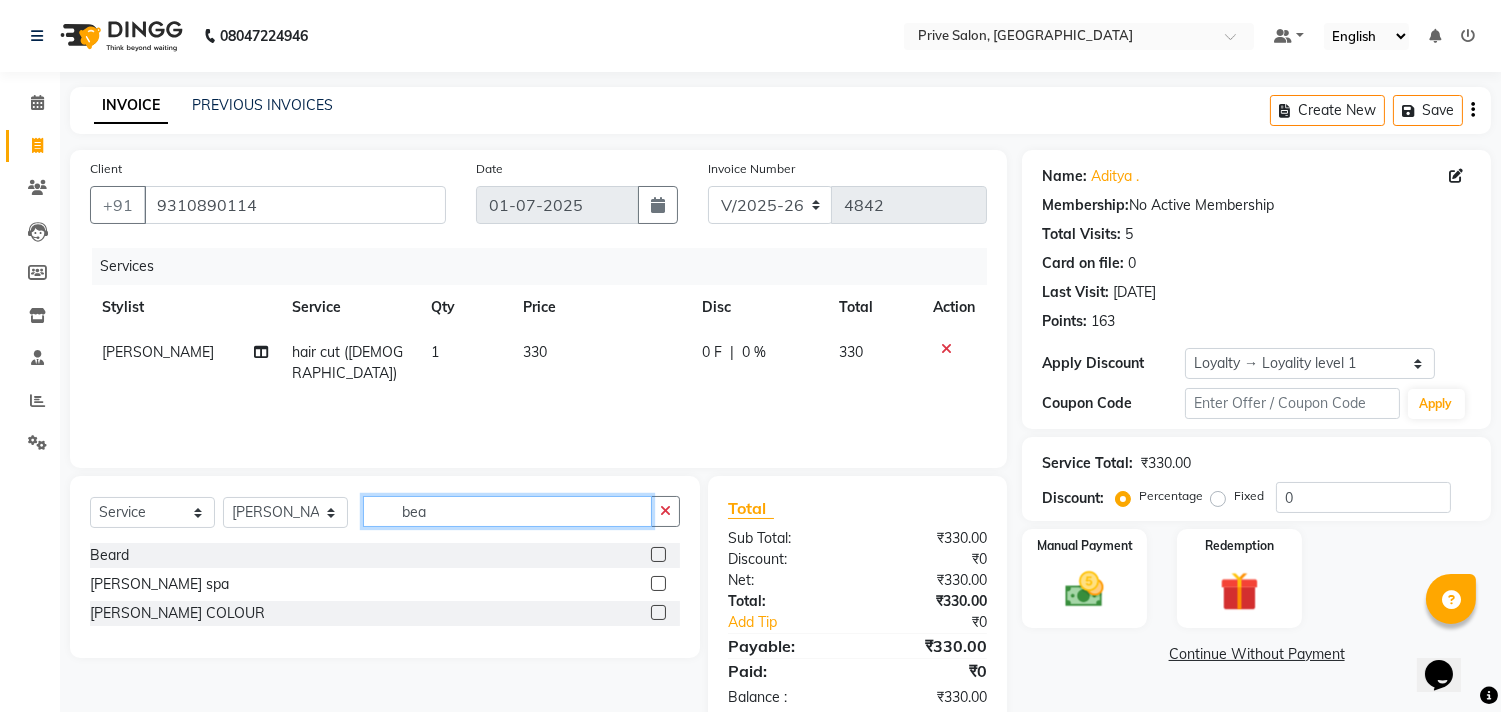 type on "bea" 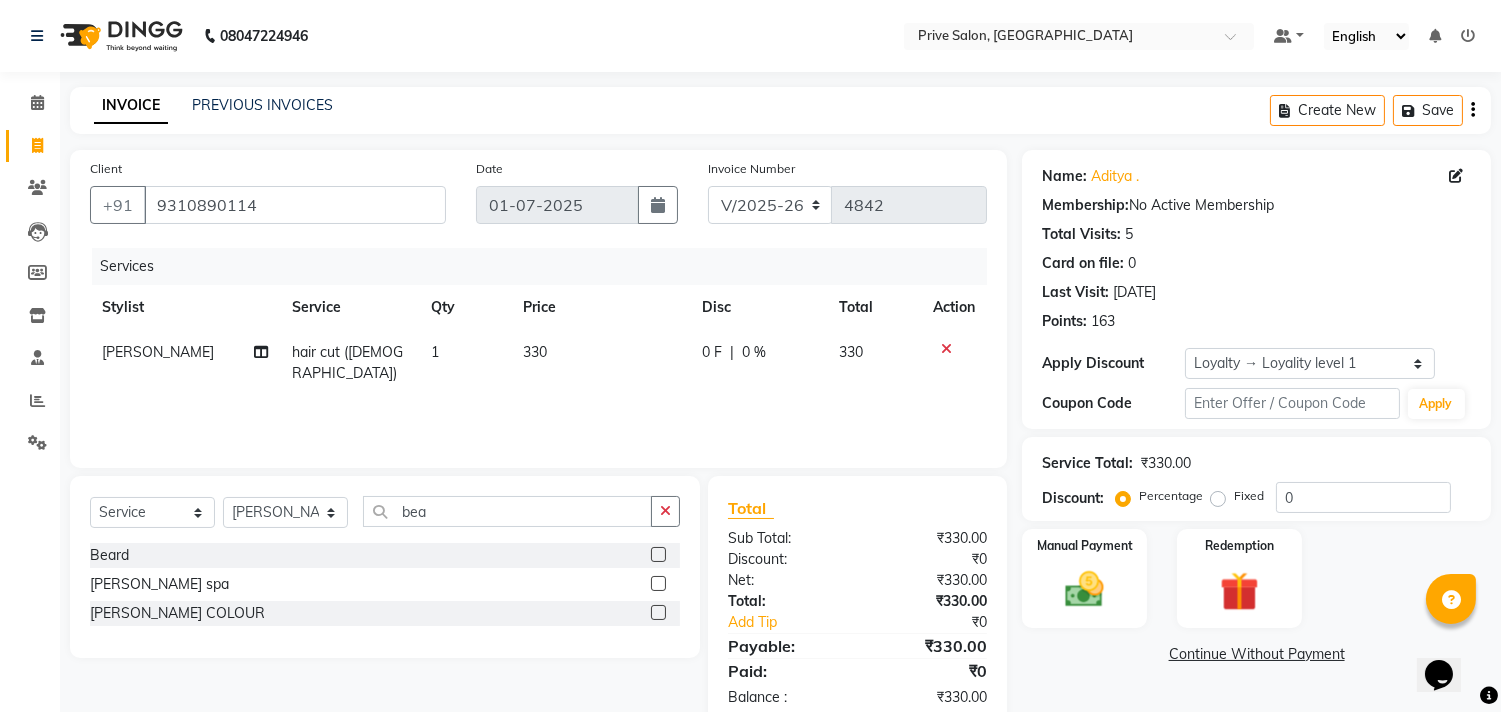 click 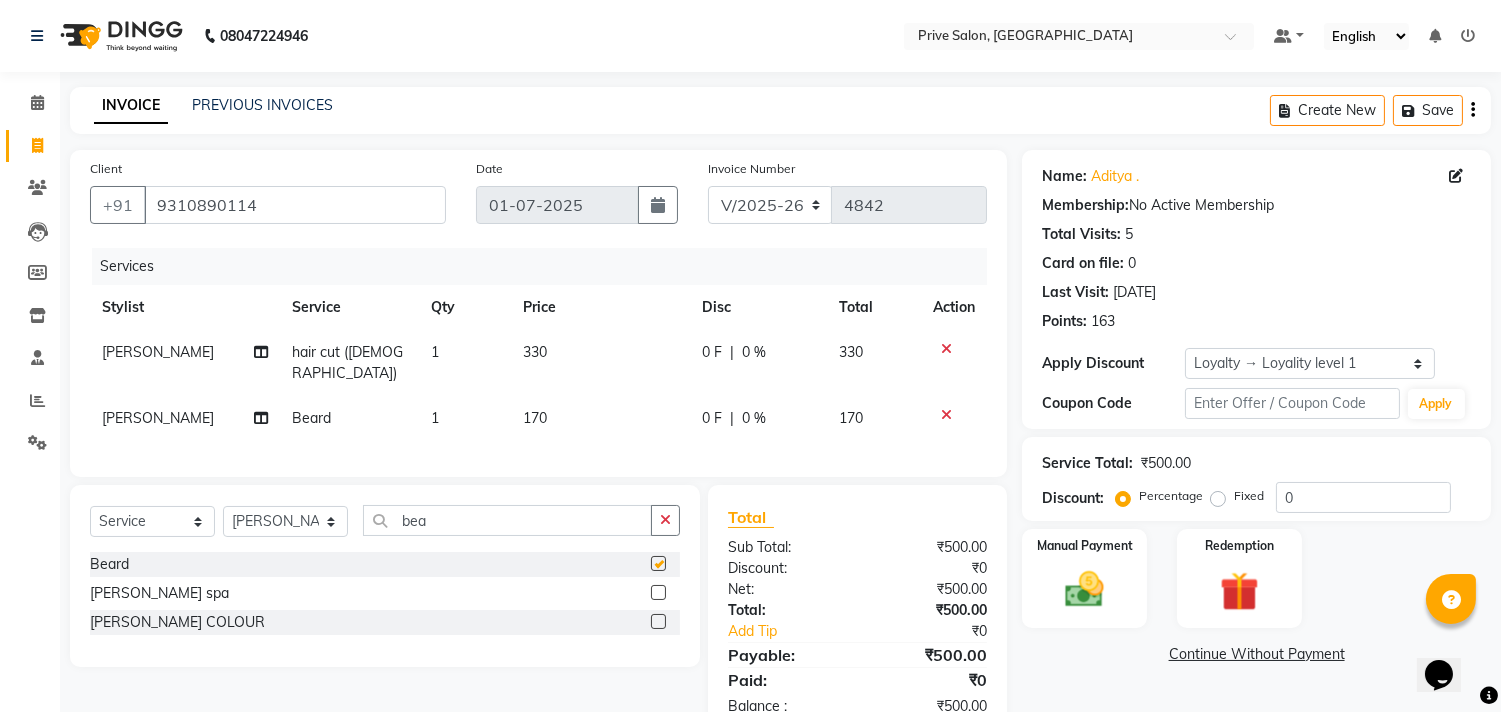 checkbox on "false" 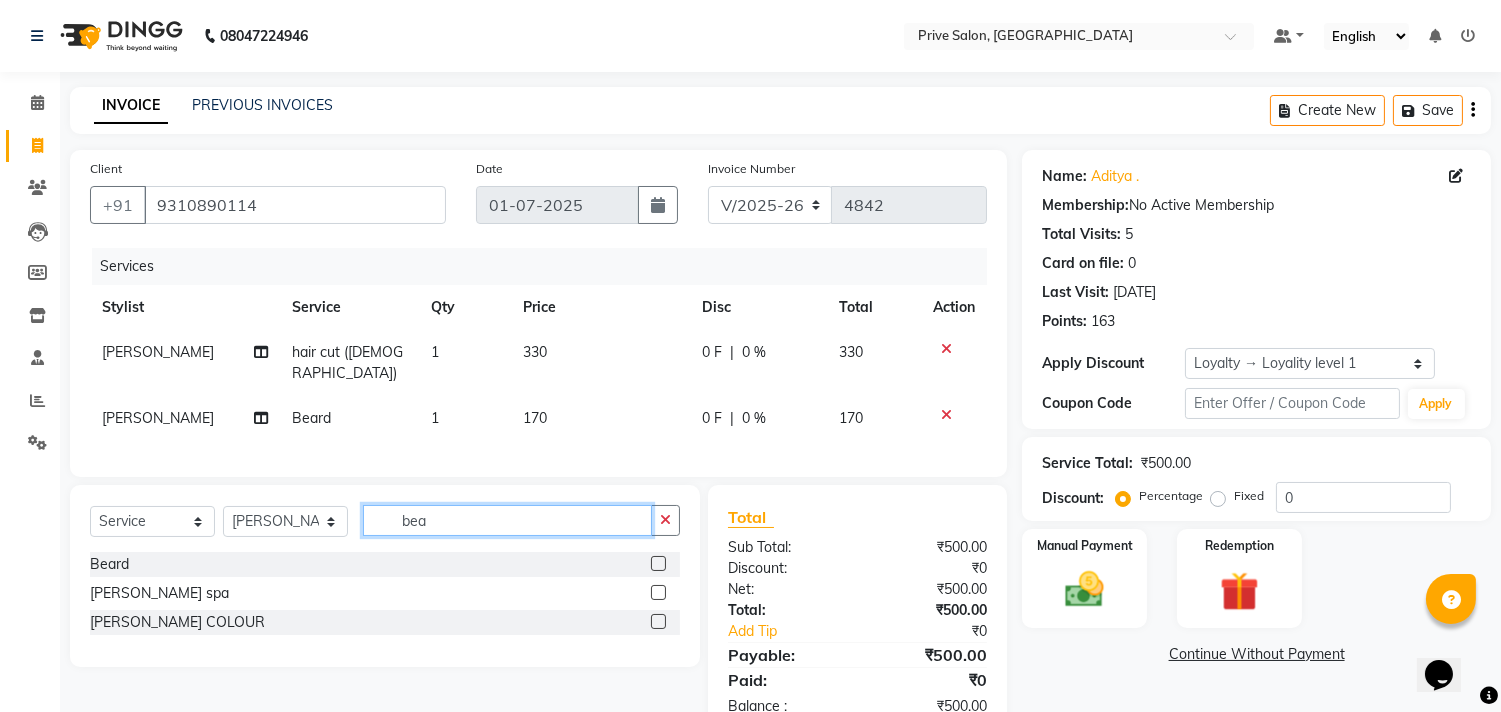 click on "bea" 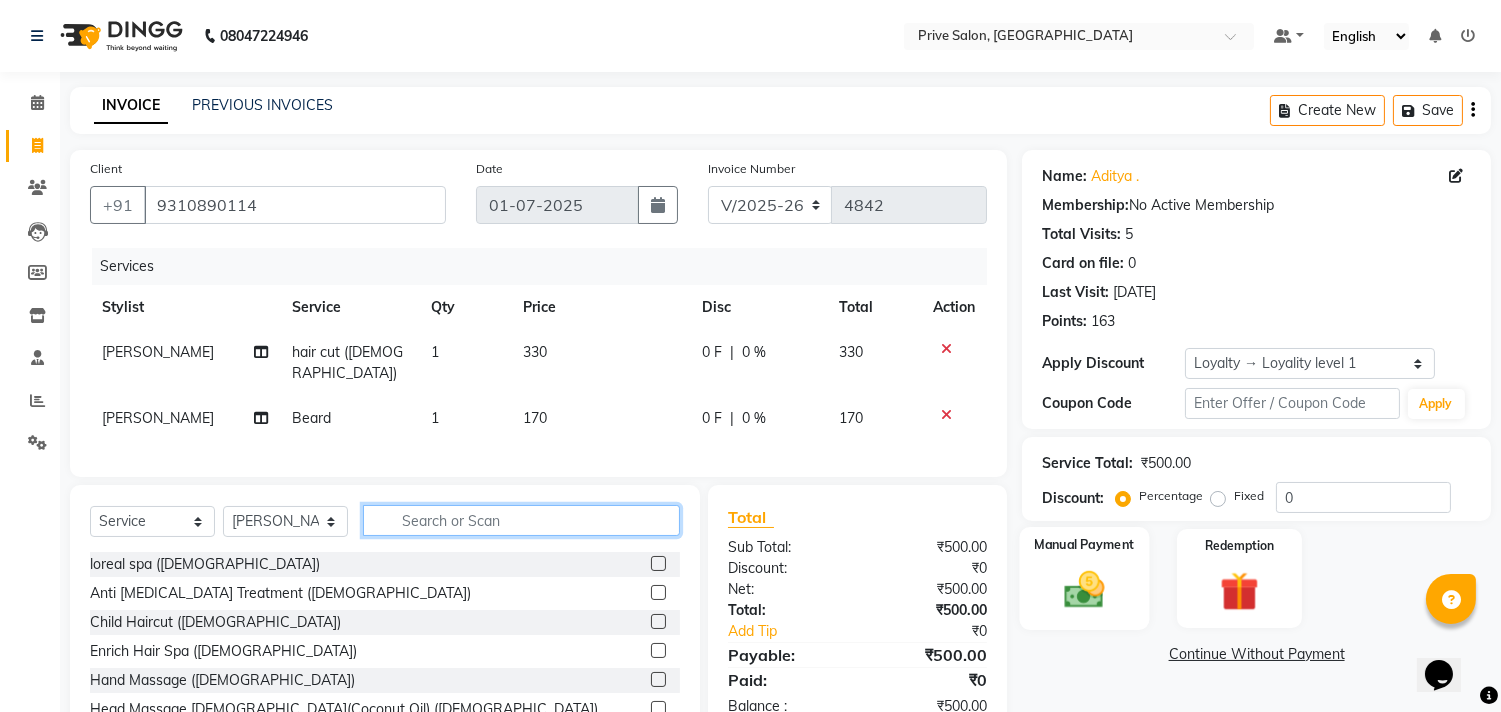 type 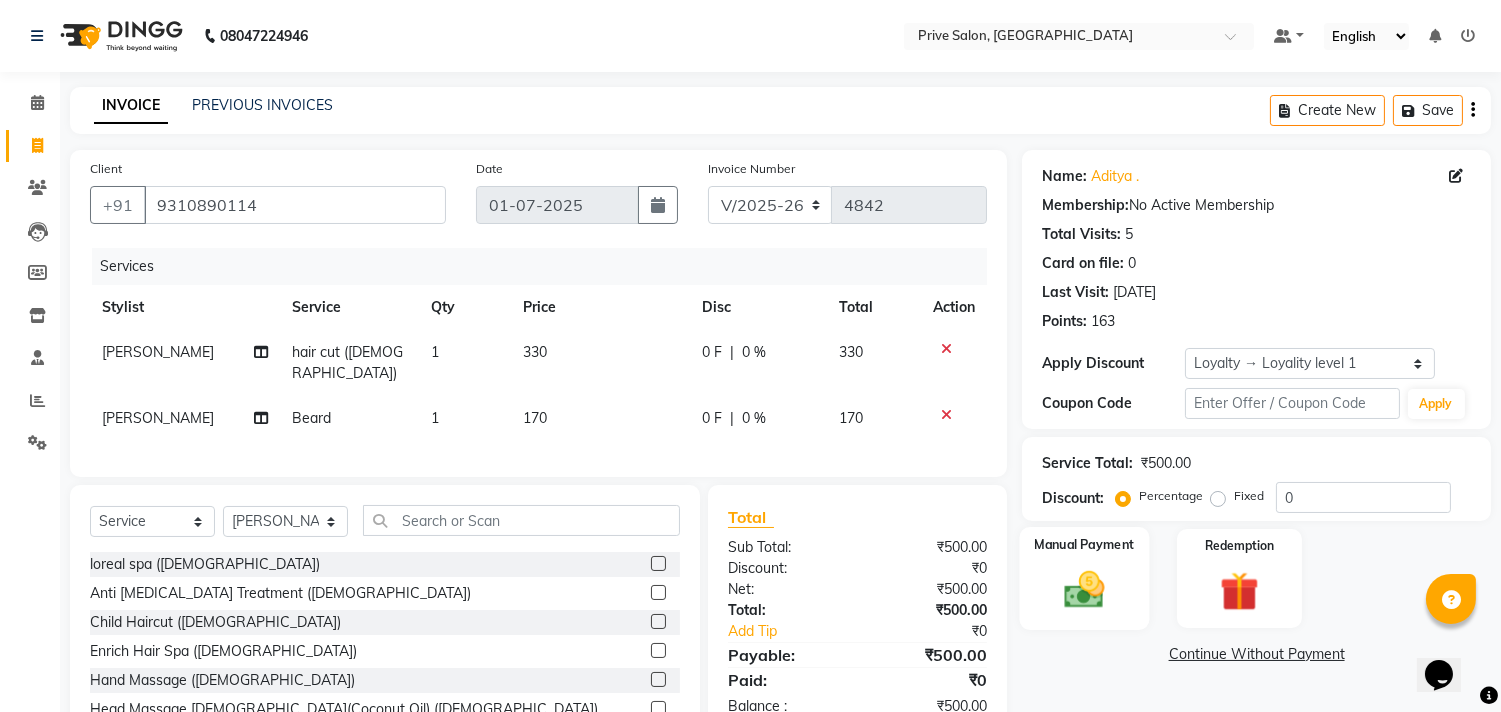 click 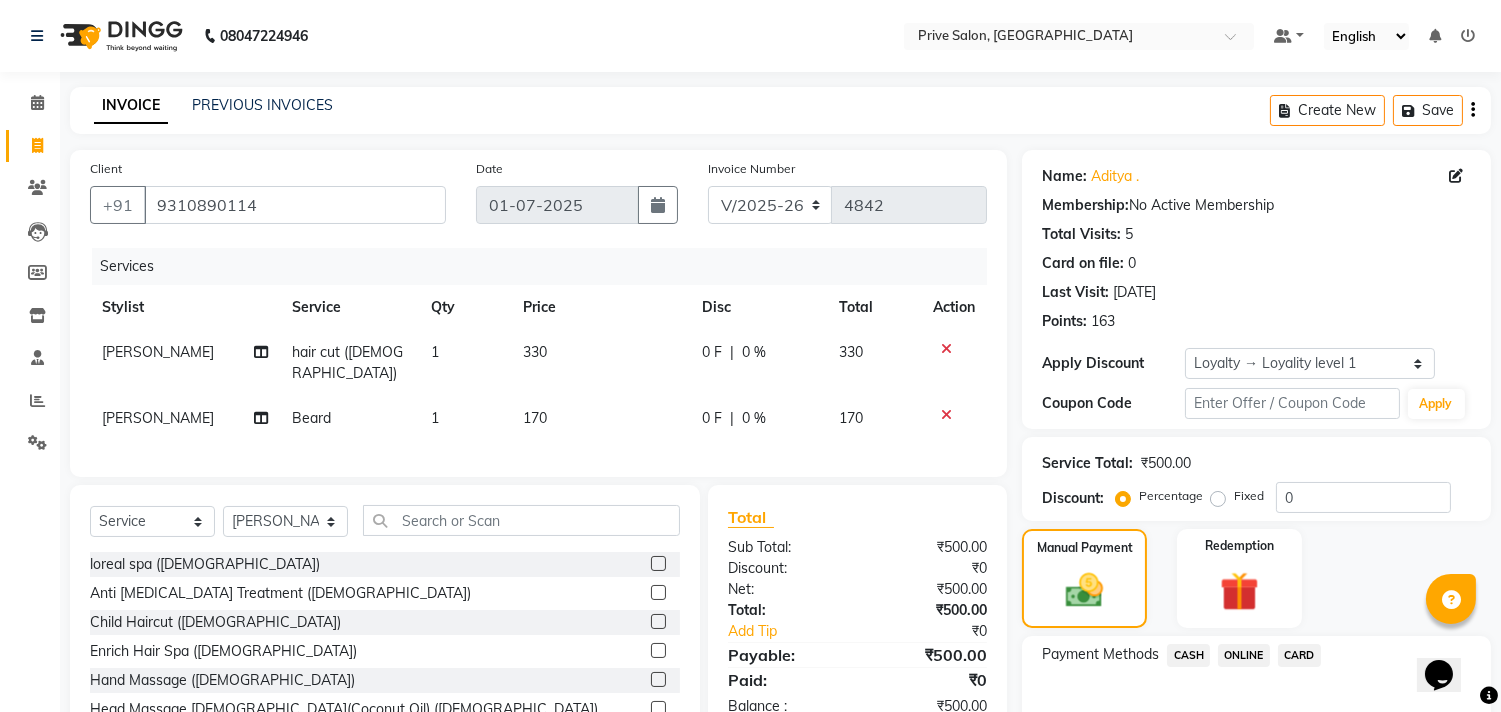 click on "CASH" 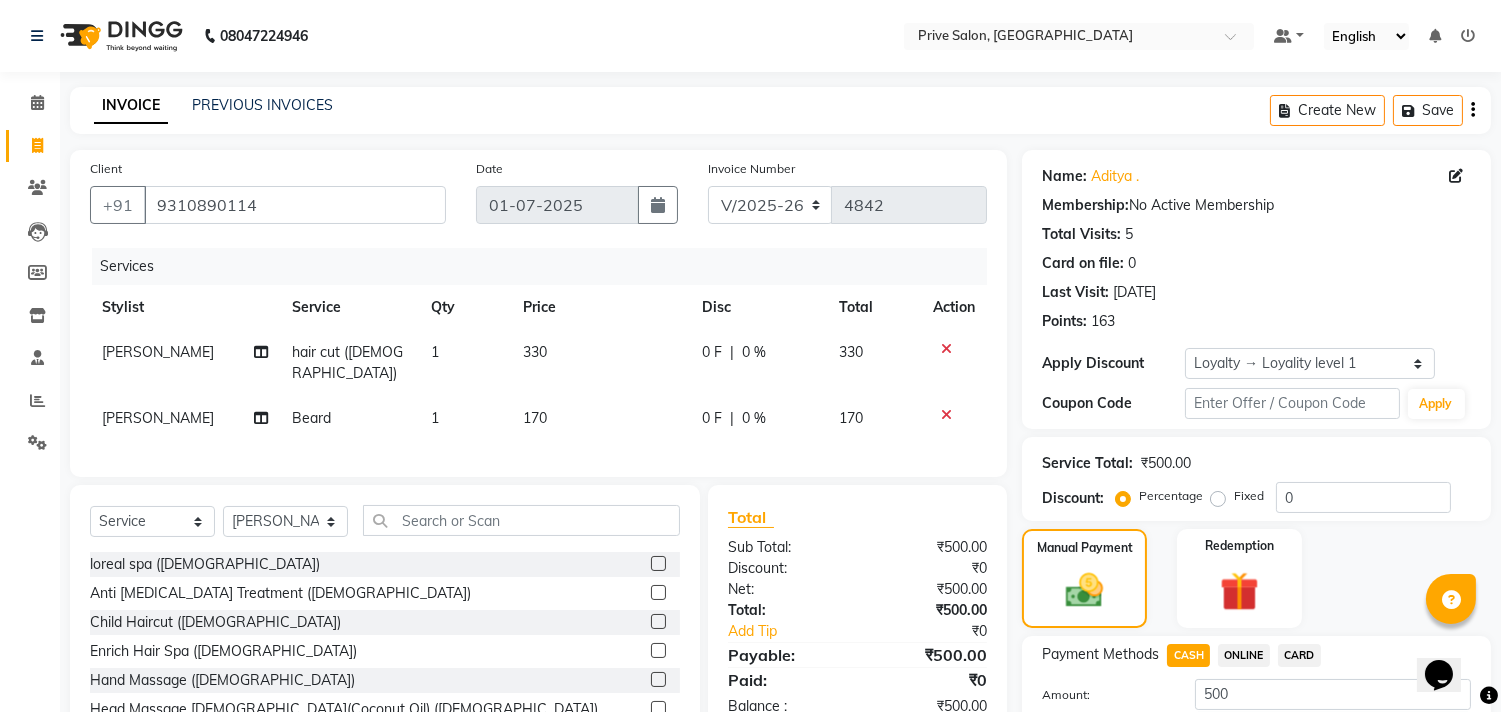 scroll, scrollTop: 143, scrollLeft: 0, axis: vertical 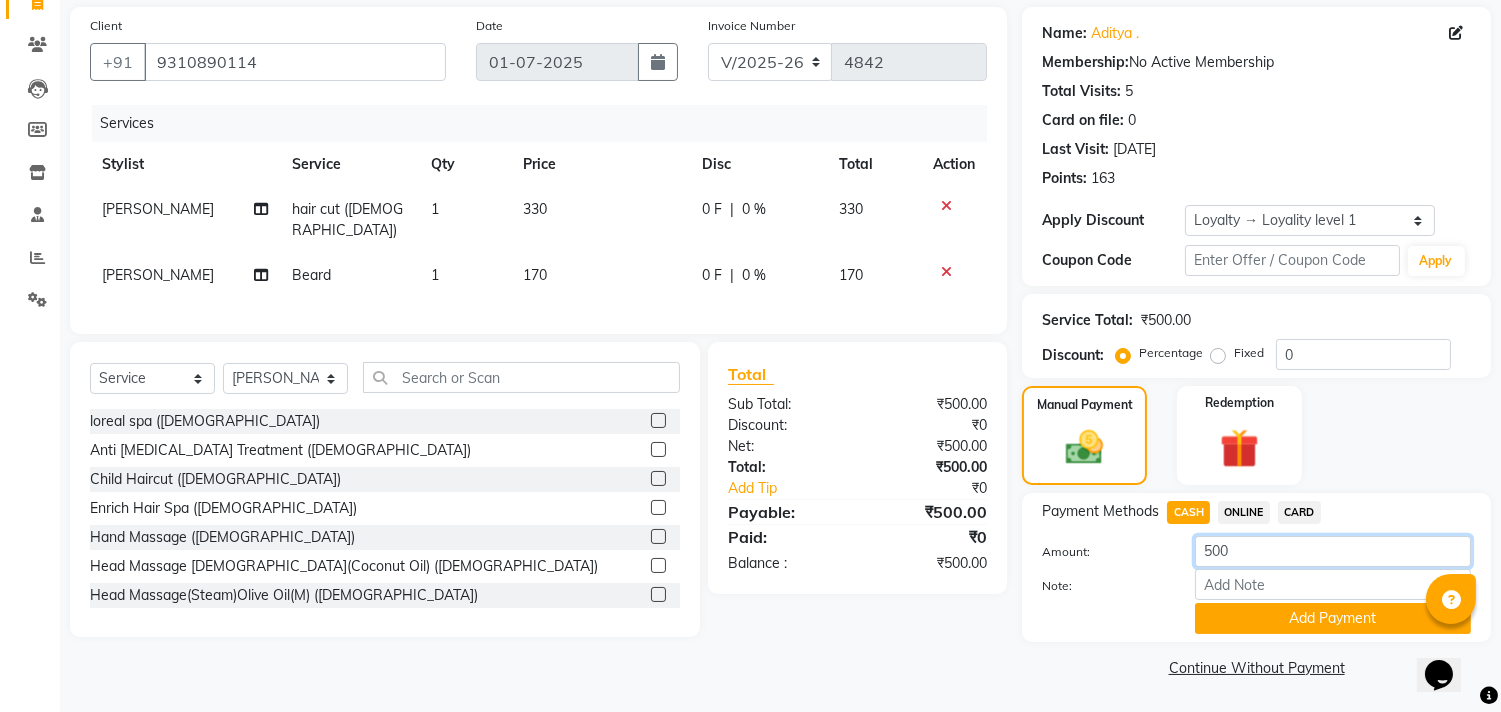 click on "500" 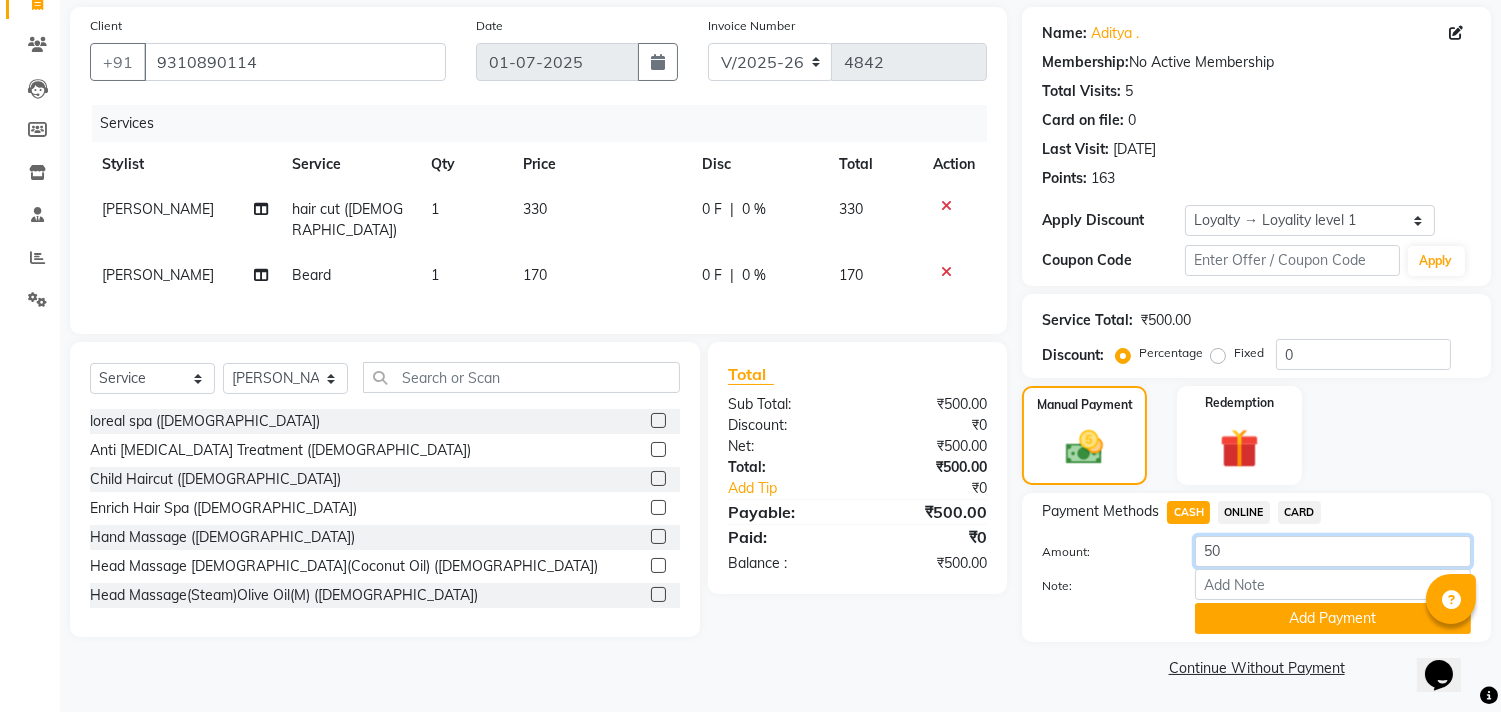 type on "5" 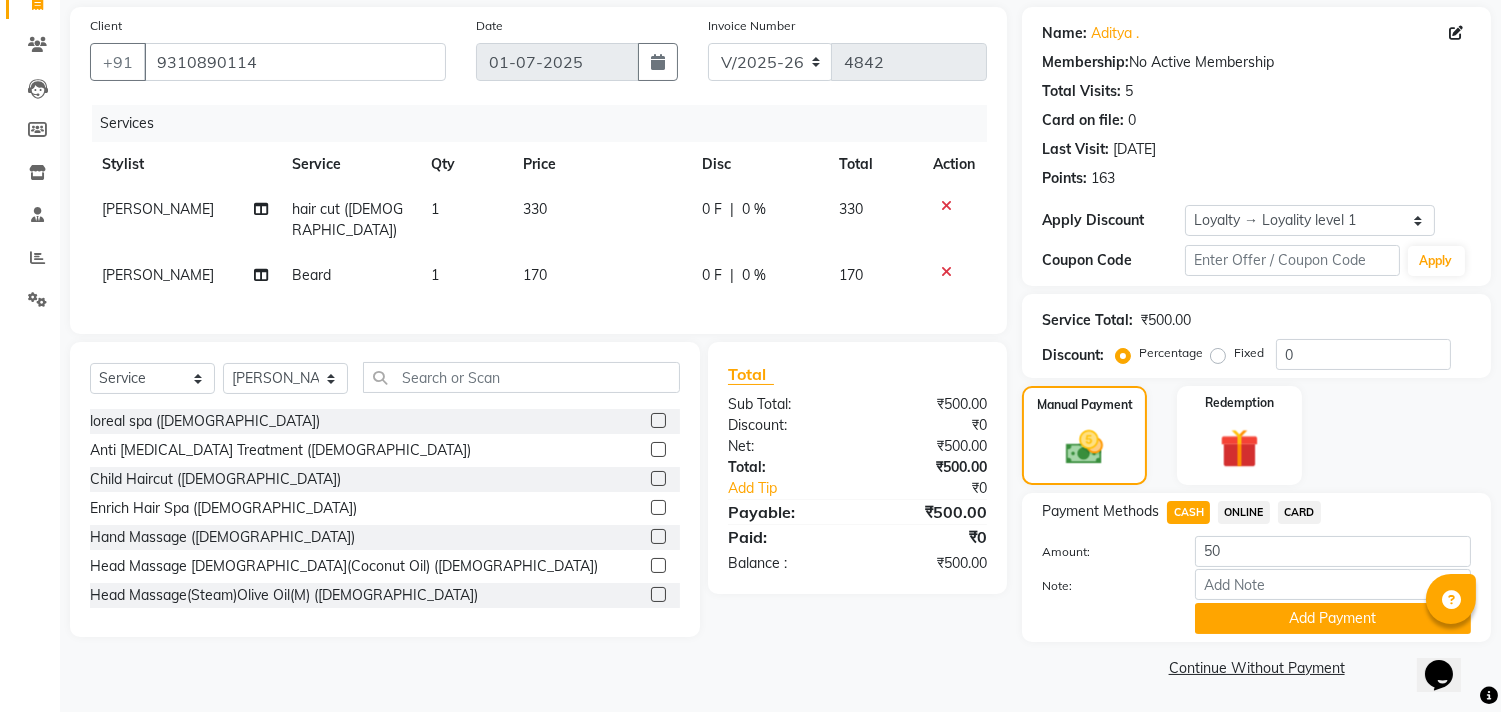 click on "ONLINE" 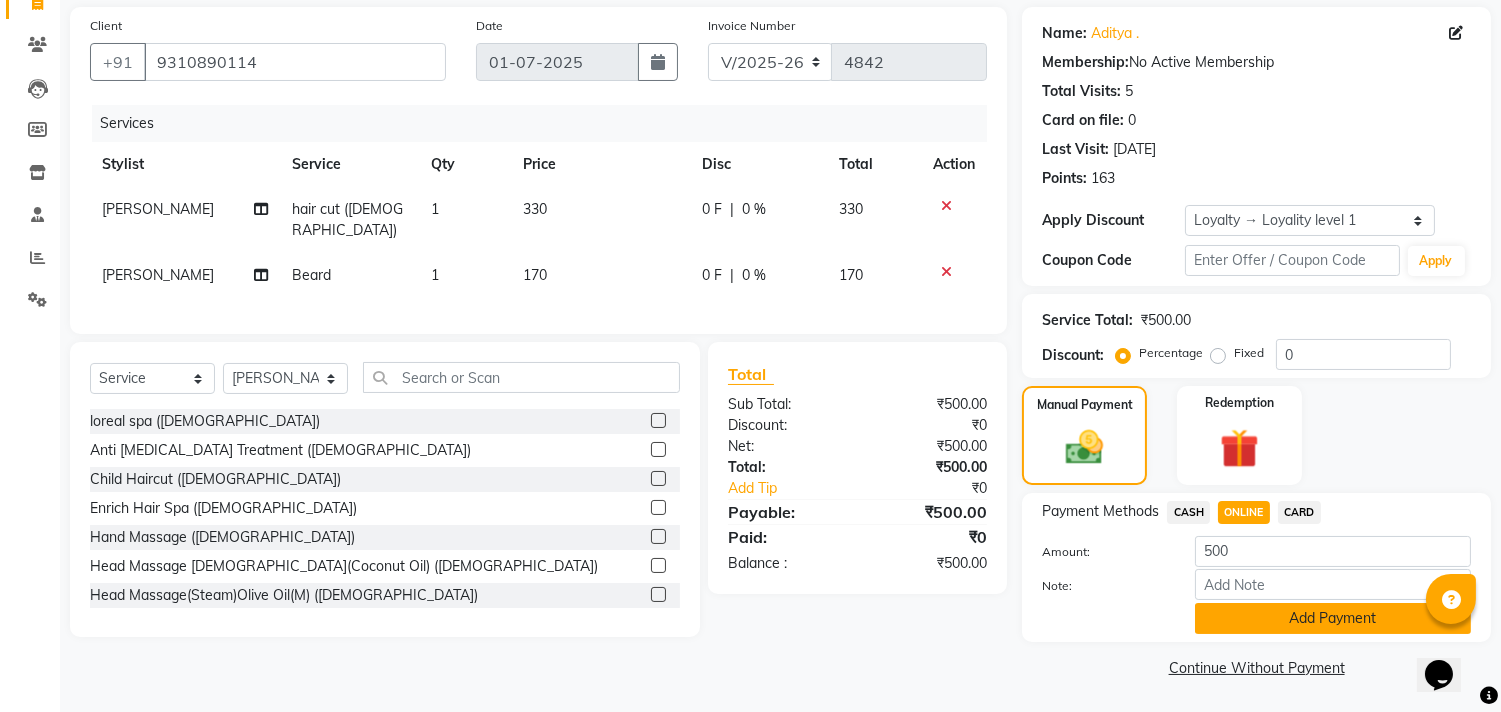 click on "Add Payment" 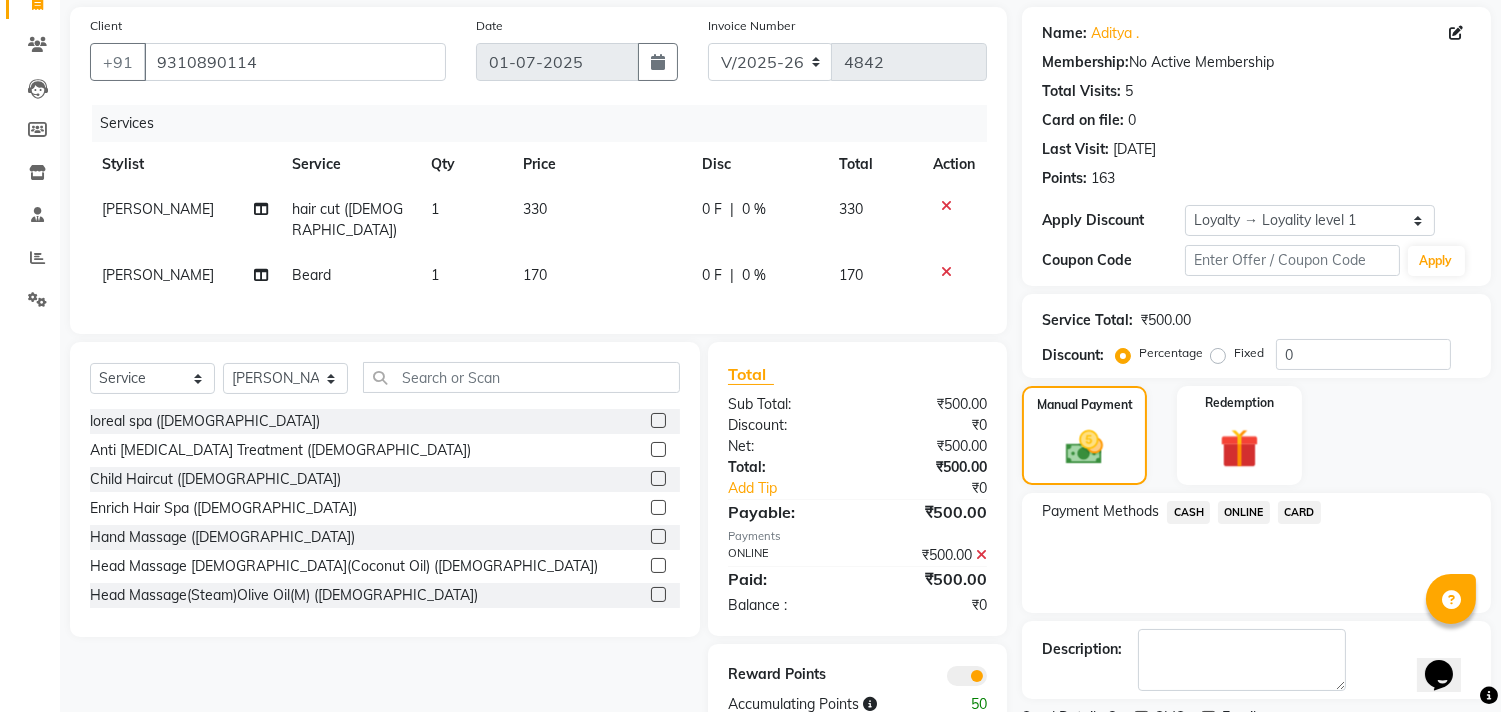 click 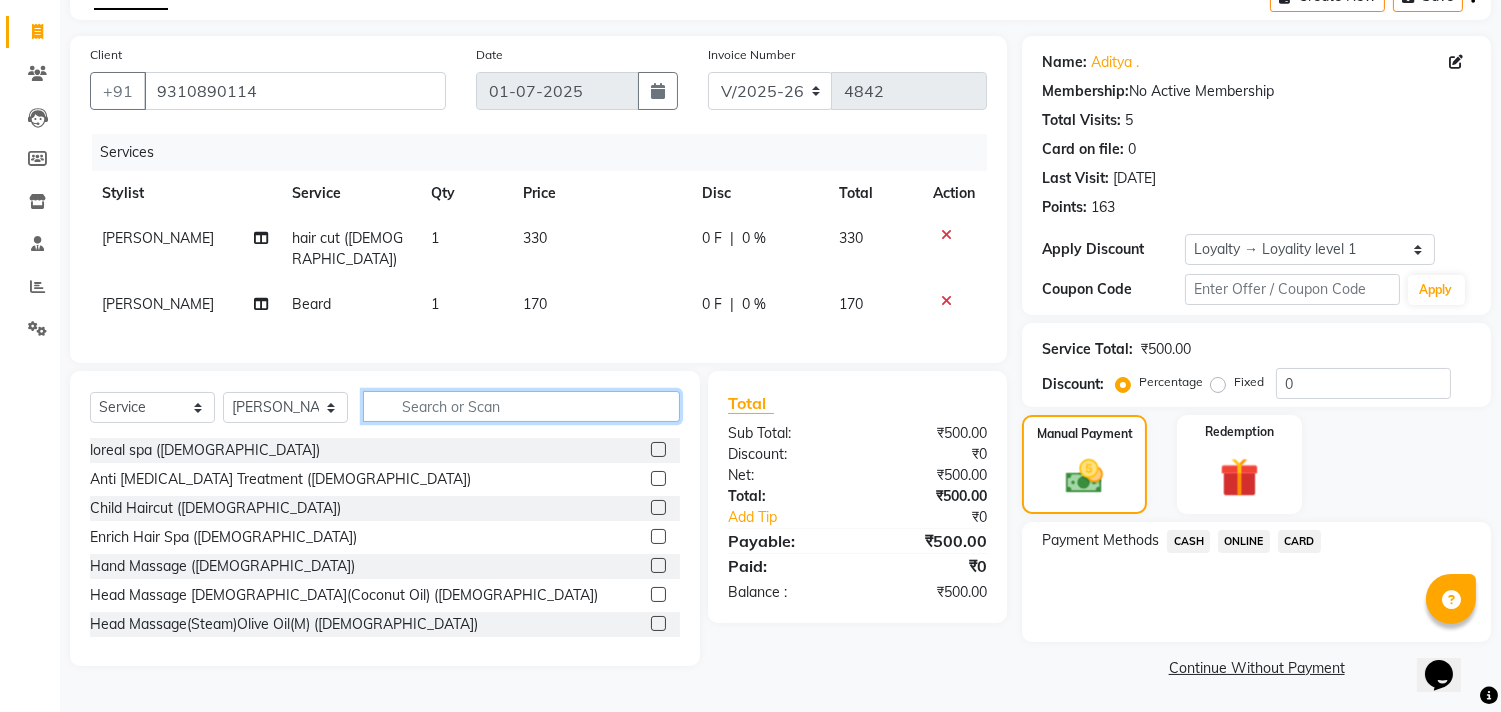click 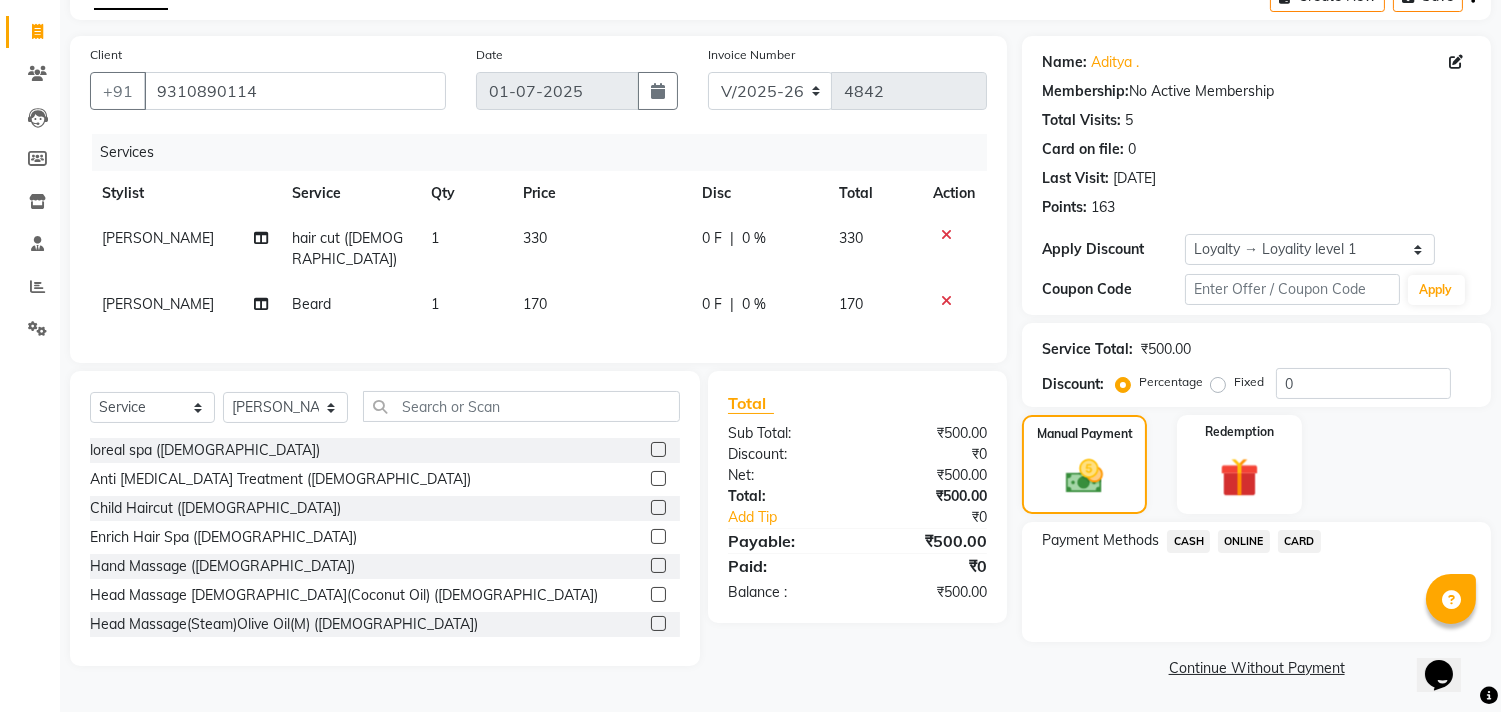 click on "CASH" 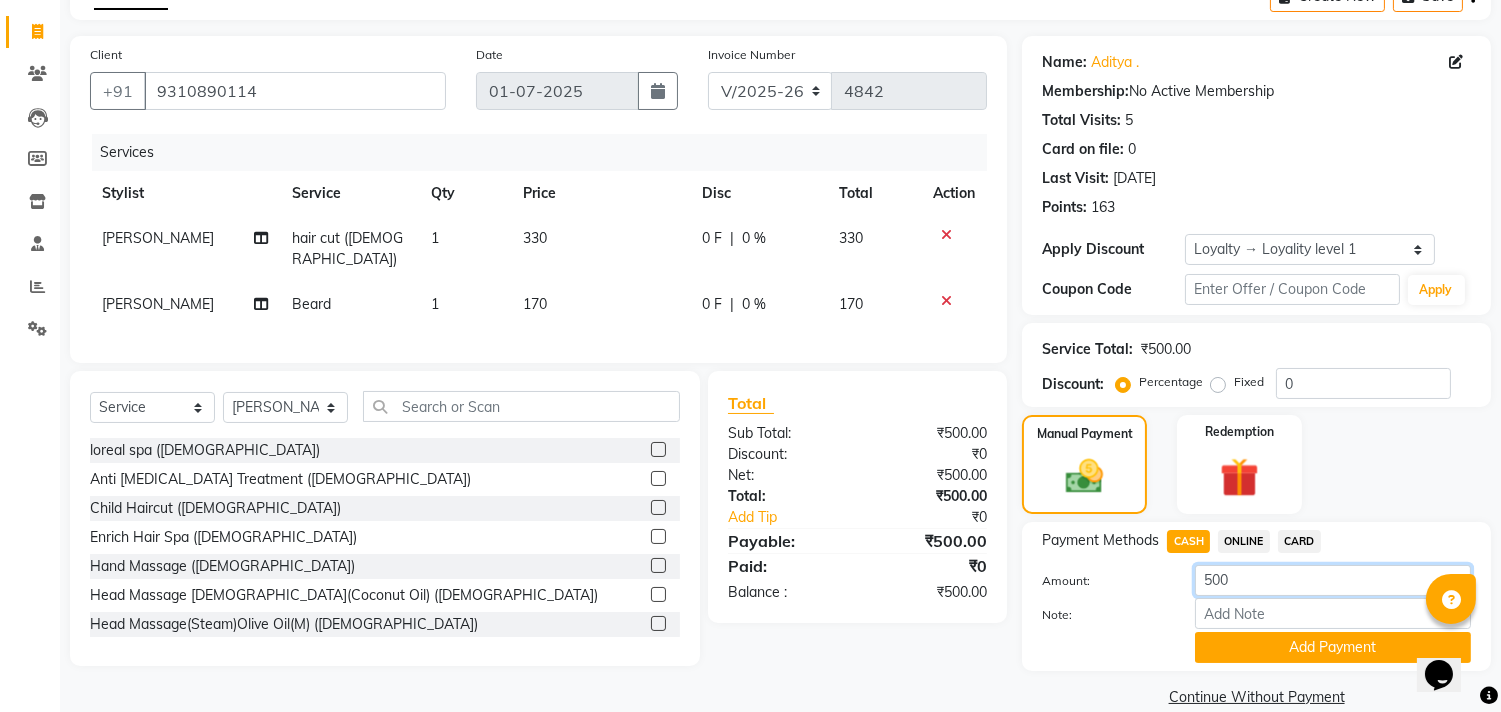 click on "500" 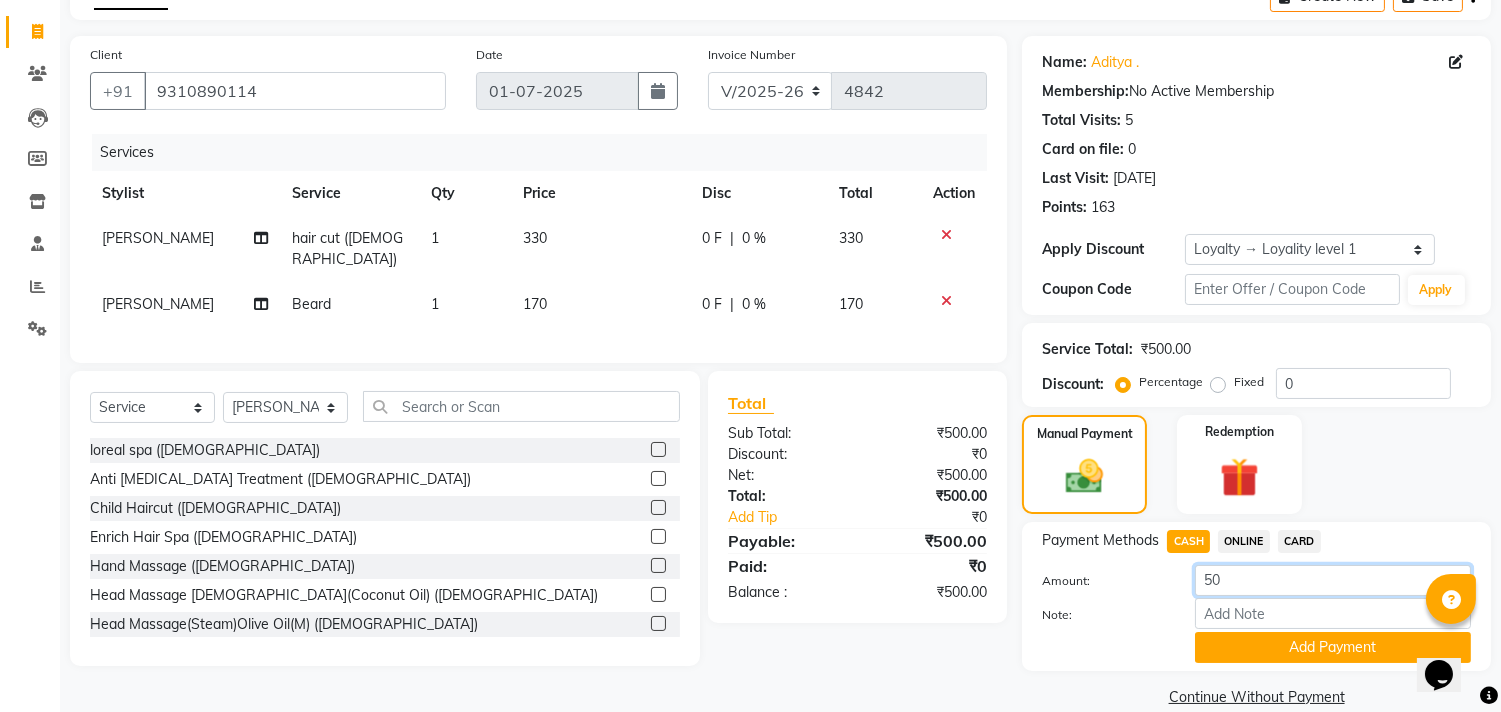 type on "5" 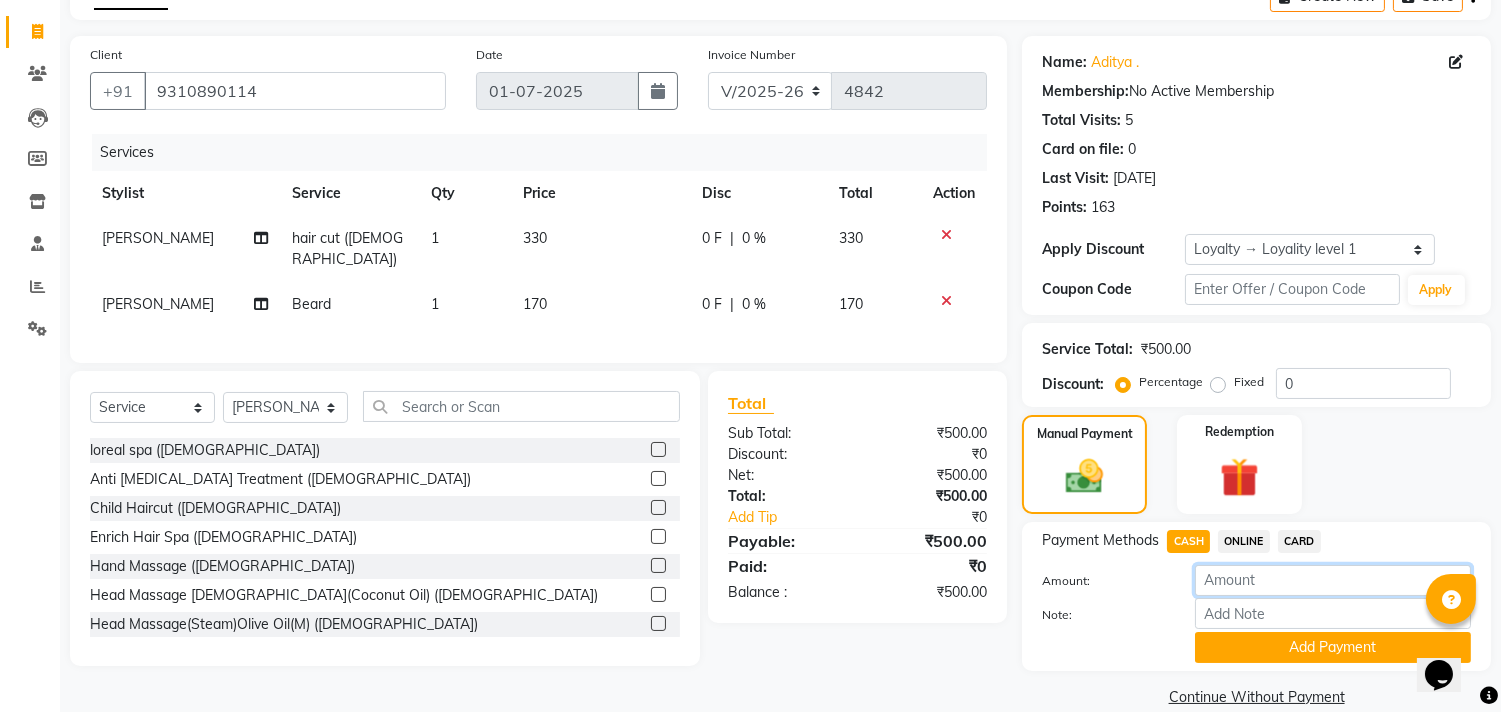 type on "5" 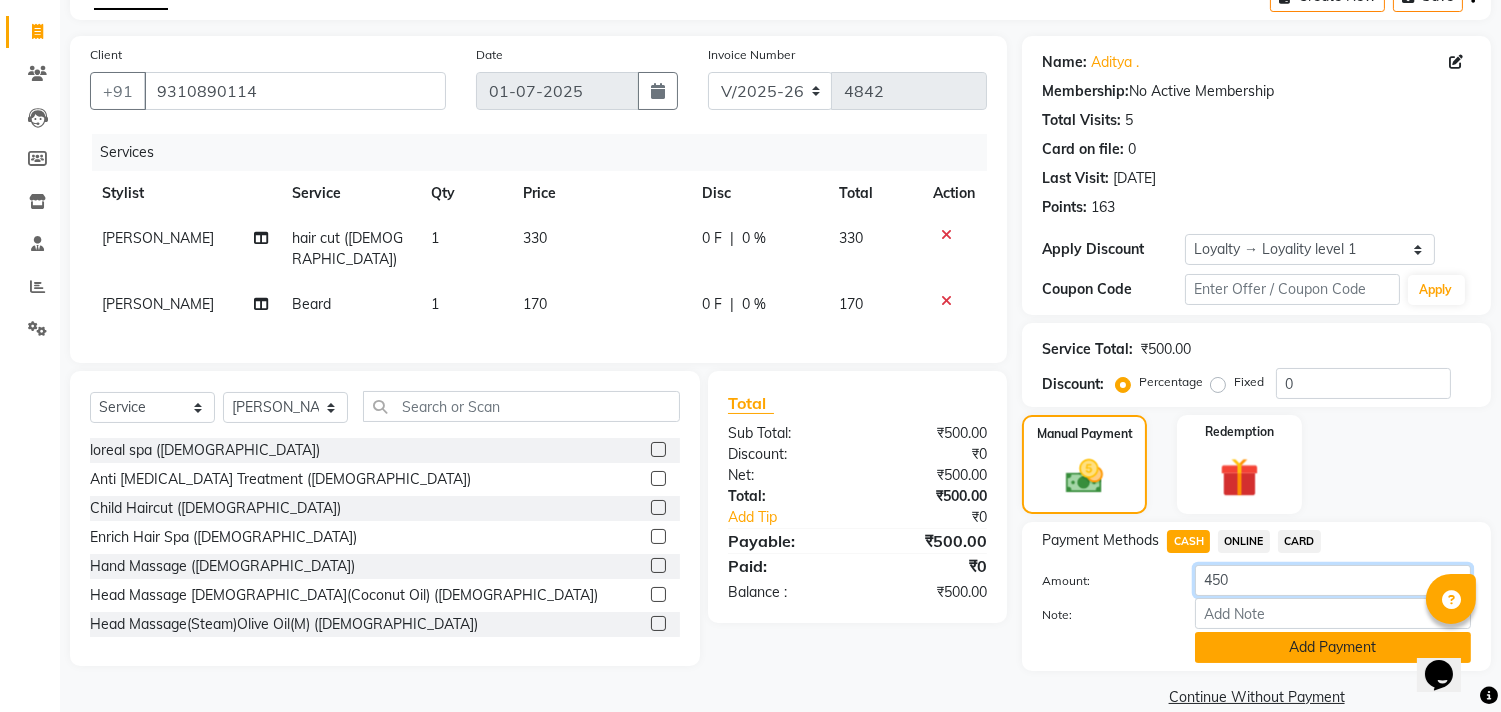 type on "450" 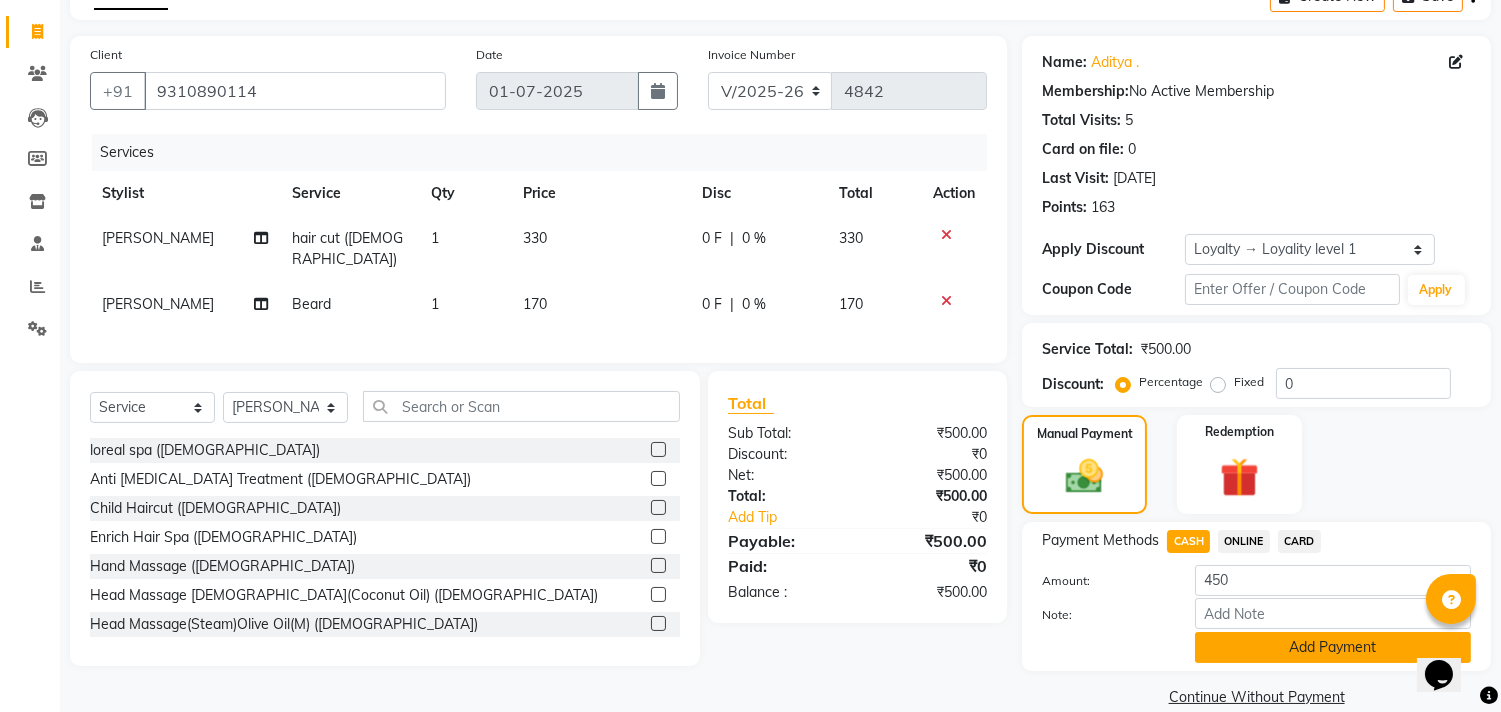 click on "Add Payment" 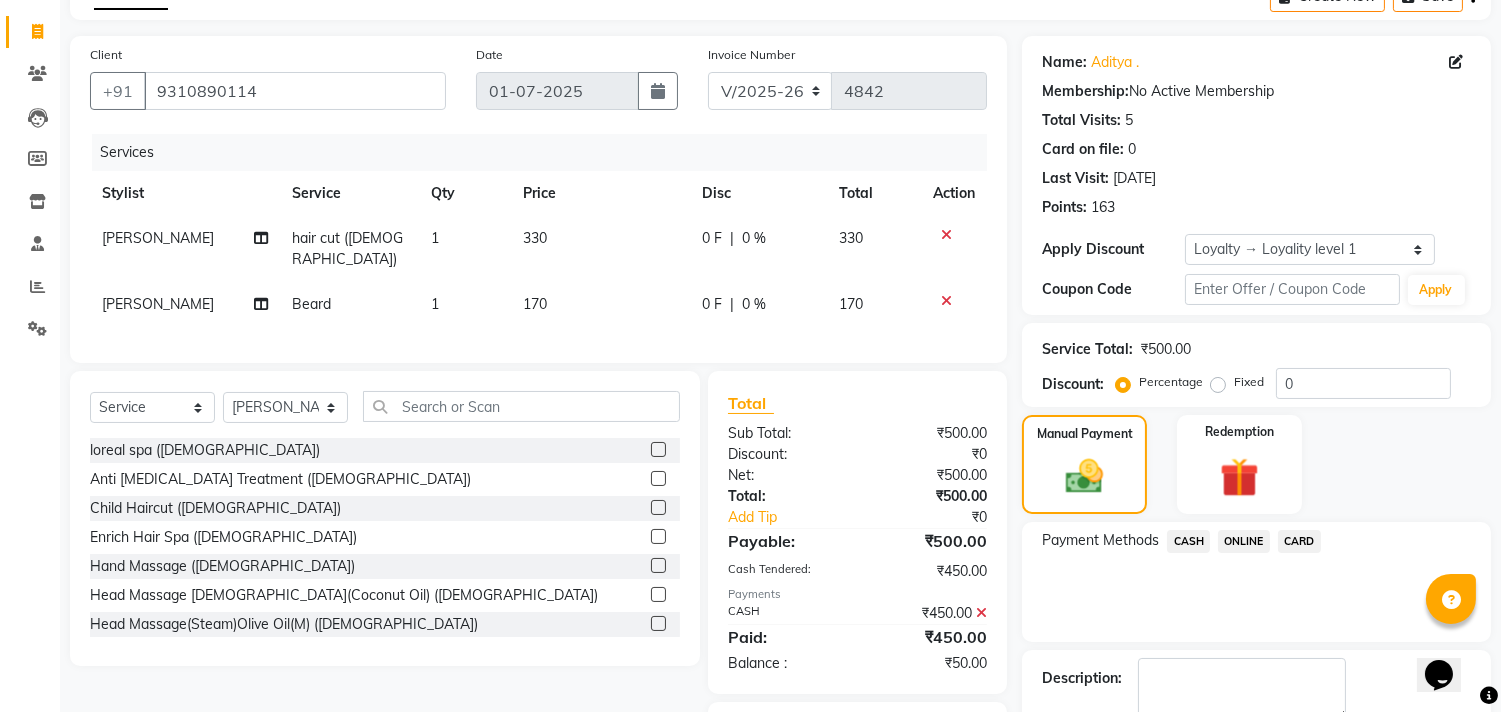 click on "ONLINE" 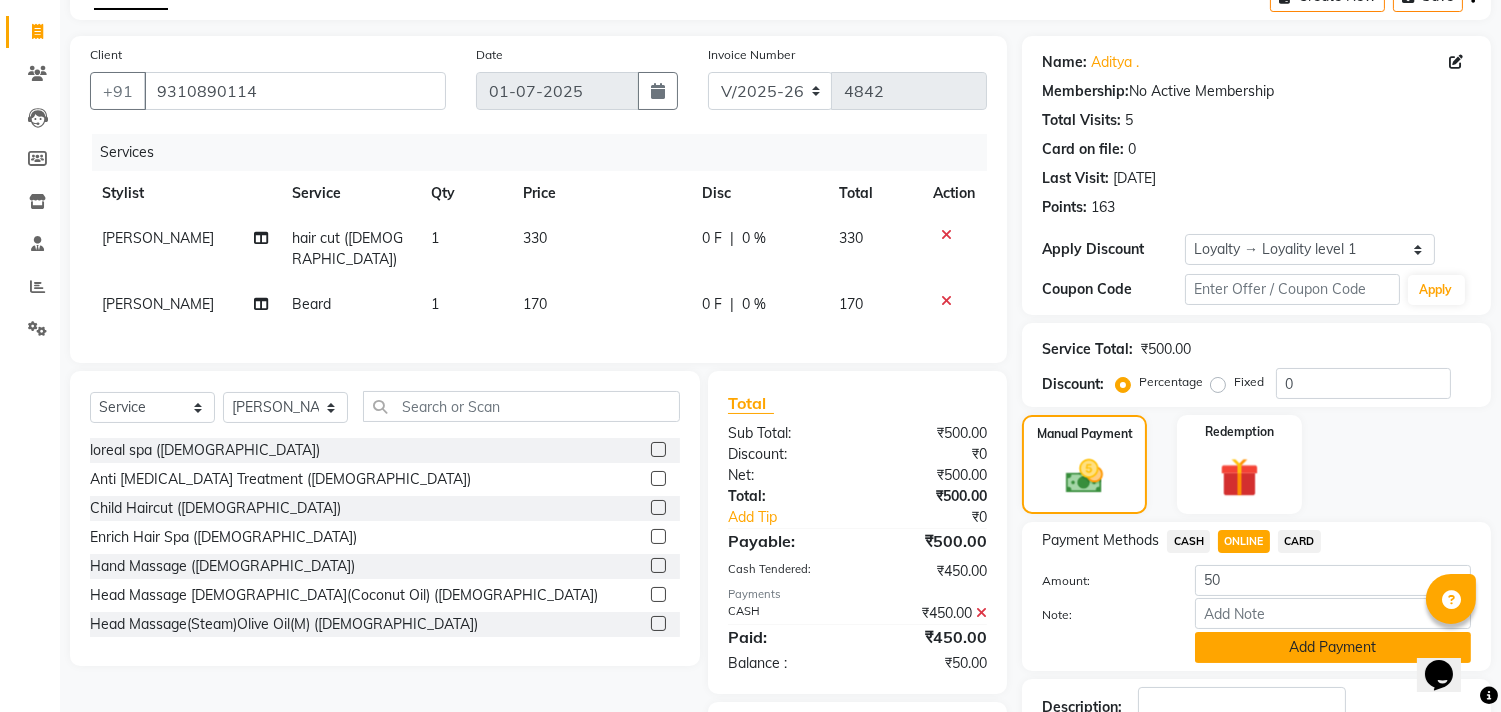 click on "Add Payment" 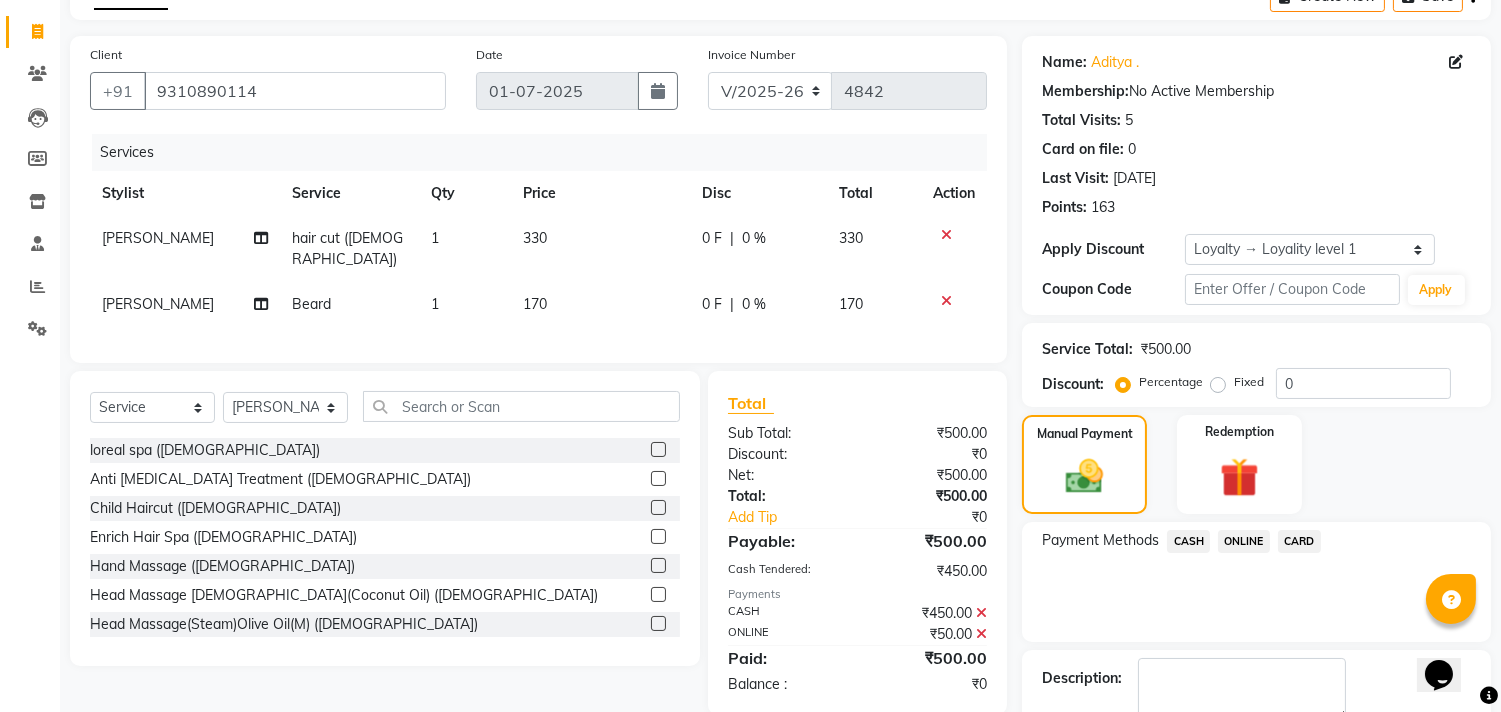 scroll, scrollTop: 242, scrollLeft: 0, axis: vertical 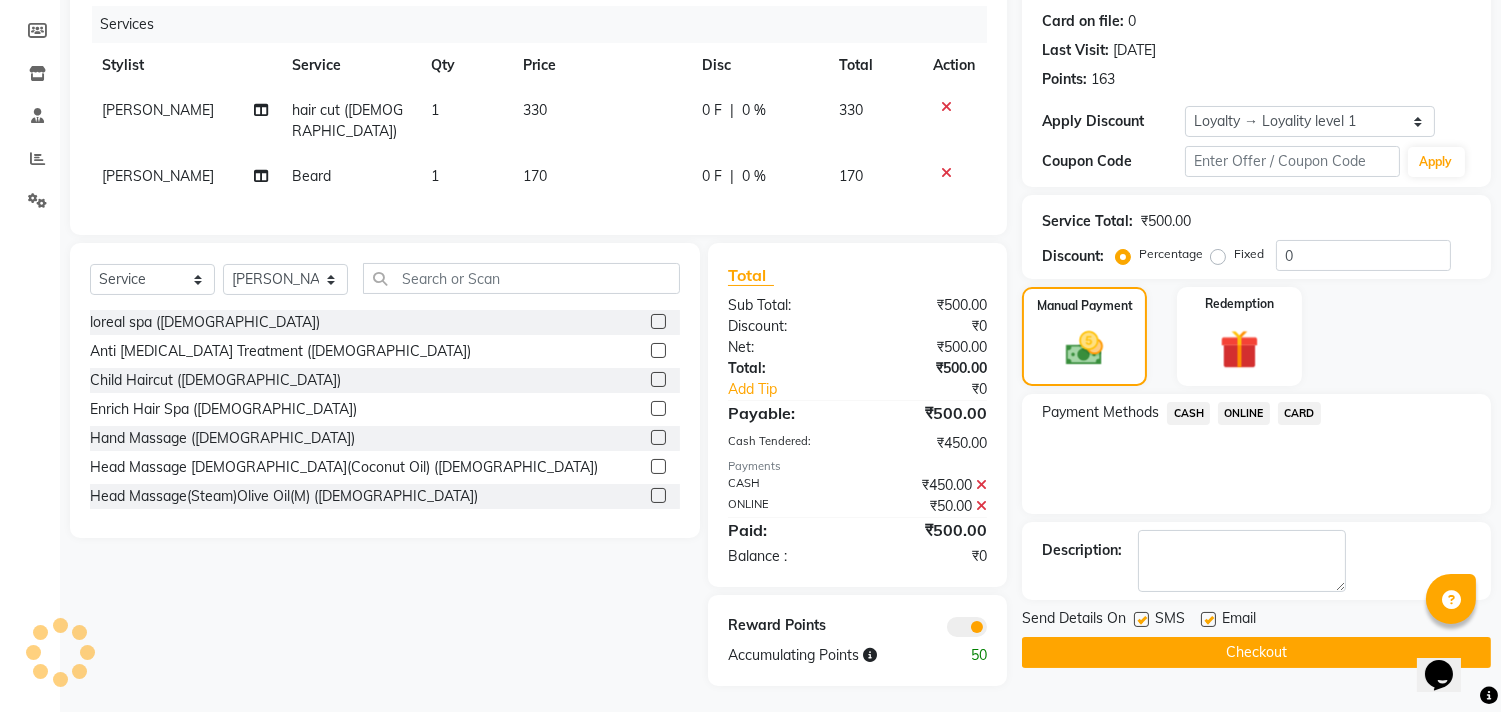click 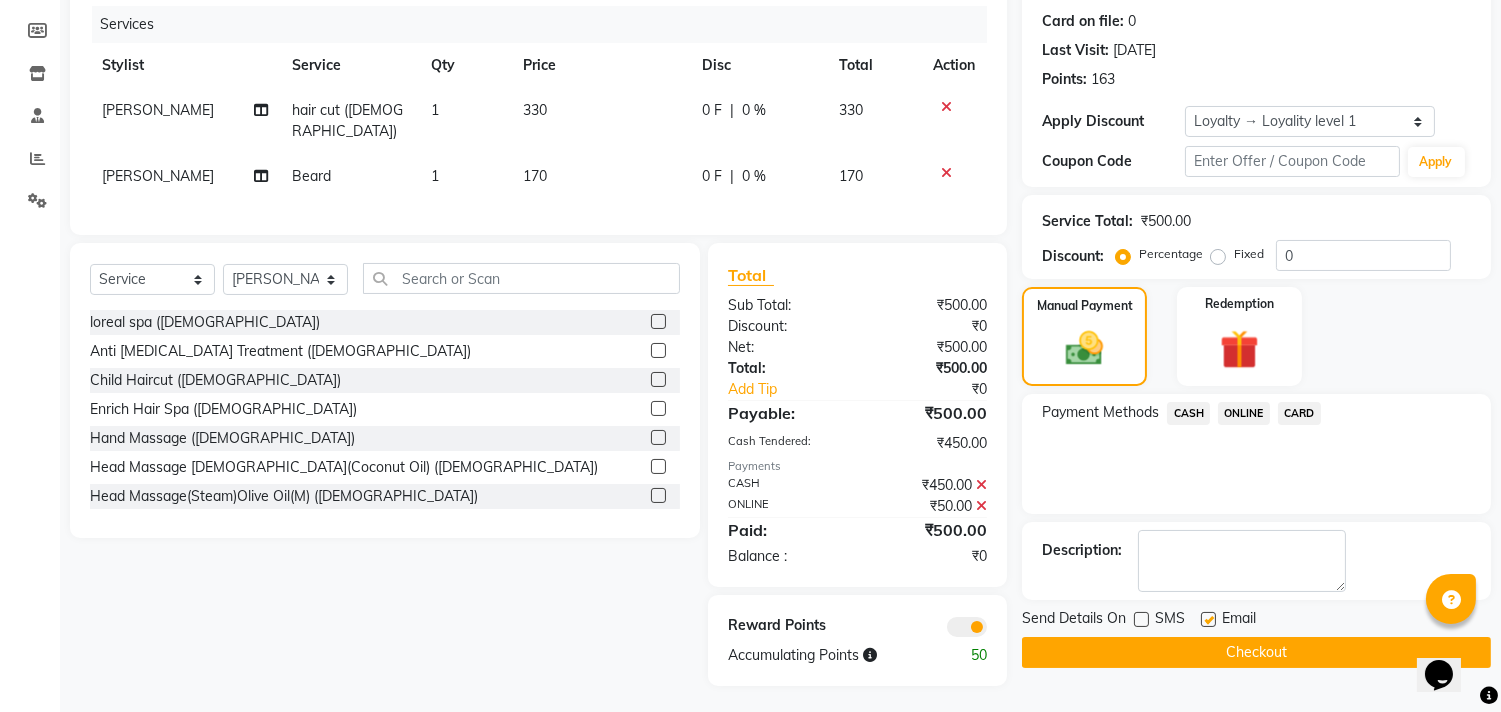 click 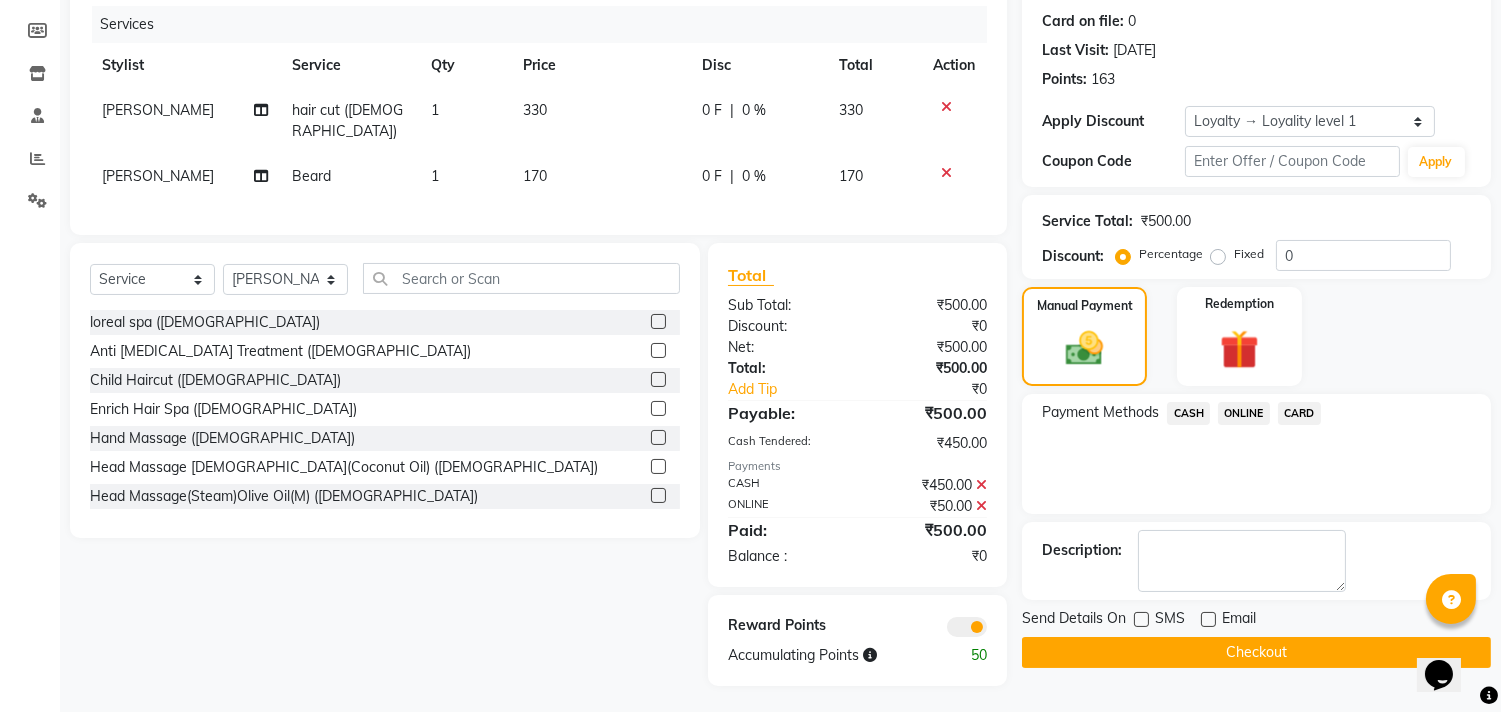 click on "Checkout" 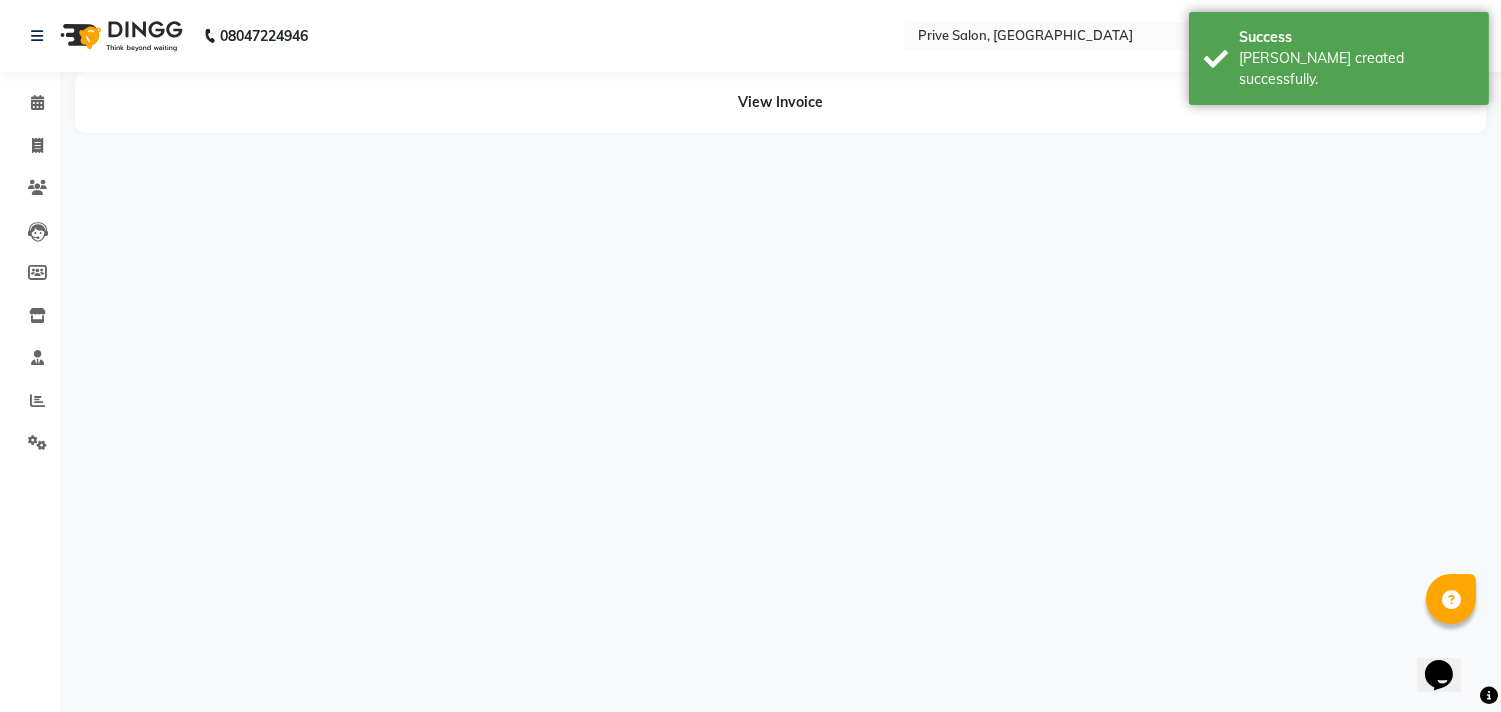 scroll, scrollTop: 0, scrollLeft: 0, axis: both 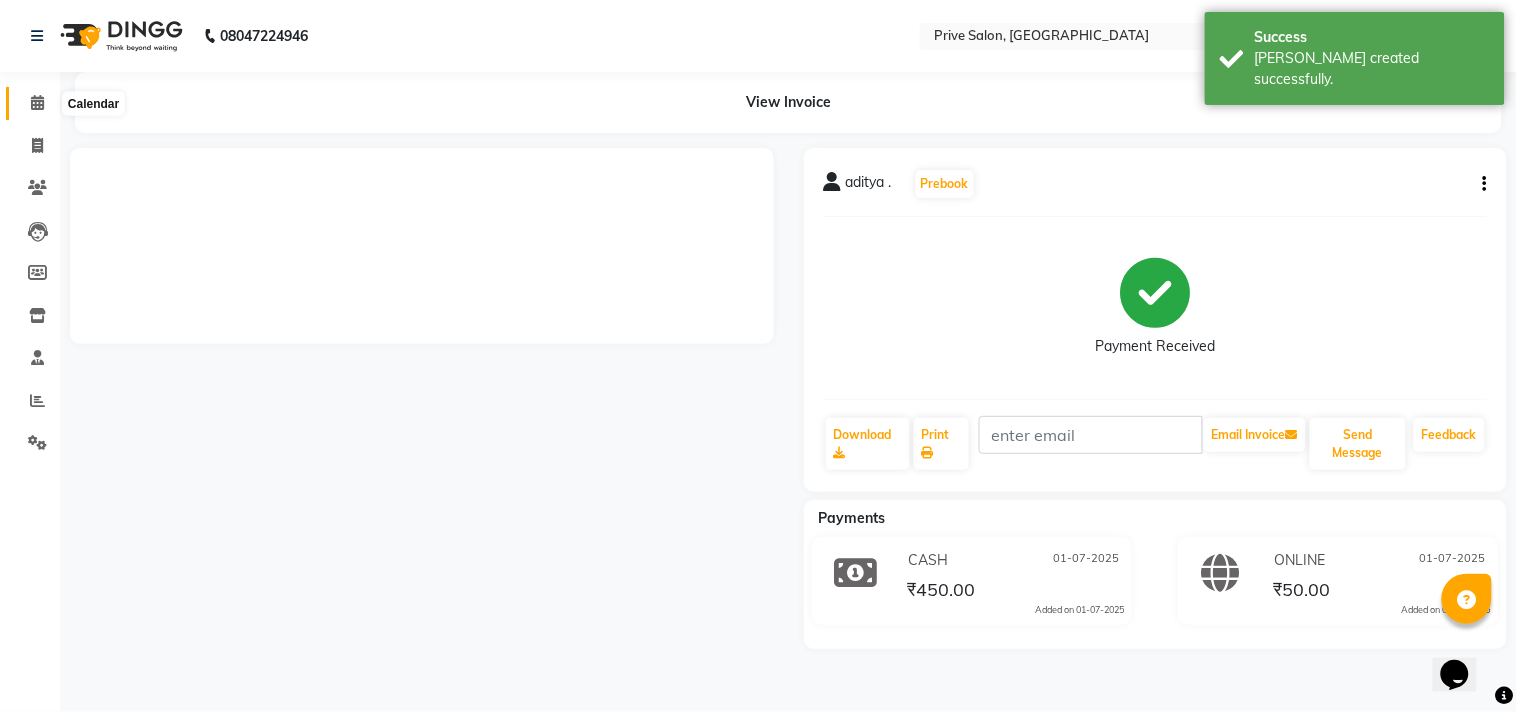 click 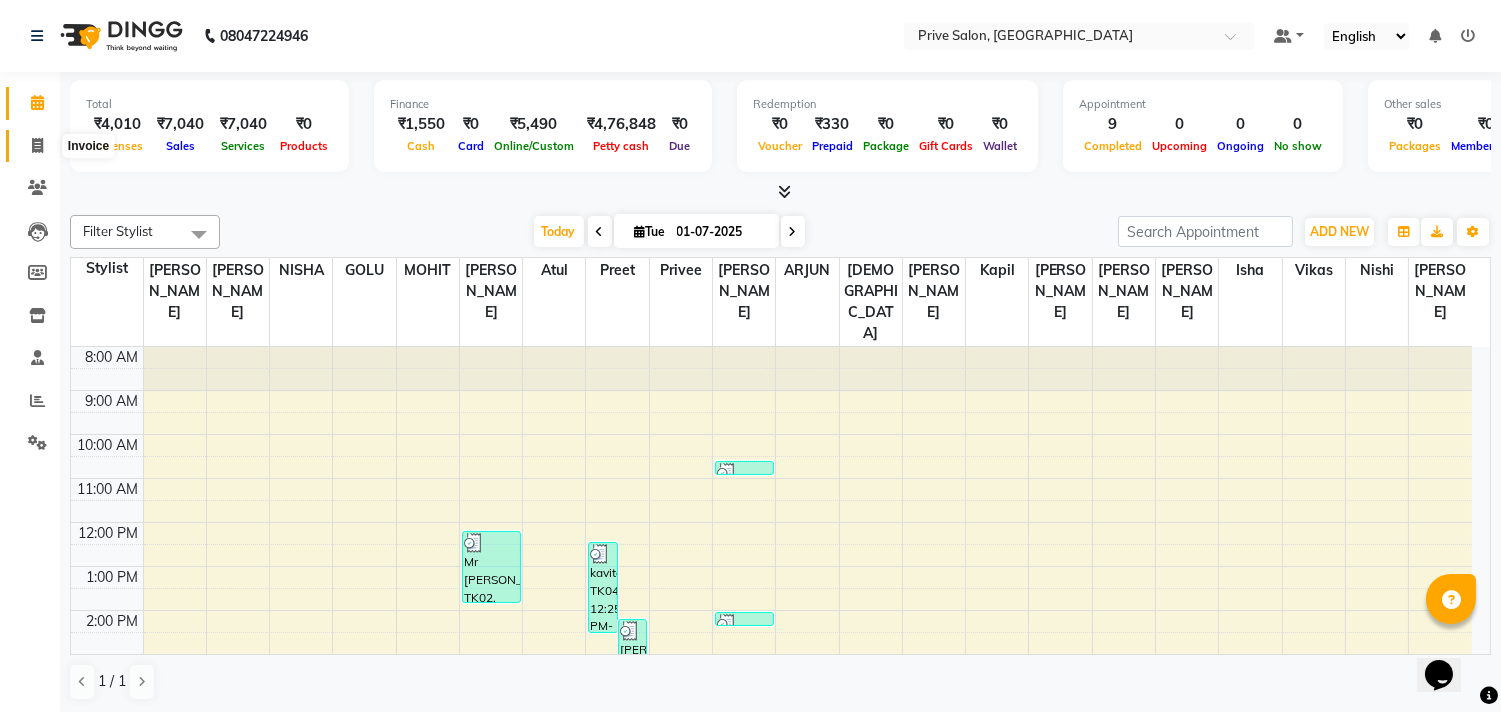 click 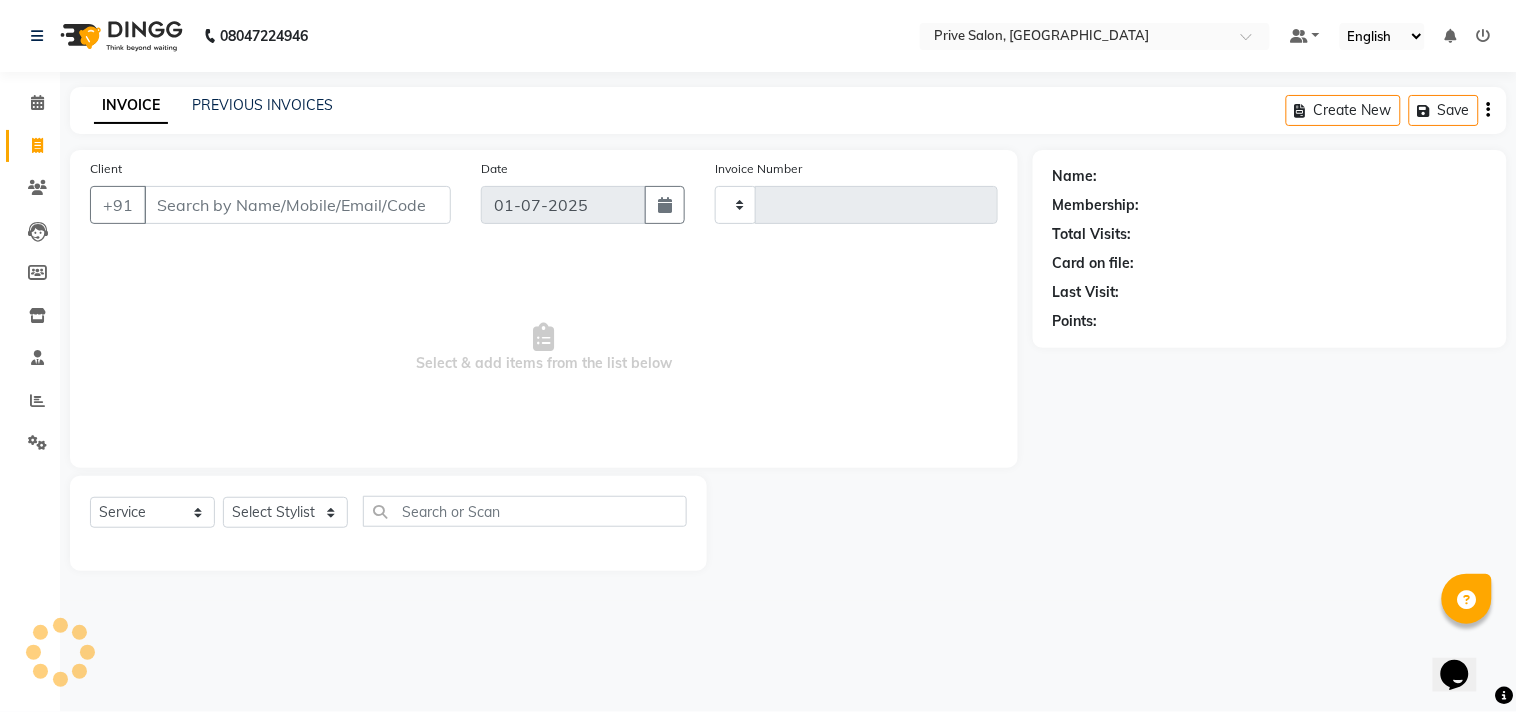 type on "4843" 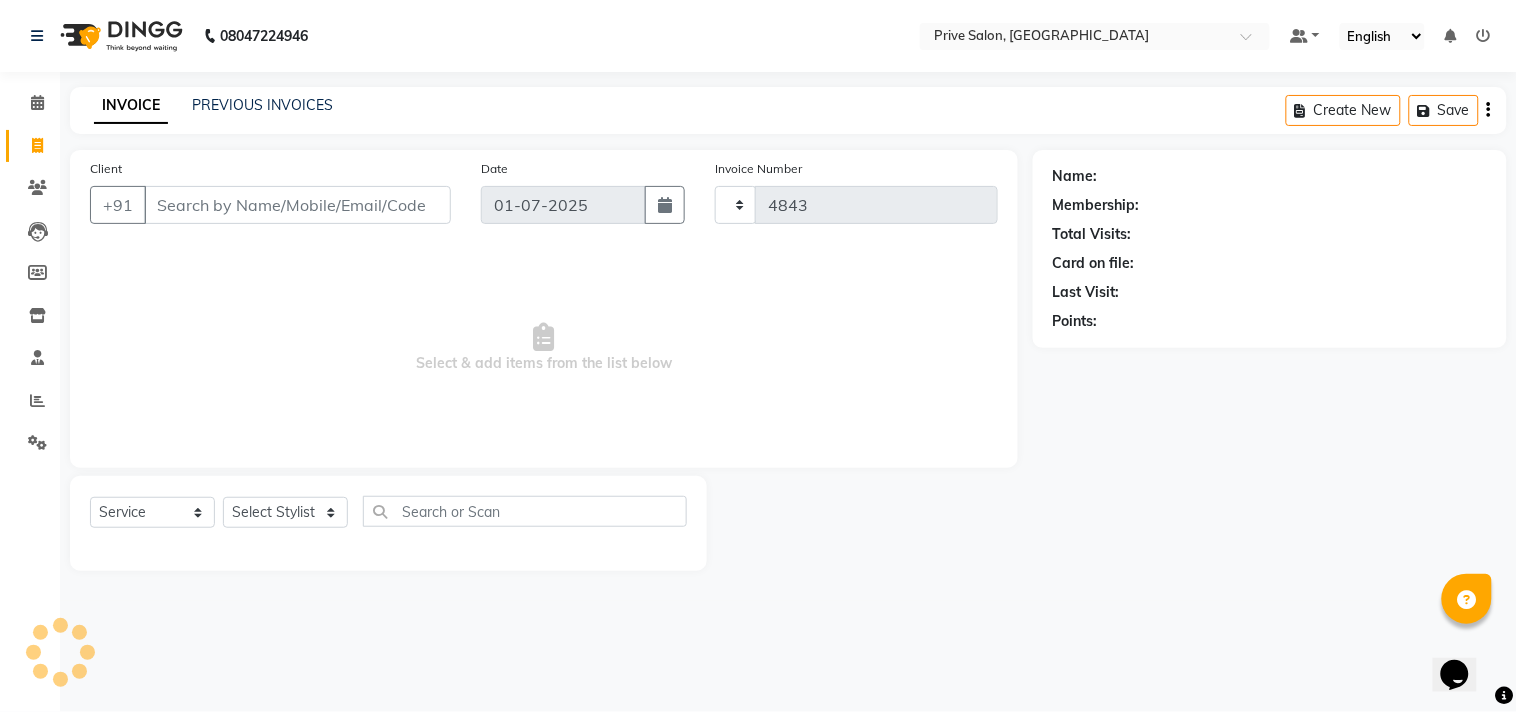select on "136" 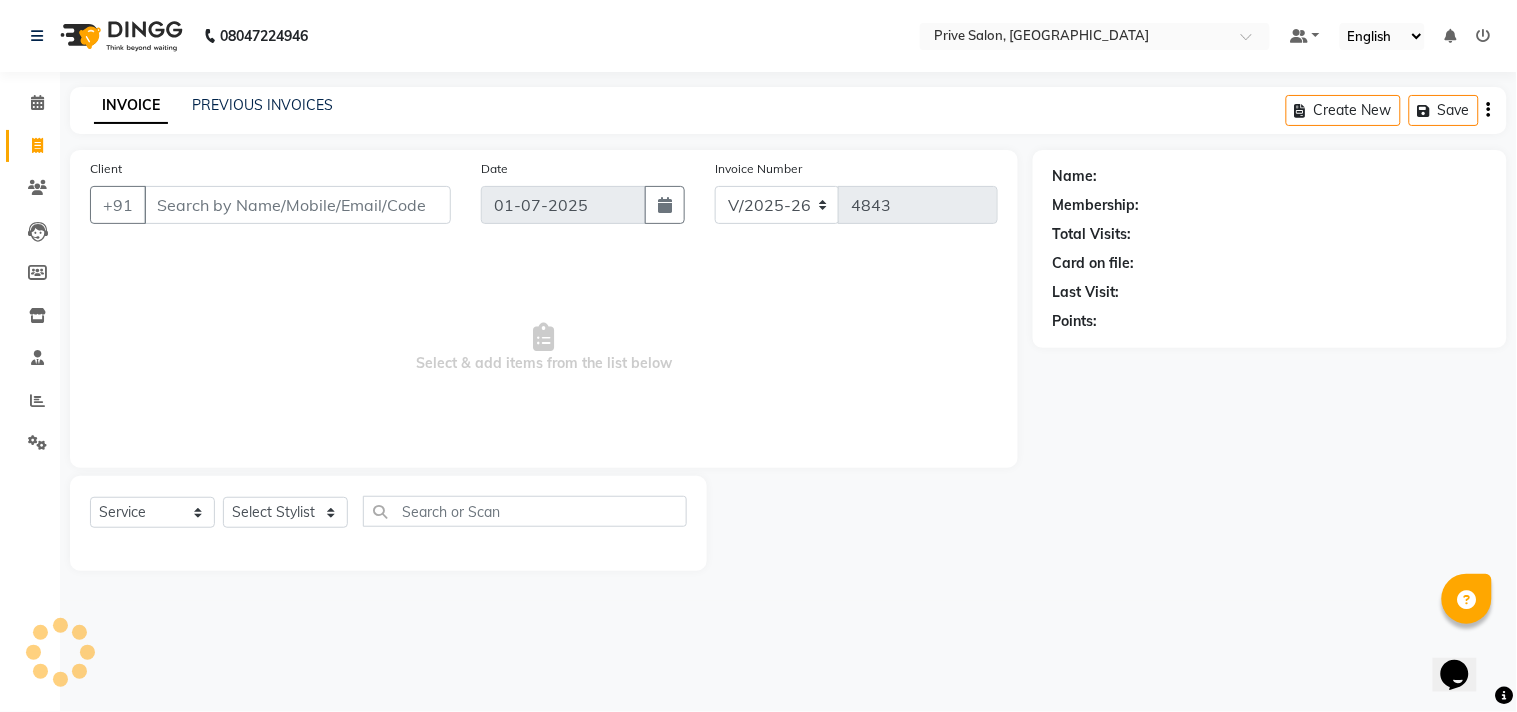 click on "Client" at bounding box center (297, 205) 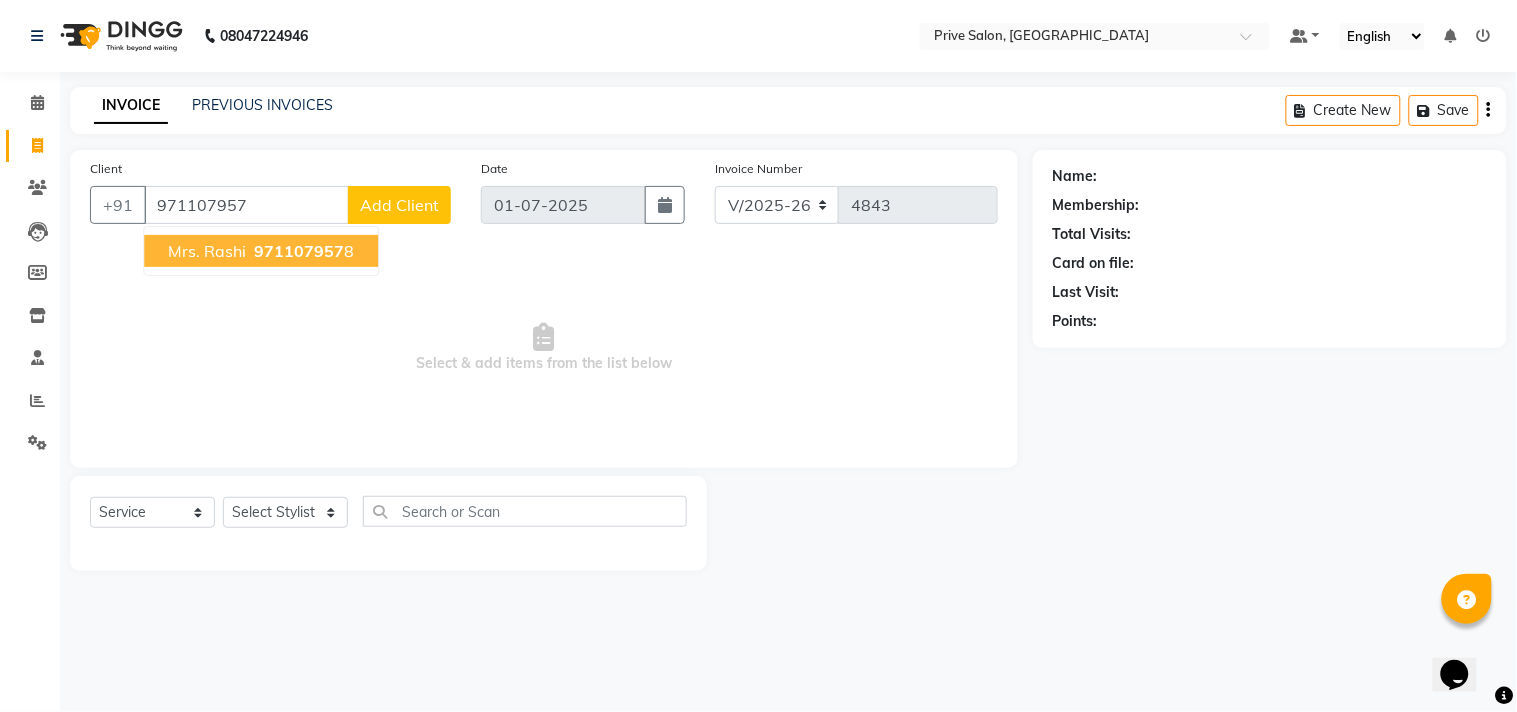 click on "971107957" at bounding box center [299, 251] 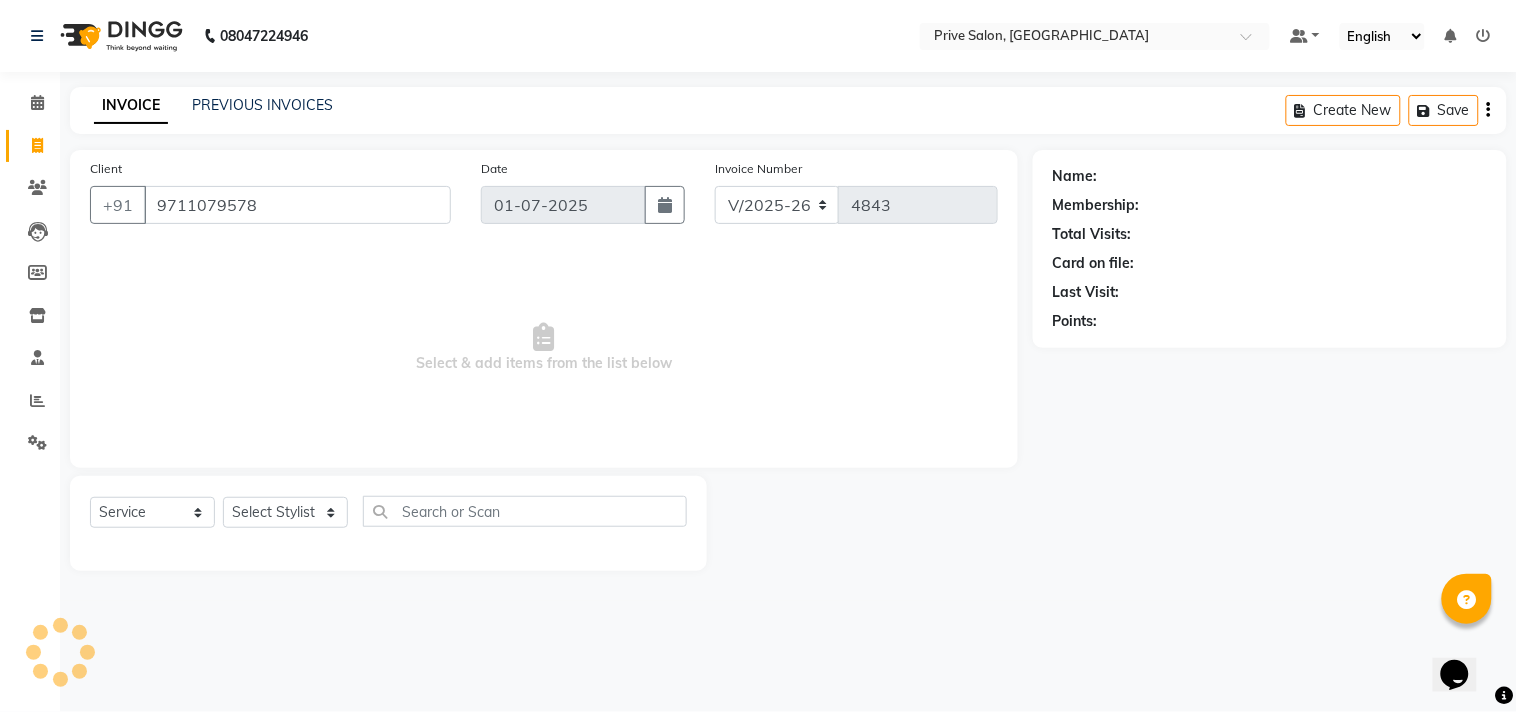 type on "9711079578" 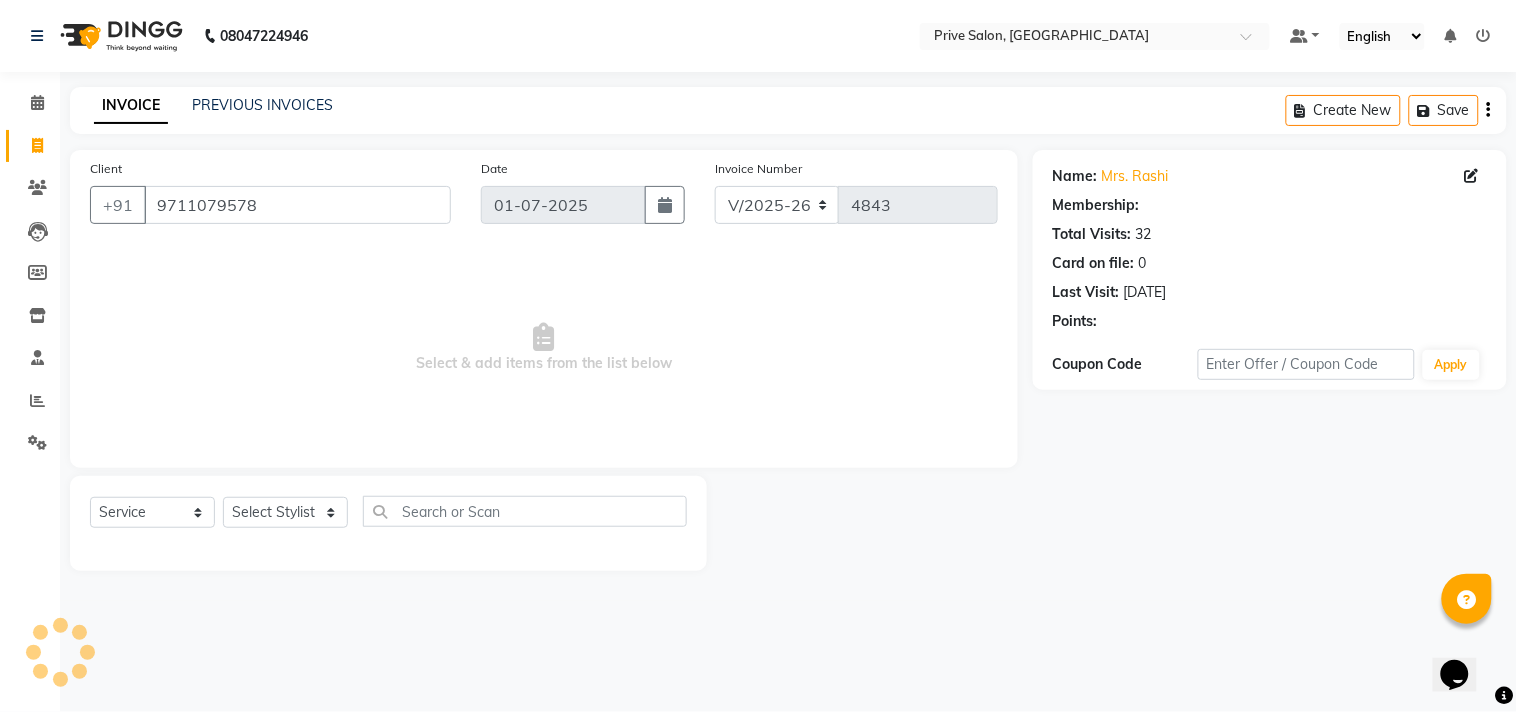 select on "1: Object" 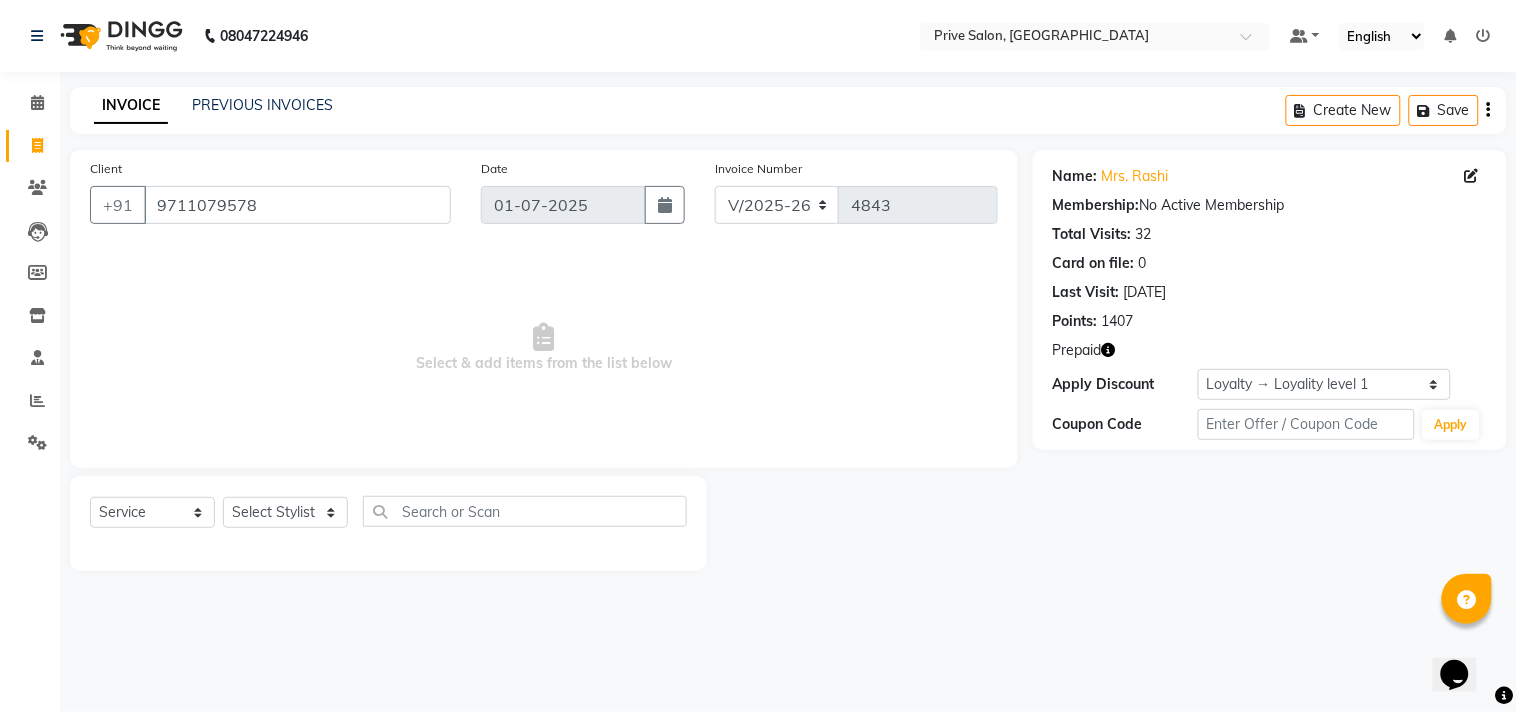 click 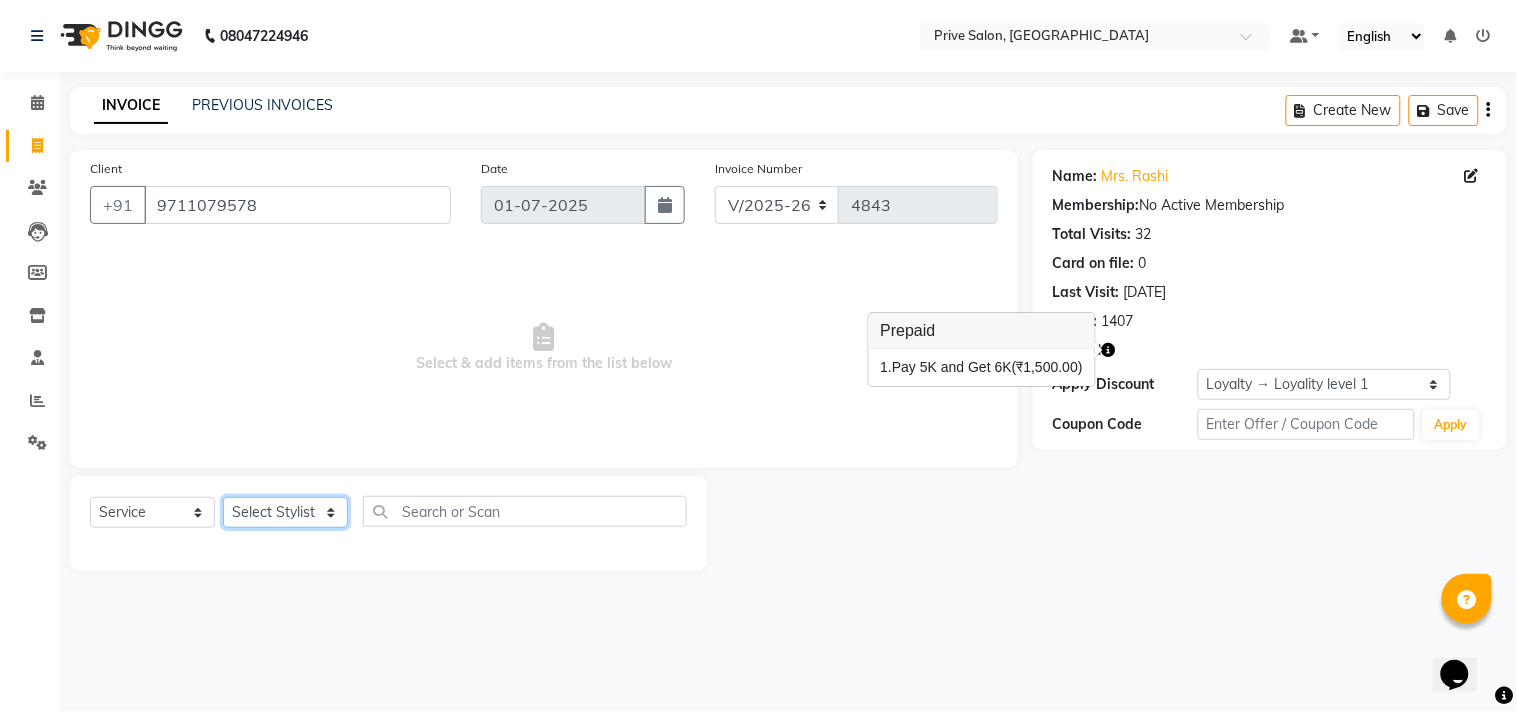 click on "Select Stylist amit ARJUN [PERSON_NAME] [PERSON_NAME] GOLU [PERSON_NAME] isha [PERSON_NAME] Manager [PERSON_NAME] [PERSON_NAME] [PERSON_NAME] [PERSON_NAME] [PERSON_NAME] vikas" 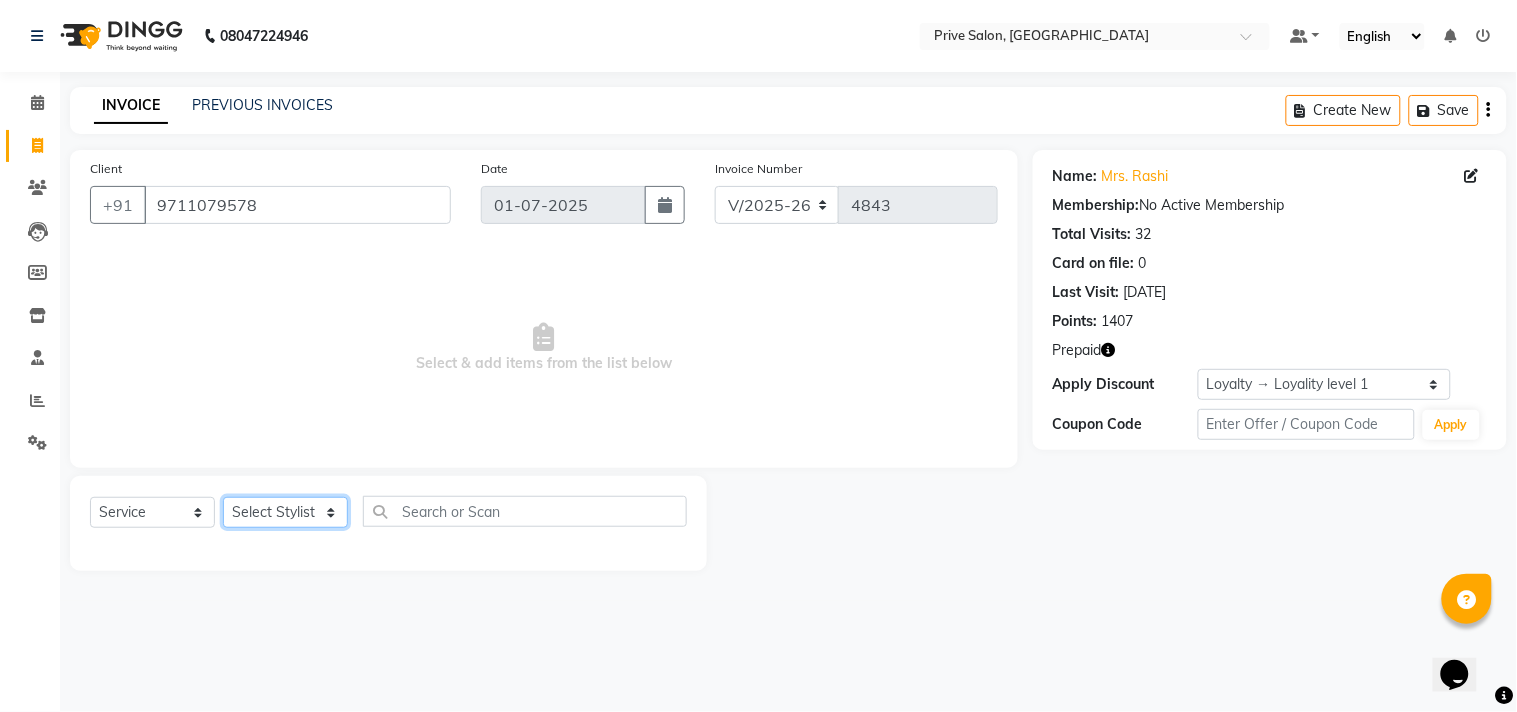 select on "26772" 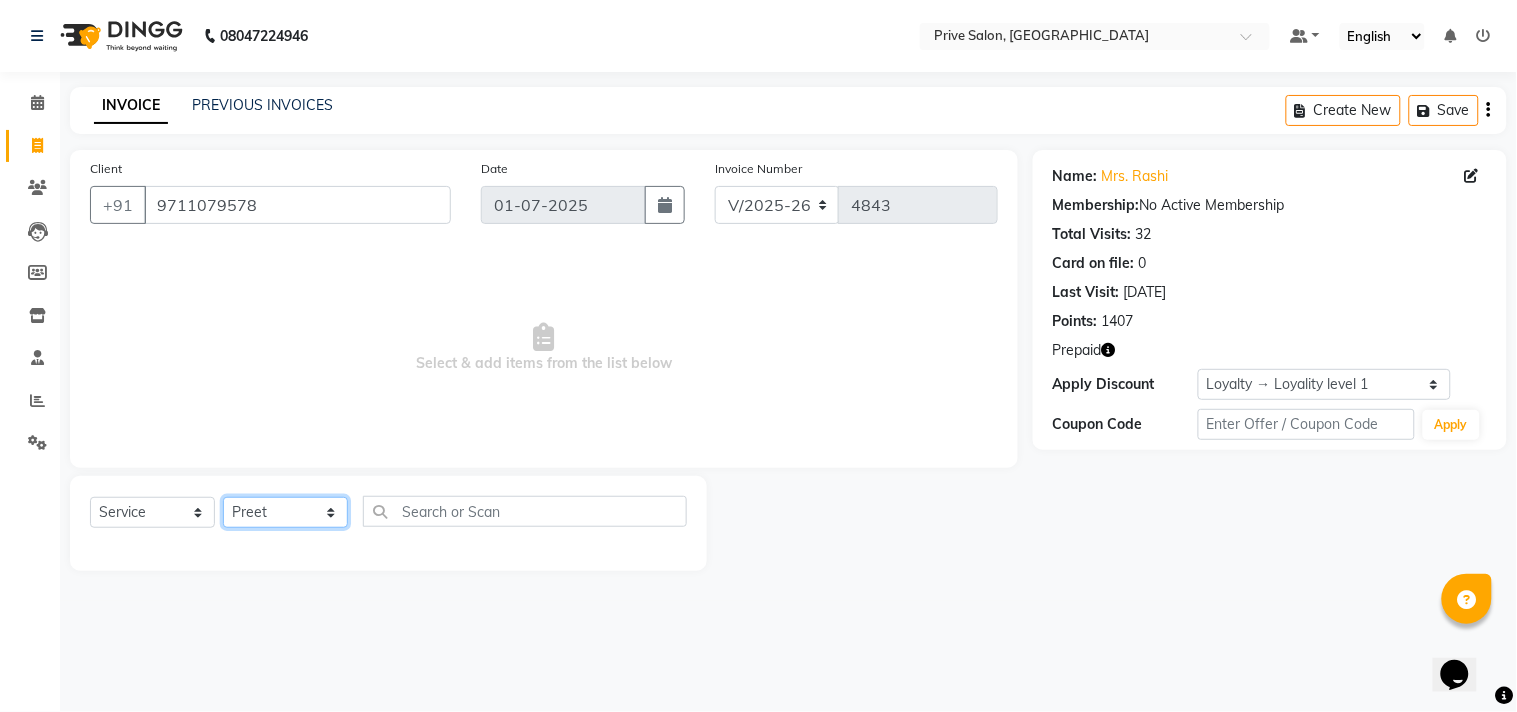click on "Select Stylist amit ARJUN [PERSON_NAME] [PERSON_NAME] GOLU [PERSON_NAME] isha [PERSON_NAME] Manager [PERSON_NAME] [PERSON_NAME] [PERSON_NAME] [PERSON_NAME] [PERSON_NAME] vikas" 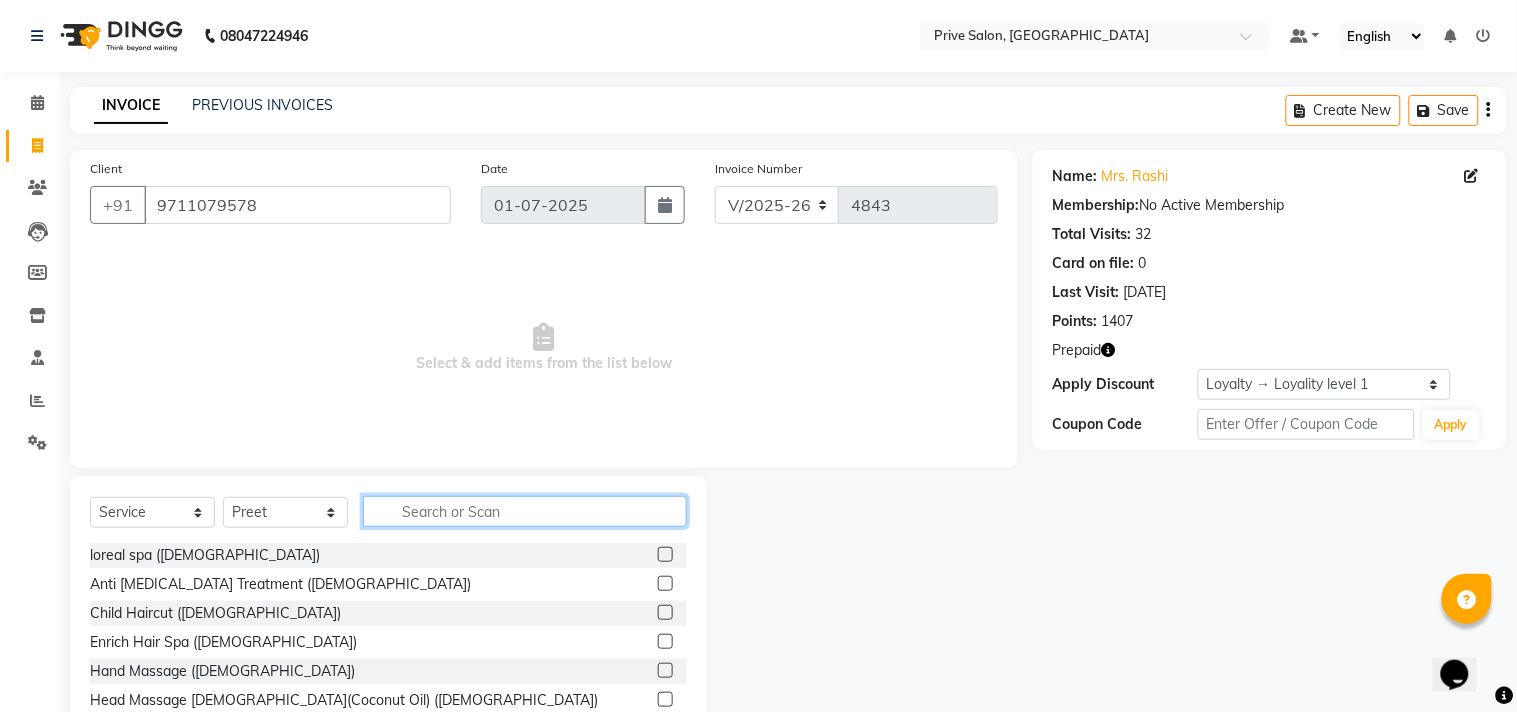 click 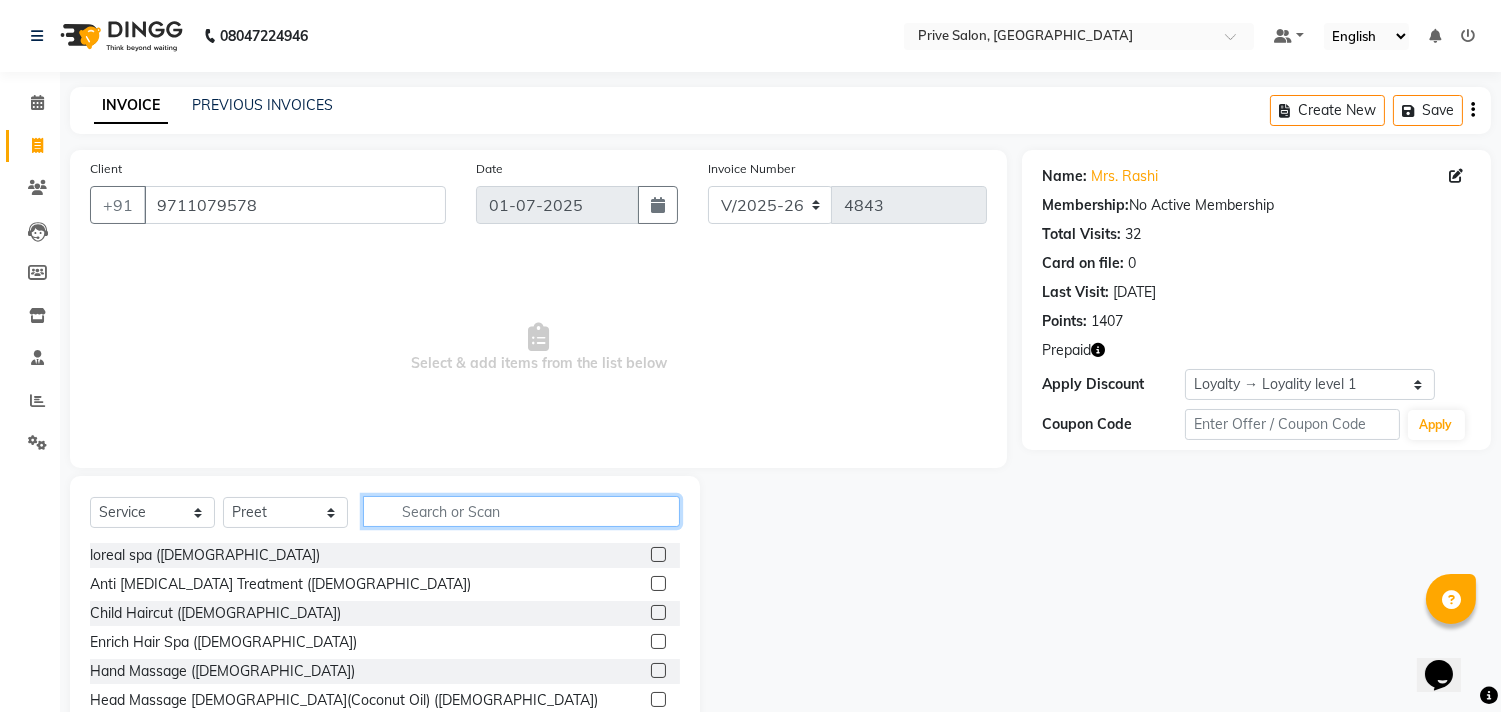 click 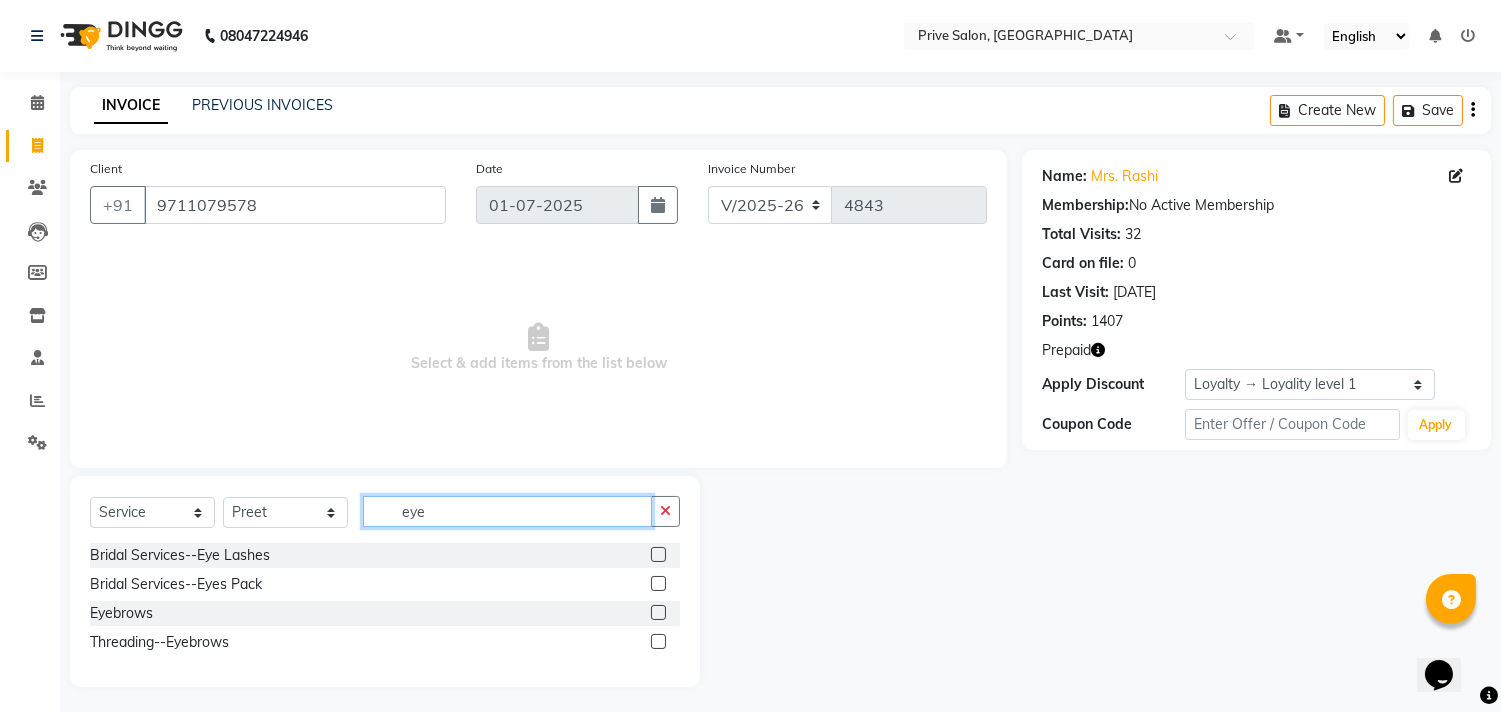 type on "eye" 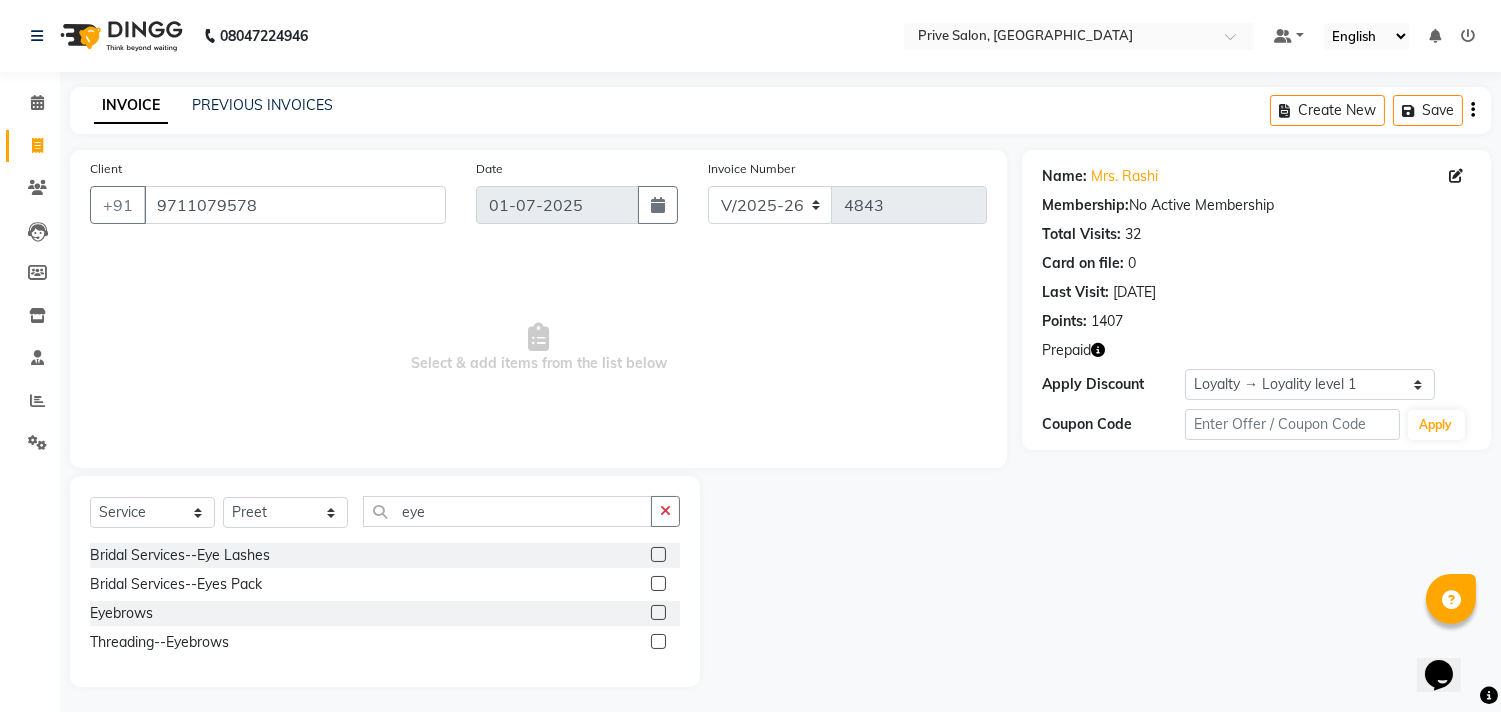 click 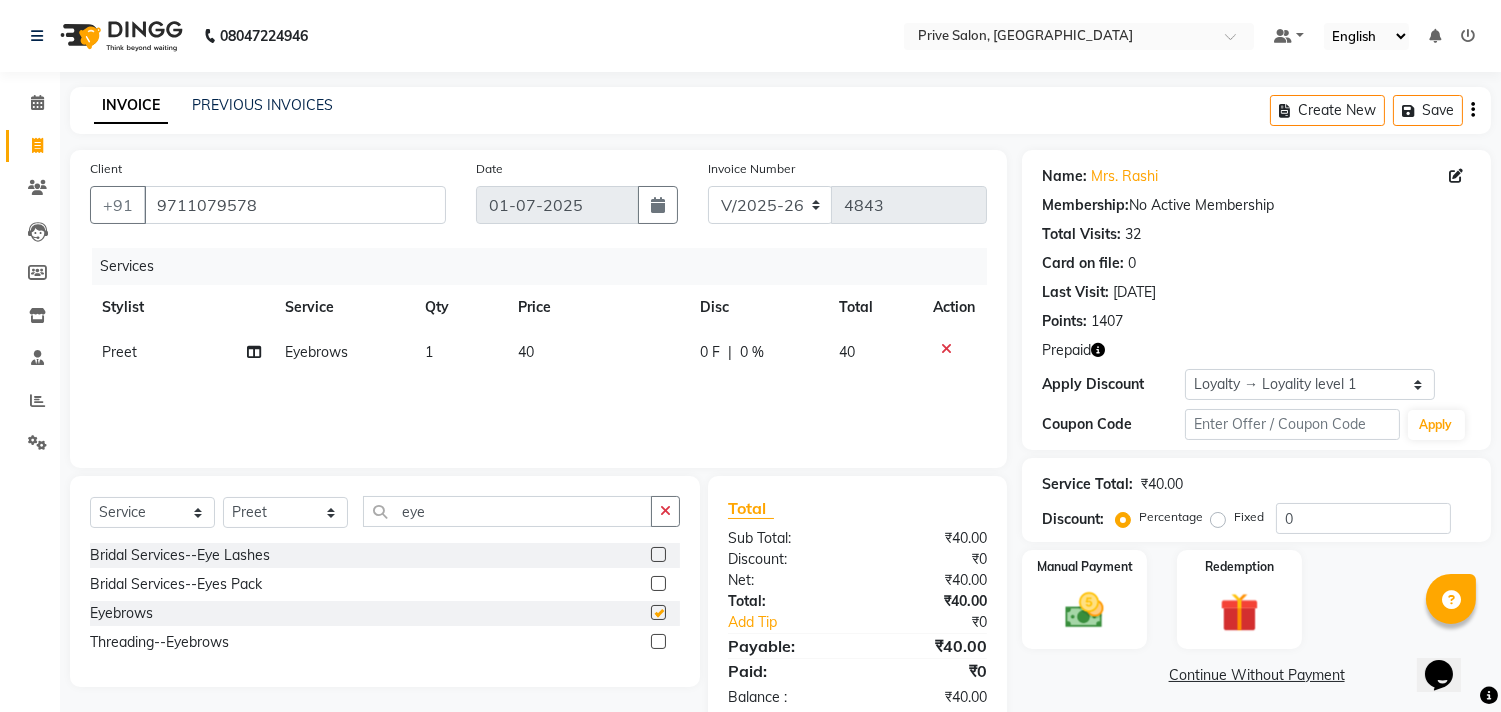 checkbox on "false" 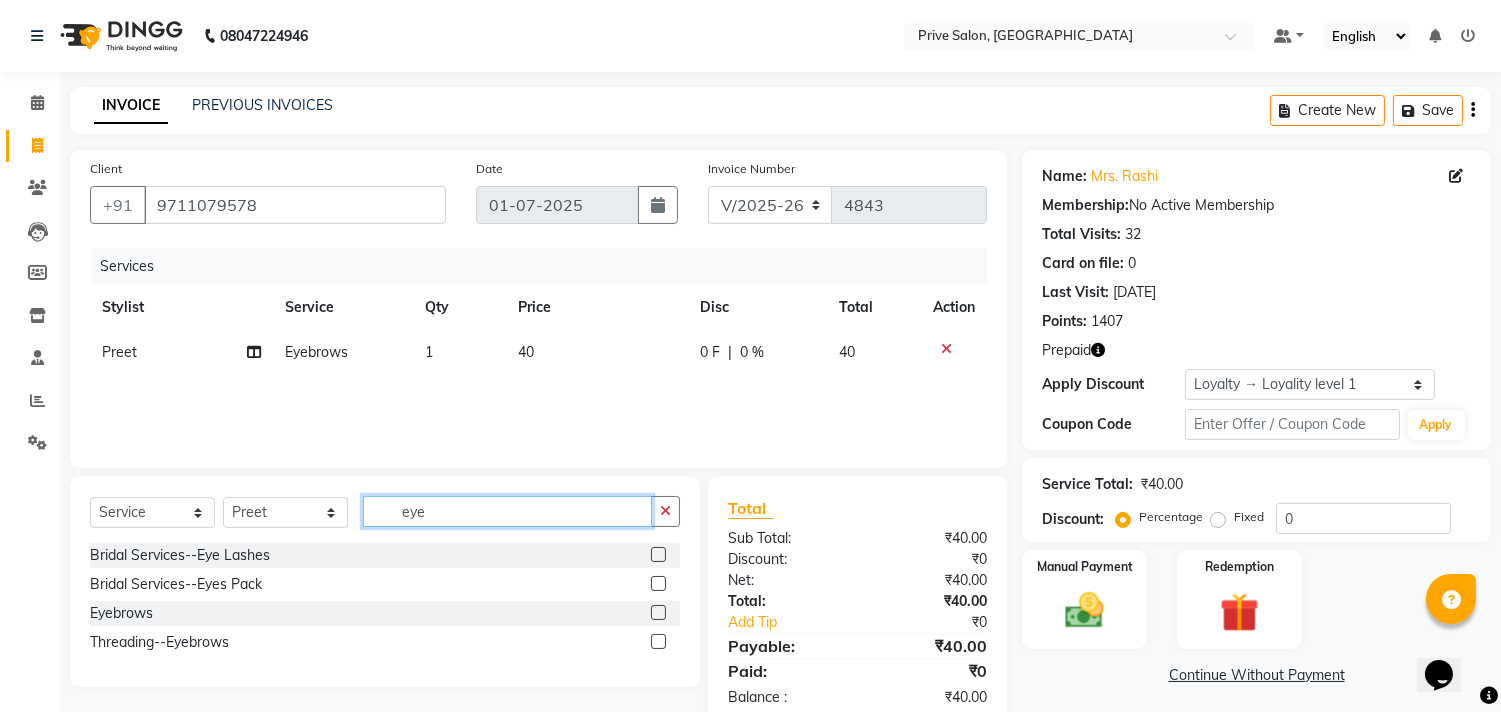click on "eye" 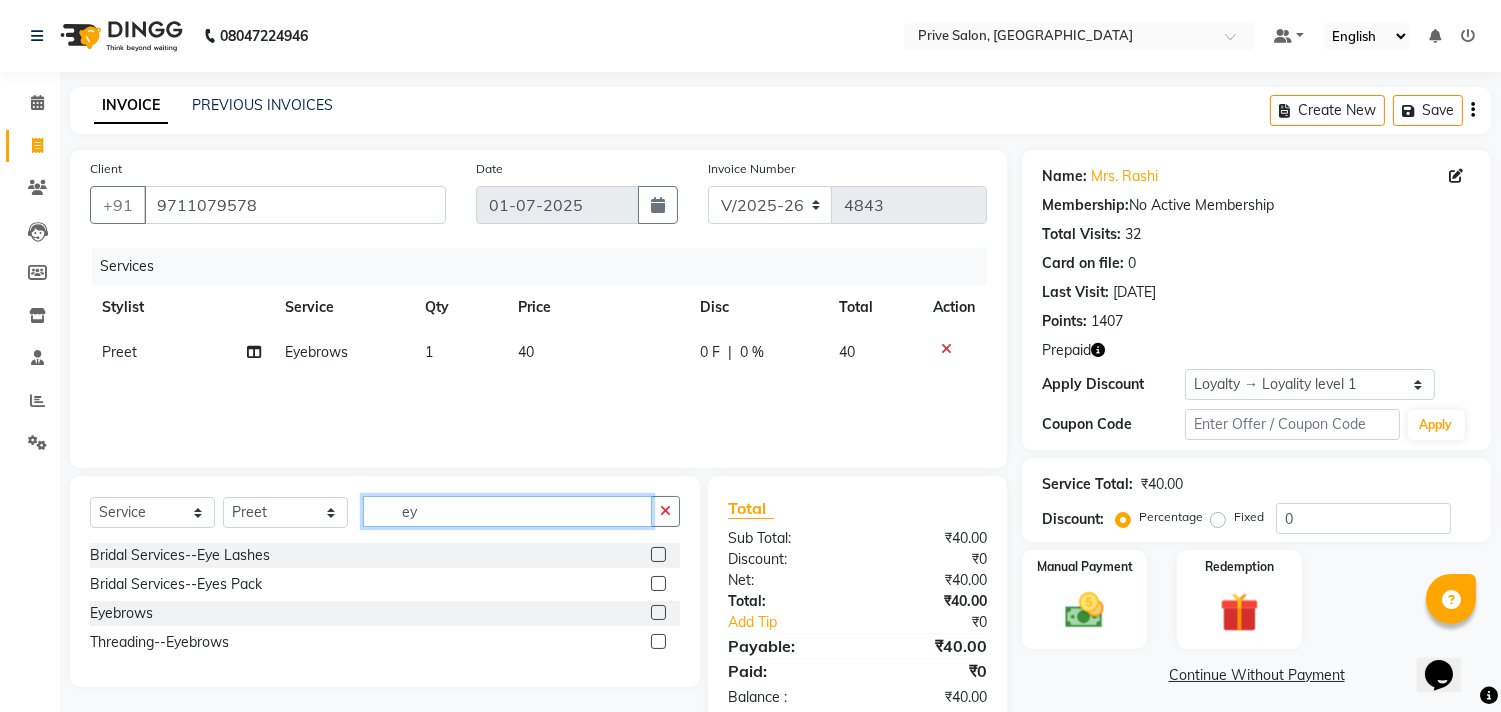 type on "e" 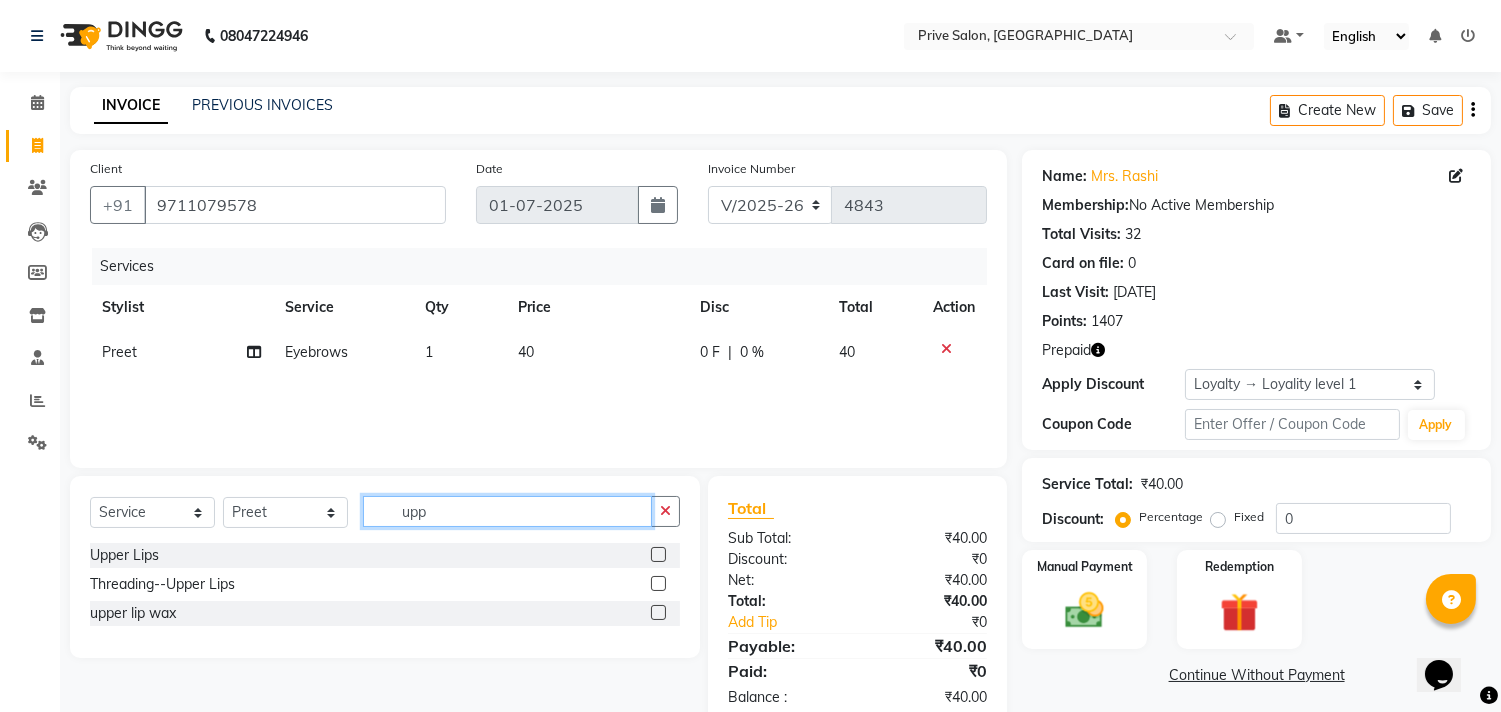 type on "upp" 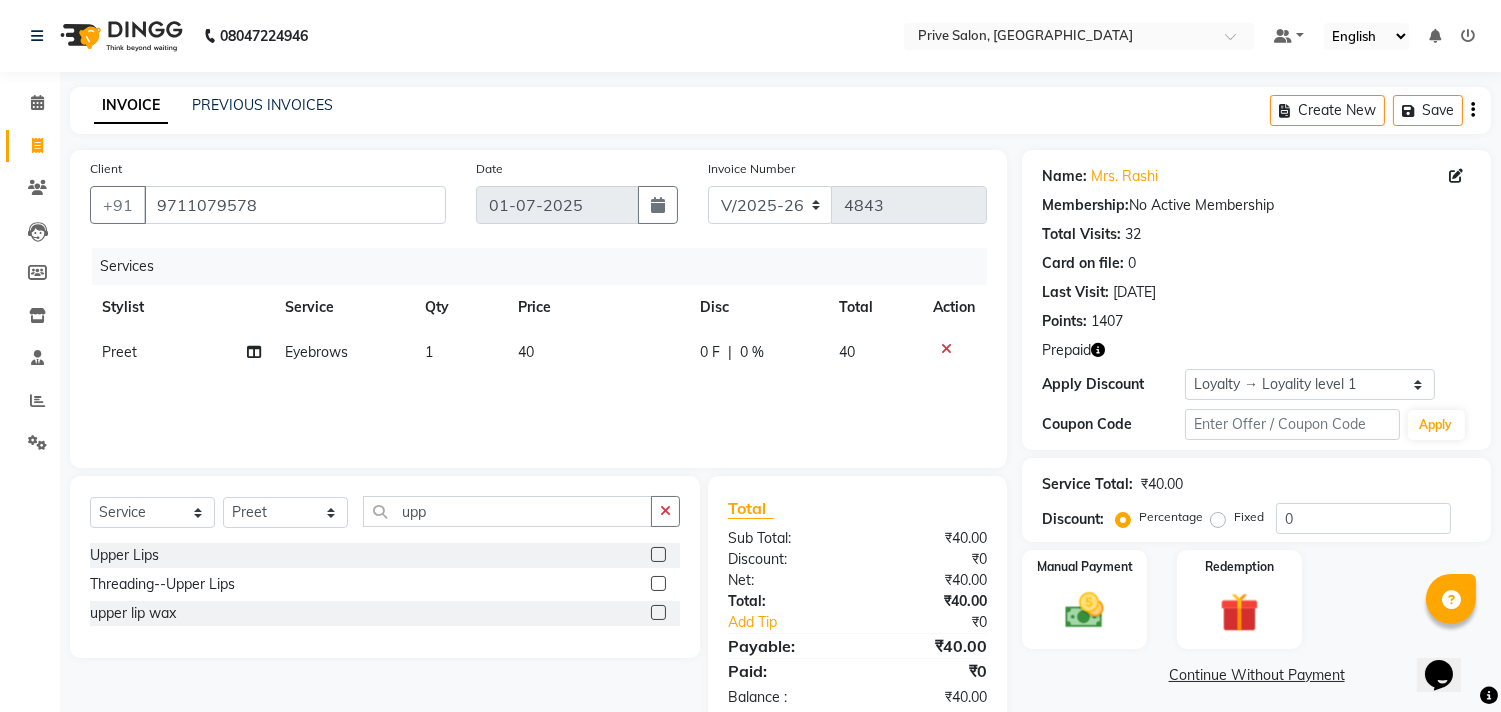 click 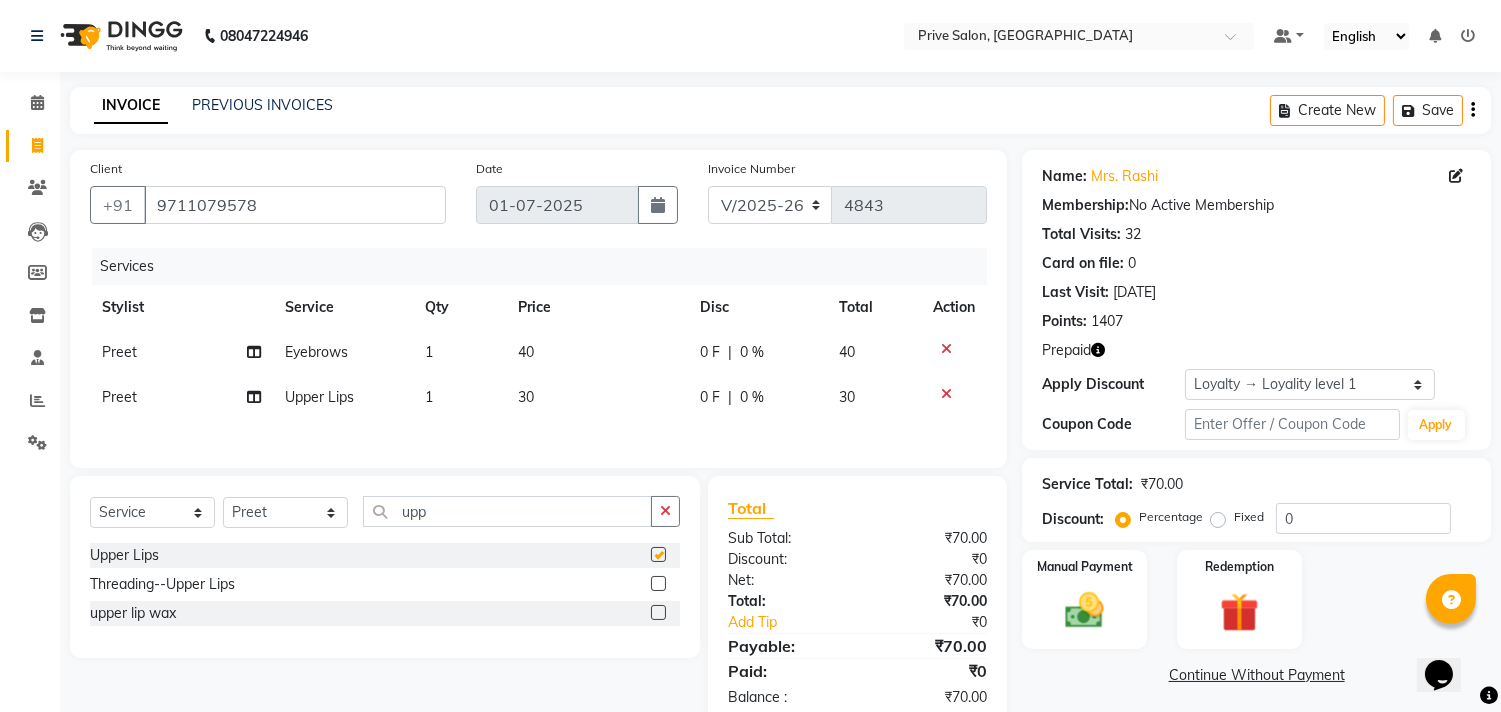 checkbox on "false" 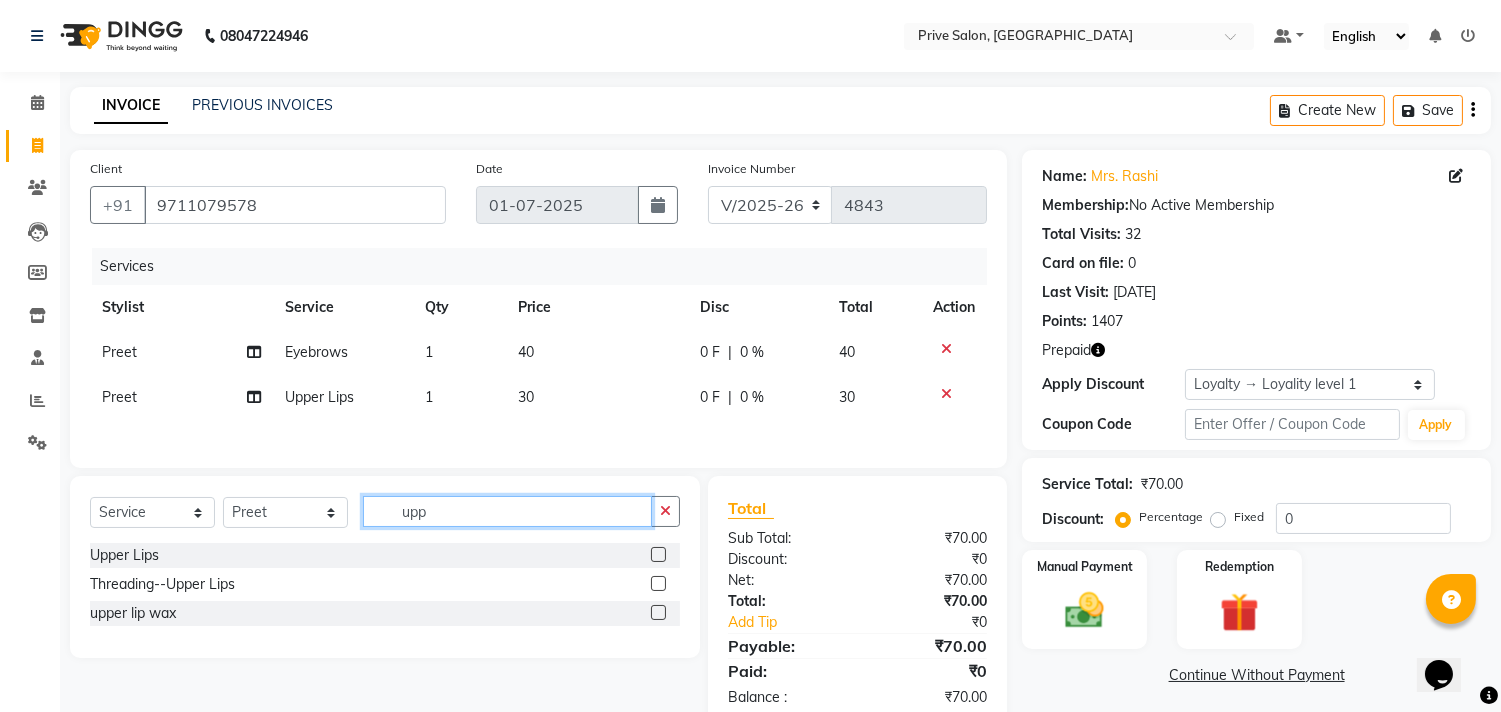 click on "upp" 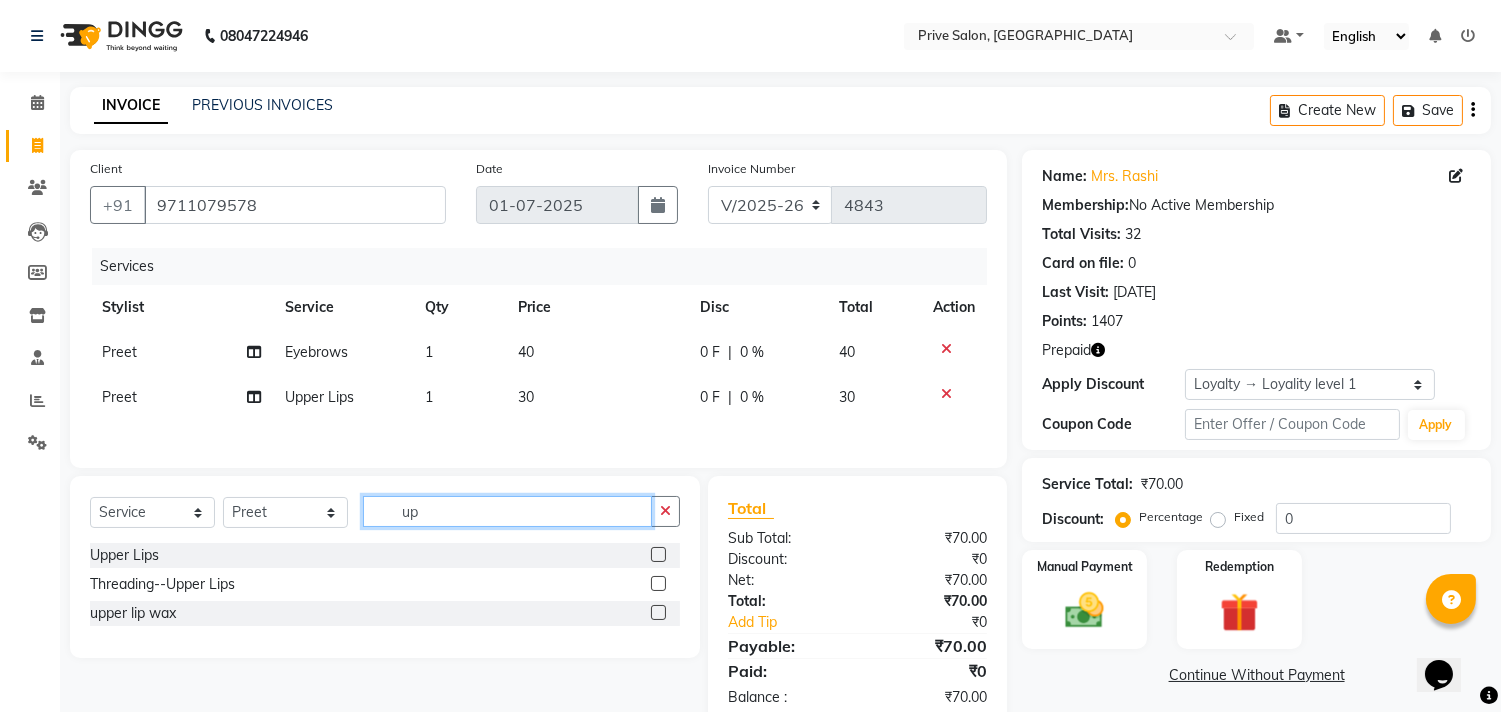 type on "u" 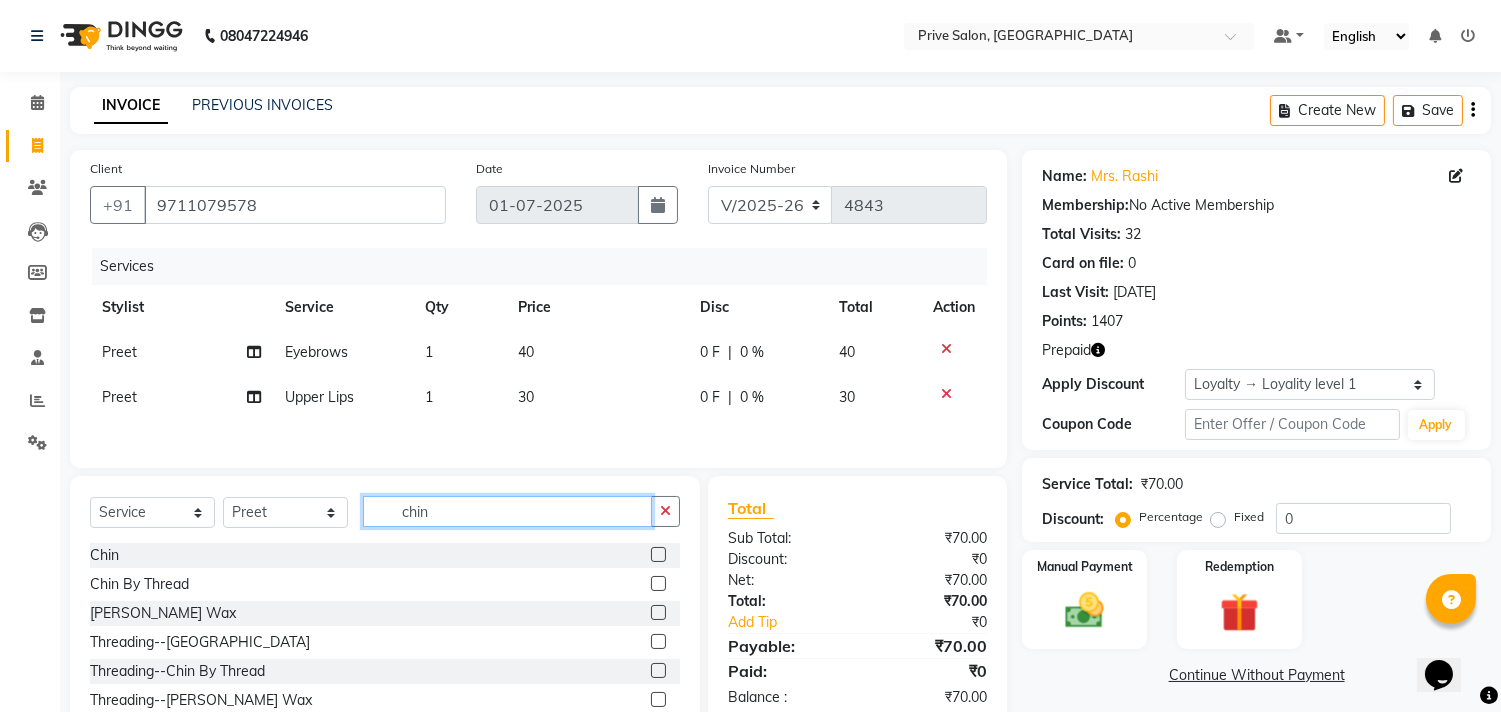type on "chin" 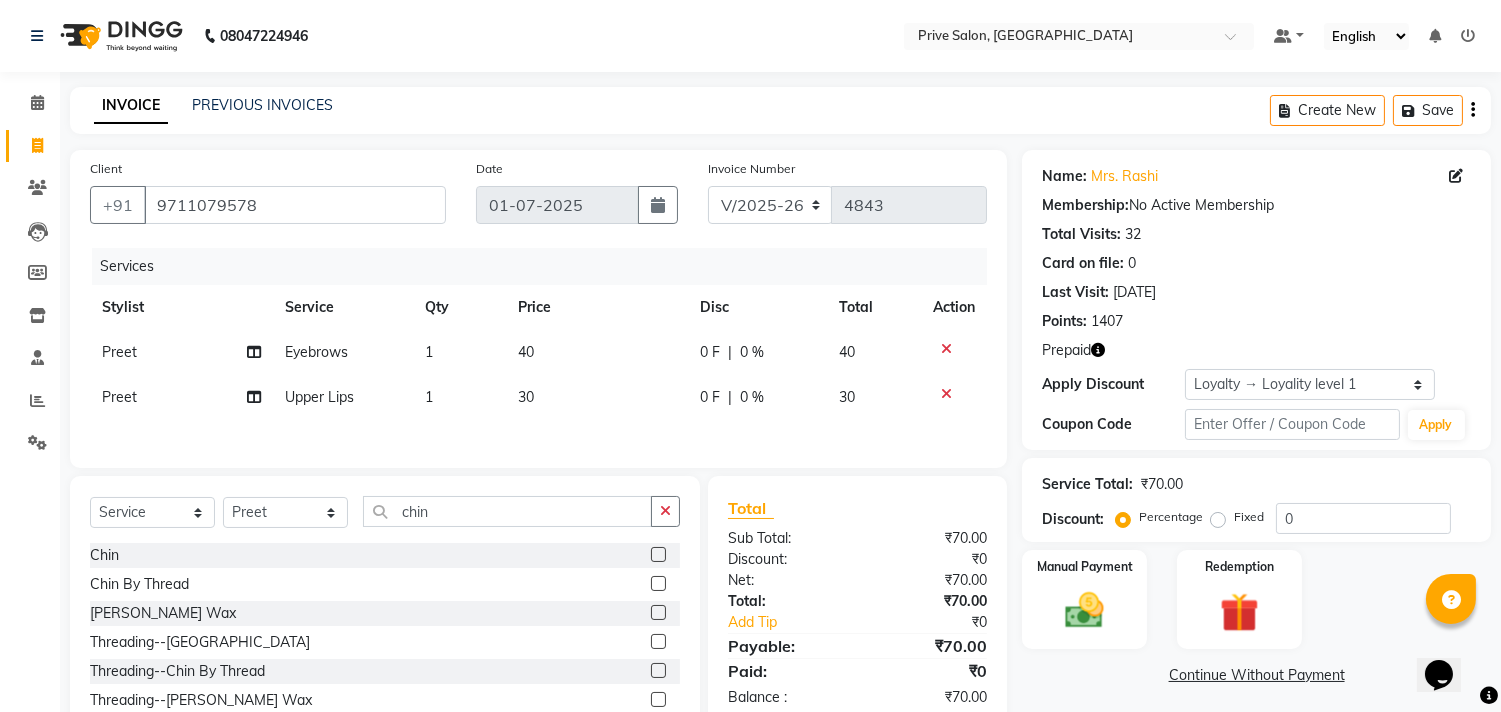 click 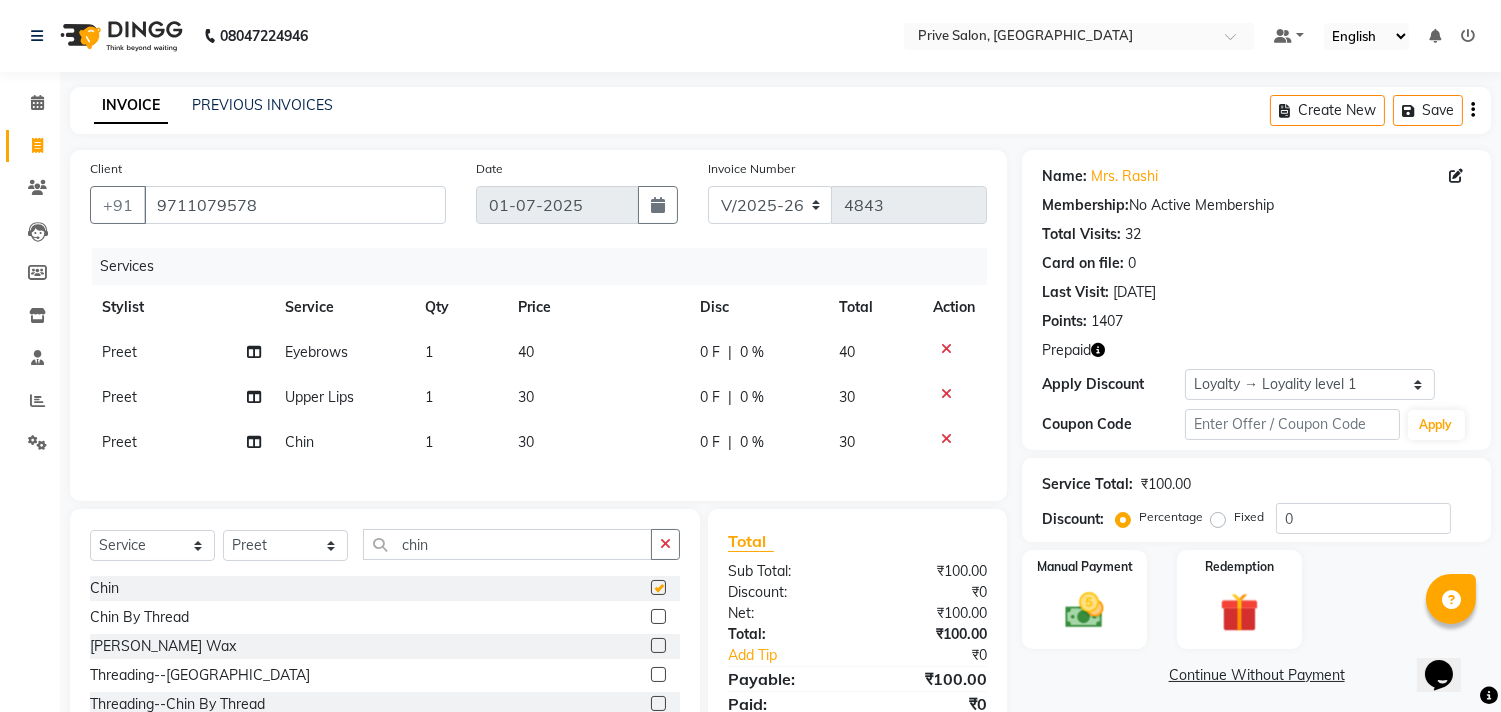 checkbox on "false" 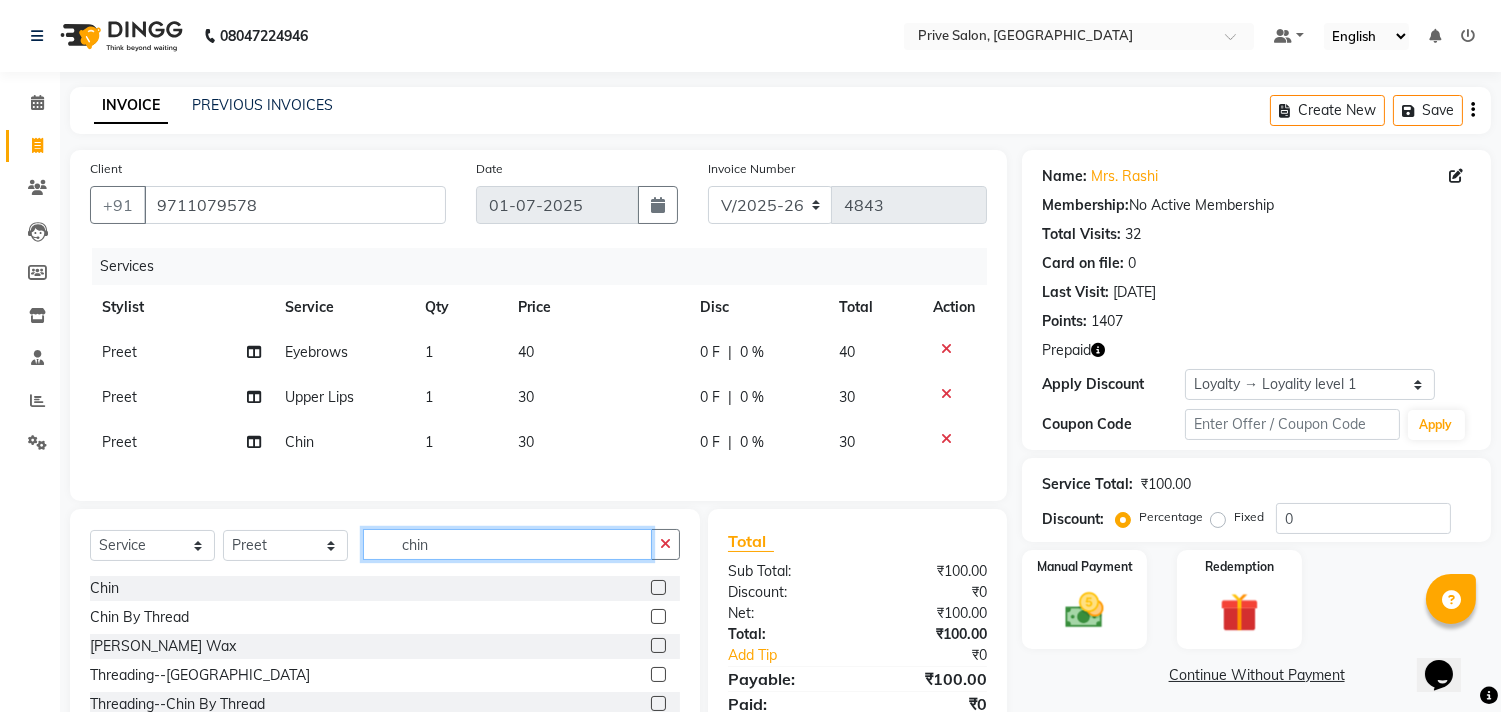 click on "chin" 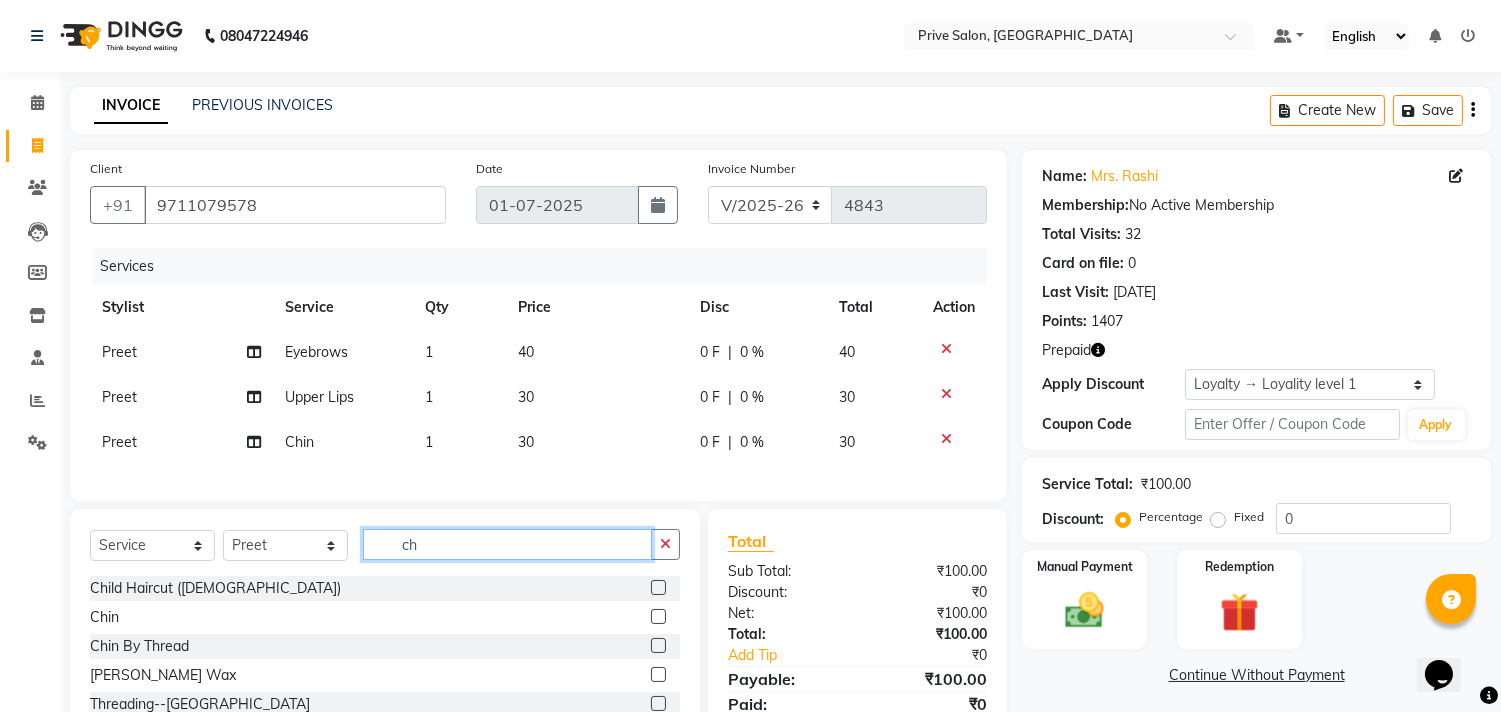 type on "c" 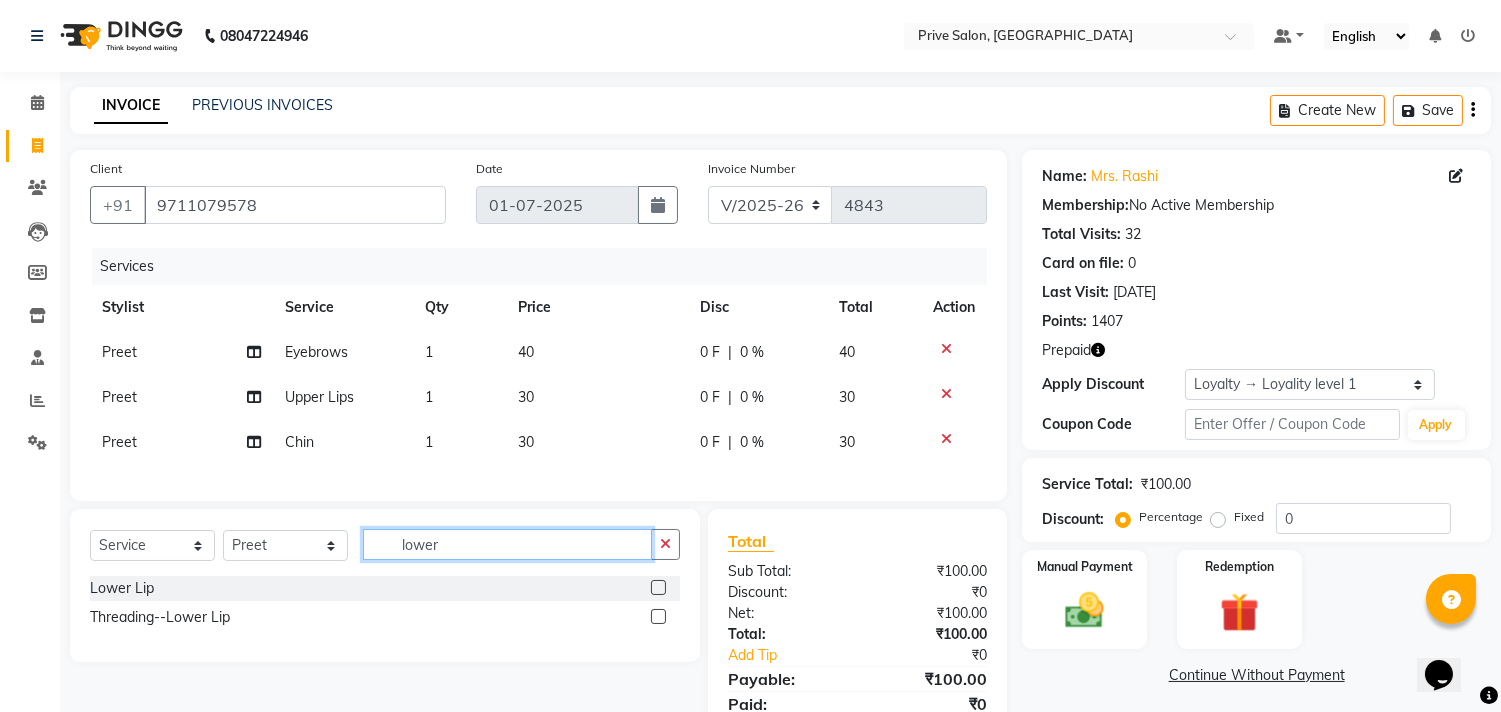 type on "lower" 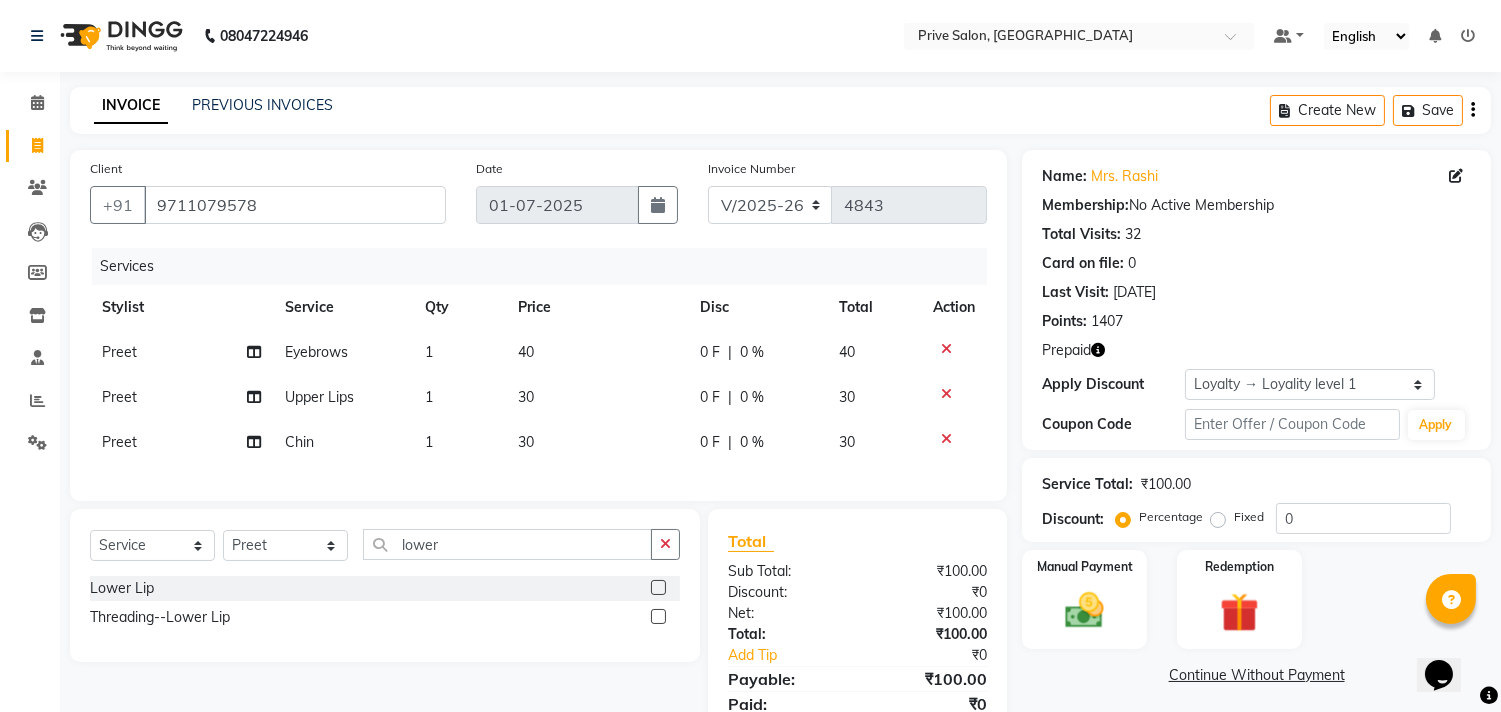 click 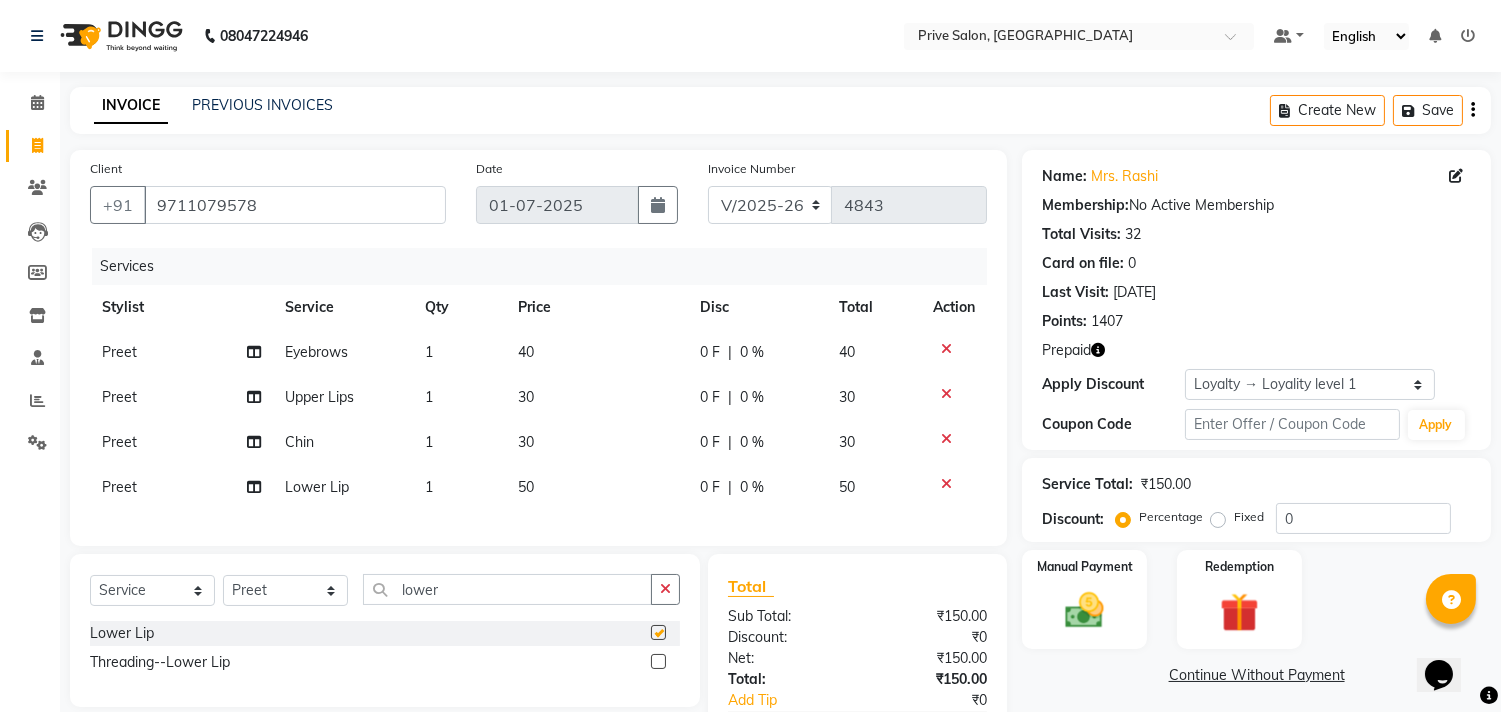 checkbox on "false" 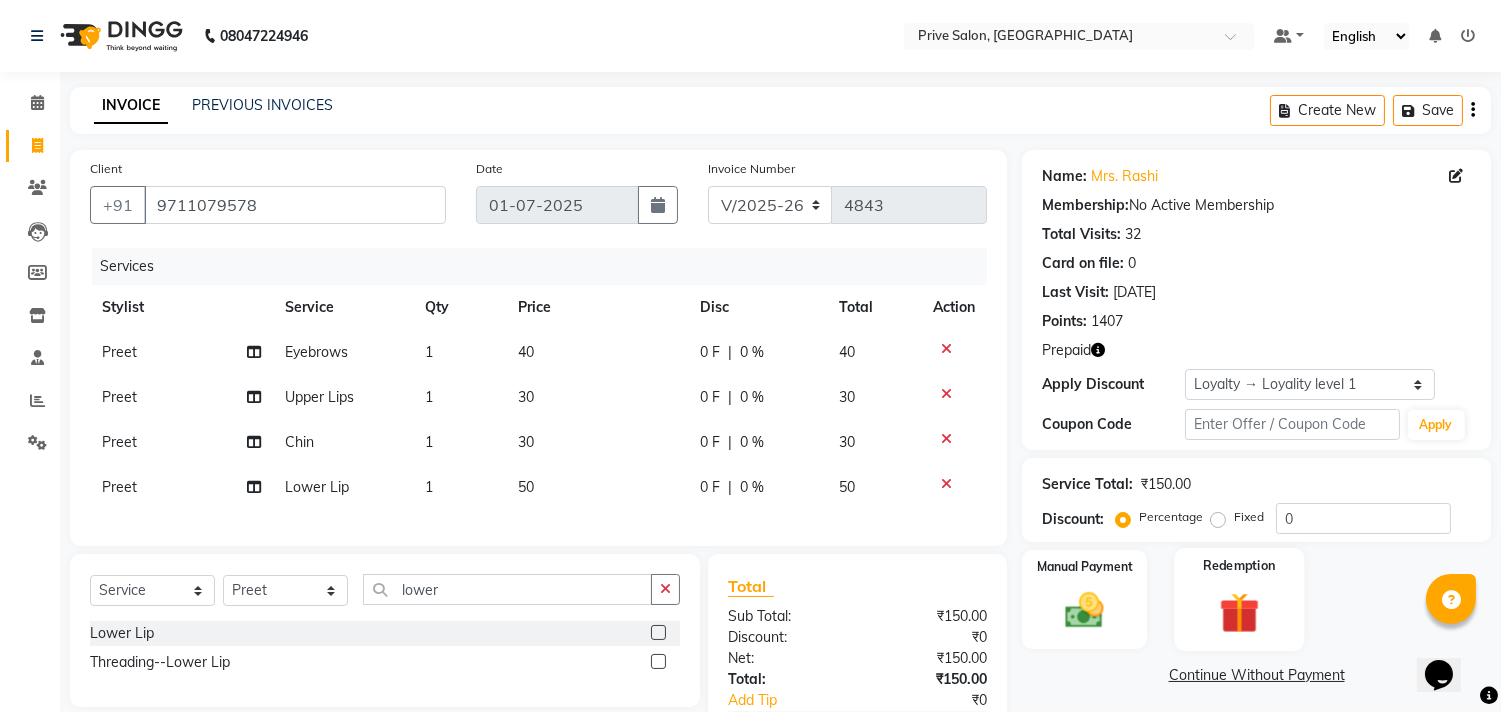 click 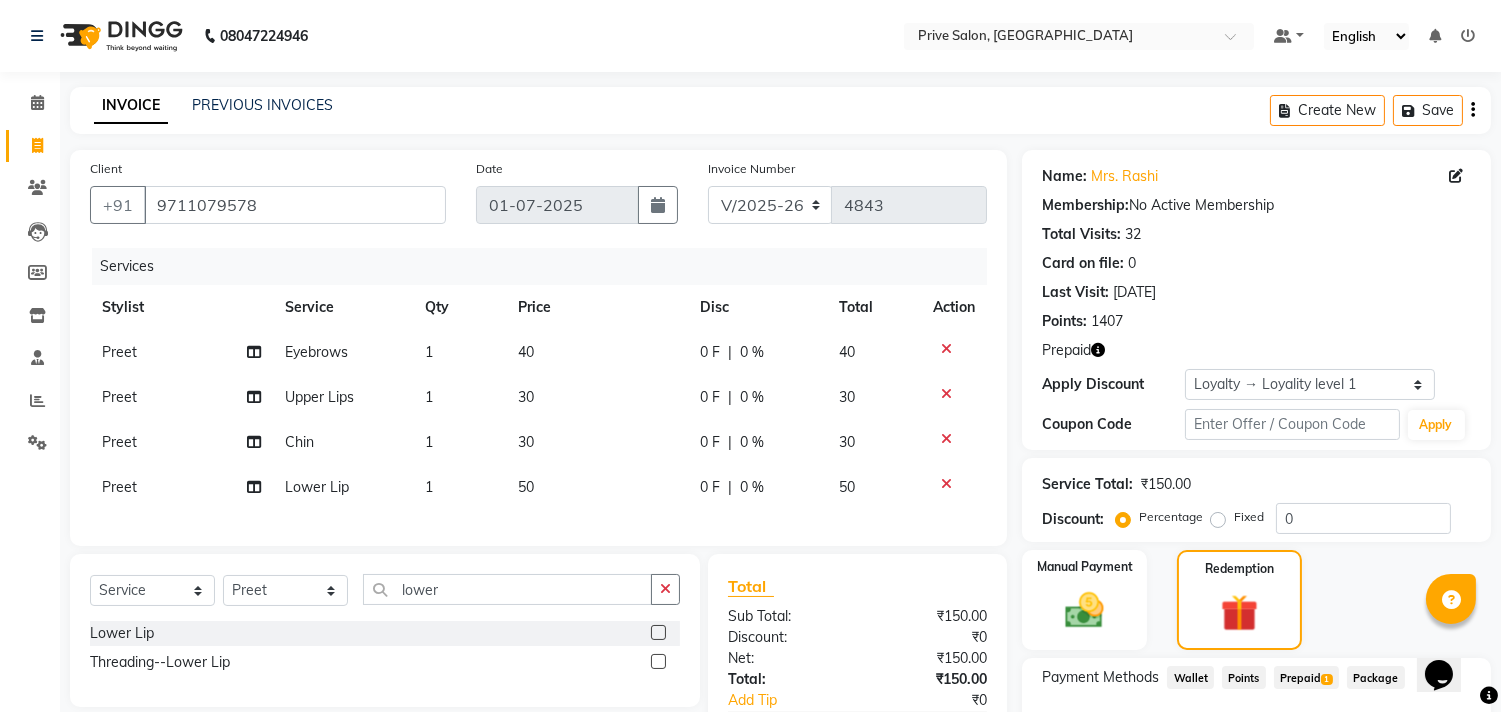 scroll, scrollTop: 141, scrollLeft: 0, axis: vertical 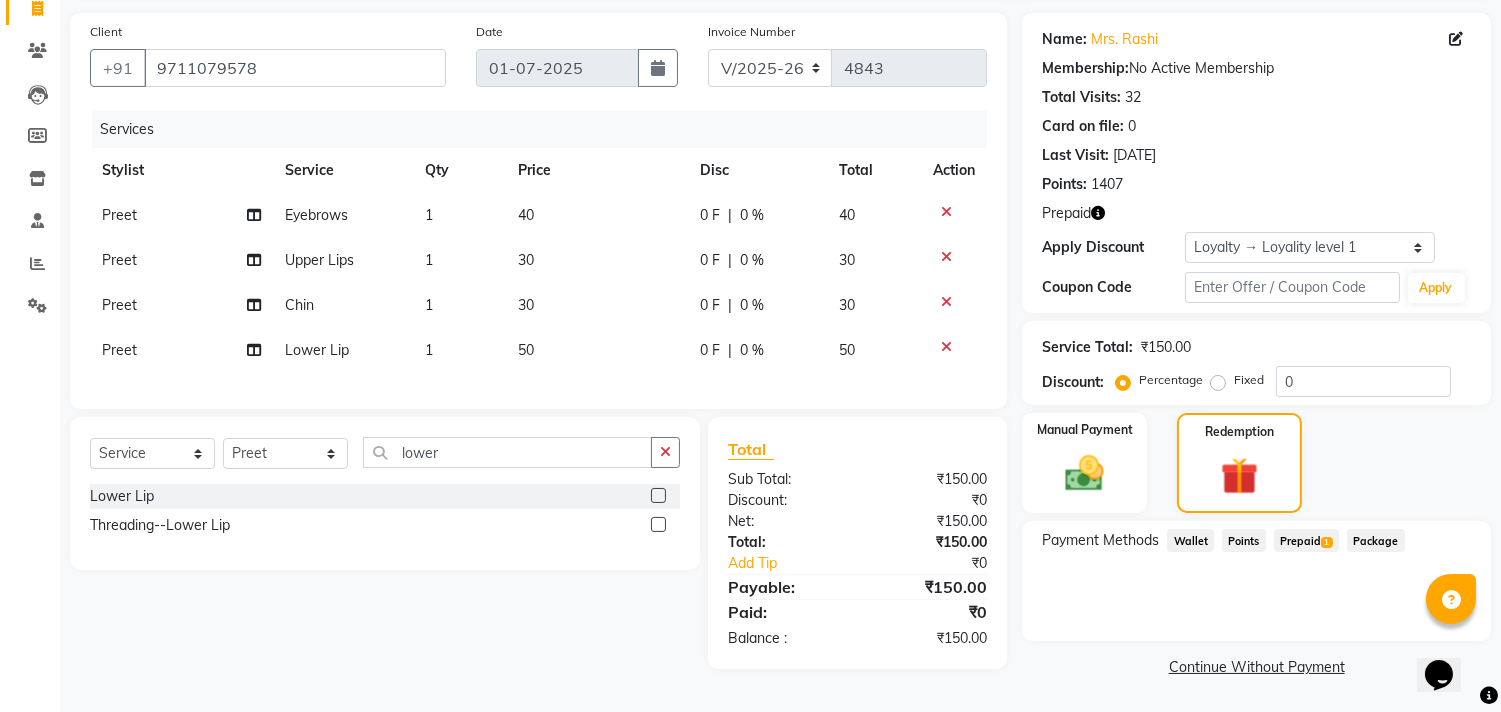 click on "50" 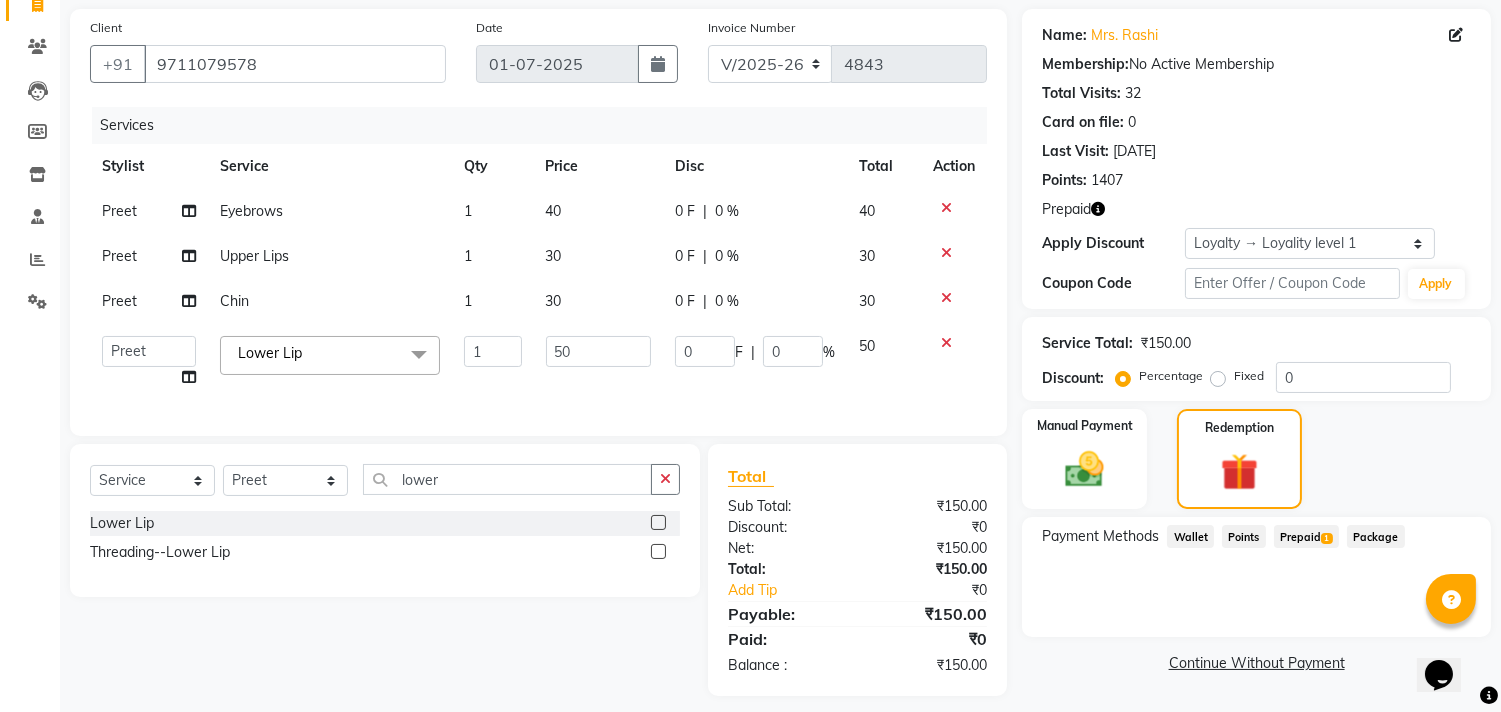 click on "50" 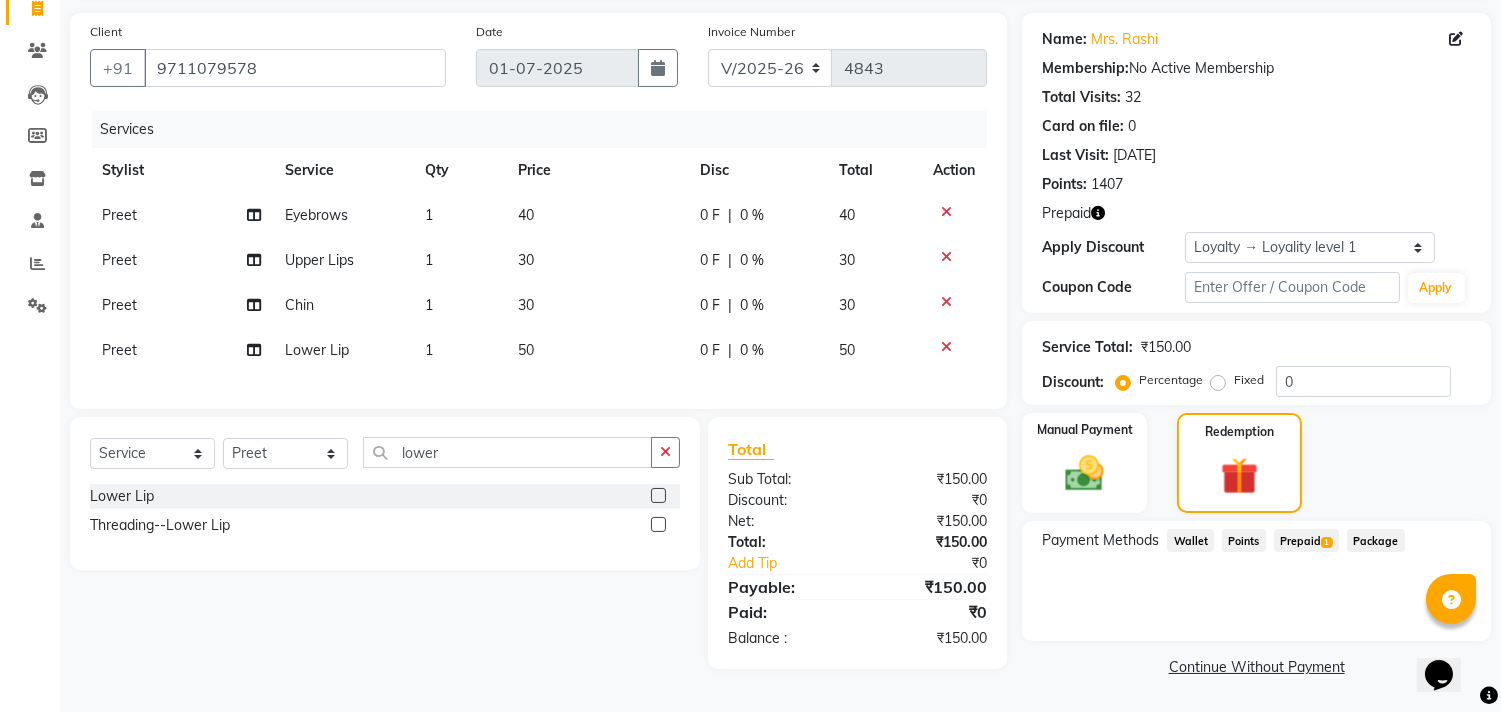 click 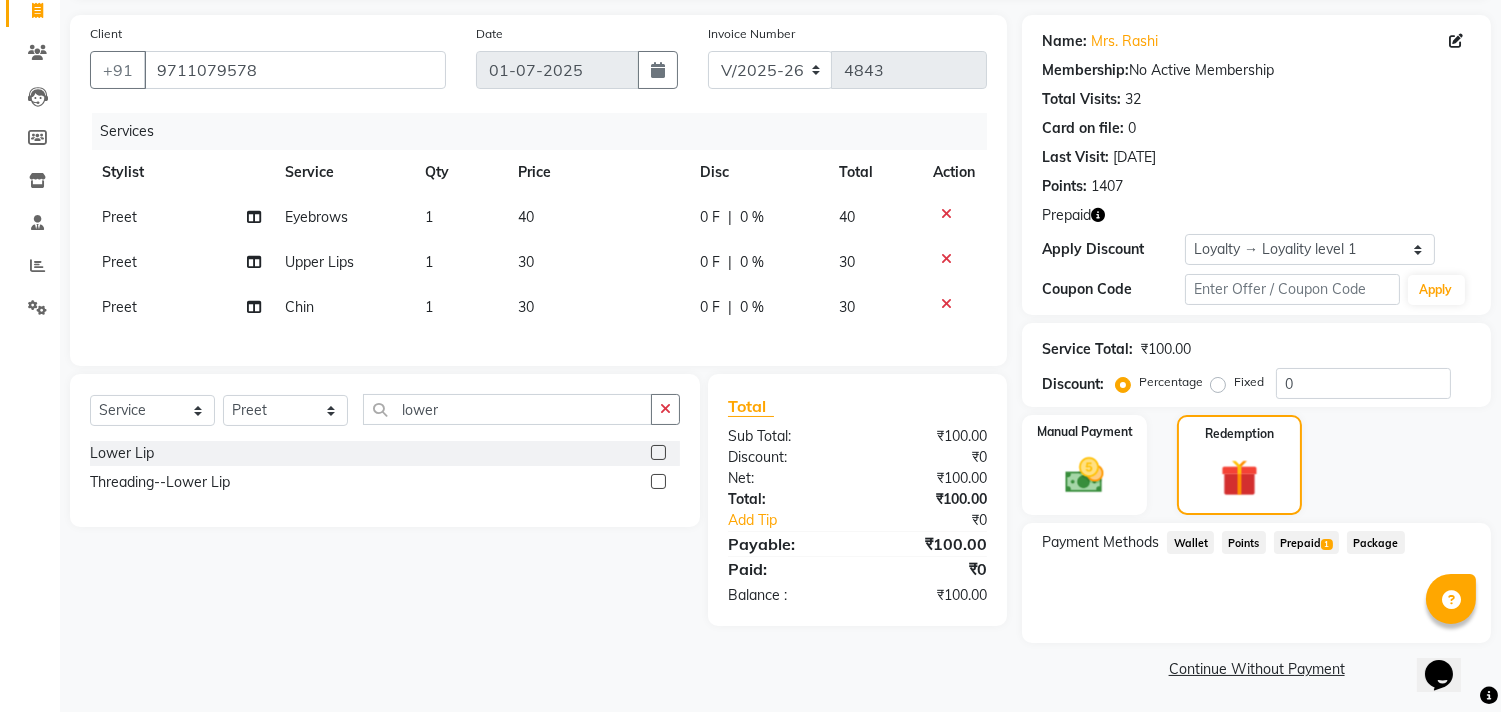 click 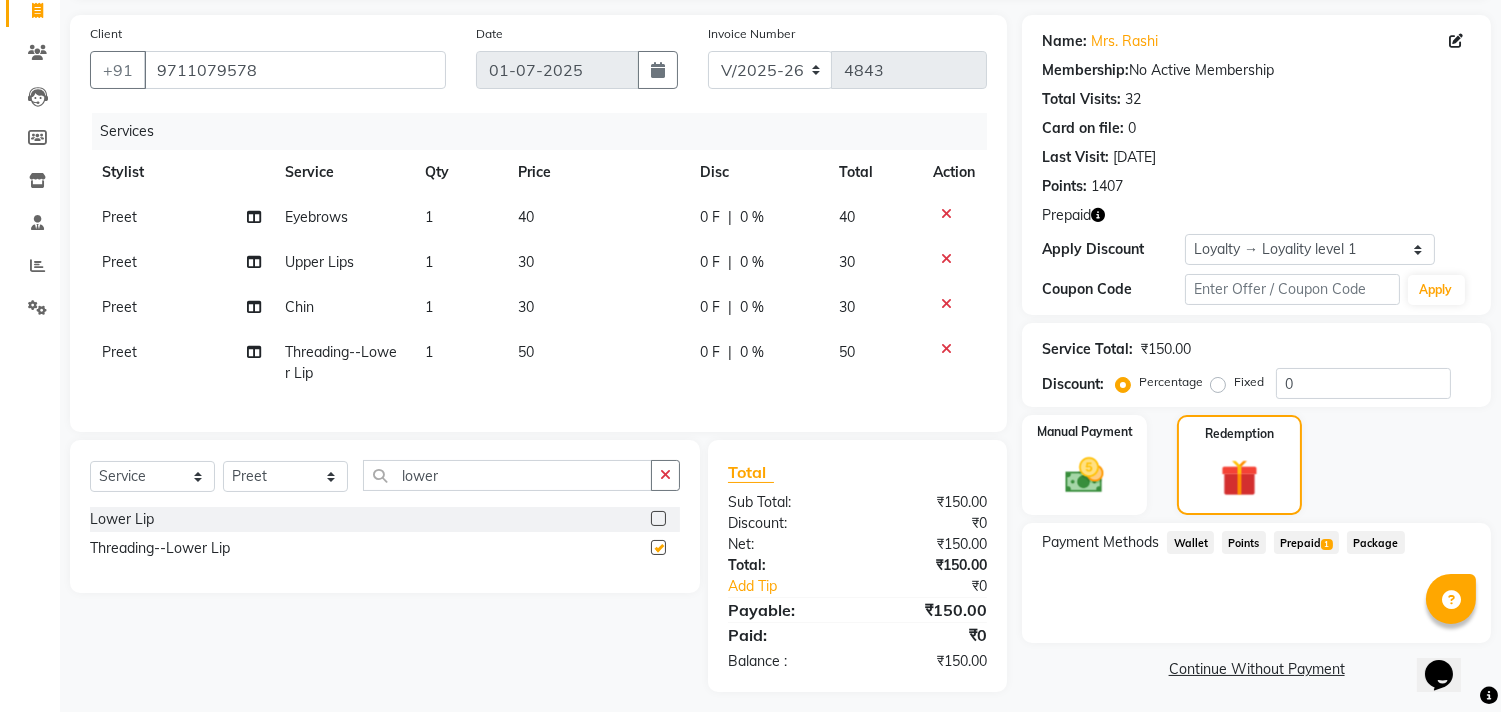 scroll, scrollTop: 141, scrollLeft: 0, axis: vertical 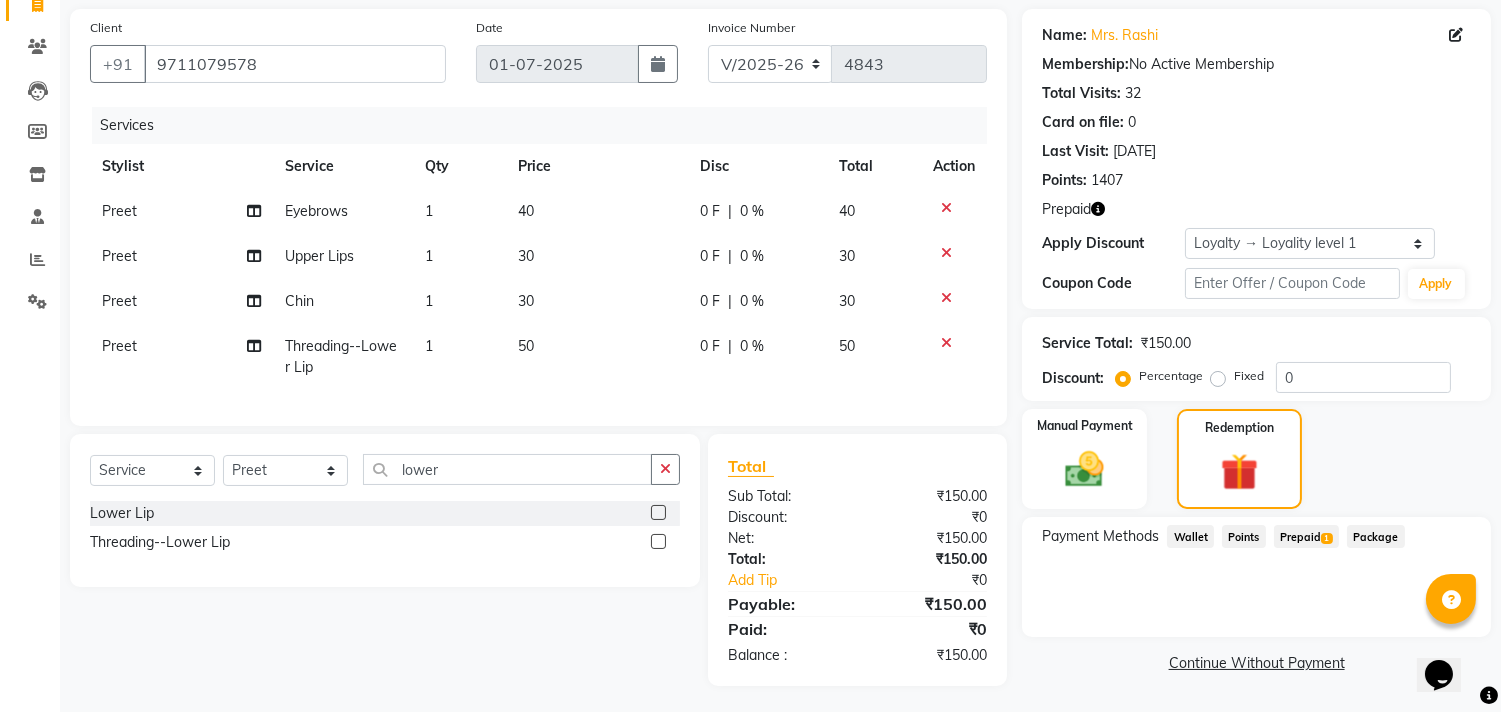 checkbox on "false" 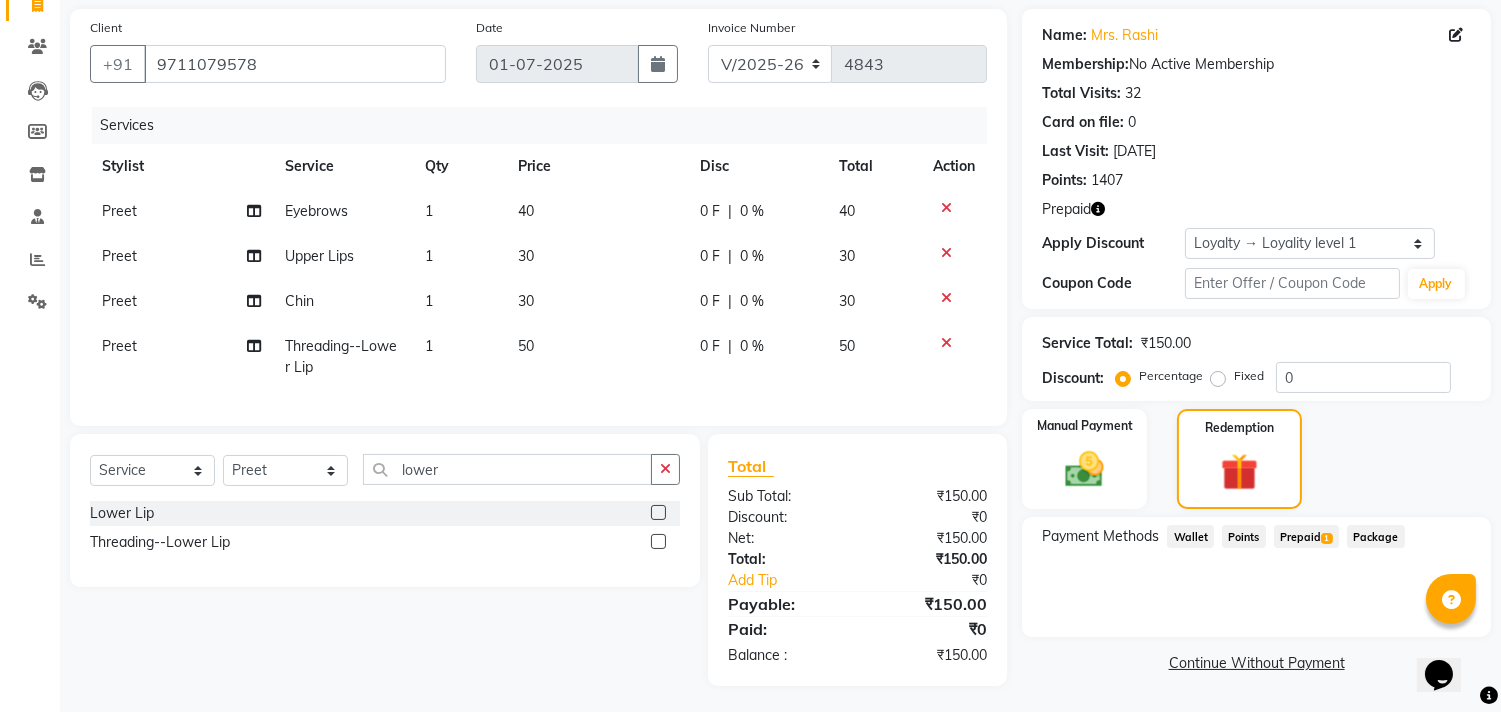 click on "50" 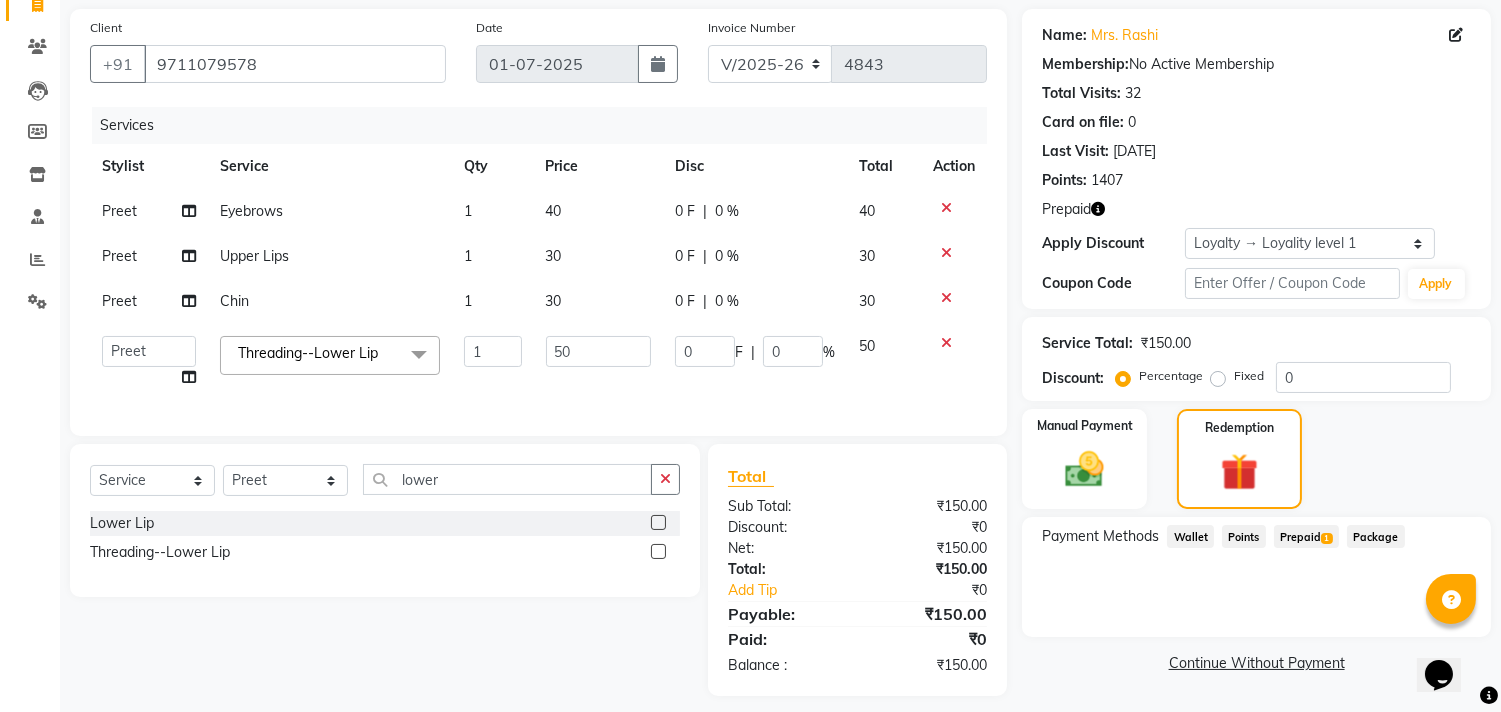 click on "50" 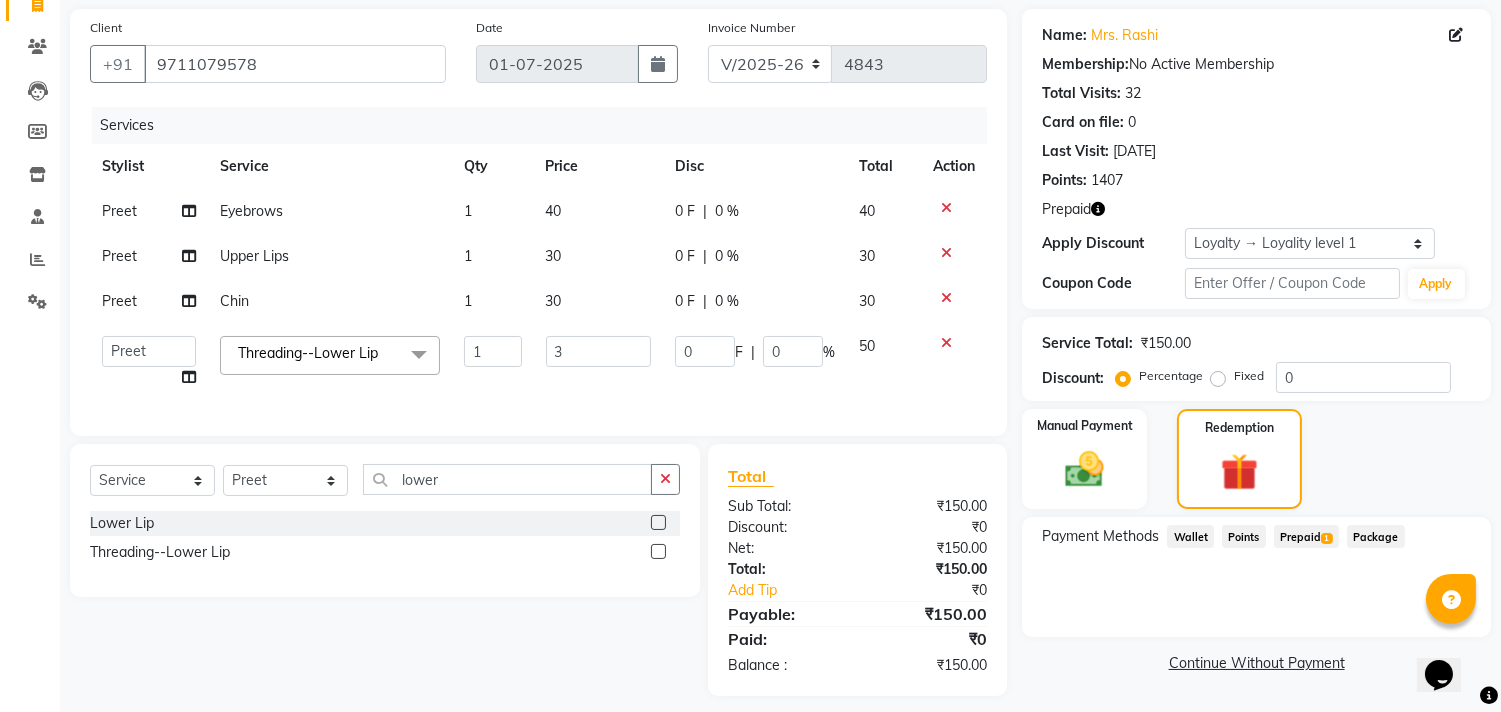 type on "30" 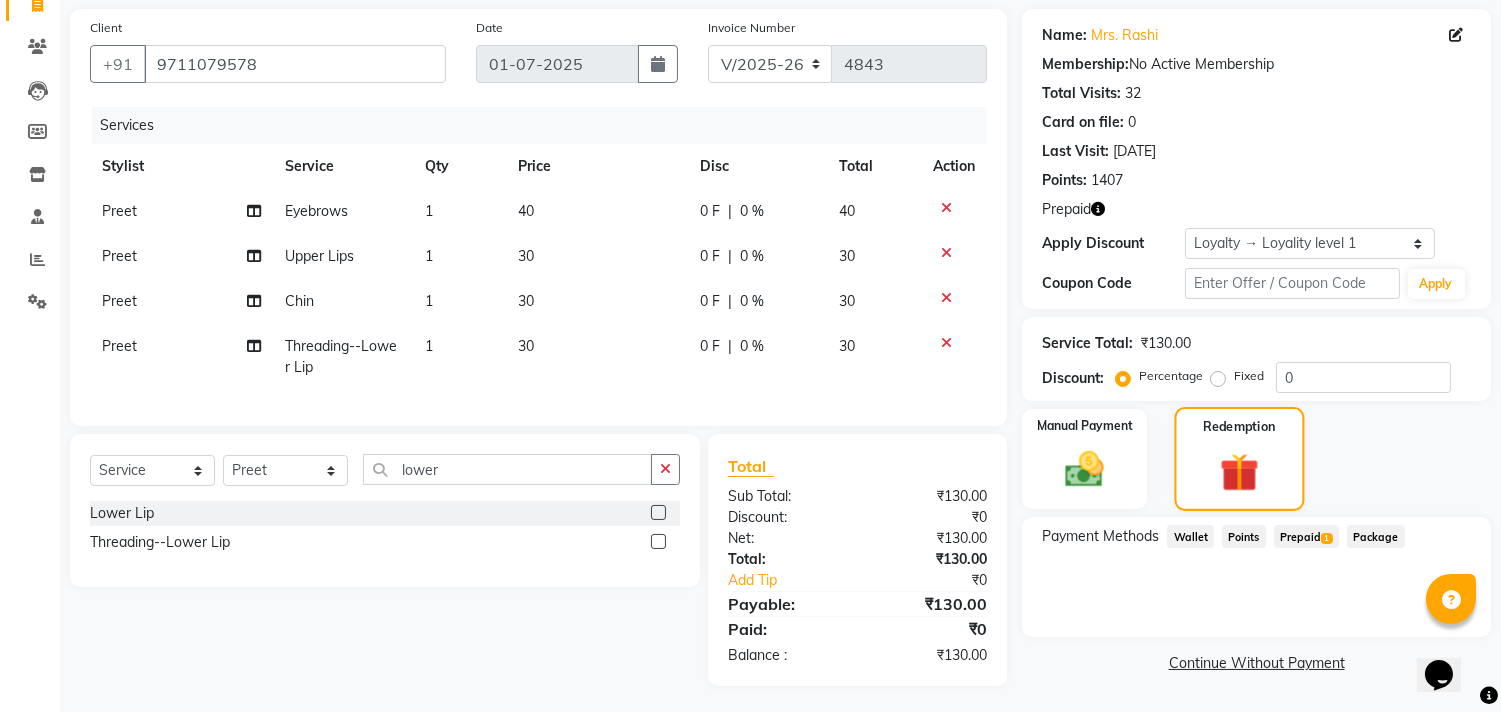 click 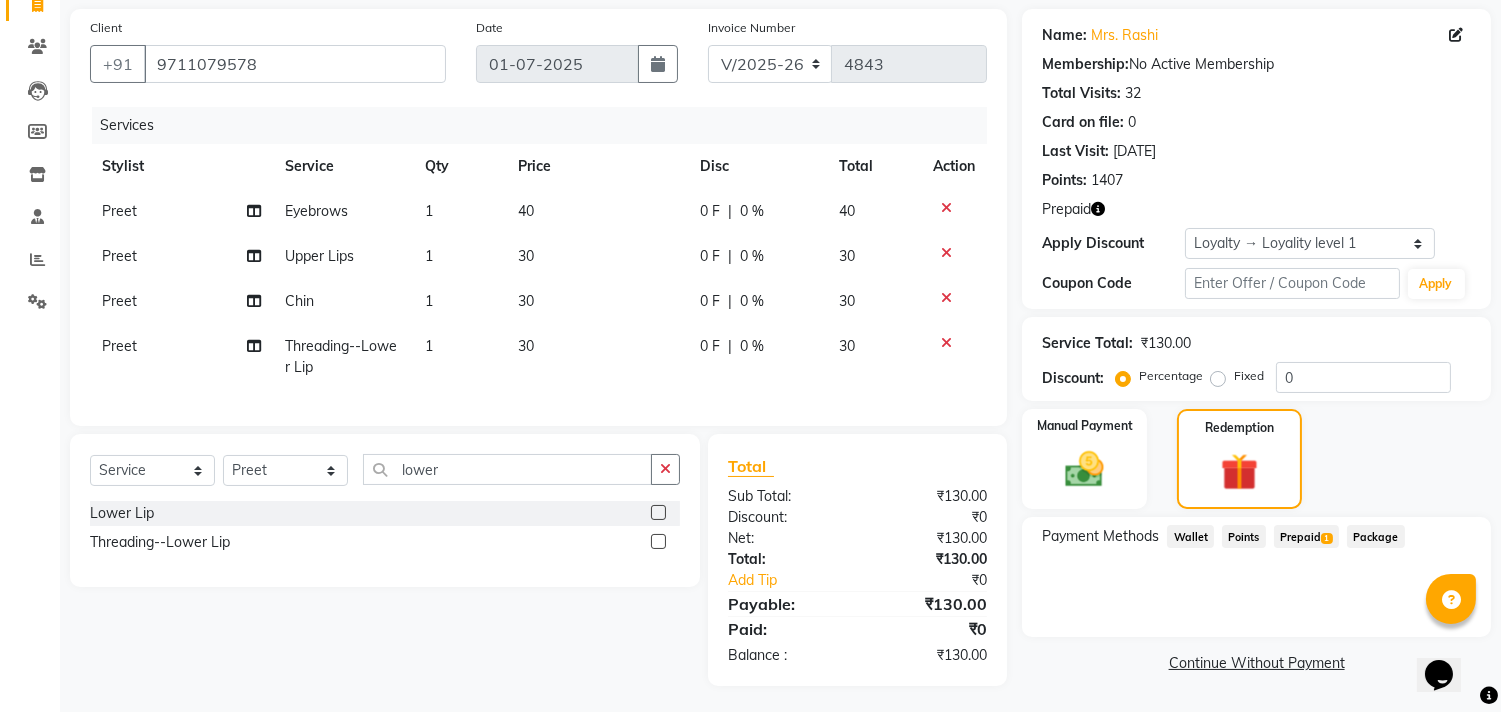 click on "Prepaid  1" 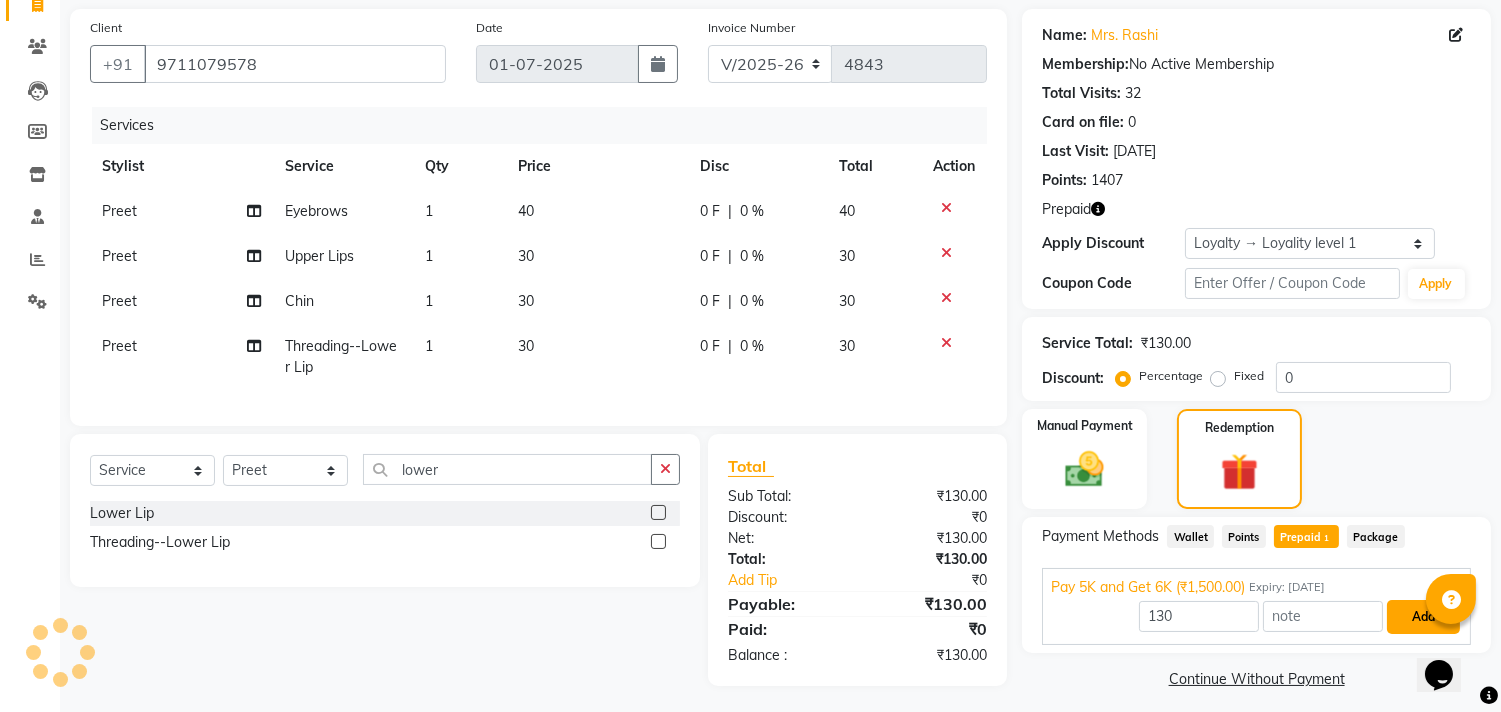 click on "Add" at bounding box center (1423, 617) 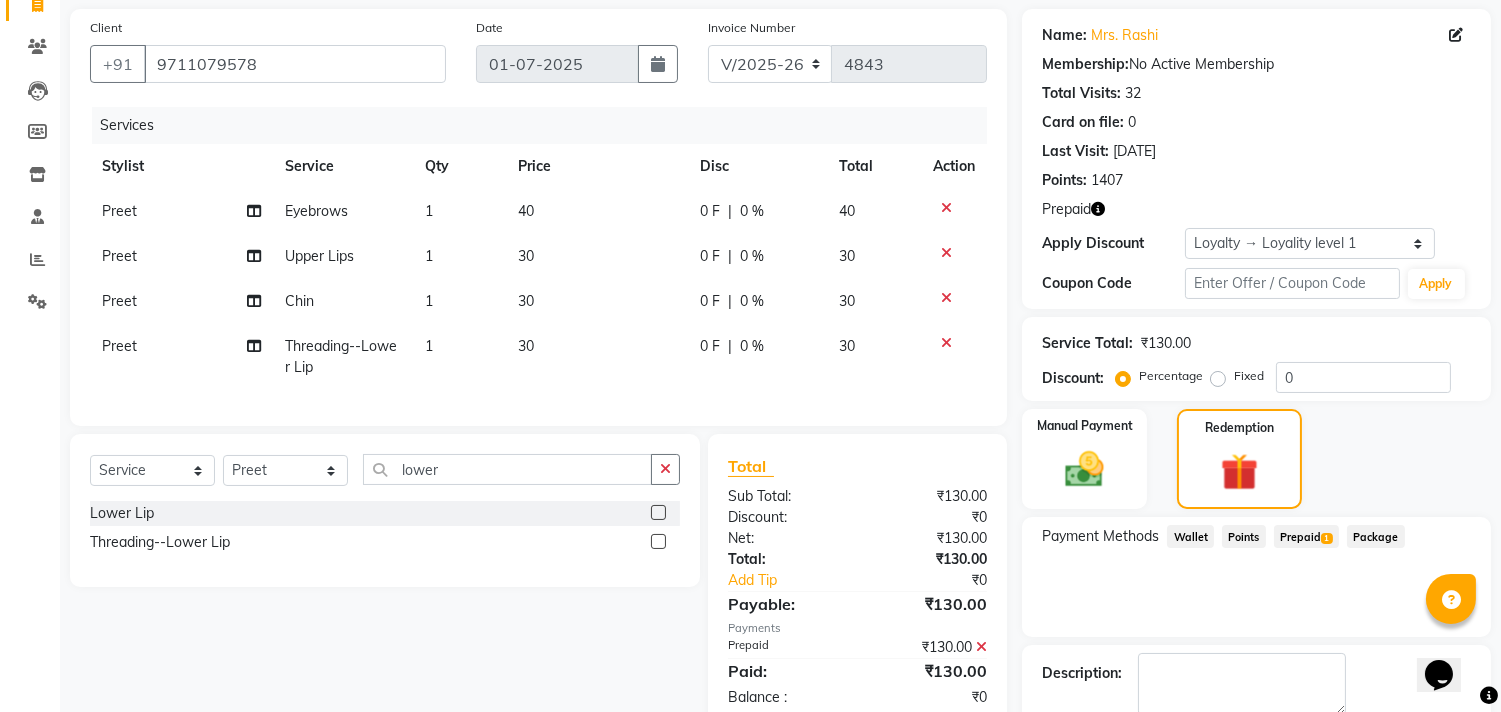 scroll, scrollTop: 302, scrollLeft: 0, axis: vertical 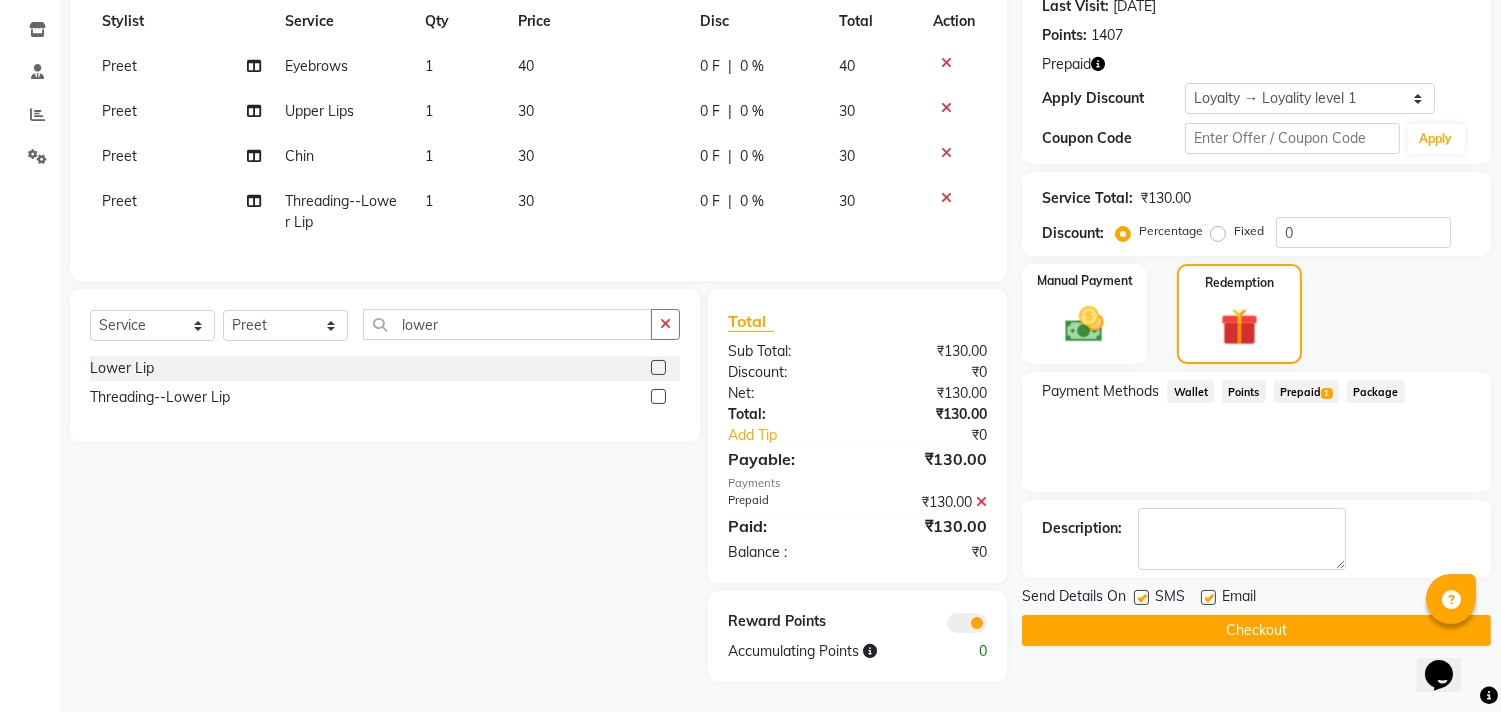 click on "Checkout" 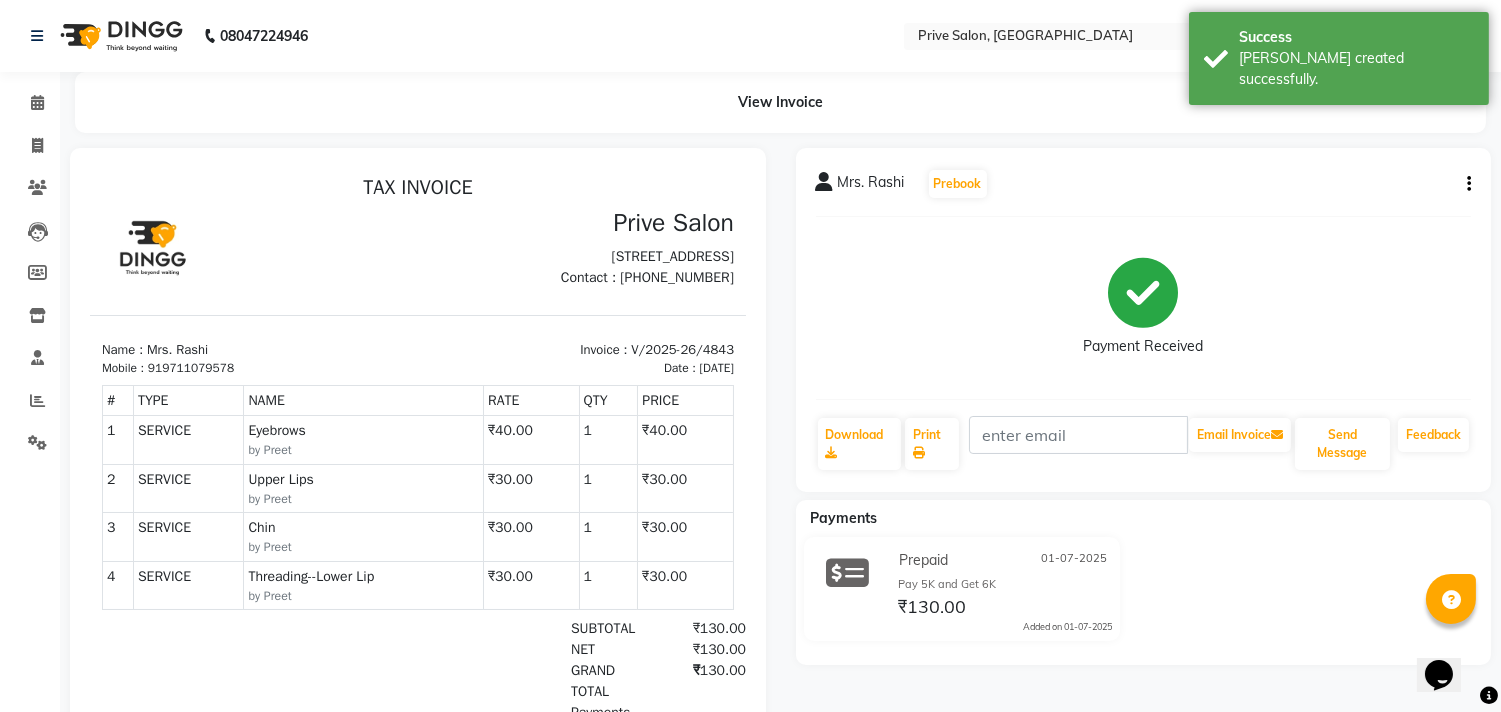 scroll, scrollTop: 0, scrollLeft: 0, axis: both 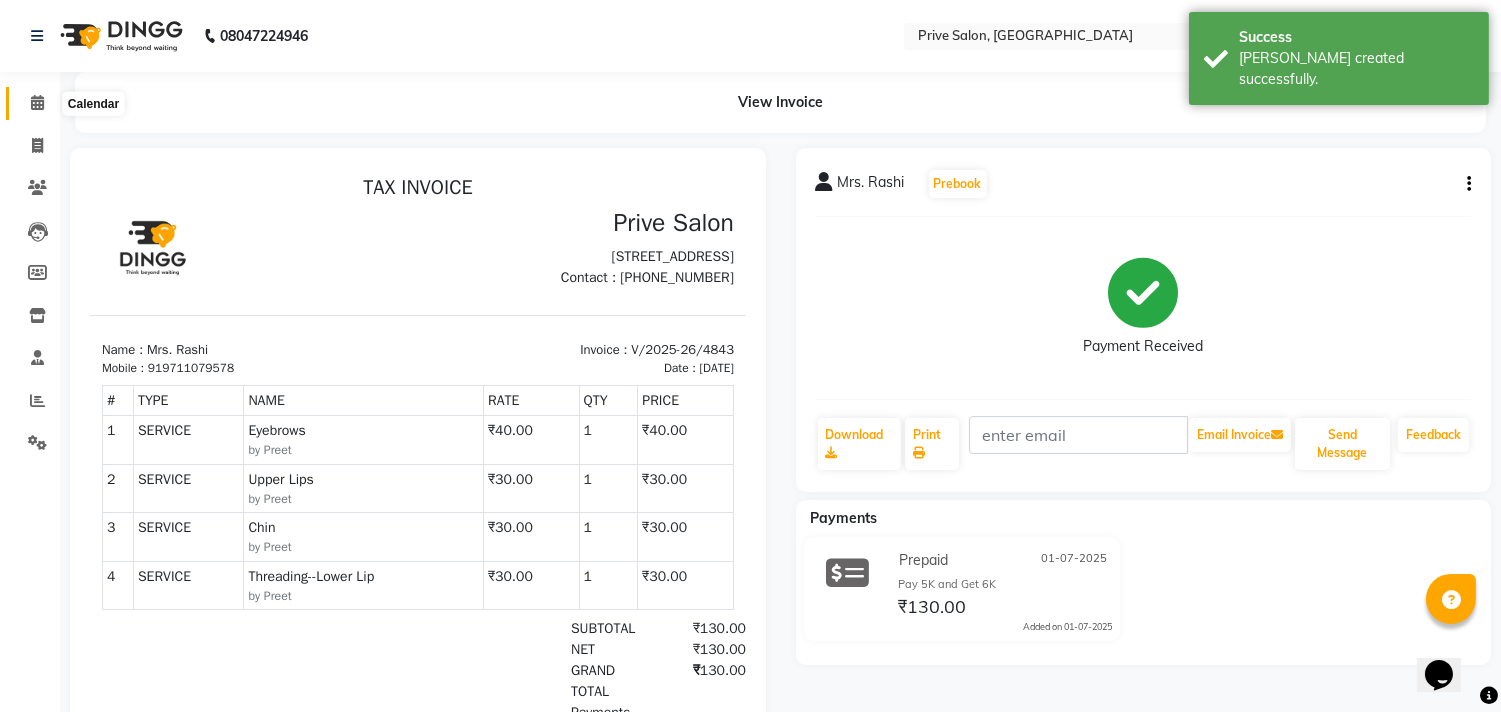 click 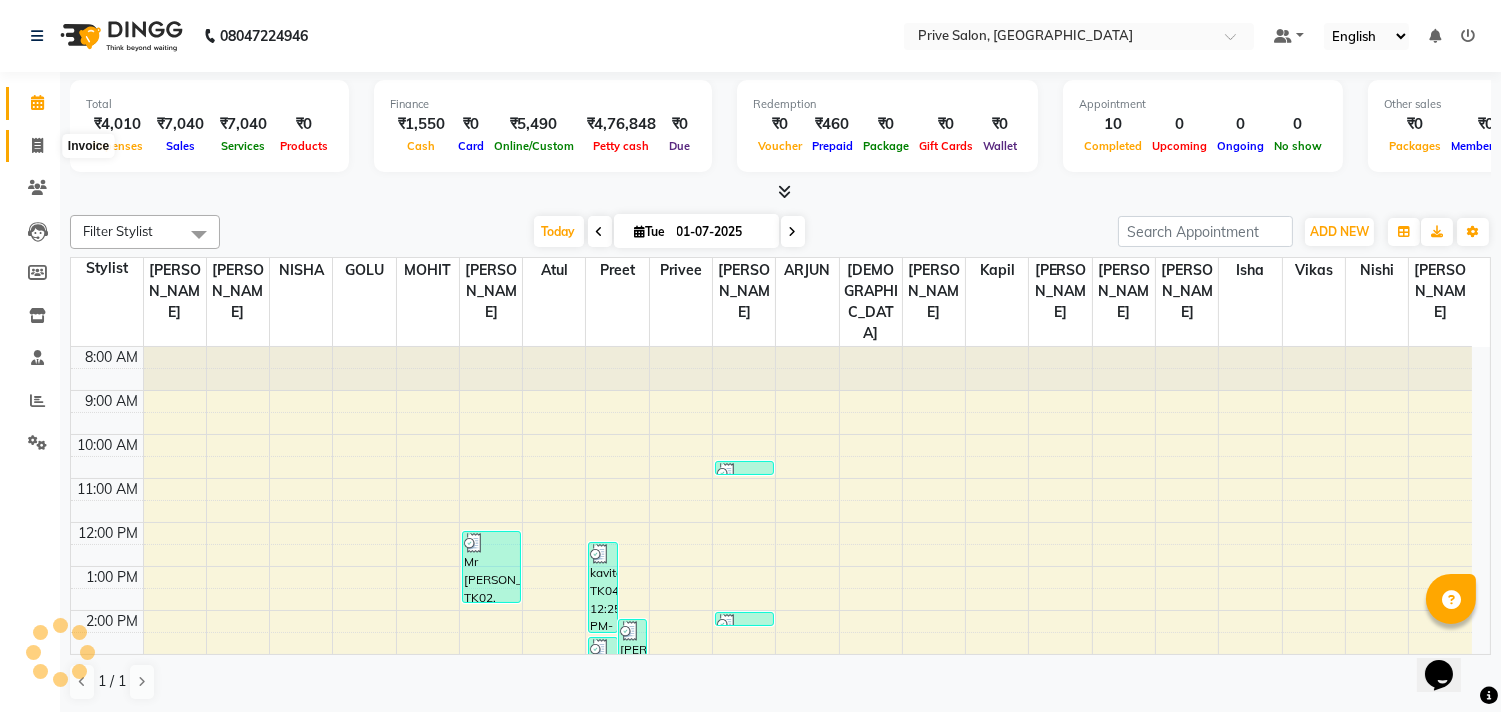 click 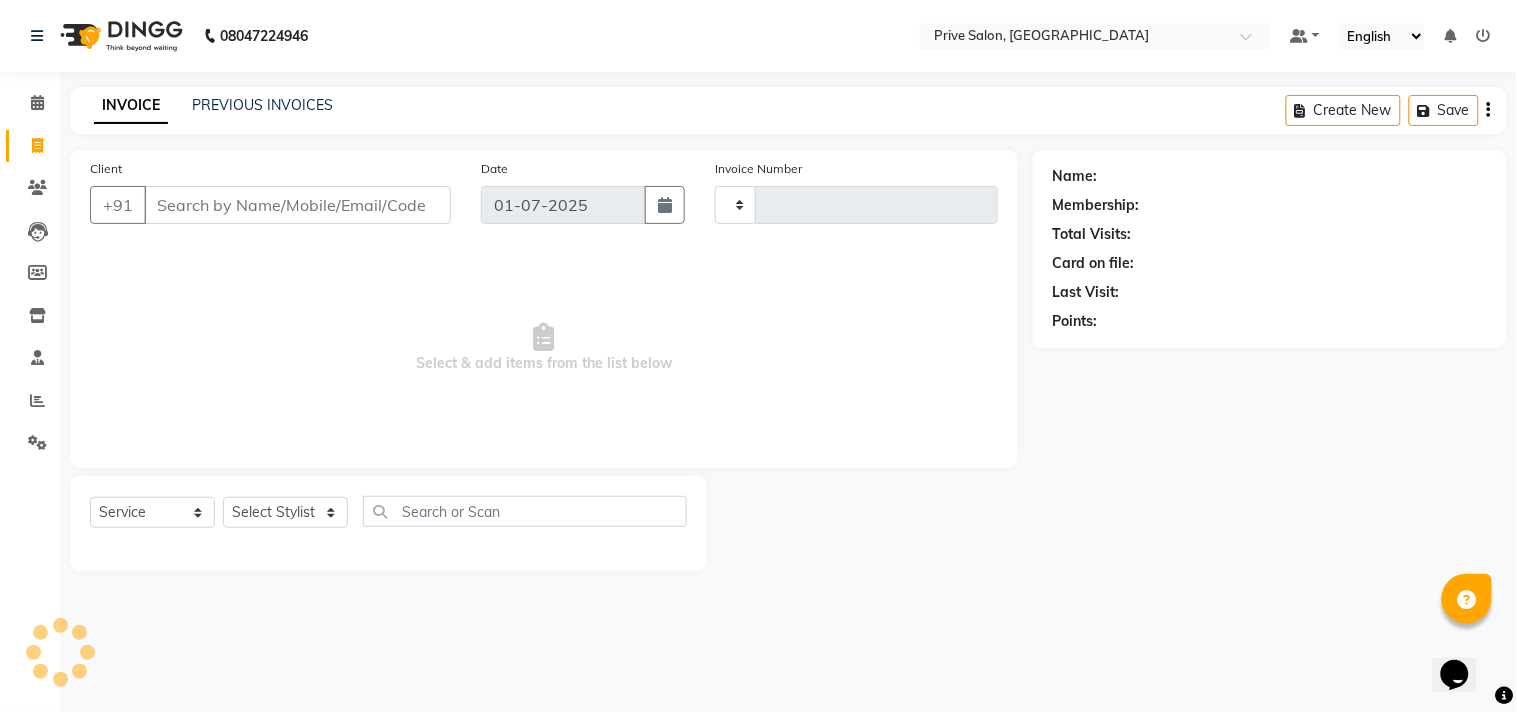 click on "Client" at bounding box center (297, 205) 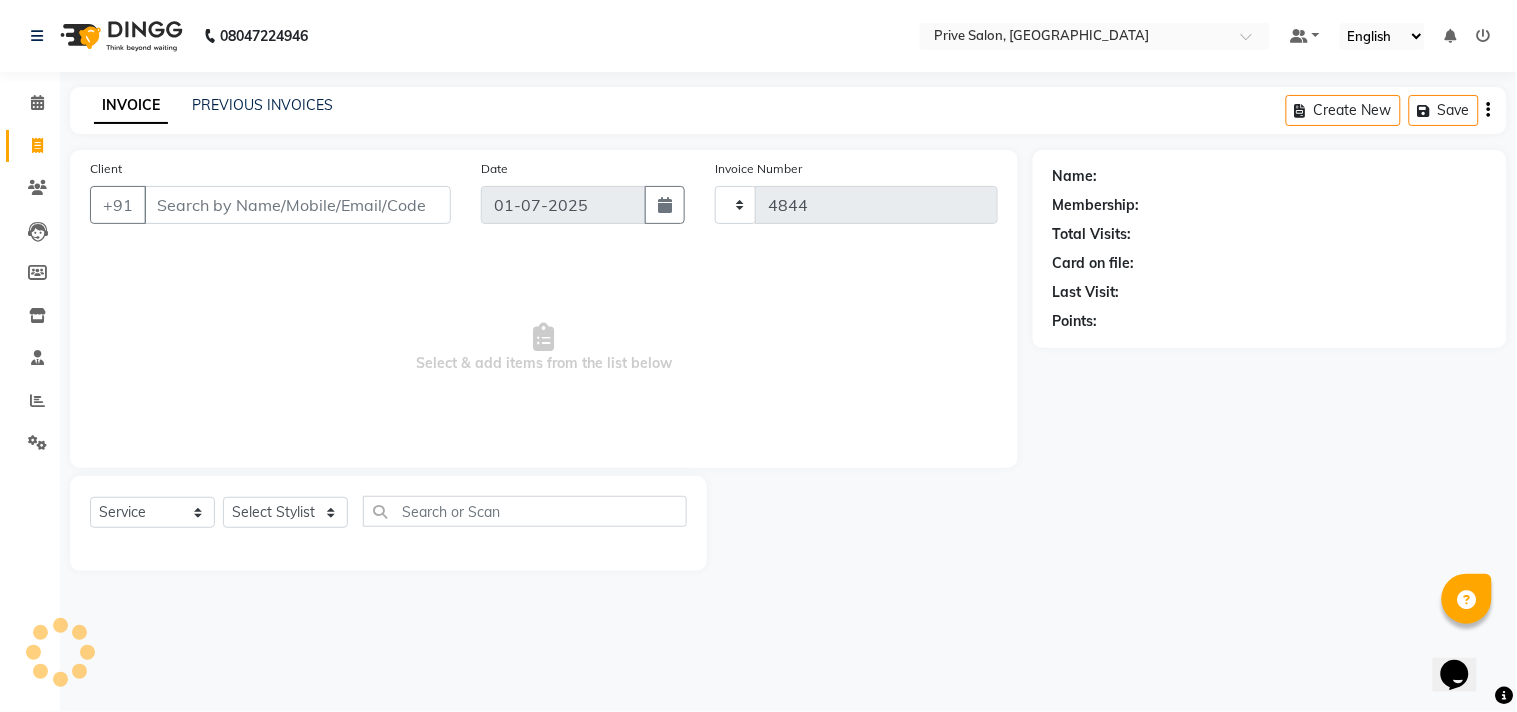 select on "136" 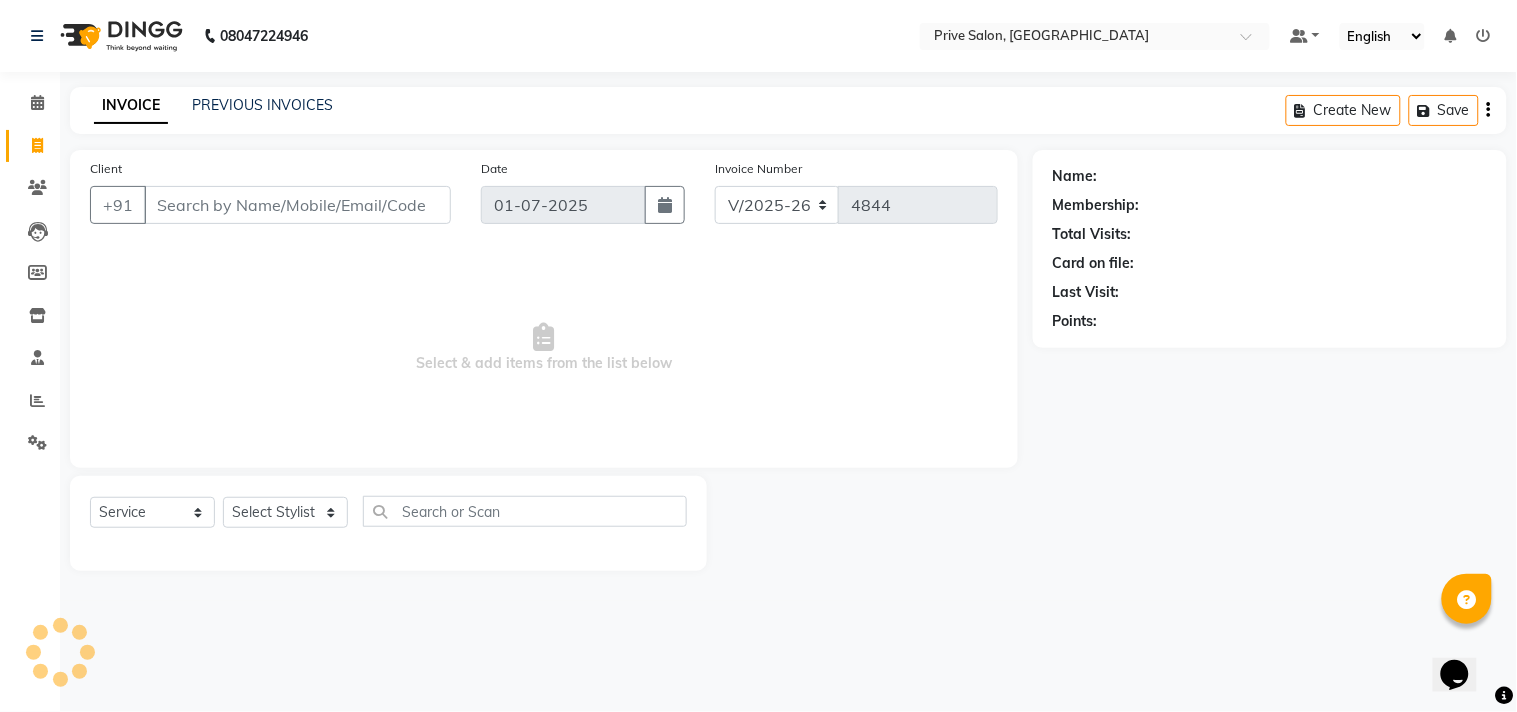 click on "Client" at bounding box center [297, 205] 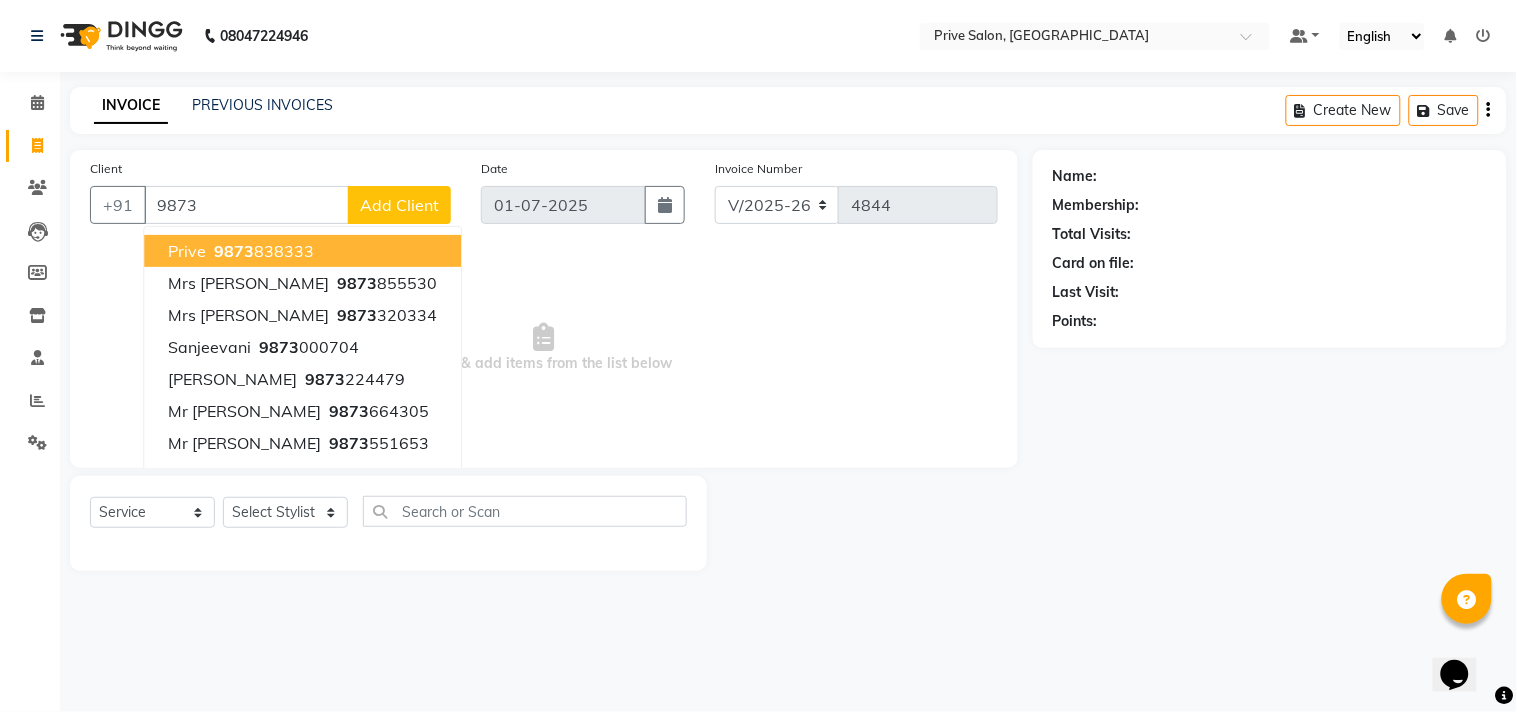 click on "9873 838333" at bounding box center [262, 251] 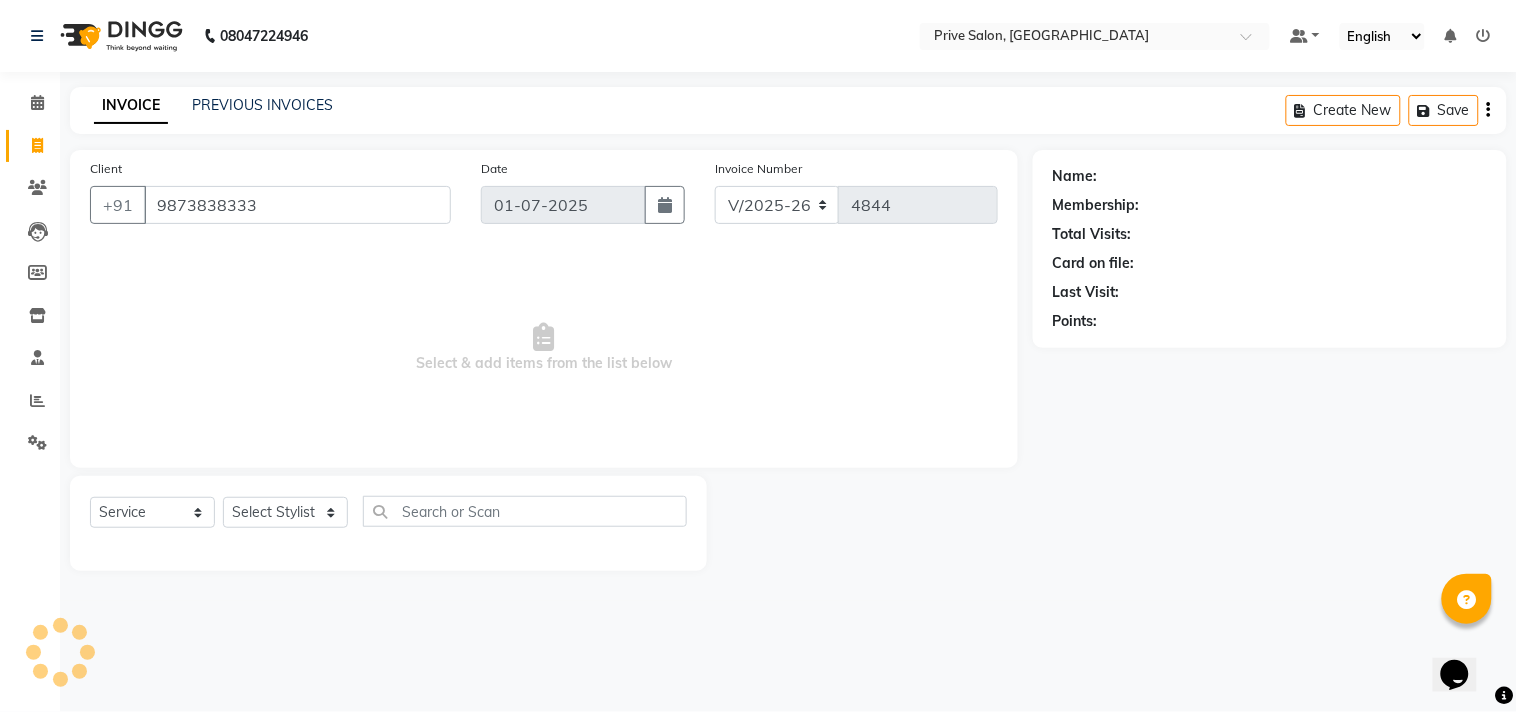 click on "Select & add items from the list below" at bounding box center [544, 348] 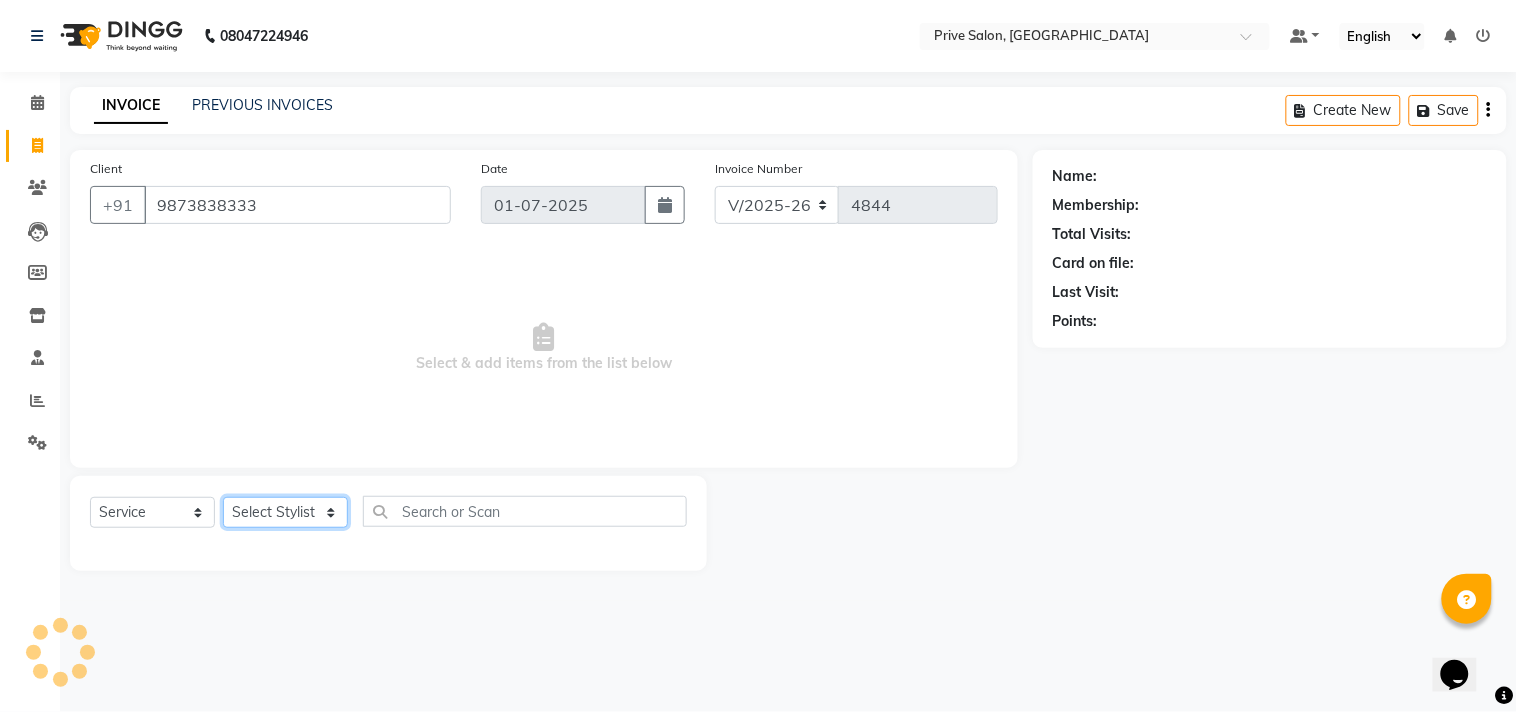 click on "Select Stylist amit ARJUN [PERSON_NAME] [PERSON_NAME] GOLU [PERSON_NAME] isha [PERSON_NAME] Manager [PERSON_NAME] [PERSON_NAME] [PERSON_NAME] [PERSON_NAME] [PERSON_NAME] vikas" 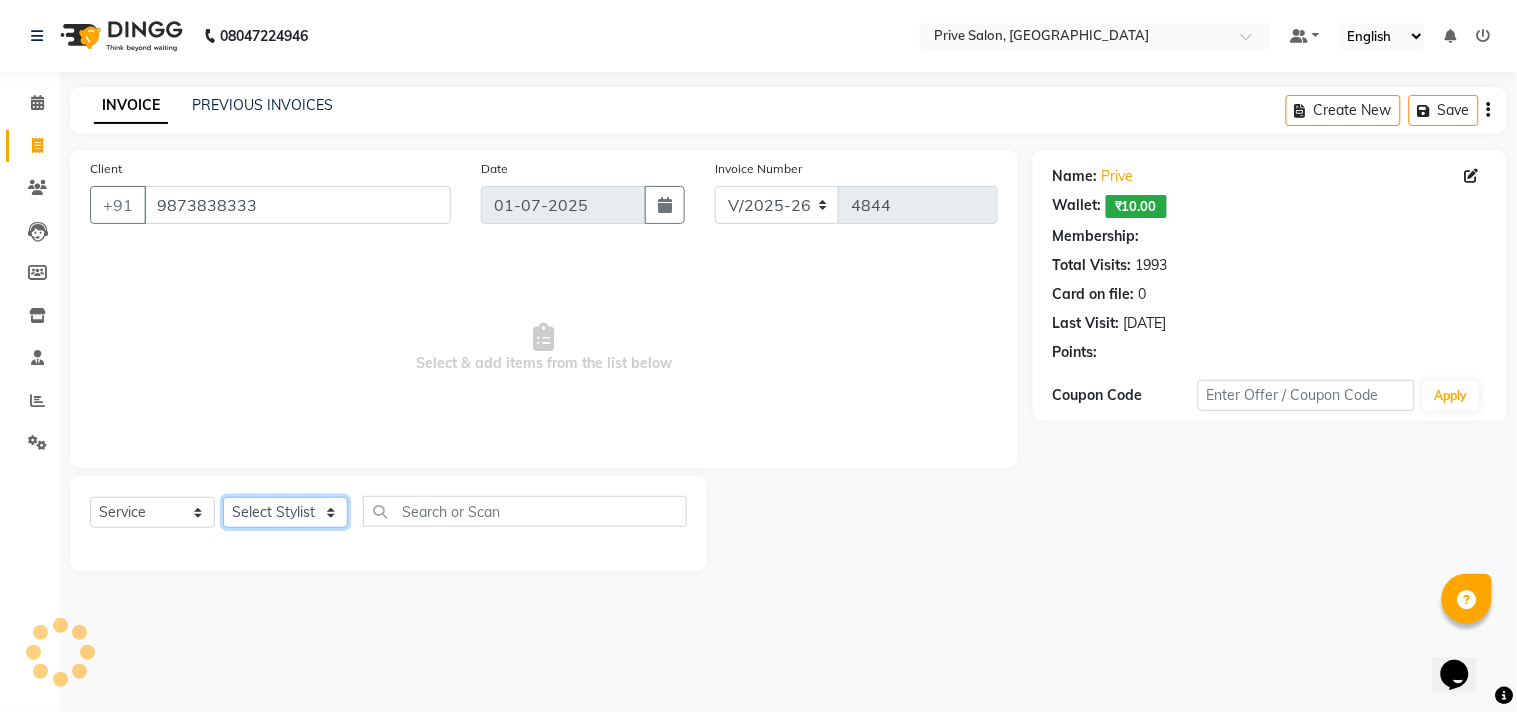 select on "1: Object" 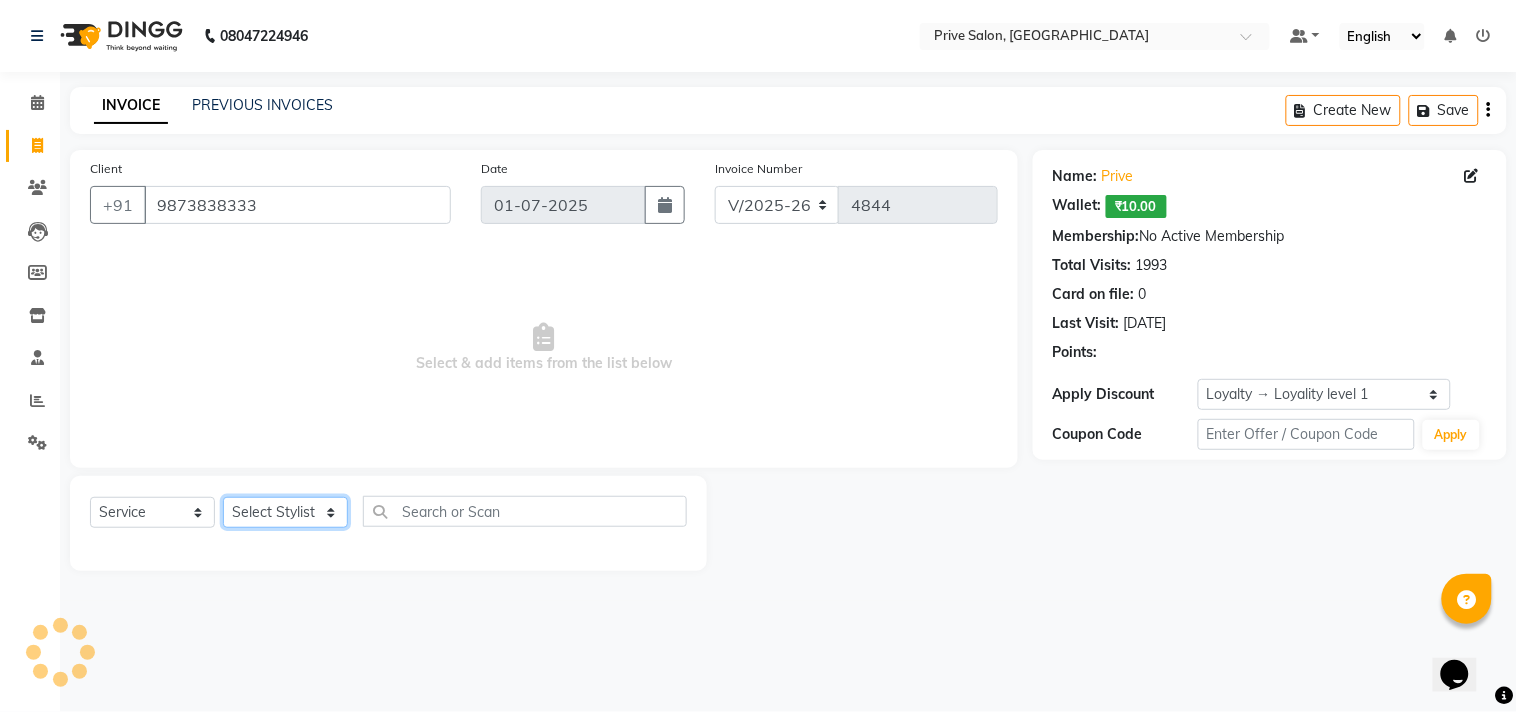 select on "26772" 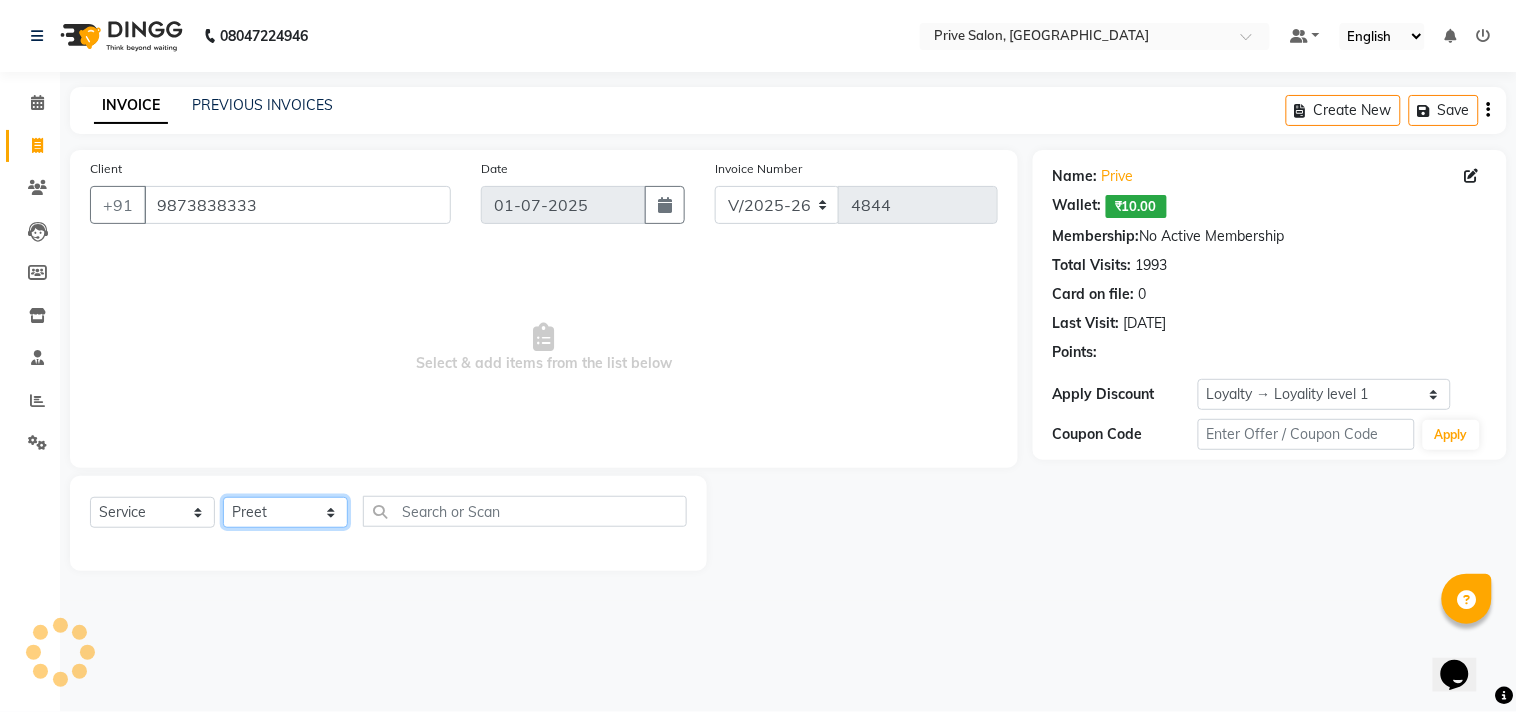 click on "Select Stylist amit ARJUN [PERSON_NAME] [PERSON_NAME] GOLU [PERSON_NAME] isha [PERSON_NAME] Manager [PERSON_NAME] [PERSON_NAME] [PERSON_NAME] [PERSON_NAME] [PERSON_NAME] vikas" 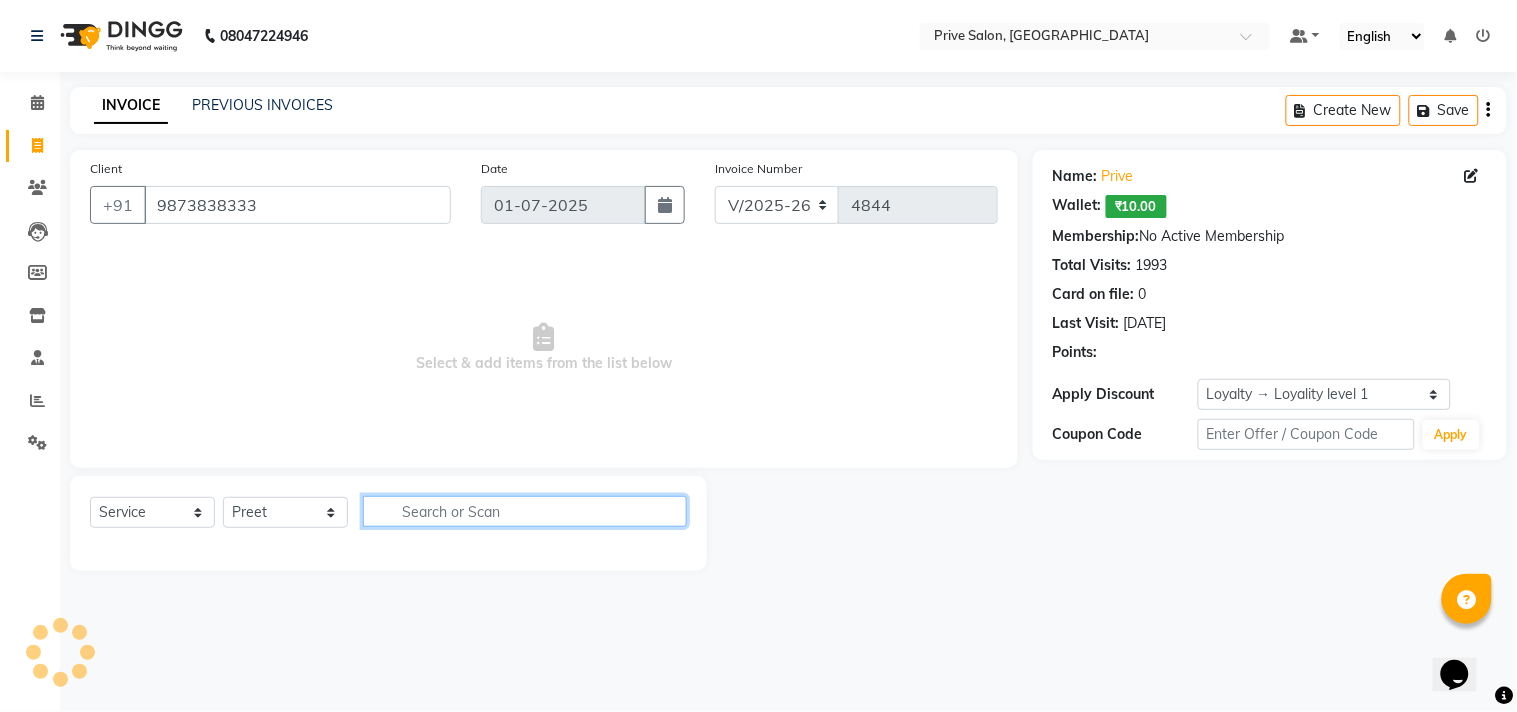 click 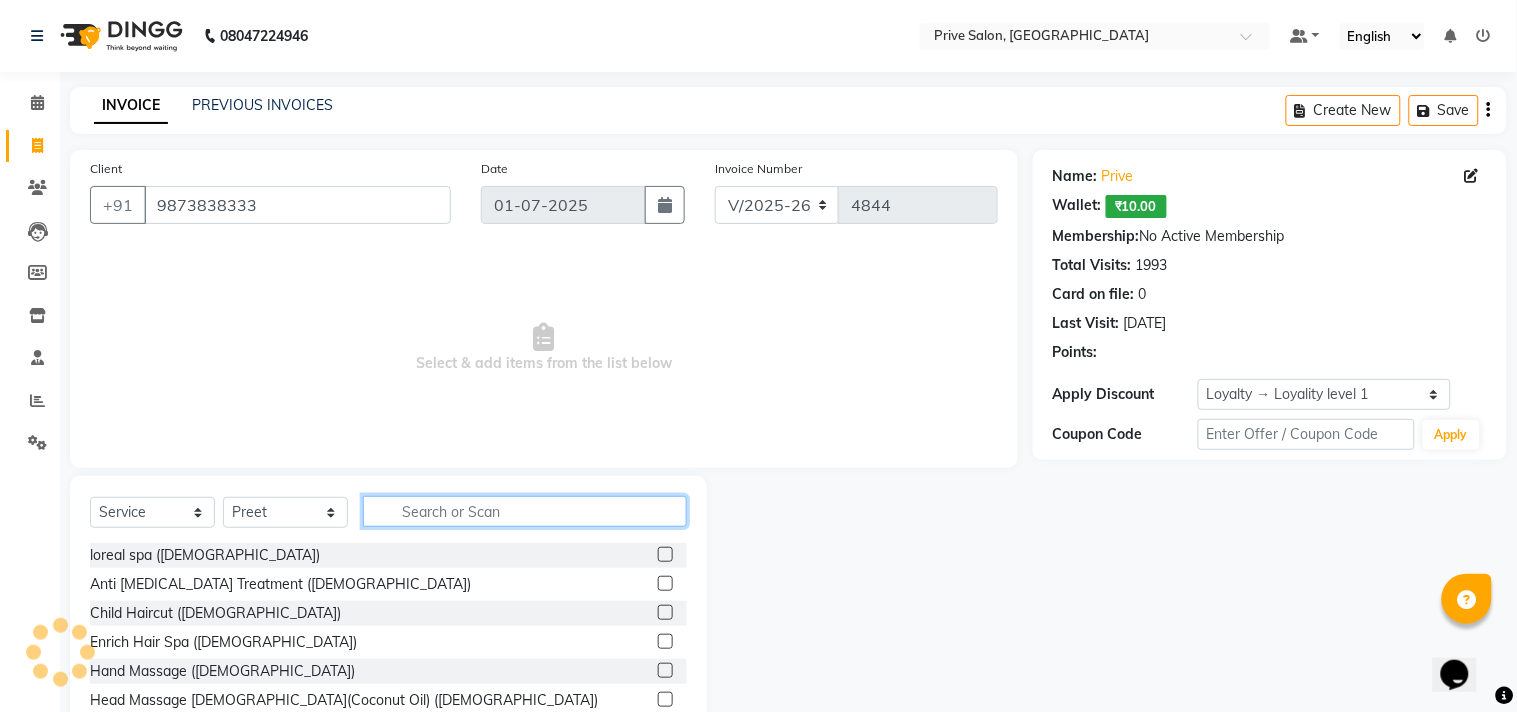 click 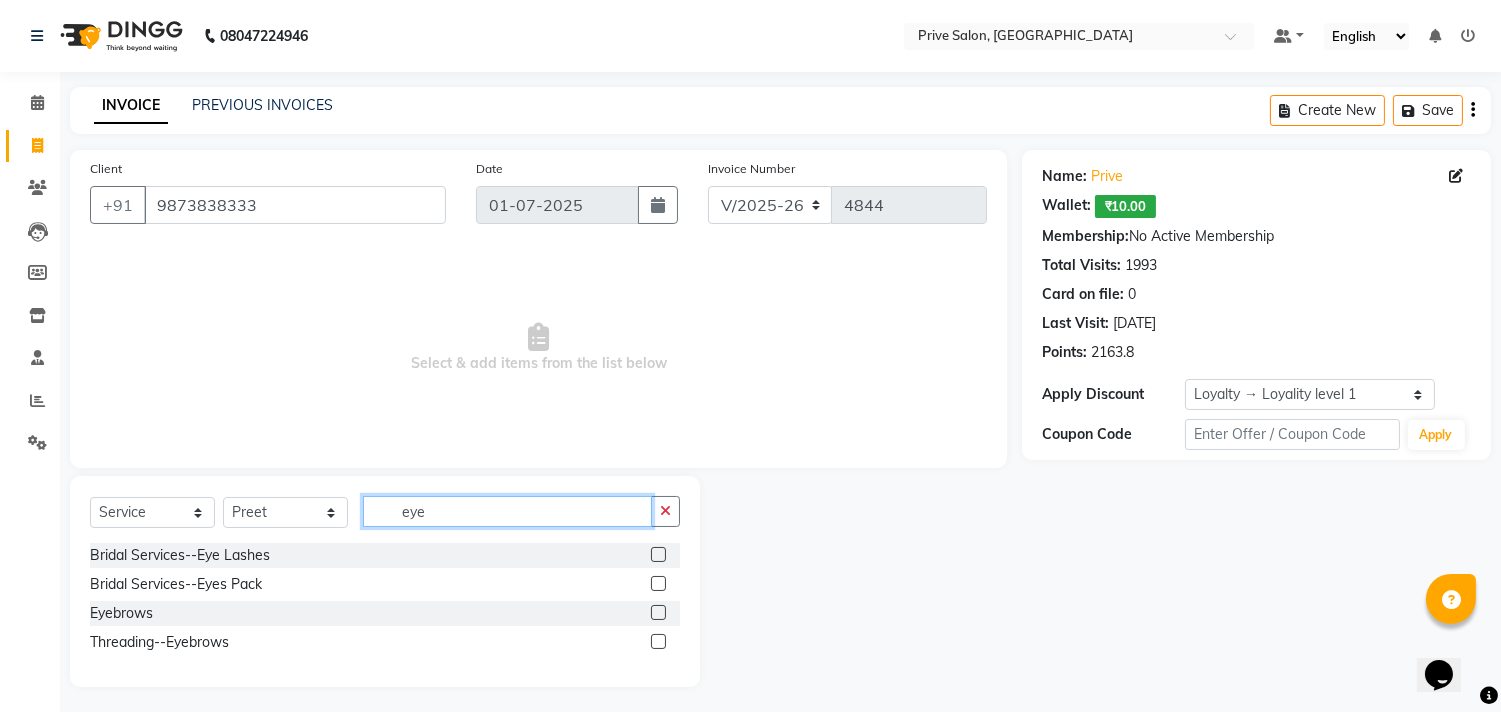 type on "eye" 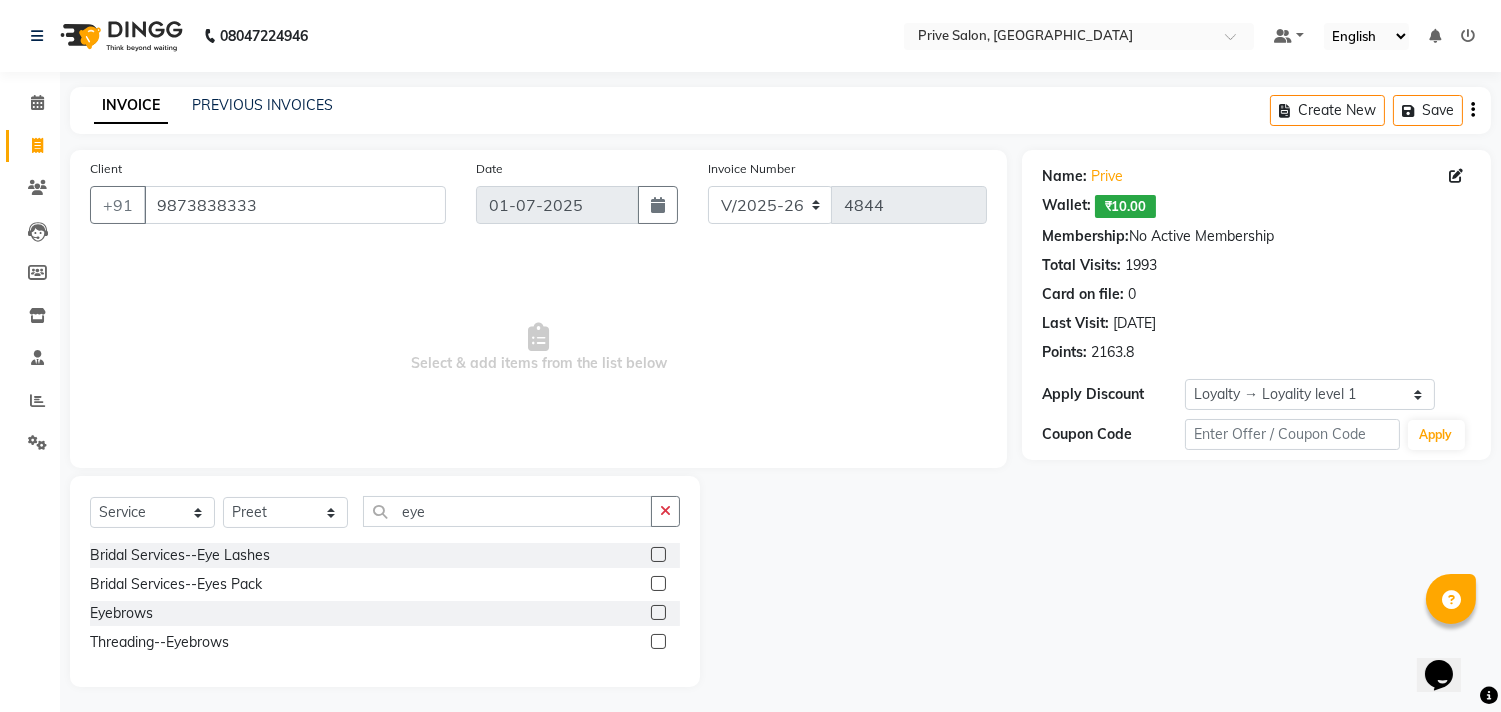 click 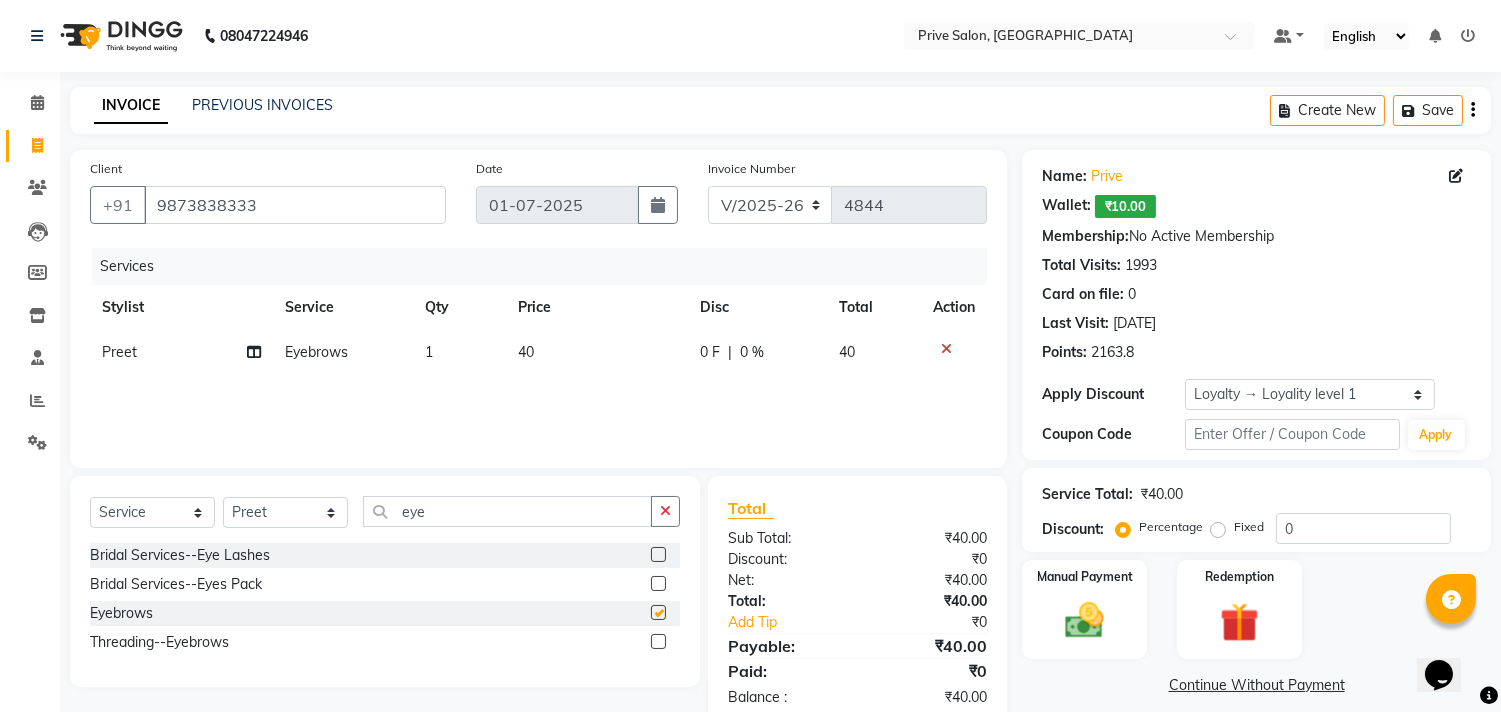 checkbox on "false" 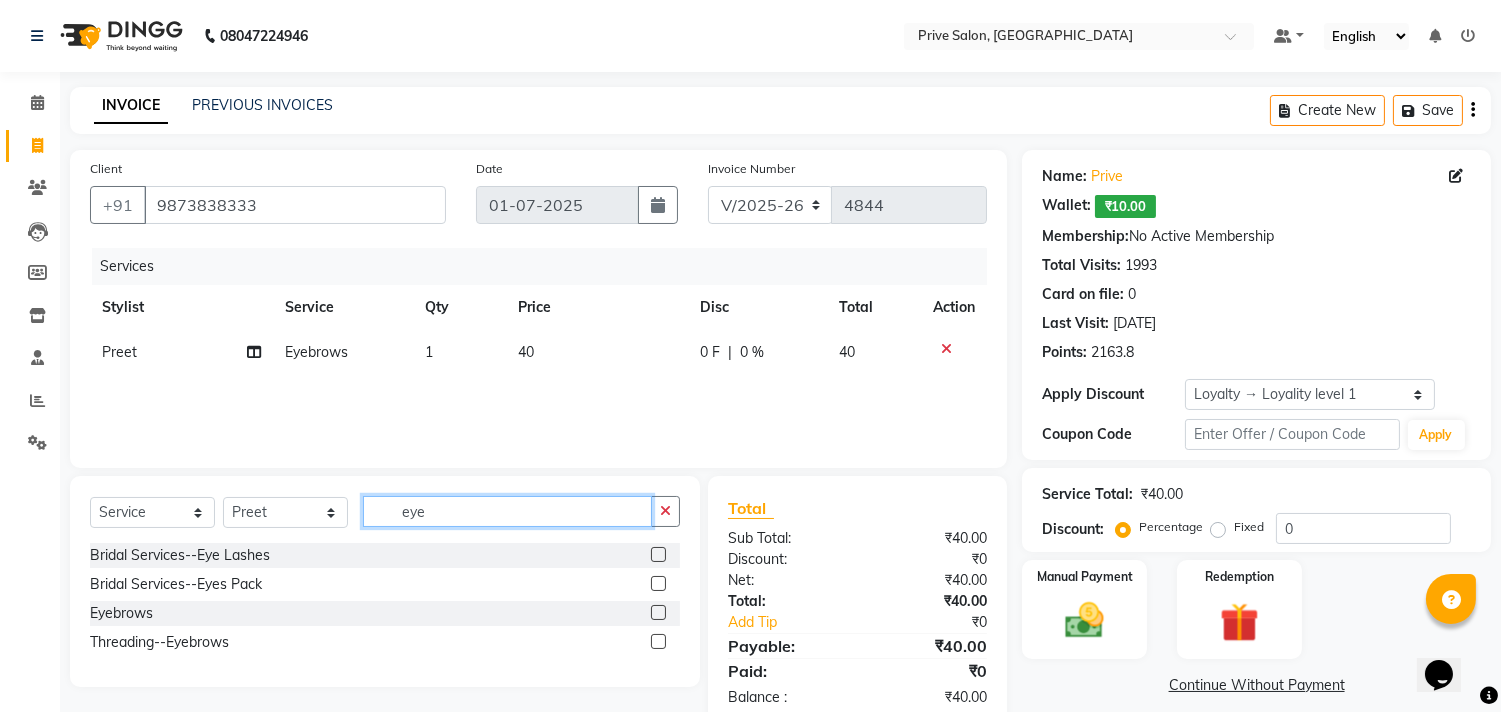 click on "eye" 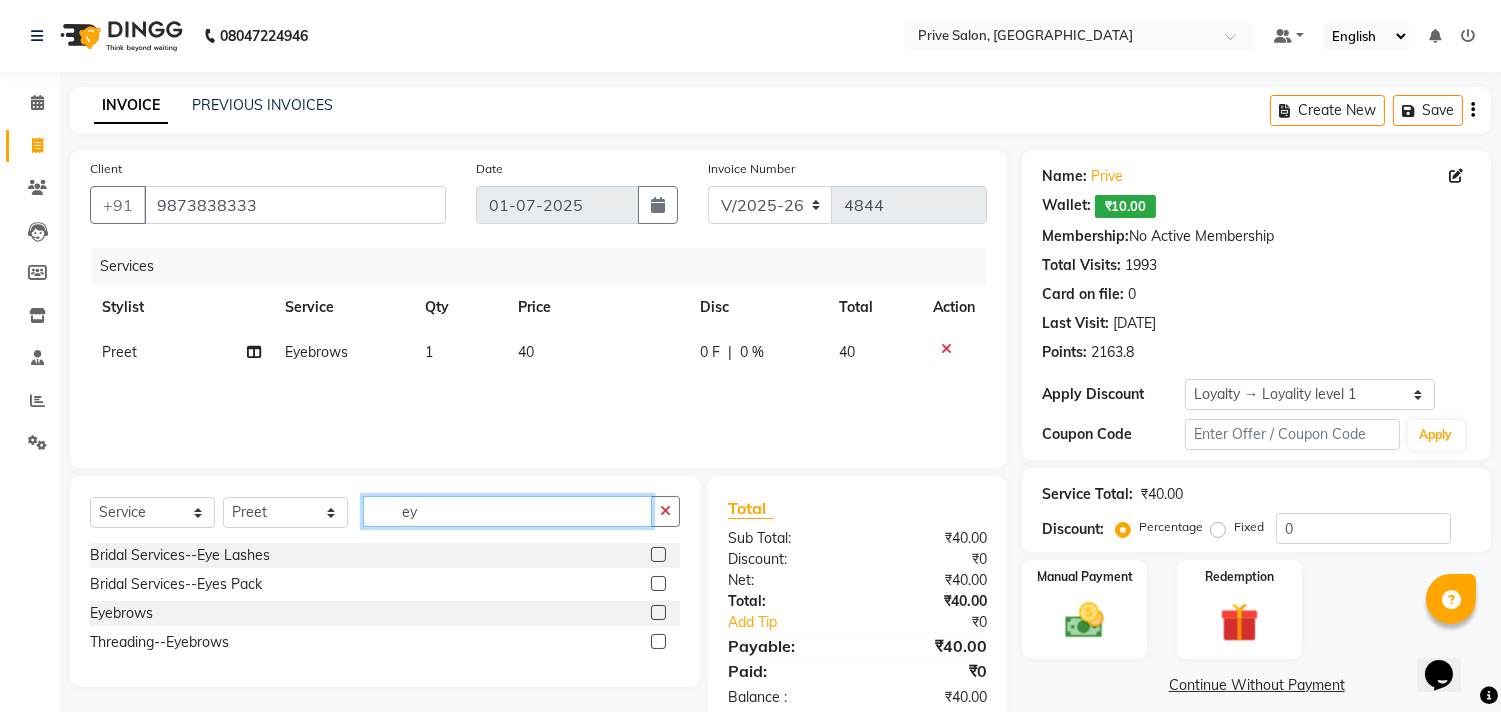 type on "e" 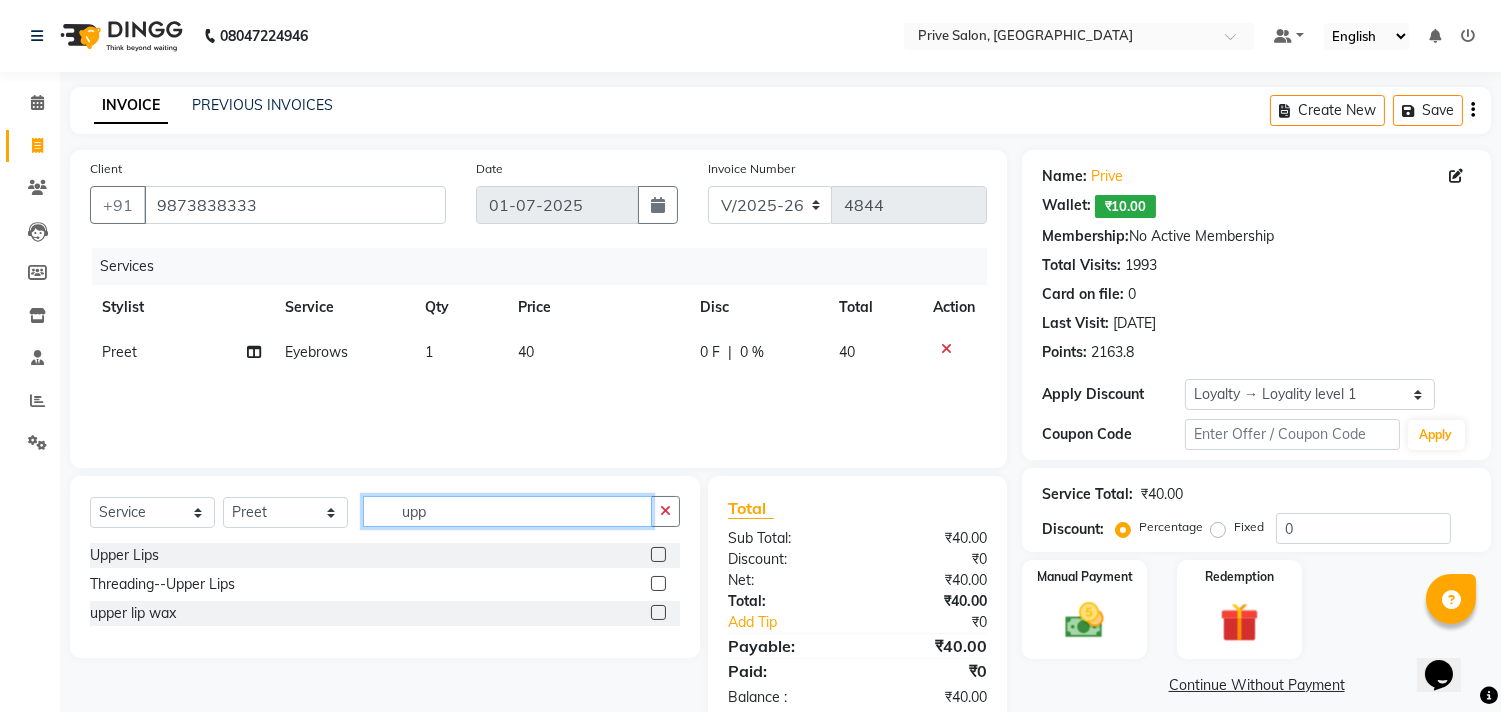 type on "upp" 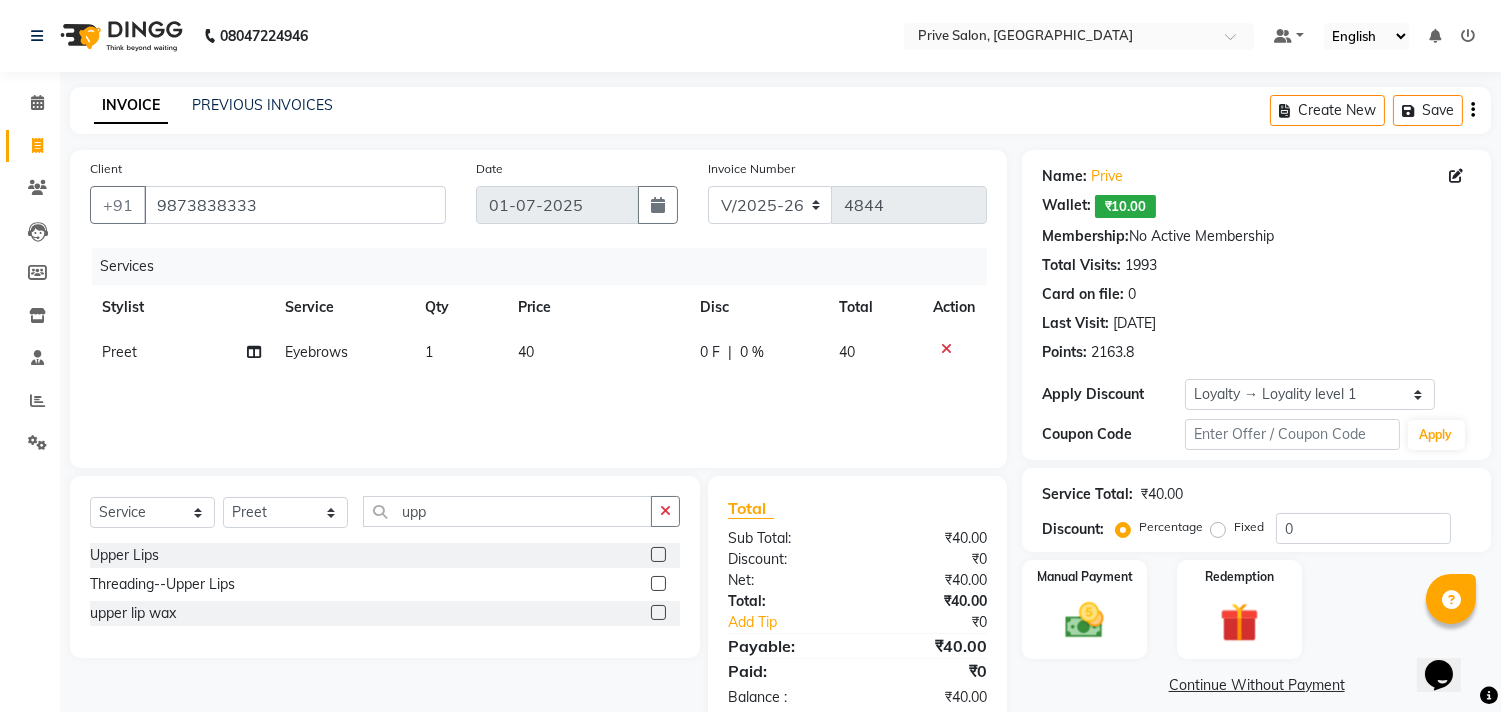 click 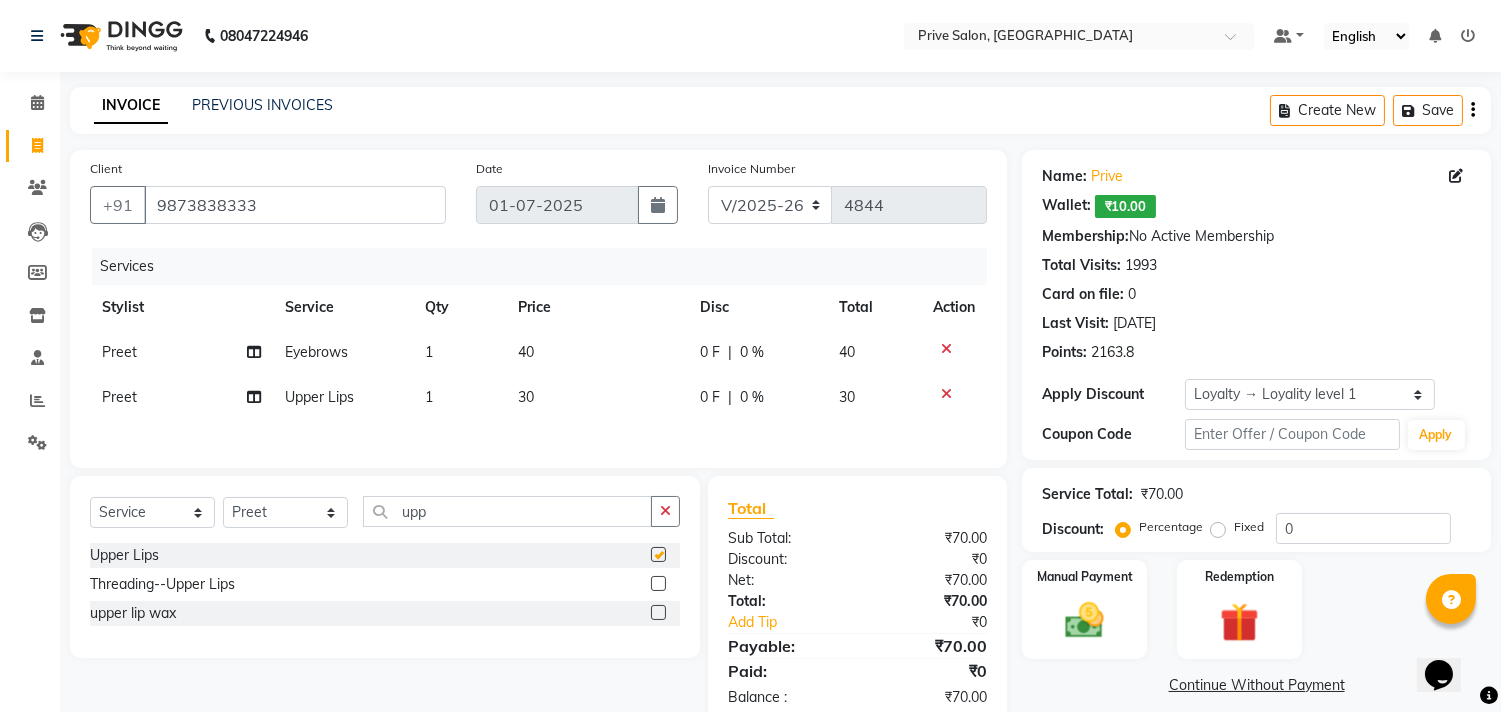 checkbox on "false" 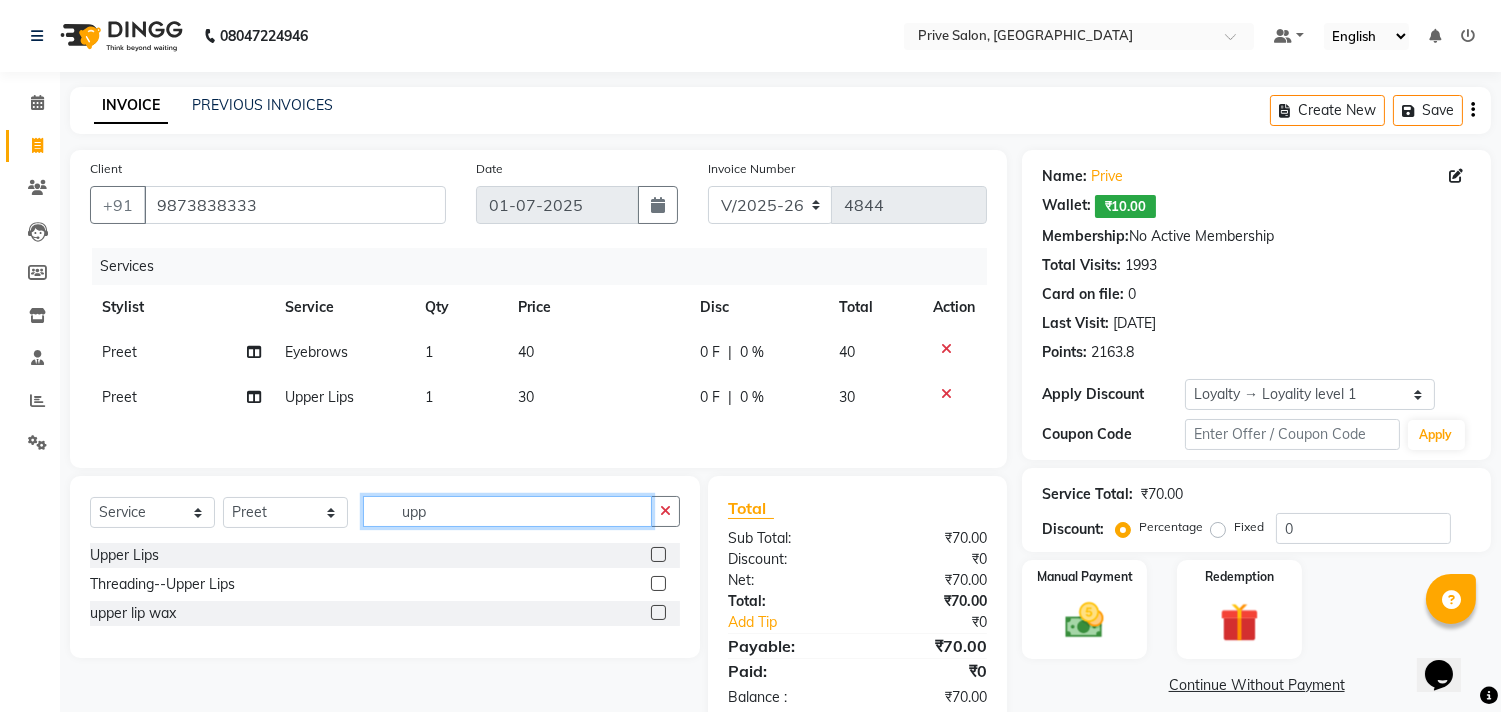 click on "upp" 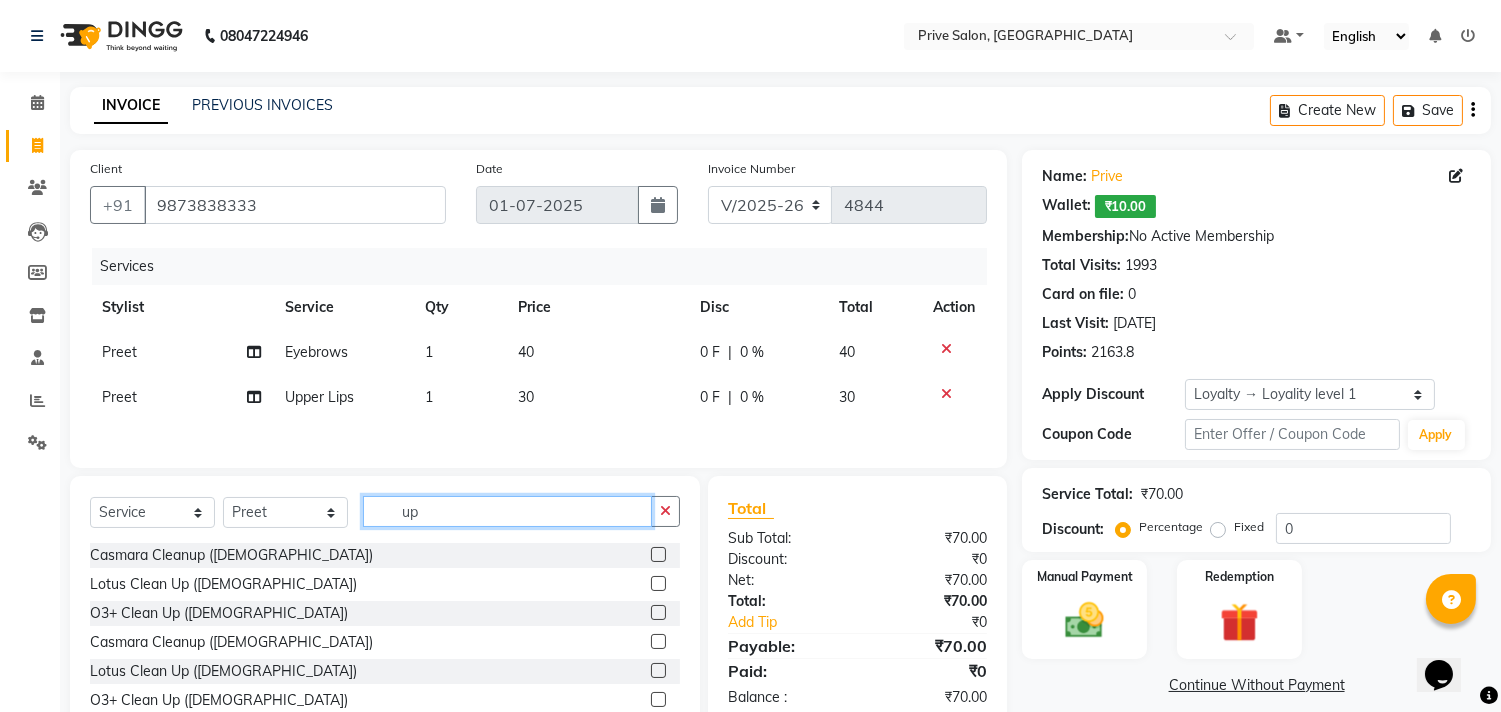 type on "u" 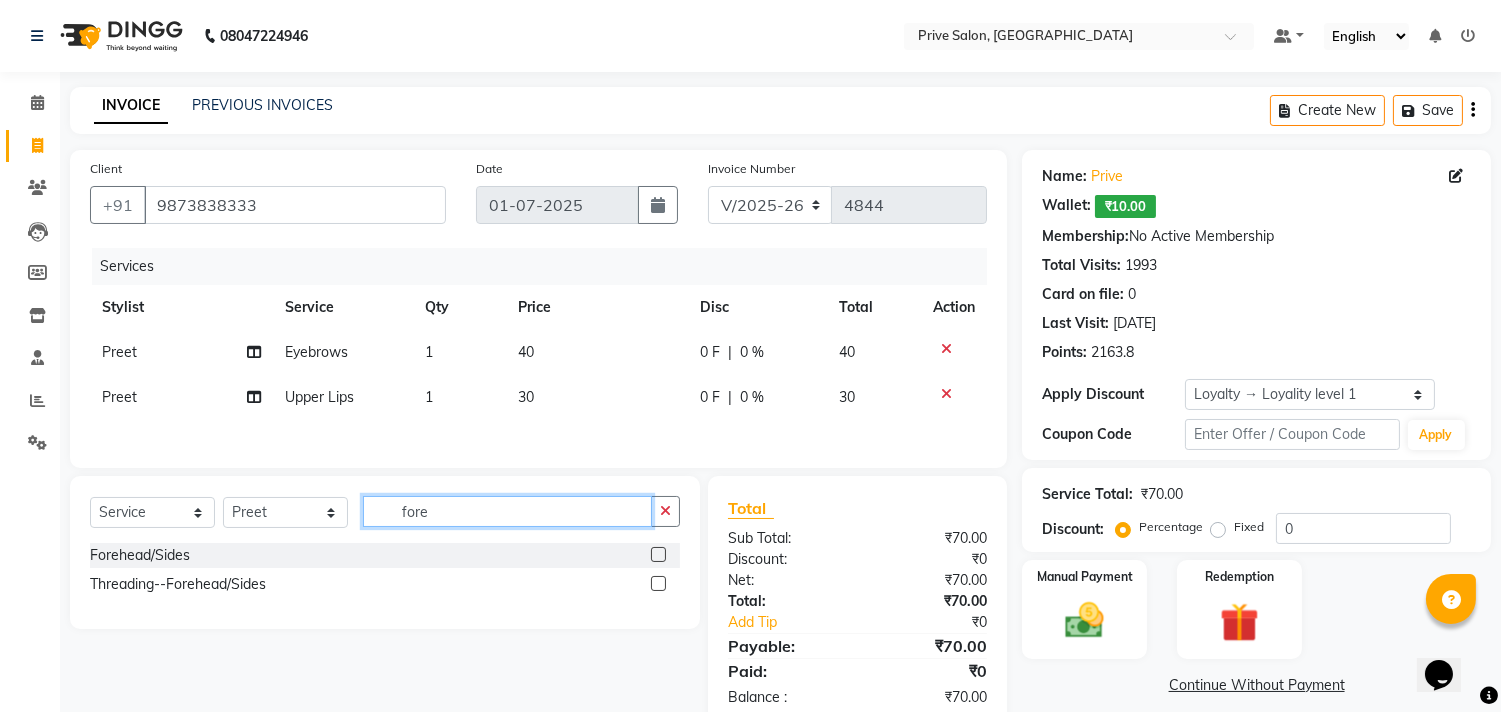 type on "fore" 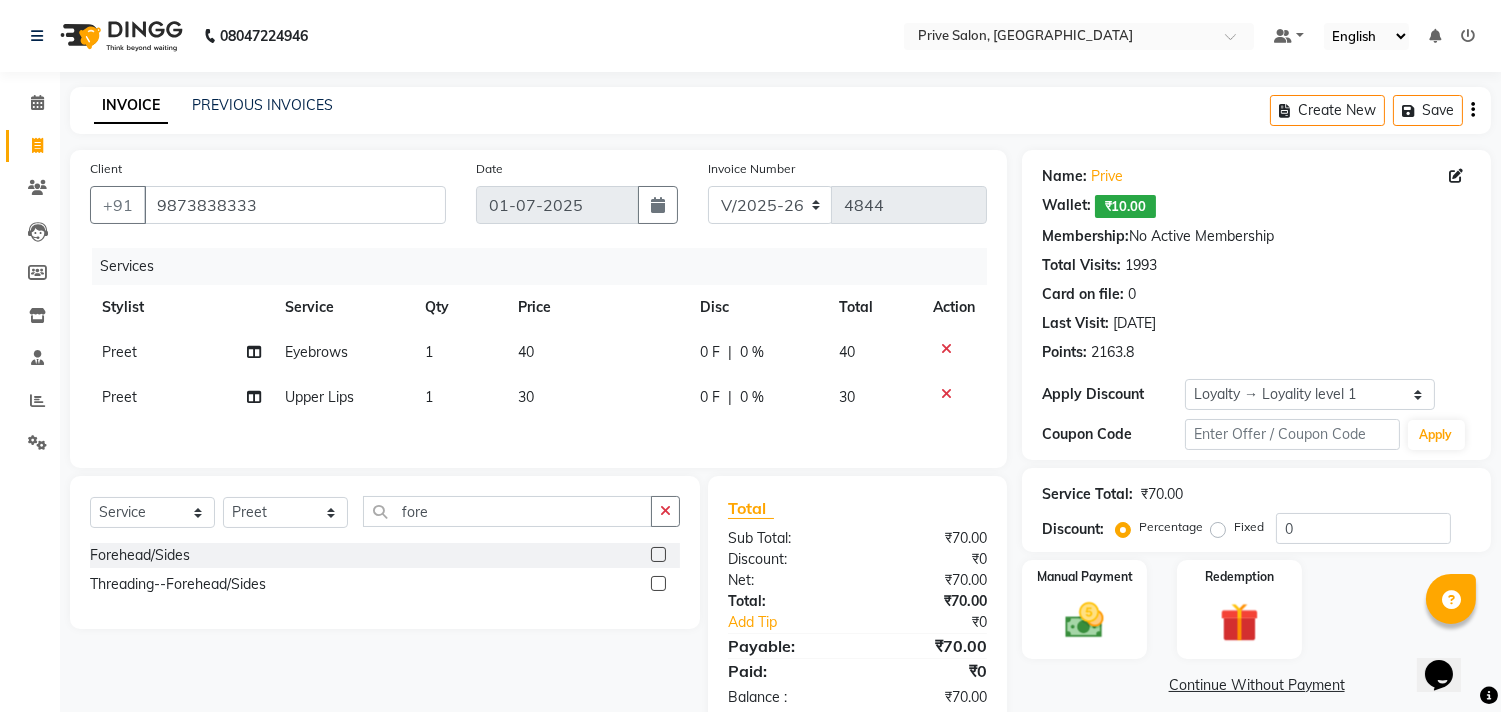click 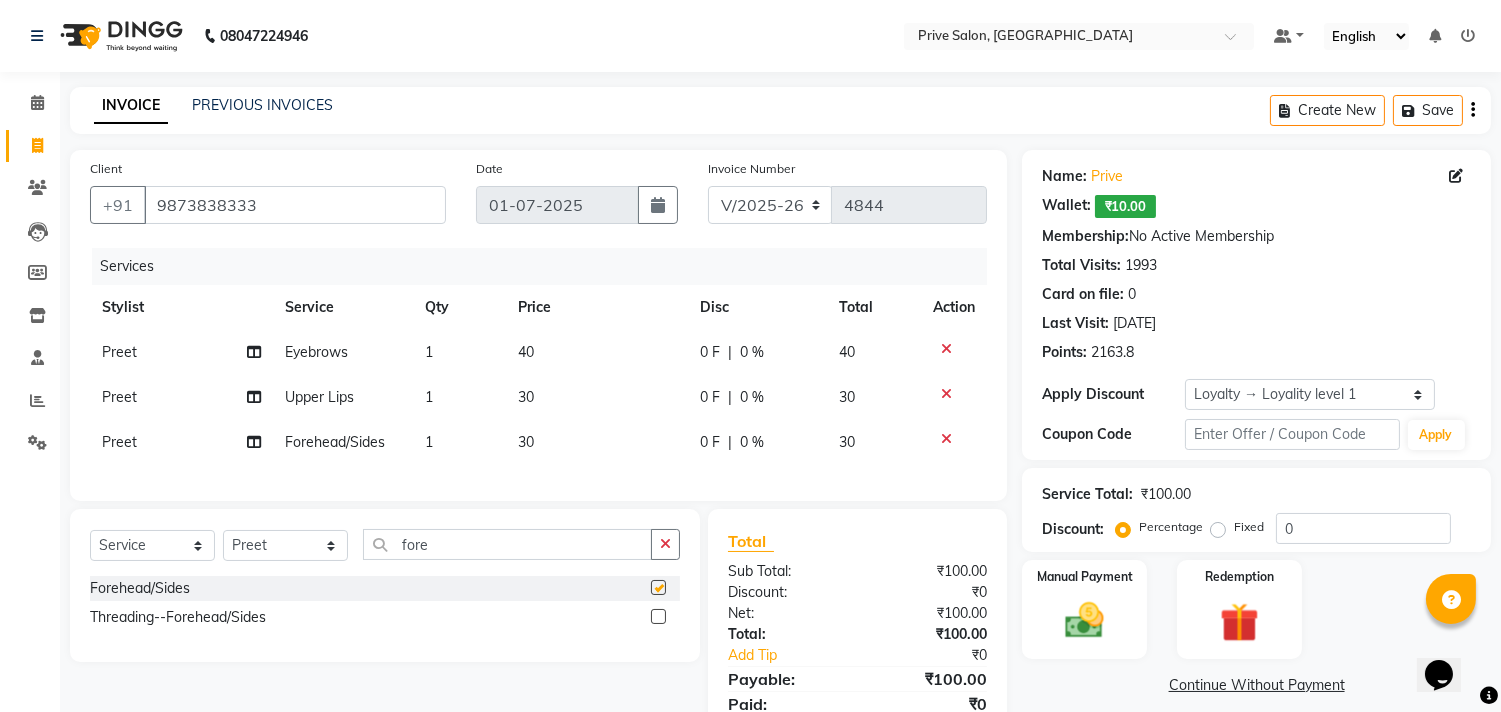 checkbox on "false" 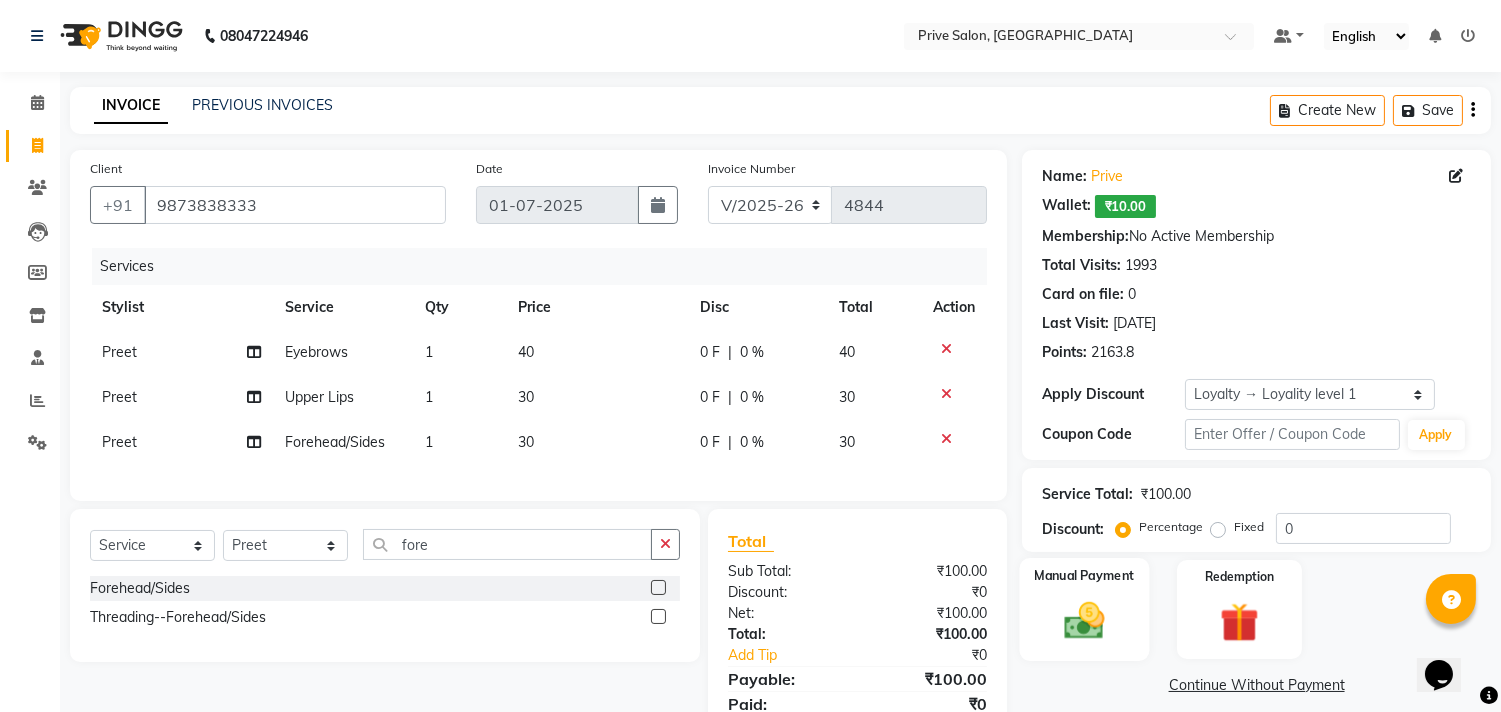 click 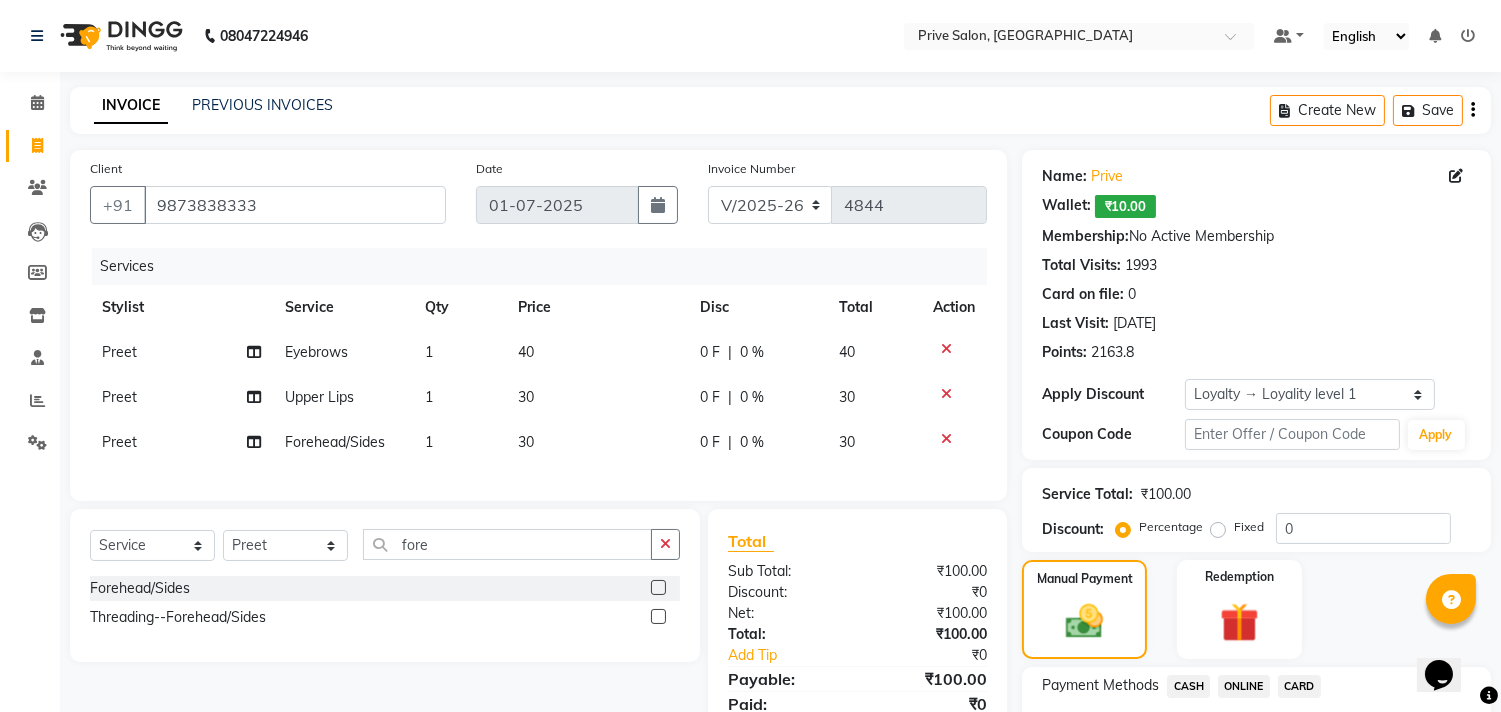 scroll, scrollTop: 144, scrollLeft: 0, axis: vertical 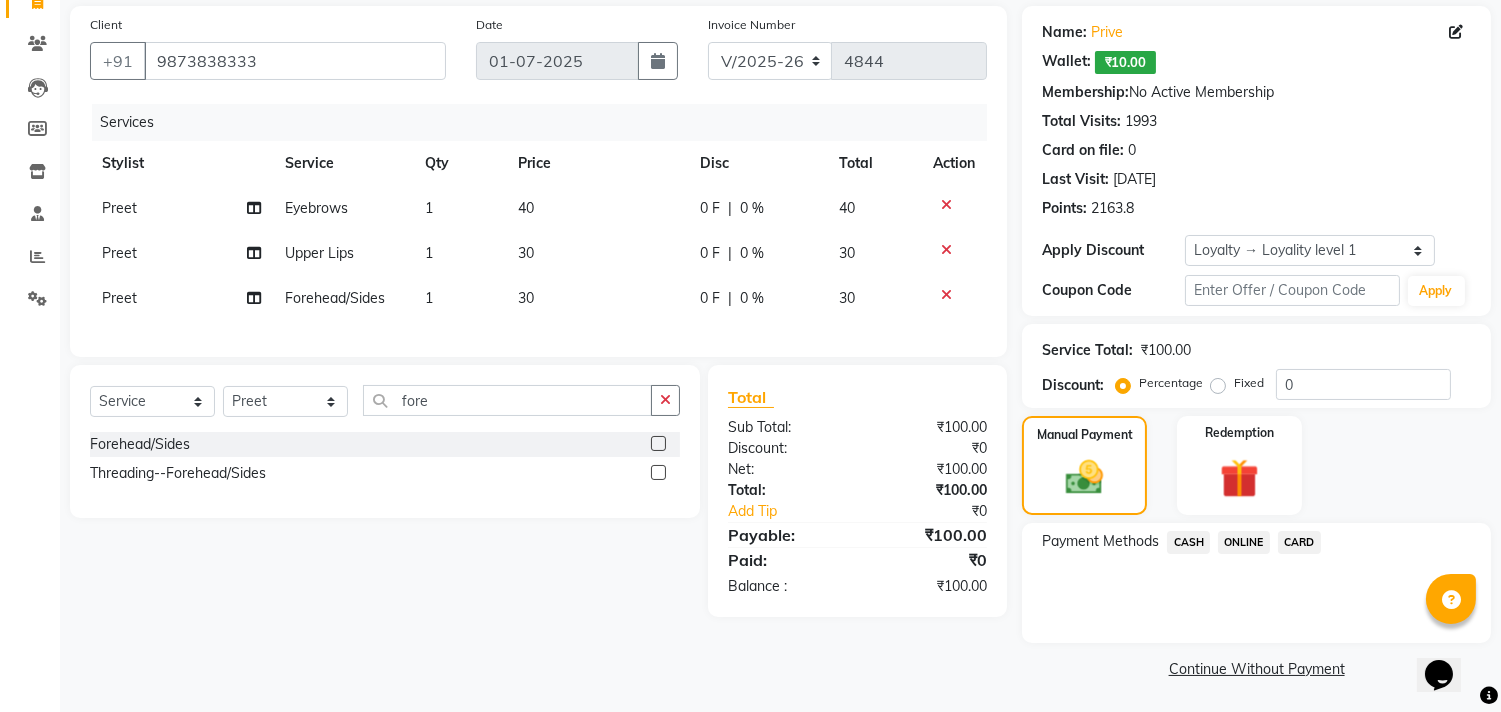 click on "ONLINE" 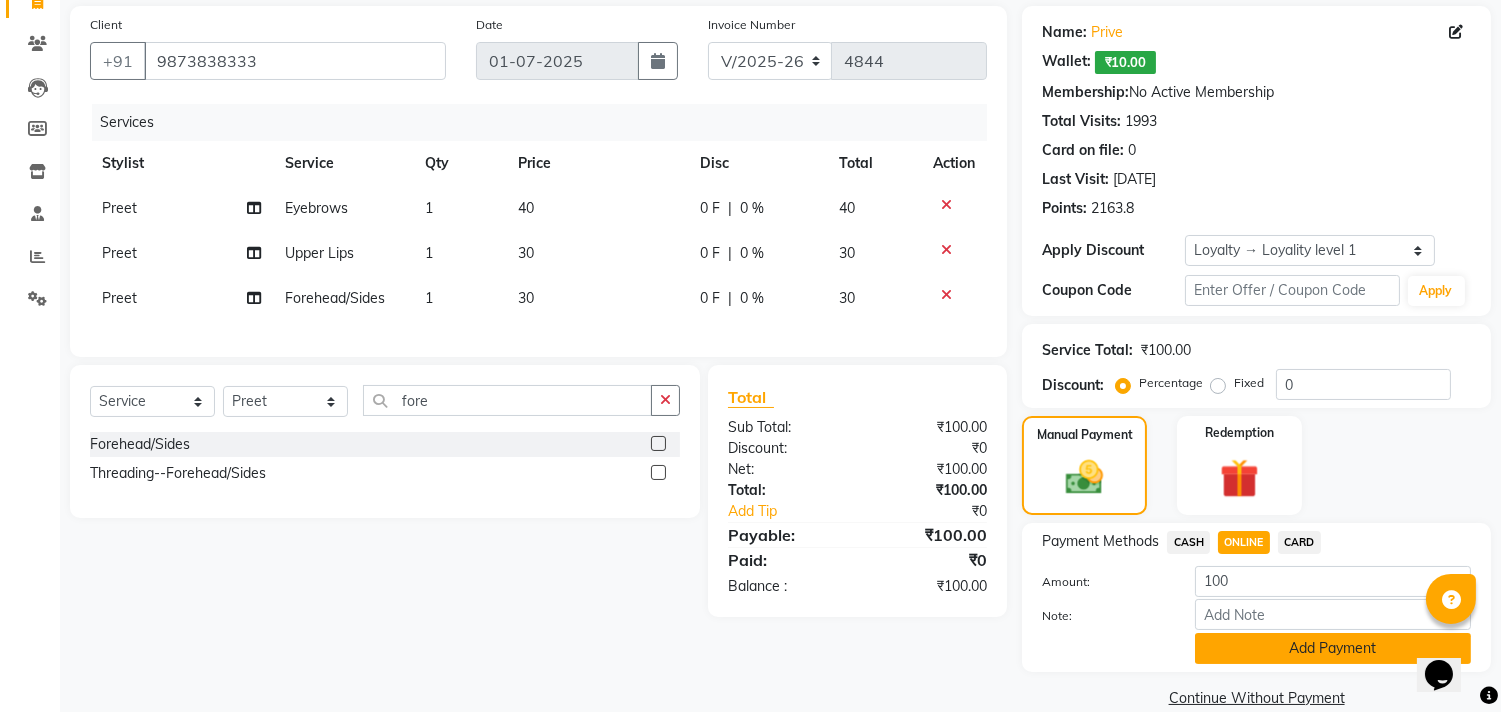 click on "Add Payment" 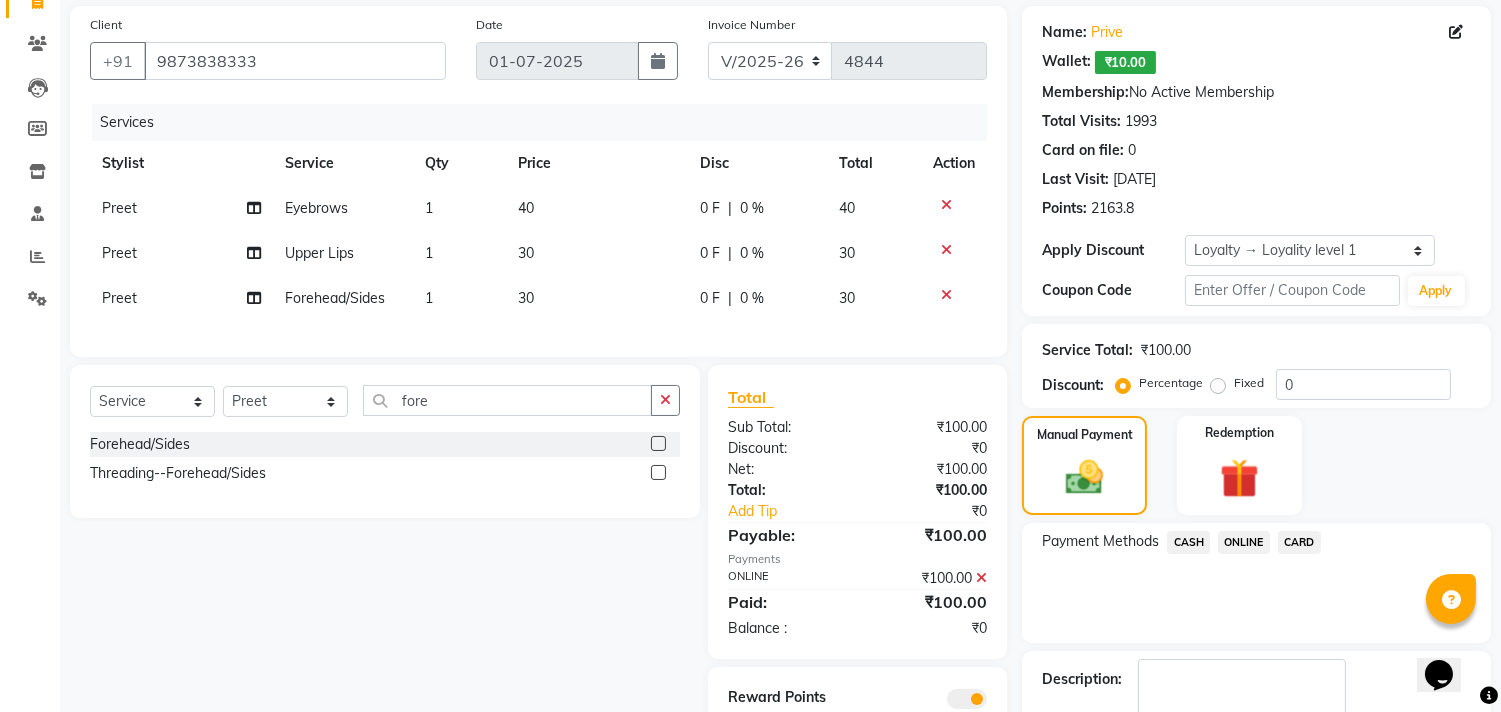 scroll, scrollTop: 257, scrollLeft: 0, axis: vertical 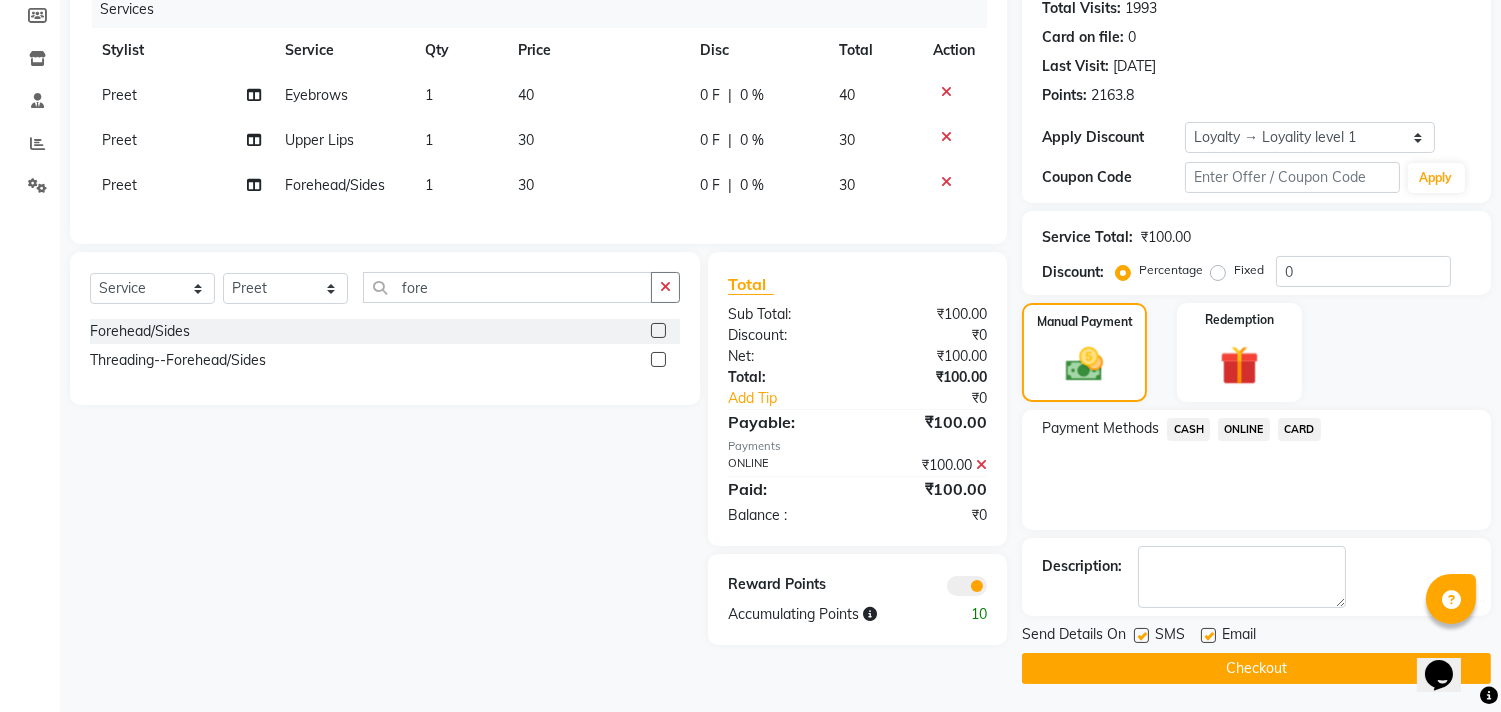click 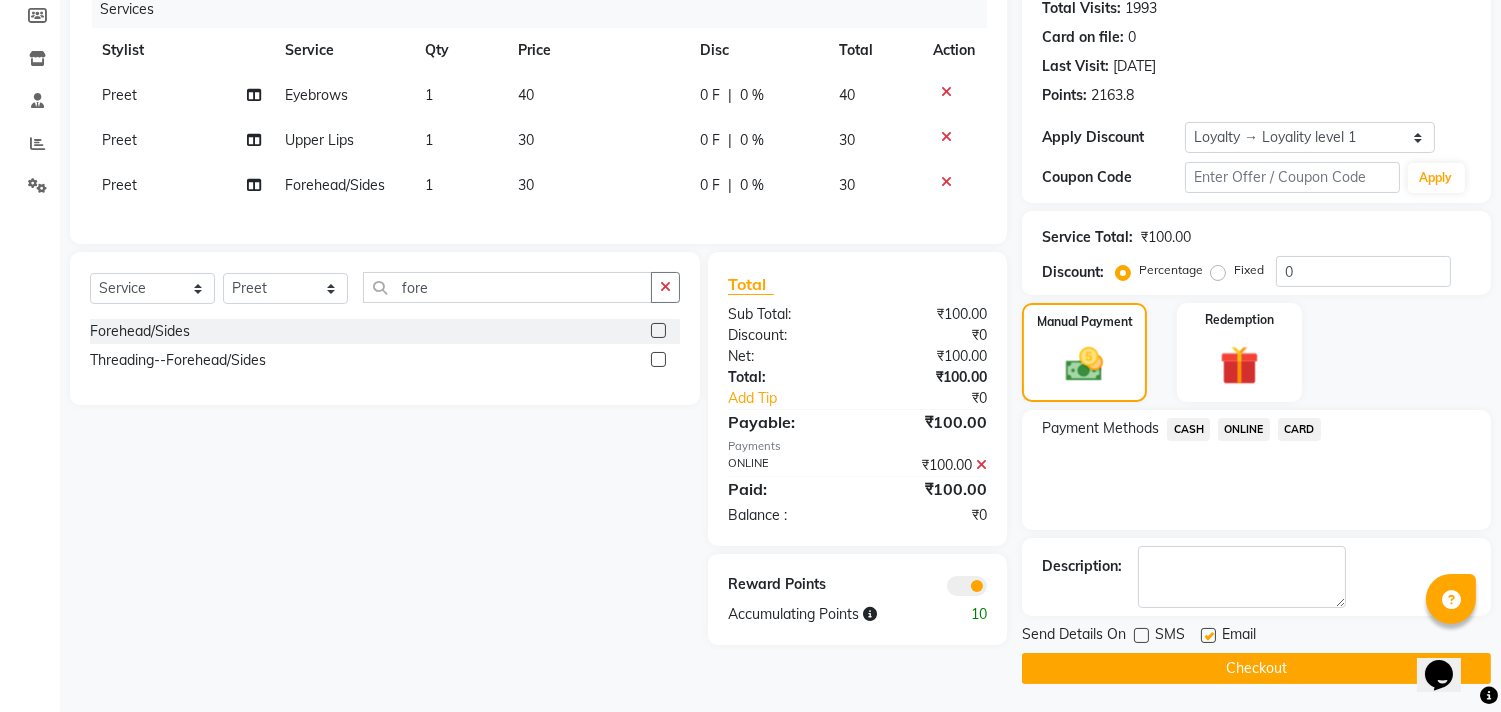 click 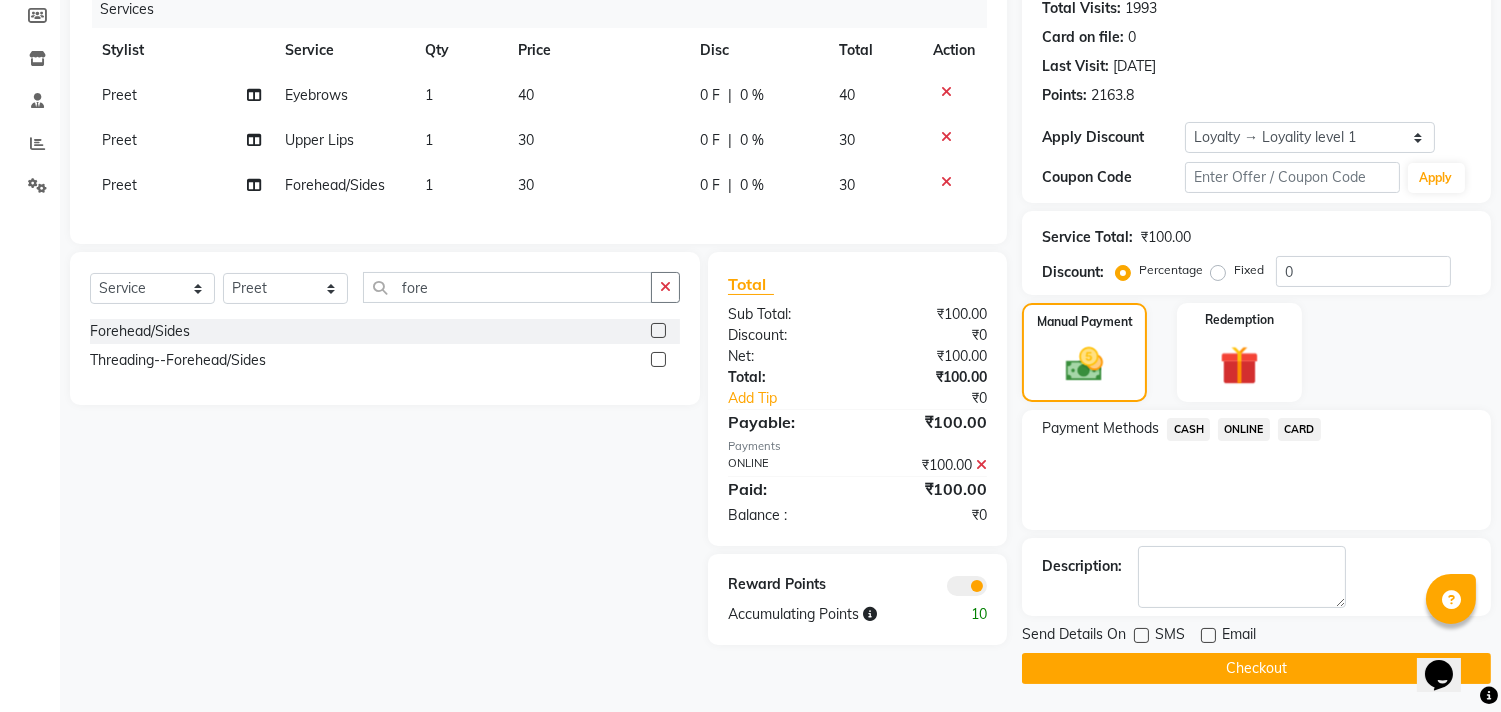 click on "Checkout" 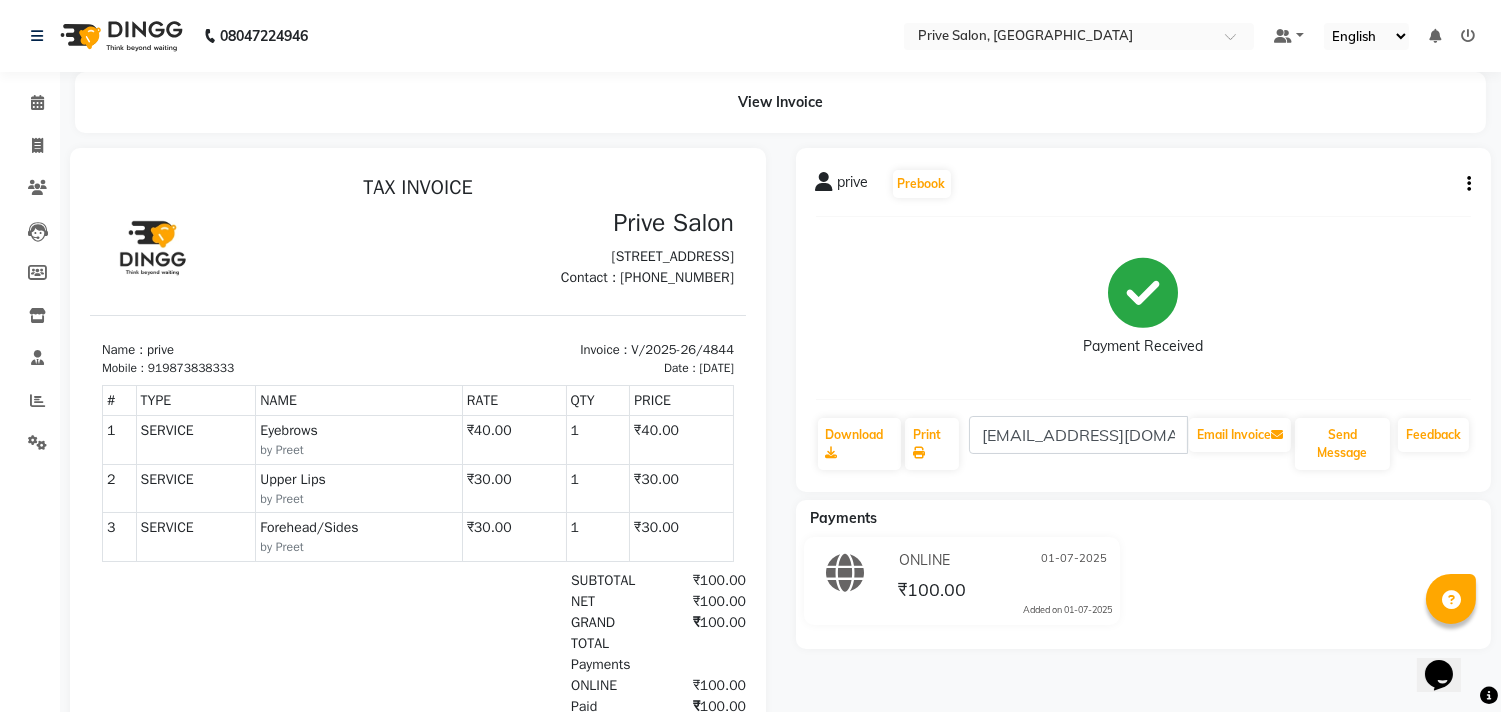 scroll, scrollTop: 0, scrollLeft: 0, axis: both 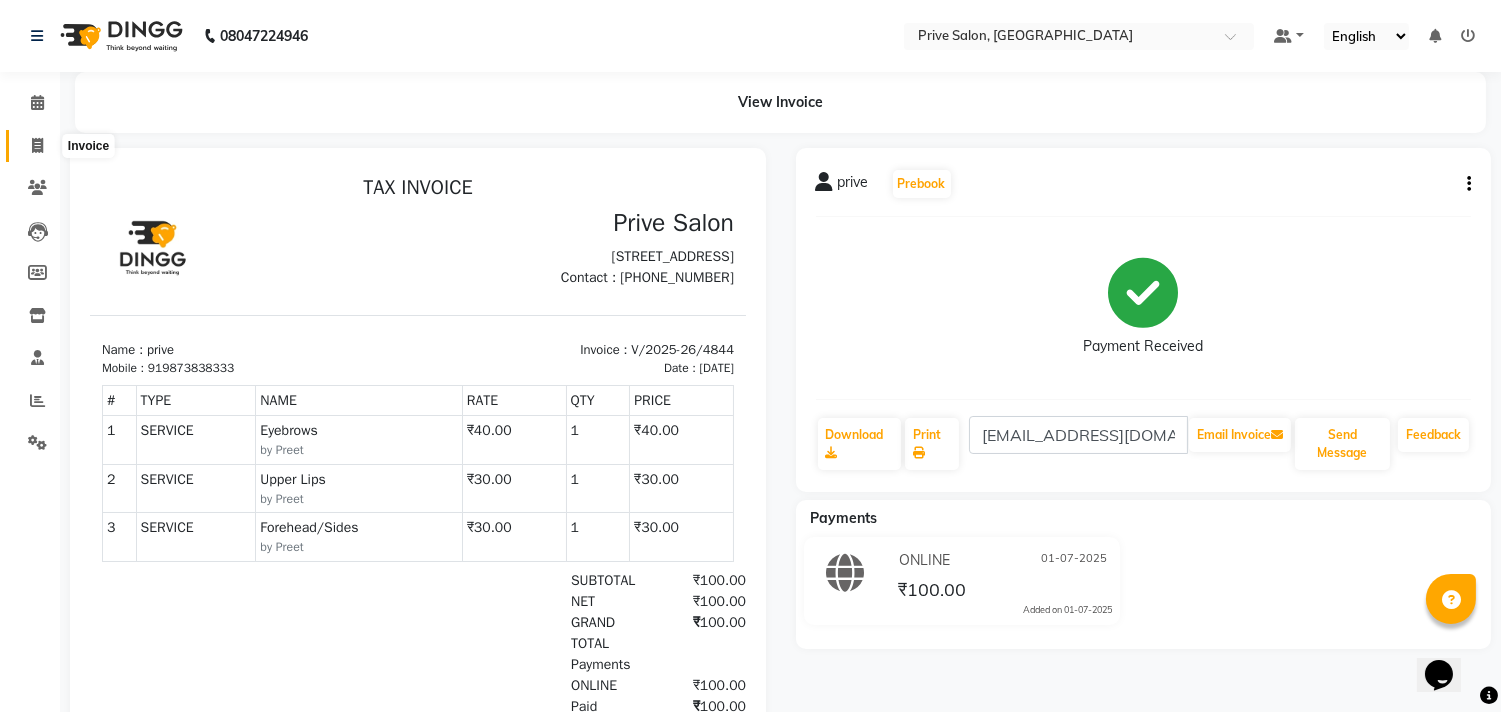 click 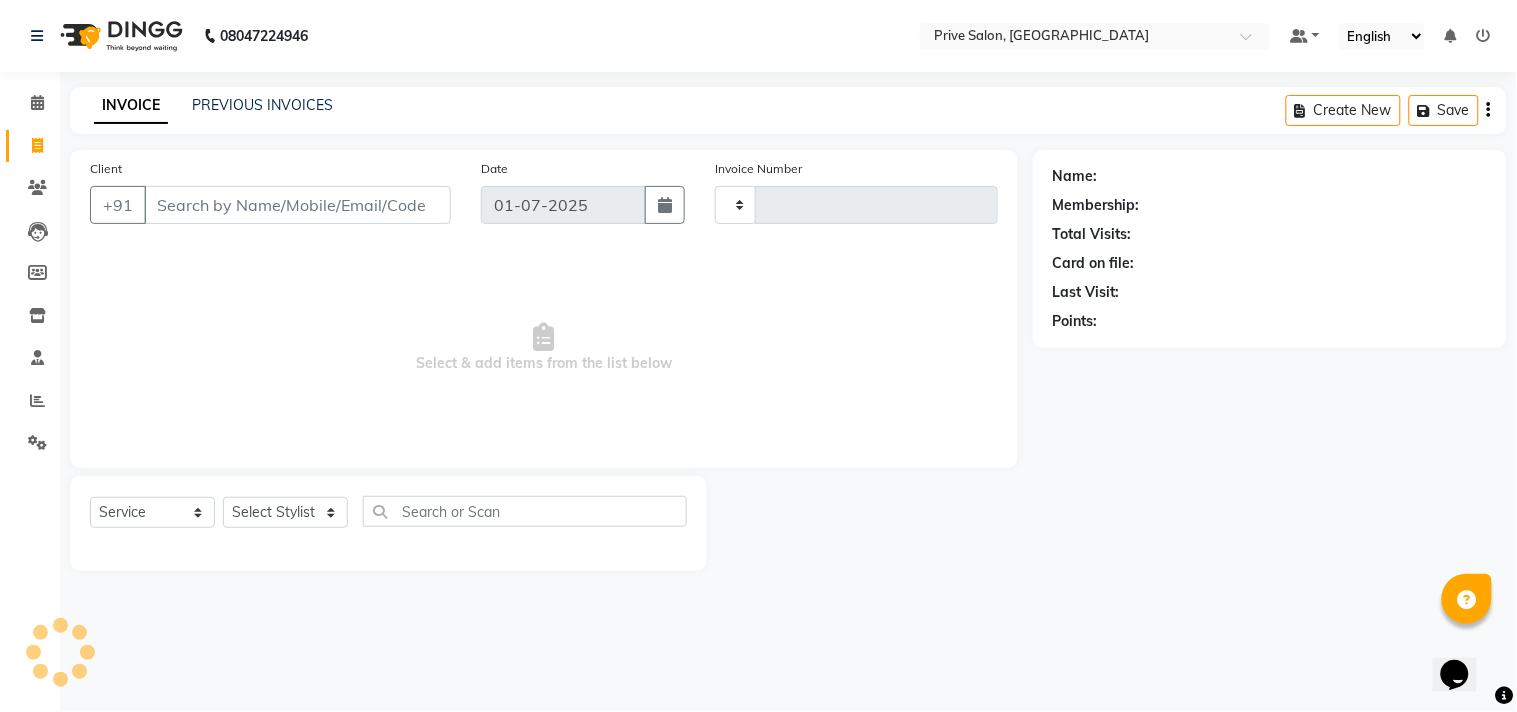 type on "4846" 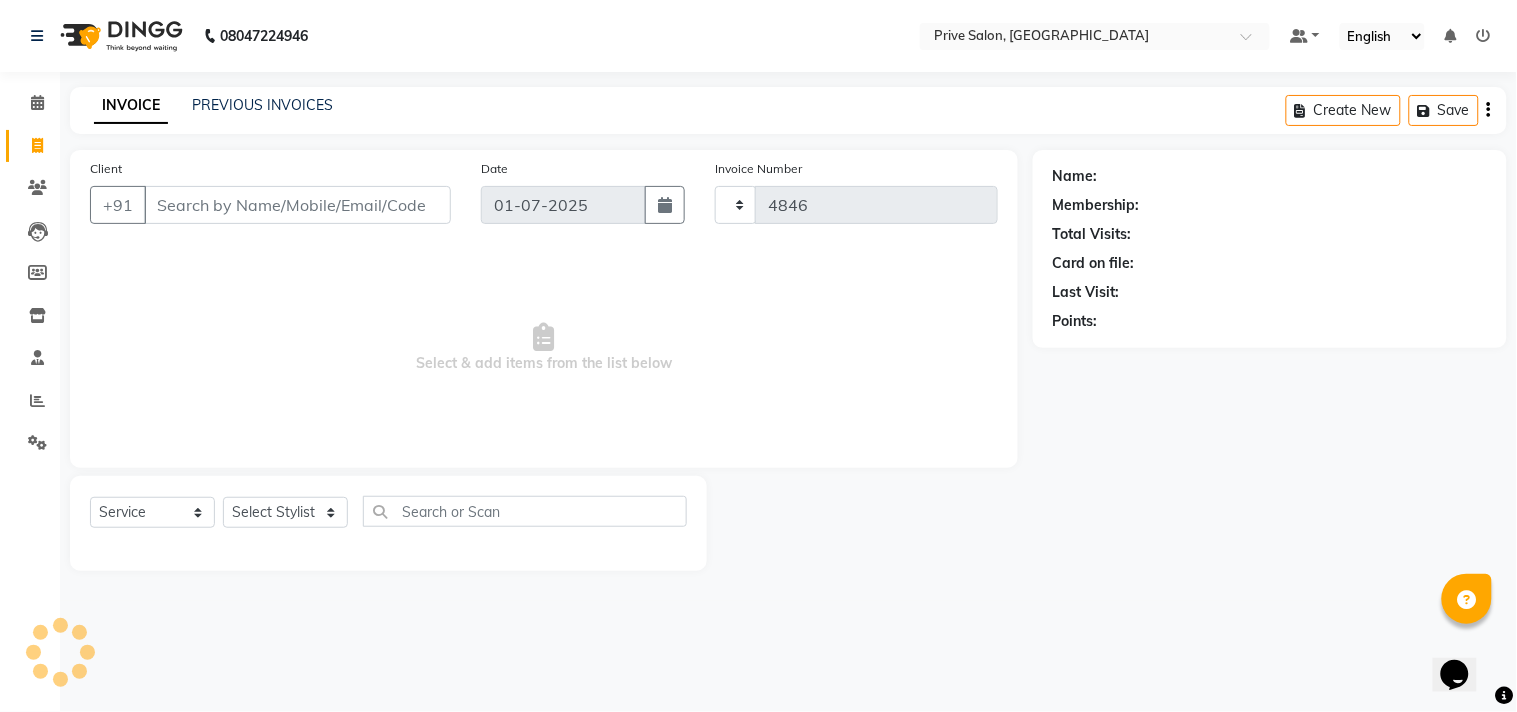 click on "Client" at bounding box center [297, 205] 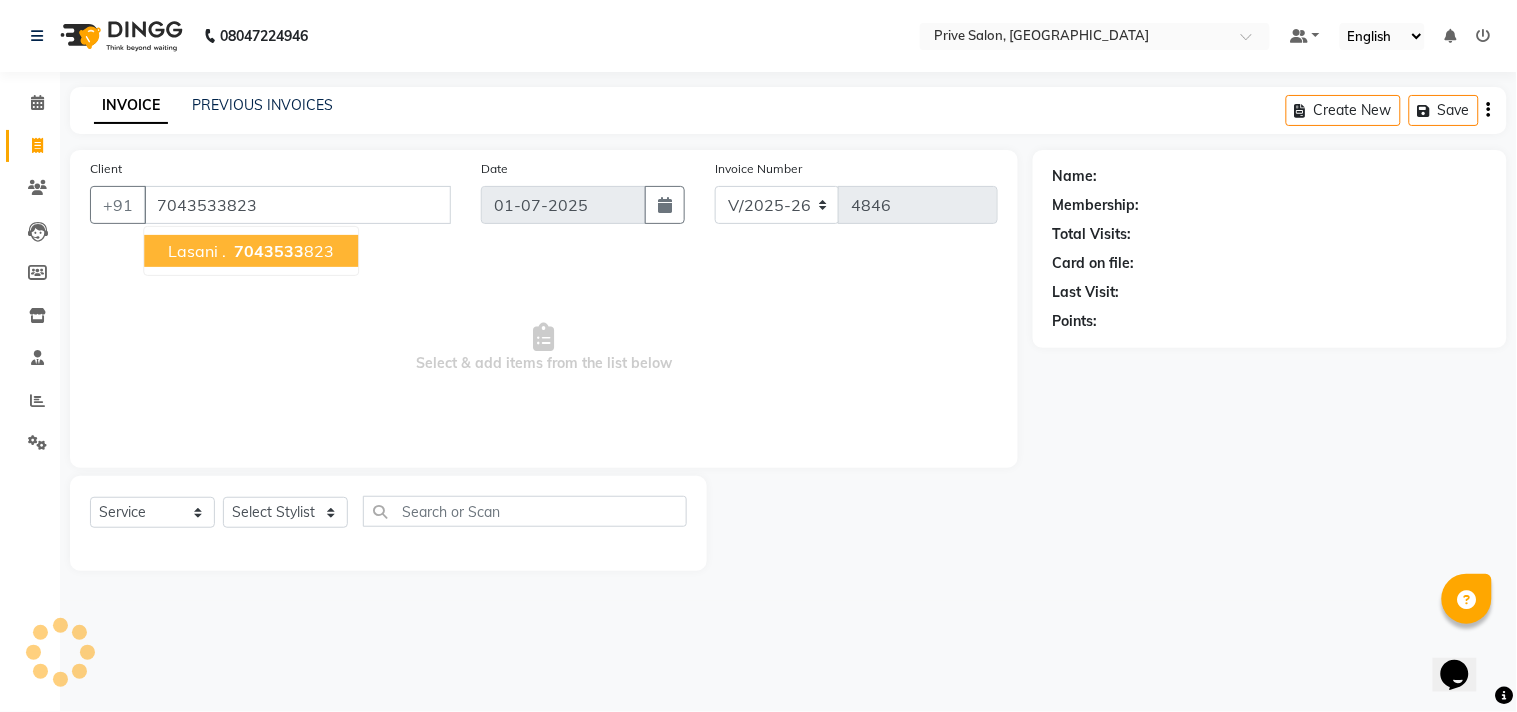 type on "7043533823" 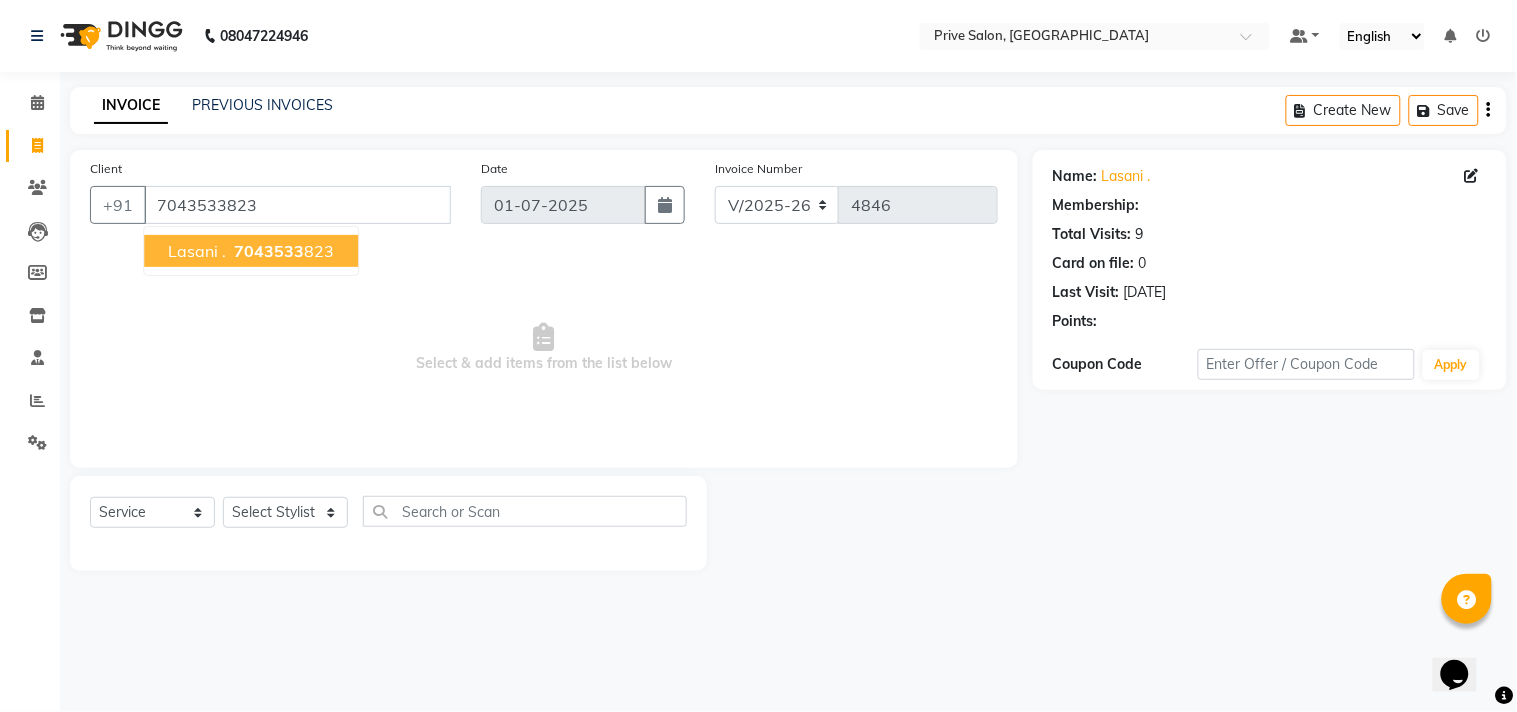select on "1: Object" 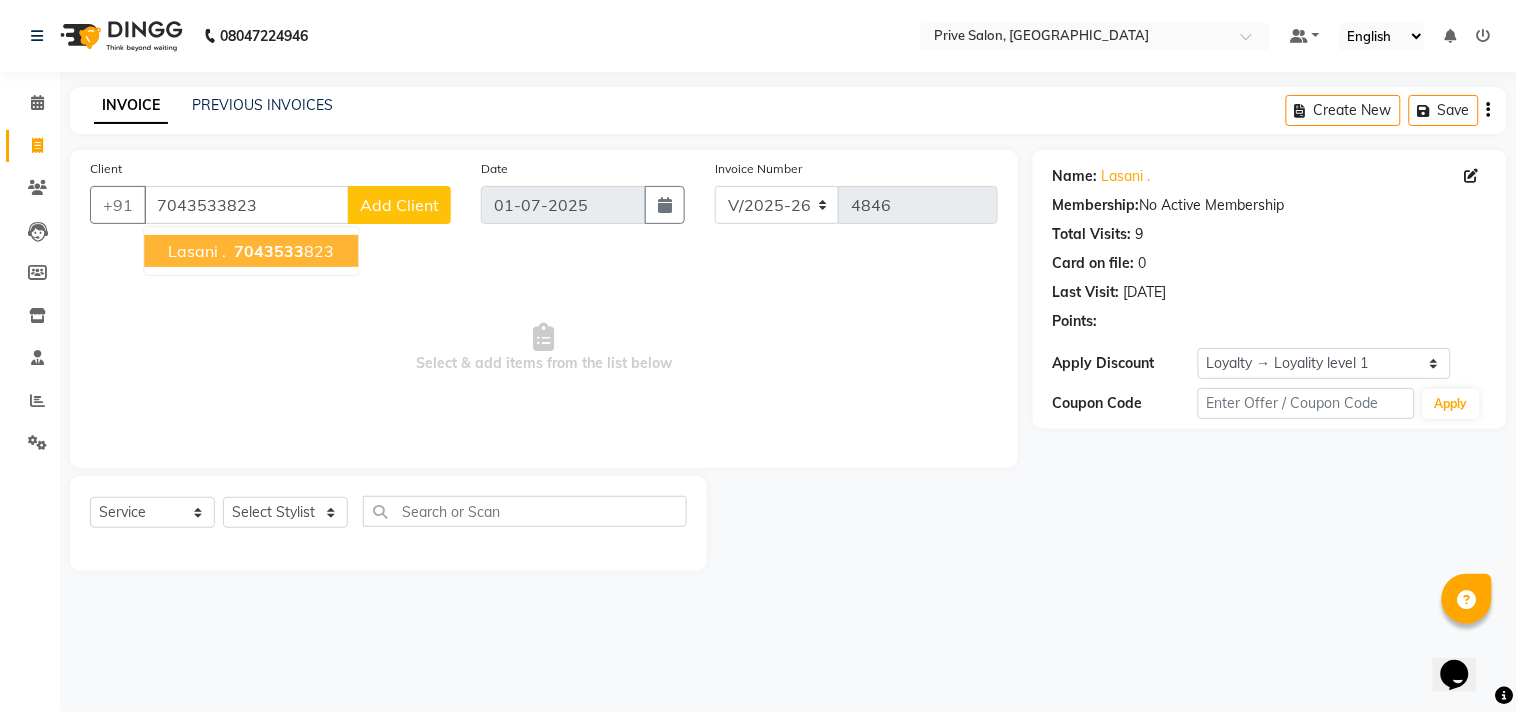 click on "7043533" at bounding box center (269, 251) 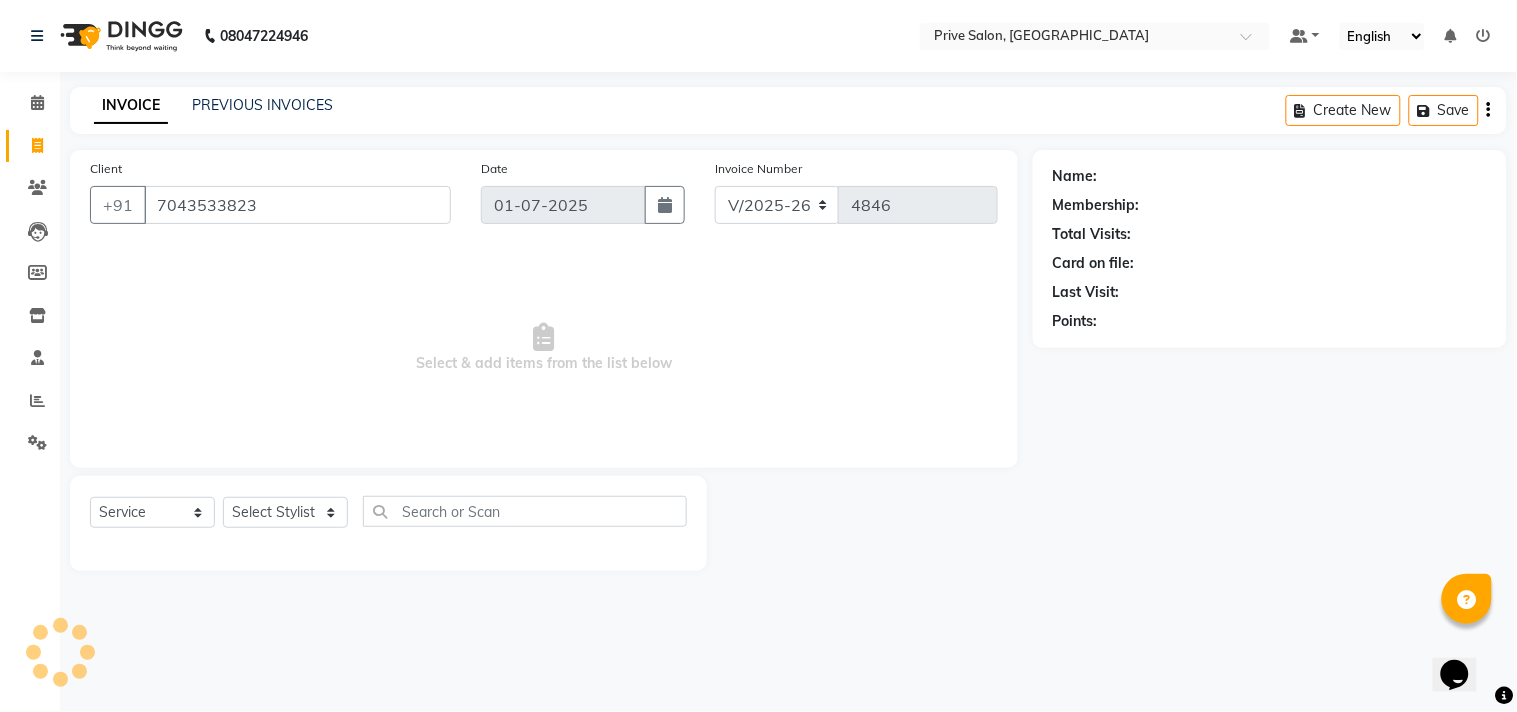 click on "Select & add items from the list below" at bounding box center [544, 348] 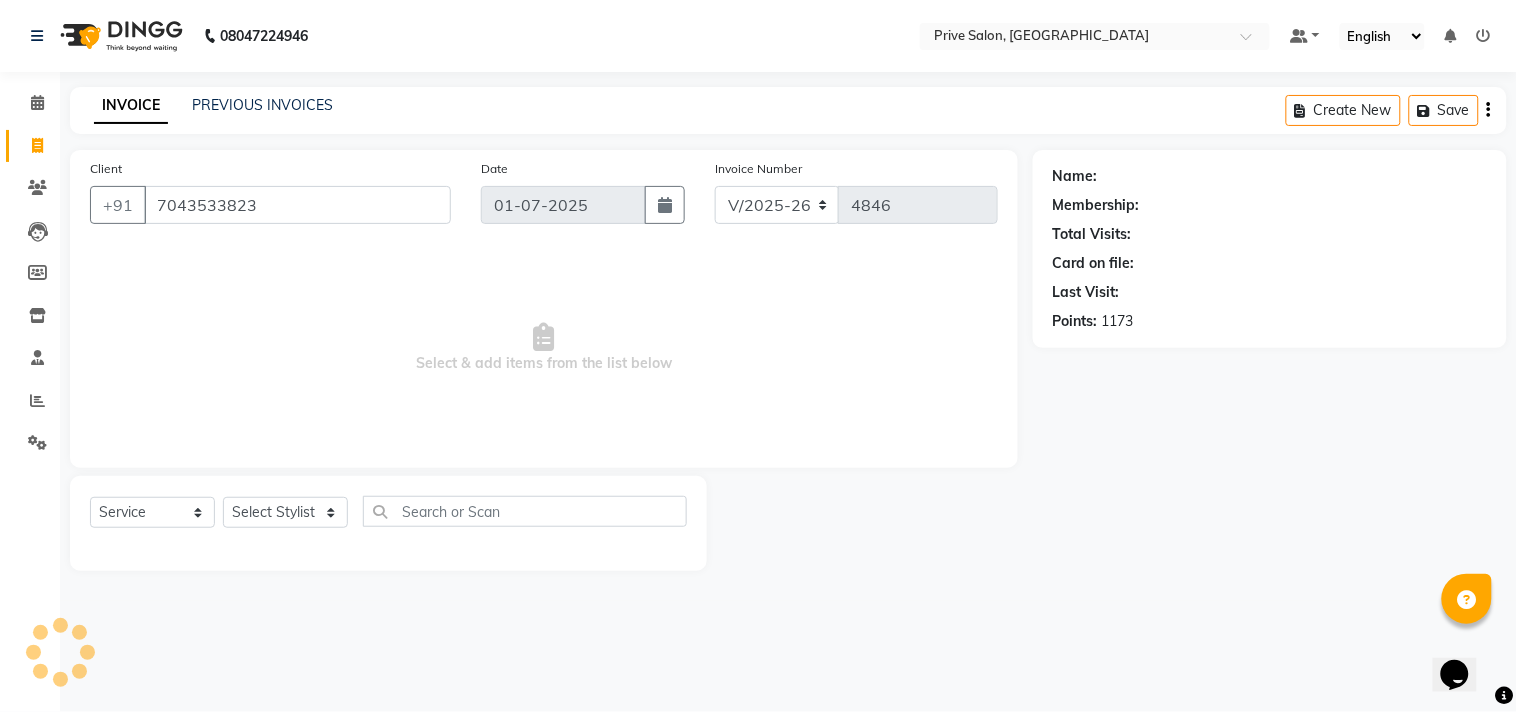 select on "1: Object" 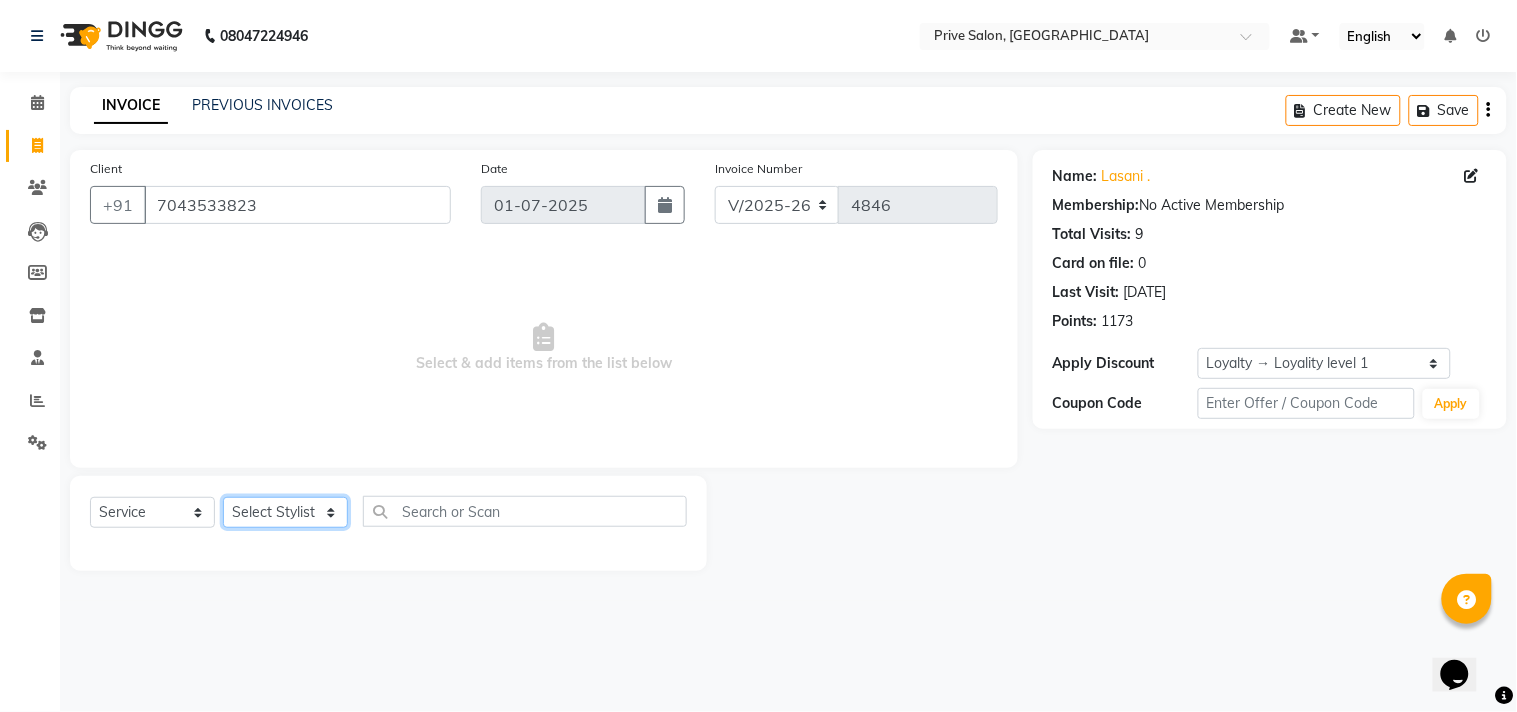 click on "Select Stylist amit ARJUN [PERSON_NAME] [PERSON_NAME] GOLU [PERSON_NAME] isha [PERSON_NAME] Manager [PERSON_NAME] [PERSON_NAME] [PERSON_NAME] [PERSON_NAME] [PERSON_NAME] vikas" 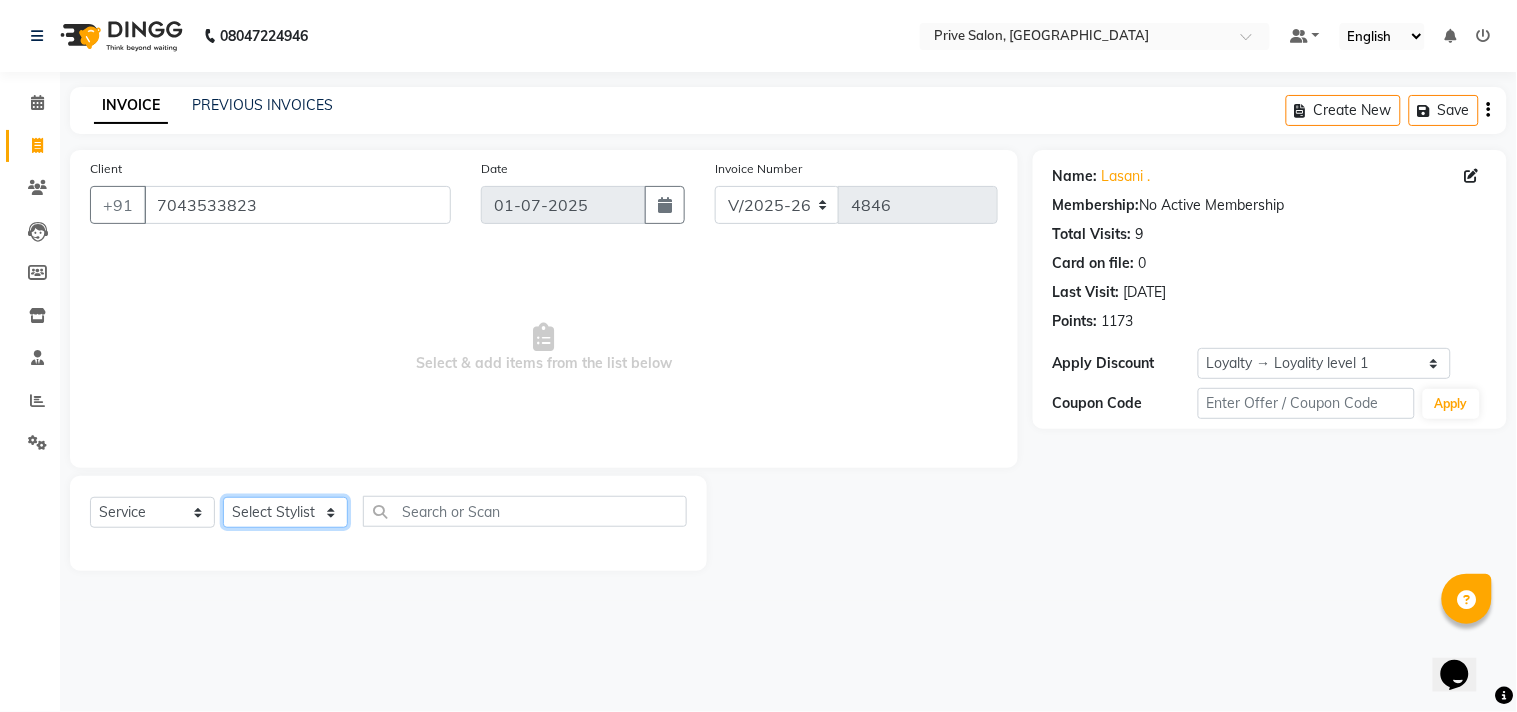 select on "44179" 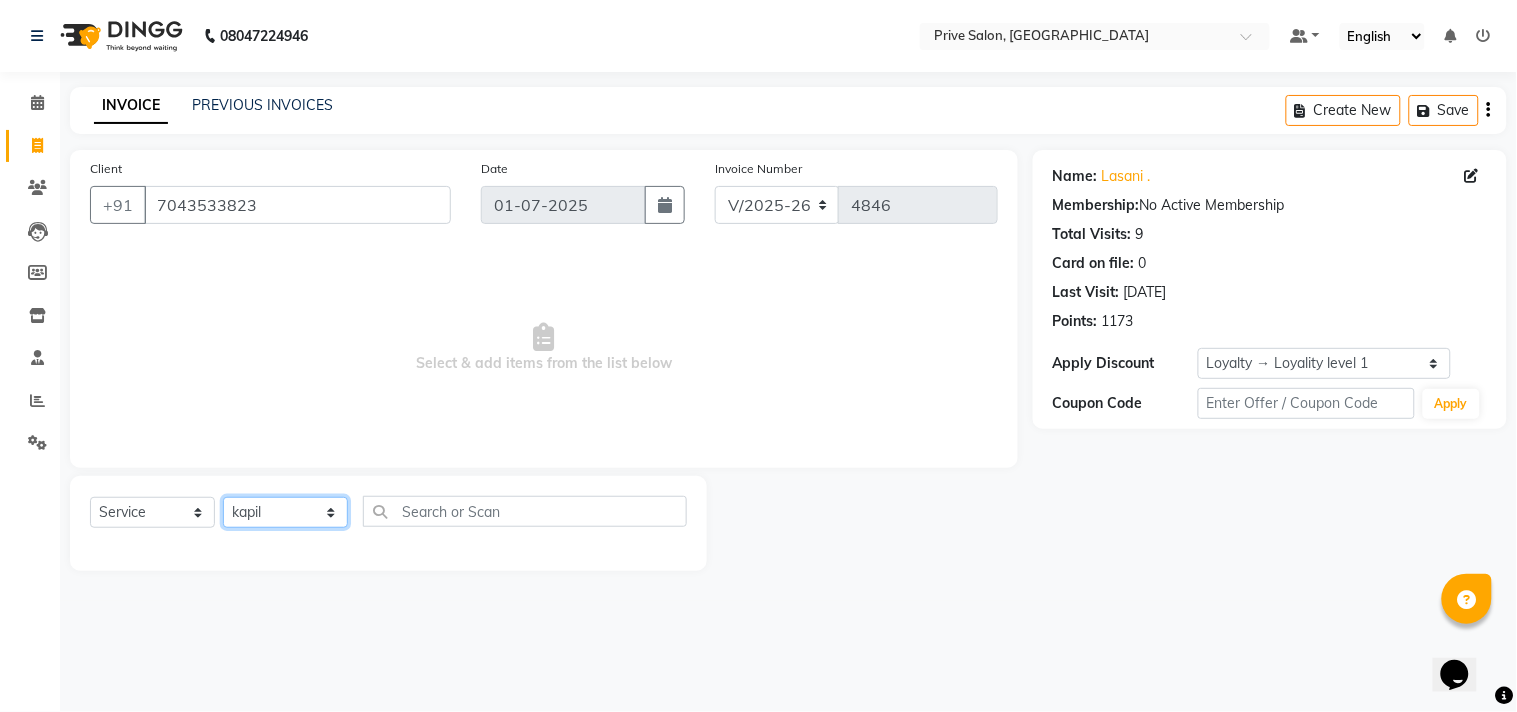 click on "Select Stylist amit ARJUN [PERSON_NAME] [PERSON_NAME] GOLU [PERSON_NAME] isha [PERSON_NAME] Manager [PERSON_NAME] [PERSON_NAME] [PERSON_NAME] [PERSON_NAME] [PERSON_NAME] vikas" 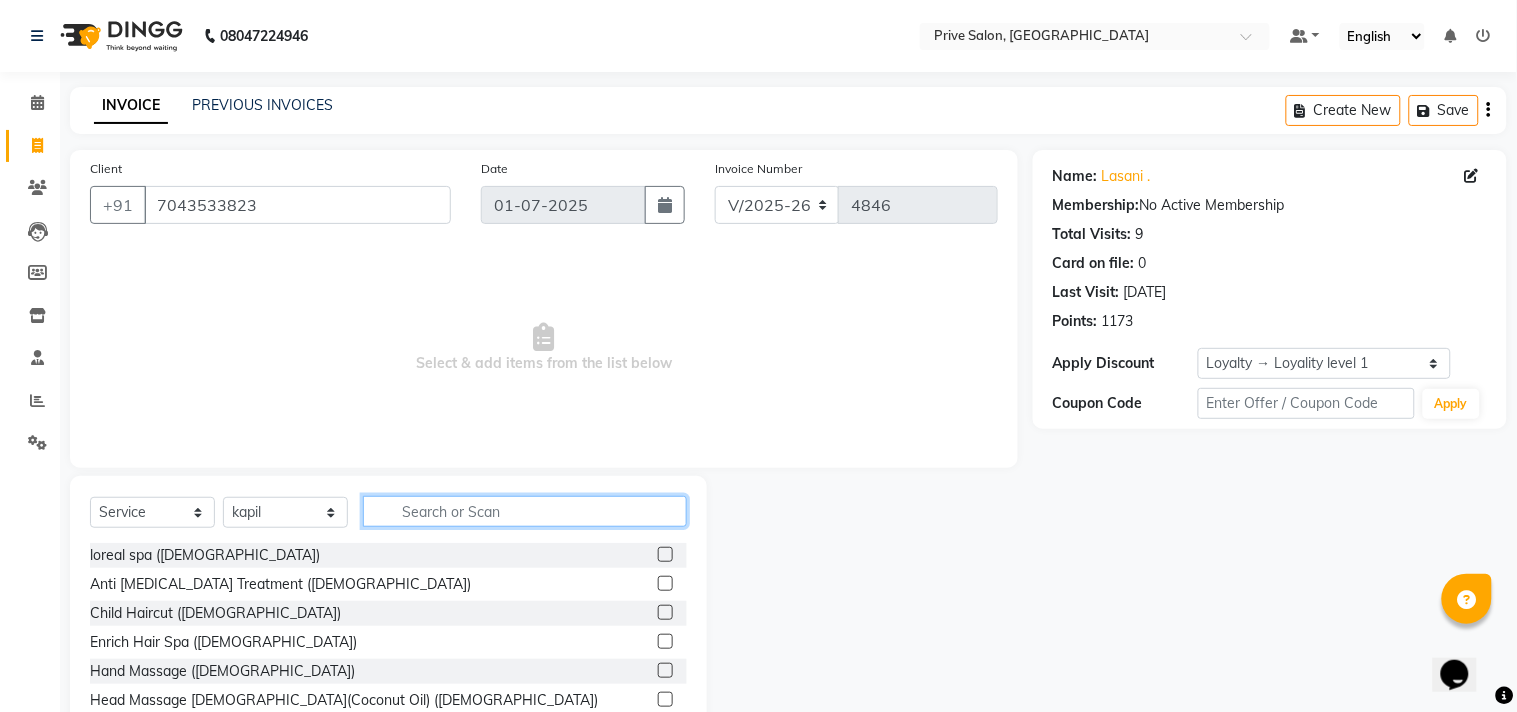 click 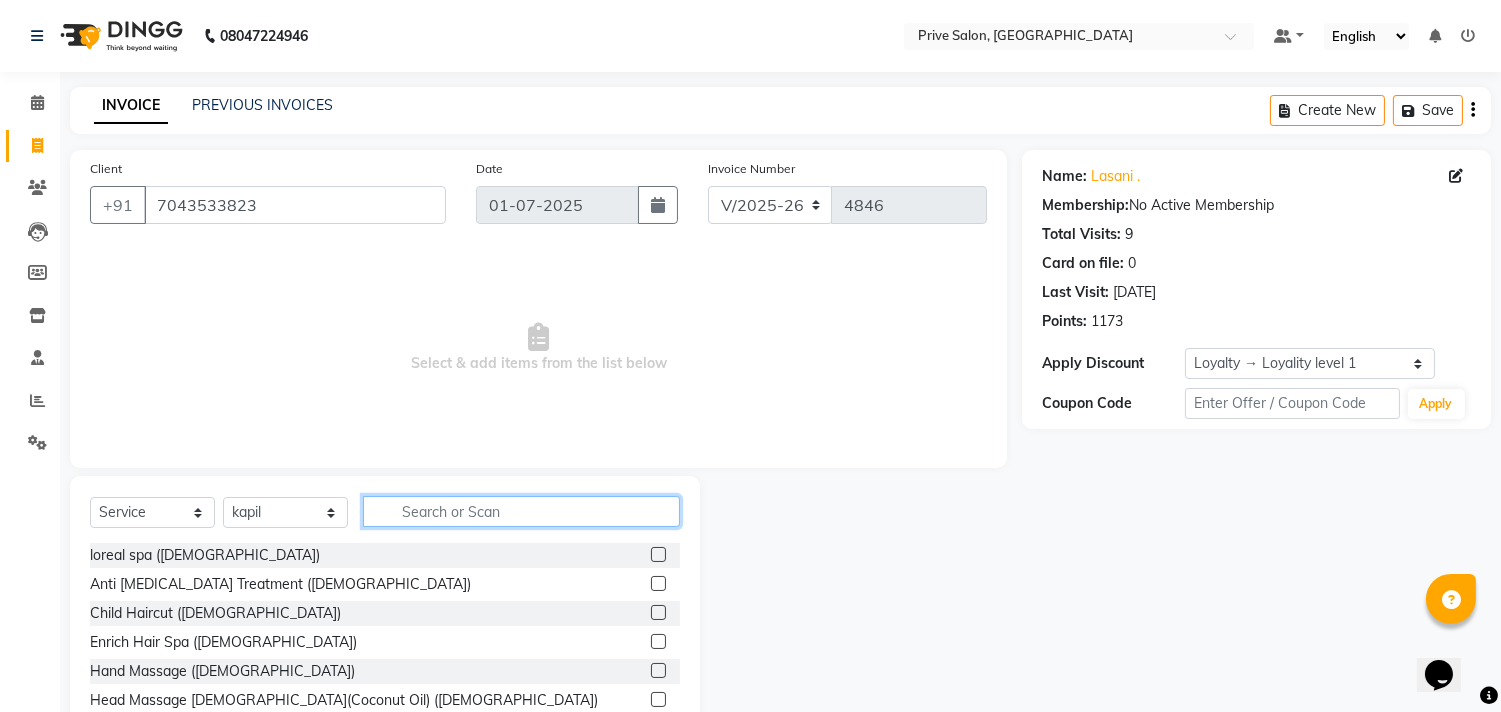 click 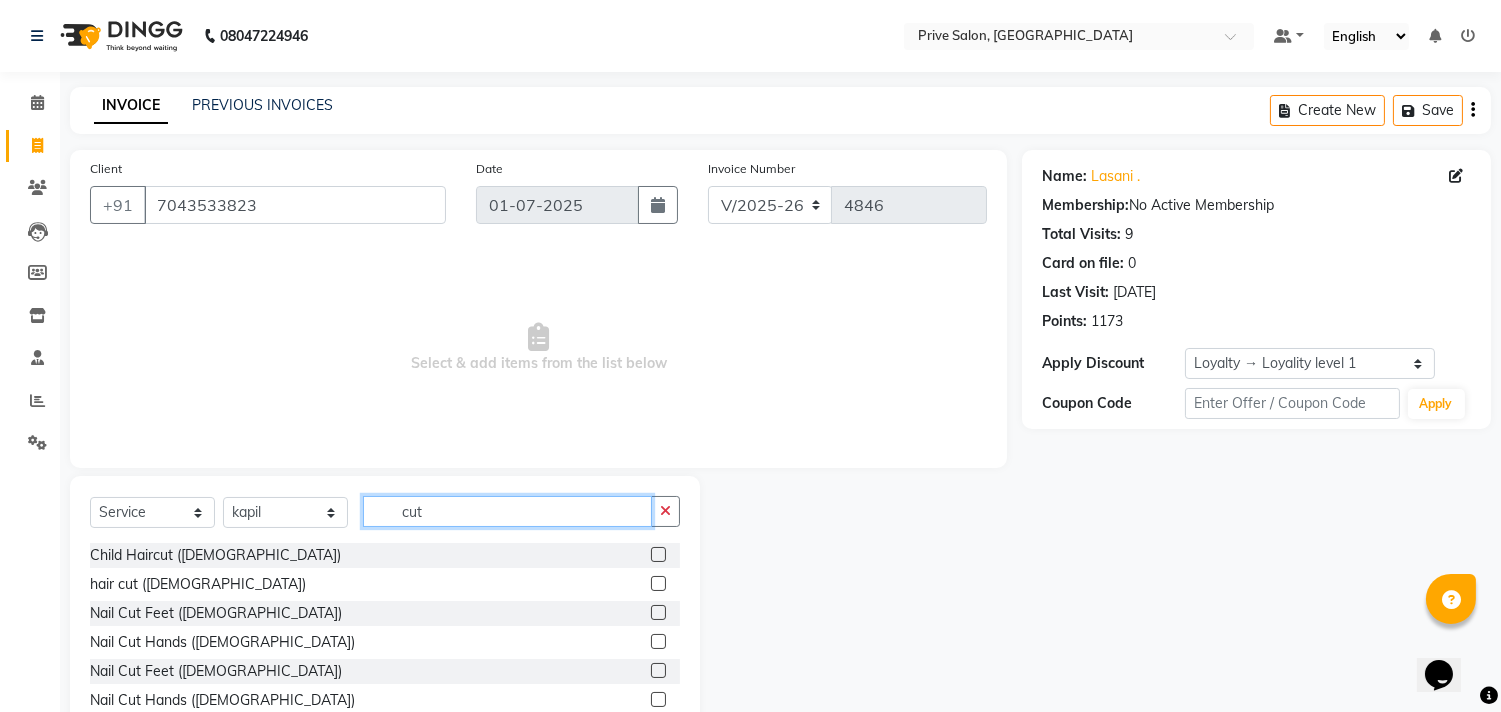 type on "cut" 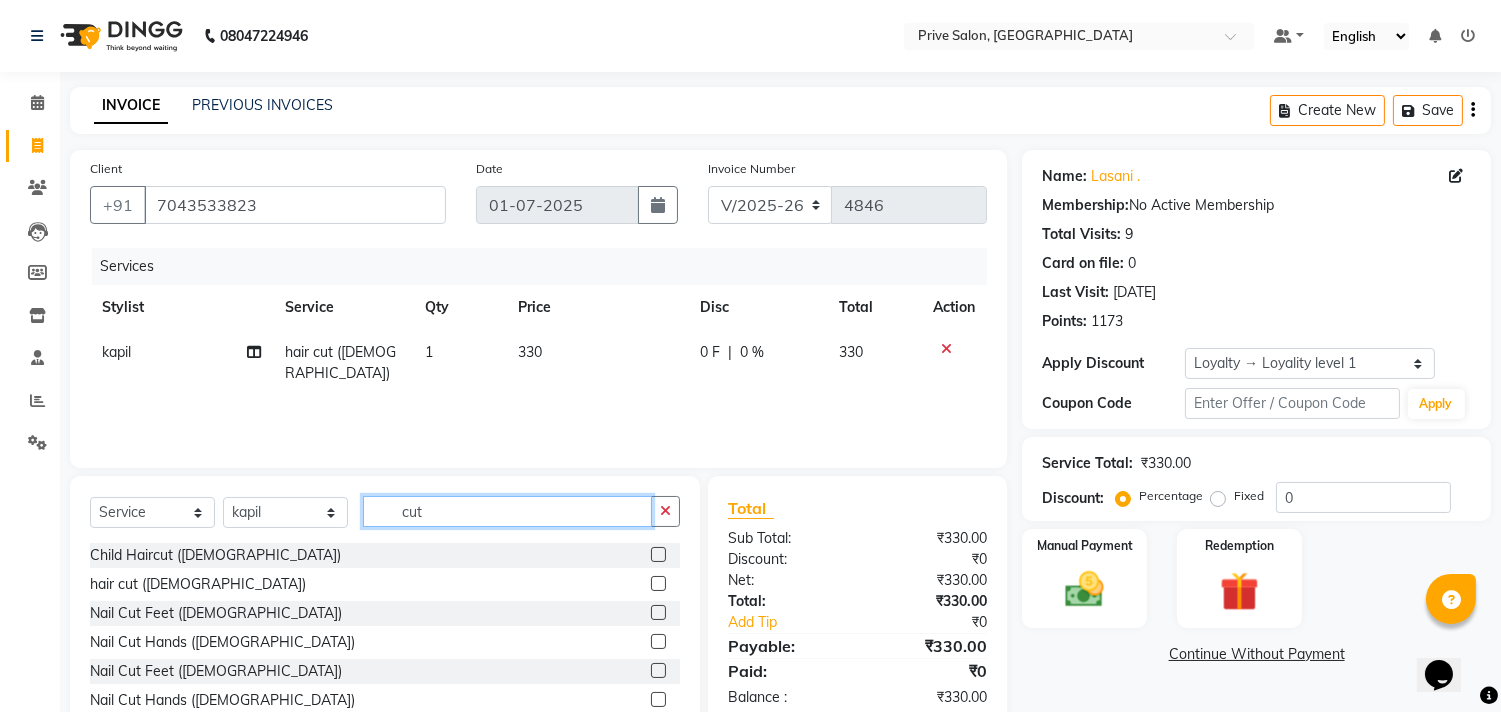 click on "cut" 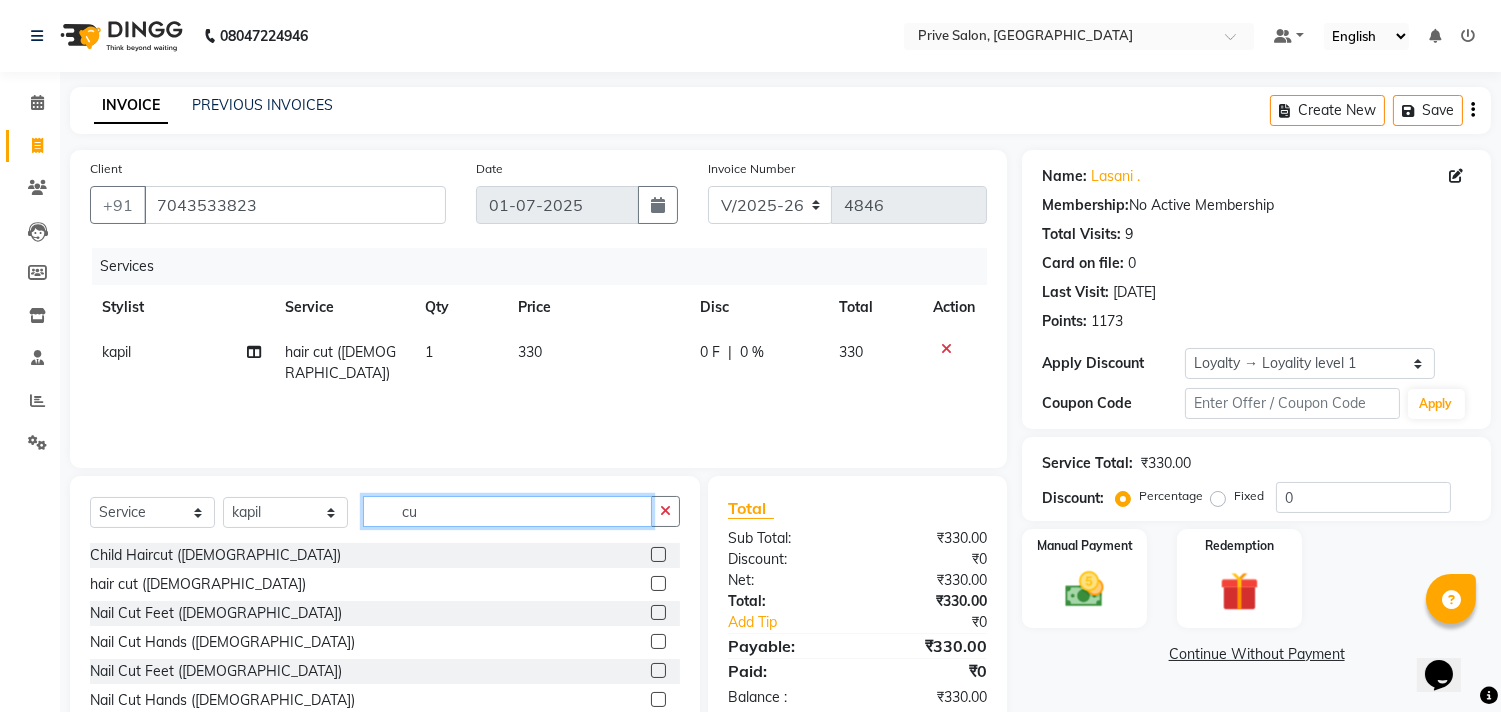 type on "c" 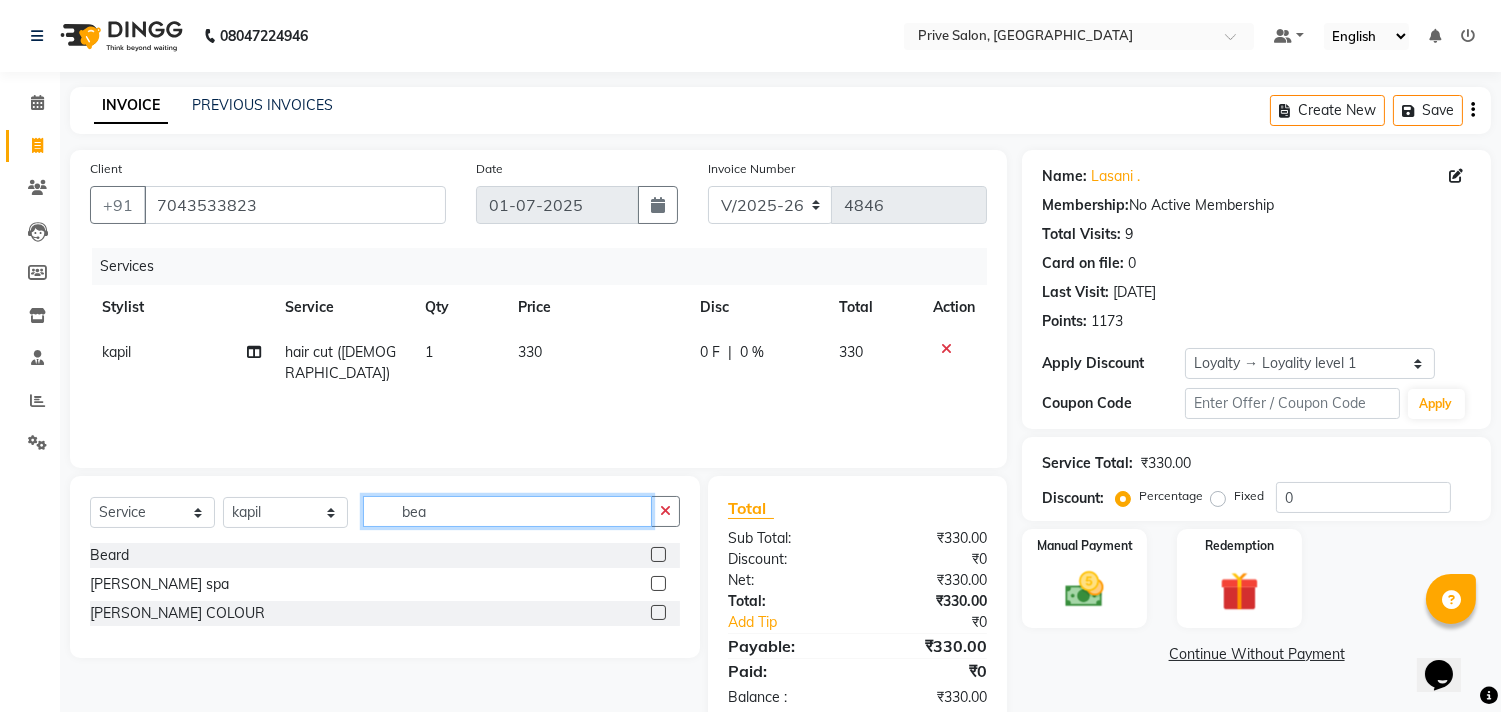type on "bea" 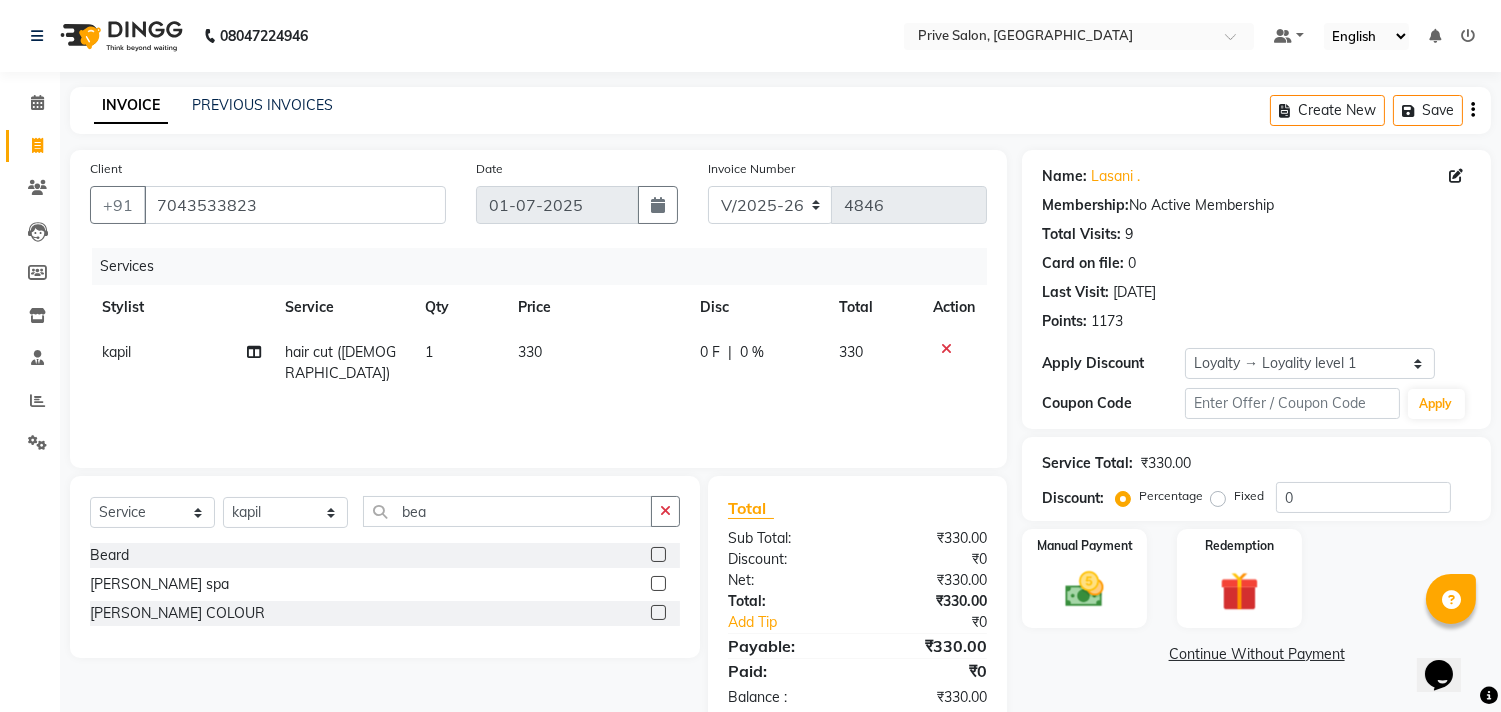 click 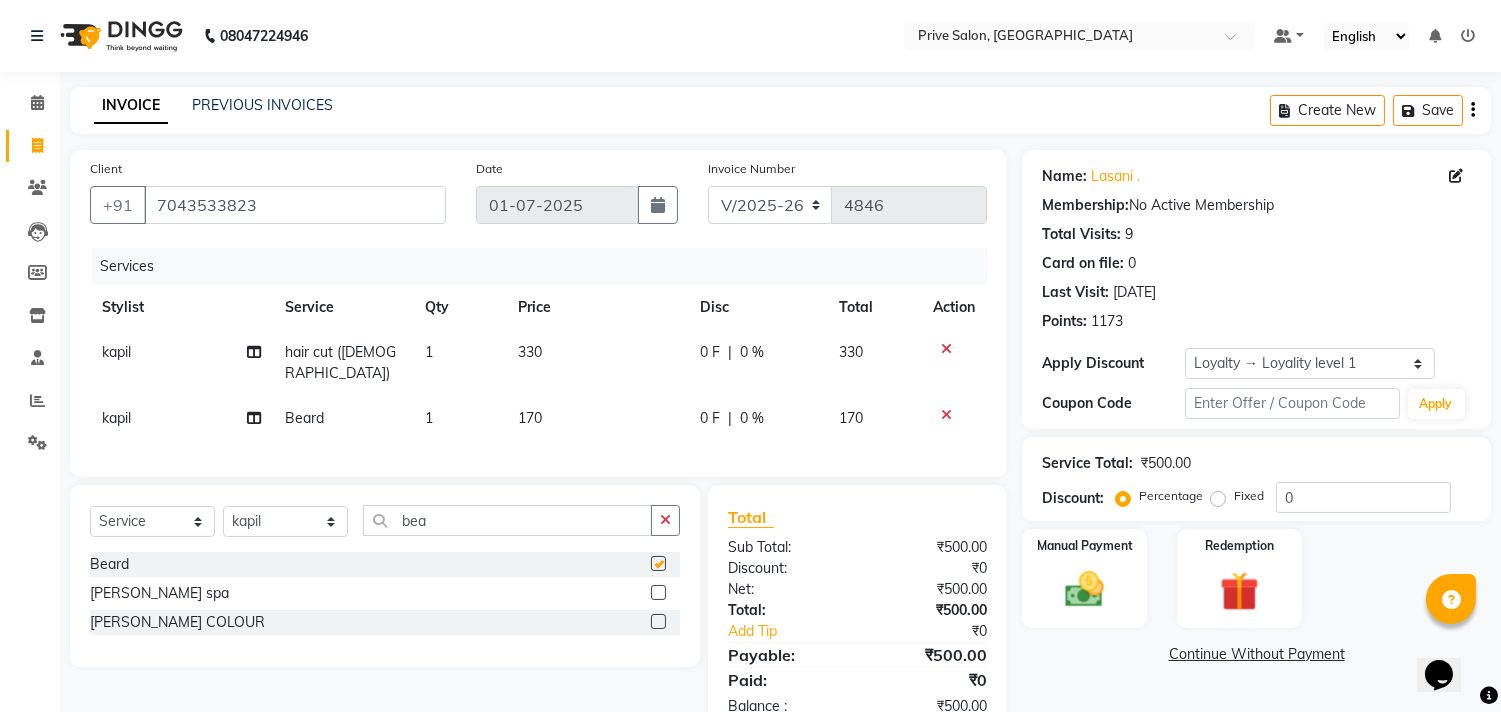 checkbox on "false" 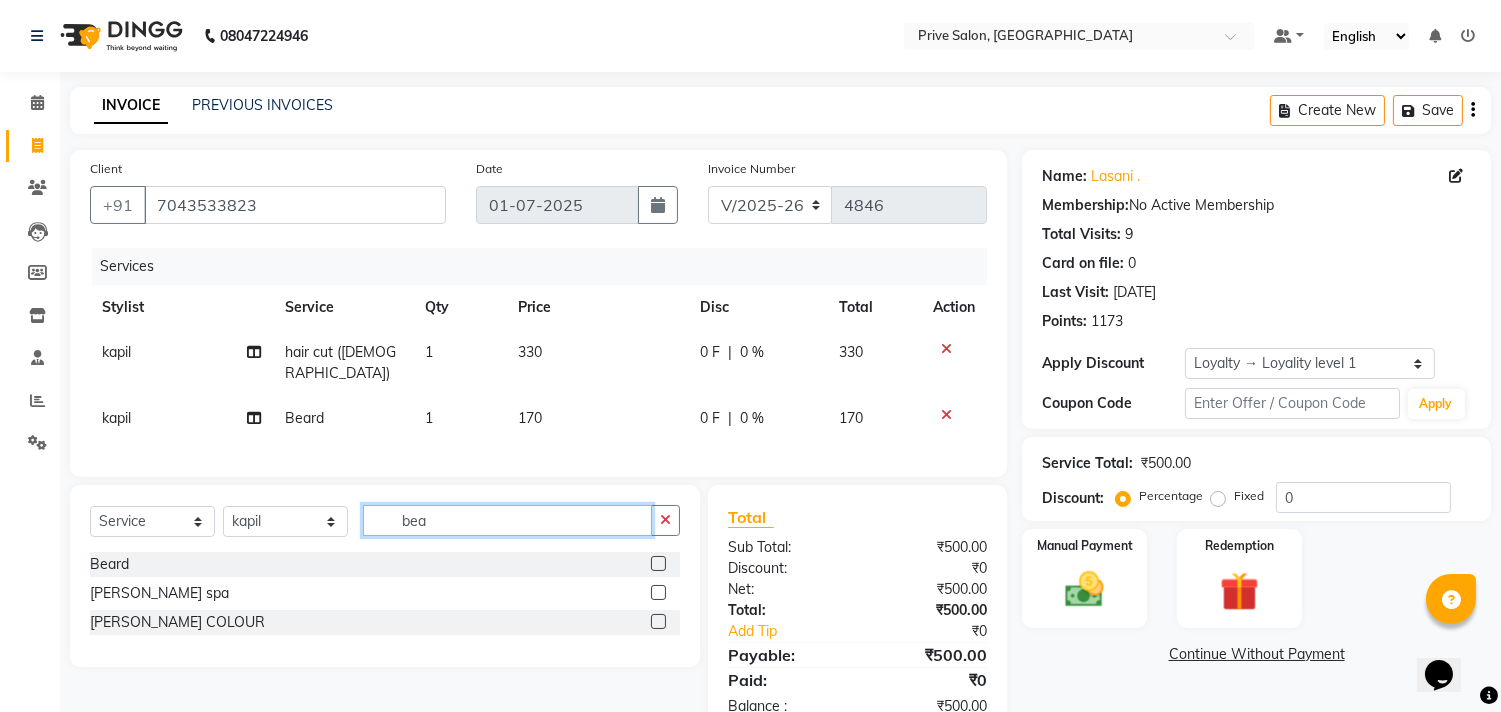 click on "bea" 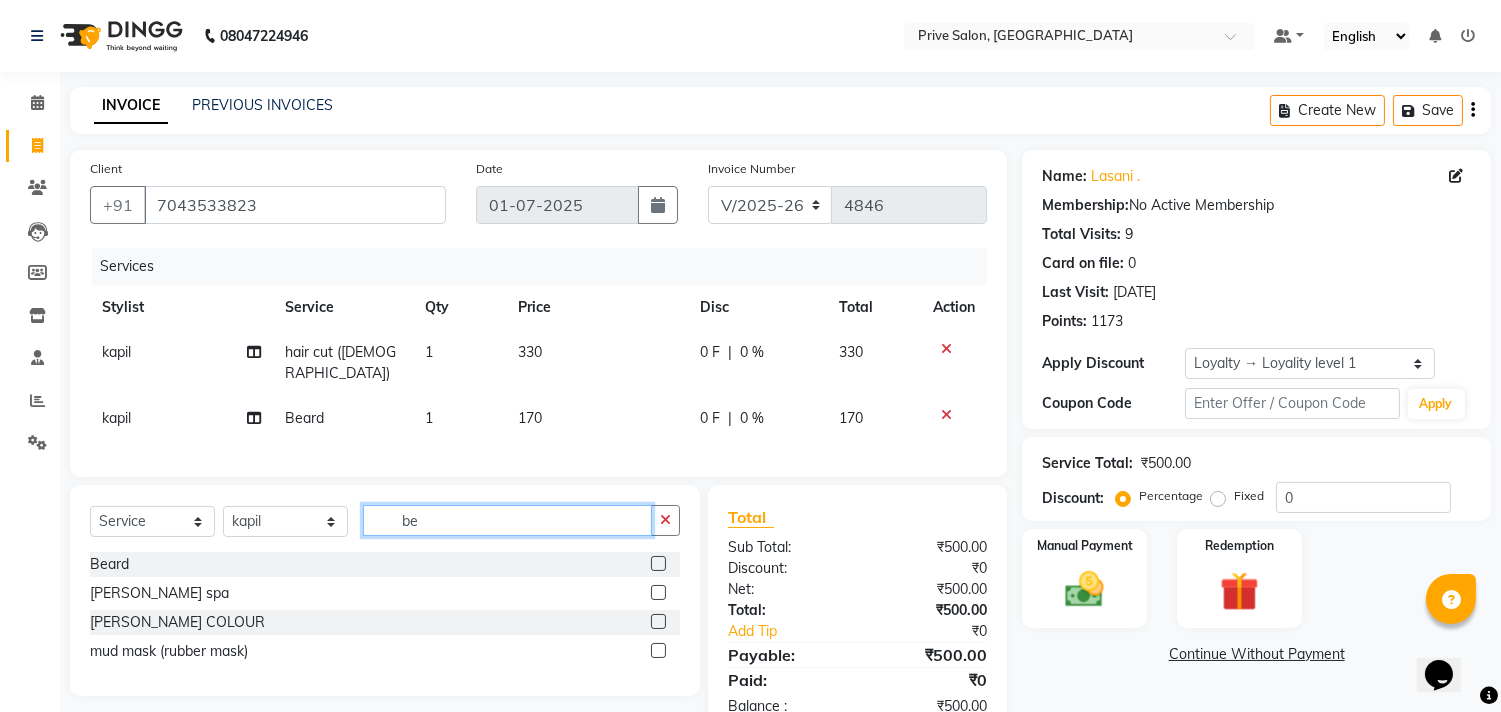 type on "b" 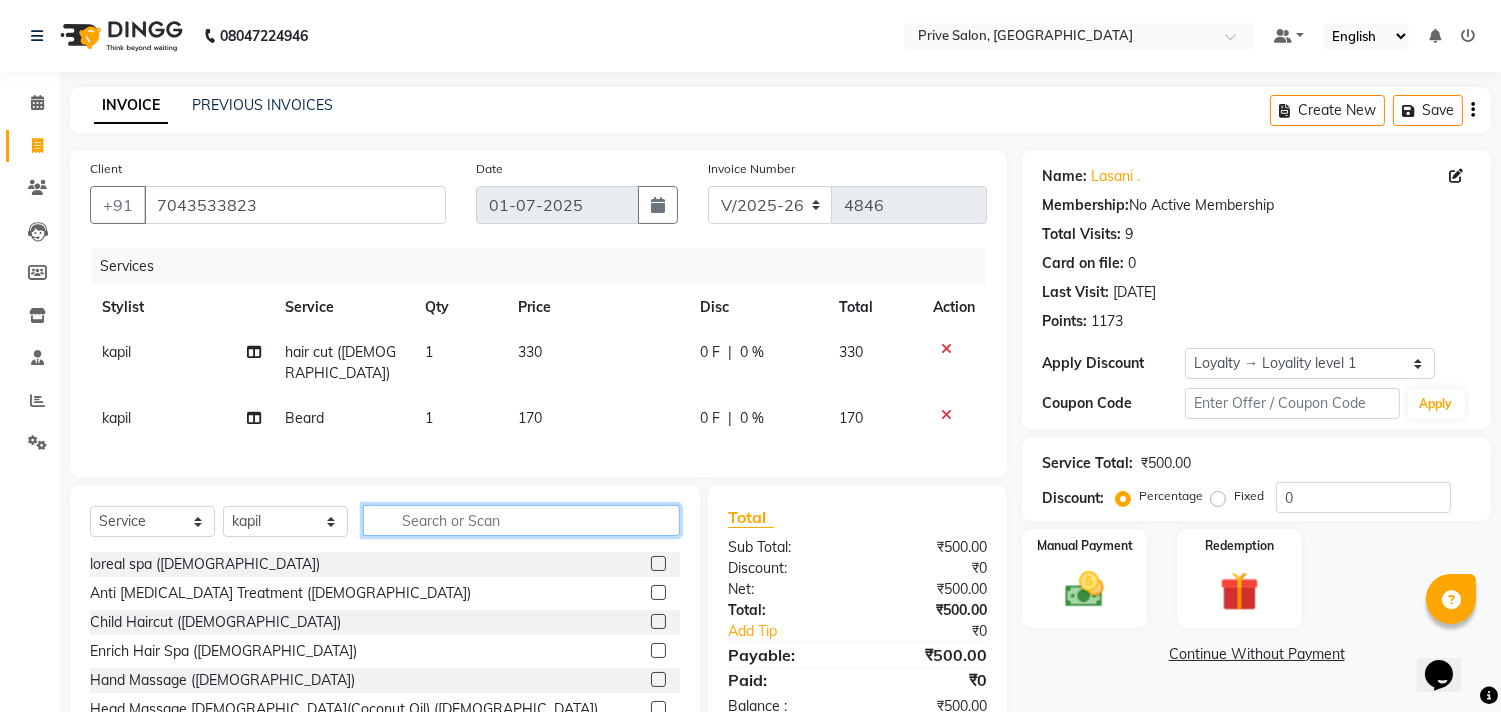 type 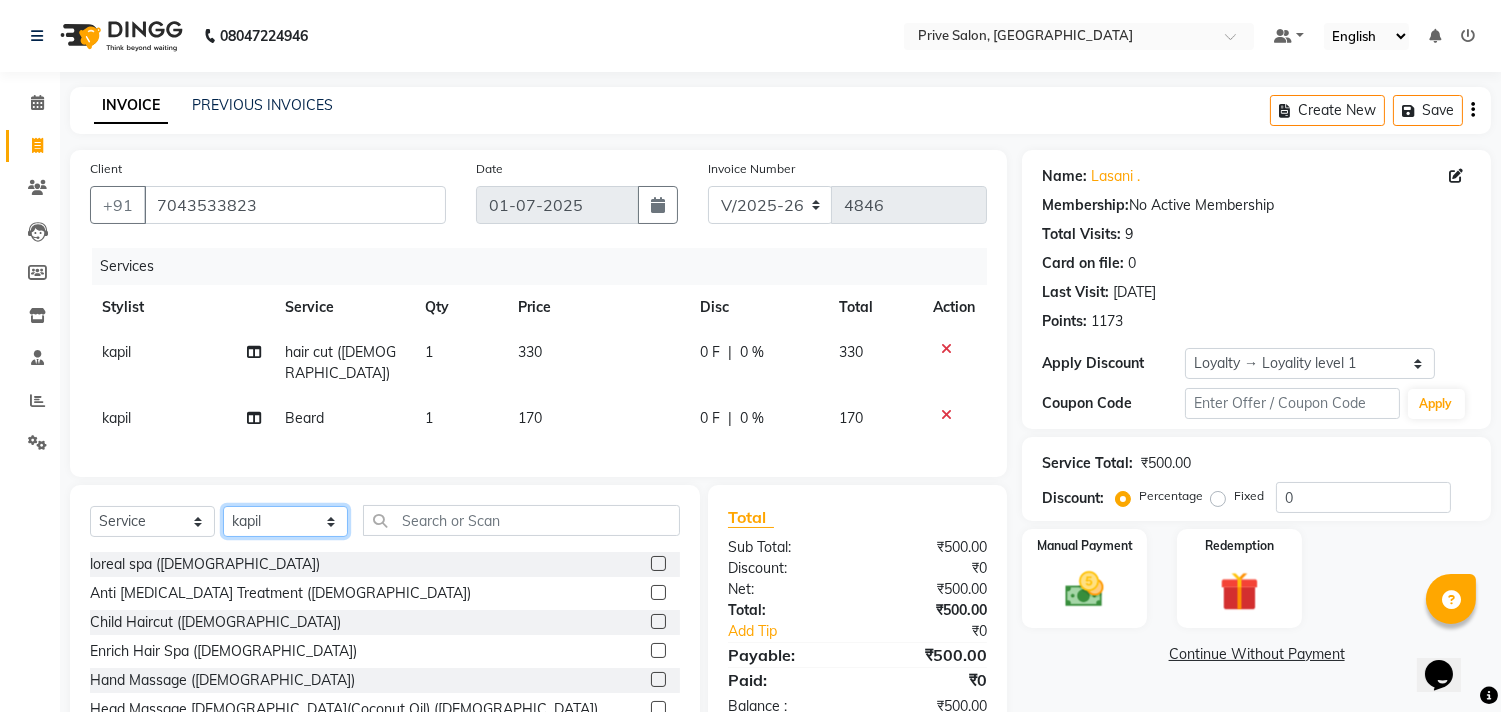 click on "Select Stylist amit ARJUN [PERSON_NAME] [PERSON_NAME] GOLU [PERSON_NAME] isha [PERSON_NAME] Manager [PERSON_NAME] [PERSON_NAME] [PERSON_NAME] [PERSON_NAME] [PERSON_NAME] vikas" 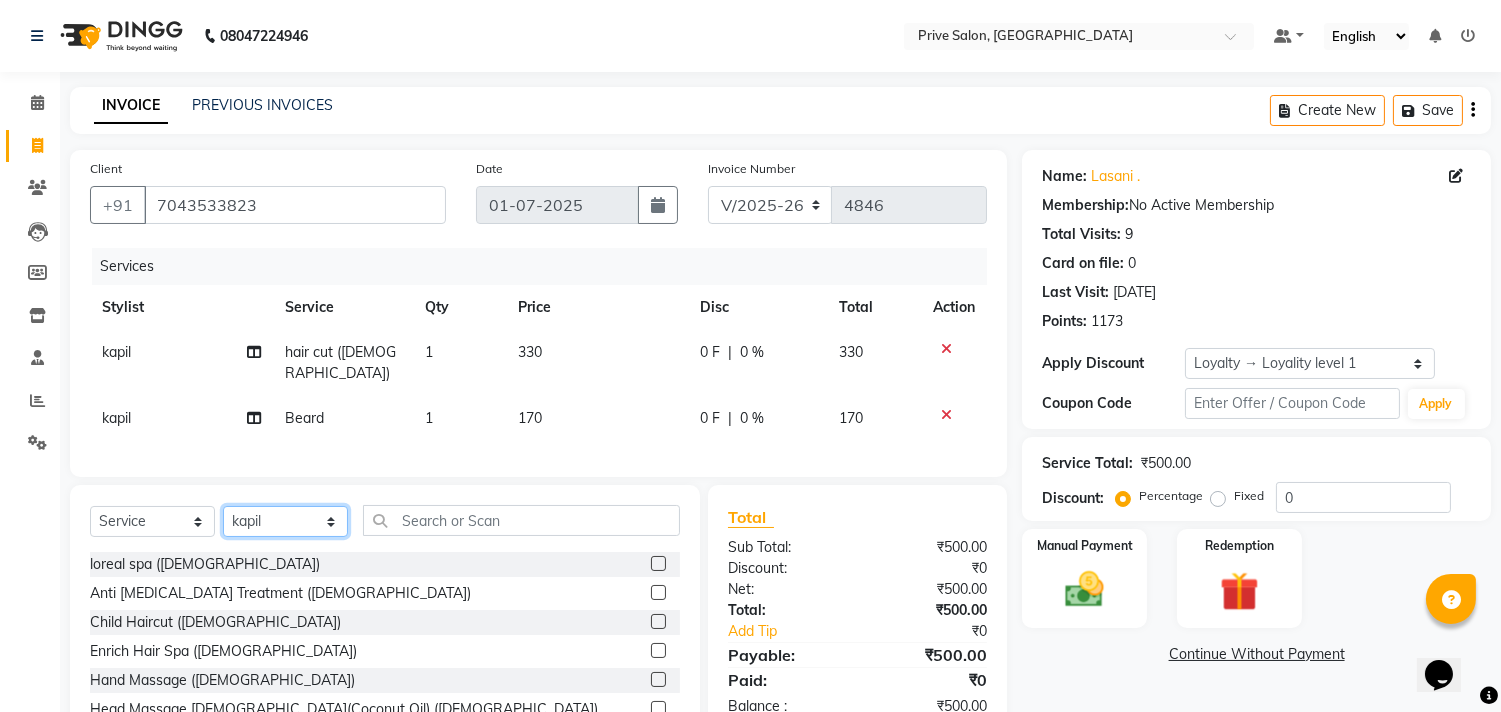 select on "77212" 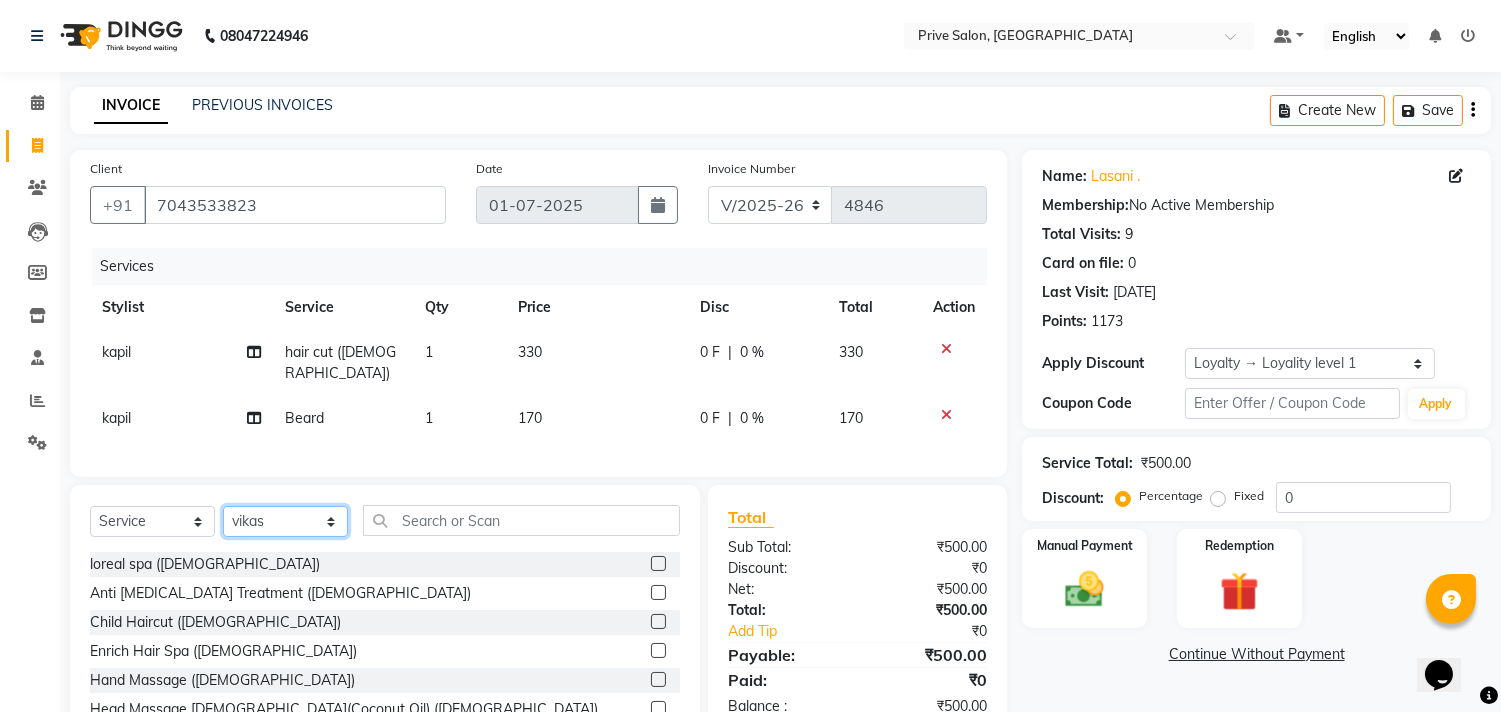 click on "Select Stylist amit ARJUN [PERSON_NAME] [PERSON_NAME] GOLU [PERSON_NAME] isha [PERSON_NAME] Manager [PERSON_NAME] [PERSON_NAME] [PERSON_NAME] [PERSON_NAME] [PERSON_NAME] vikas" 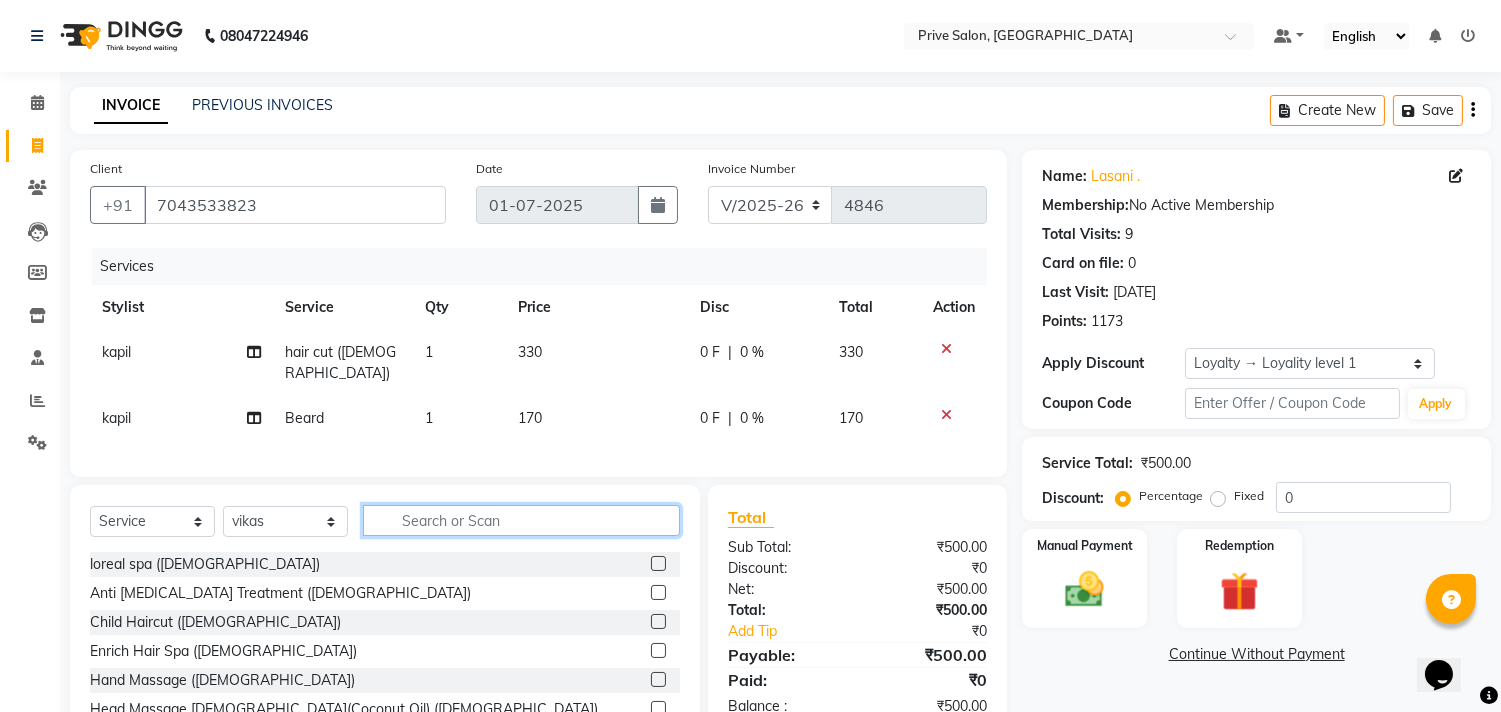 click 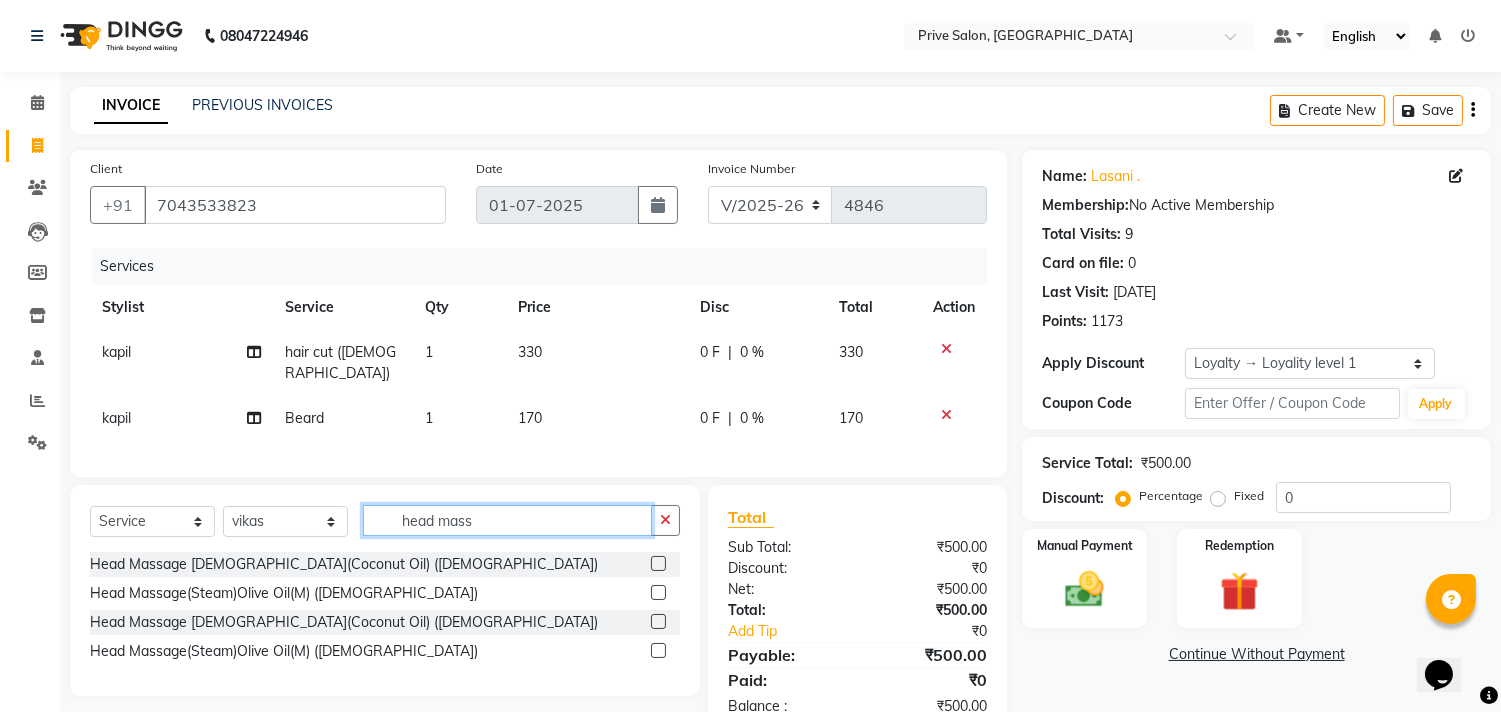 type on "head mass" 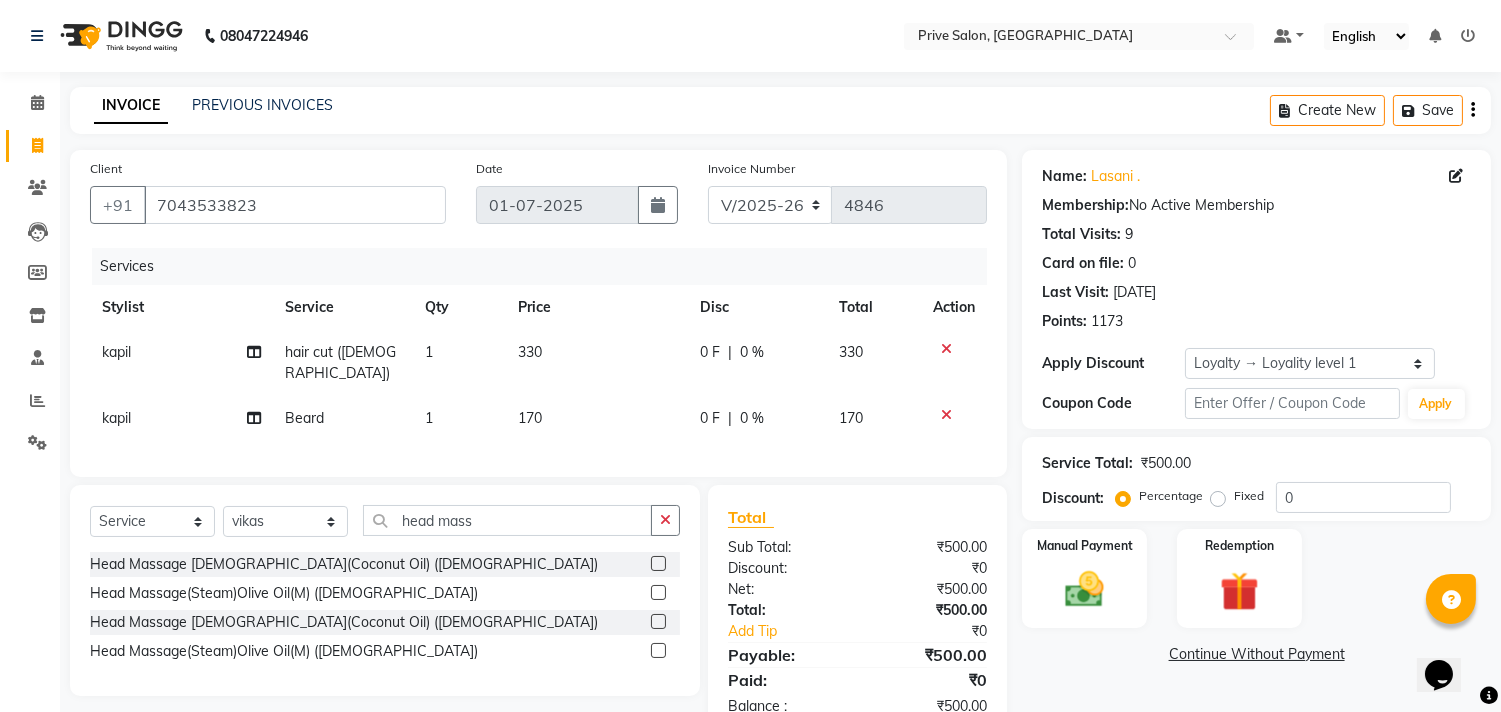 click 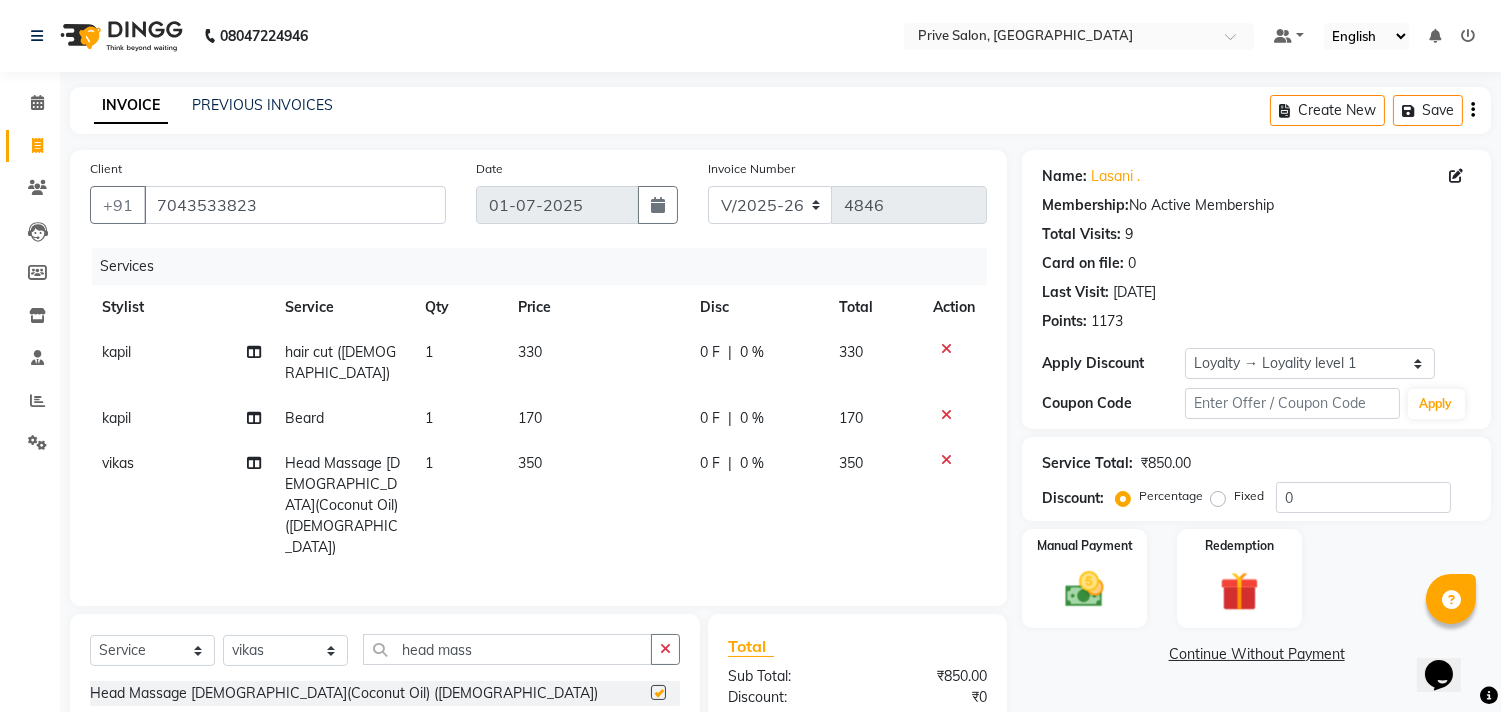 checkbox on "false" 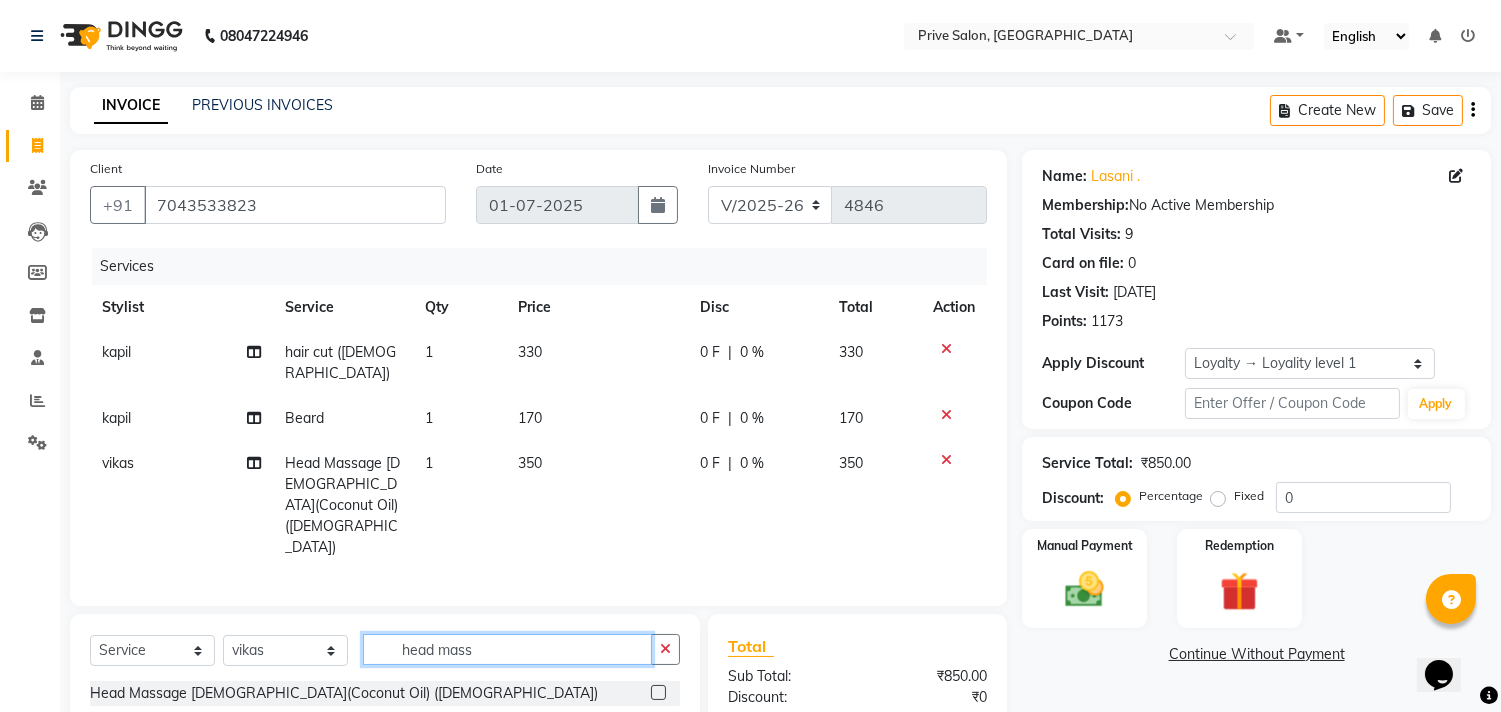 click on "head mass" 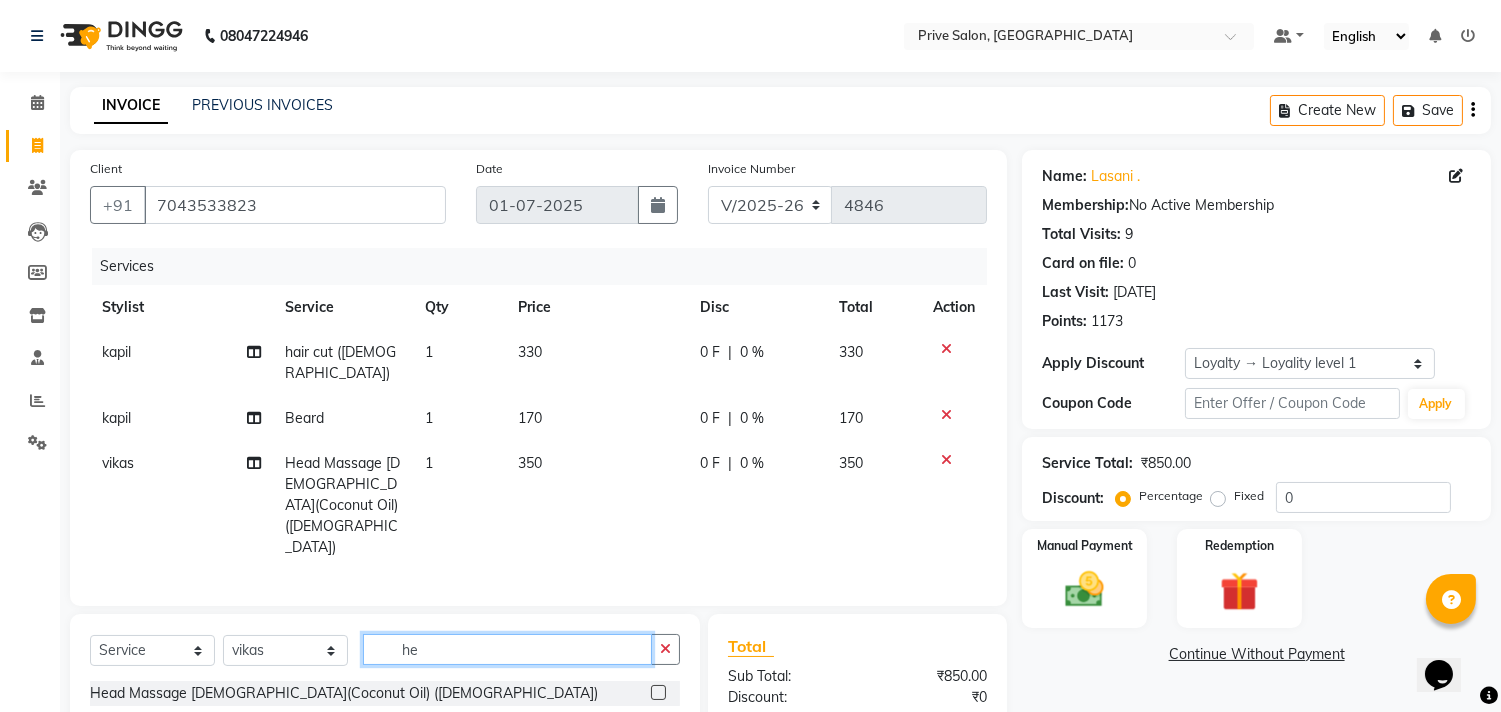 type 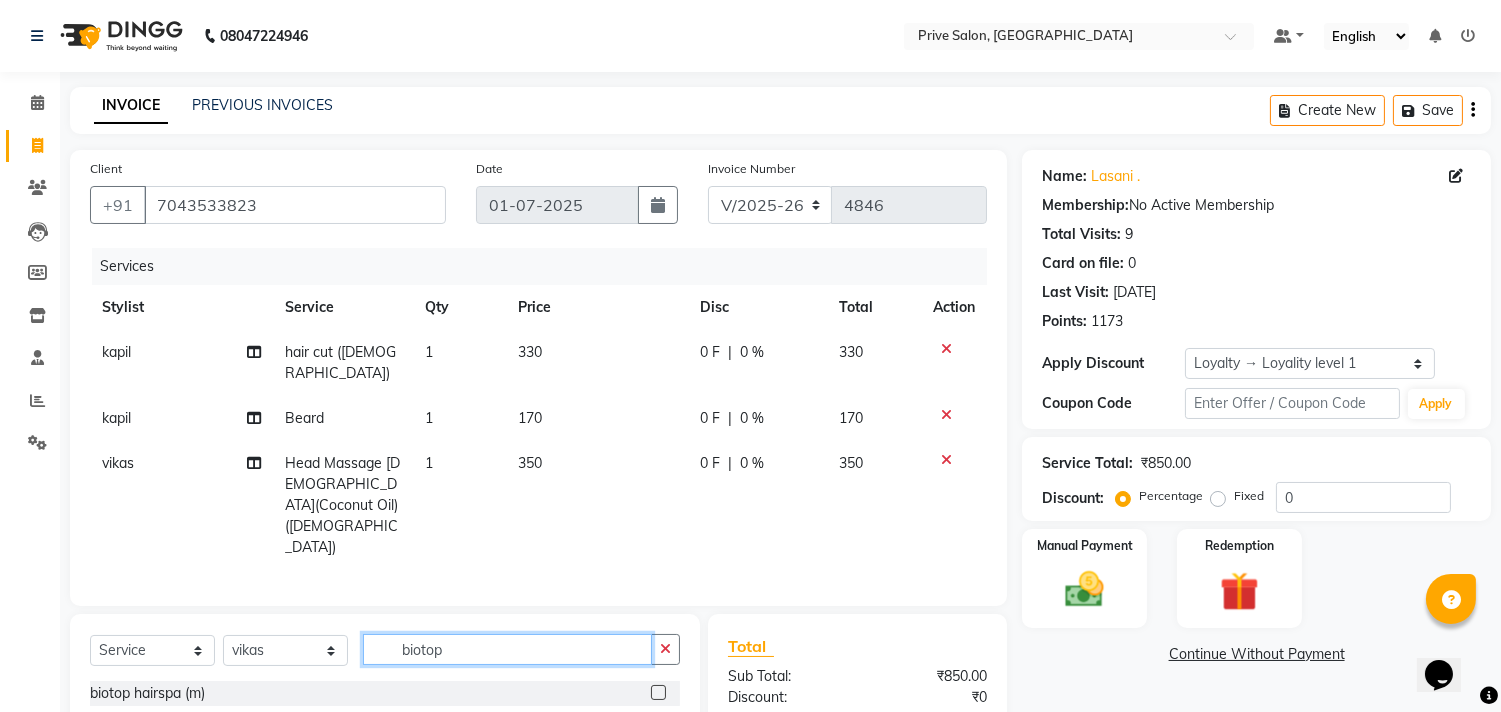 scroll, scrollTop: 181, scrollLeft: 0, axis: vertical 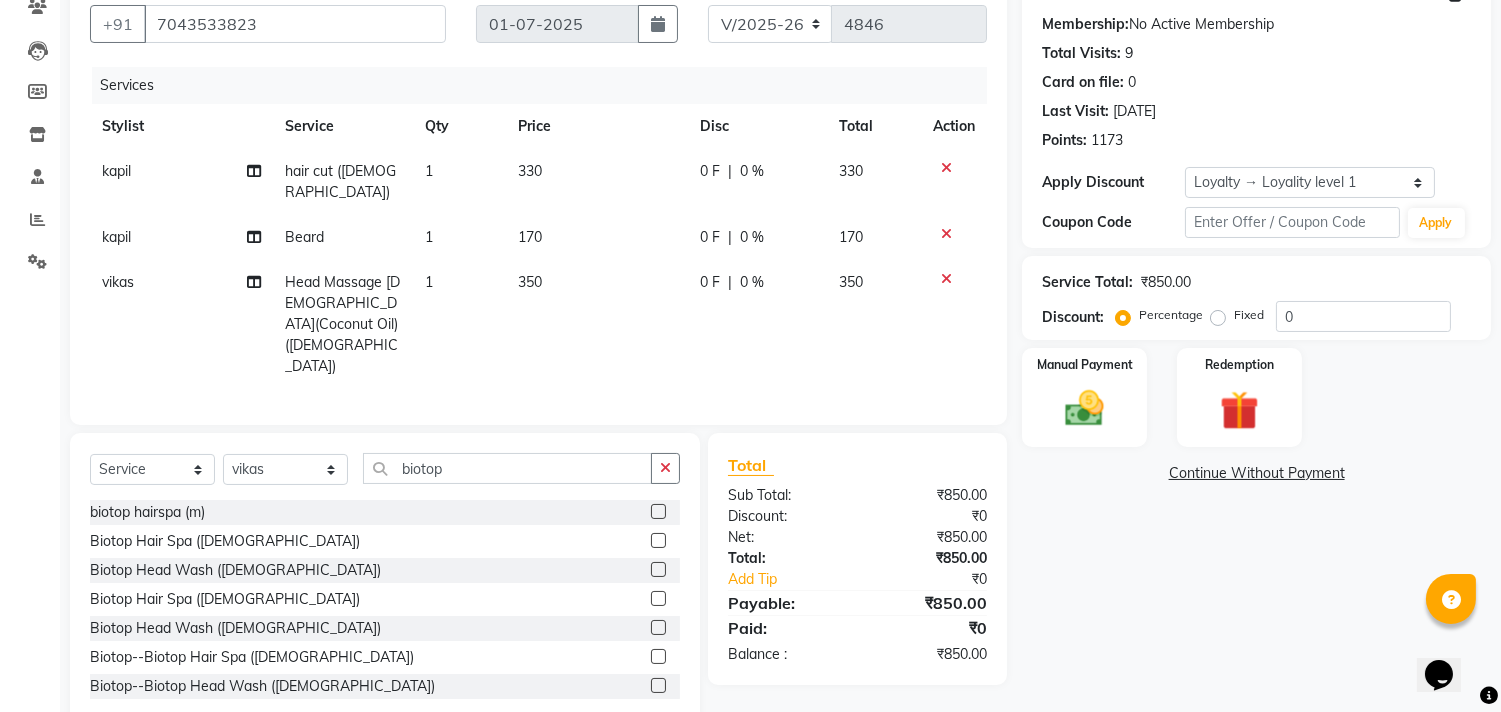 click 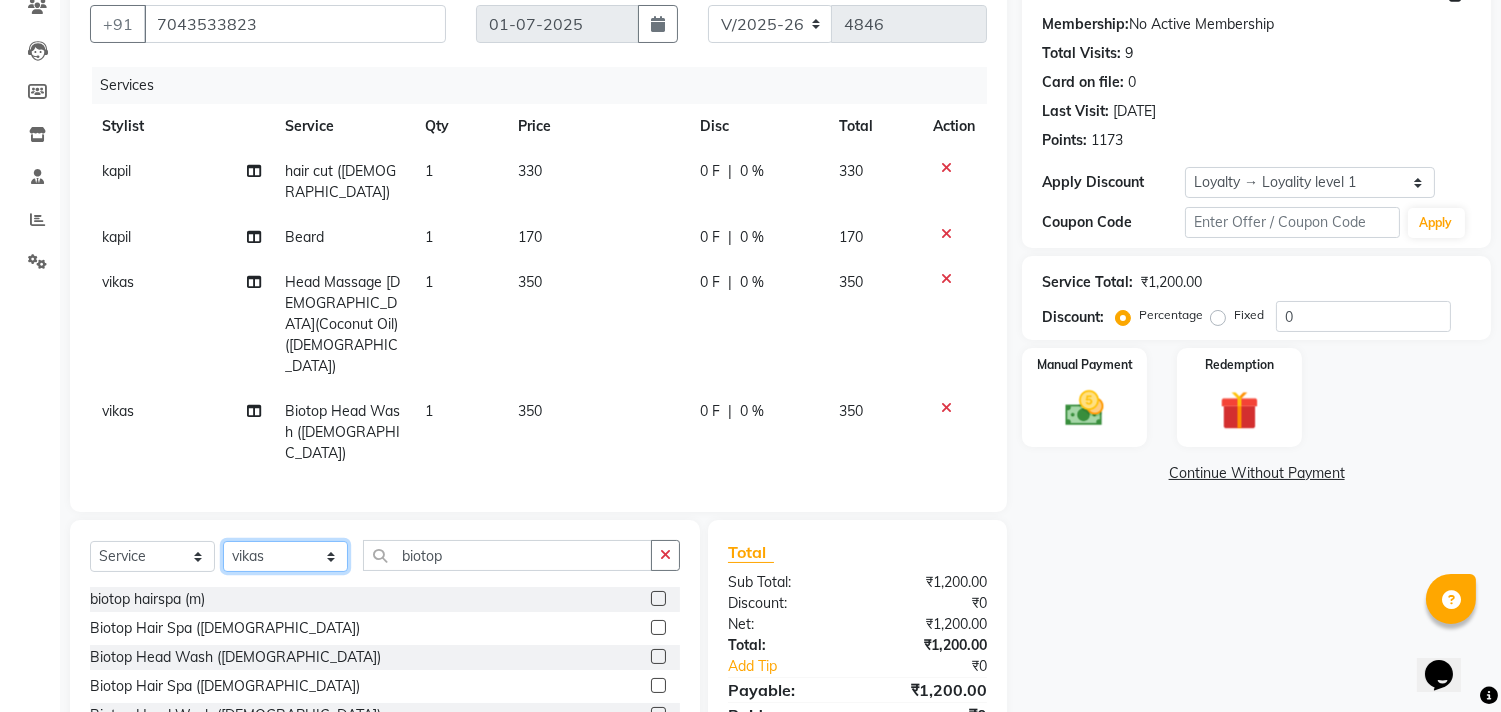 click on "Select Stylist amit ARJUN [PERSON_NAME] [PERSON_NAME] GOLU [PERSON_NAME] isha [PERSON_NAME] Manager [PERSON_NAME] [PERSON_NAME] [PERSON_NAME] [PERSON_NAME] [PERSON_NAME] vikas" 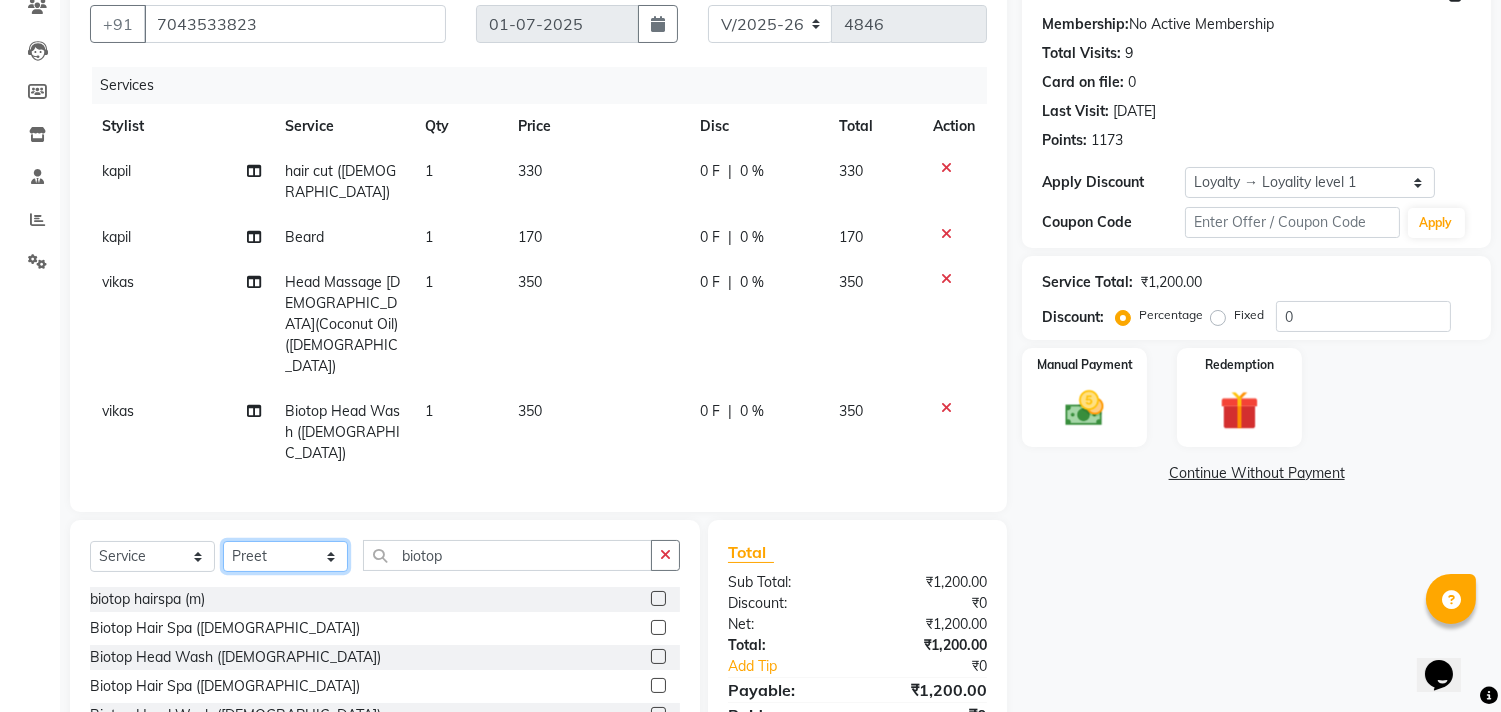 click on "Select Stylist amit ARJUN [PERSON_NAME] [PERSON_NAME] GOLU [PERSON_NAME] isha [PERSON_NAME] Manager [PERSON_NAME] [PERSON_NAME] [PERSON_NAME] [PERSON_NAME] [PERSON_NAME] vikas" 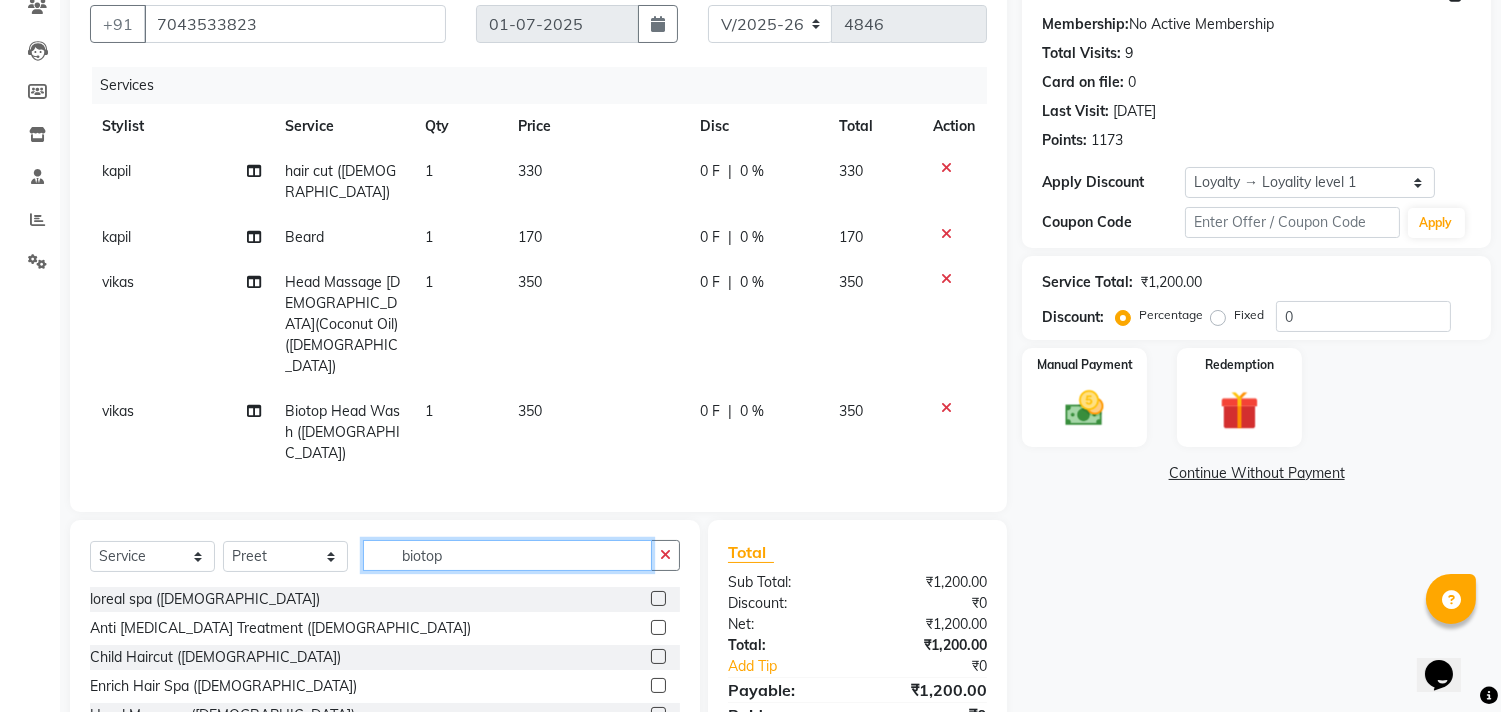 click on "biotop" 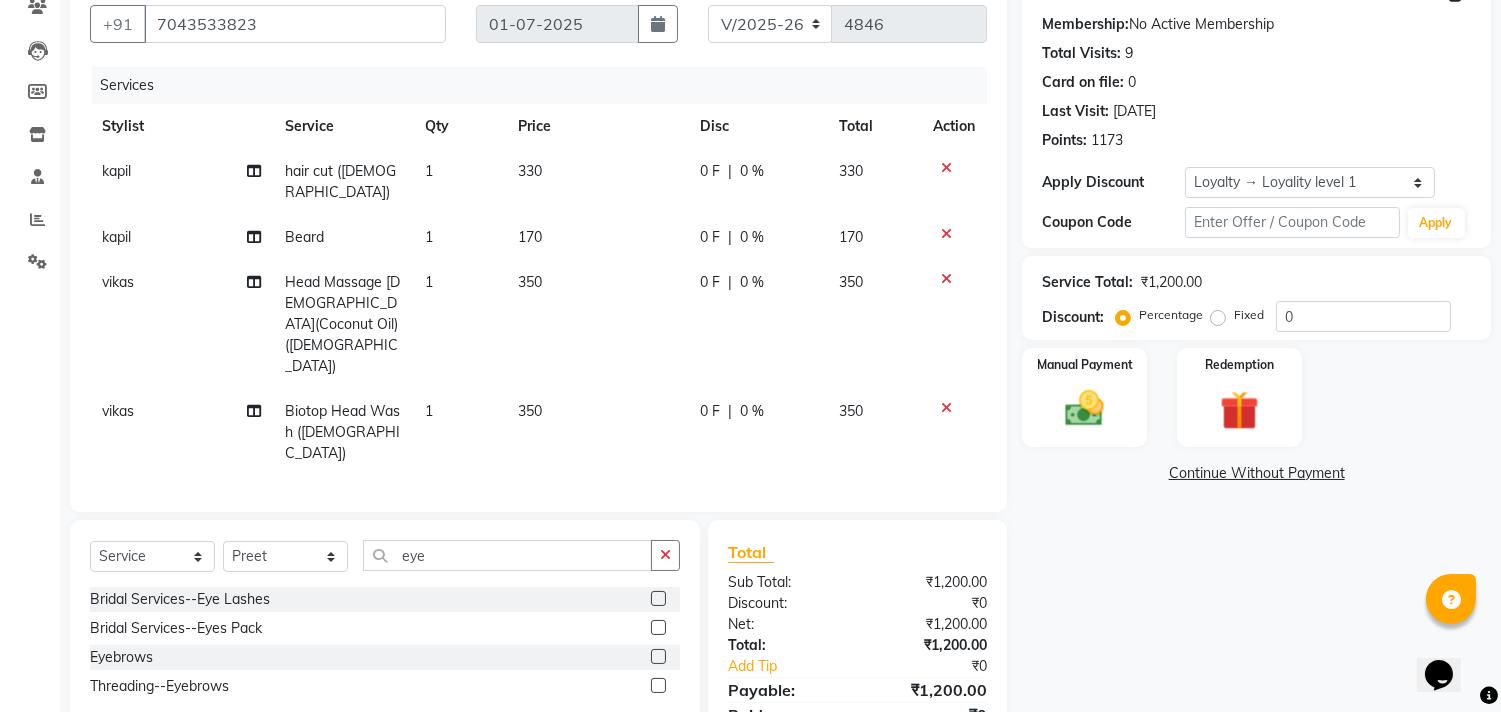 click 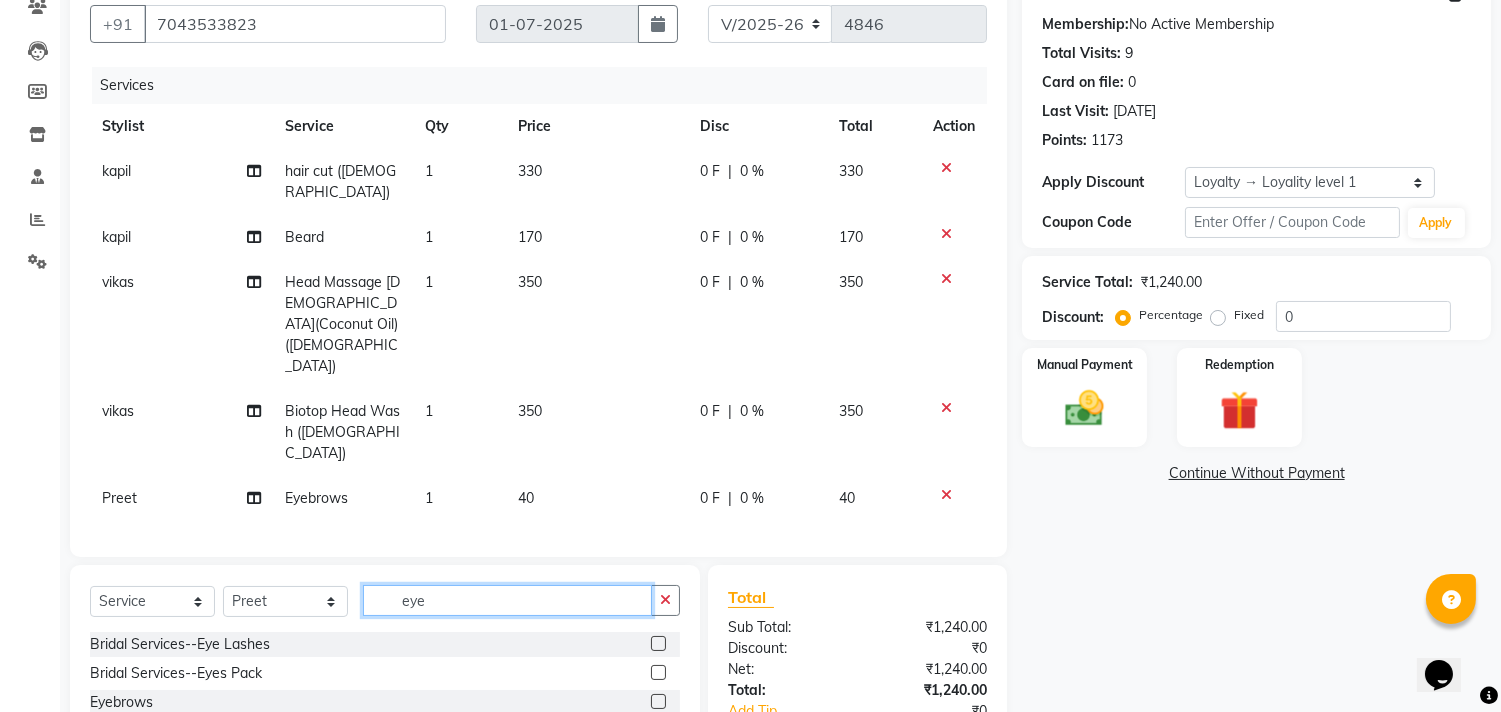 click on "eye" 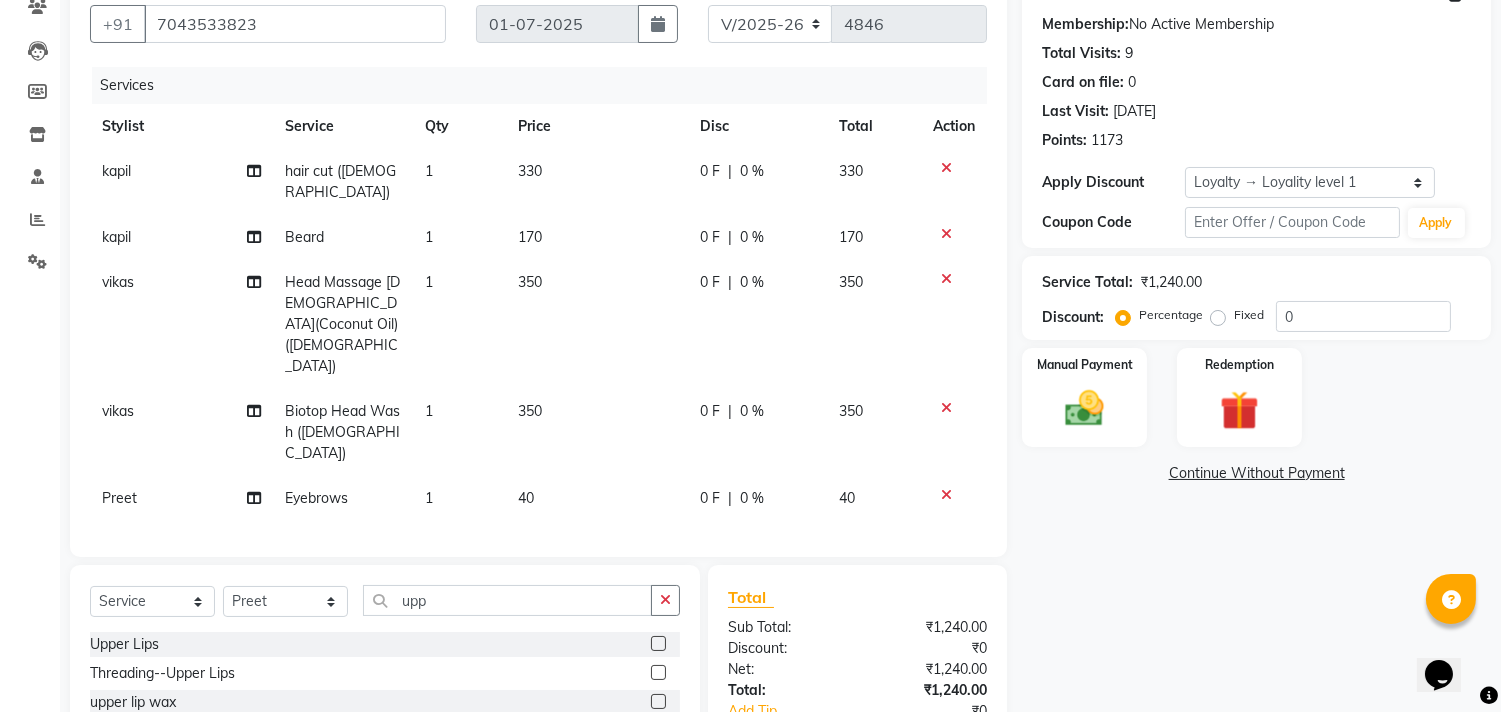 click 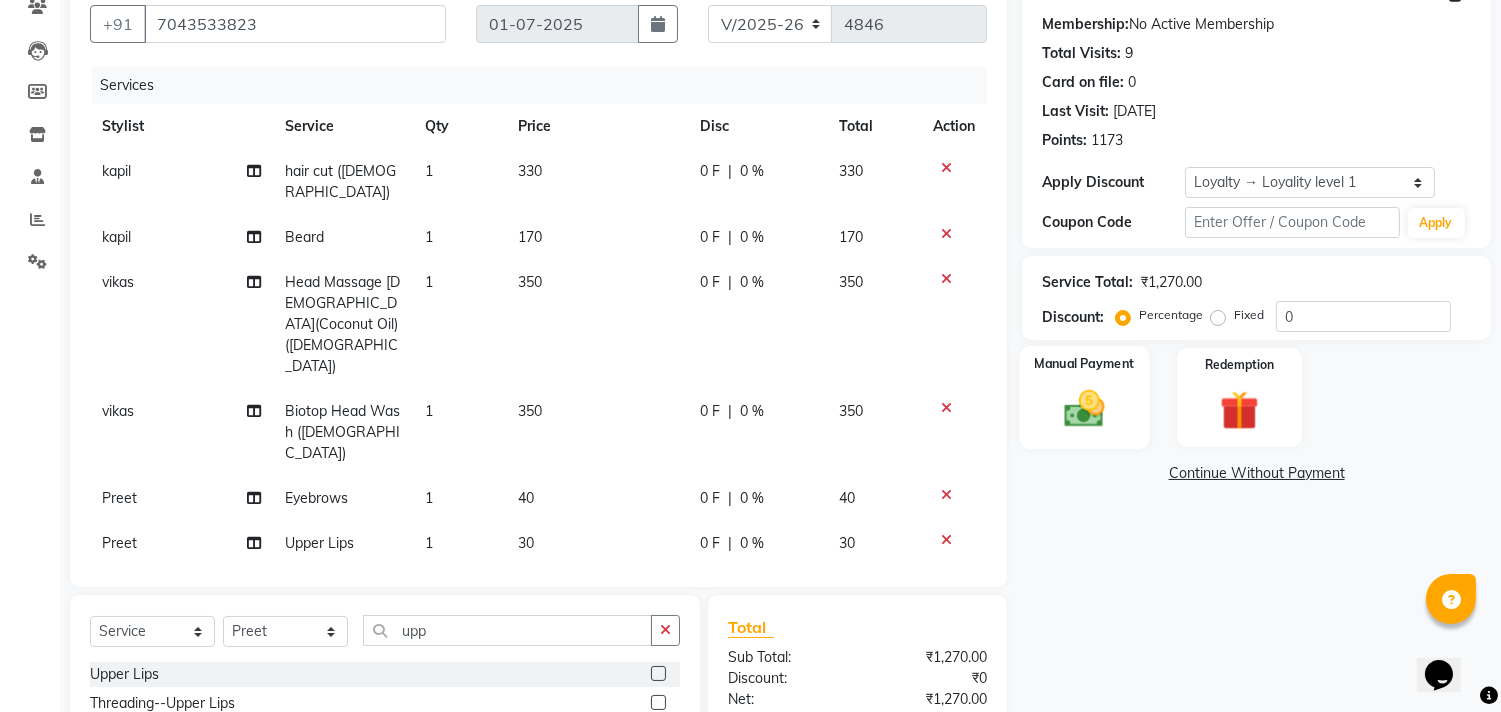 click 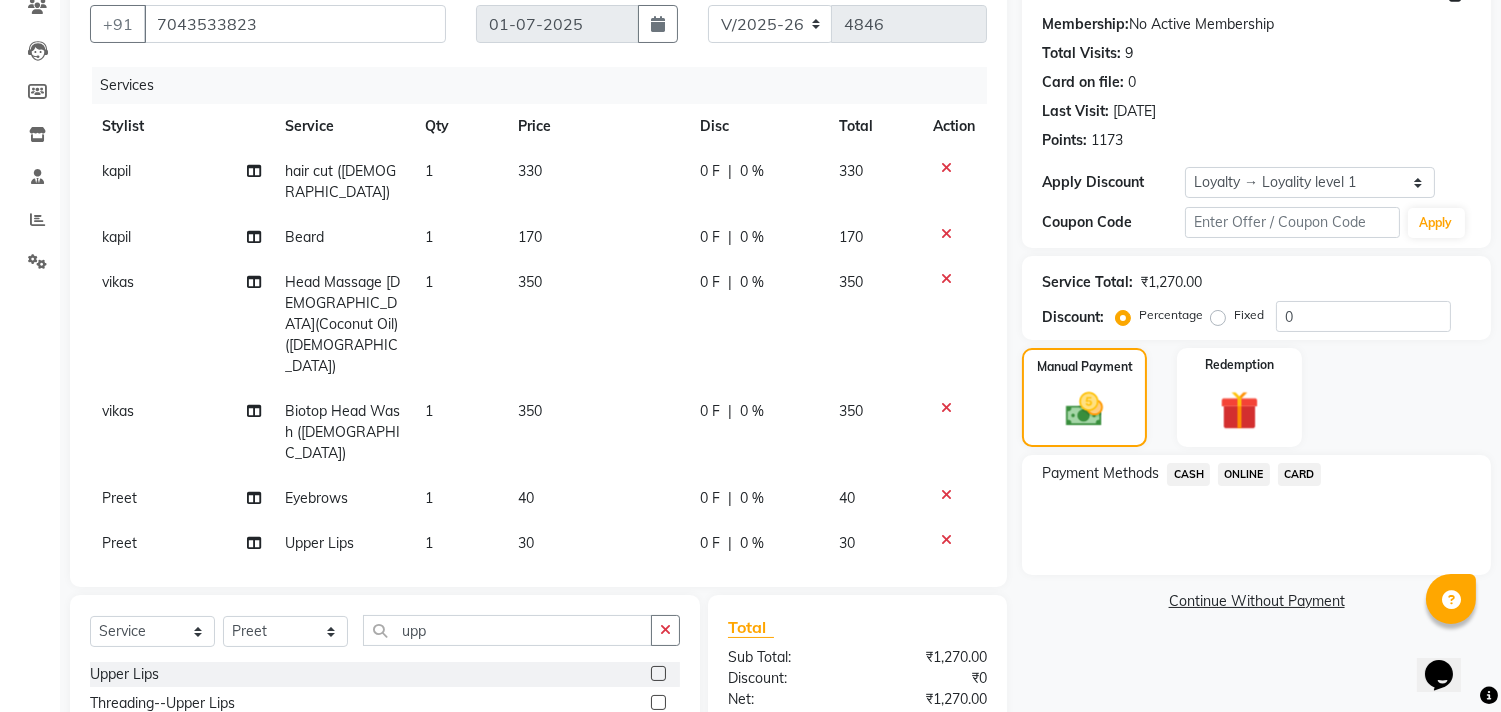 click on "CARD" 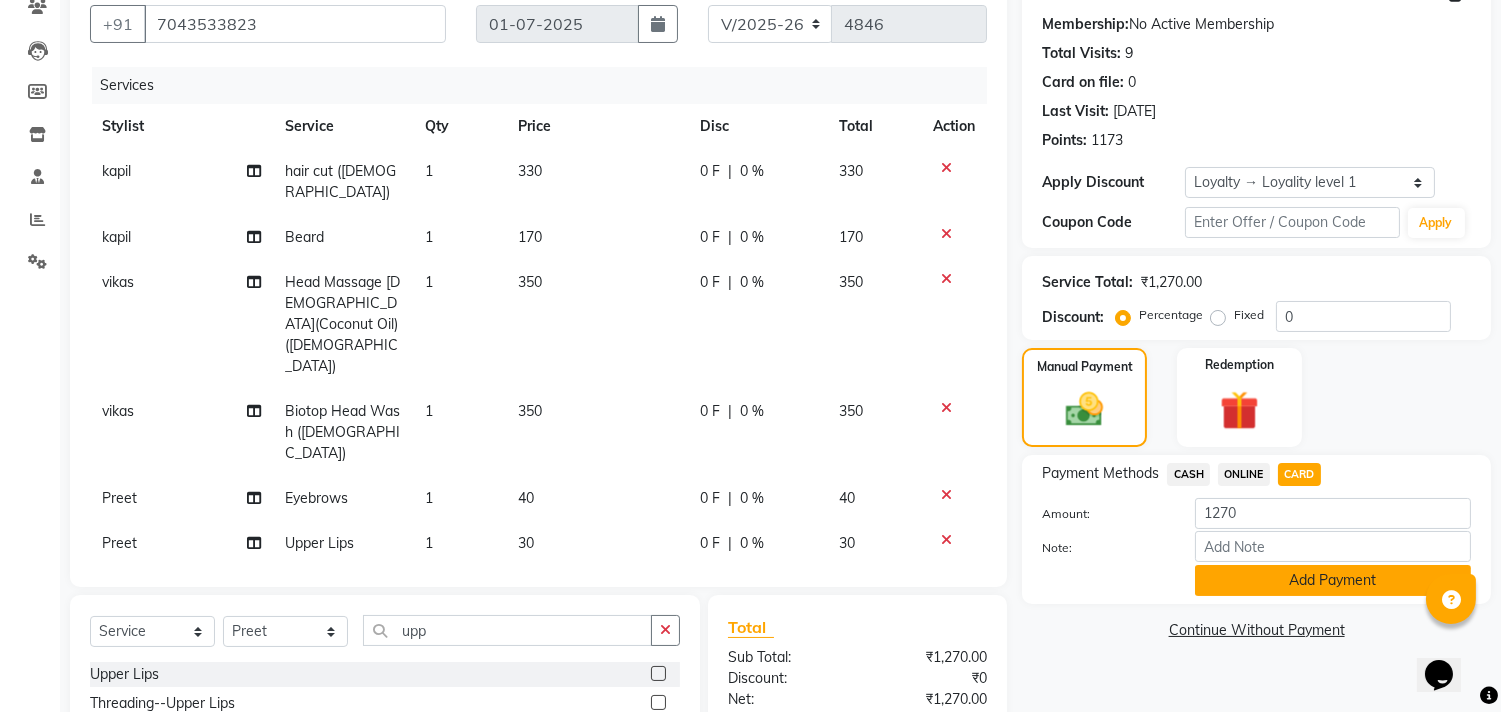 click on "Add Payment" 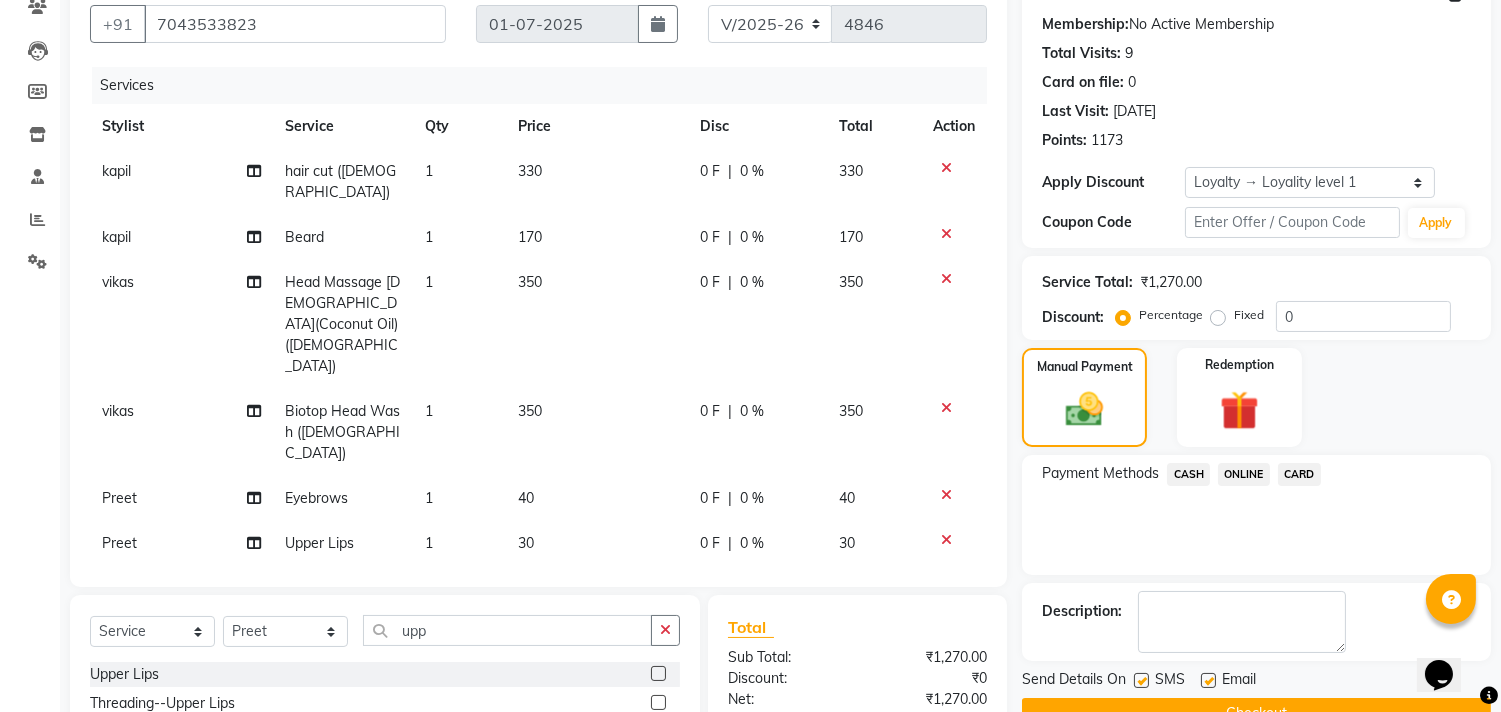 scroll, scrollTop: 434, scrollLeft: 0, axis: vertical 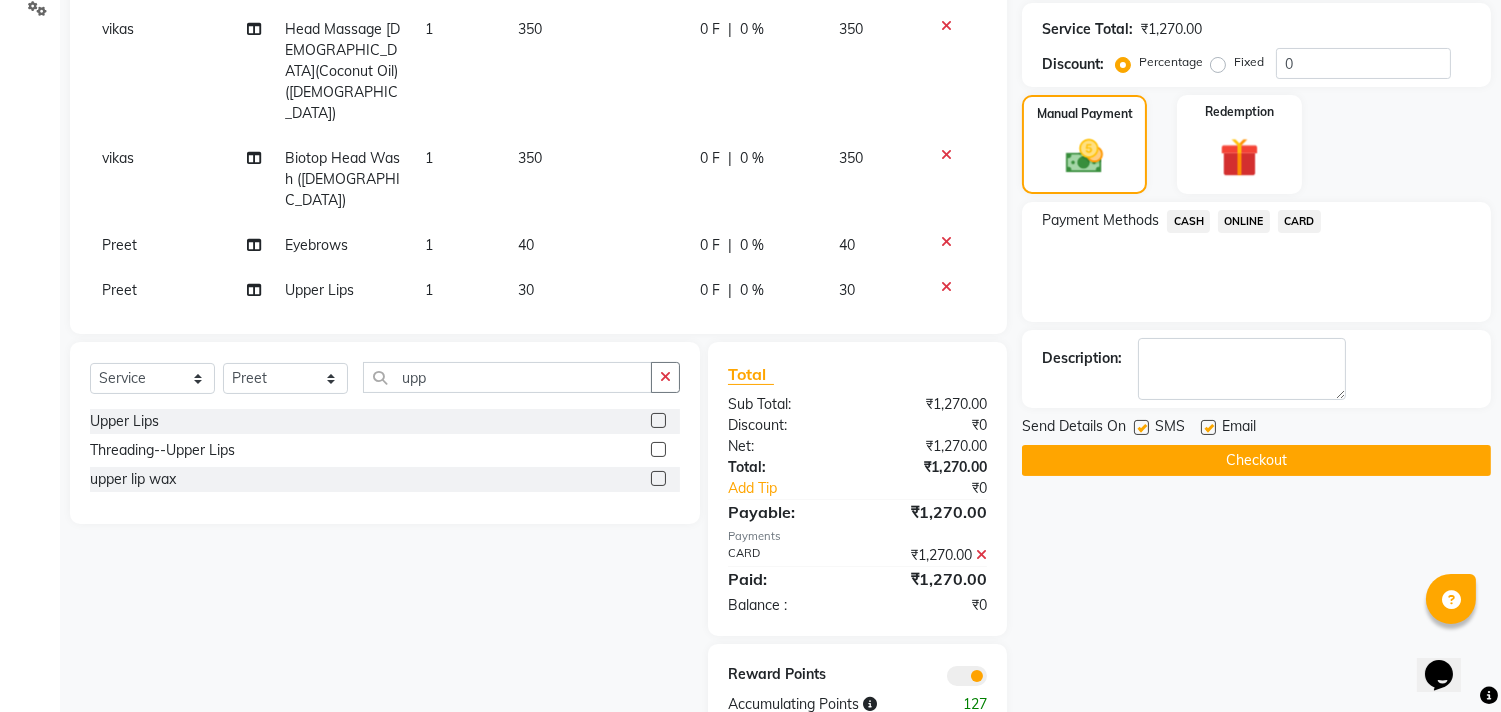 click on "SMS" 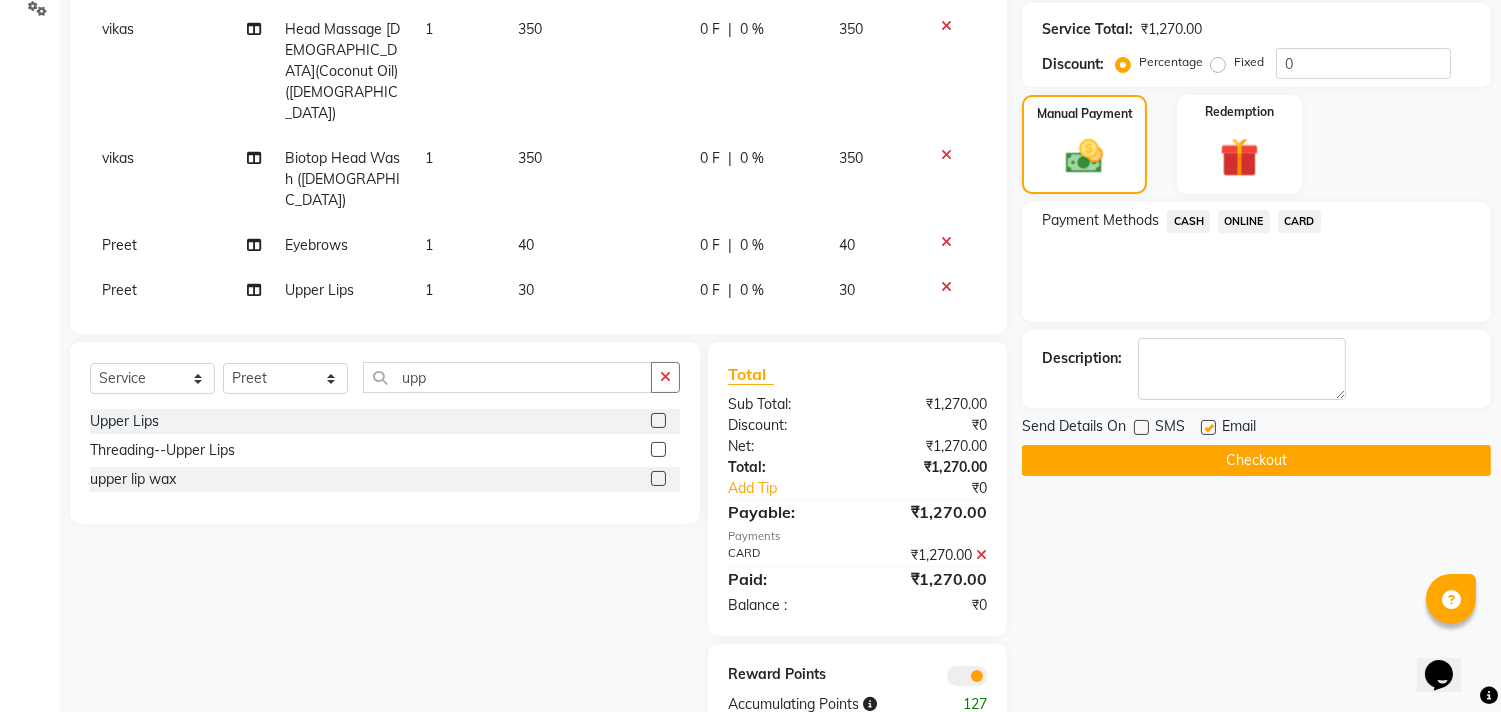 click 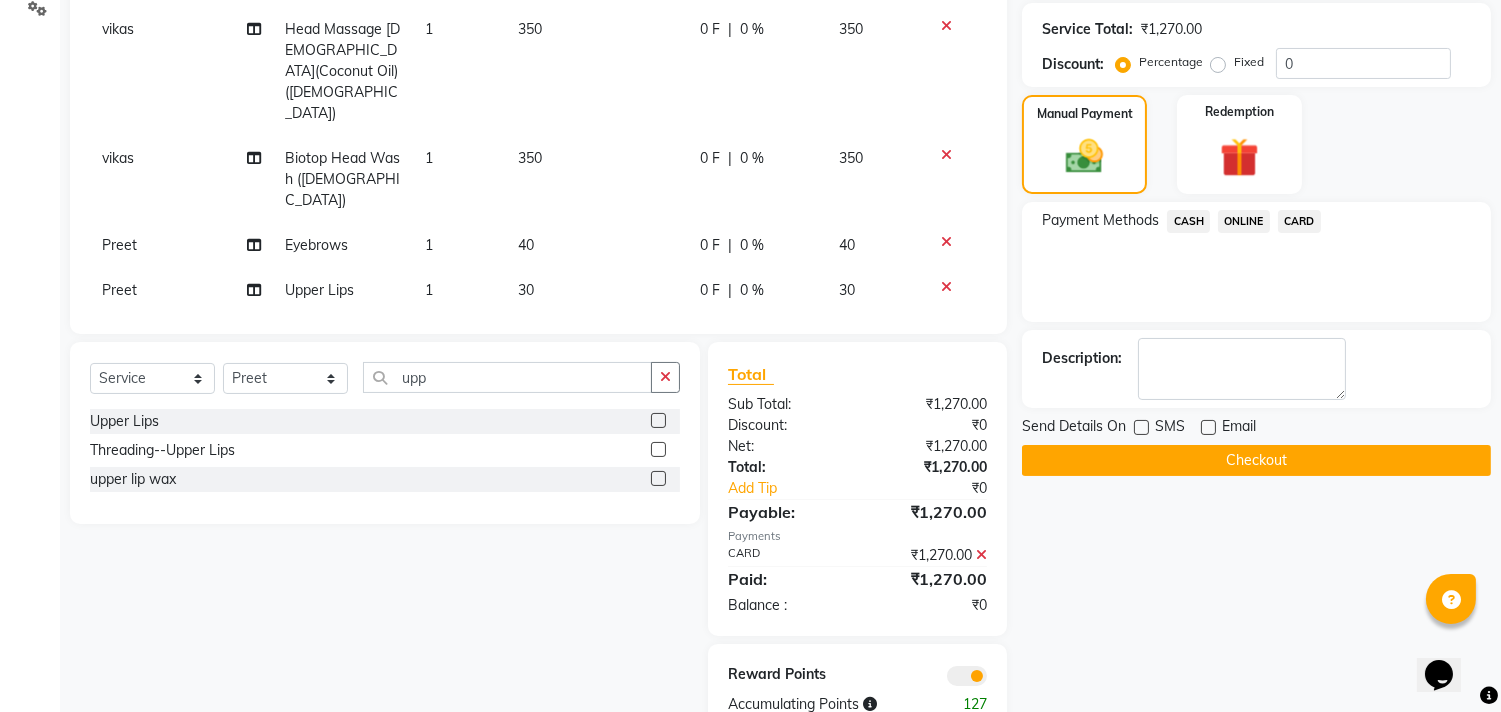 click on "Checkout" 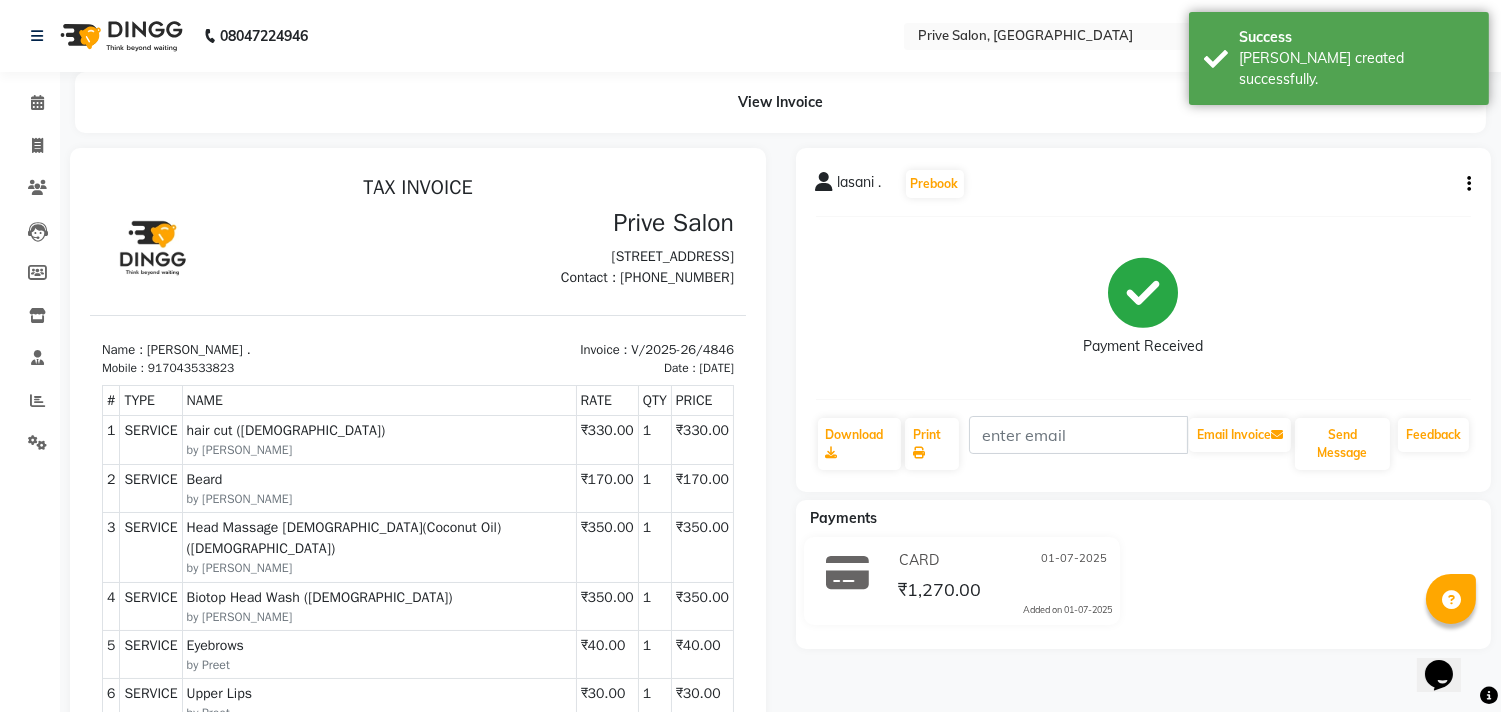 scroll, scrollTop: 0, scrollLeft: 0, axis: both 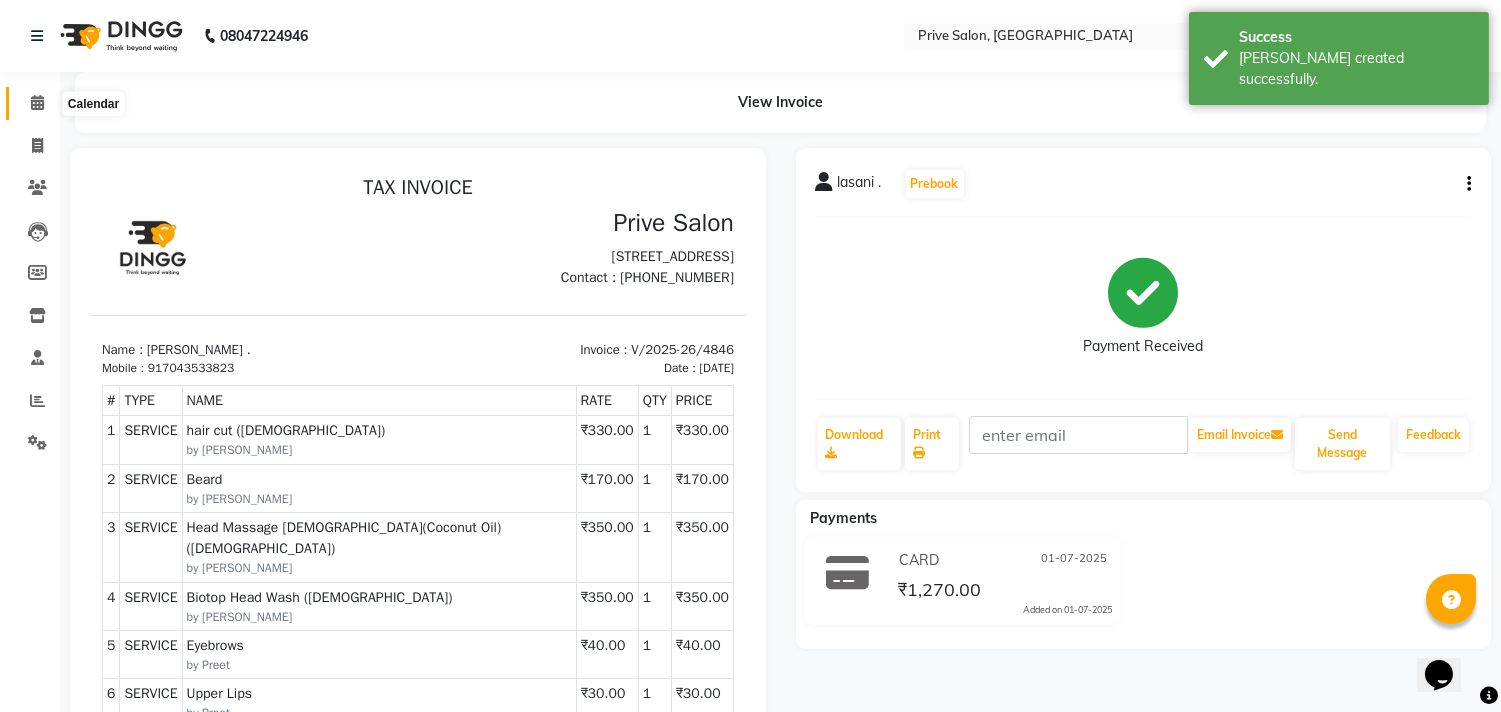 click 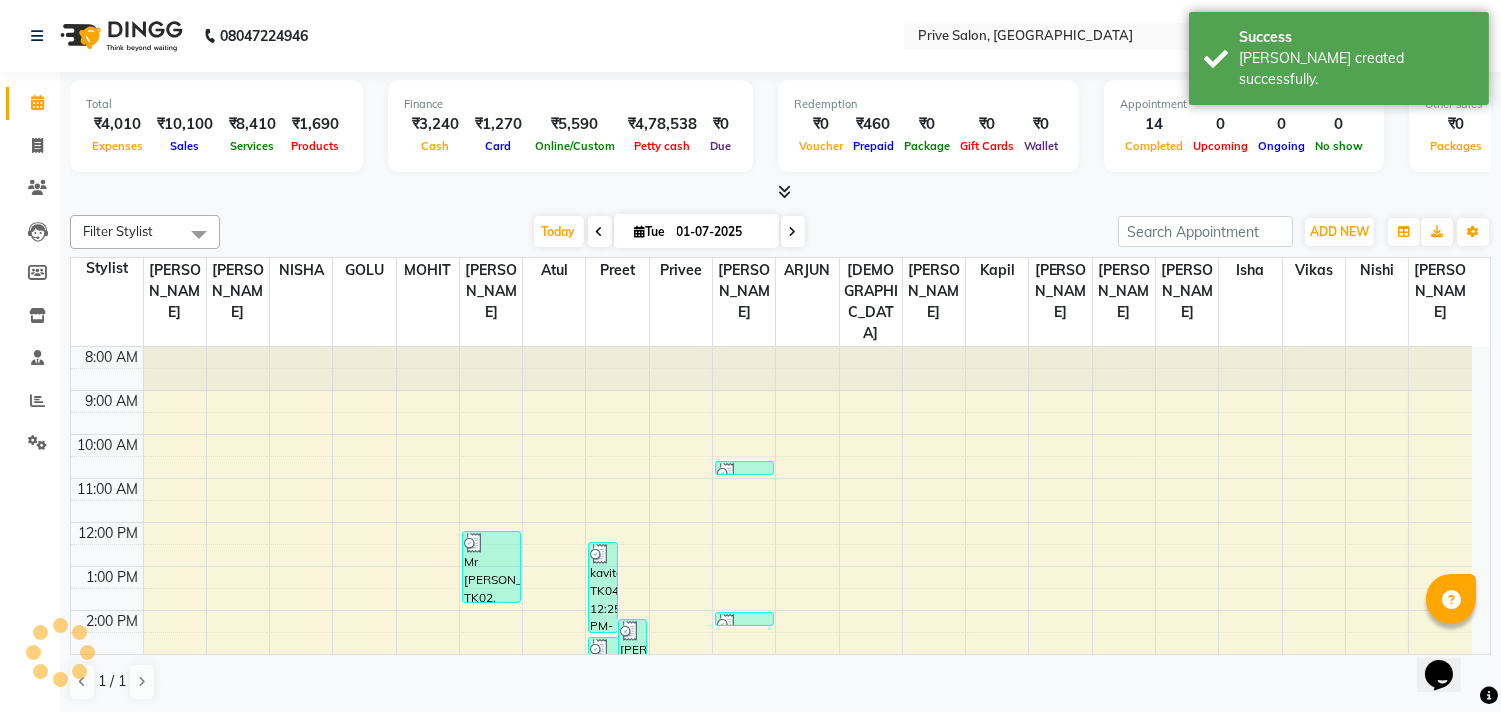 scroll, scrollTop: 0, scrollLeft: 0, axis: both 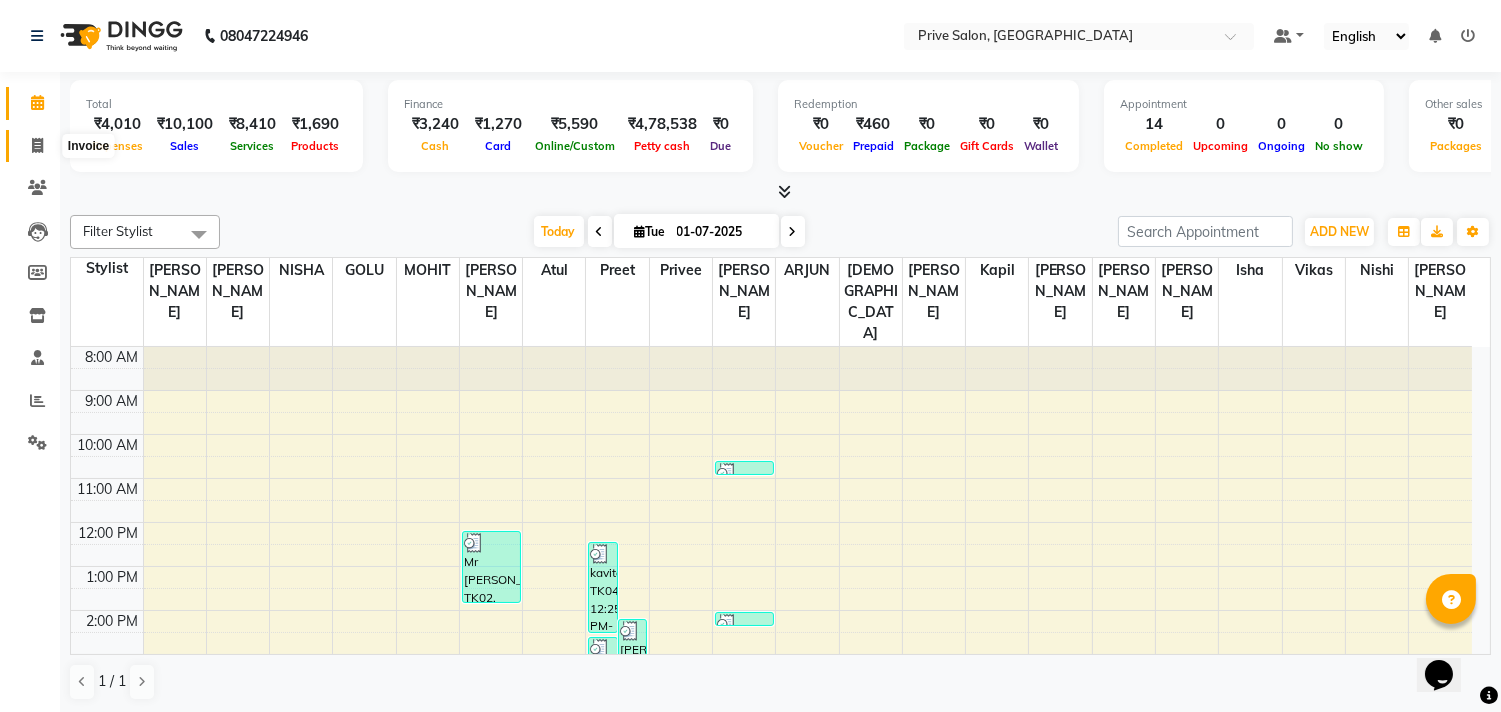 click 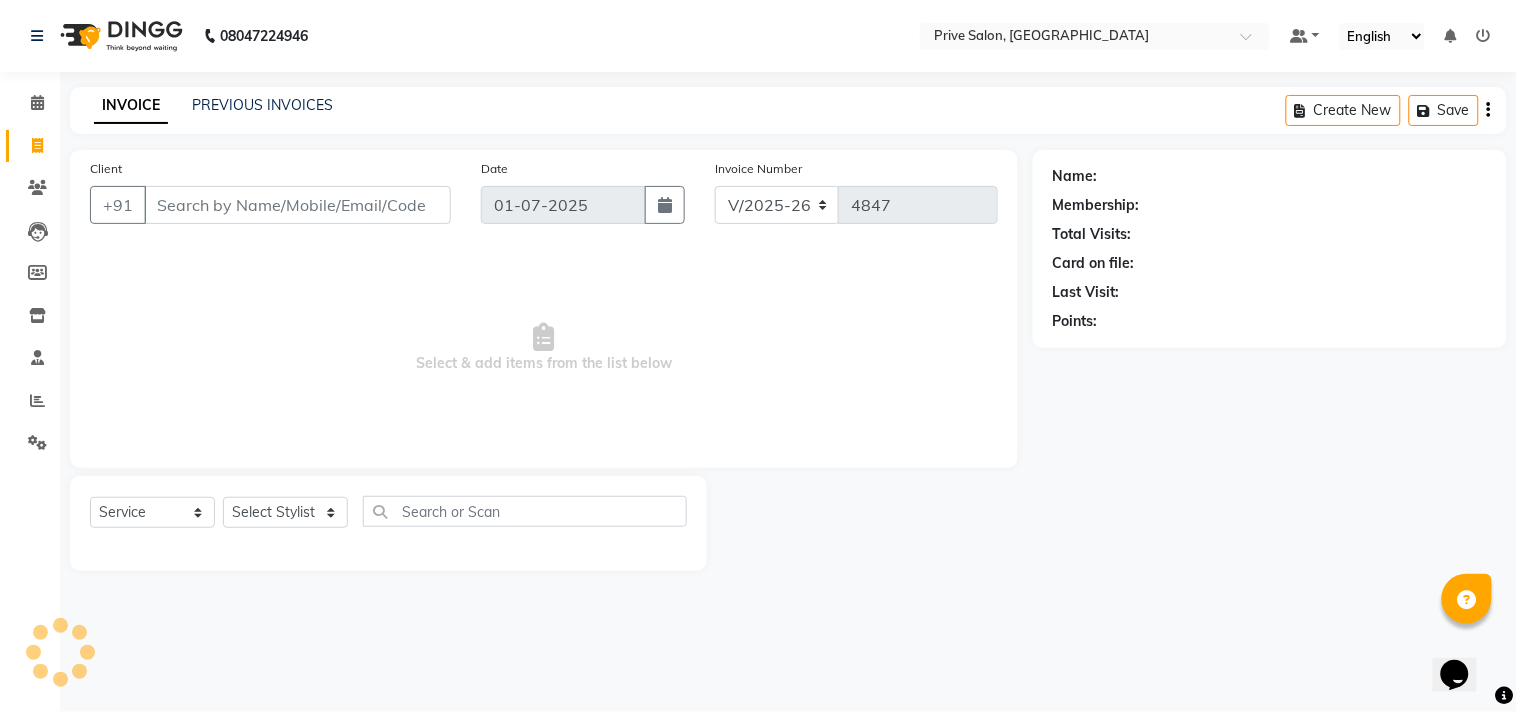 click on "Client" at bounding box center (297, 205) 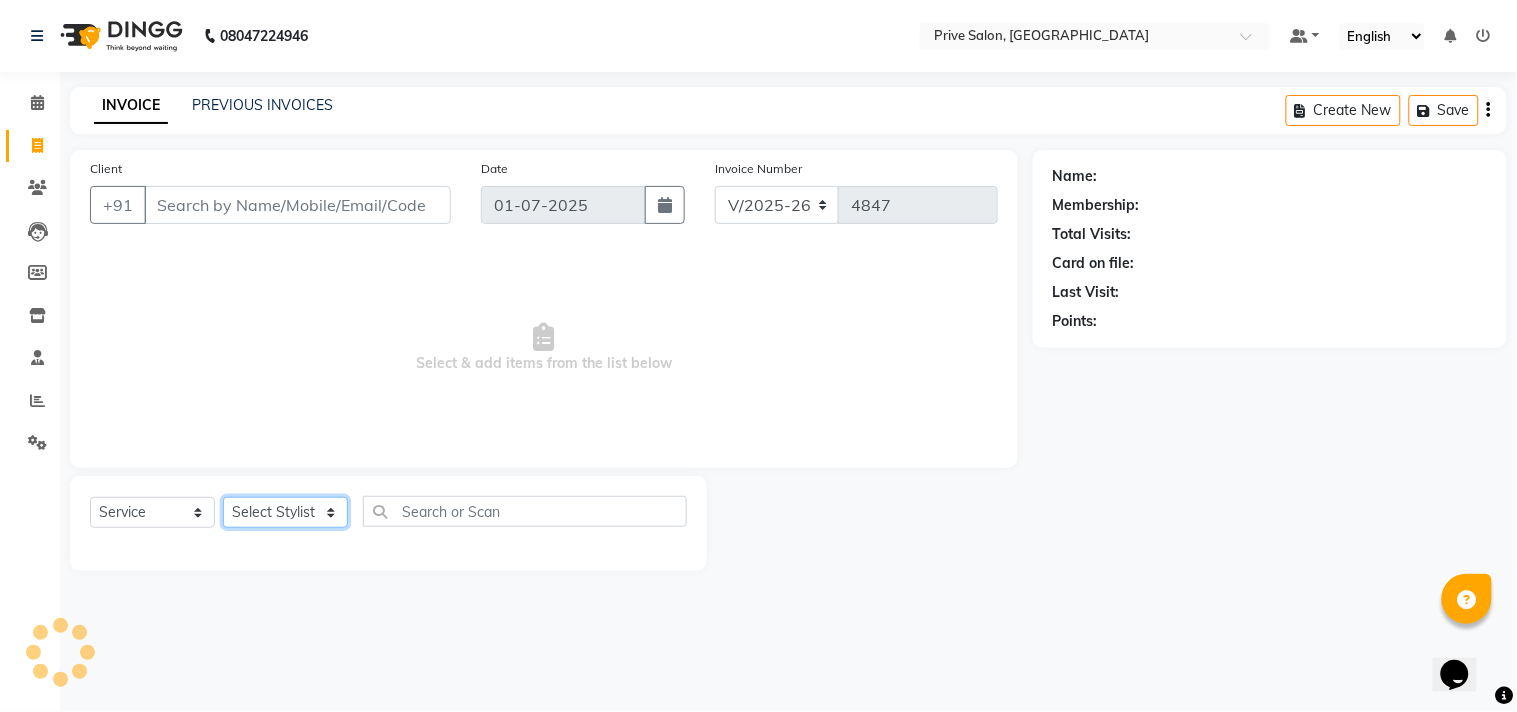 click on "Select Stylist amit ARJUN [PERSON_NAME] [PERSON_NAME] GOLU [PERSON_NAME] isha [PERSON_NAME] Manager [PERSON_NAME] [PERSON_NAME] [PERSON_NAME] [PERSON_NAME] [PERSON_NAME] vikas" 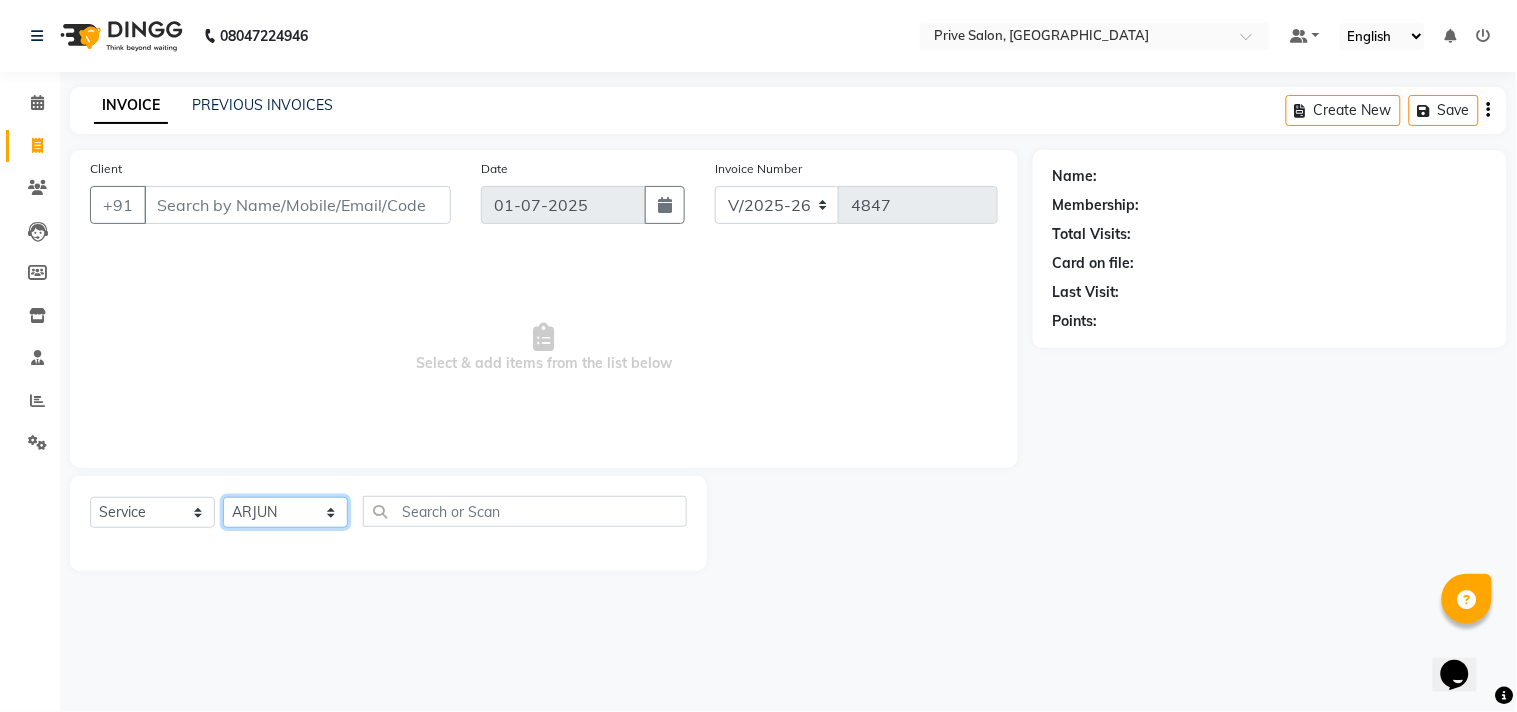 click on "Select Stylist amit ARJUN [PERSON_NAME] [PERSON_NAME] GOLU [PERSON_NAME] isha [PERSON_NAME] Manager [PERSON_NAME] [PERSON_NAME] [PERSON_NAME] [PERSON_NAME] [PERSON_NAME] vikas" 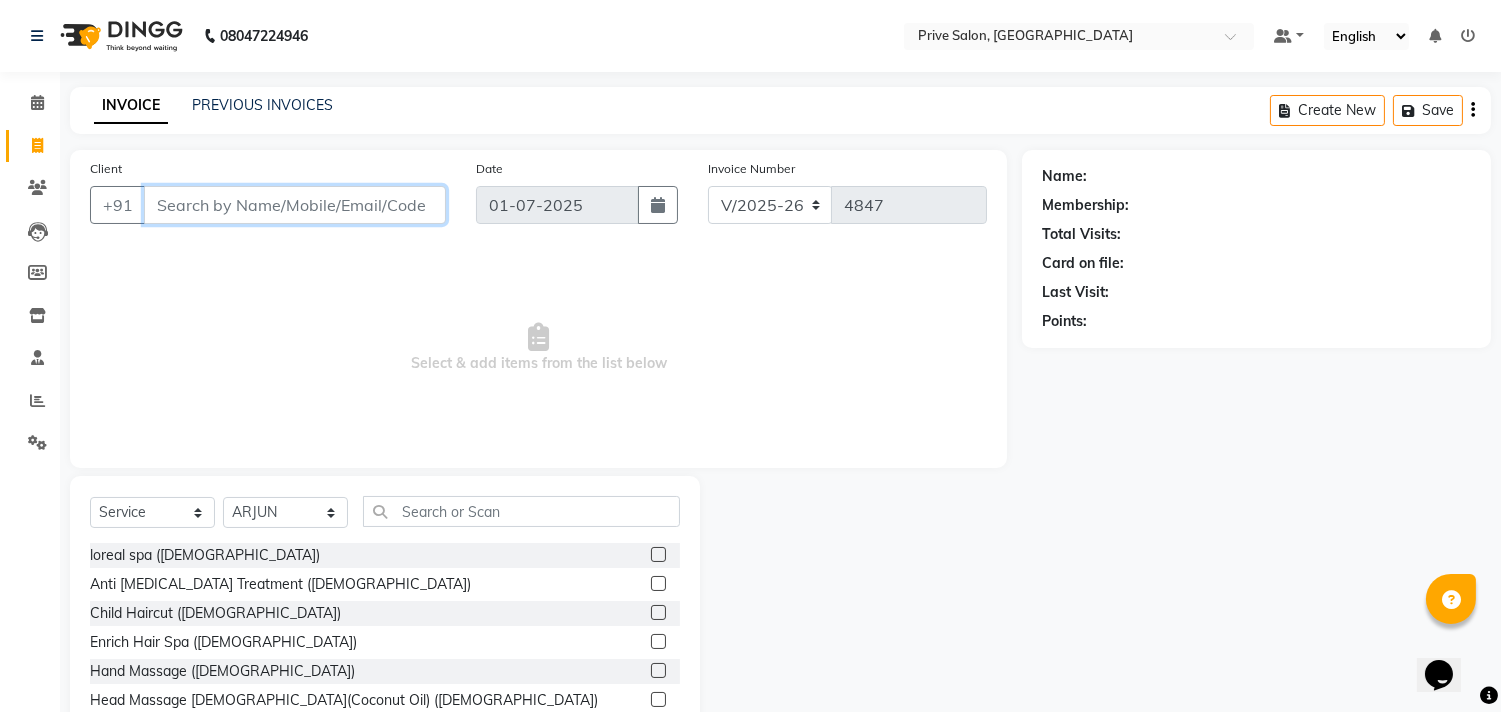 click on "Client" at bounding box center [295, 205] 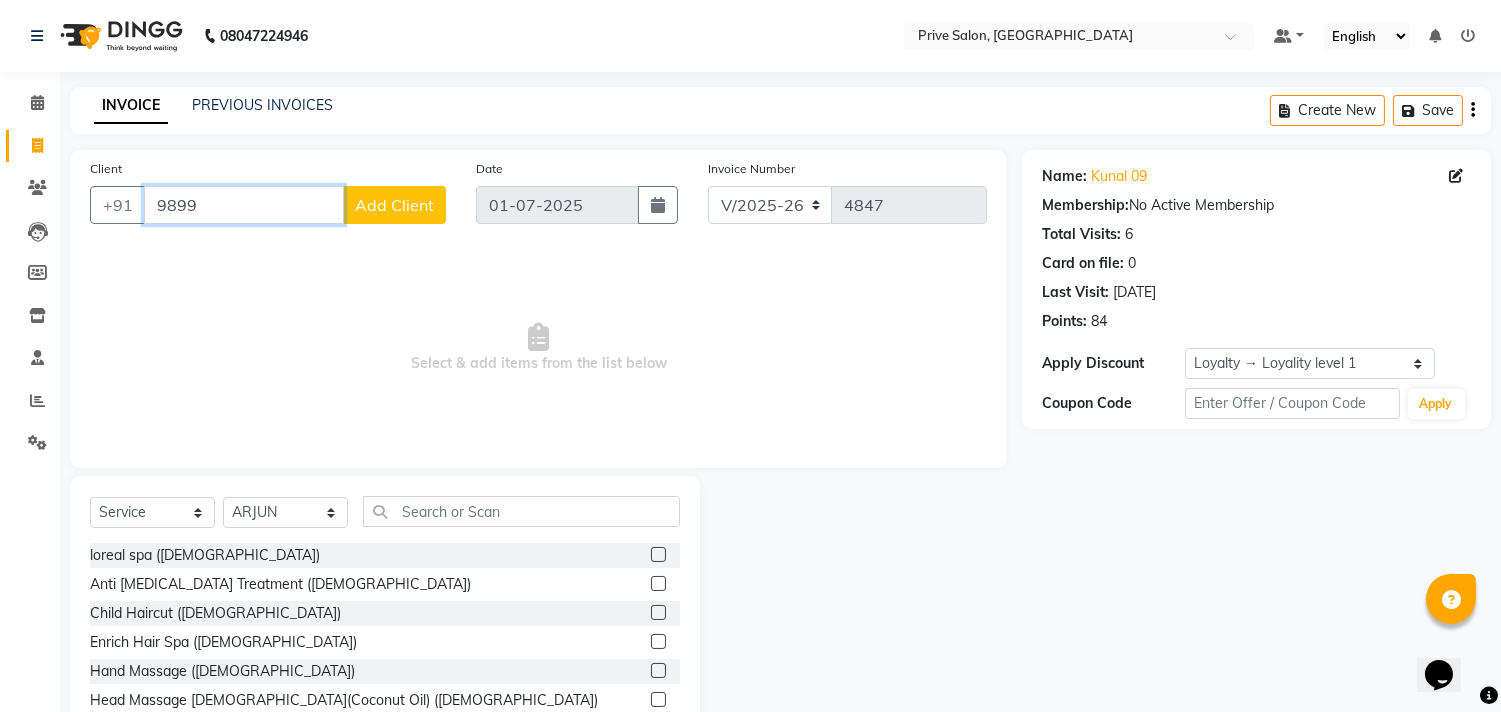 click on "9899" at bounding box center (244, 205) 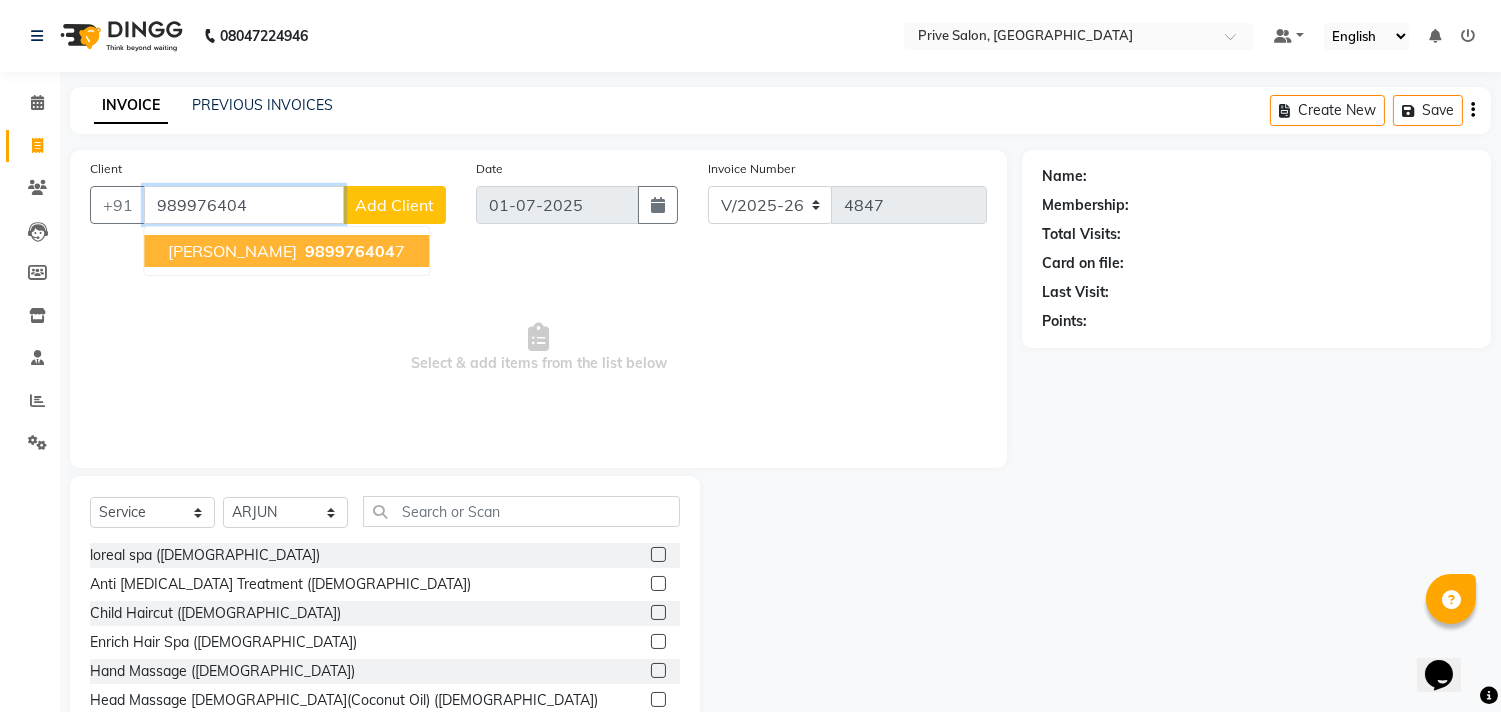 click on "989976404" at bounding box center [350, 251] 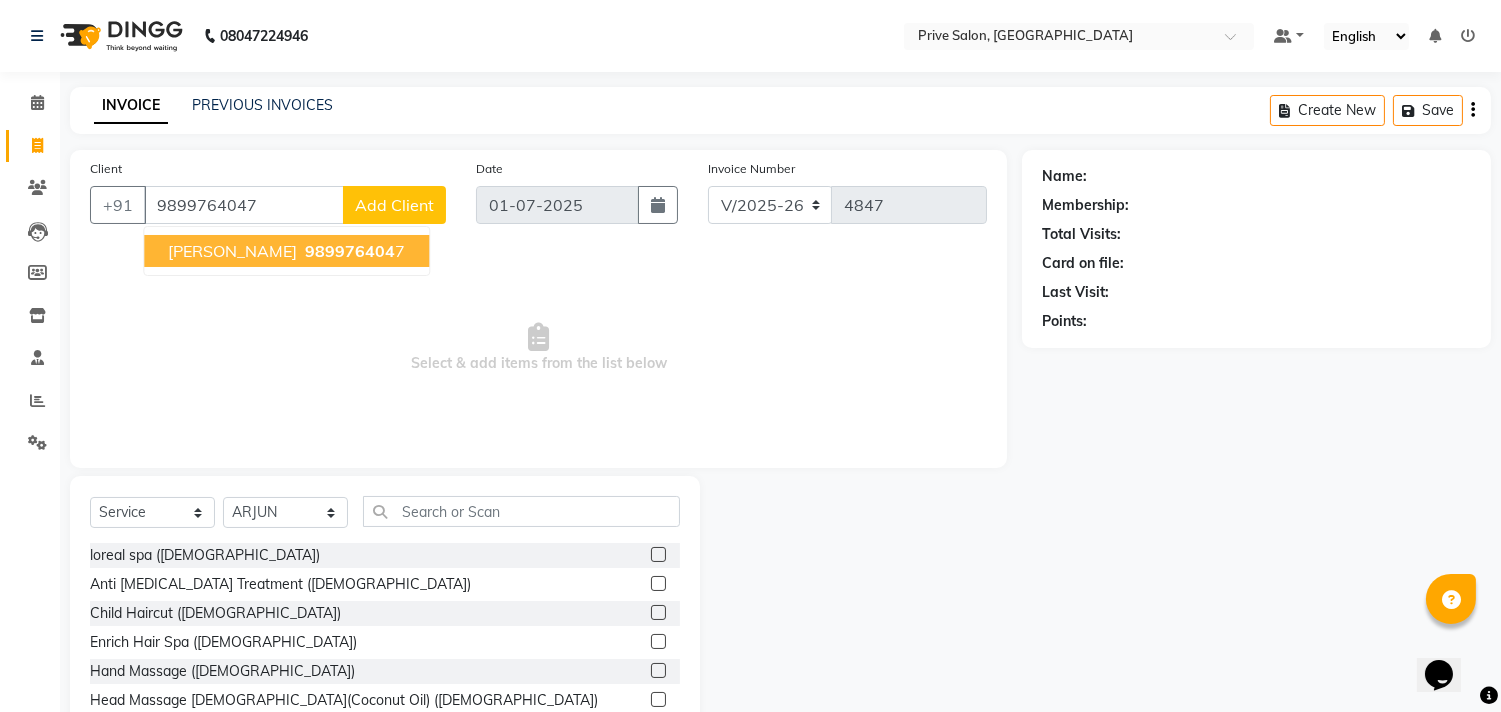 click on "Client [PHONE_NUMBER] [PERSON_NAME]   989976404 7 Add Client Date [DATE] Invoice Number V/2025 V/[PHONE_NUMBER]  Select & add items from the list below" 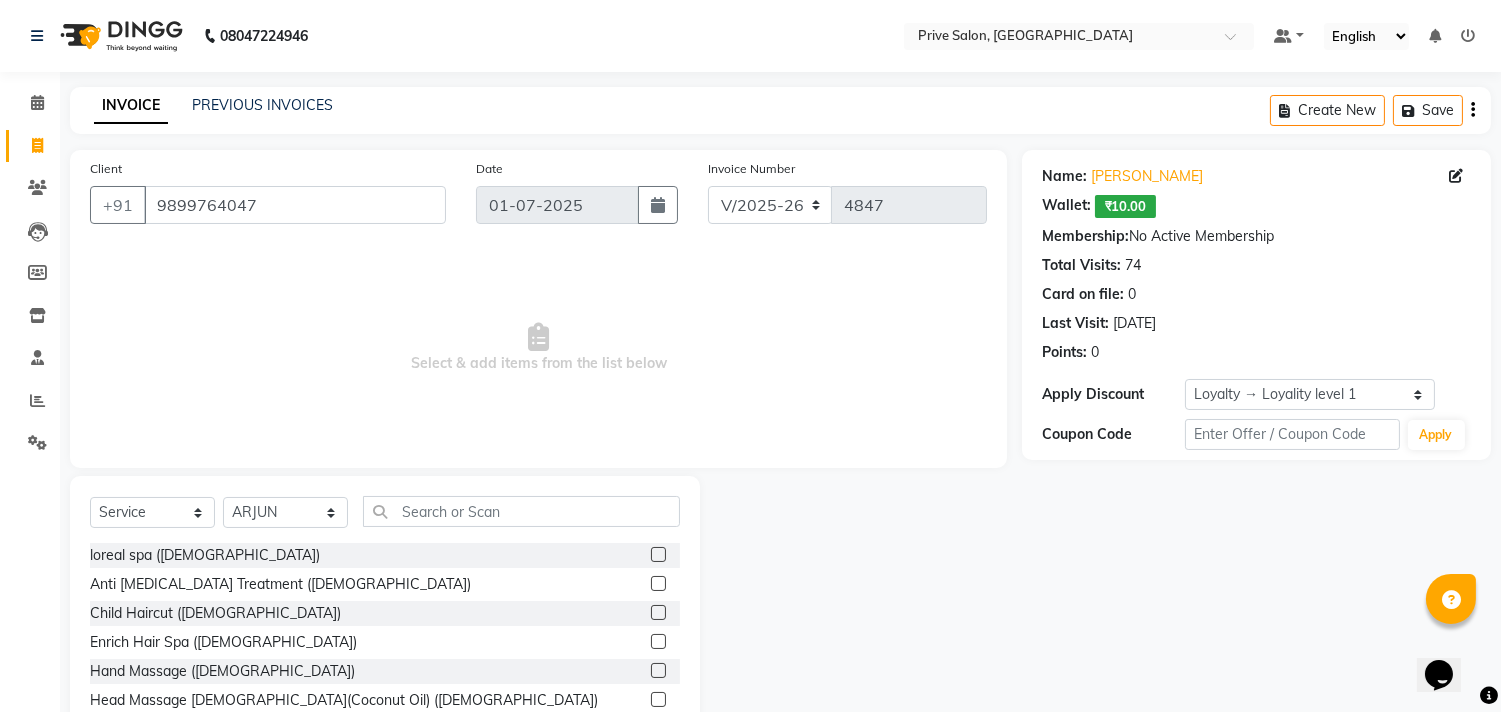 click on "Select  Service  Product  Membership  Package Voucher Prepaid Gift Card  Select Stylist amit ARJUN Atul [PERSON_NAME] GOLU [PERSON_NAME] isha [PERSON_NAME] Manager [PERSON_NAME] [PERSON_NAME] [PERSON_NAME] [PERSON_NAME] [PERSON_NAME] vikas loreal spa ([DEMOGRAPHIC_DATA])  Anti [MEDICAL_DATA] Treatment ([DEMOGRAPHIC_DATA])  Child Haircut ([DEMOGRAPHIC_DATA])  Enrich Hair Spa ([DEMOGRAPHIC_DATA])  Hand Massage ([DEMOGRAPHIC_DATA])  Head Massage [DEMOGRAPHIC_DATA](Coconut Oil) ([DEMOGRAPHIC_DATA])  Head Massage(Steam)Olive Oil(M) ([DEMOGRAPHIC_DATA])  Highlights ([DEMOGRAPHIC_DATA])  Inoa ([DEMOGRAPHIC_DATA])  Keratin ([DEMOGRAPHIC_DATA])  Majirel ([DEMOGRAPHIC_DATA])  mud spa ([DEMOGRAPHIC_DATA])  Olaplex ([DEMOGRAPHIC_DATA])  Wella Oil Reflections Hair Spa ([DEMOGRAPHIC_DATA])  [PERSON_NAME]  shave  hair cut ([DEMOGRAPHIC_DATA])  headwash ([DEMOGRAPHIC_DATA])  [PERSON_NAME] spa  hair styling ([DEMOGRAPHIC_DATA])  [PERSON_NAME] COLOUR  advance  Absolute hairspa   mustache  Mini Spa  Hair Care ([DEMOGRAPHIC_DATA])--Scalp Advanced  biotop hairspa (m)  Filler therapy   brillare dandruf/ hair loss control  ROOT DEEP HAIR LOSS  ANTI [MEDICAL_DATA]  scalp shot  Accessories  Hair Accessories  lens  Arms D-Tan ([DEMOGRAPHIC_DATA])  [PERSON_NAME]'s Neck Bleach ([DEMOGRAPHIC_DATA])  [PERSON_NAME]'s Bleach - Arms ([DEMOGRAPHIC_DATA])  [PERSON_NAME]'s Bleach - Back ([DEMOGRAPHIC_DATA])  Feet D-Tan ([DEMOGRAPHIC_DATA])" 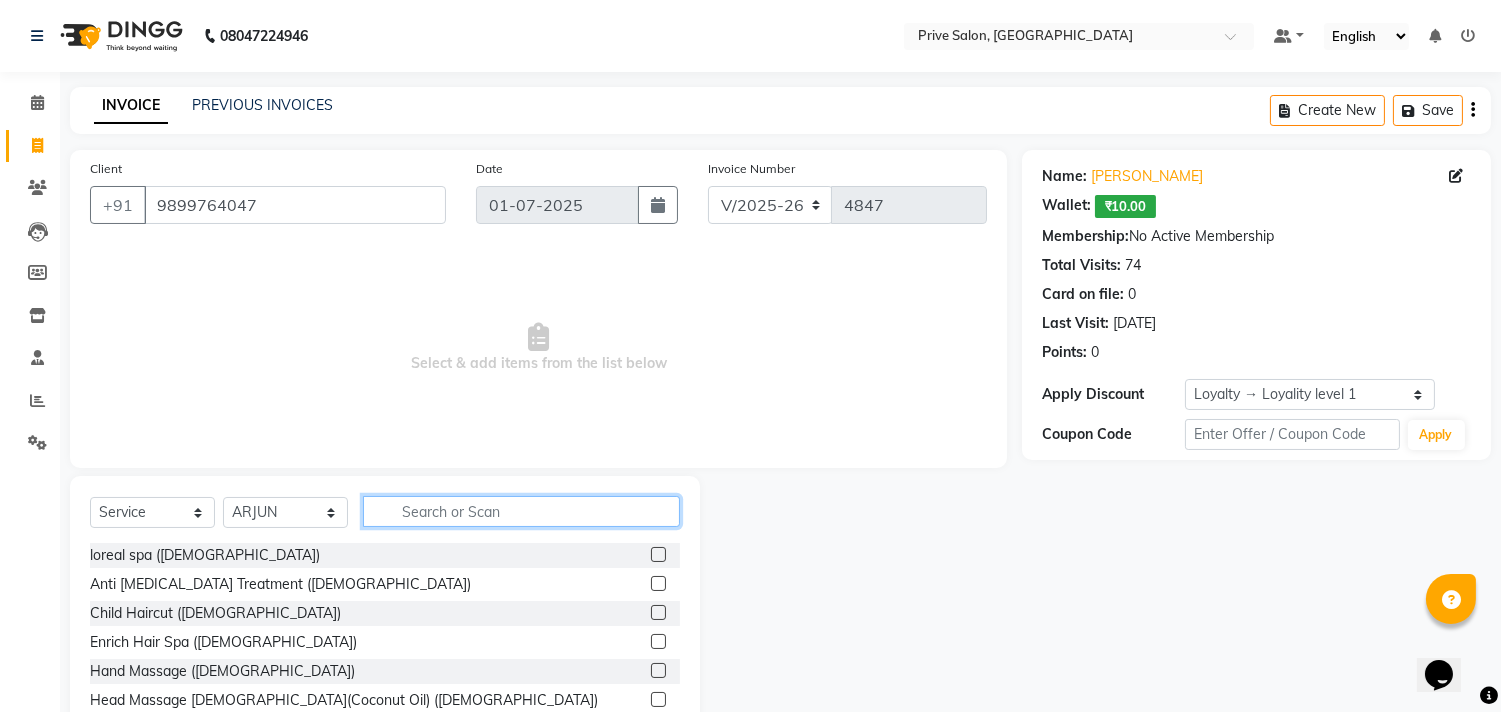 click 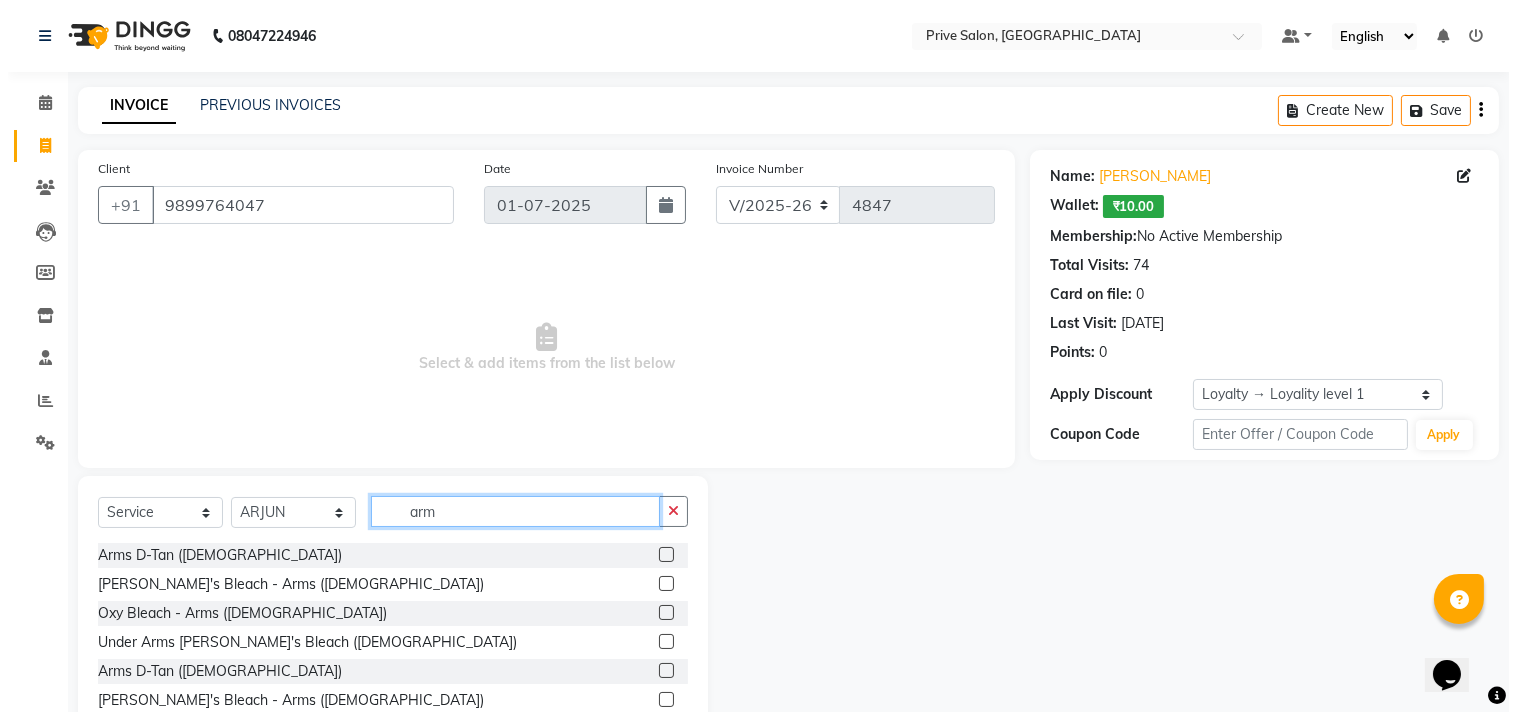 scroll, scrollTop: 174, scrollLeft: 0, axis: vertical 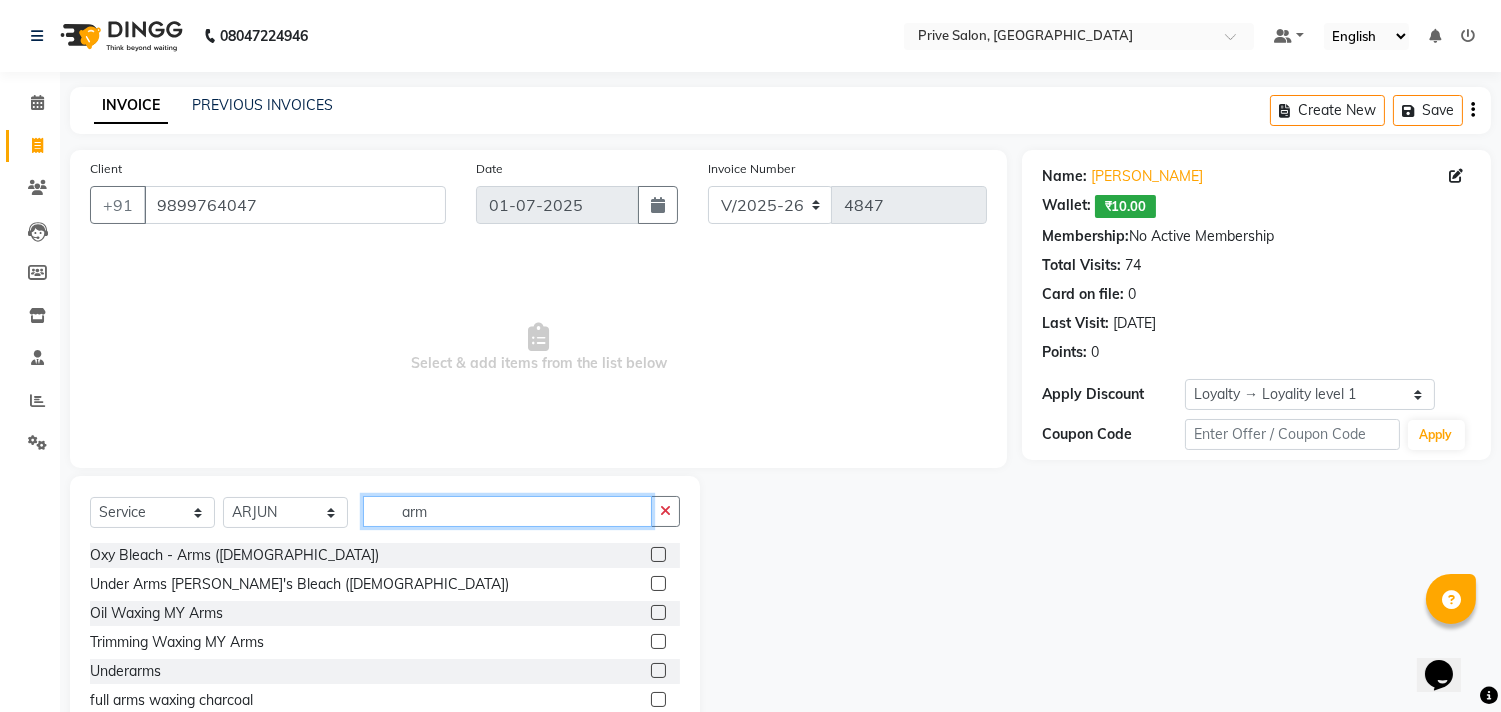 click on "arm" 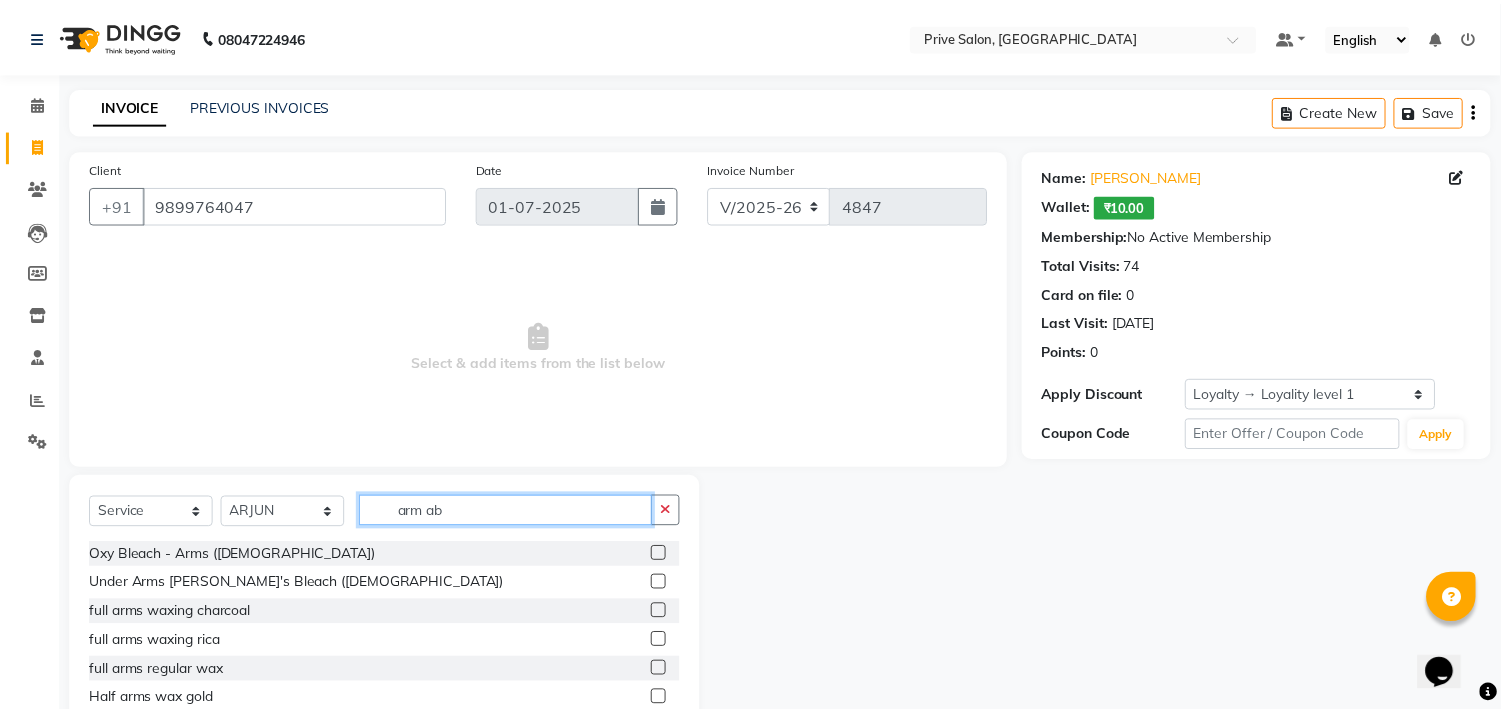 scroll, scrollTop: 0, scrollLeft: 0, axis: both 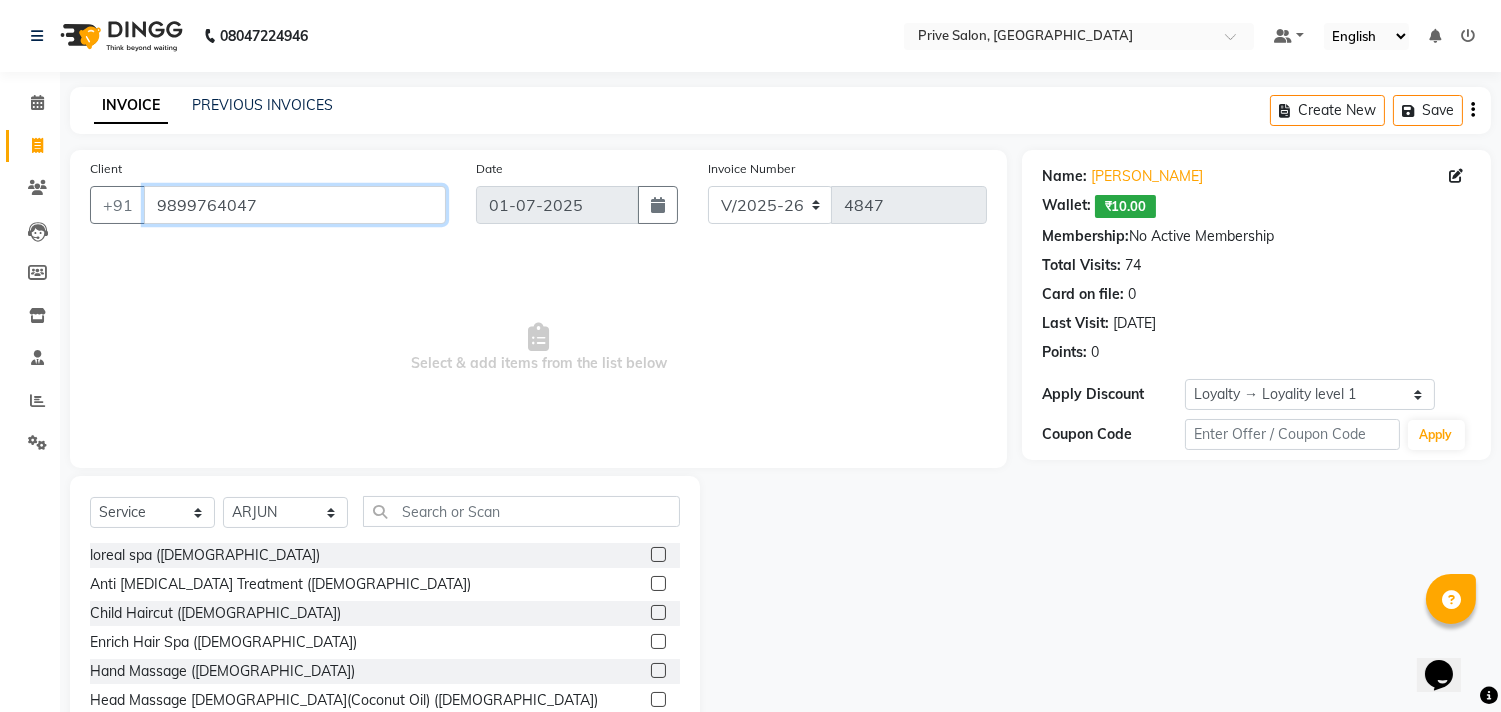 click on "9899764047" at bounding box center (295, 205) 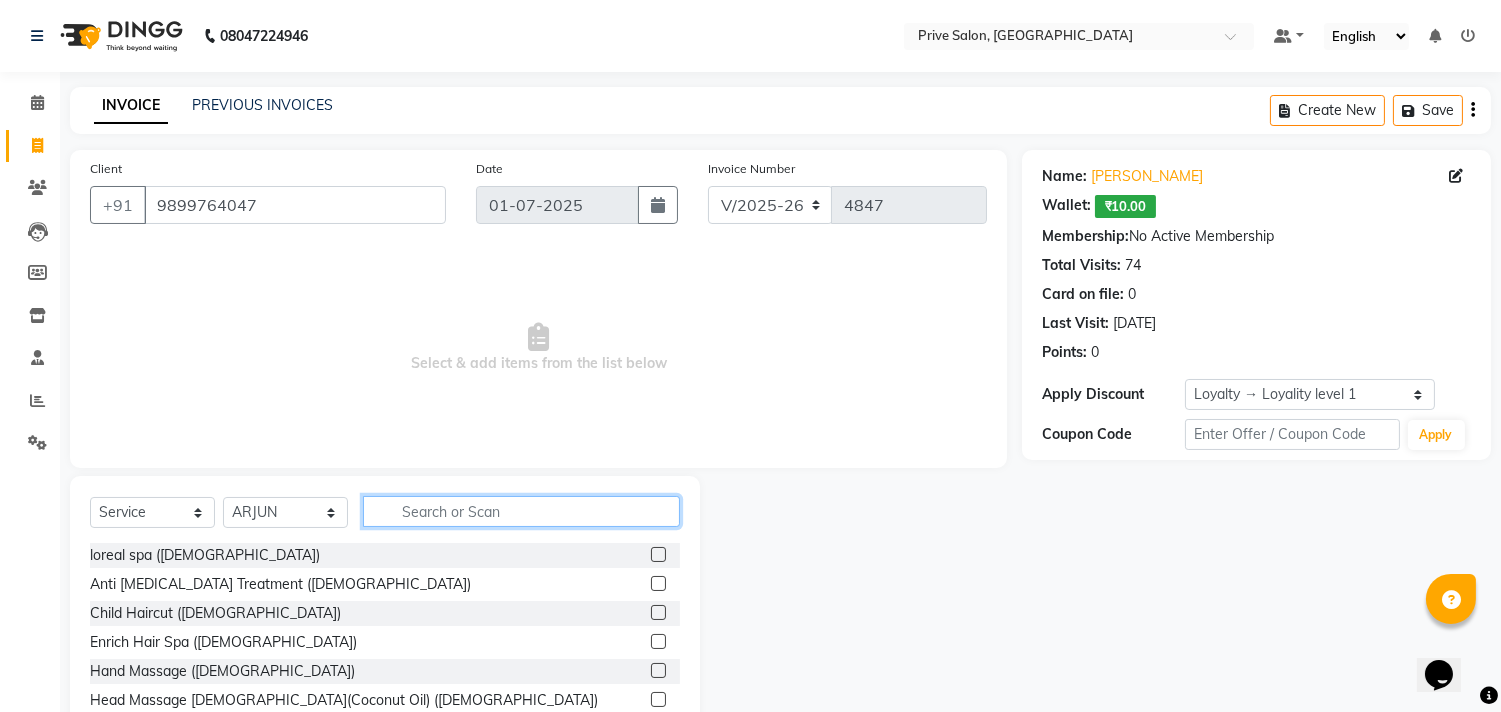 click 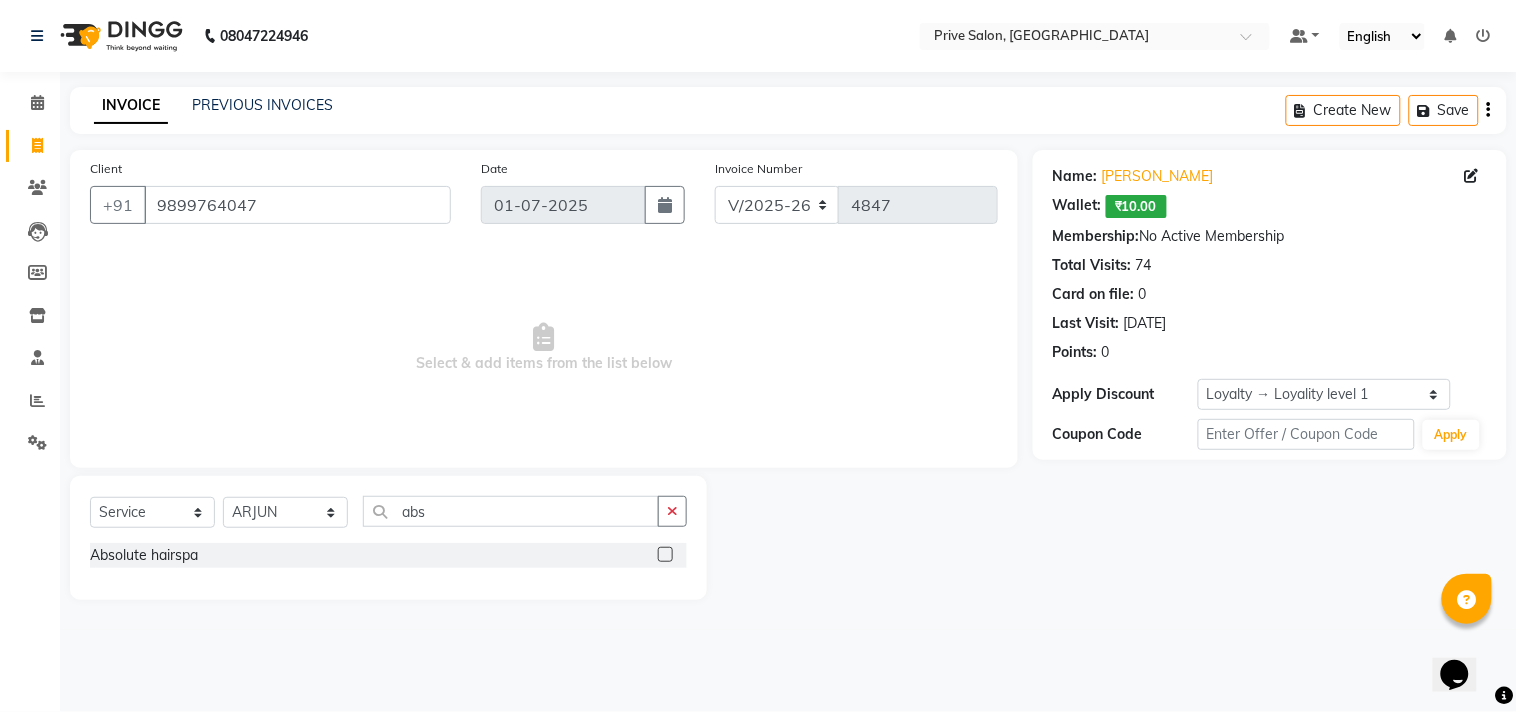 click 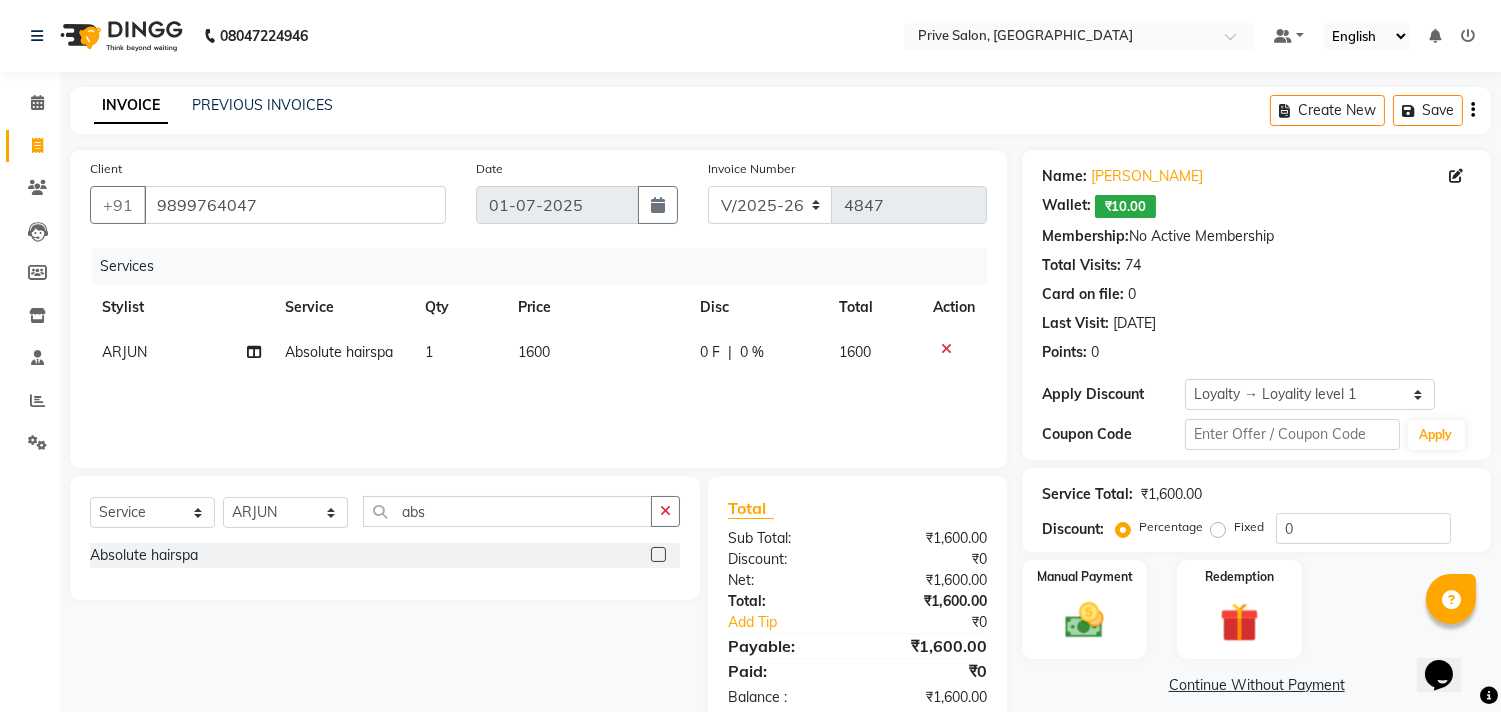click on "1600" 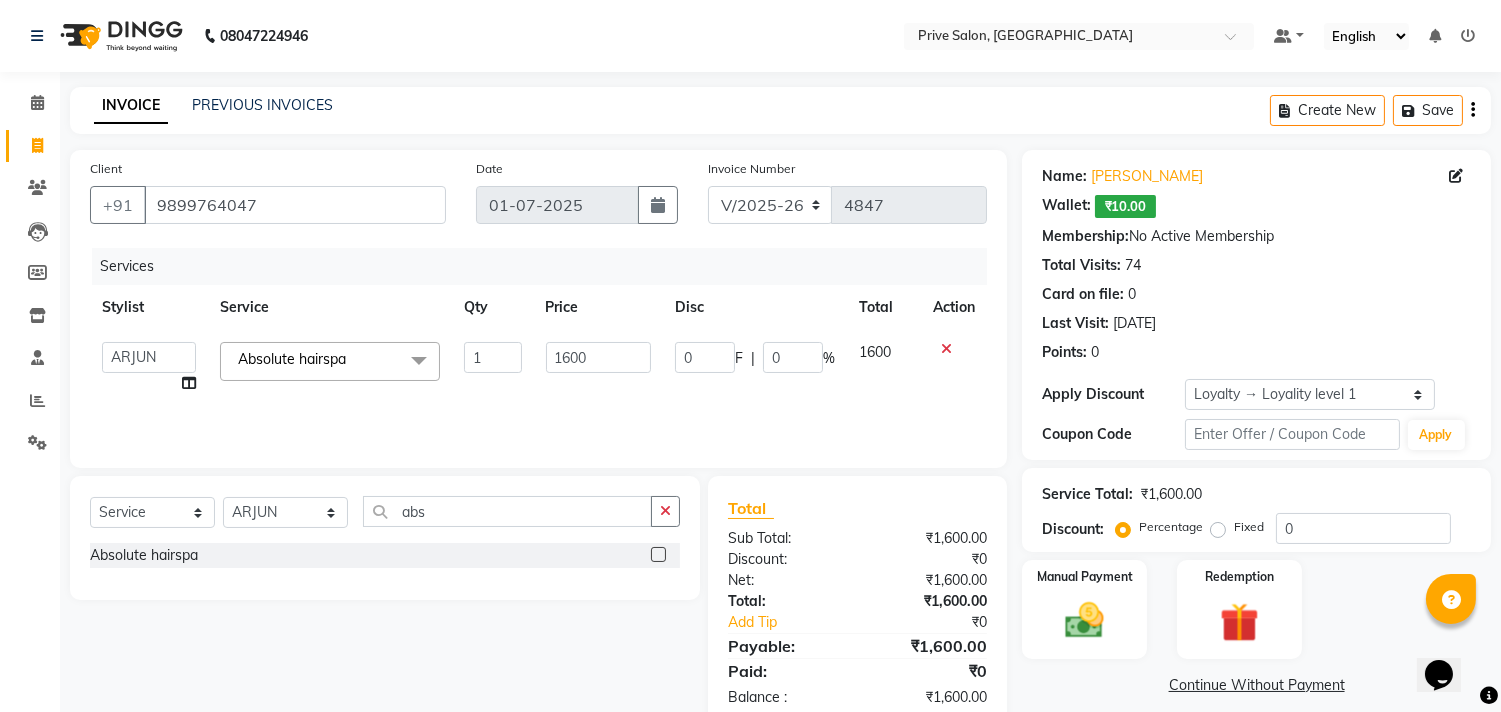 click on "1600" 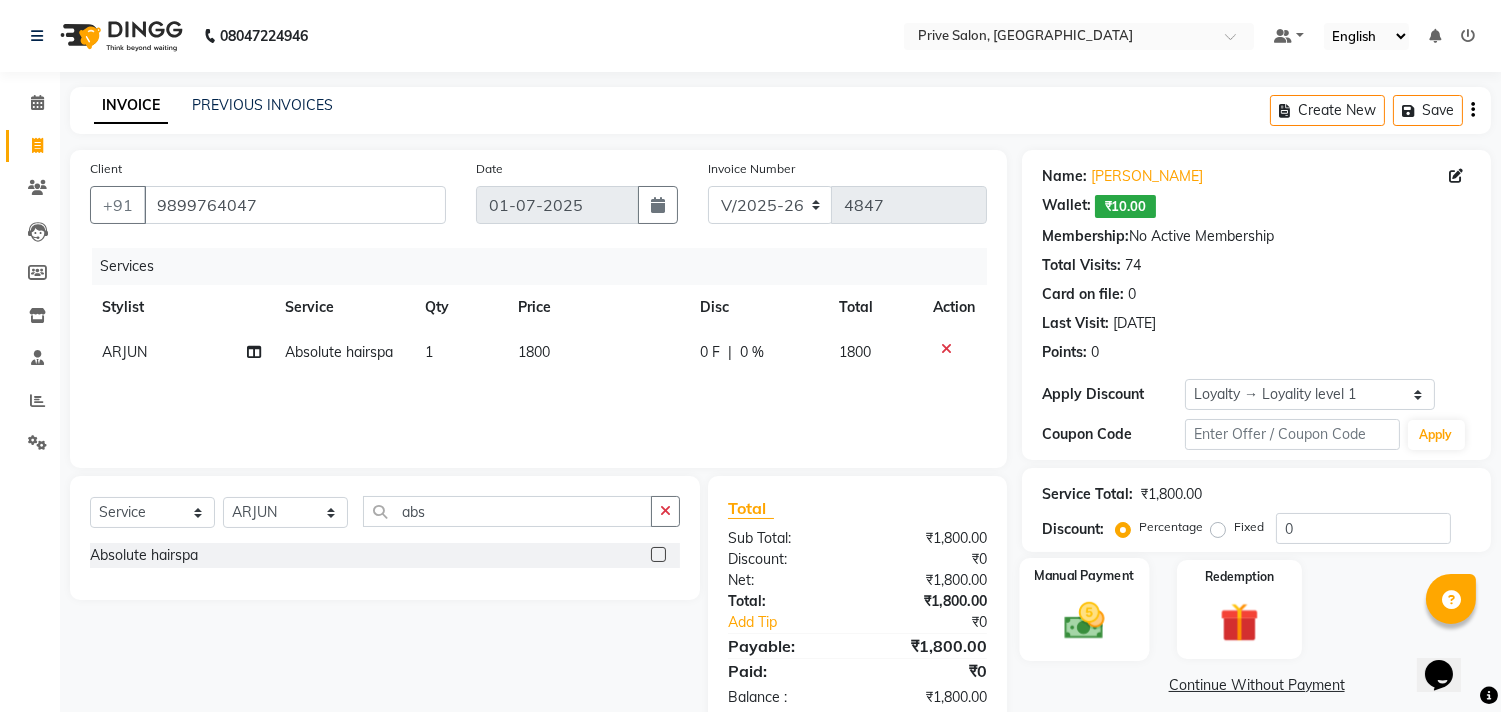 click on "Manual Payment" 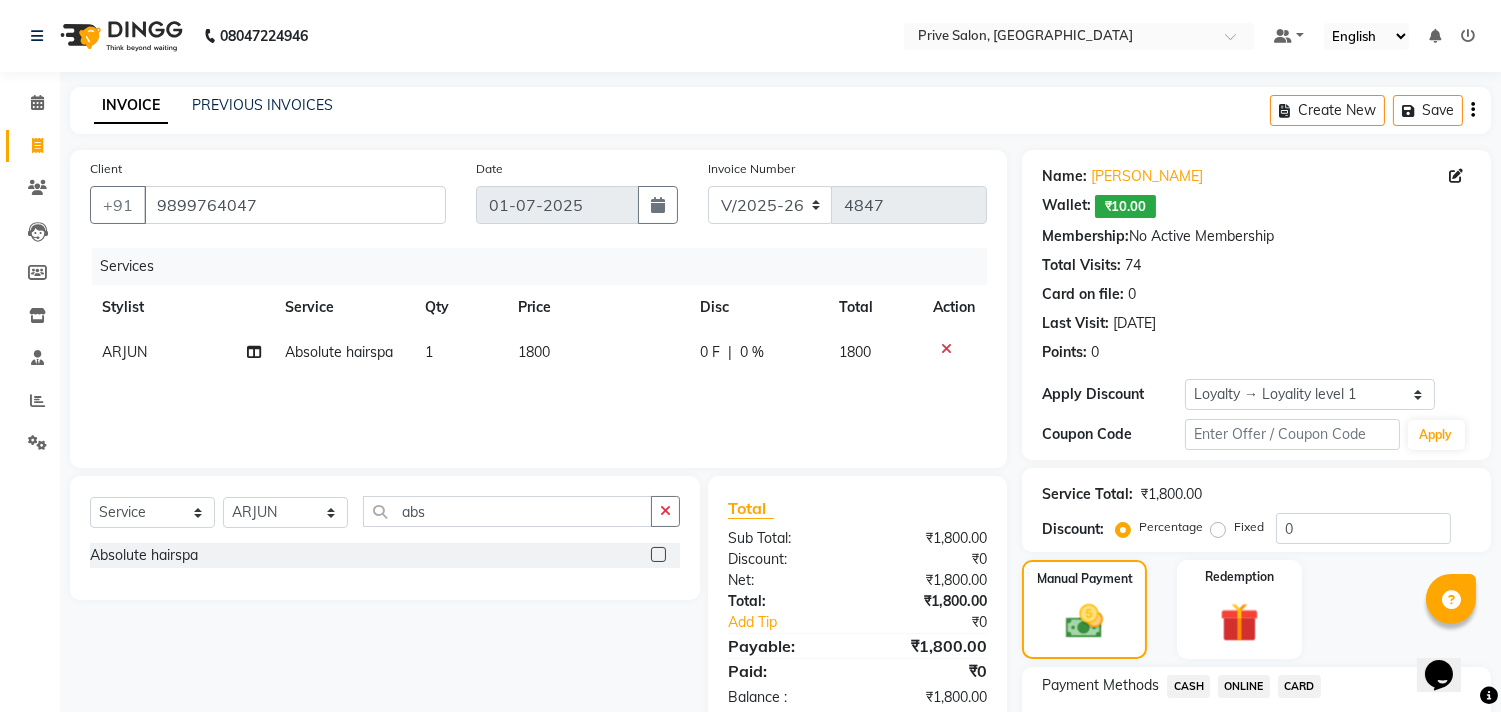 click on "CASH" 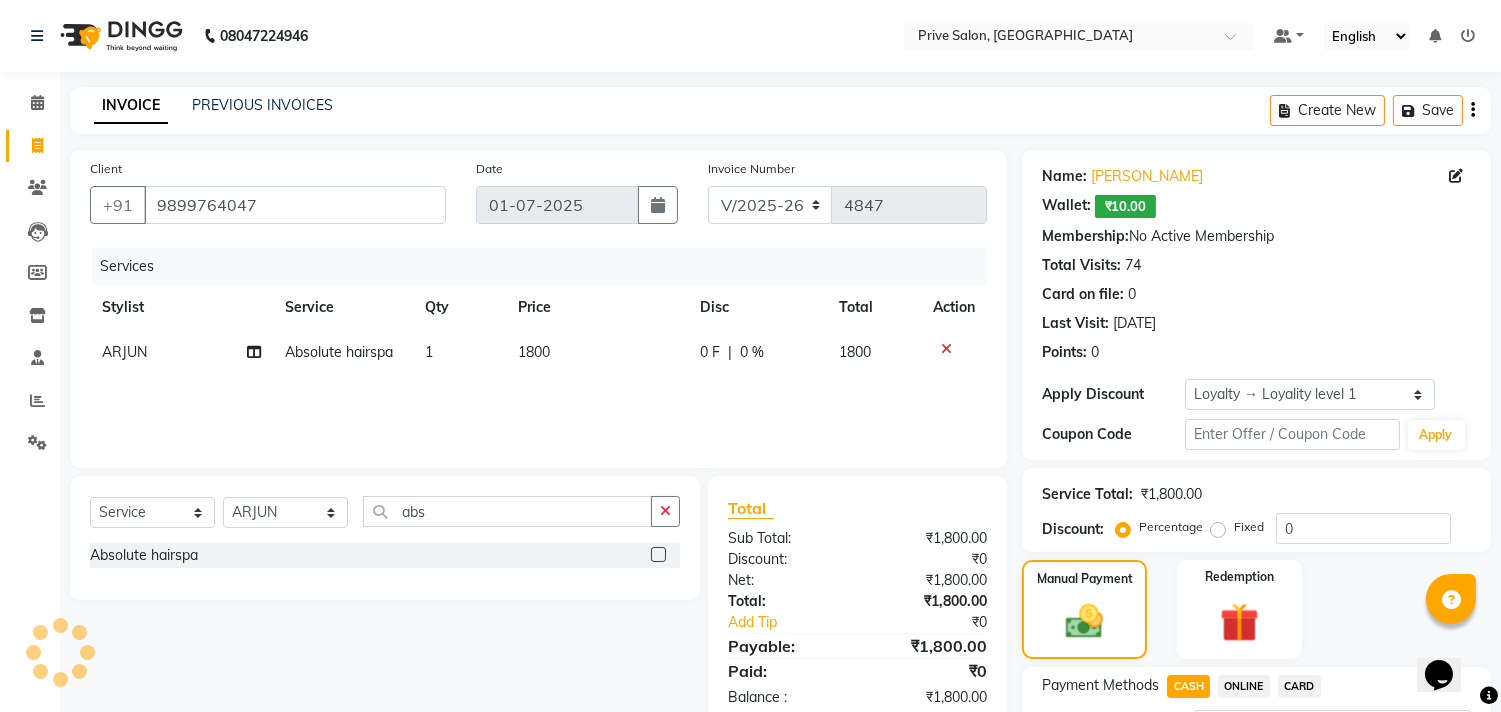 scroll, scrollTop: 174, scrollLeft: 0, axis: vertical 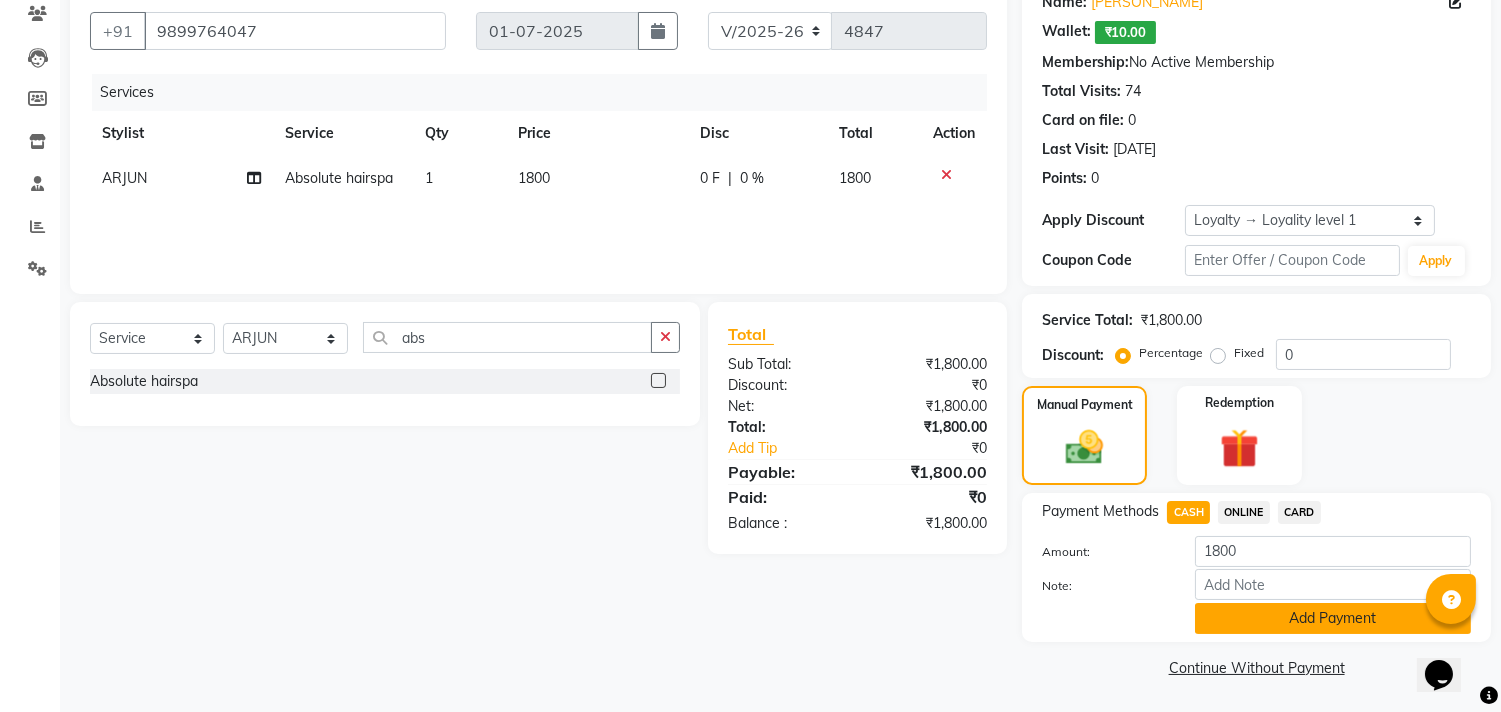 click on "Add Payment" 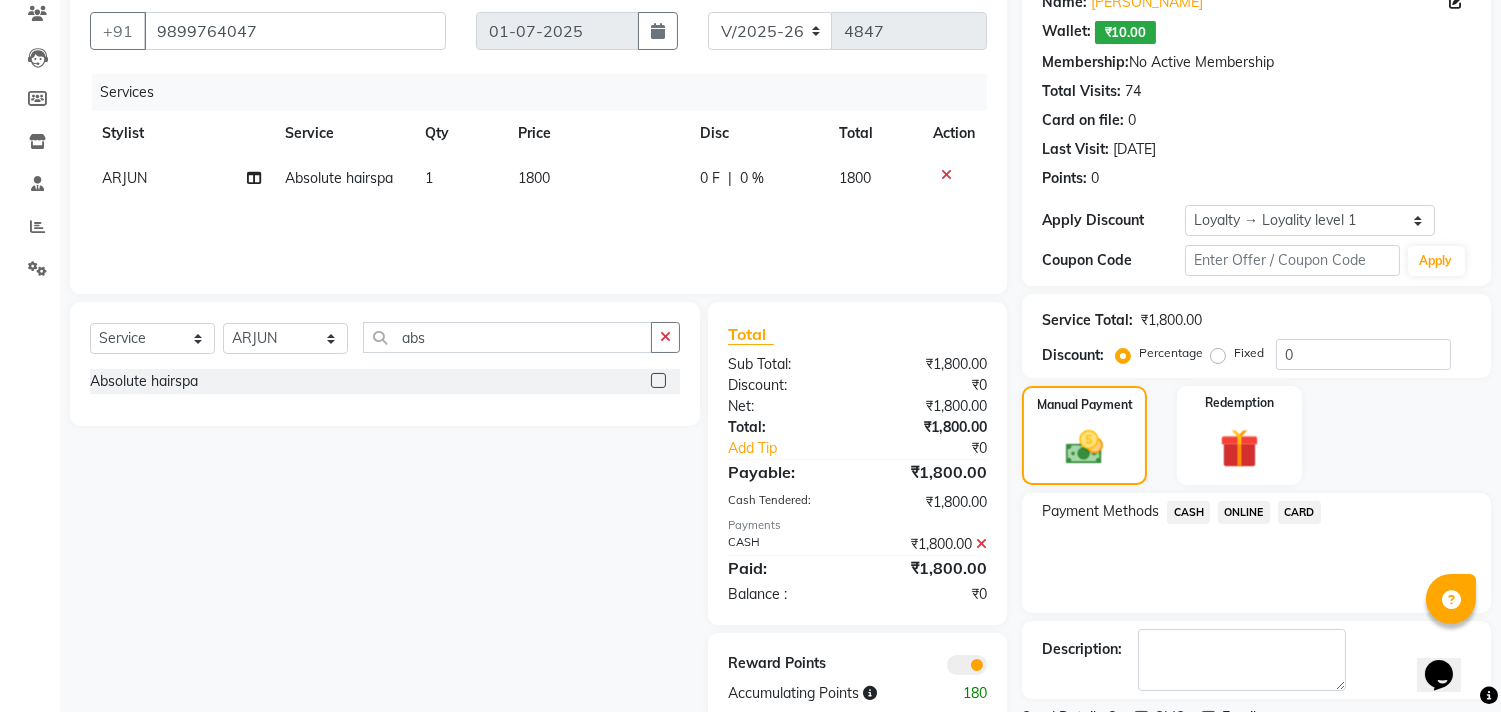 scroll, scrollTop: 256, scrollLeft: 0, axis: vertical 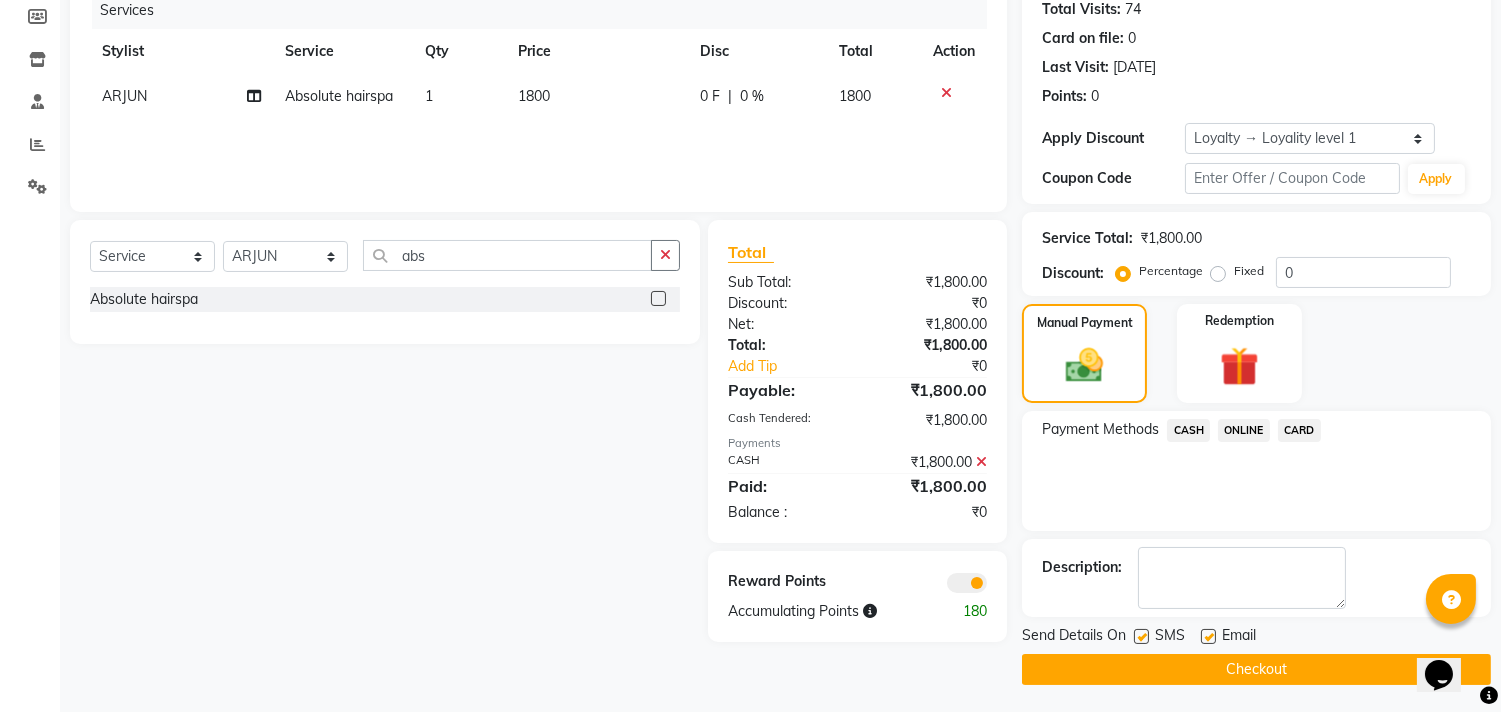 click 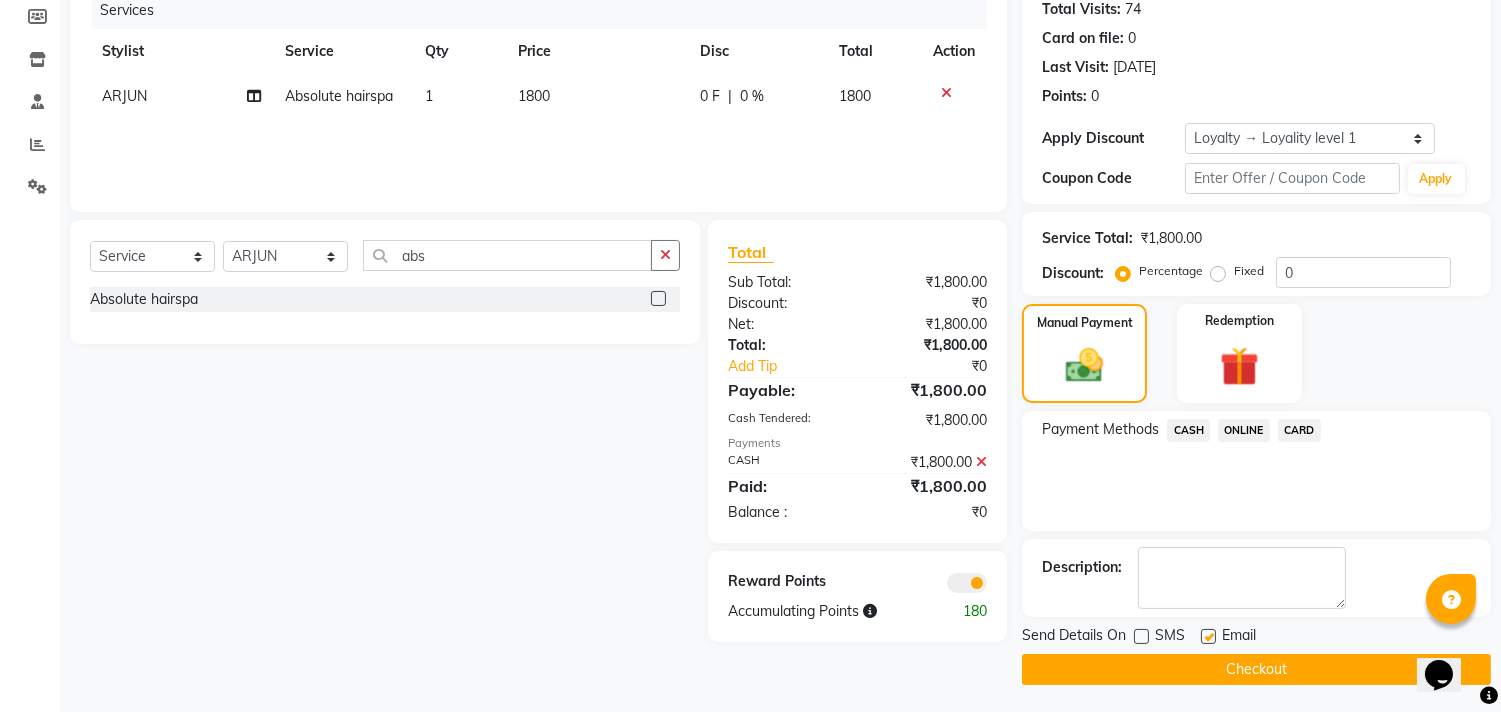 click 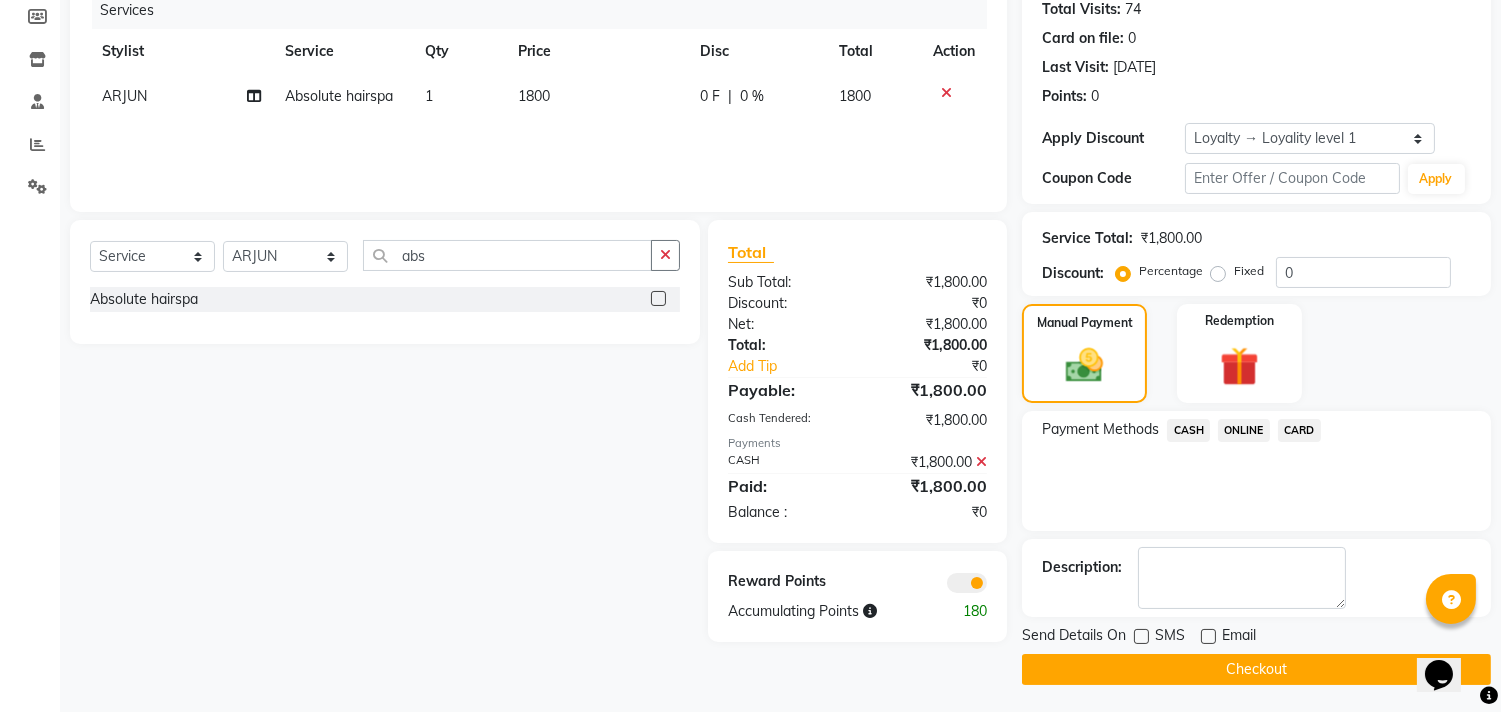 click 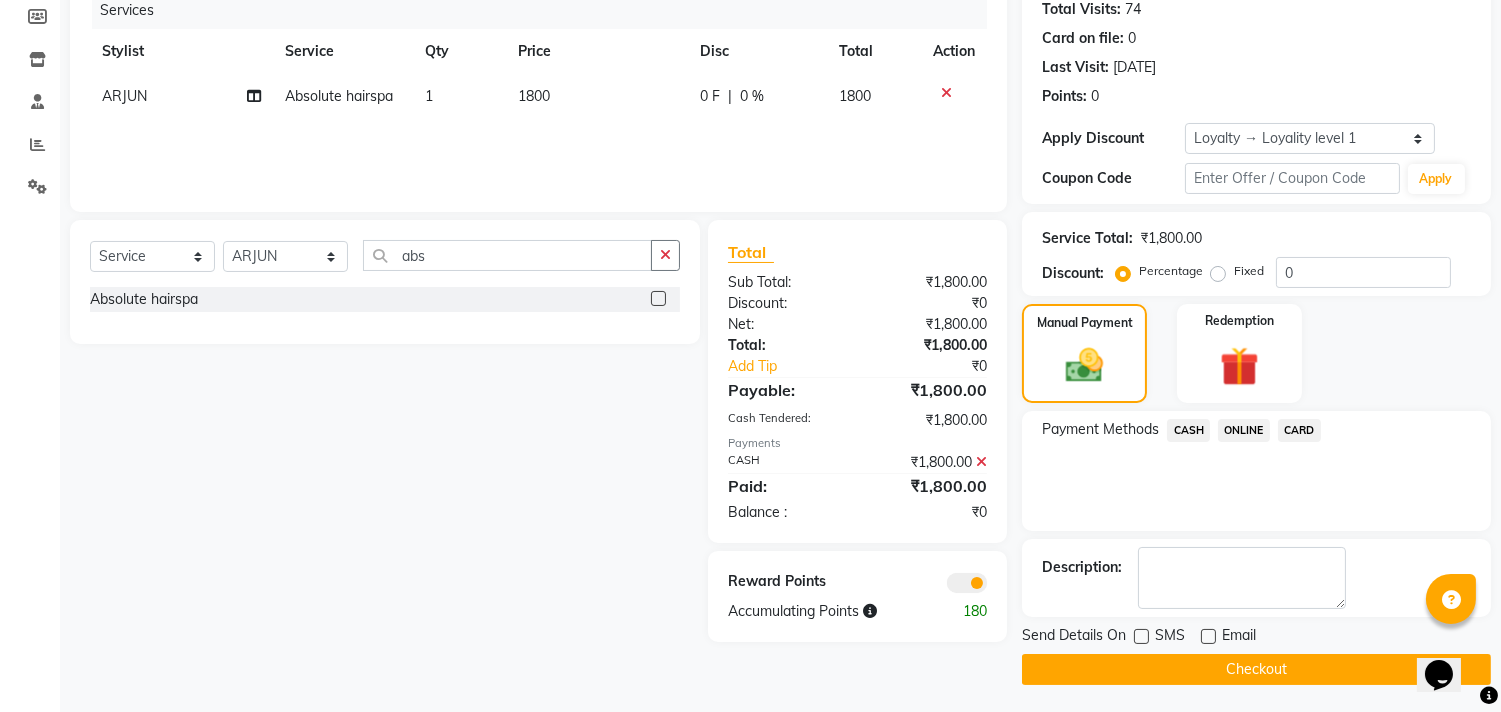 click 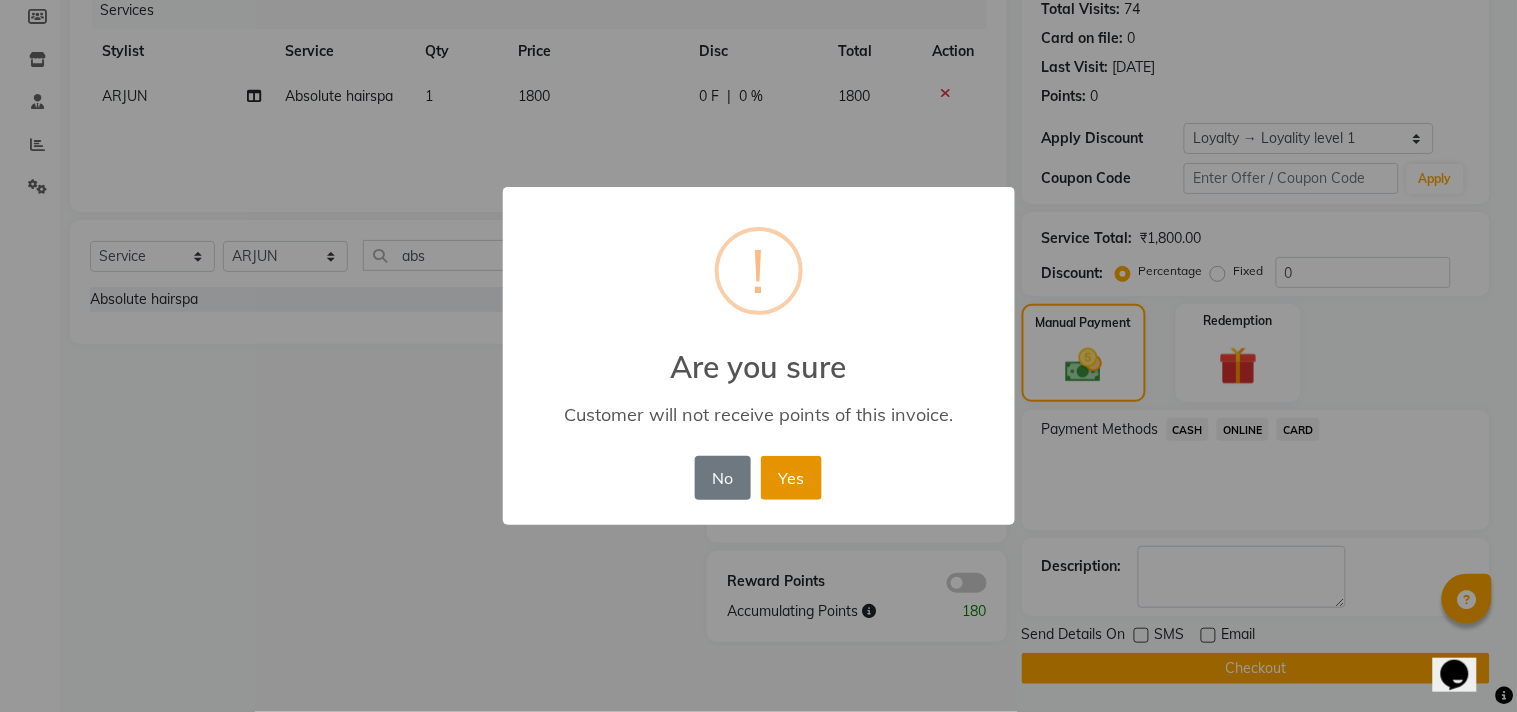 click on "Yes" at bounding box center (791, 478) 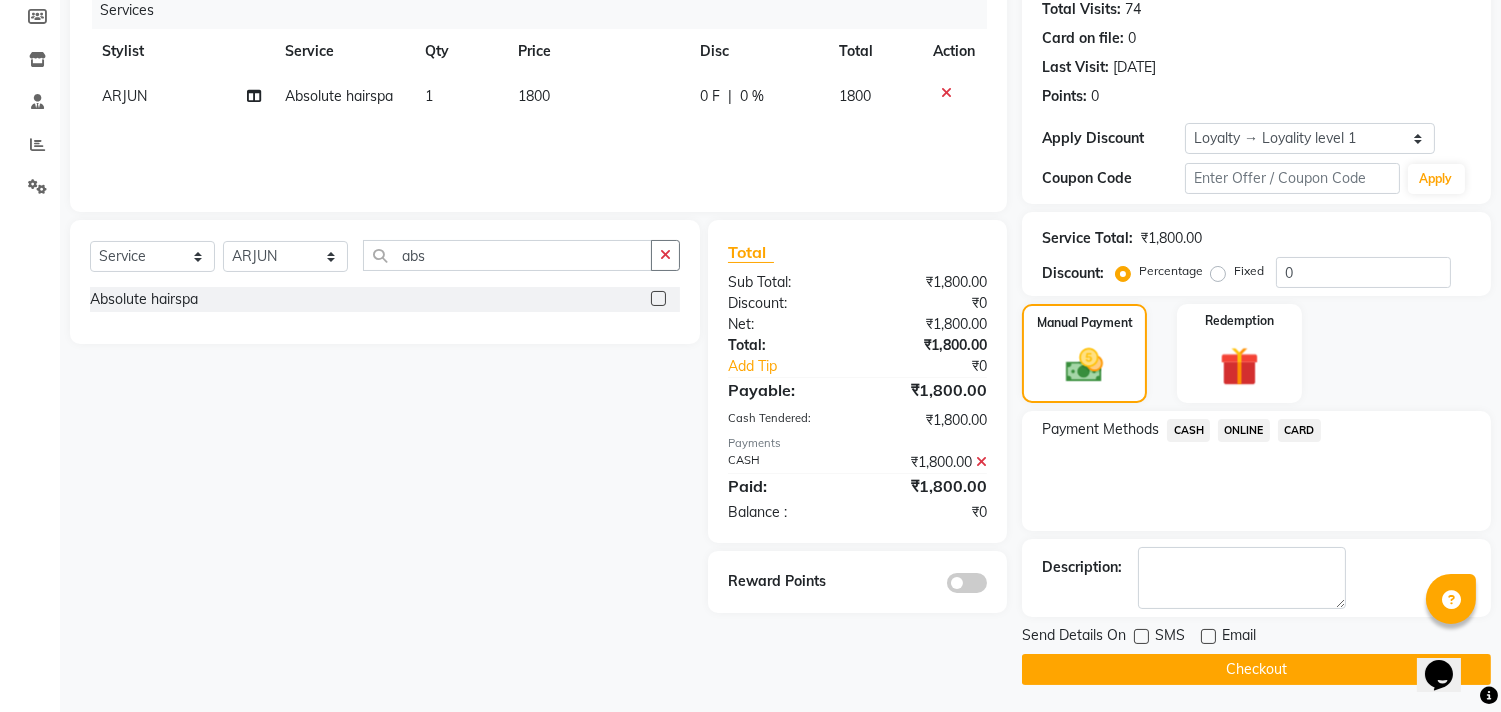 click on "Checkout" 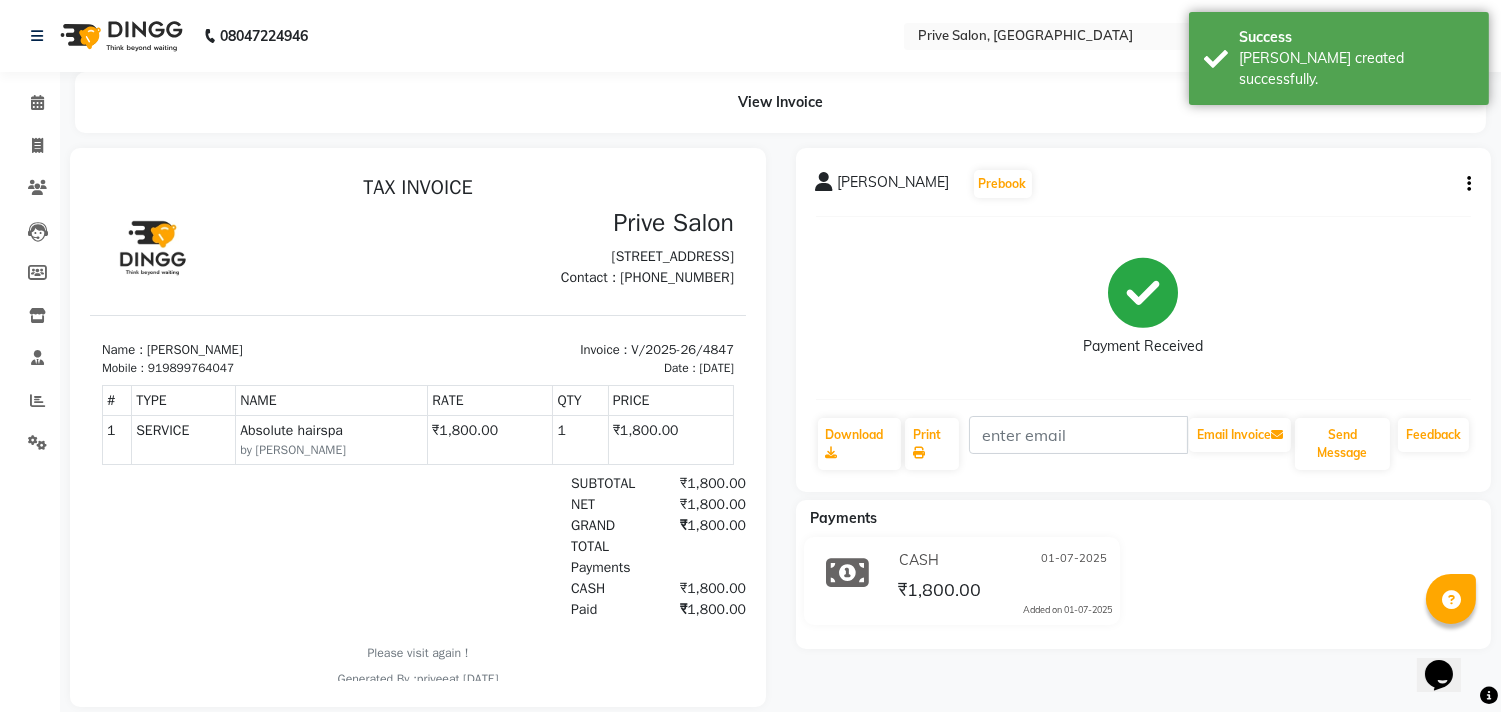 scroll, scrollTop: 0, scrollLeft: 0, axis: both 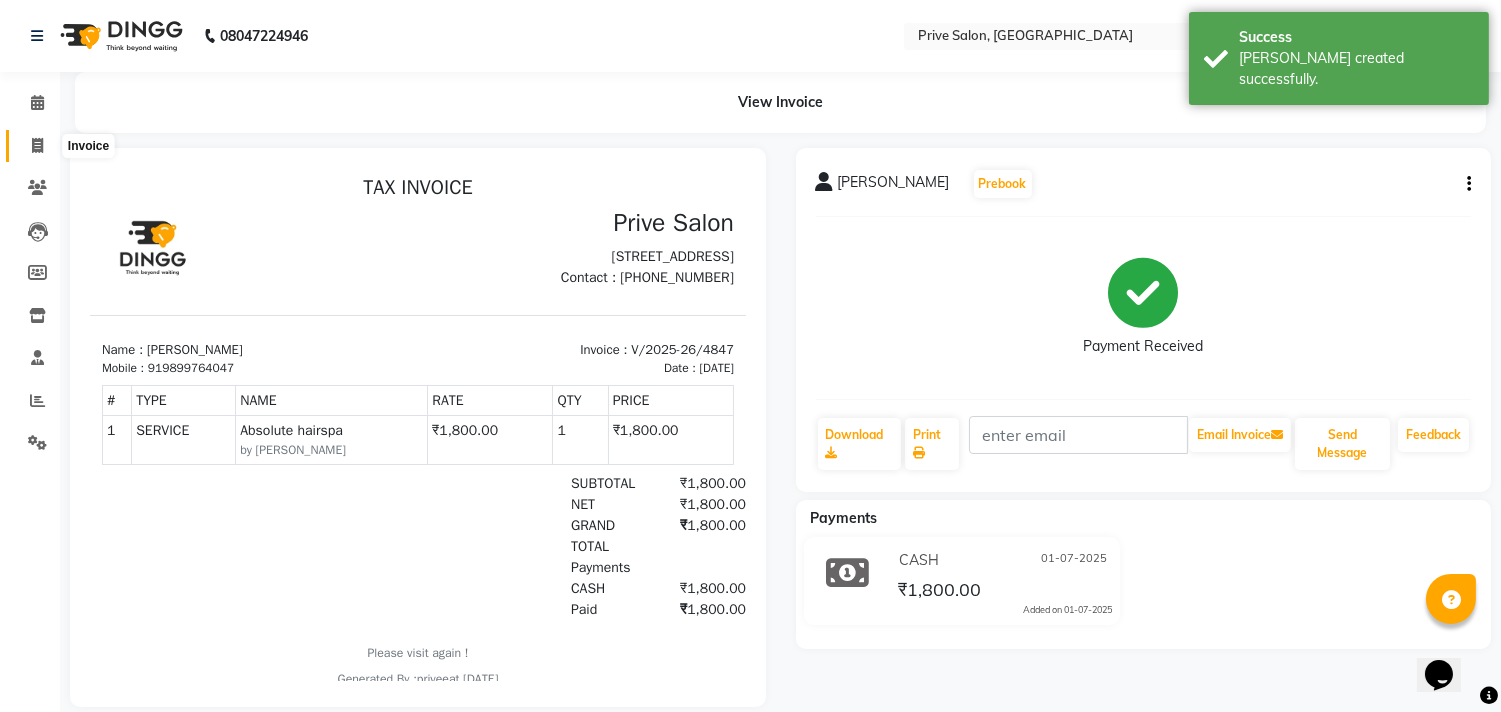 click 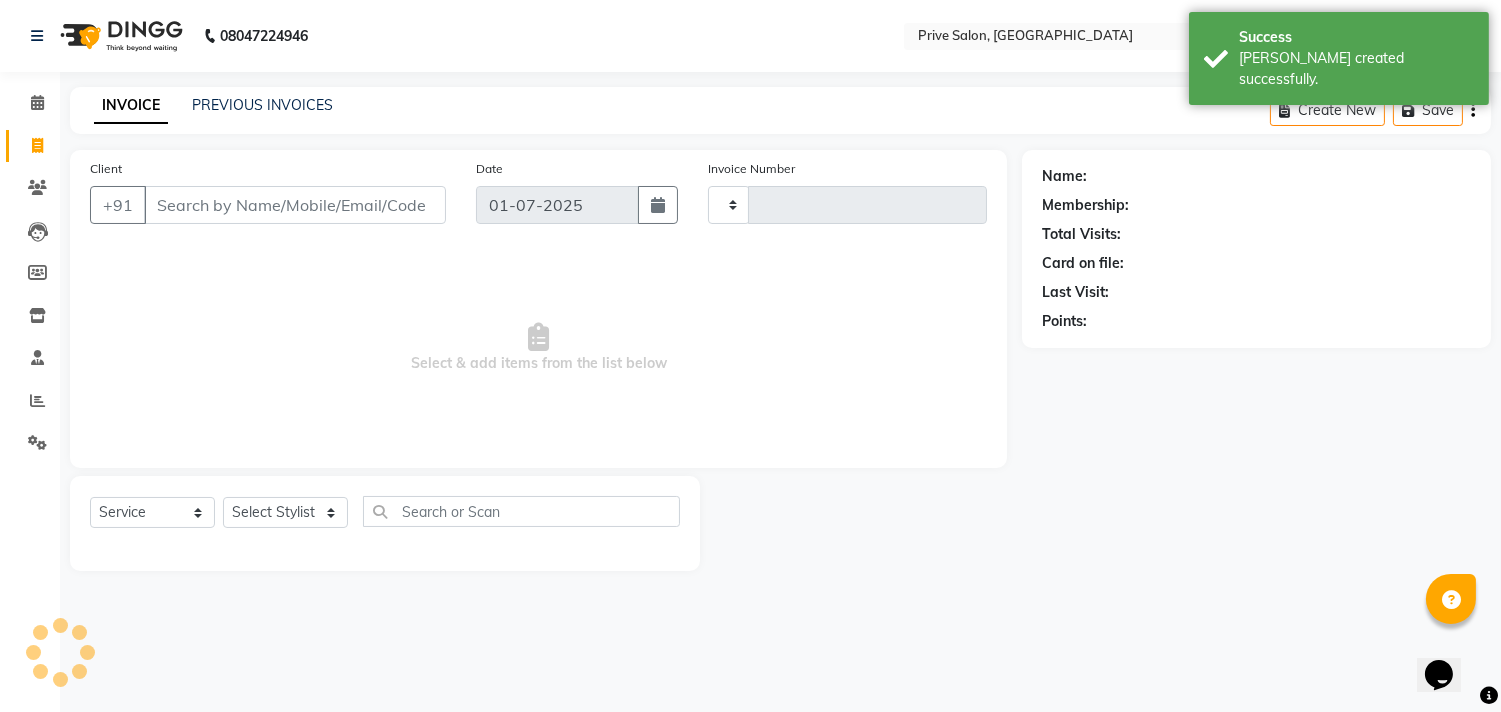 click on "Client" at bounding box center [295, 205] 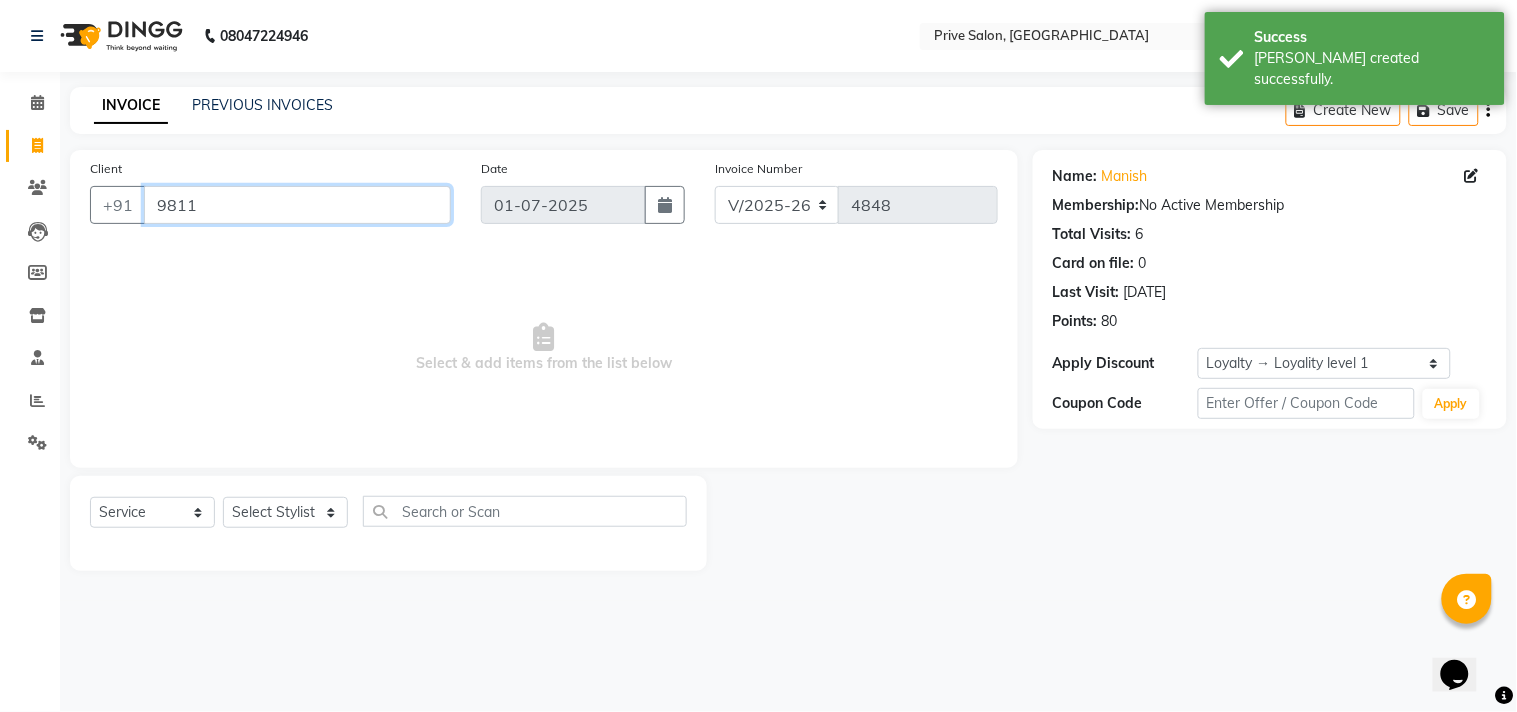 click on "9811" at bounding box center (297, 205) 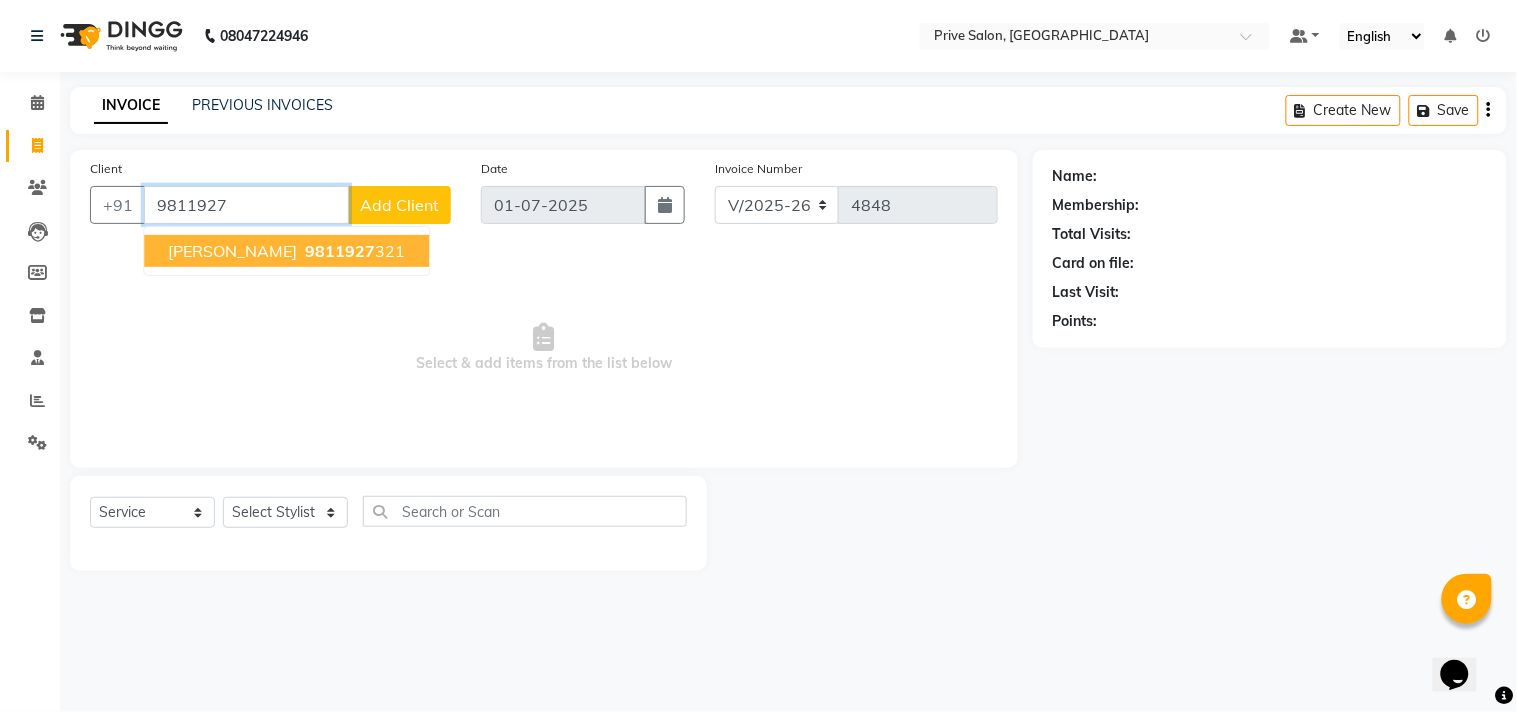 click on "9811927 321" at bounding box center [353, 251] 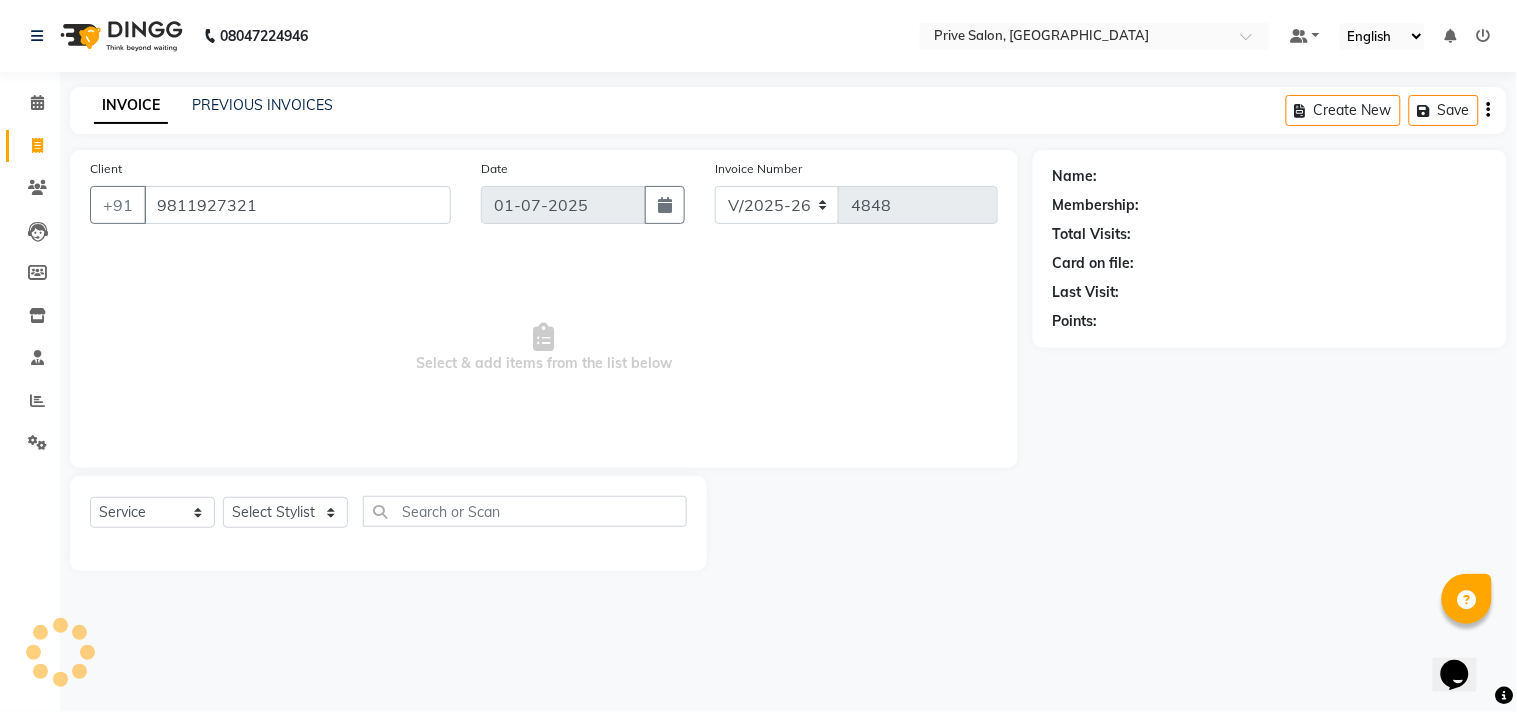 click on "Select & add items from the list below" at bounding box center (544, 348) 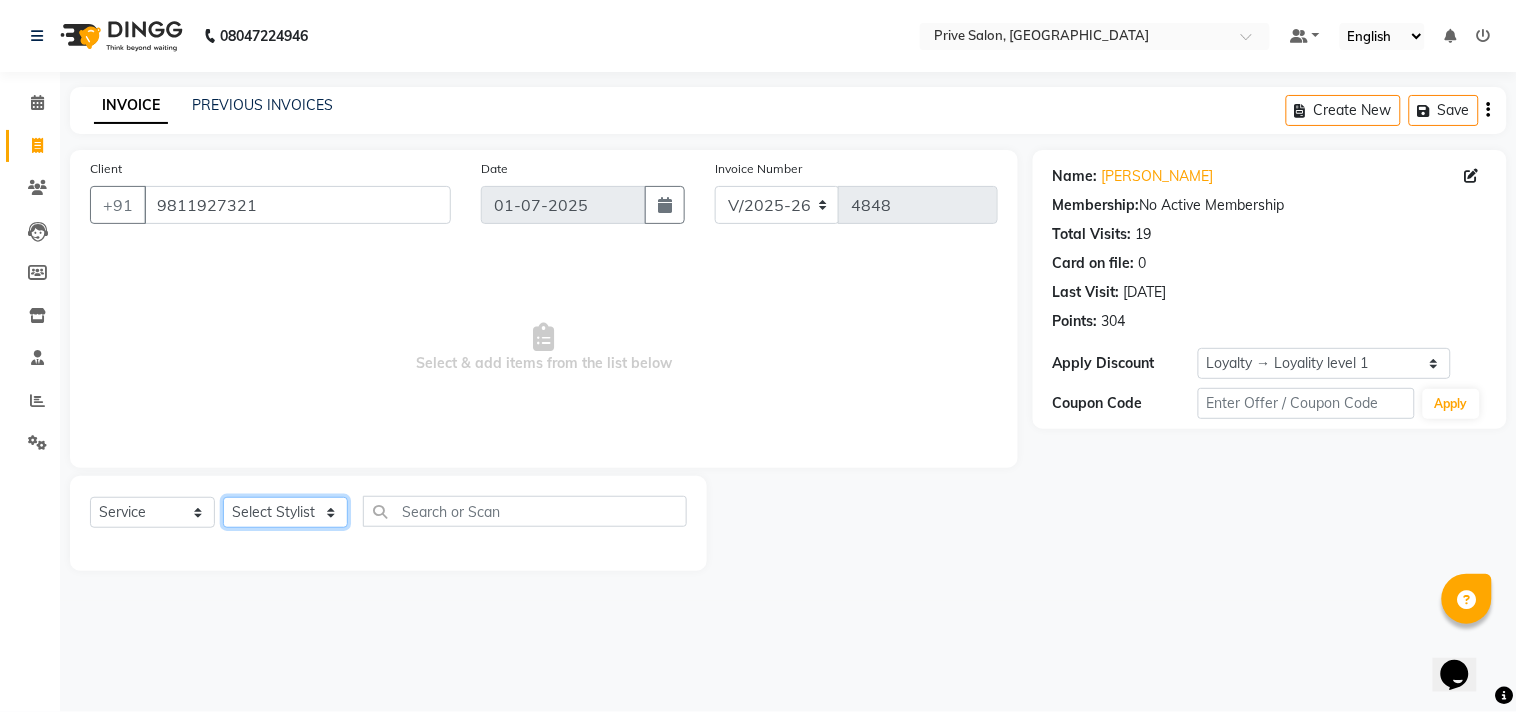 click on "Select Stylist amit ARJUN [PERSON_NAME] [PERSON_NAME] GOLU [PERSON_NAME] isha [PERSON_NAME] Manager [PERSON_NAME] [PERSON_NAME] [PERSON_NAME] [PERSON_NAME] [PERSON_NAME] vikas" 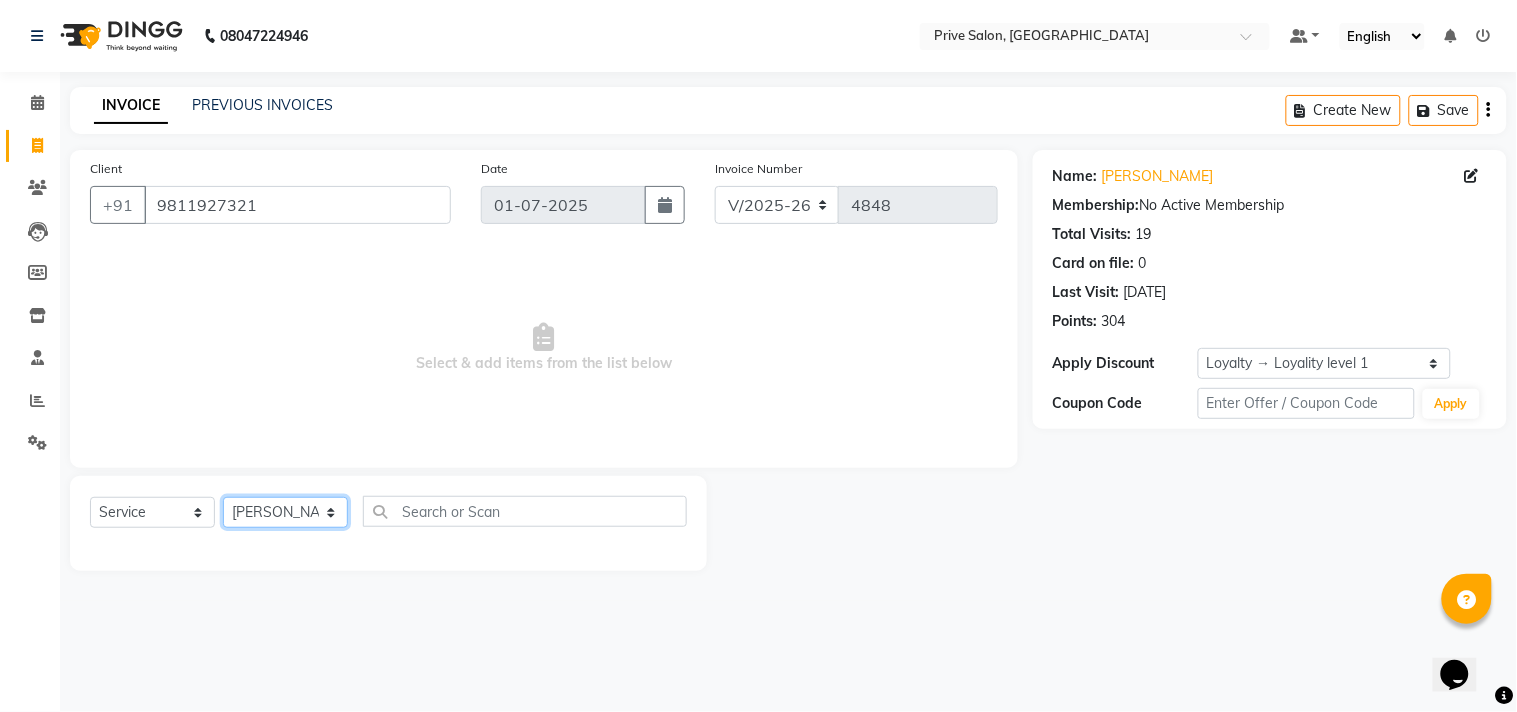 click on "Select Stylist amit ARJUN [PERSON_NAME] [PERSON_NAME] GOLU [PERSON_NAME] isha [PERSON_NAME] Manager [PERSON_NAME] [PERSON_NAME] [PERSON_NAME] [PERSON_NAME] [PERSON_NAME] vikas" 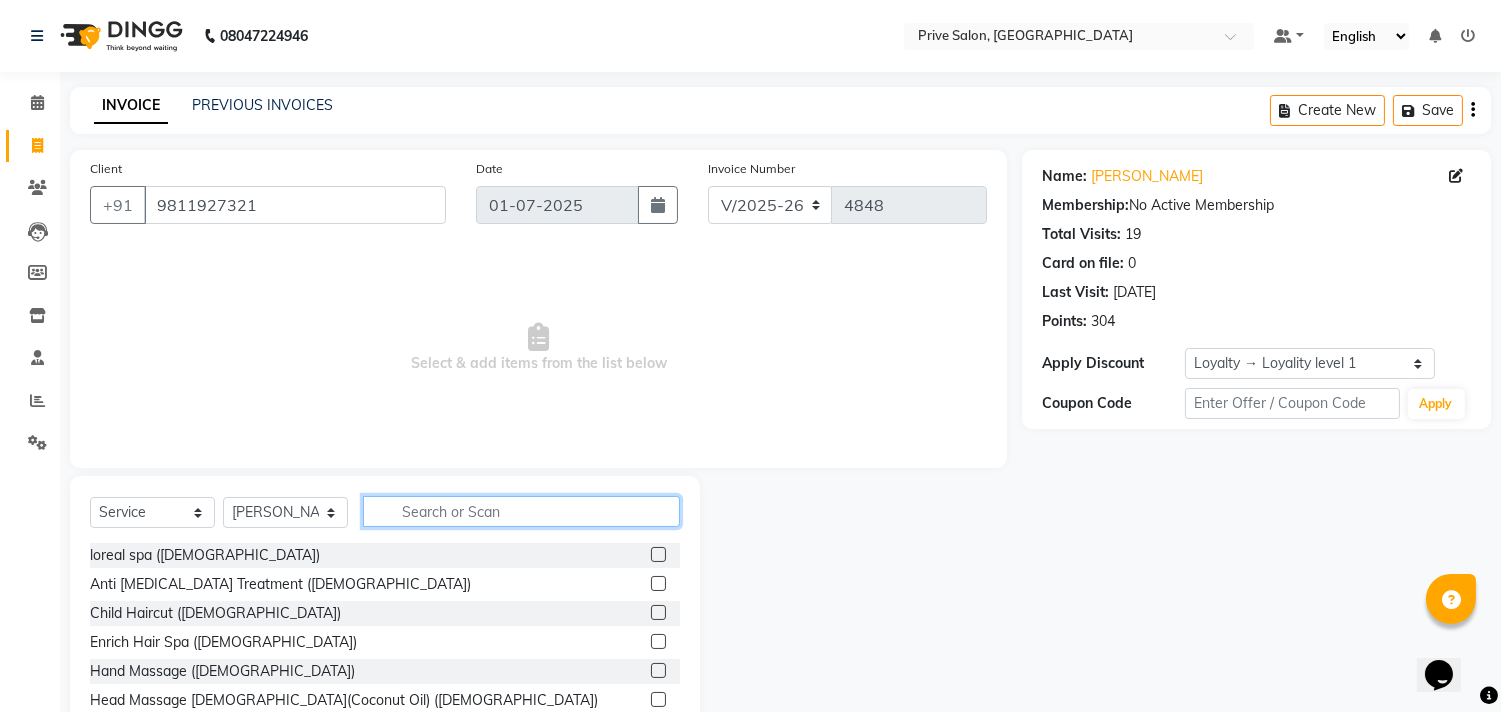 click 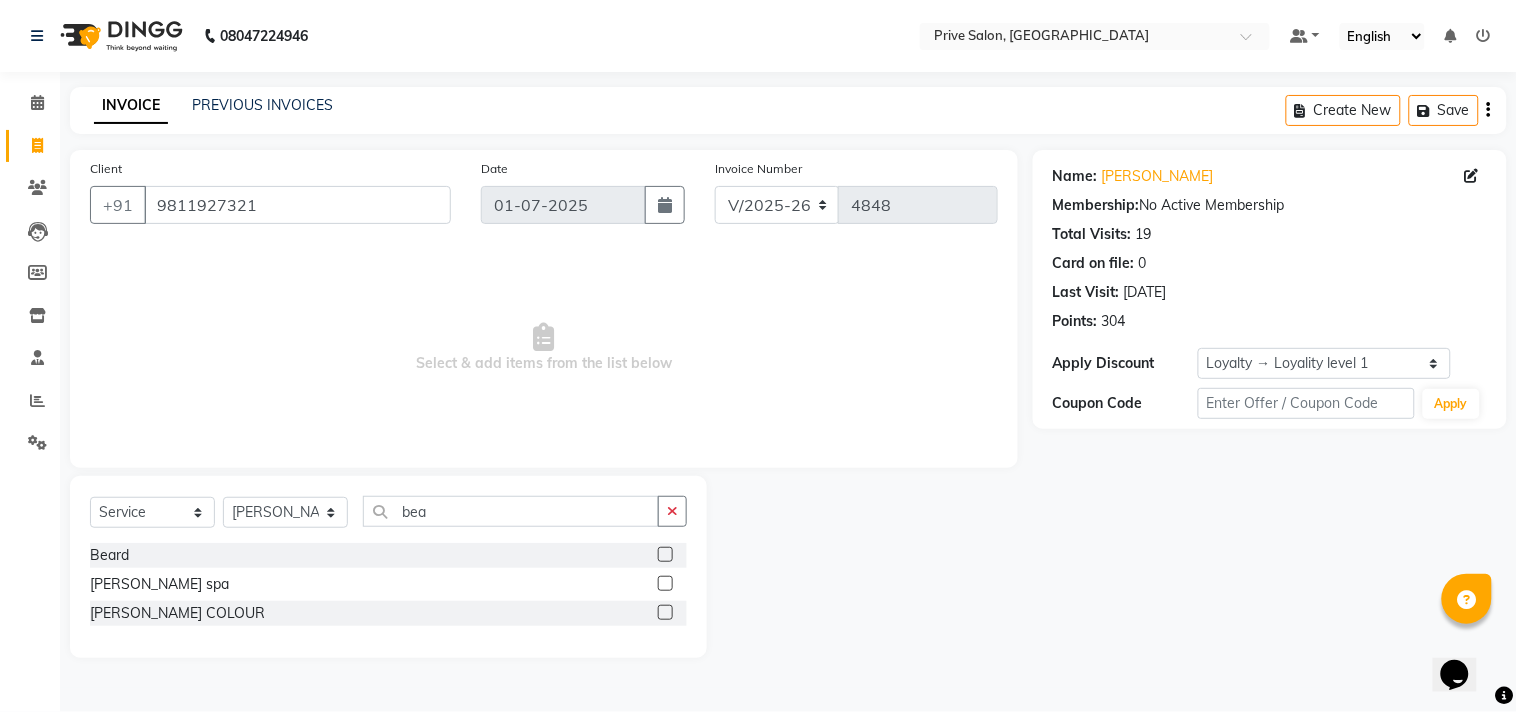 click 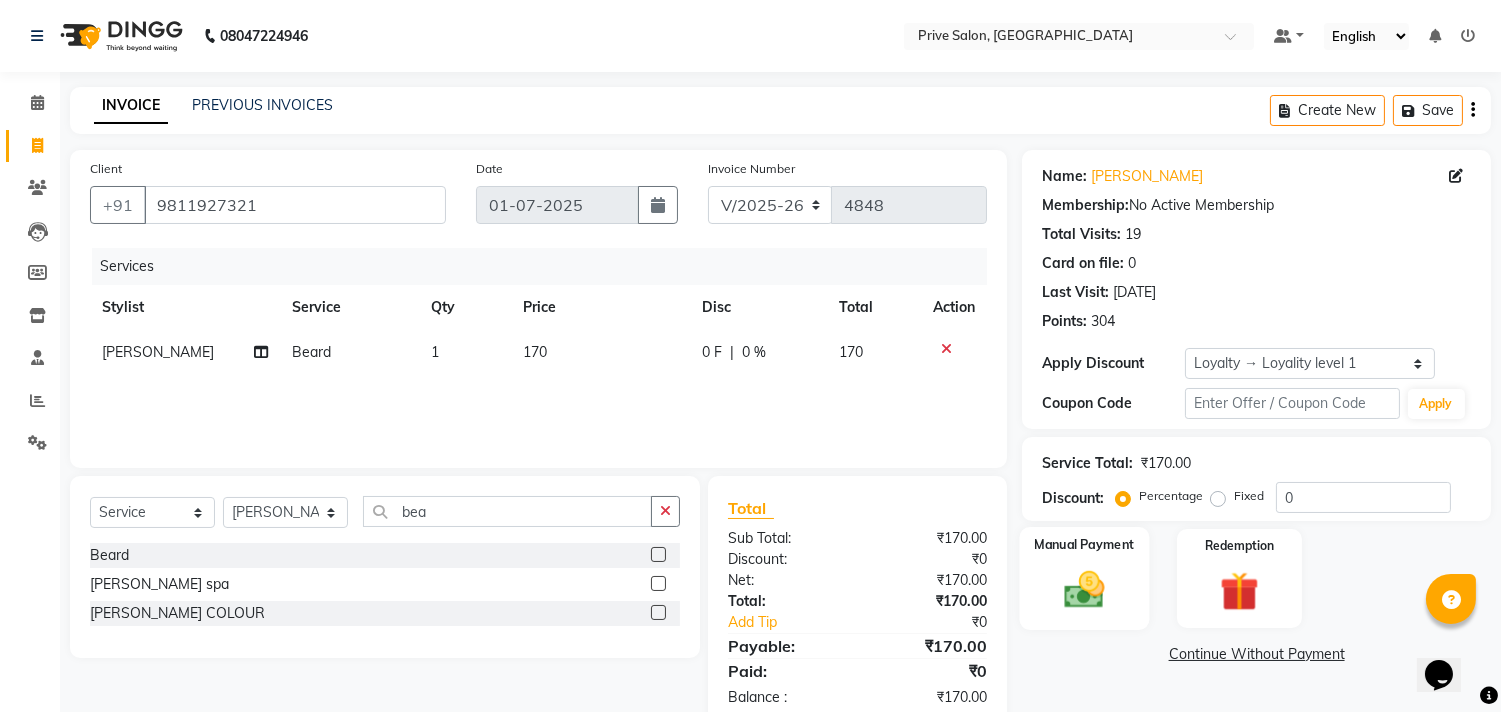 click on "Manual Payment" 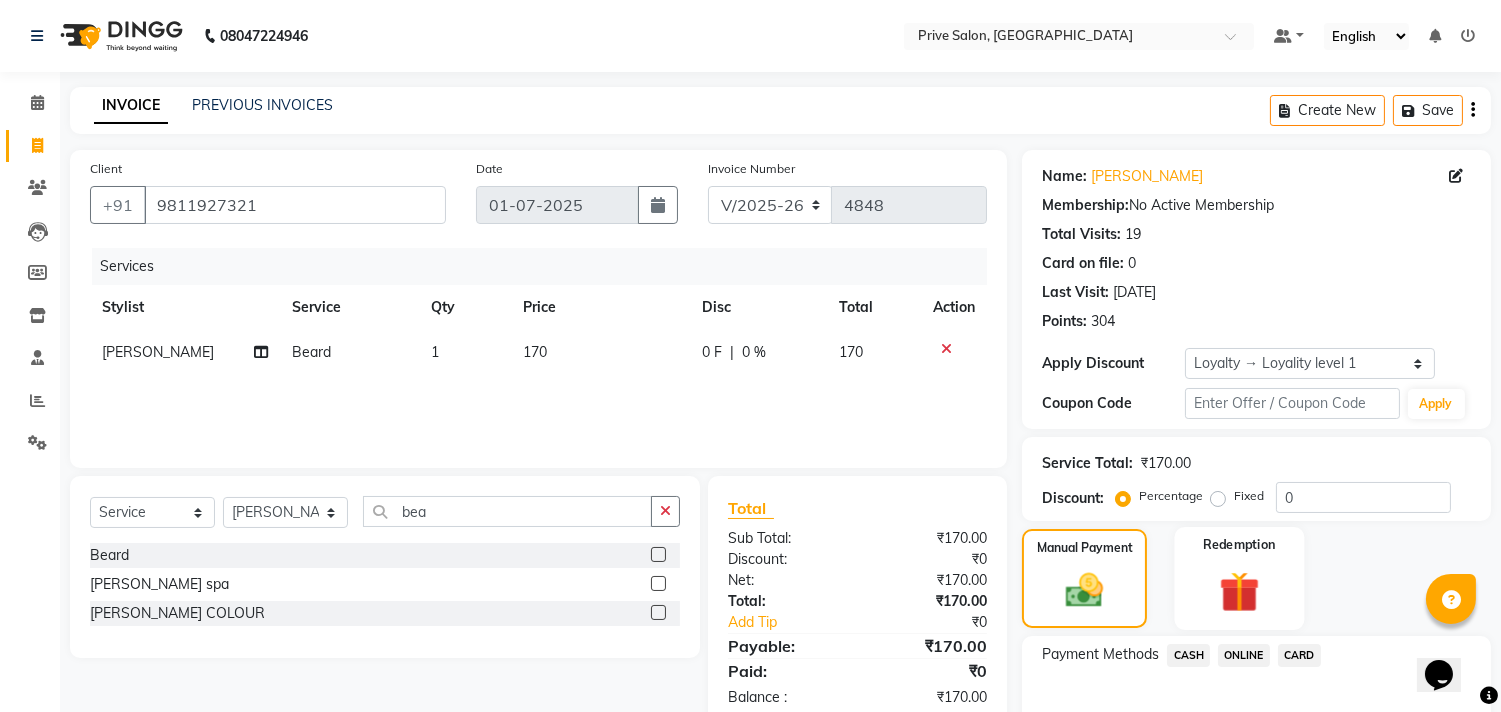 click 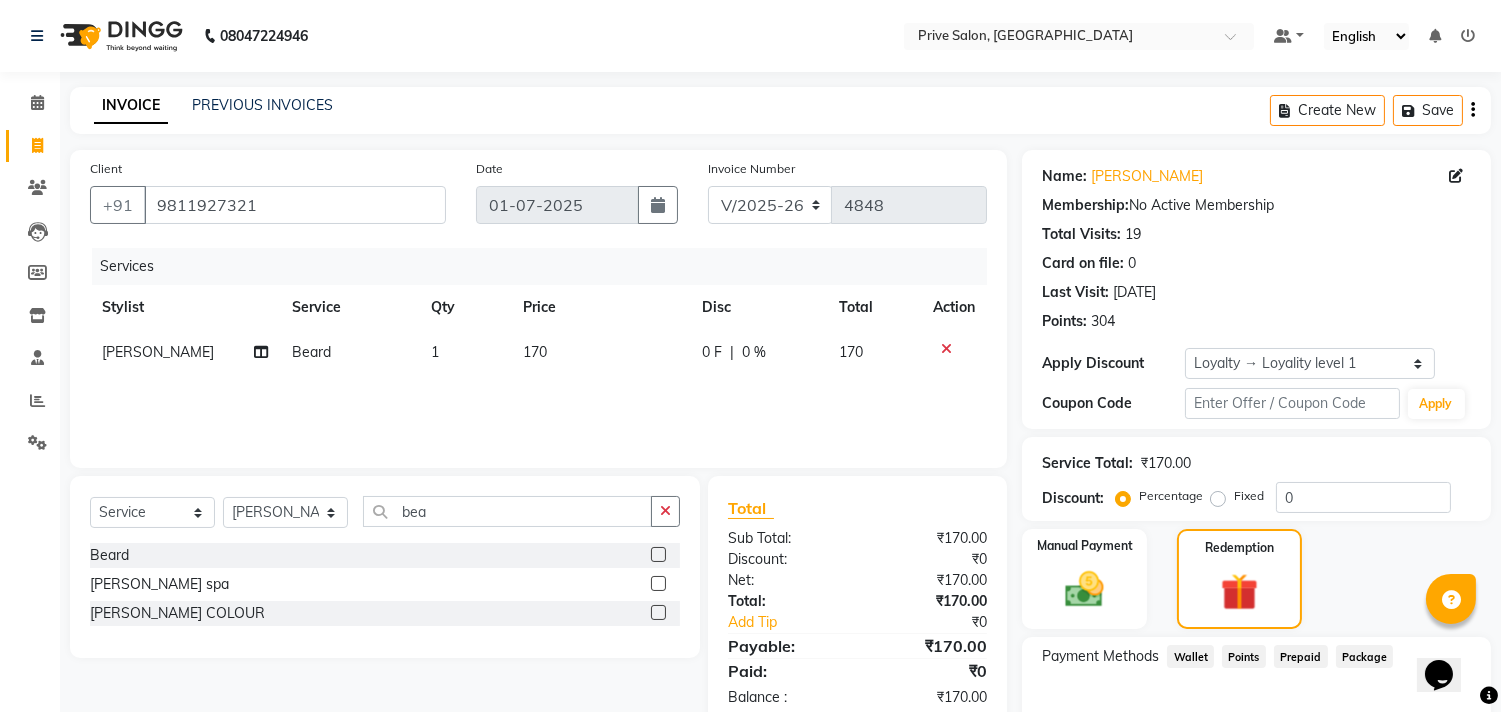 click on "Points" 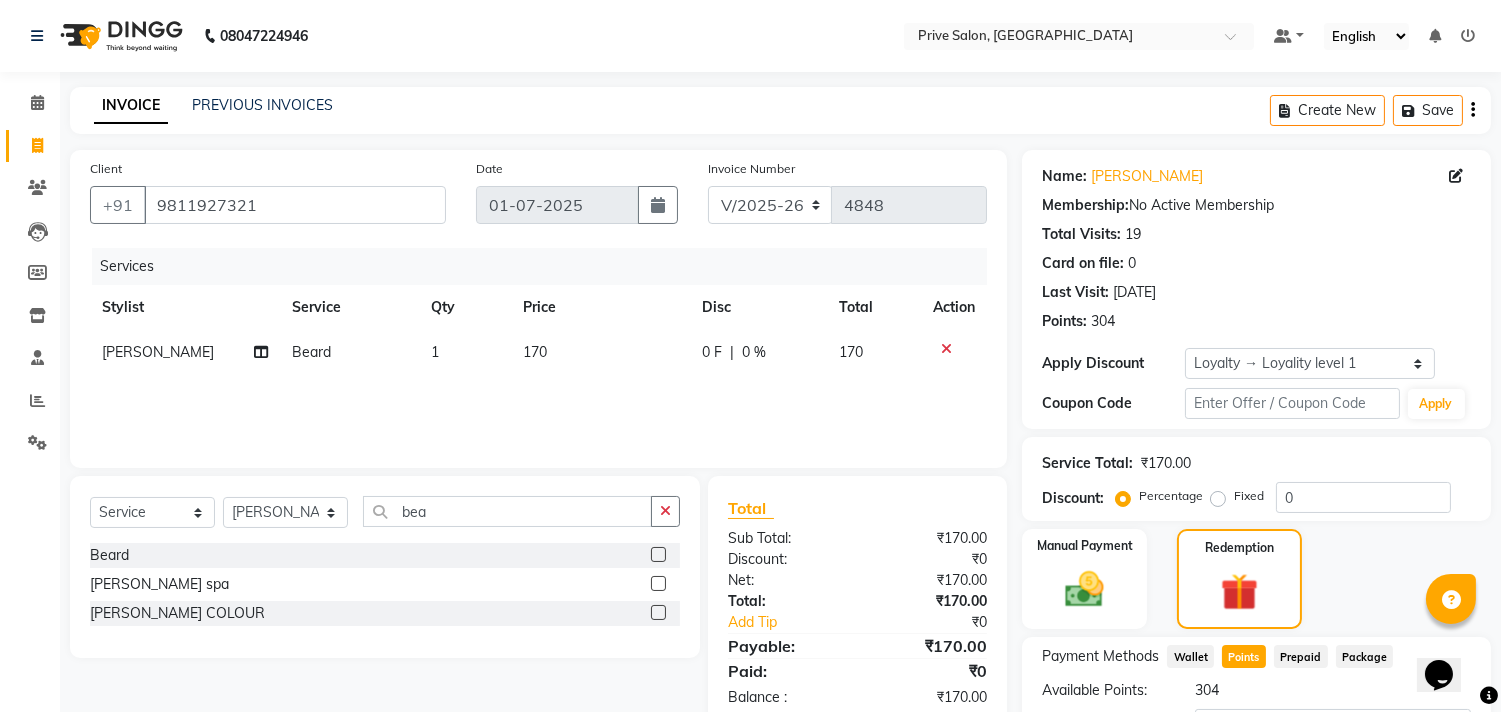 scroll, scrollTop: 173, scrollLeft: 0, axis: vertical 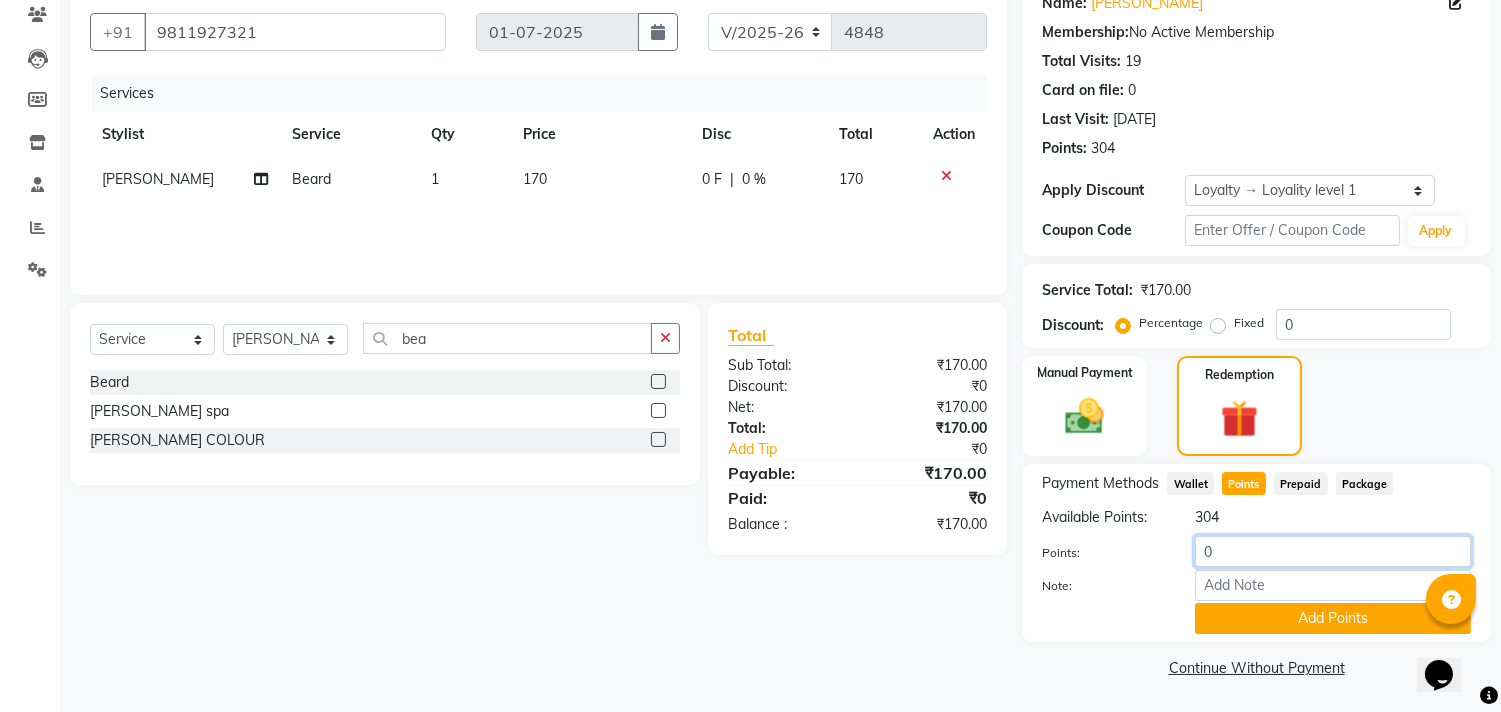 click on "0" 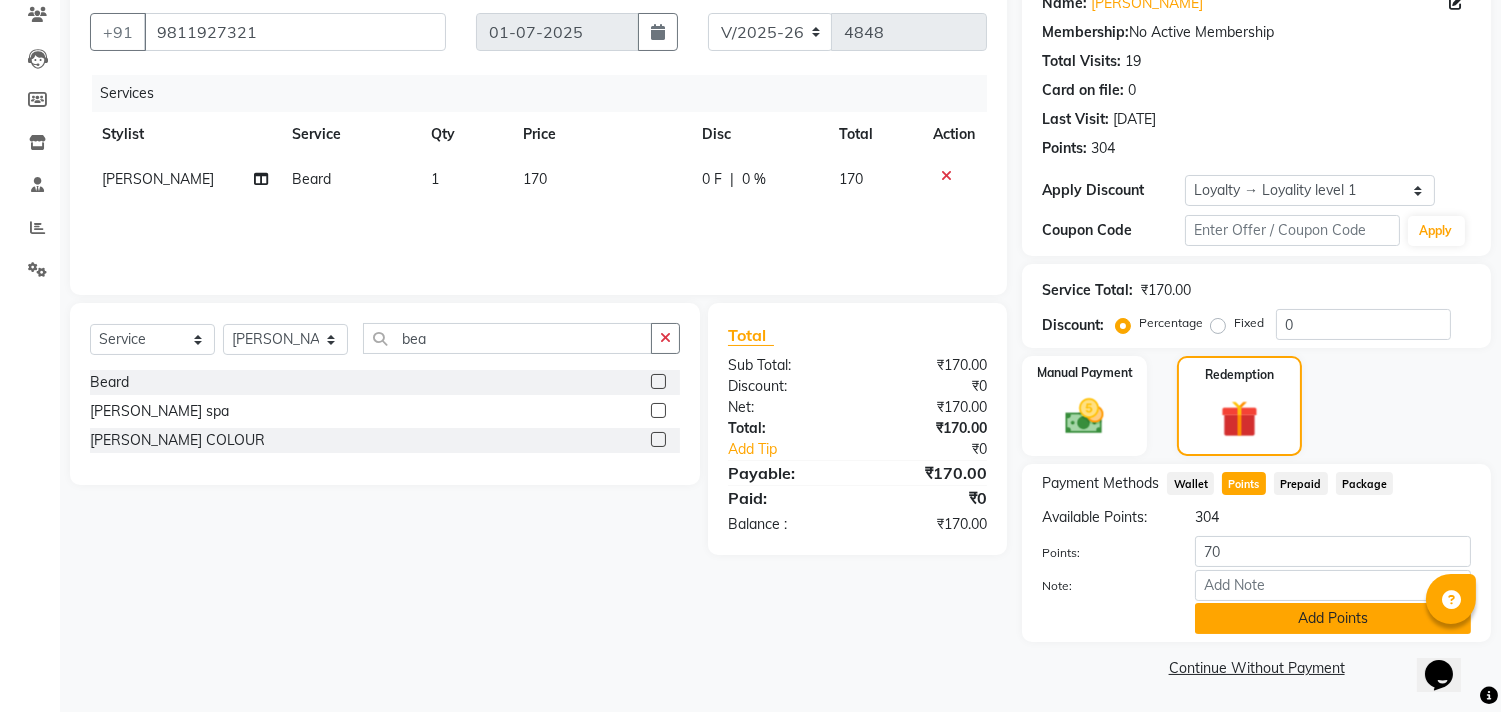 click on "Add Points" 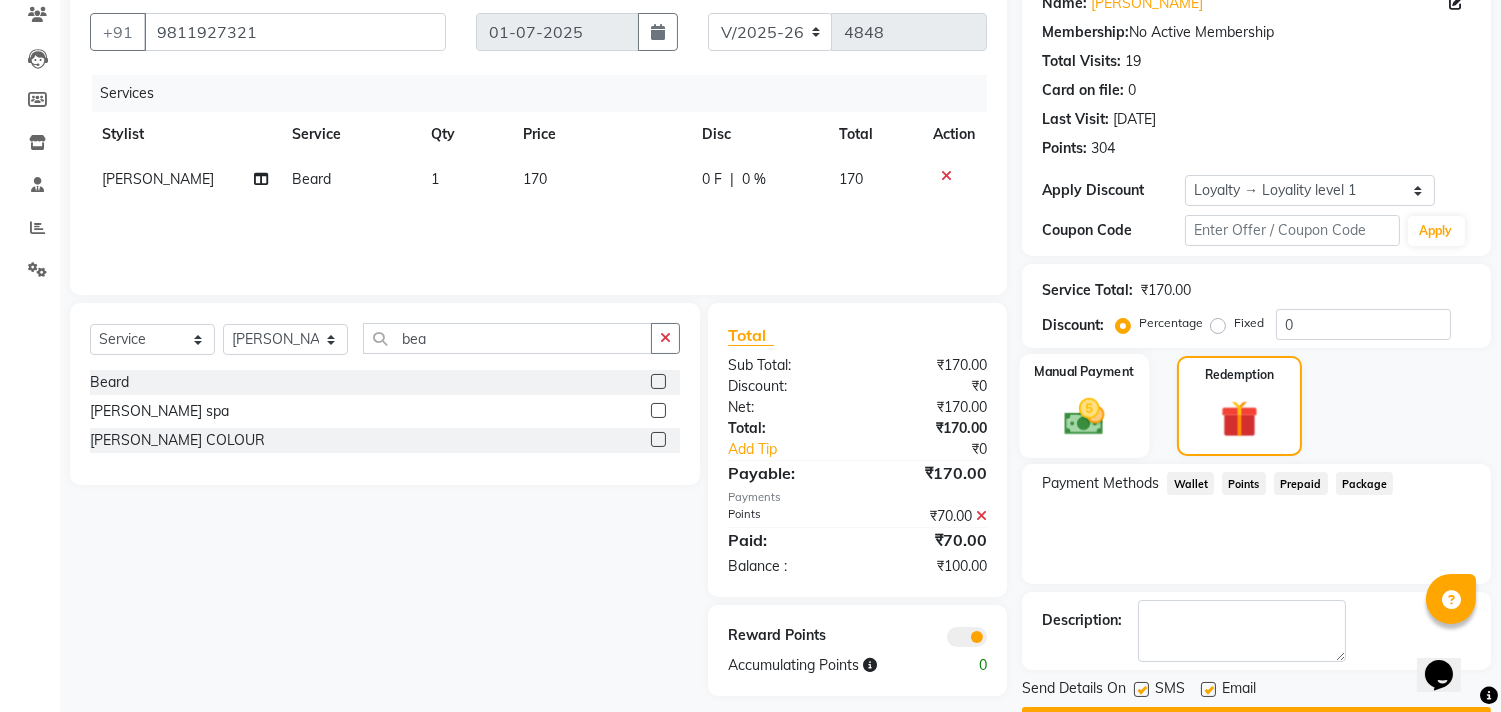 click on "Manual Payment" 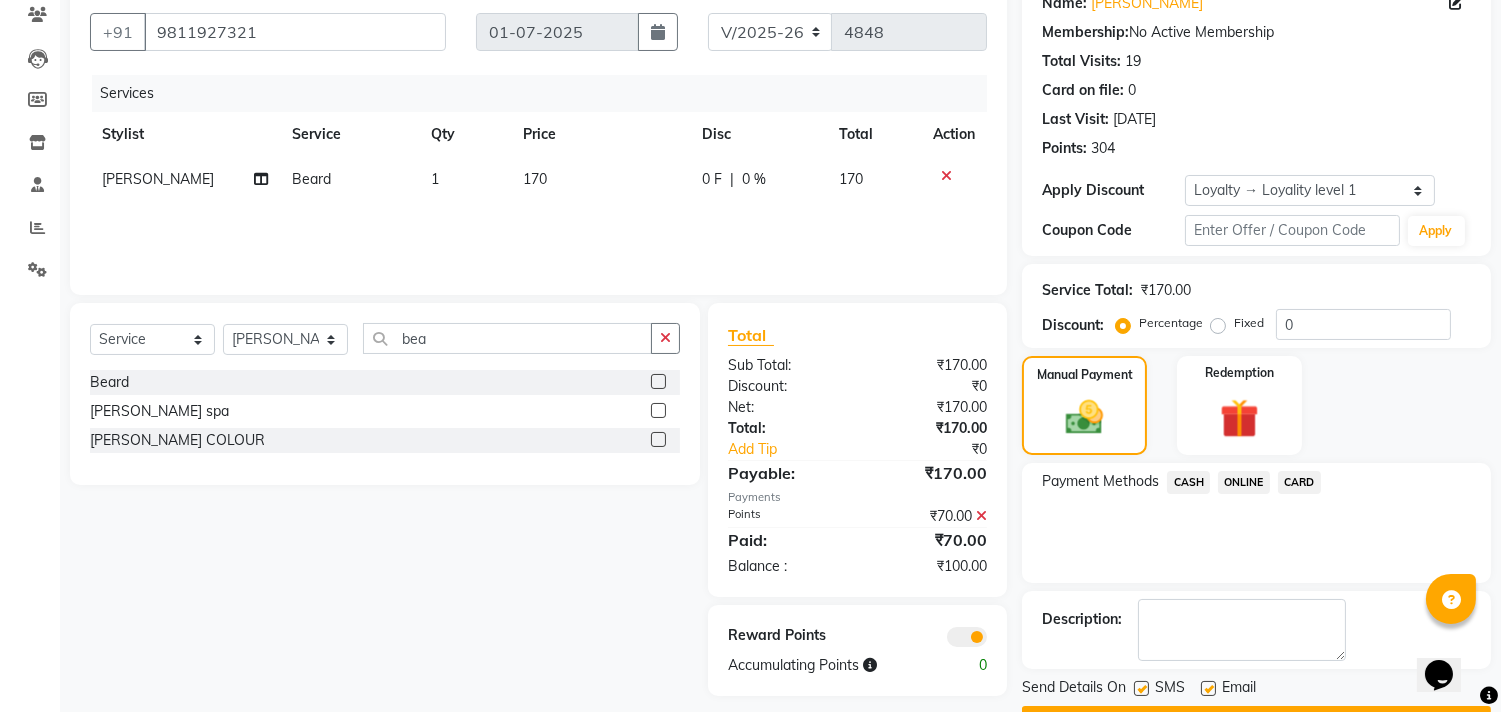 click on "CASH" 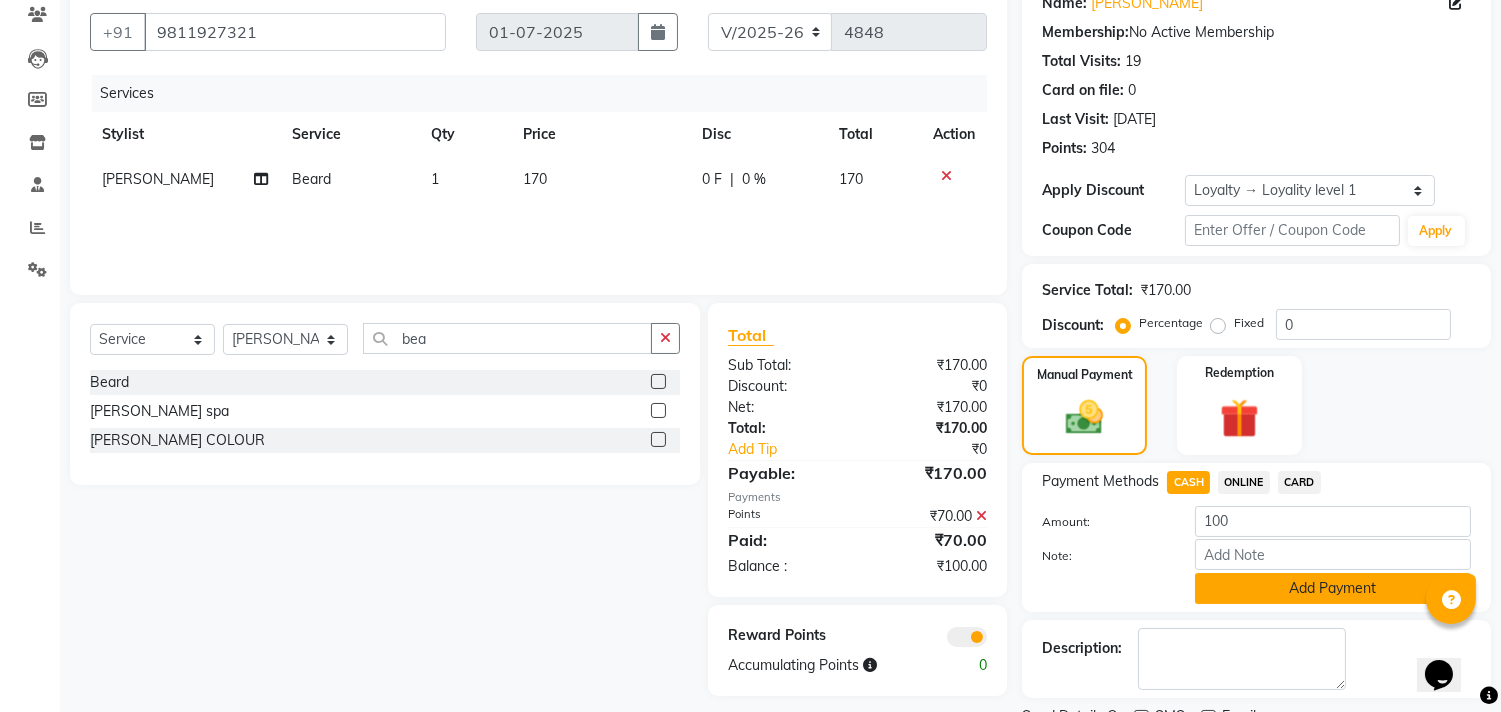 click on "Add Payment" 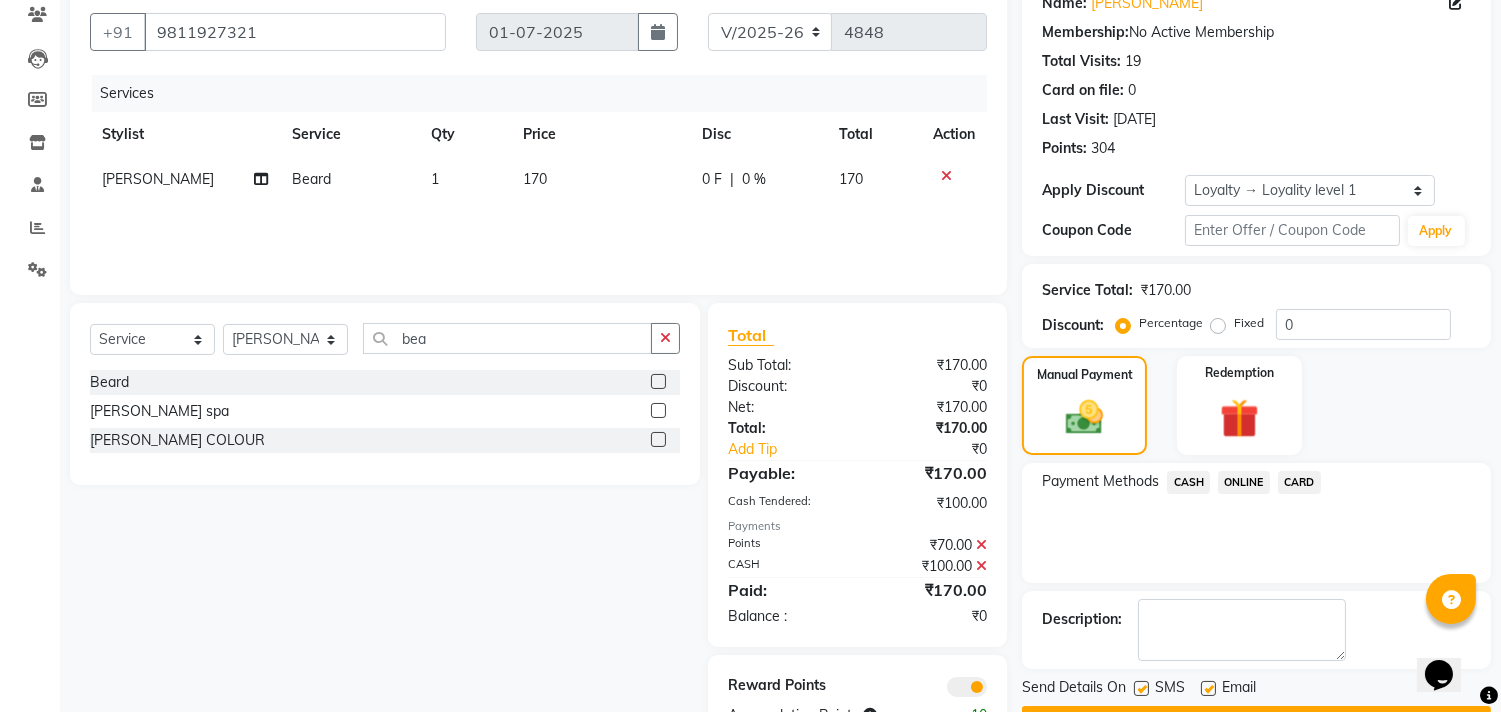 scroll, scrollTop: 236, scrollLeft: 0, axis: vertical 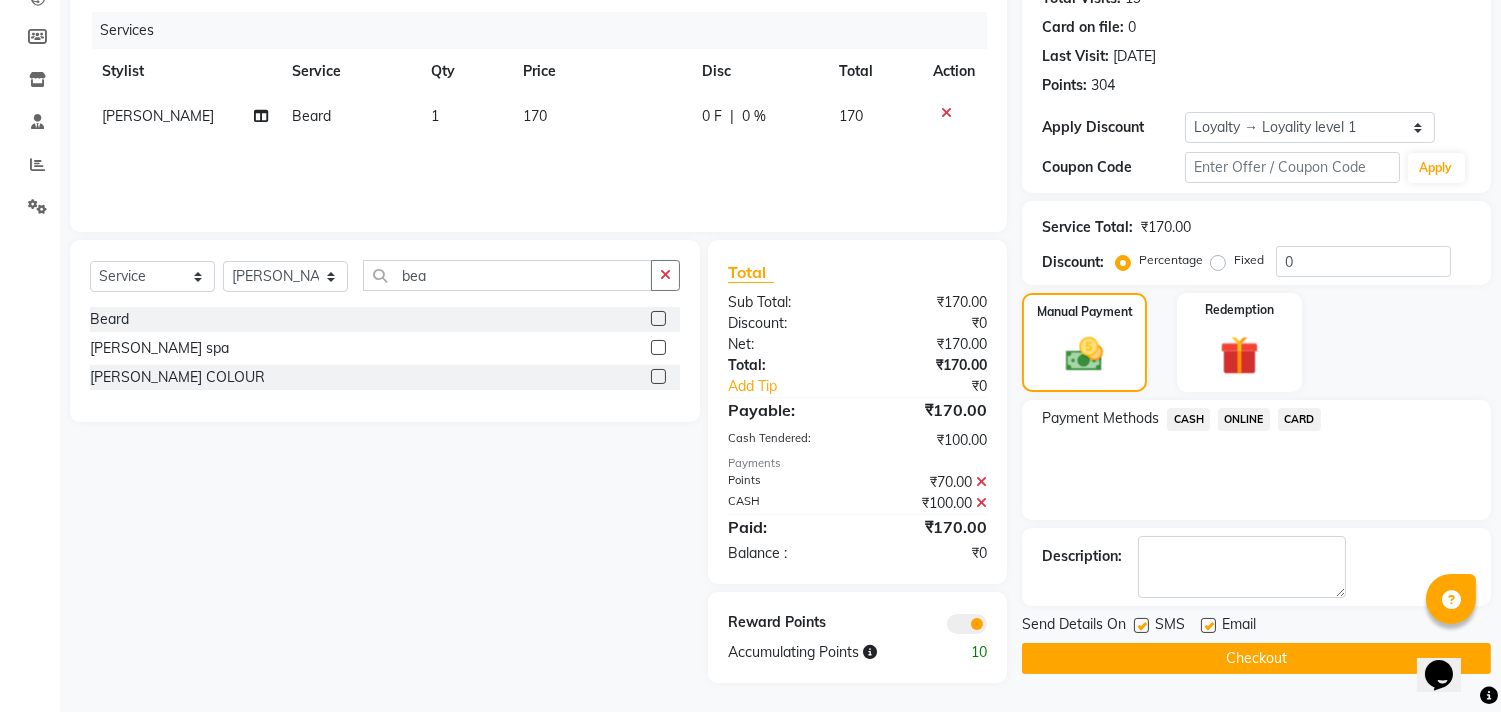 click 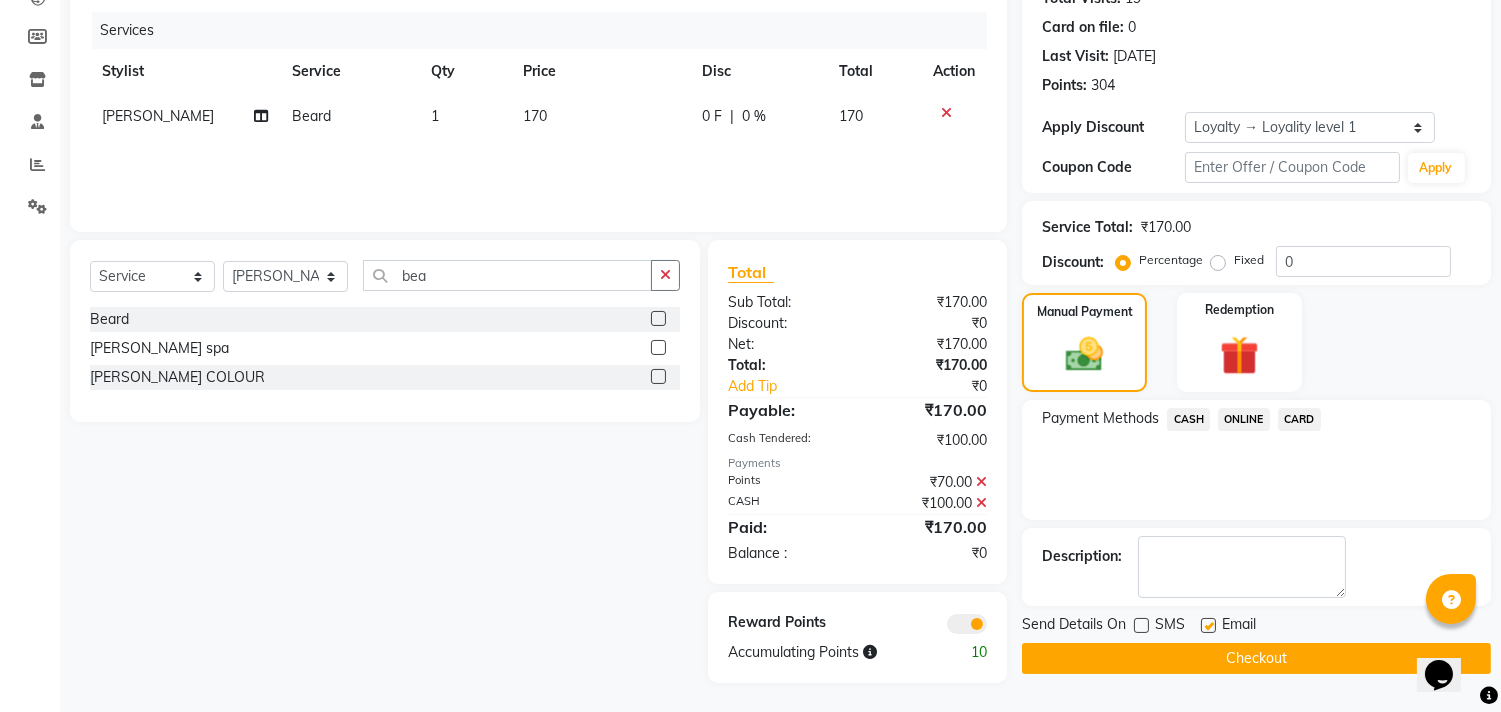 click 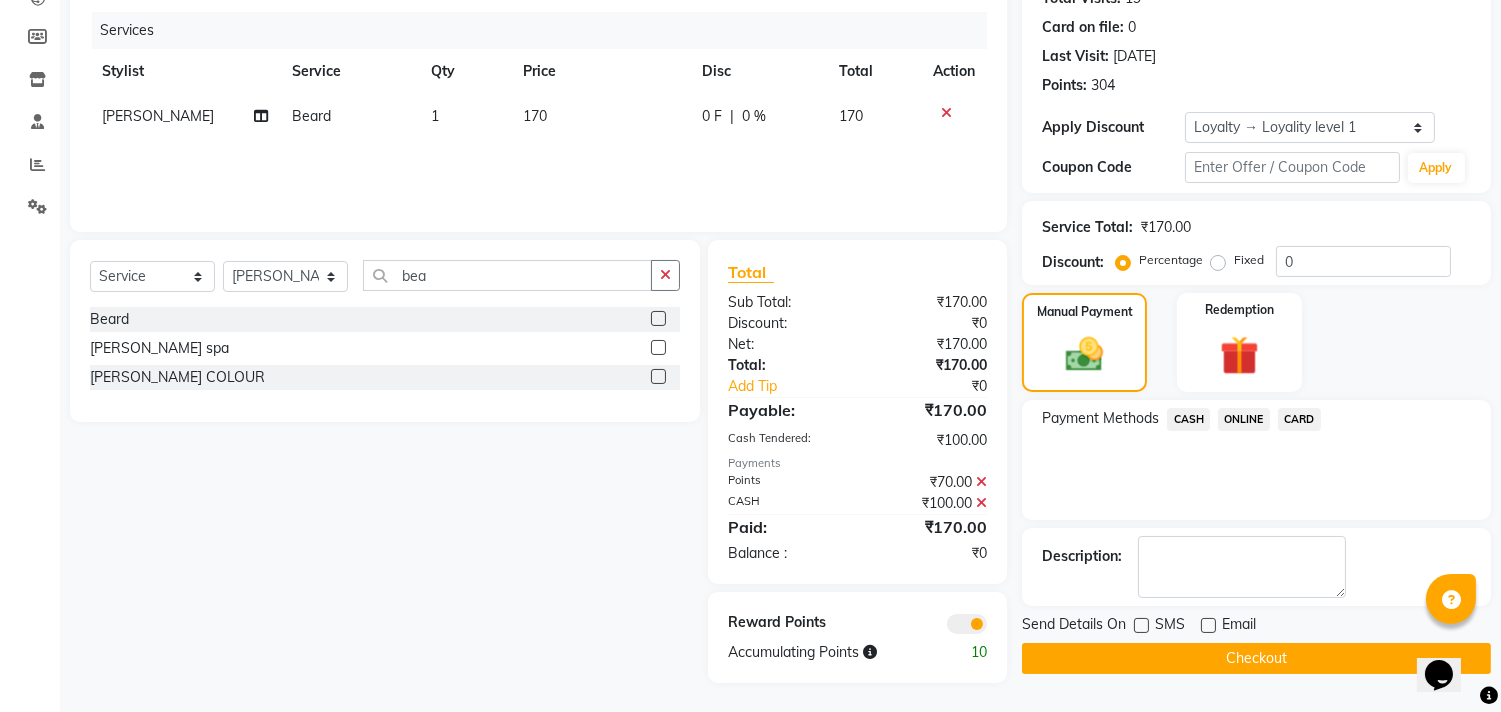 click on "Checkout" 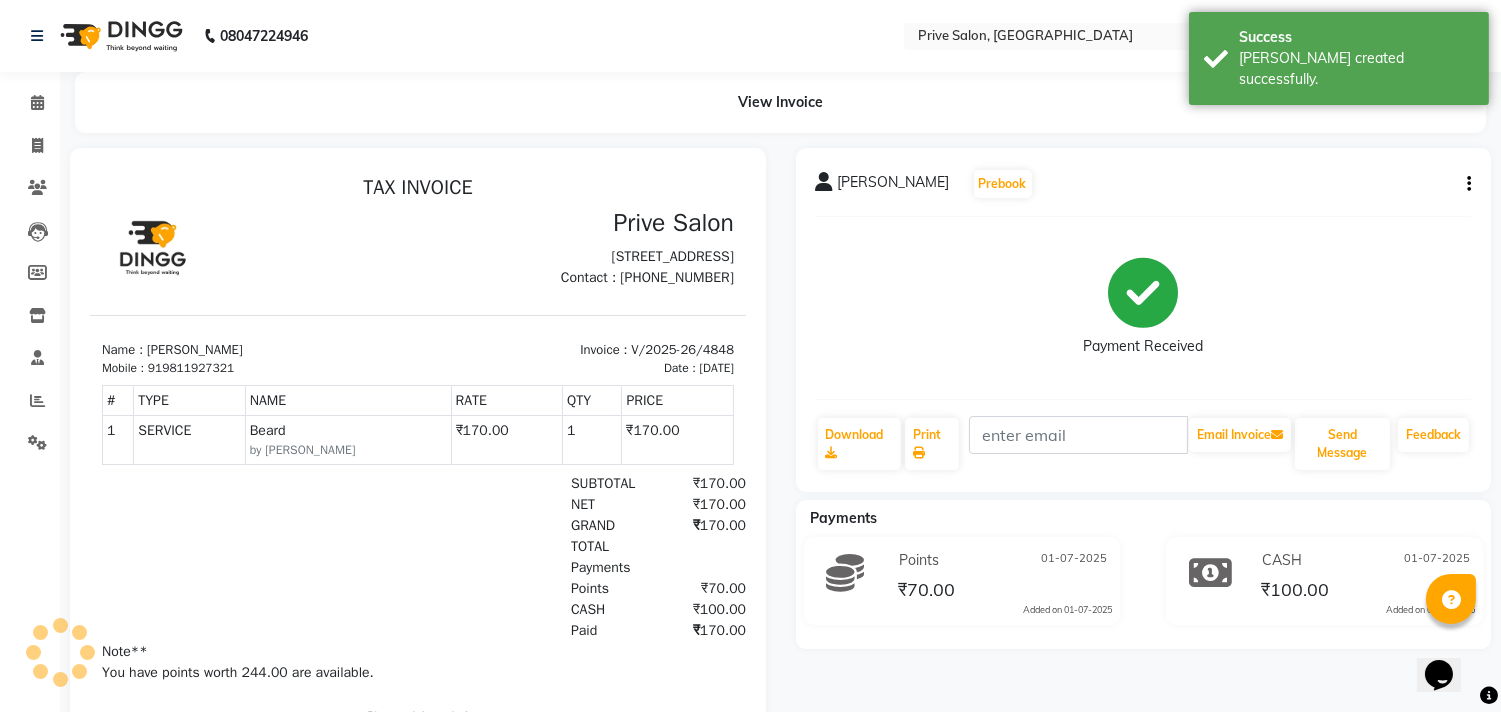 scroll, scrollTop: 0, scrollLeft: 0, axis: both 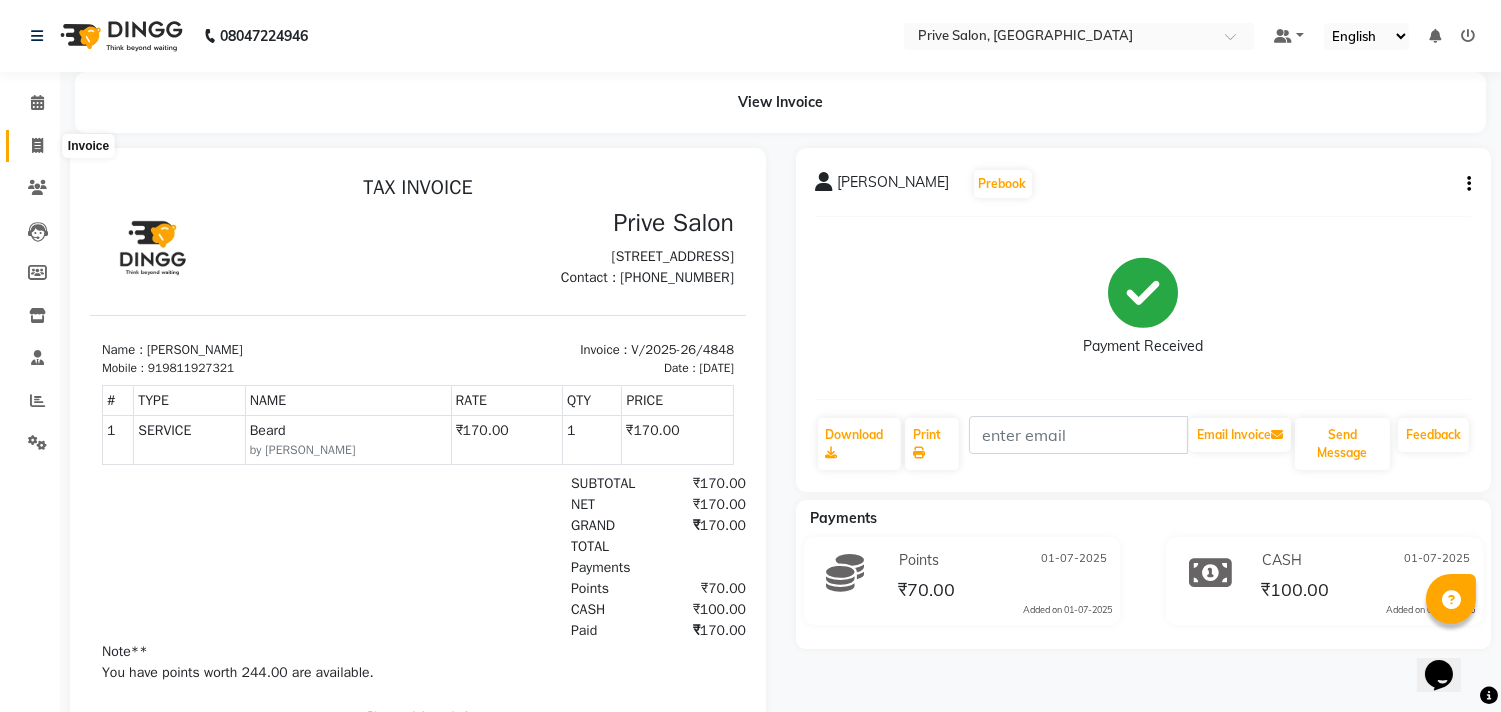 click 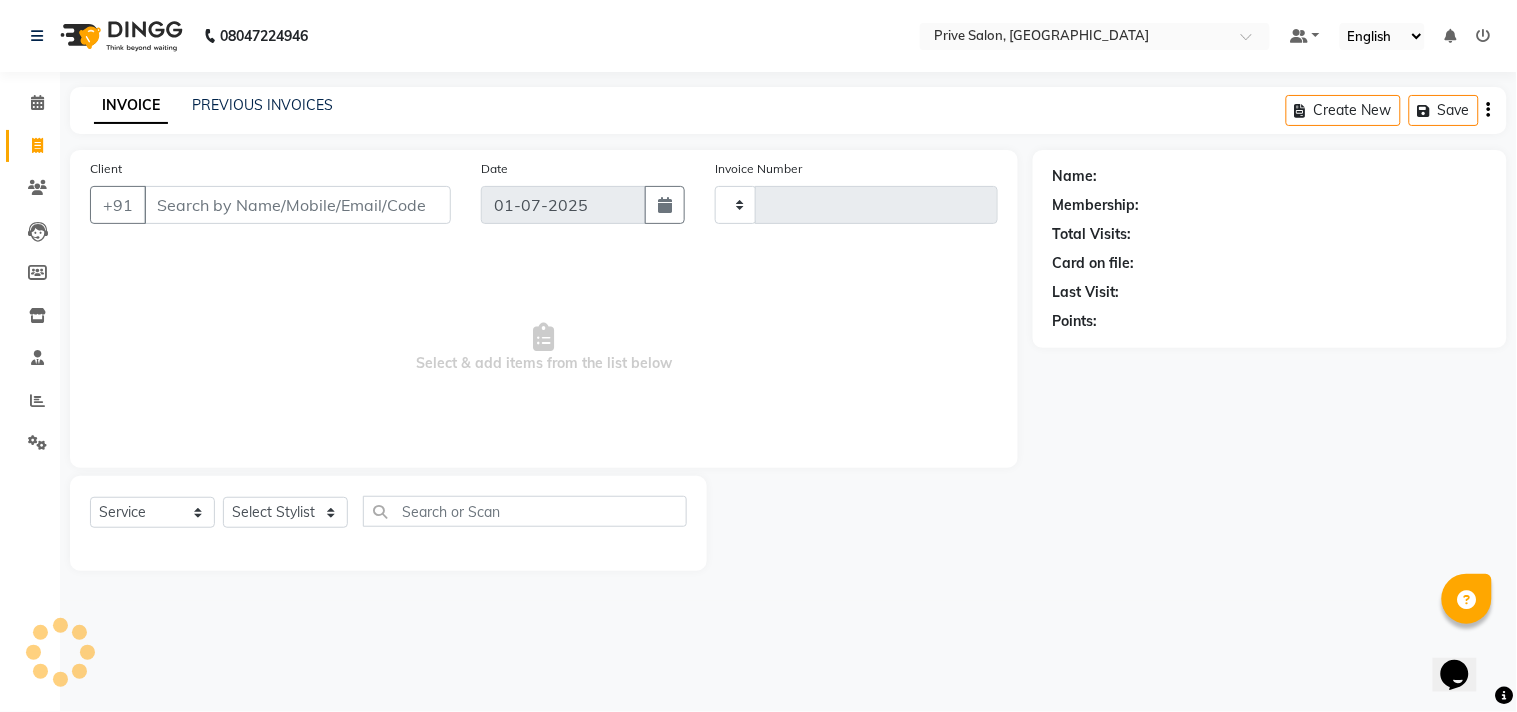 click on "Client" at bounding box center [297, 205] 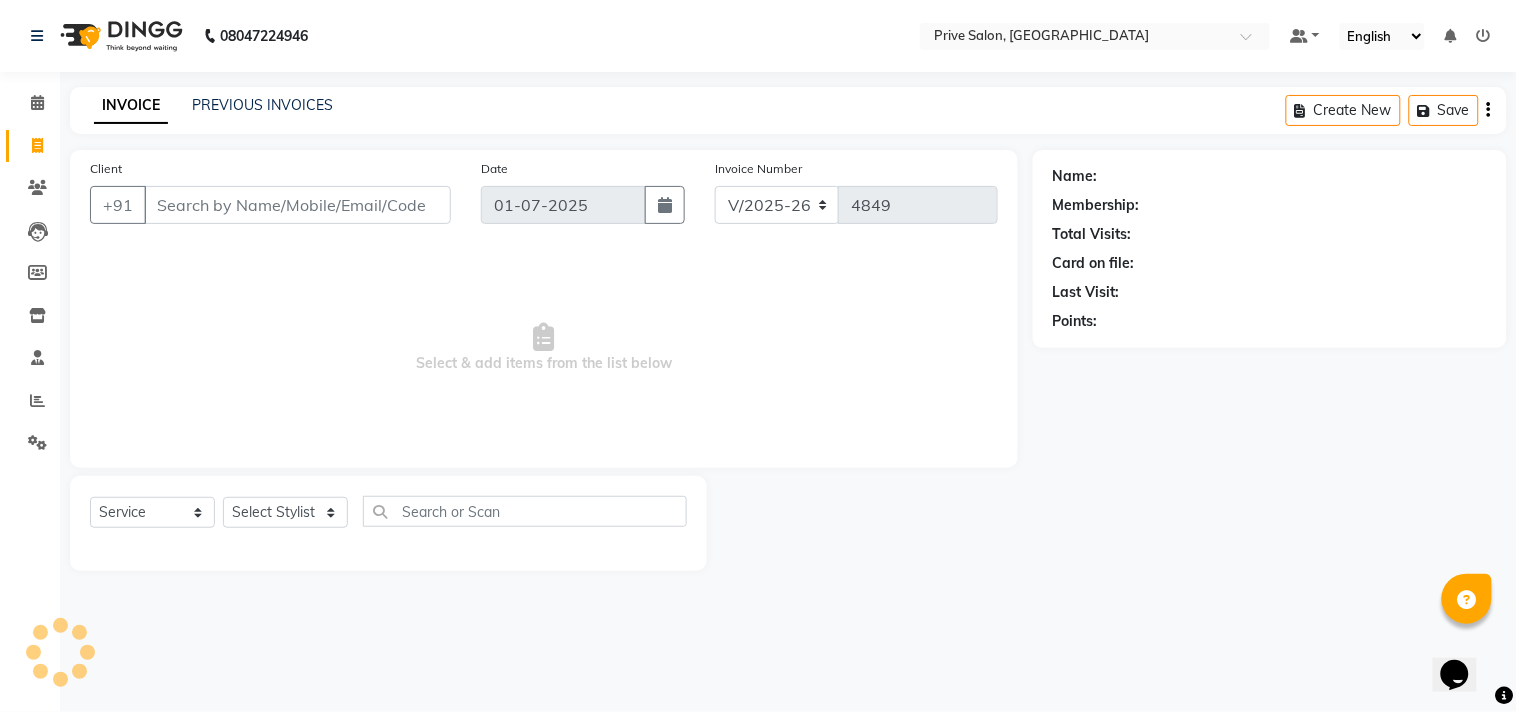 click on "Client" at bounding box center (297, 205) 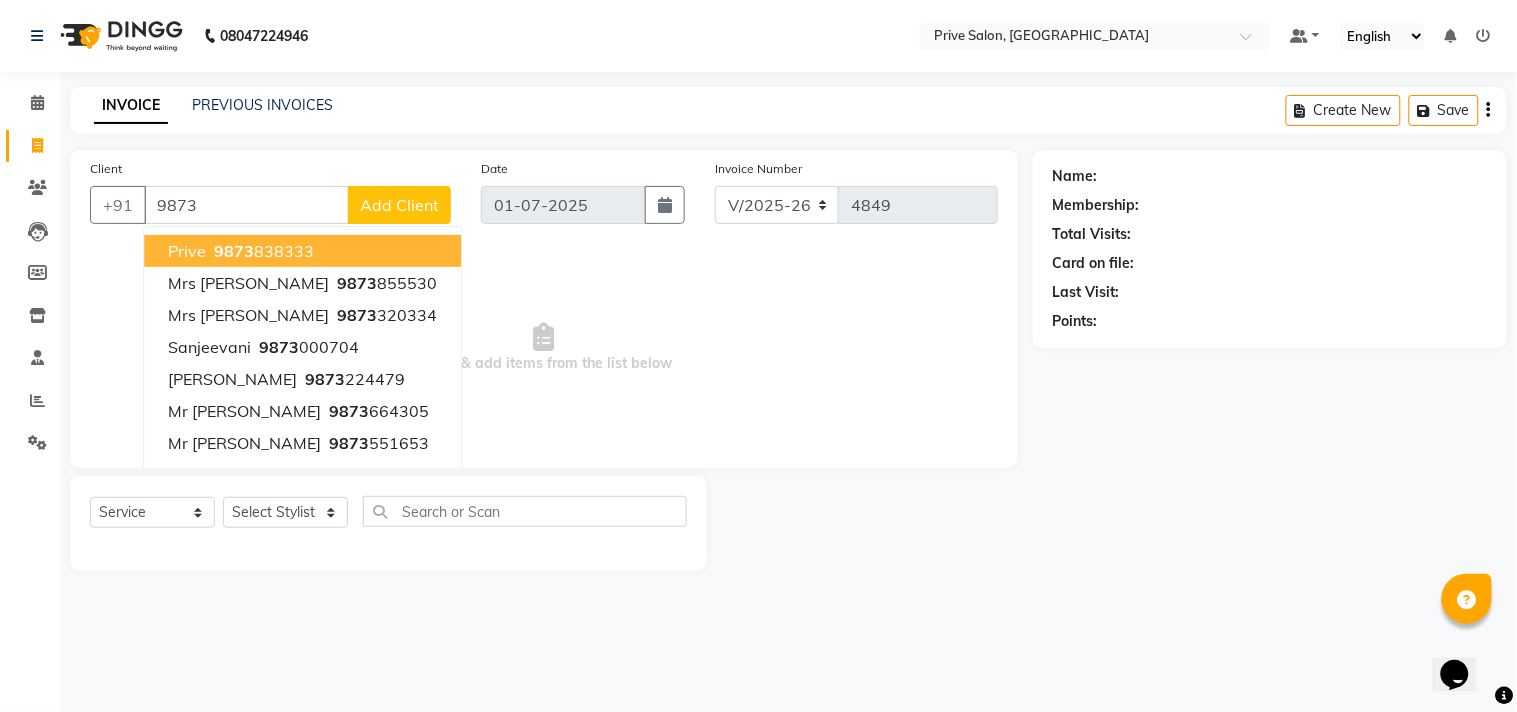 click on "9873" at bounding box center (234, 251) 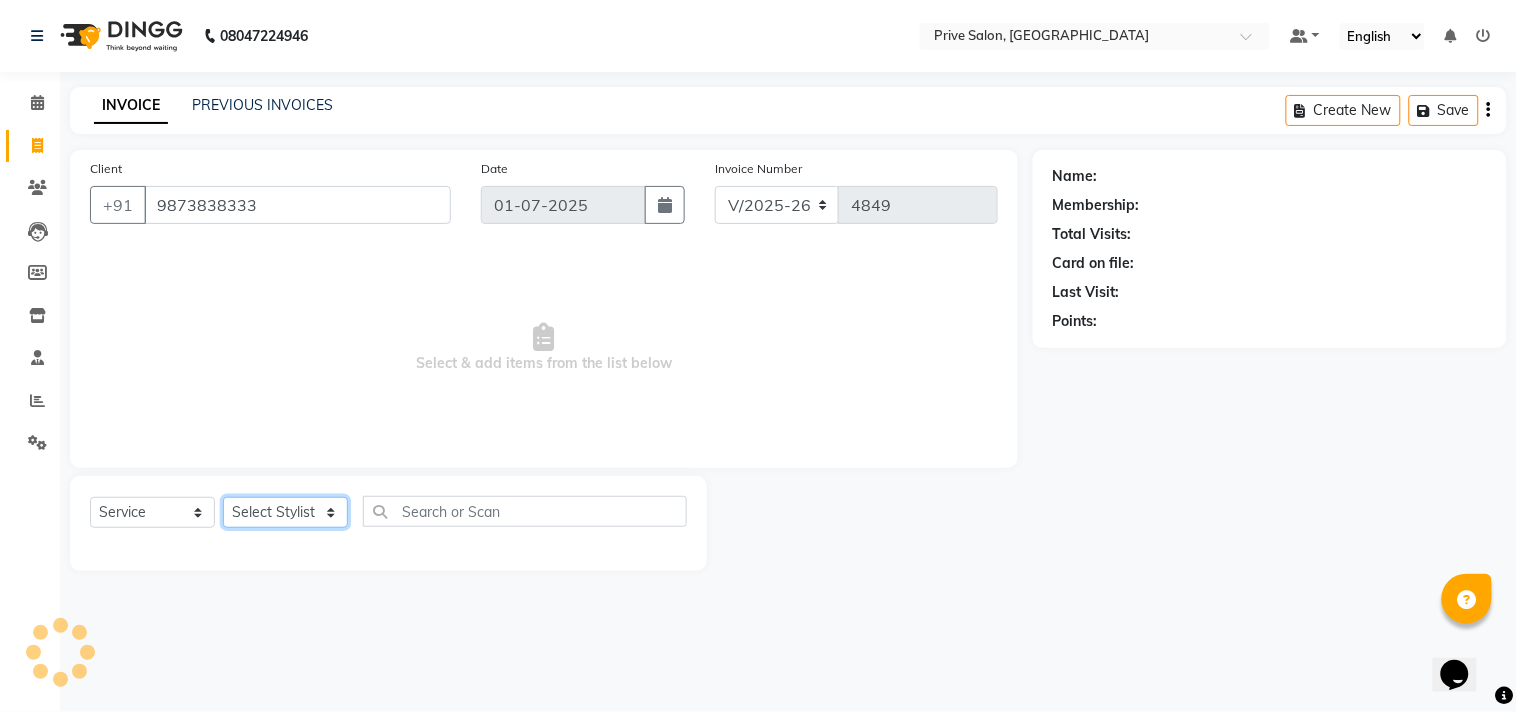 click on "Select Stylist amit ARJUN [PERSON_NAME] [PERSON_NAME] GOLU [PERSON_NAME] isha [PERSON_NAME] Manager [PERSON_NAME] [PERSON_NAME] [PERSON_NAME] [PERSON_NAME] [PERSON_NAME] vikas" 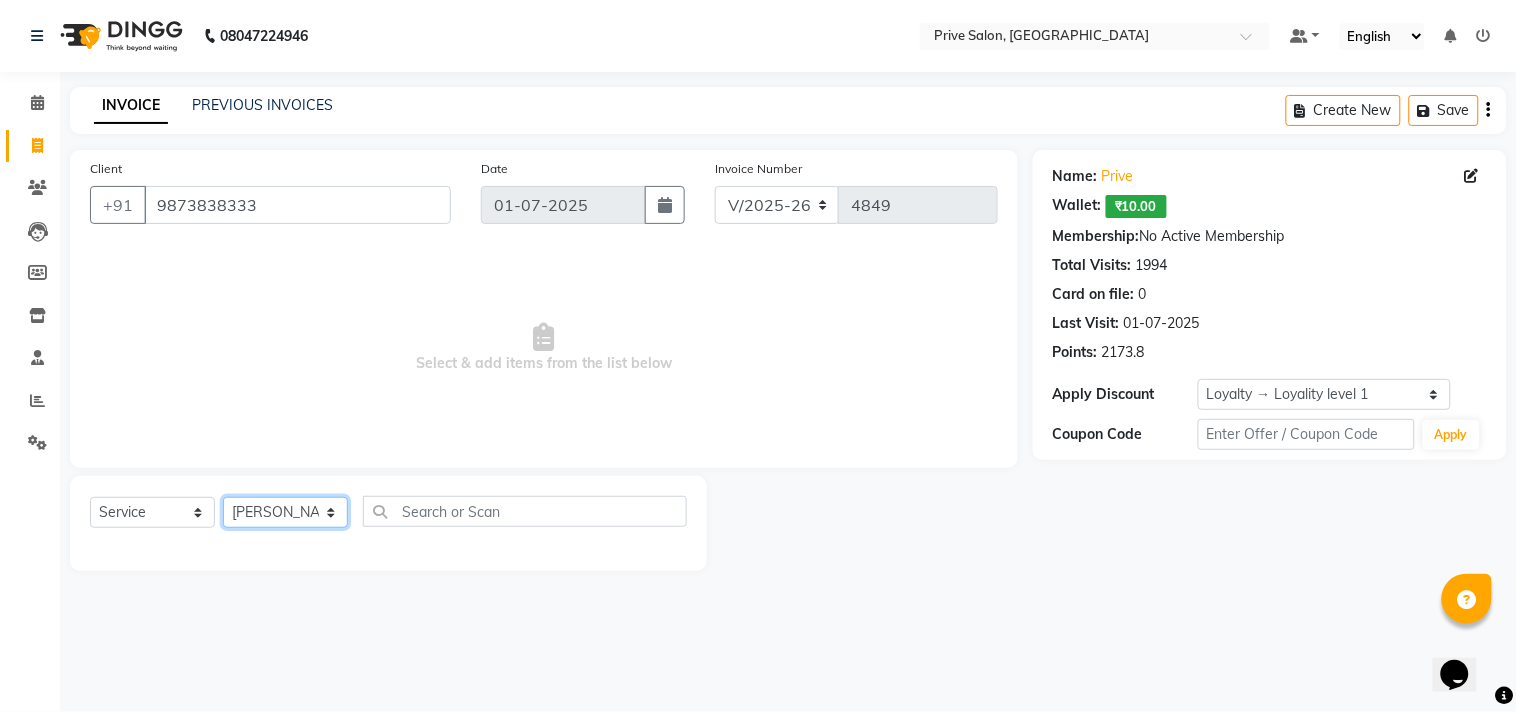 click on "Select Stylist amit ARJUN [PERSON_NAME] [PERSON_NAME] GOLU [PERSON_NAME] isha [PERSON_NAME] Manager [PERSON_NAME] [PERSON_NAME] [PERSON_NAME] [PERSON_NAME] [PERSON_NAME] vikas" 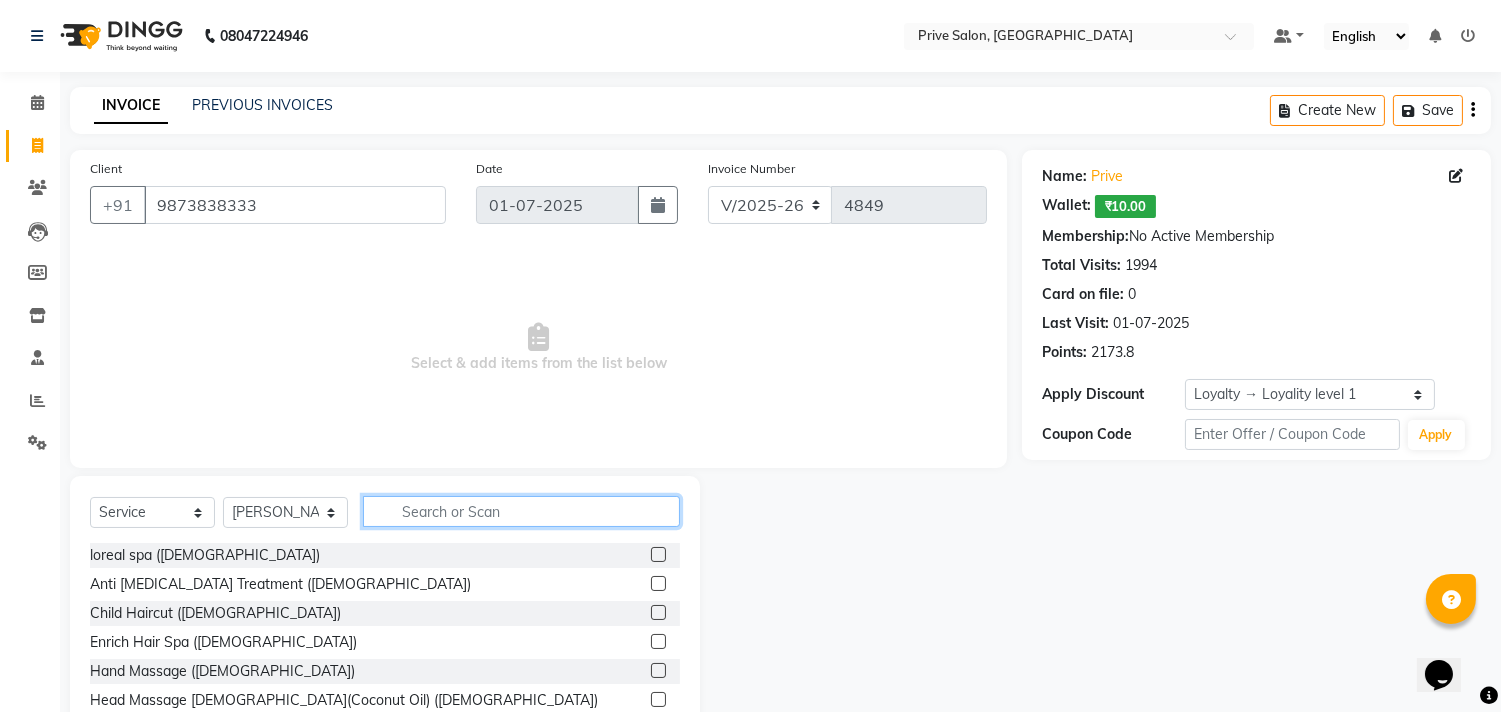 click 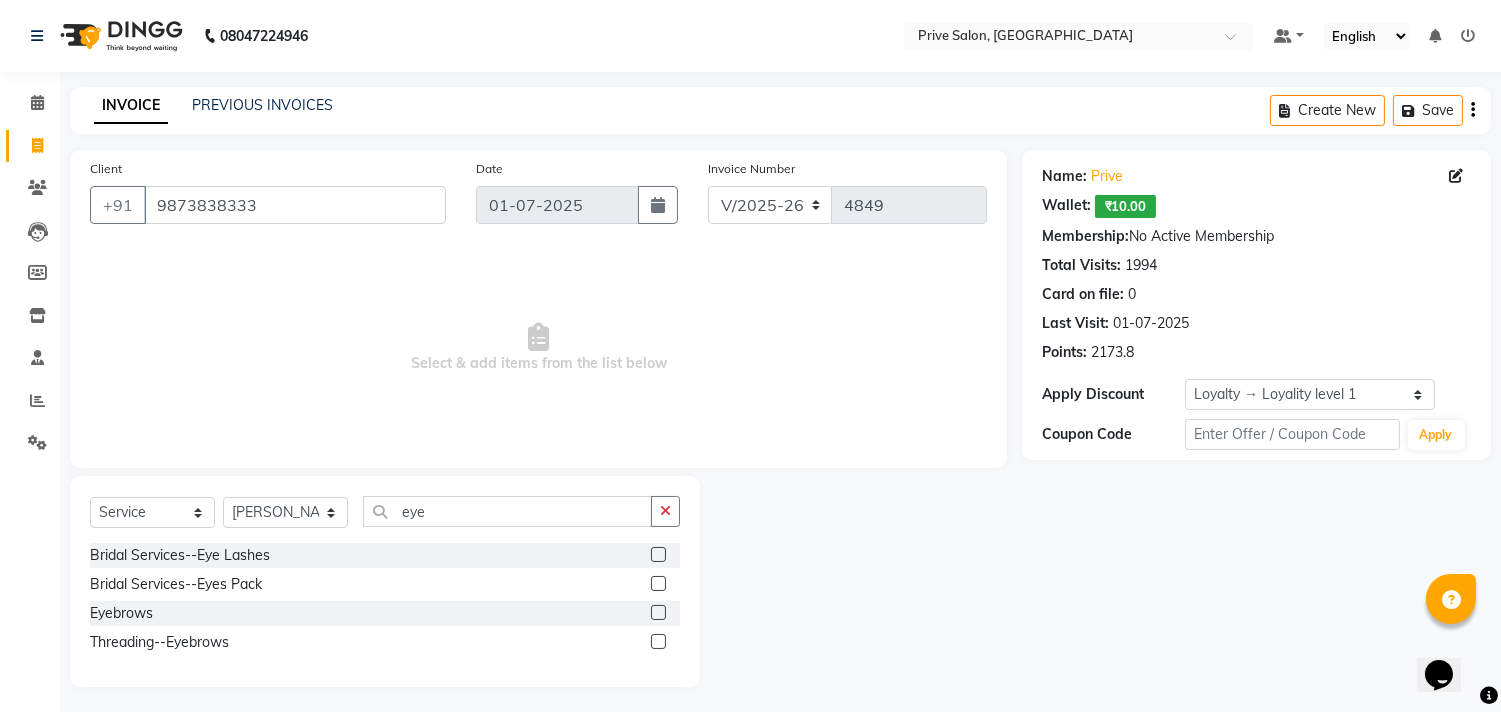 click 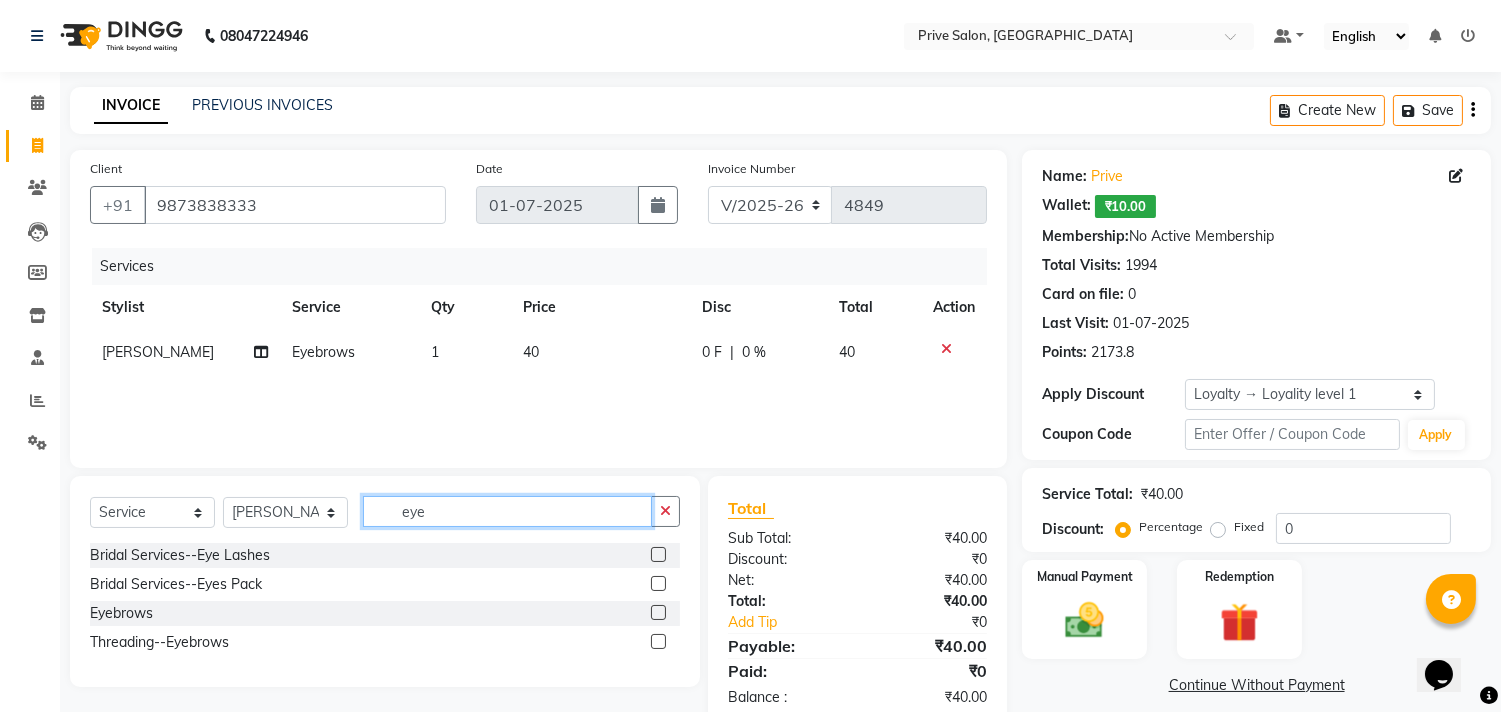 click on "eye" 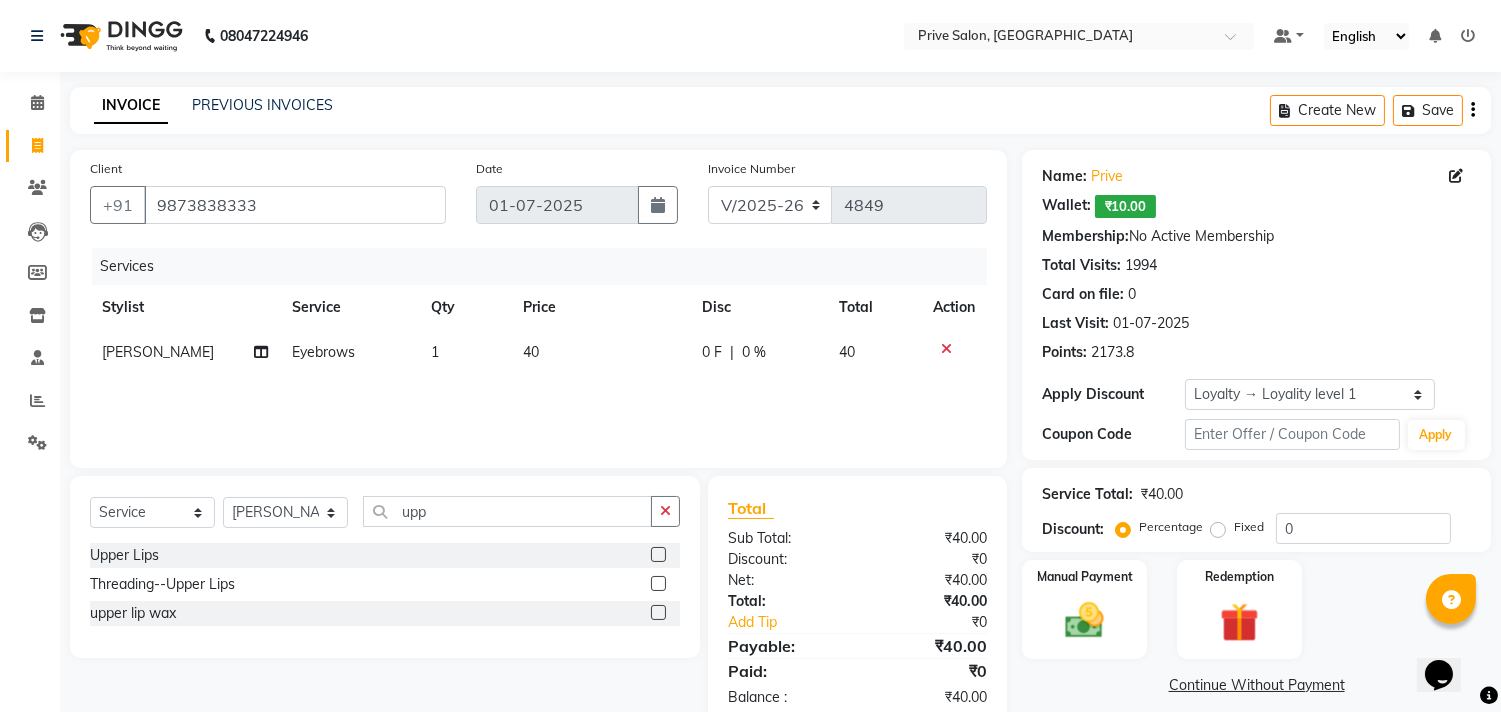 click 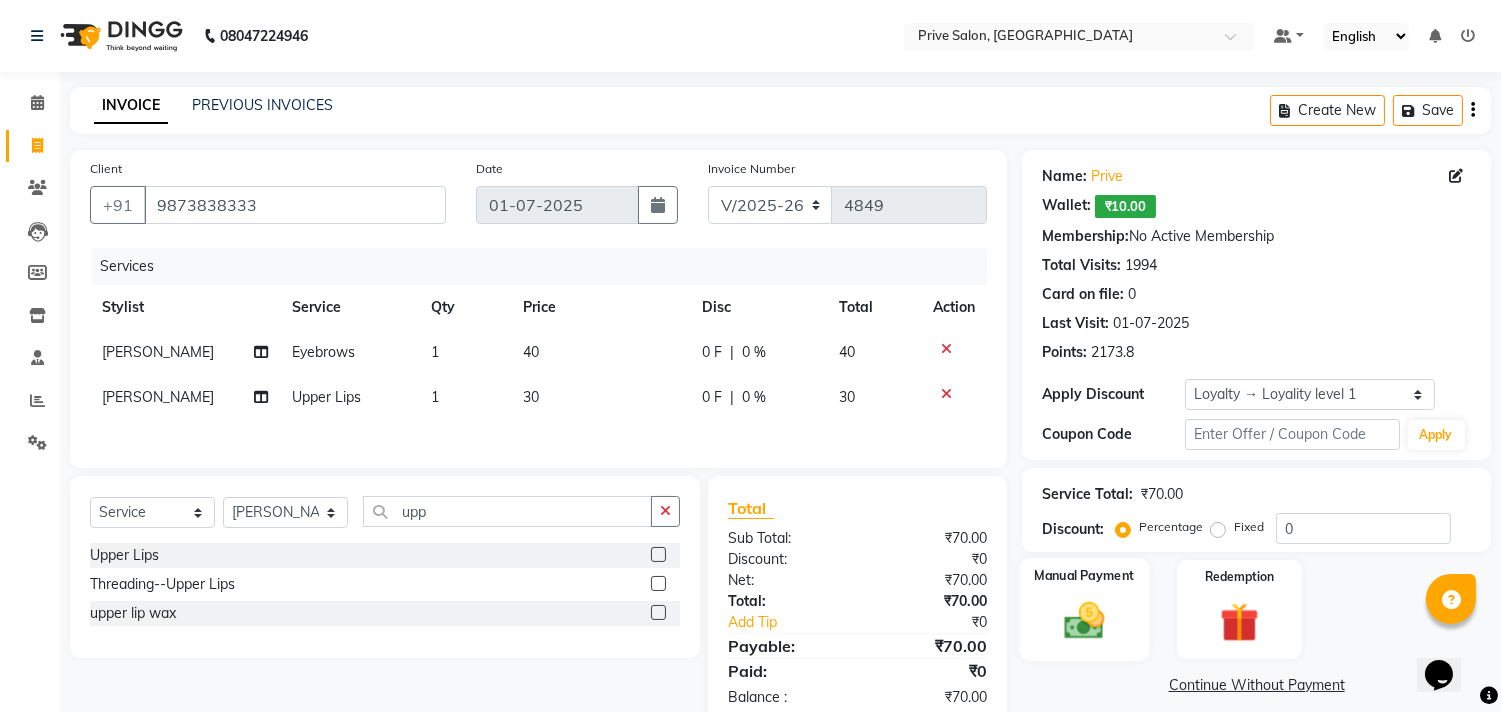 click on "Manual Payment" 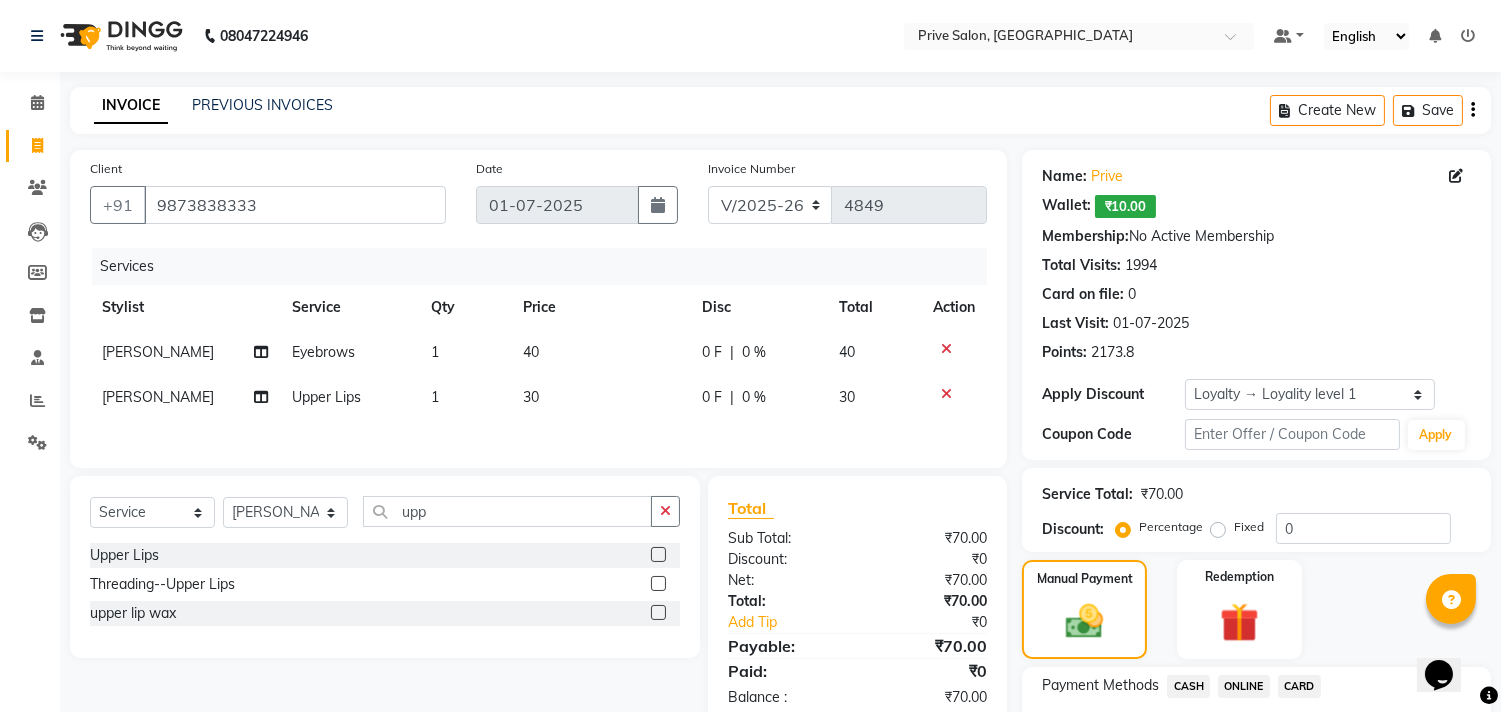 scroll, scrollTop: 144, scrollLeft: 0, axis: vertical 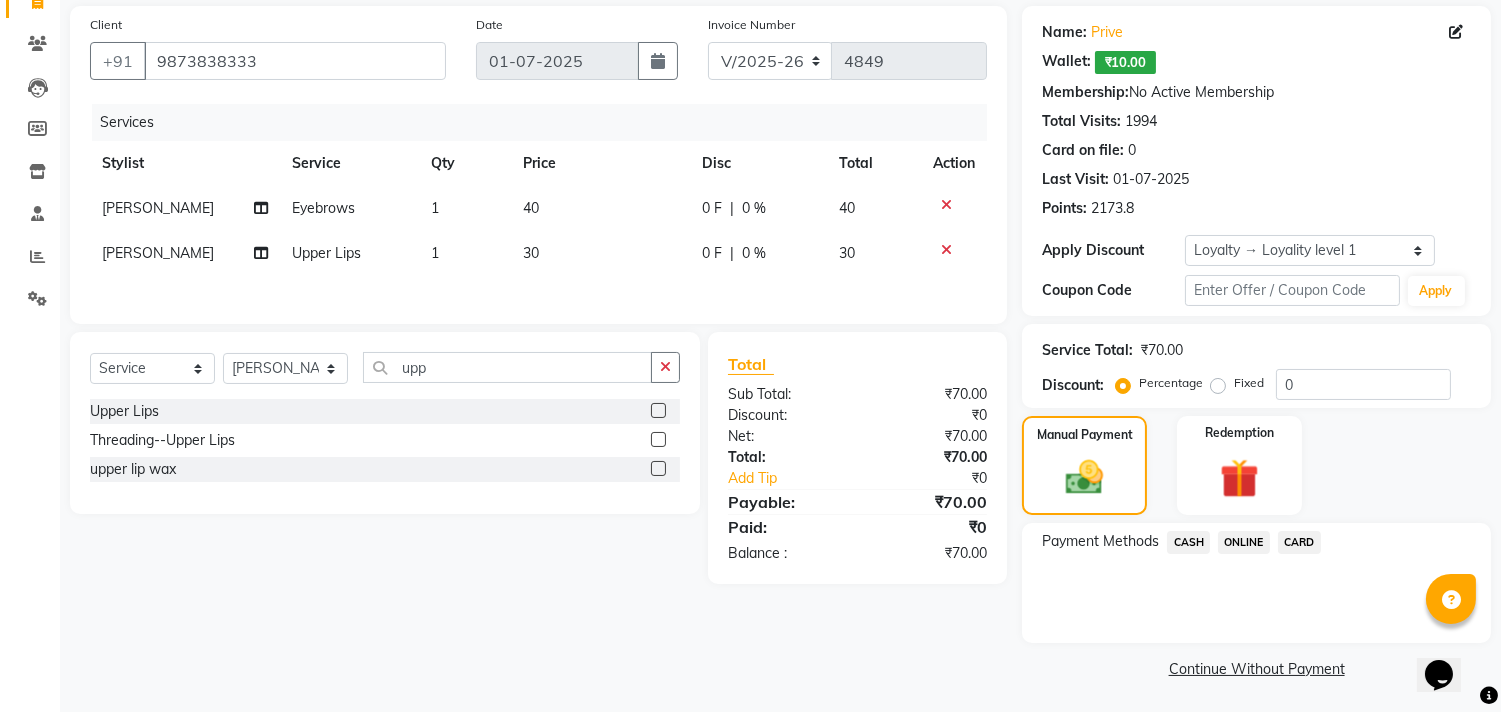 click on "CASH" 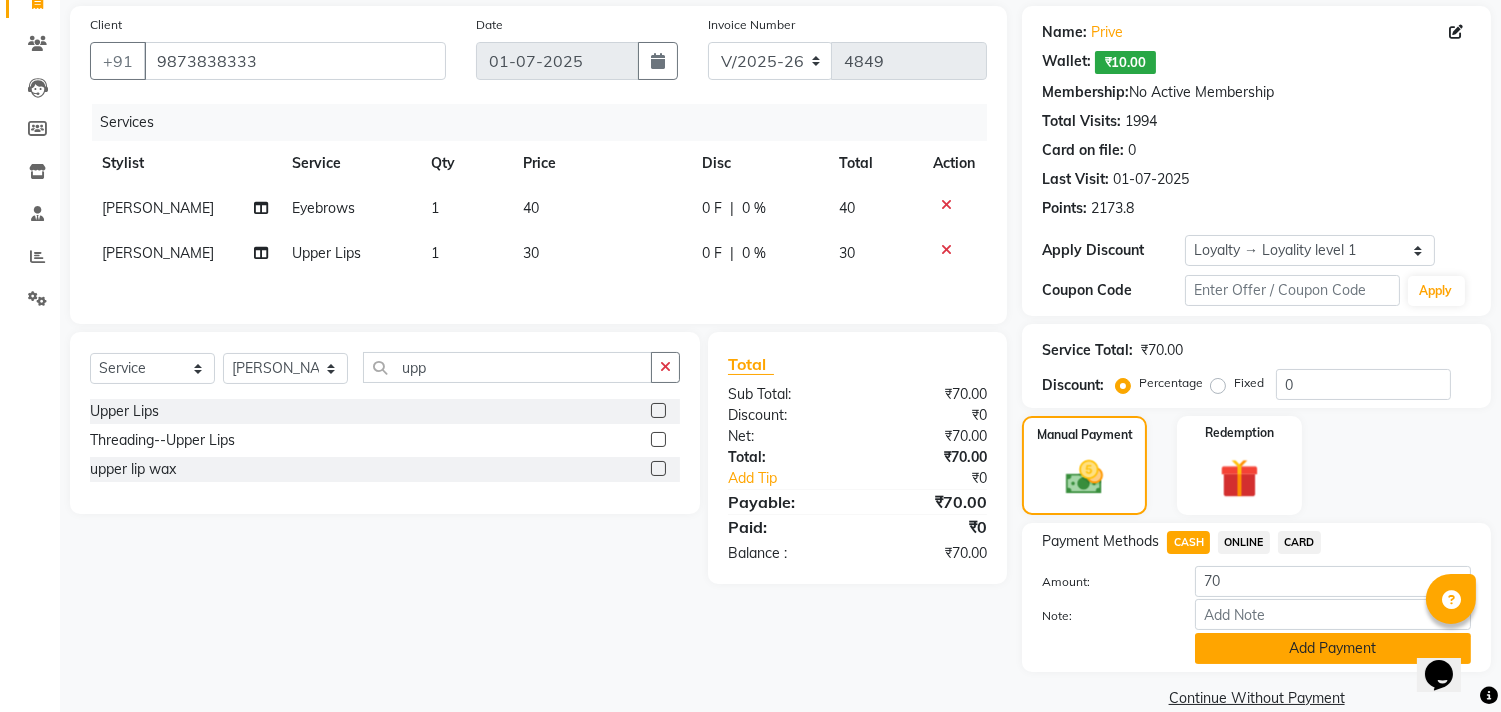 click on "Add Payment" 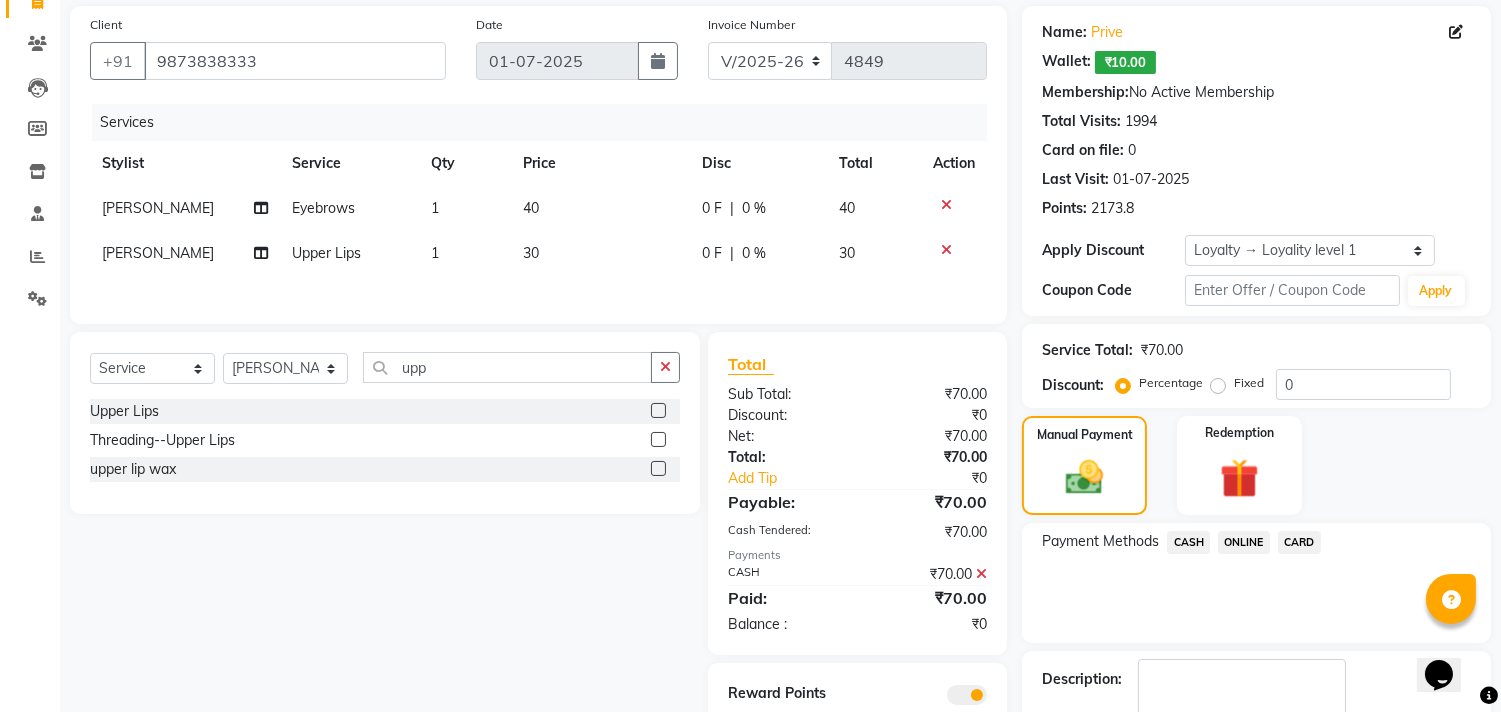 scroll, scrollTop: 257, scrollLeft: 0, axis: vertical 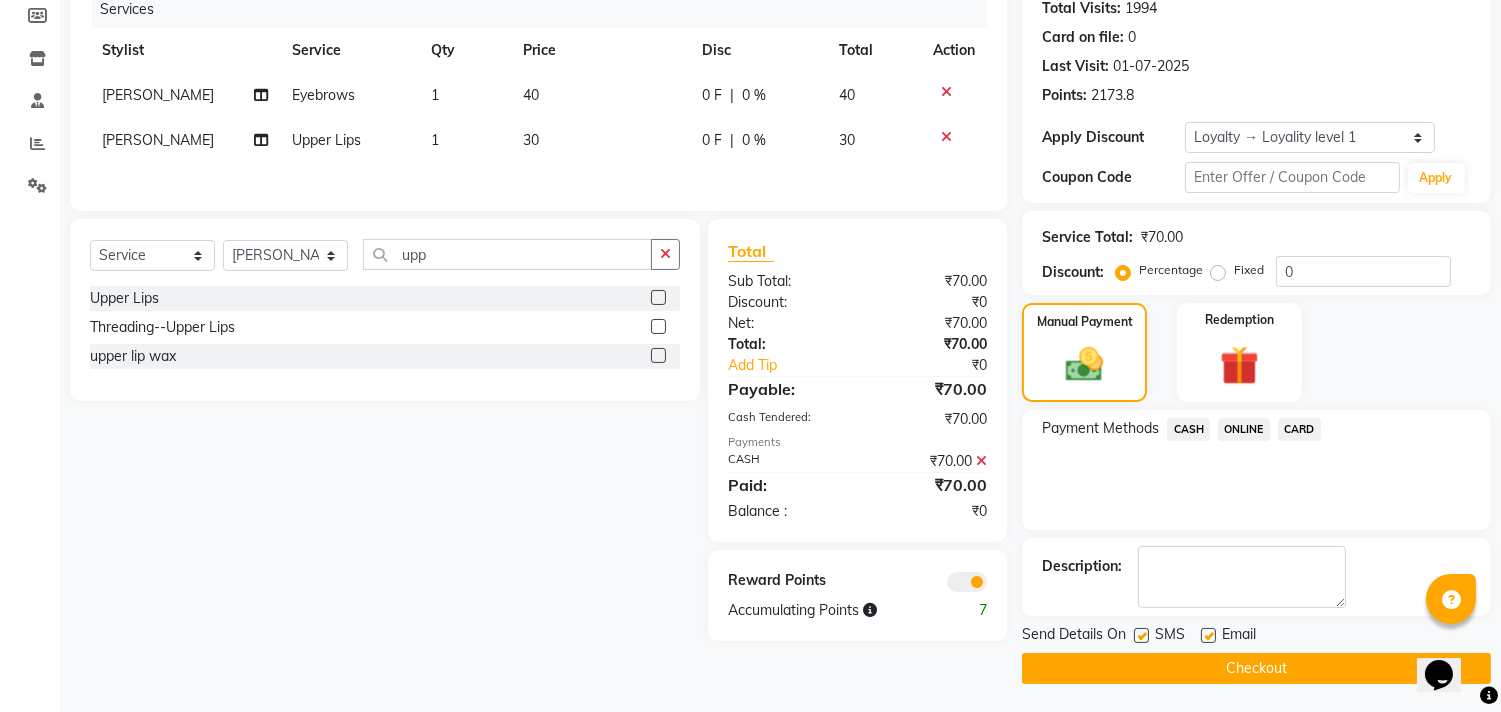 click 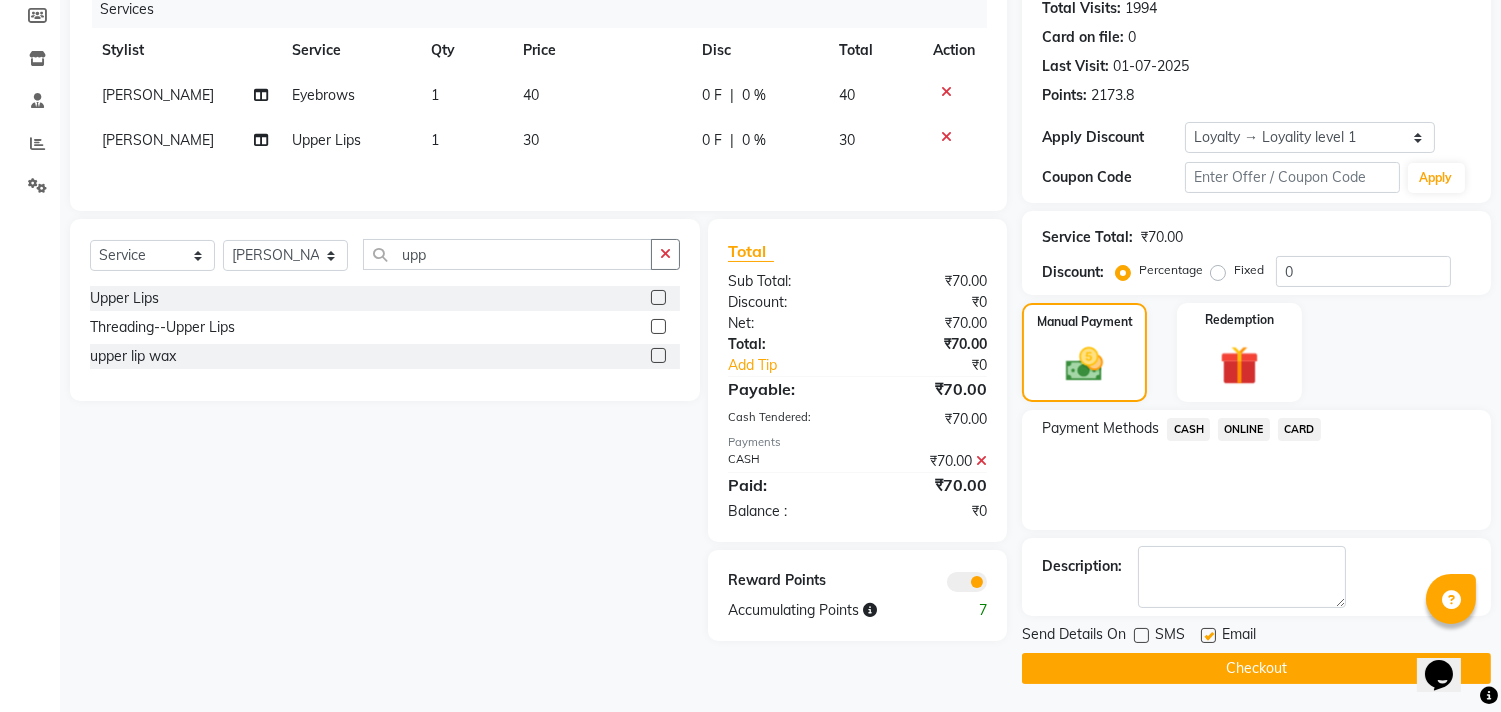 click 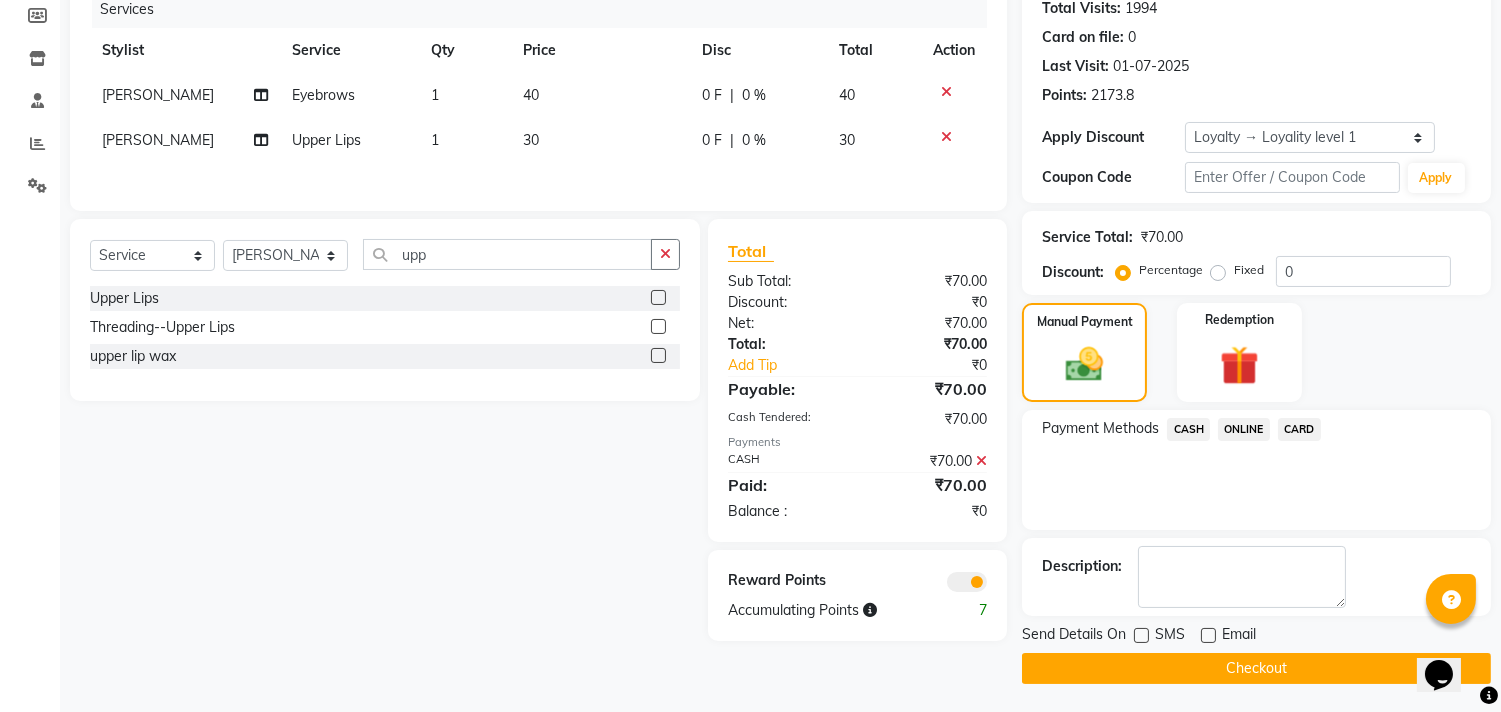 click on "Checkout" 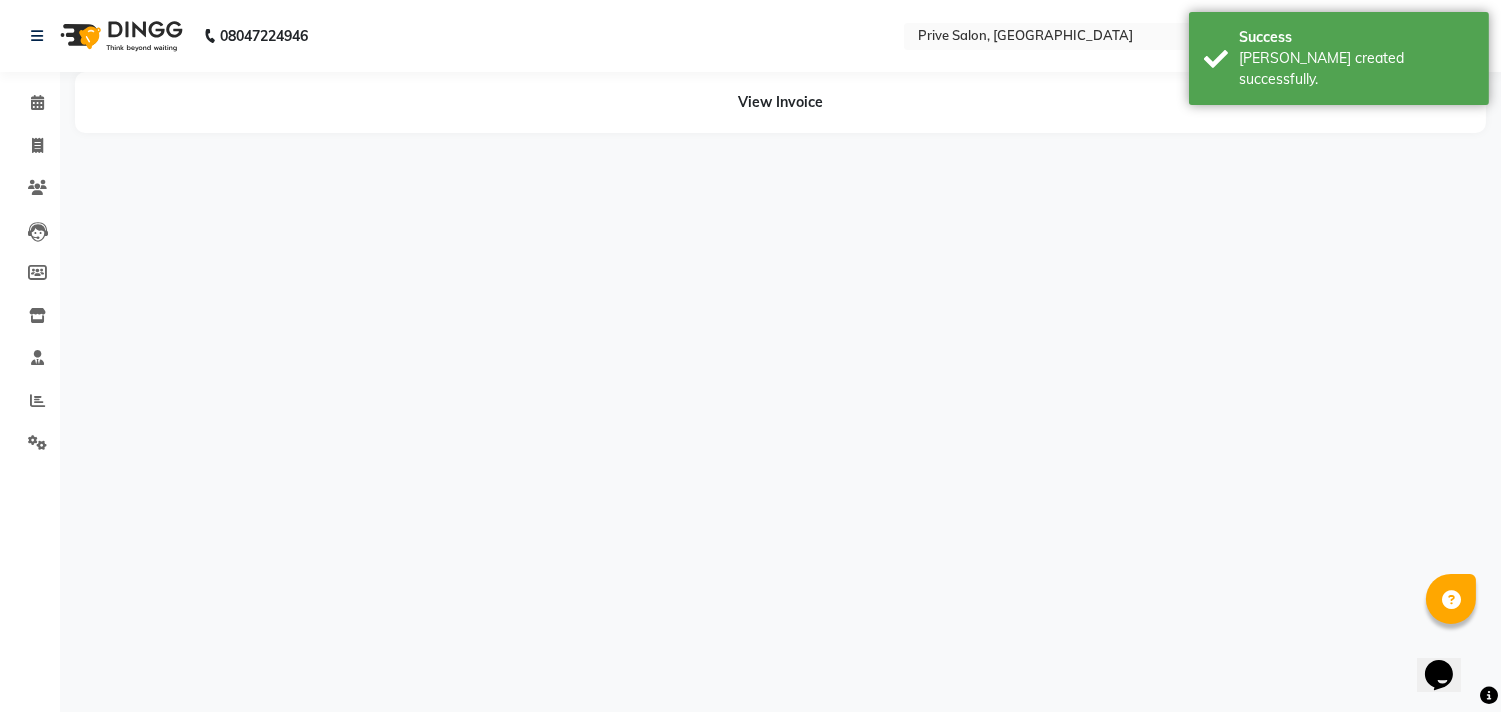 scroll, scrollTop: 0, scrollLeft: 0, axis: both 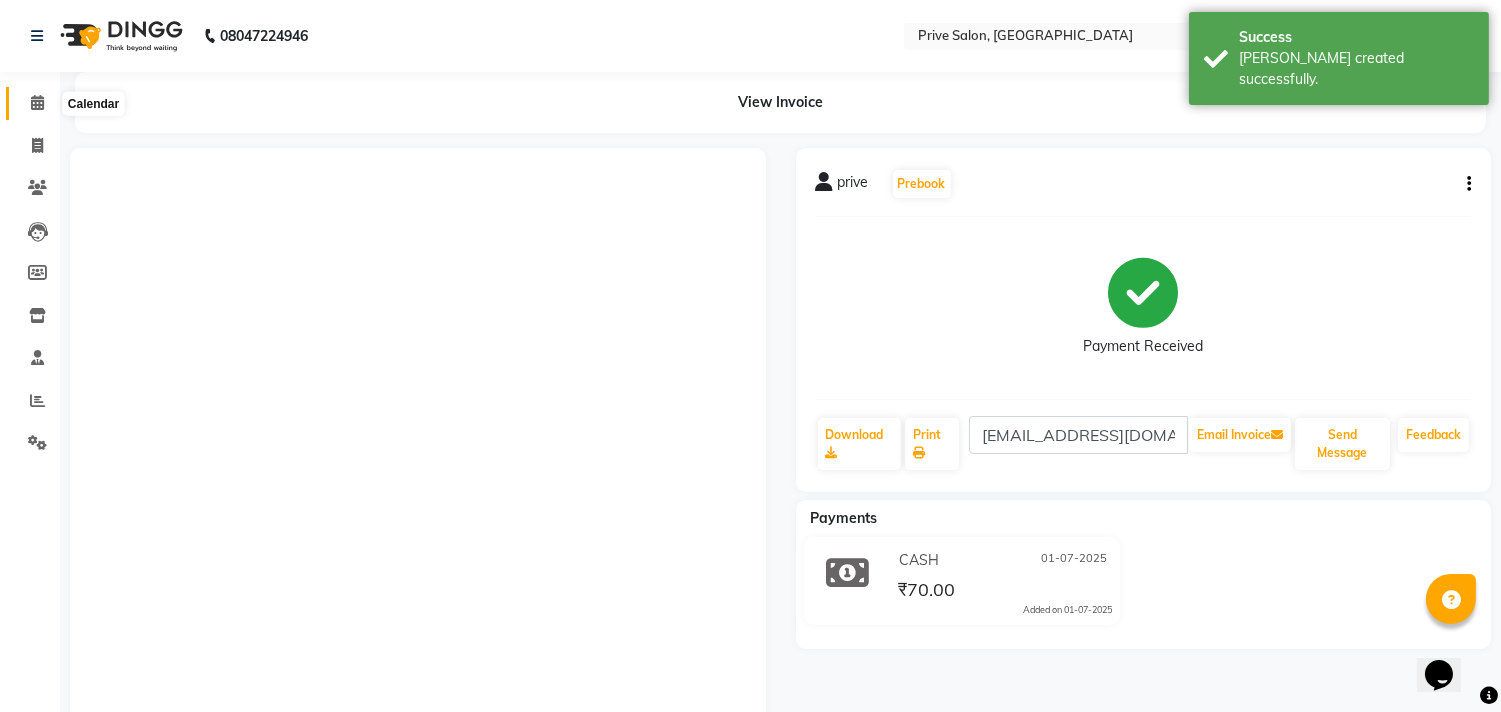 click 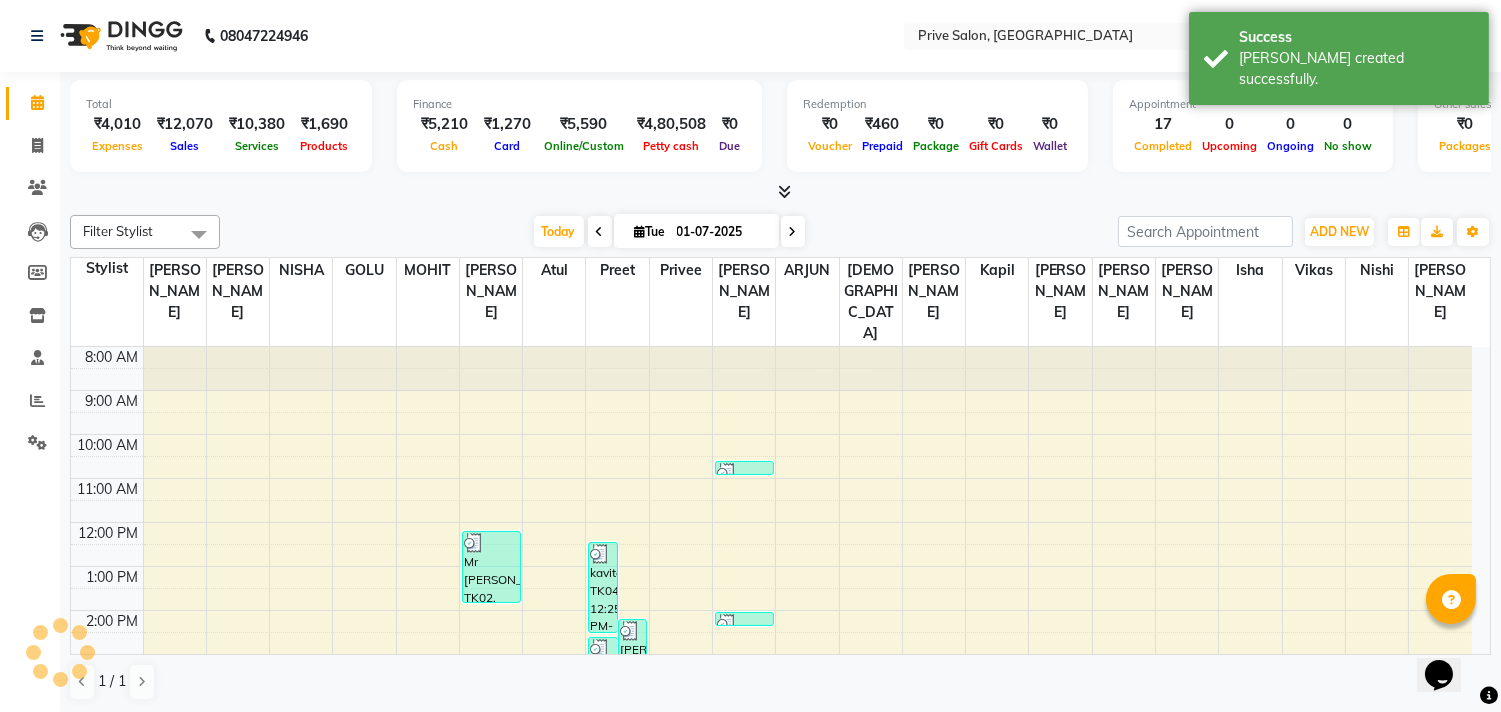scroll, scrollTop: 0, scrollLeft: 0, axis: both 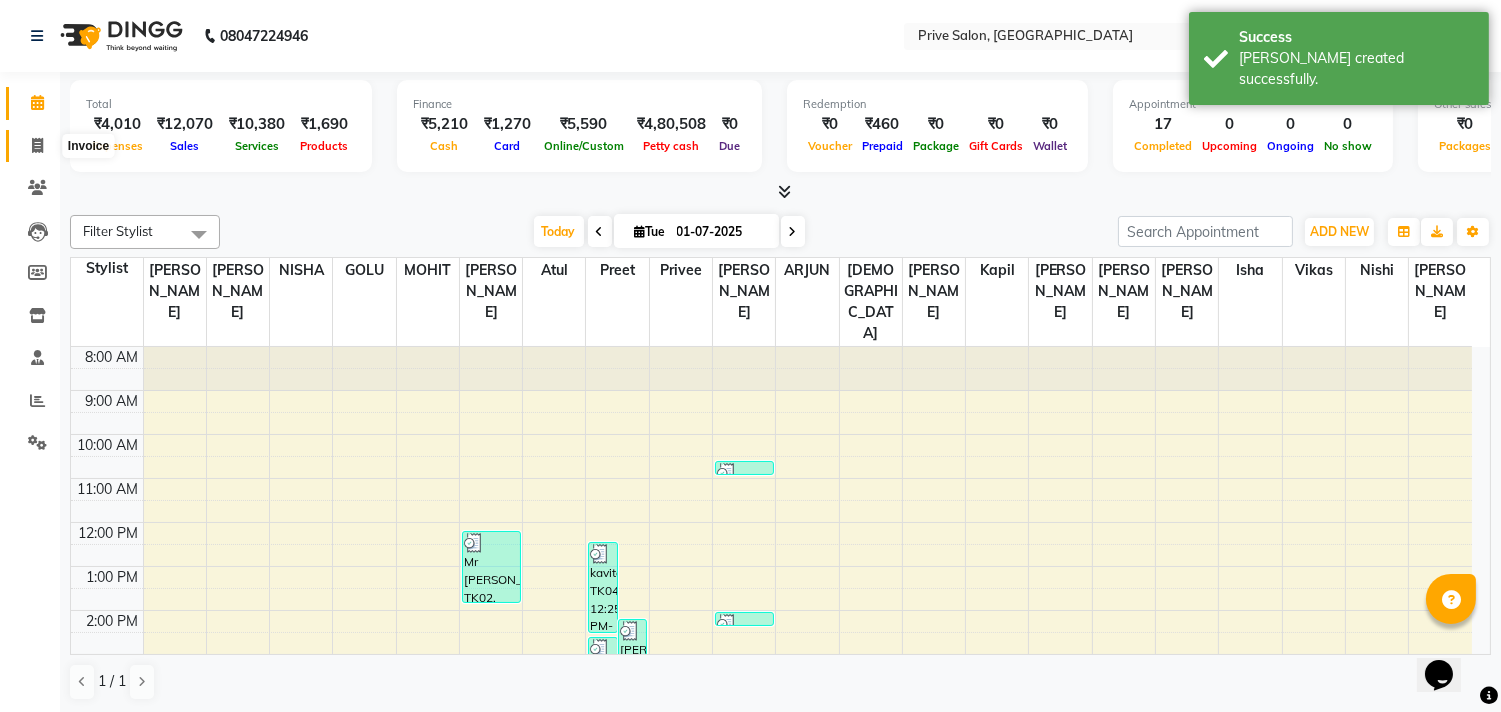 click 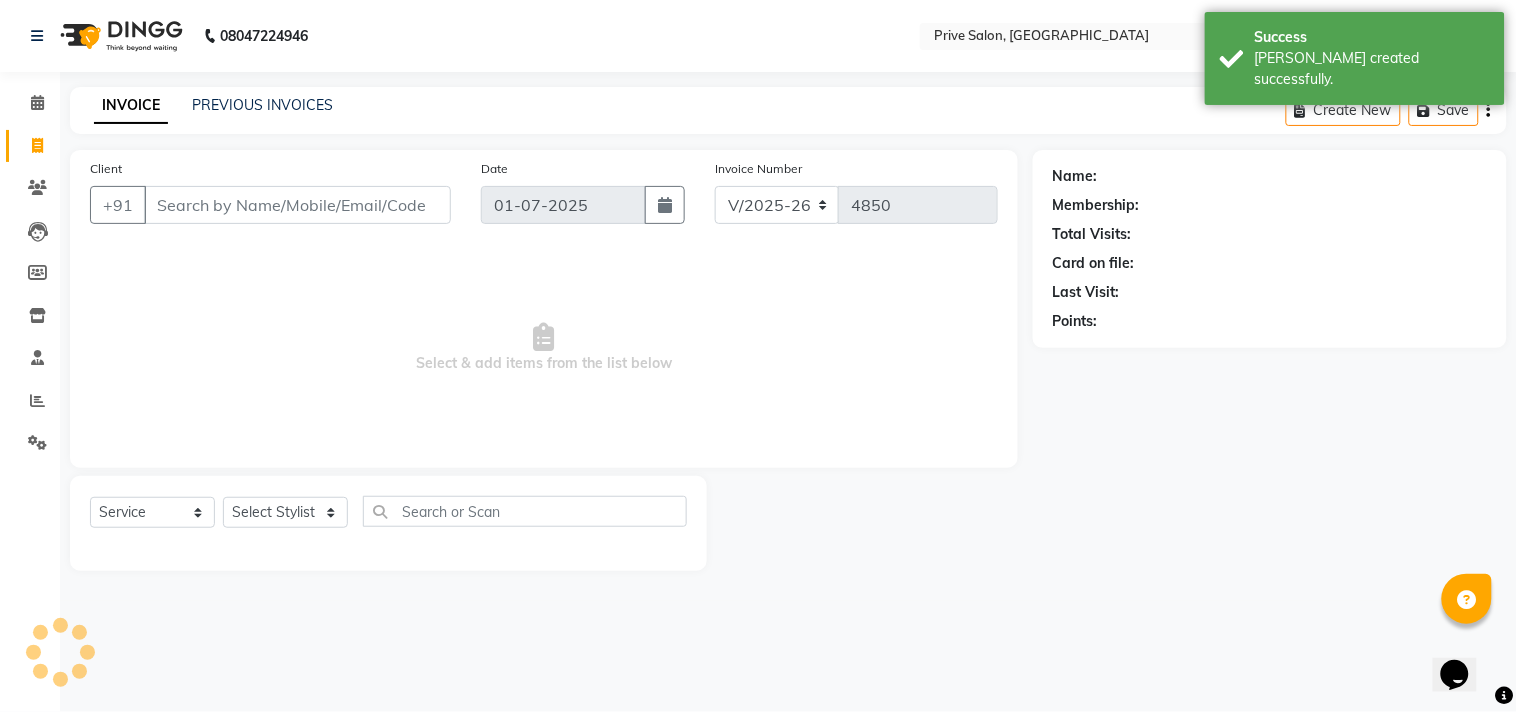 click on "Client" at bounding box center [297, 205] 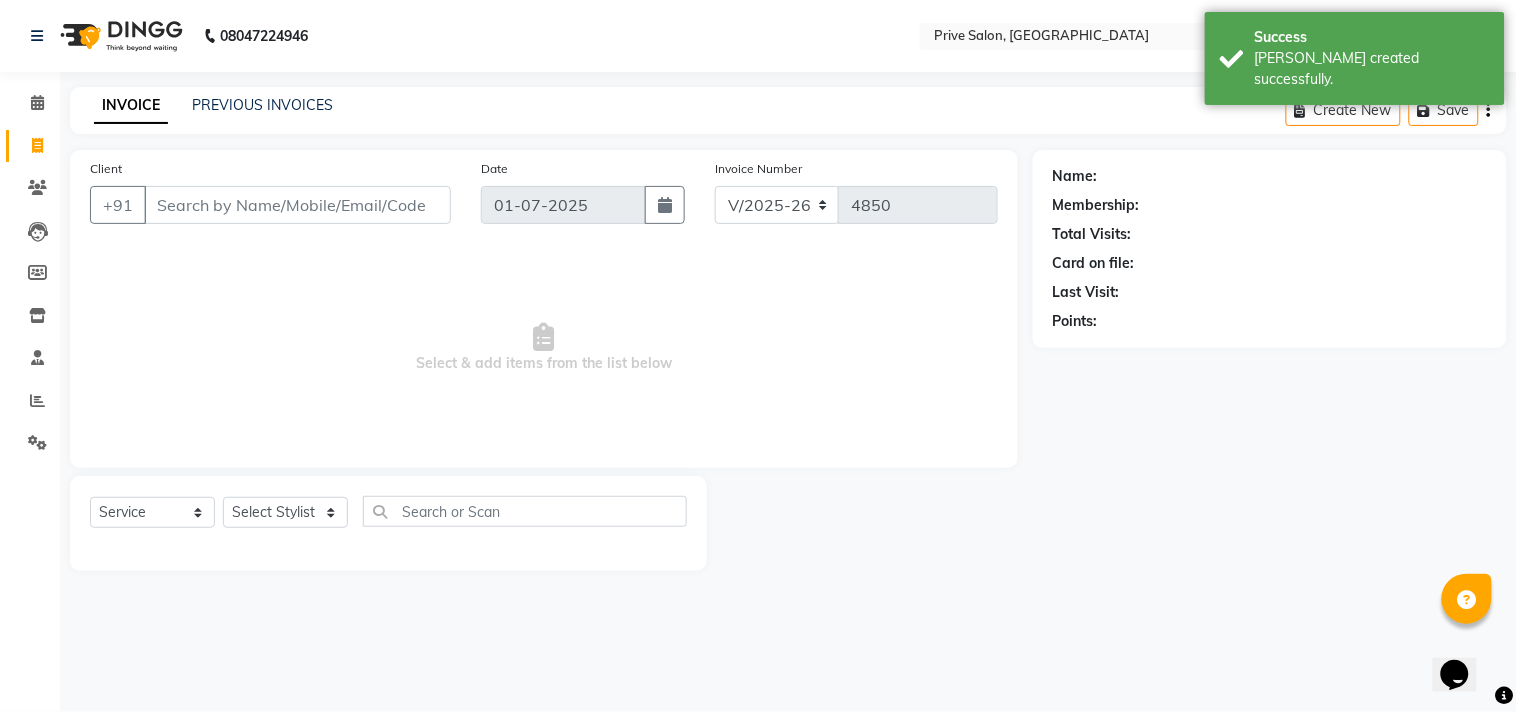 click on "Client" at bounding box center (297, 205) 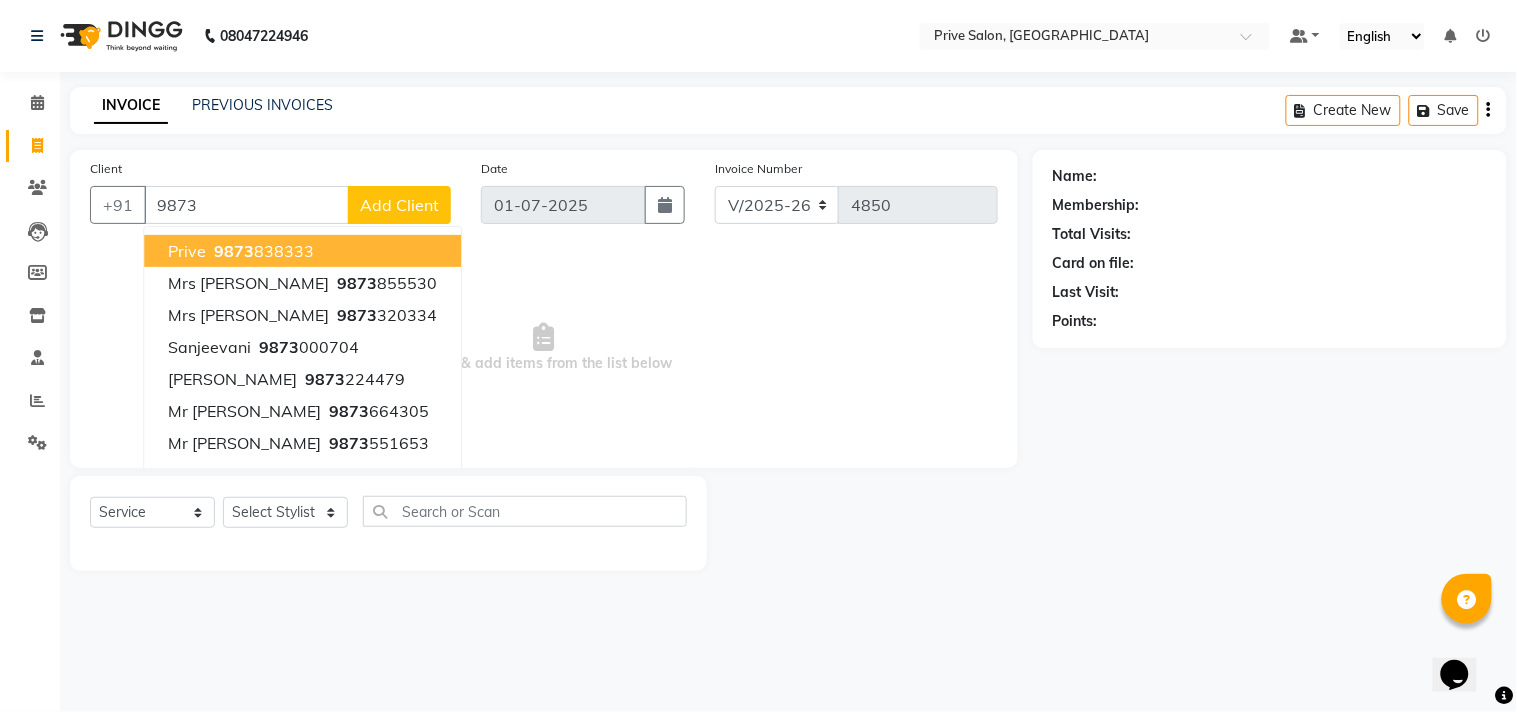 click on "prive   9873 838333" at bounding box center (302, 251) 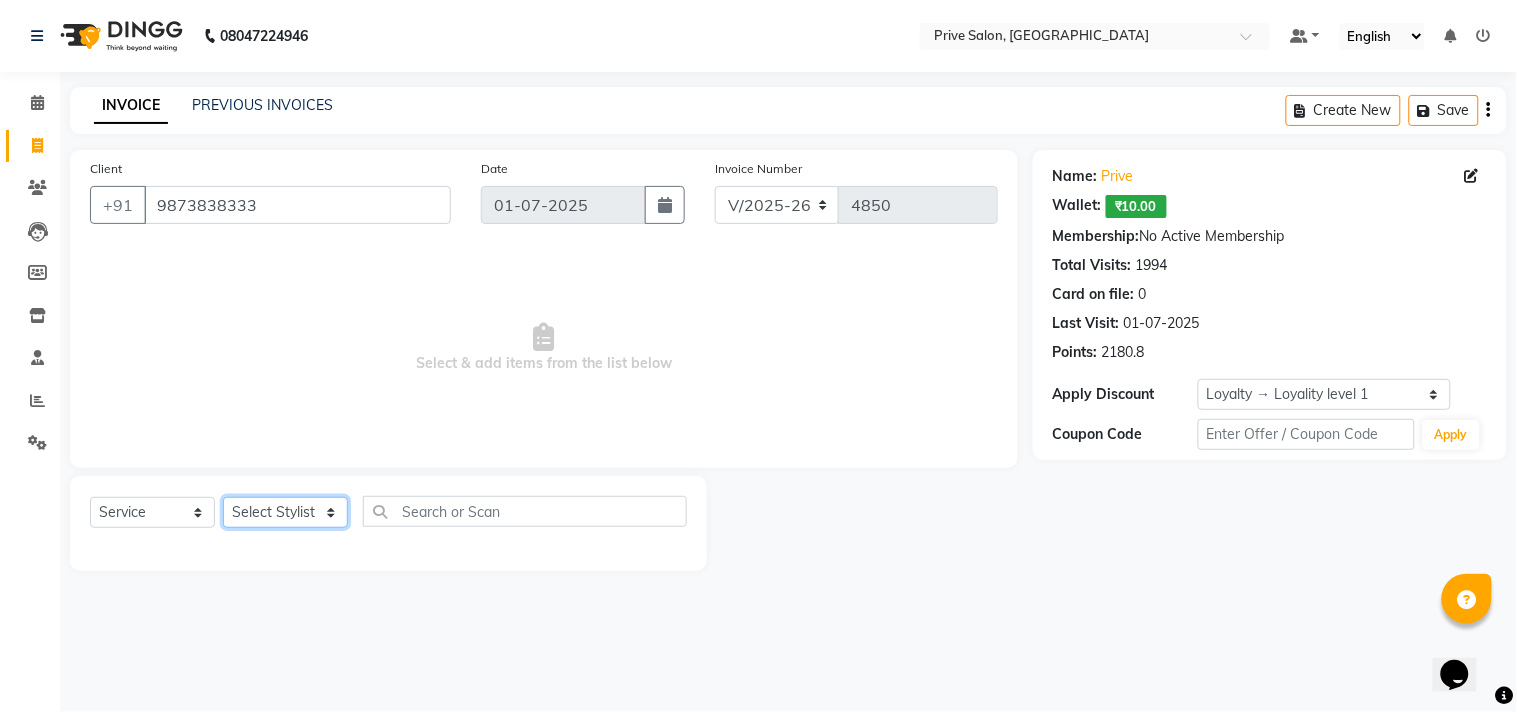 click on "Select Stylist amit ARJUN [PERSON_NAME] [PERSON_NAME] GOLU [PERSON_NAME] isha [PERSON_NAME] Manager [PERSON_NAME] [PERSON_NAME] [PERSON_NAME] [PERSON_NAME] [PERSON_NAME] vikas" 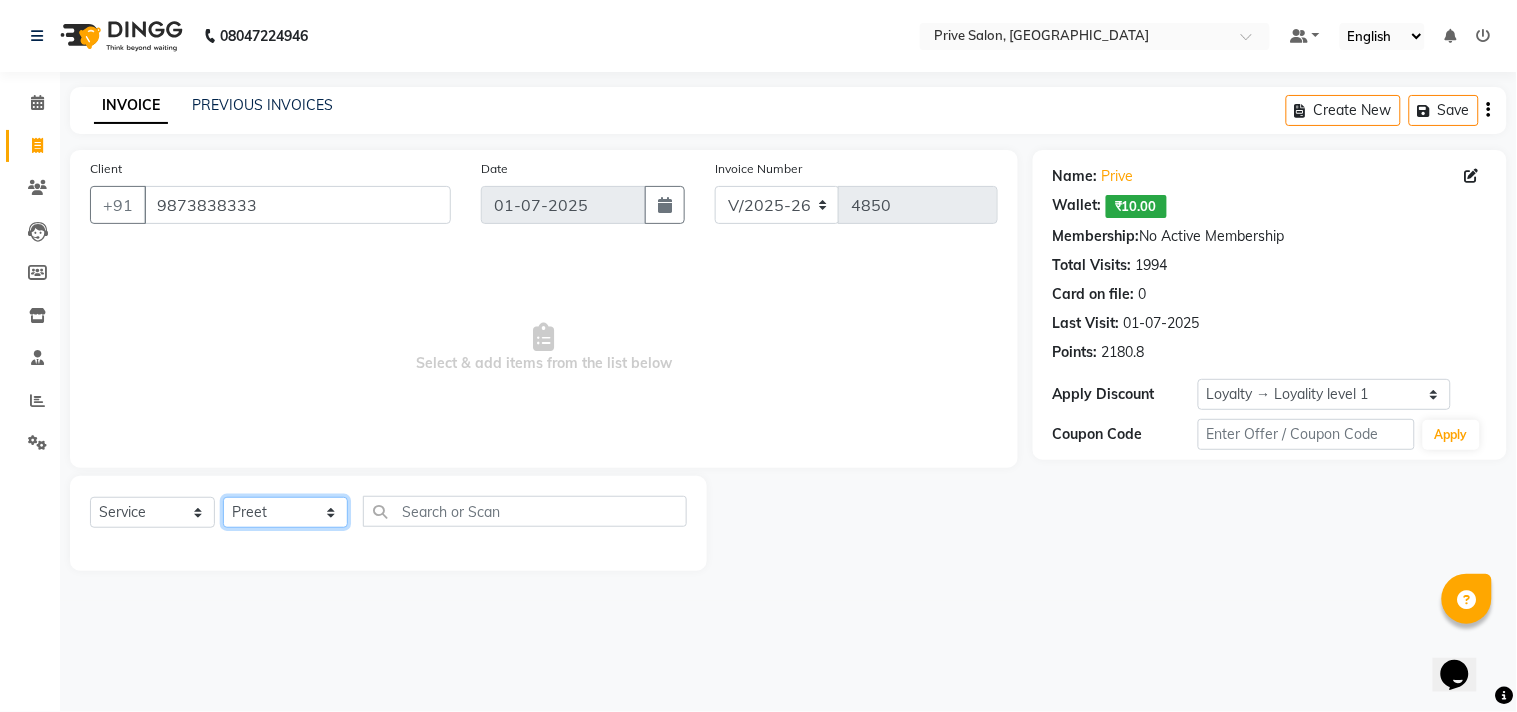 click on "Select Stylist amit ARJUN [PERSON_NAME] [PERSON_NAME] GOLU [PERSON_NAME] isha [PERSON_NAME] Manager [PERSON_NAME] [PERSON_NAME] [PERSON_NAME] [PERSON_NAME] [PERSON_NAME] vikas" 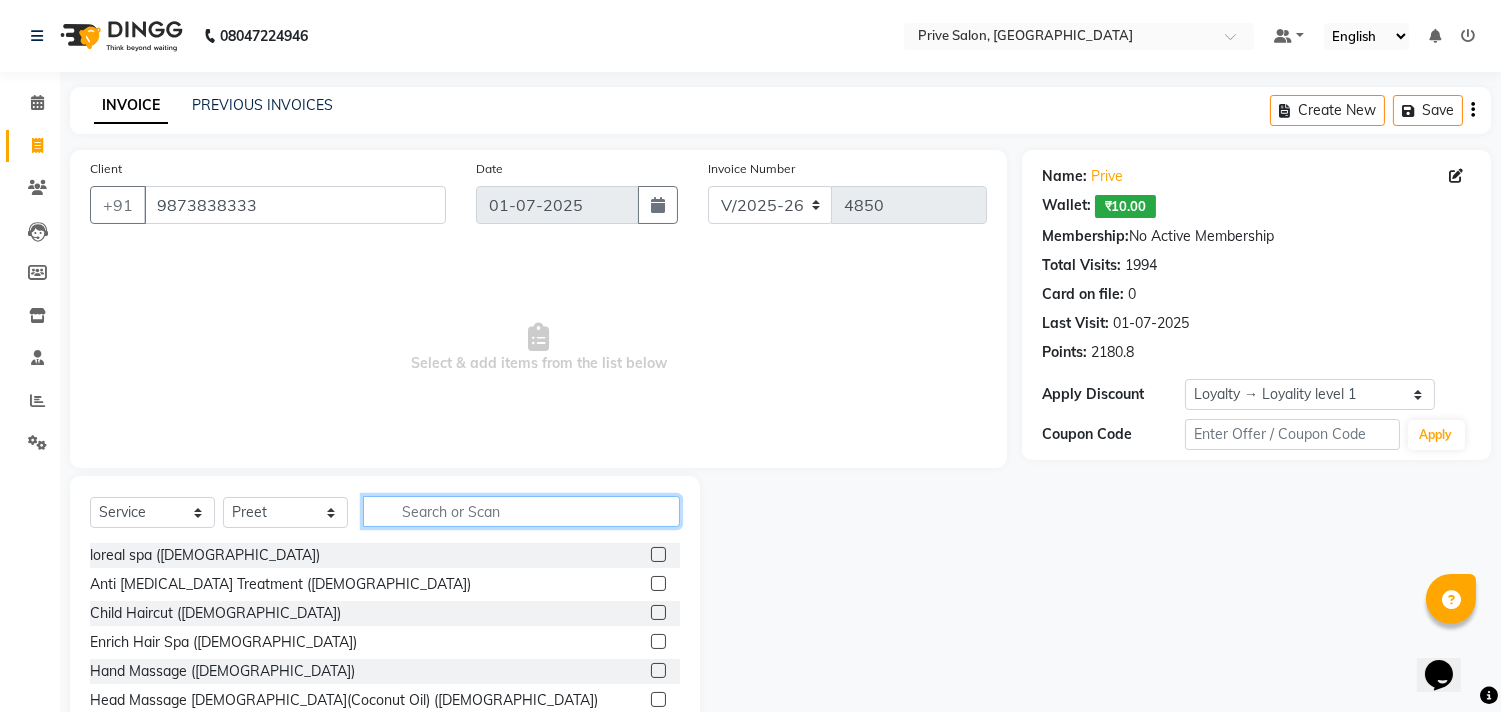 click 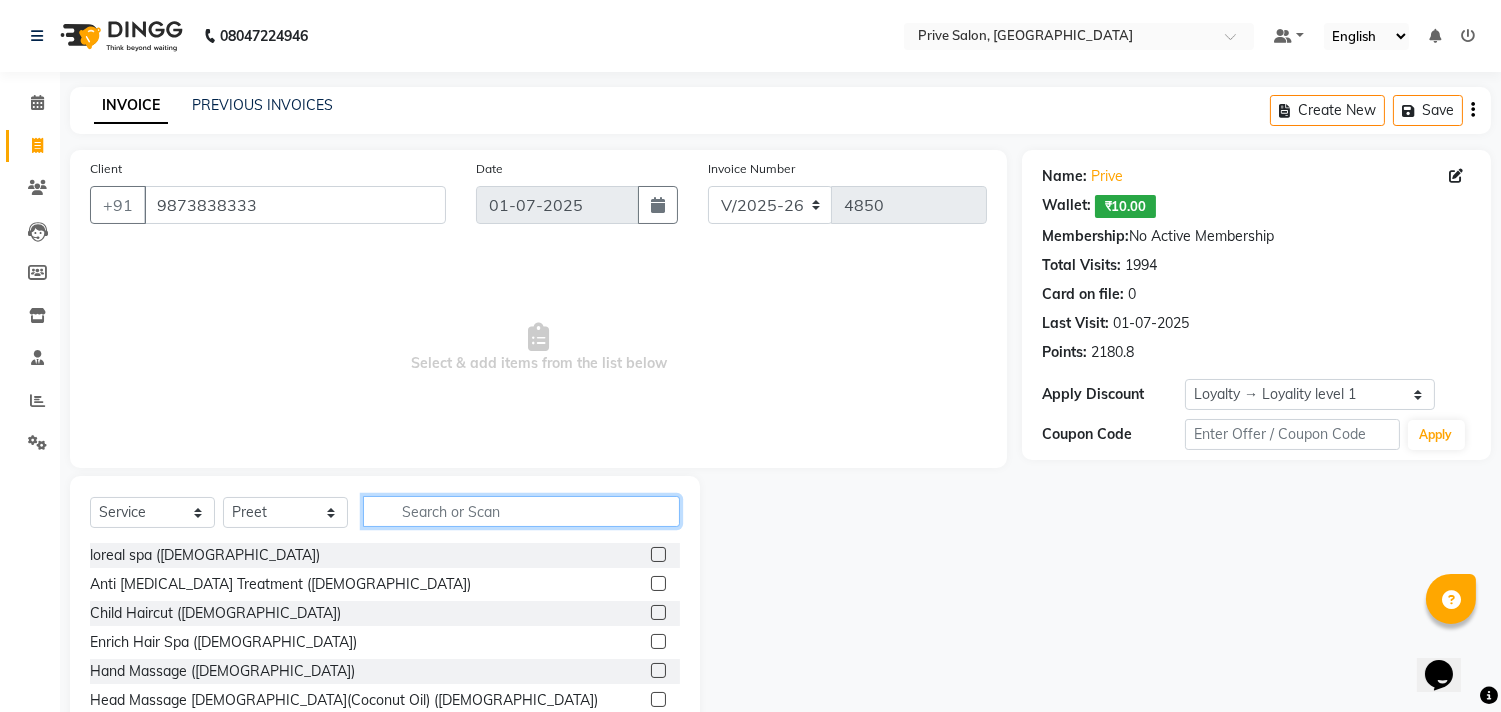 click 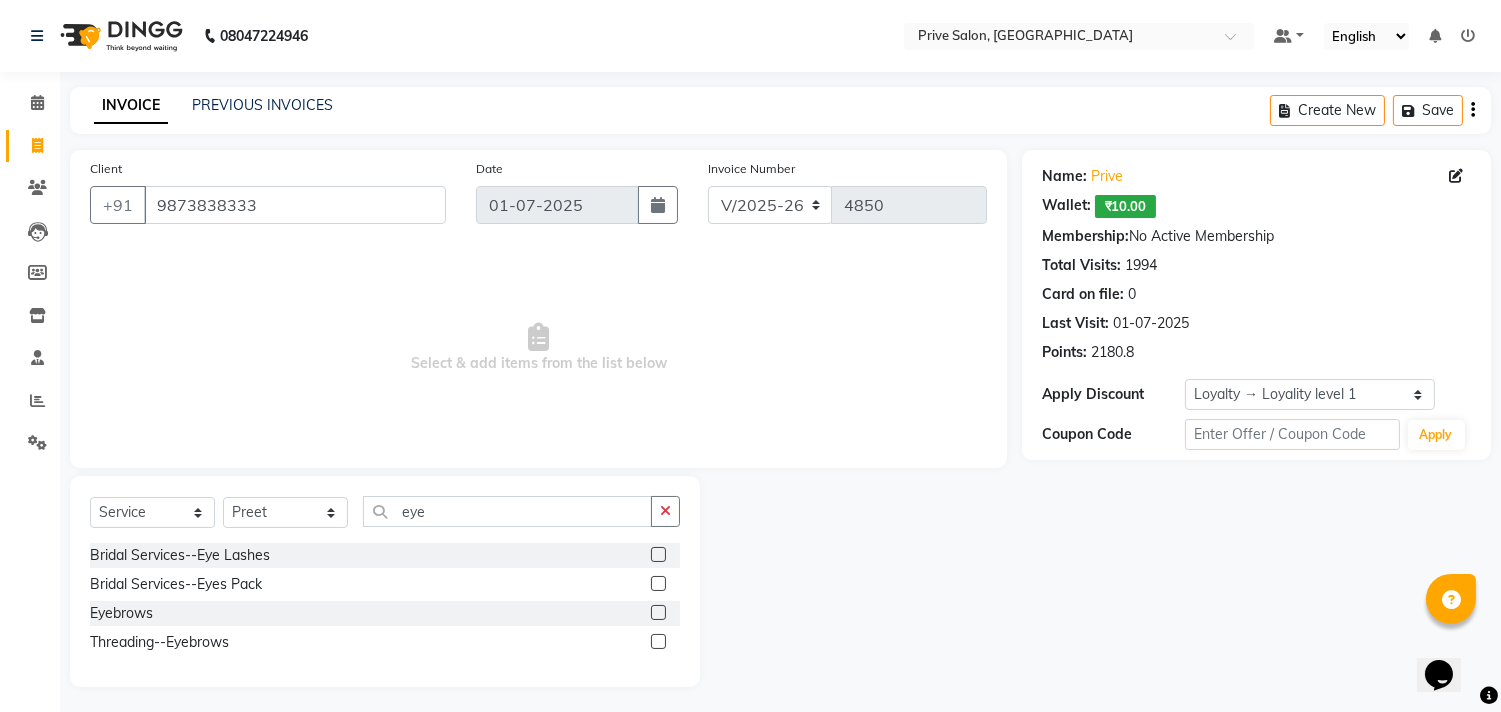 click 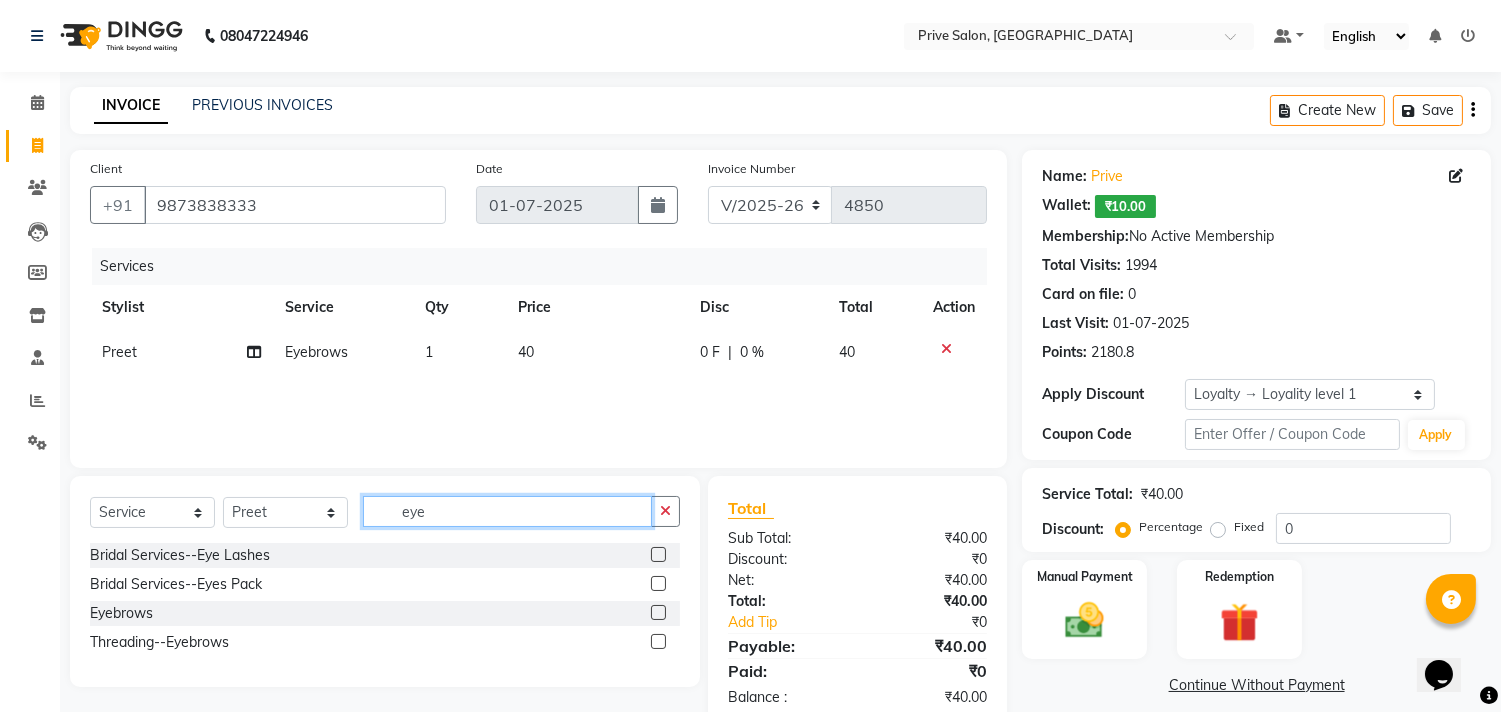 click on "eye" 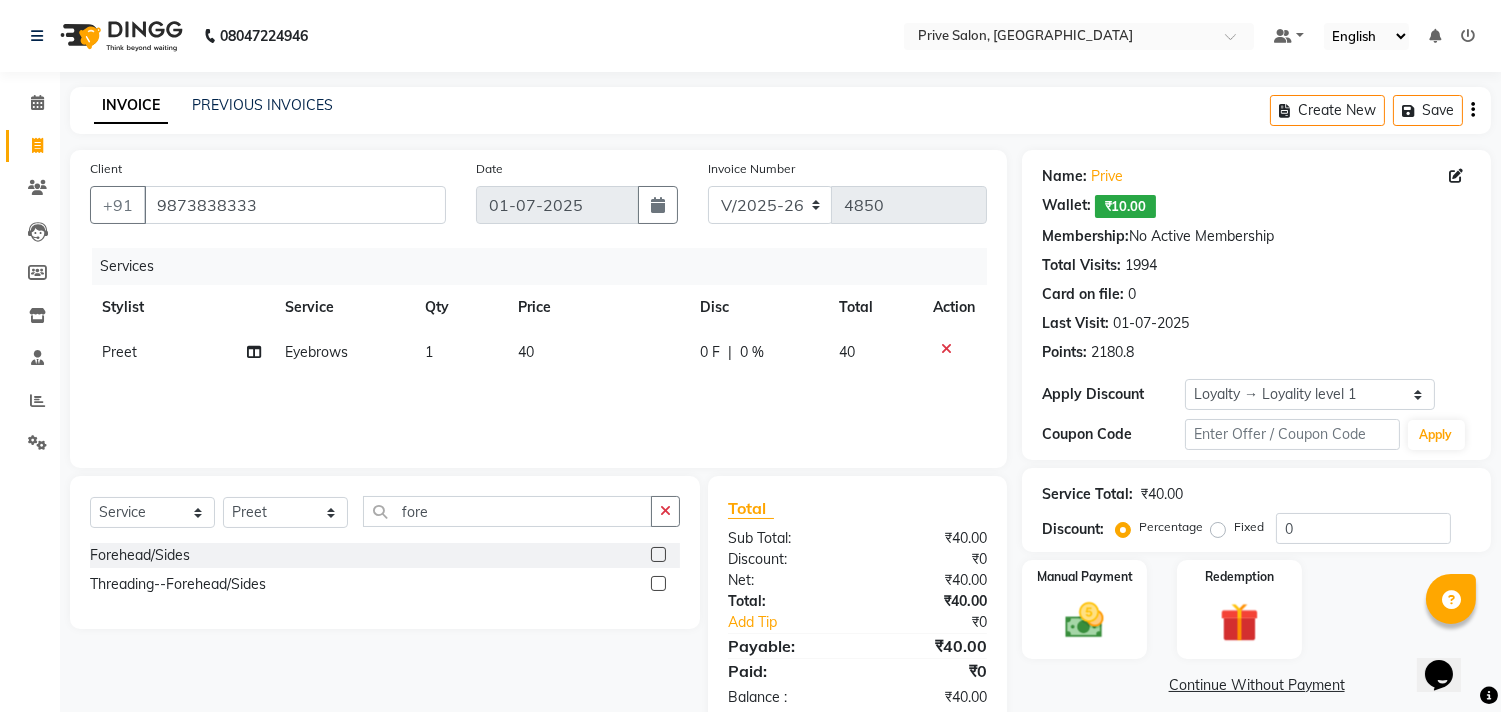 click 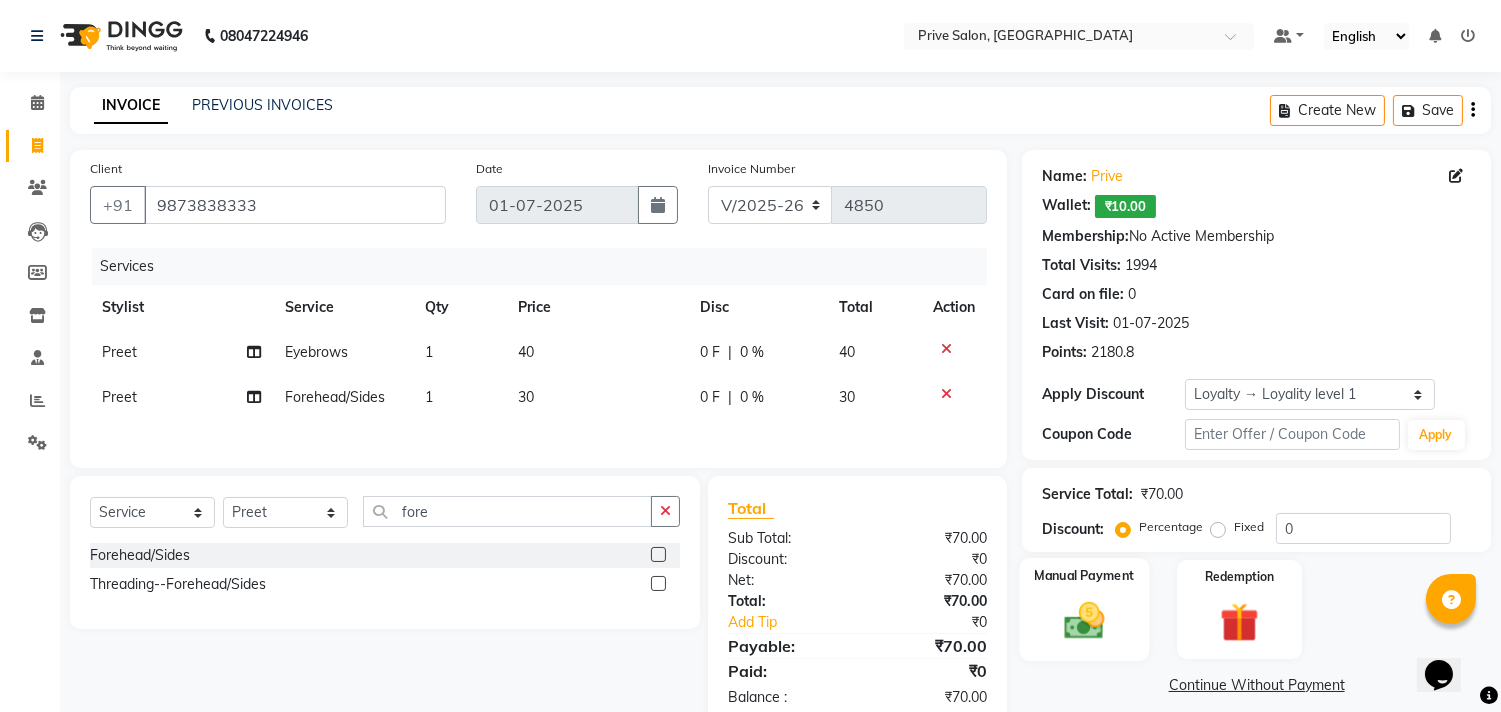 click 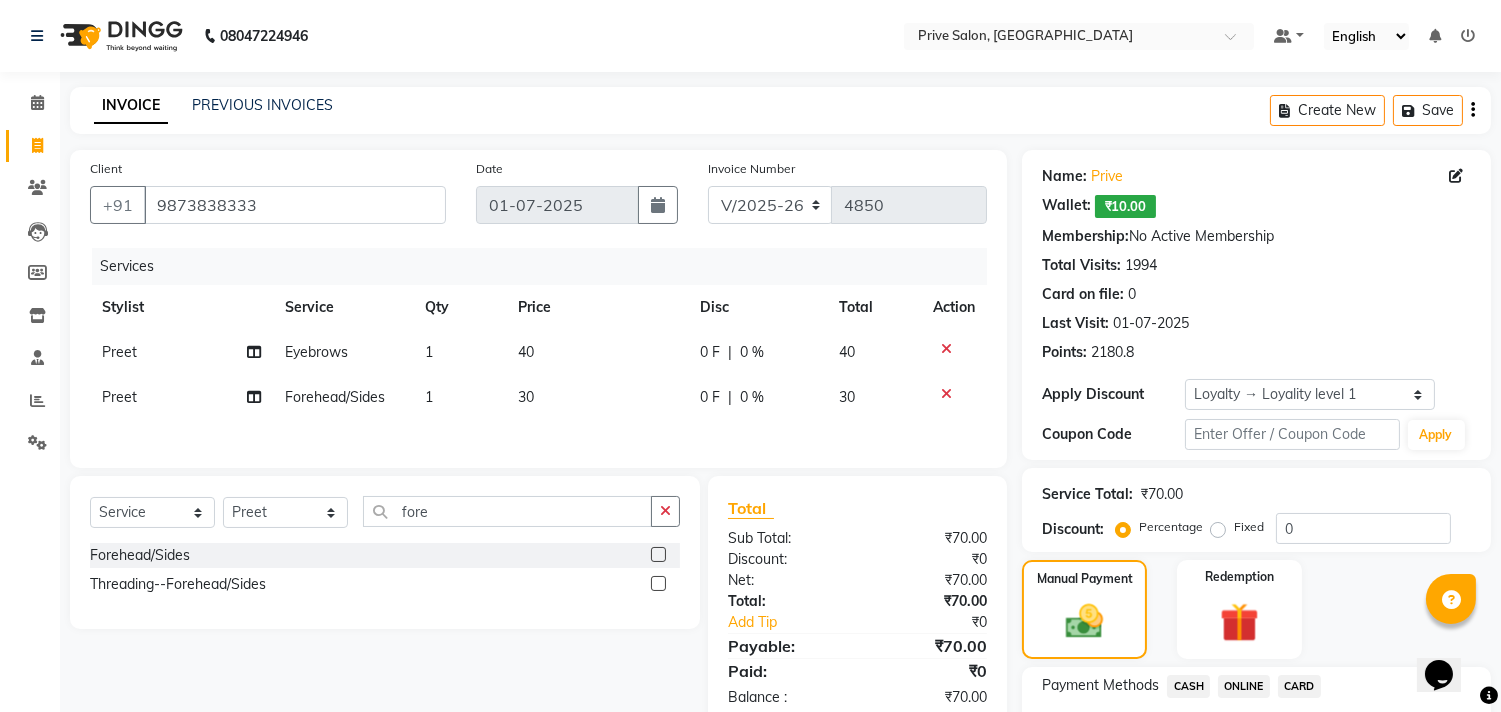 scroll, scrollTop: 144, scrollLeft: 0, axis: vertical 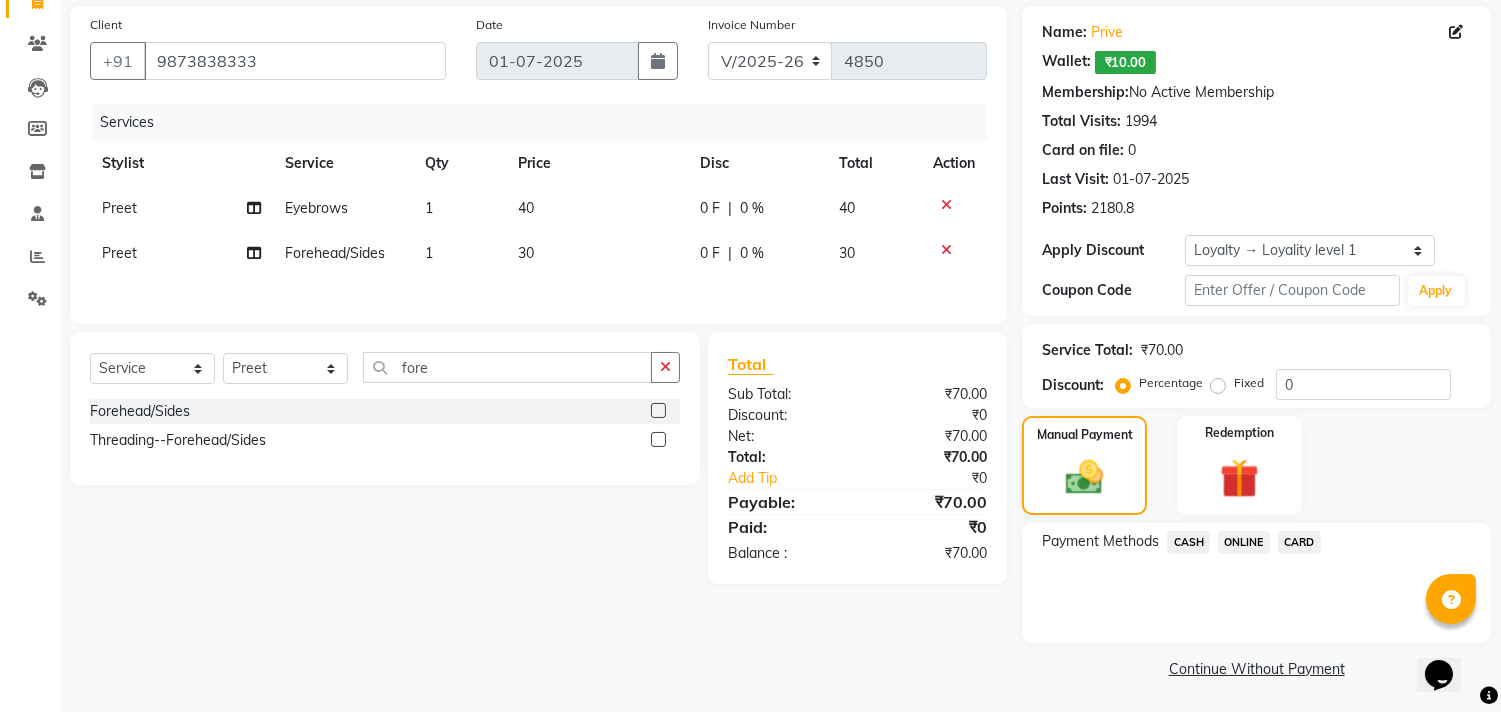 click on "CASH" 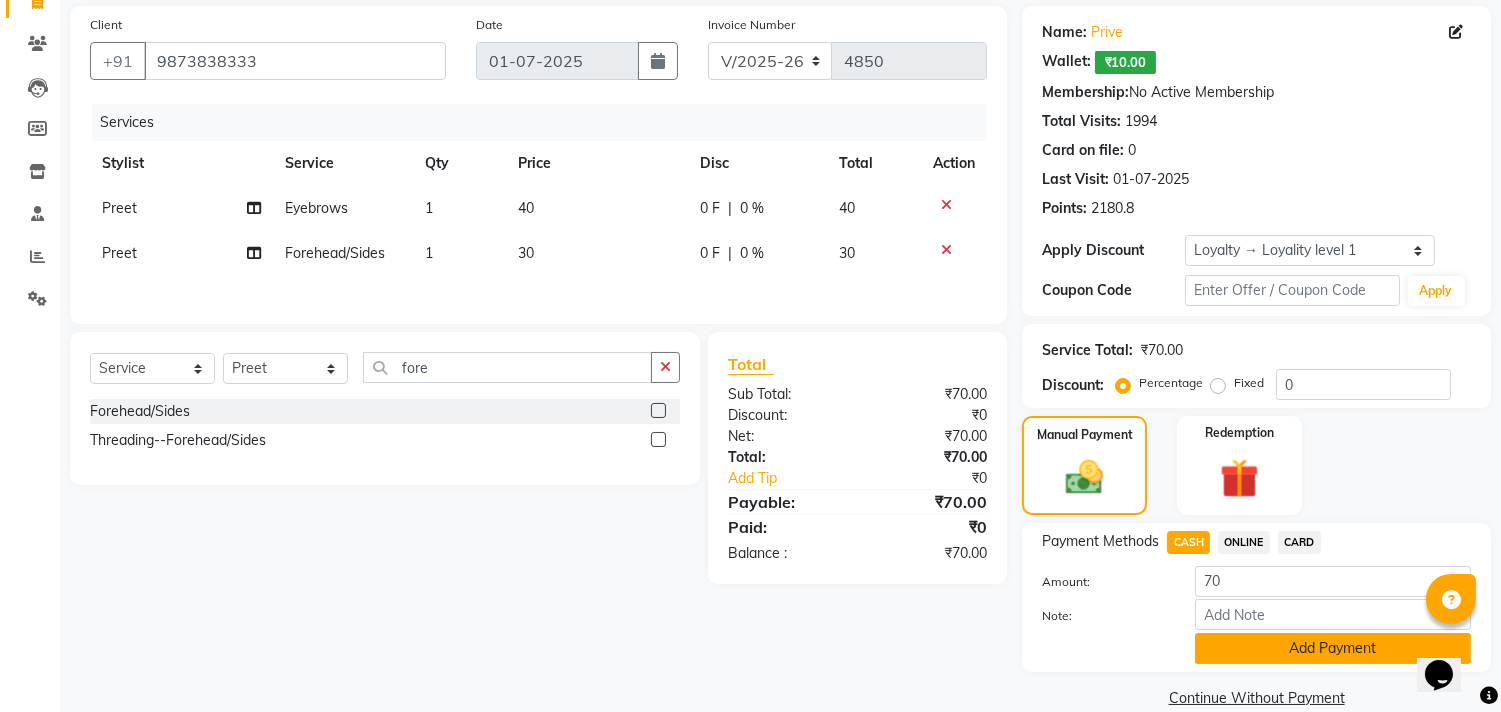 click on "Add Payment" 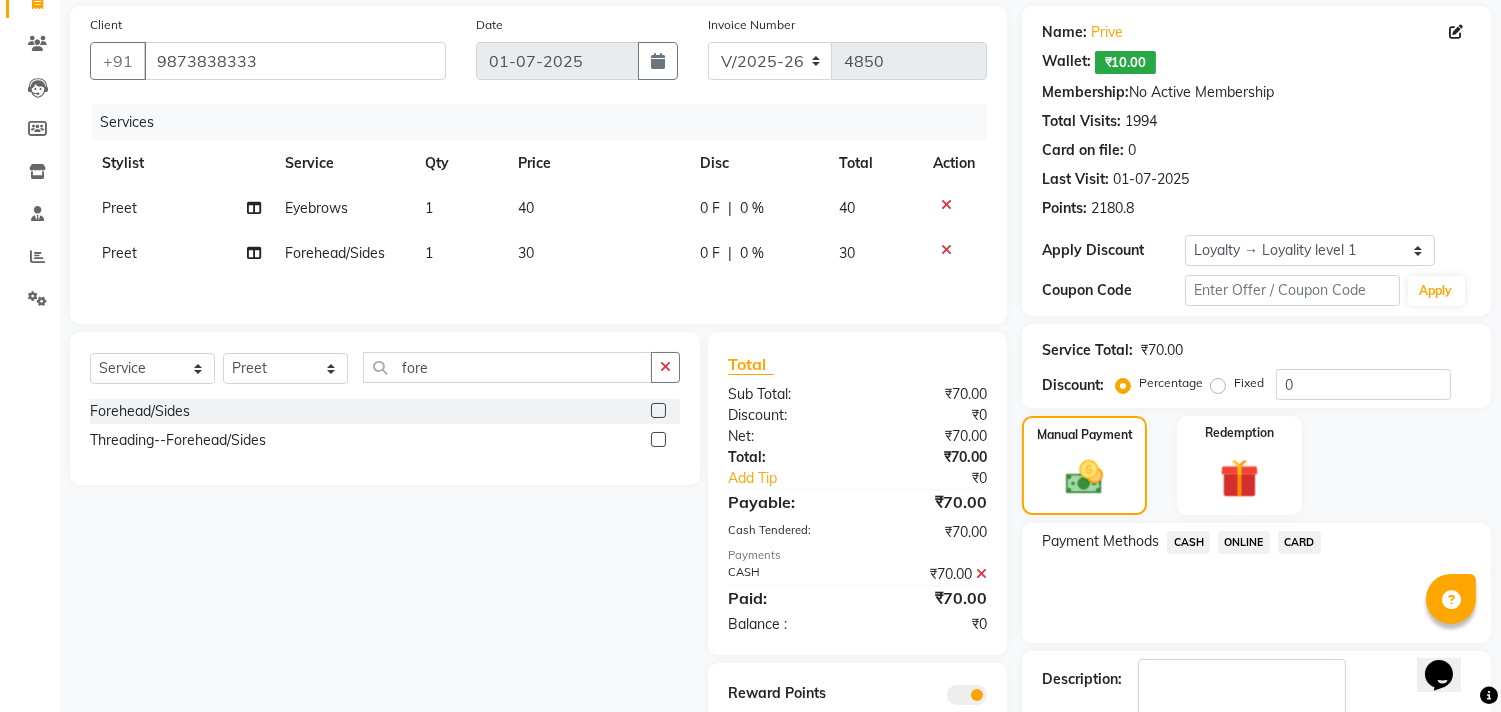 scroll, scrollTop: 257, scrollLeft: 0, axis: vertical 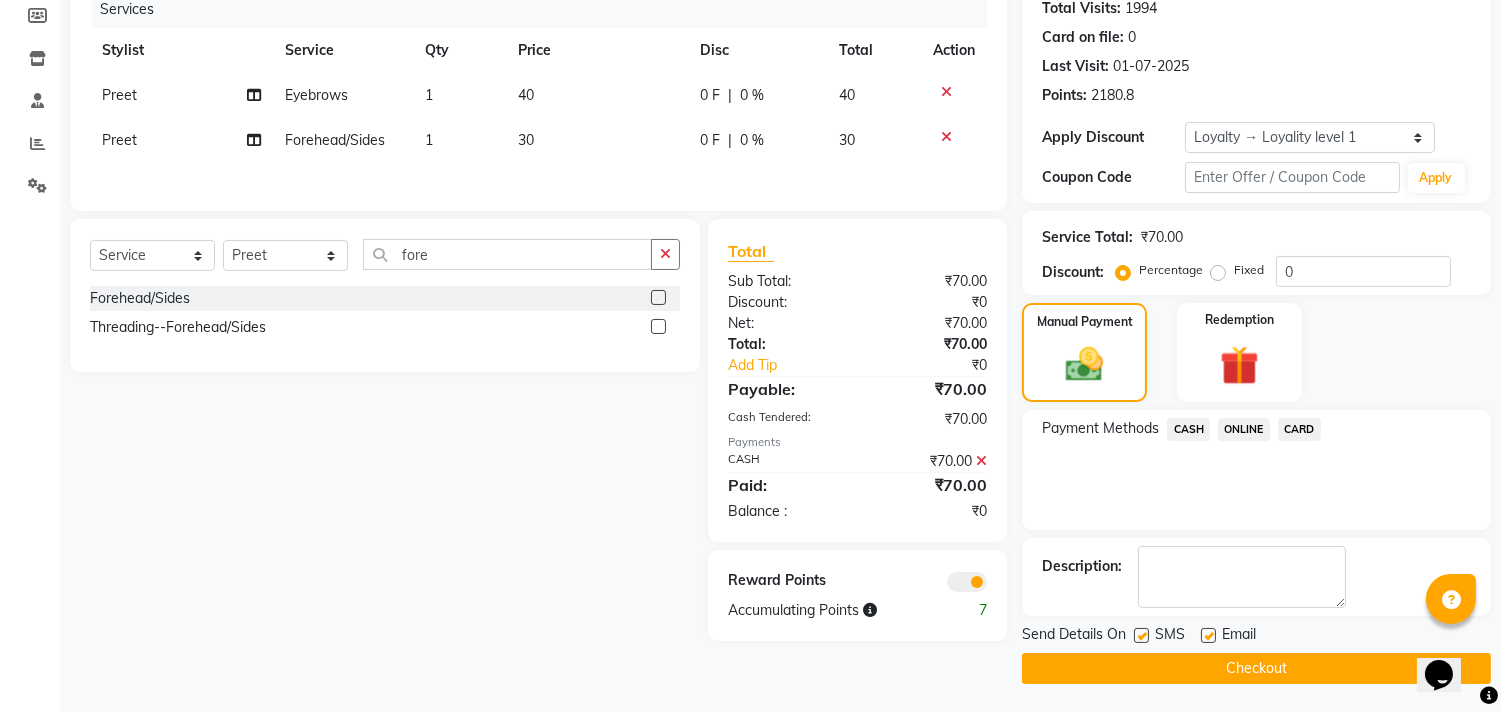 click on "Send Details On SMS Email" 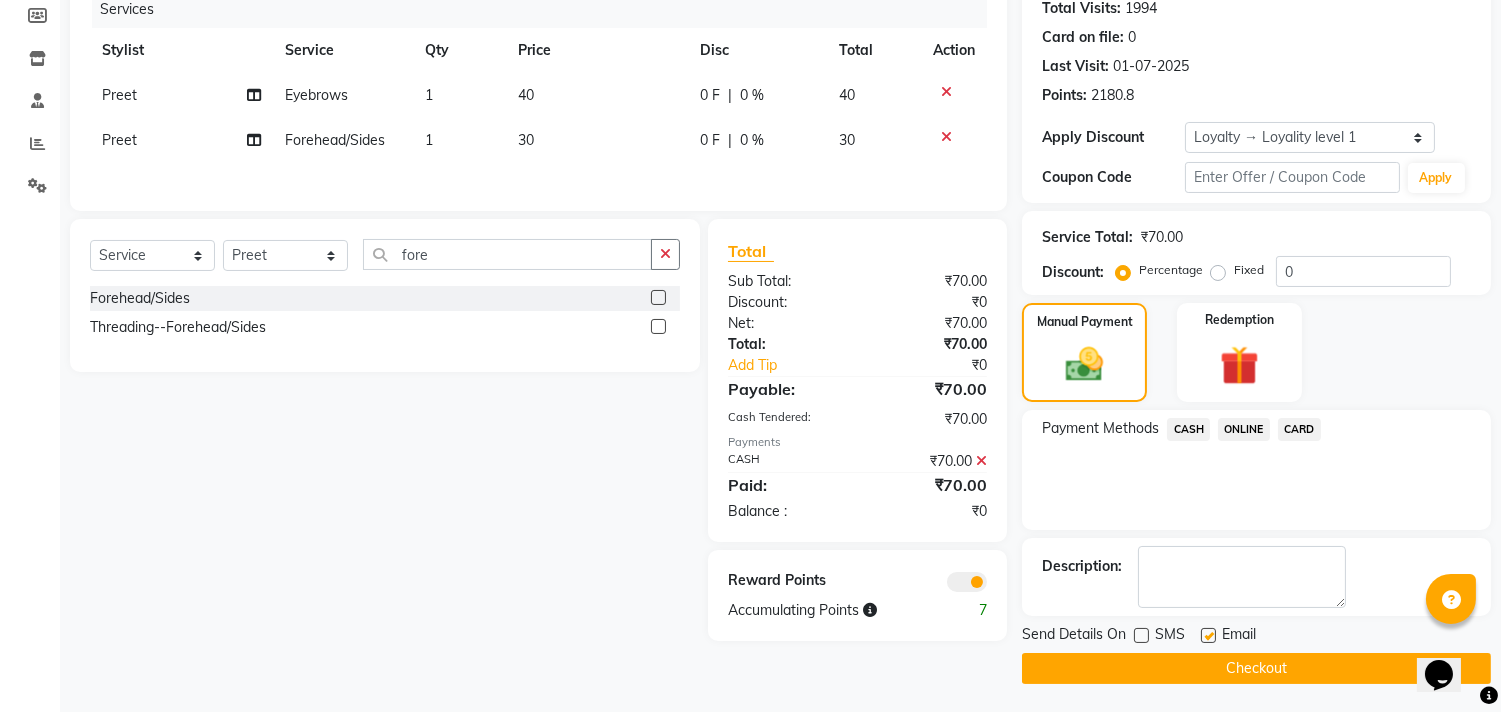 click 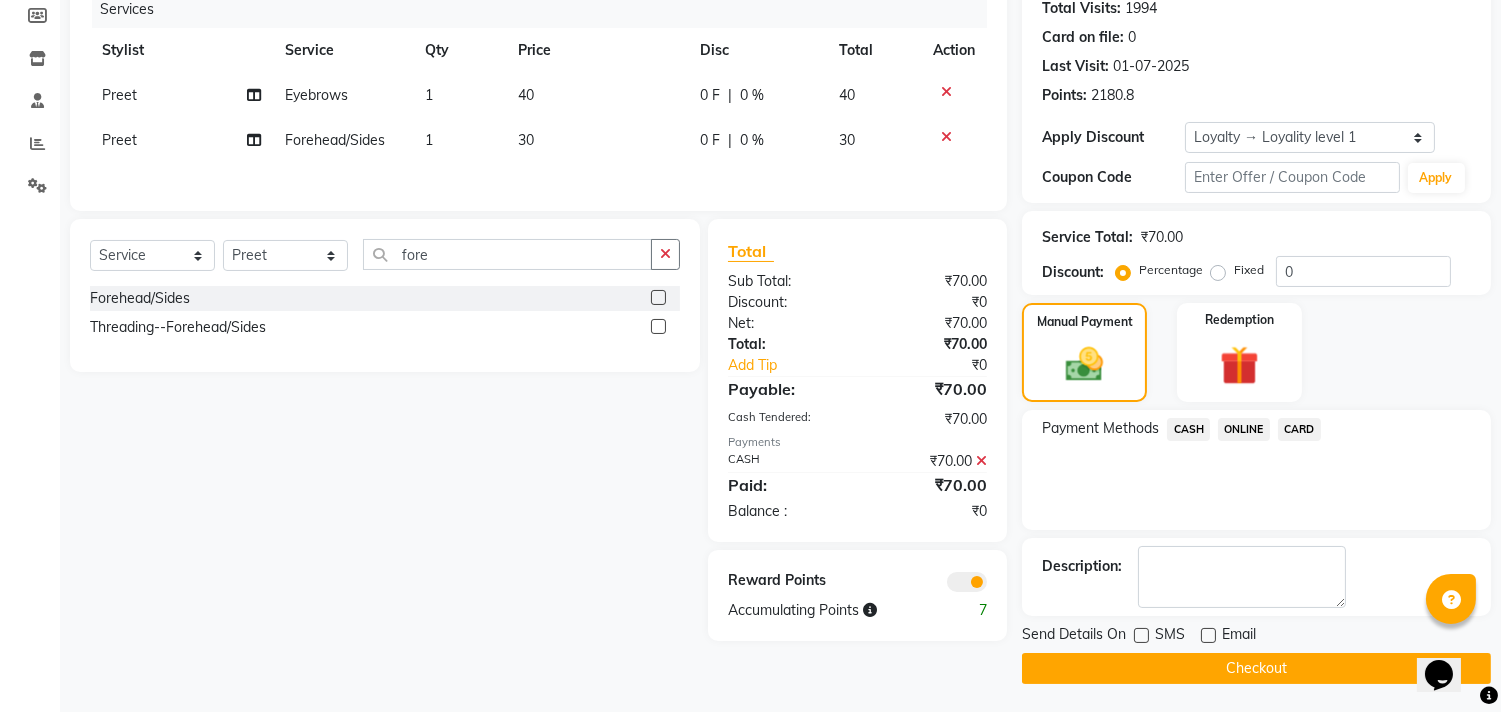 click on "Checkout" 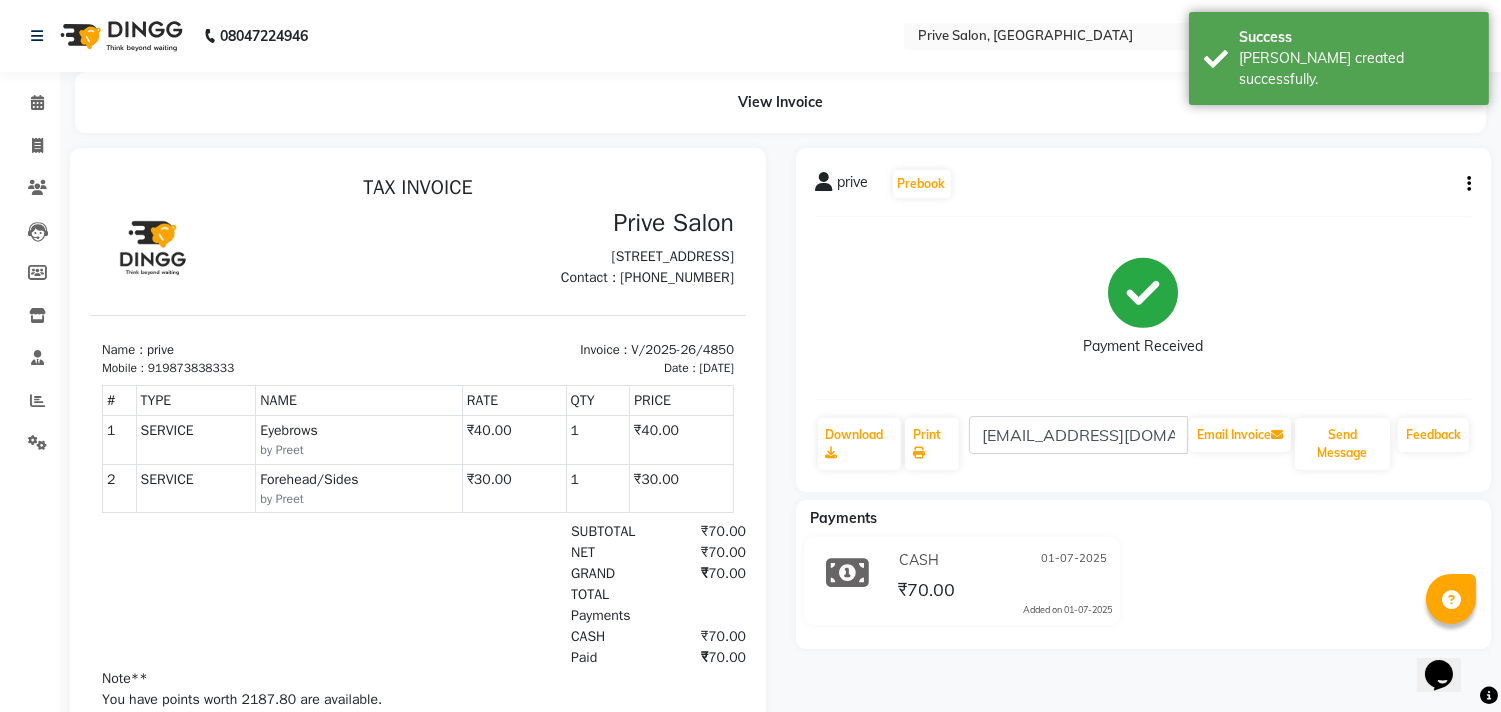 scroll, scrollTop: 0, scrollLeft: 0, axis: both 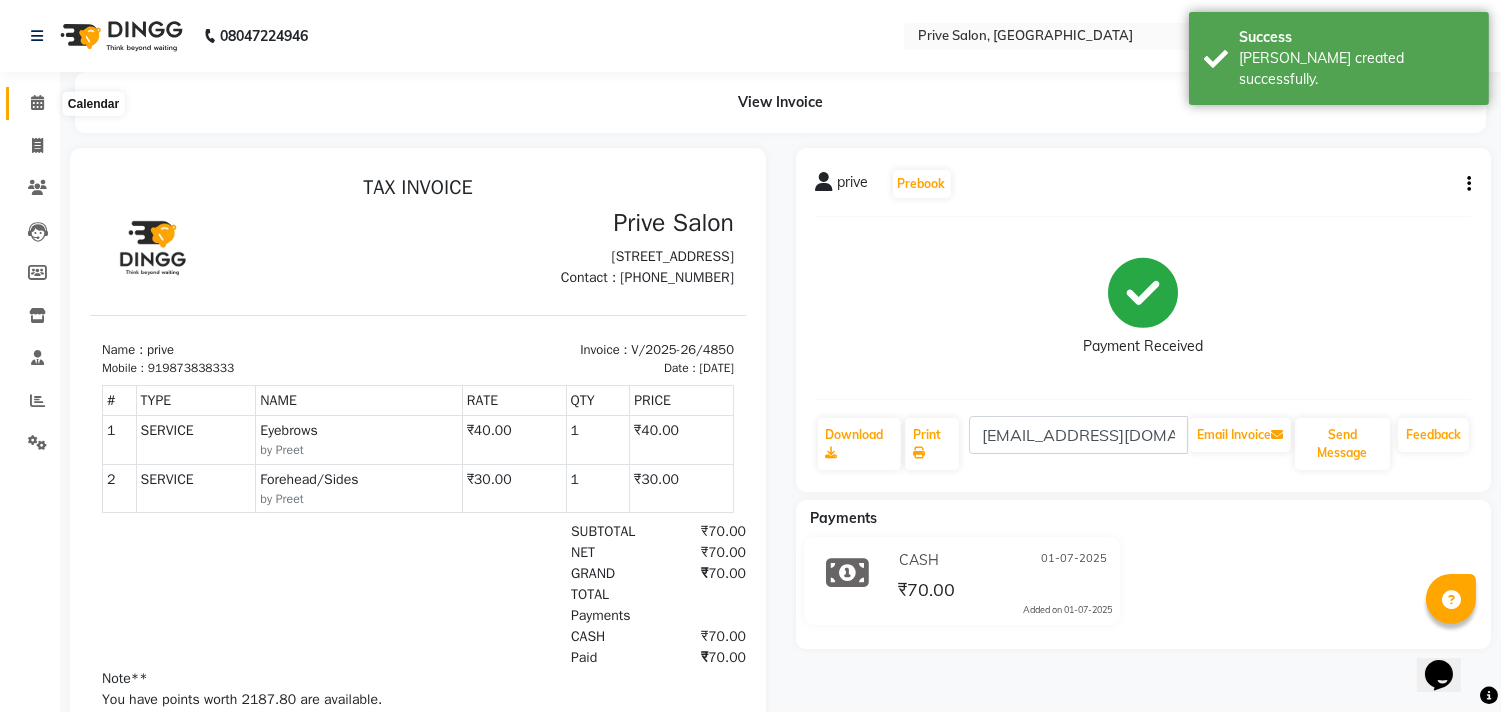 click 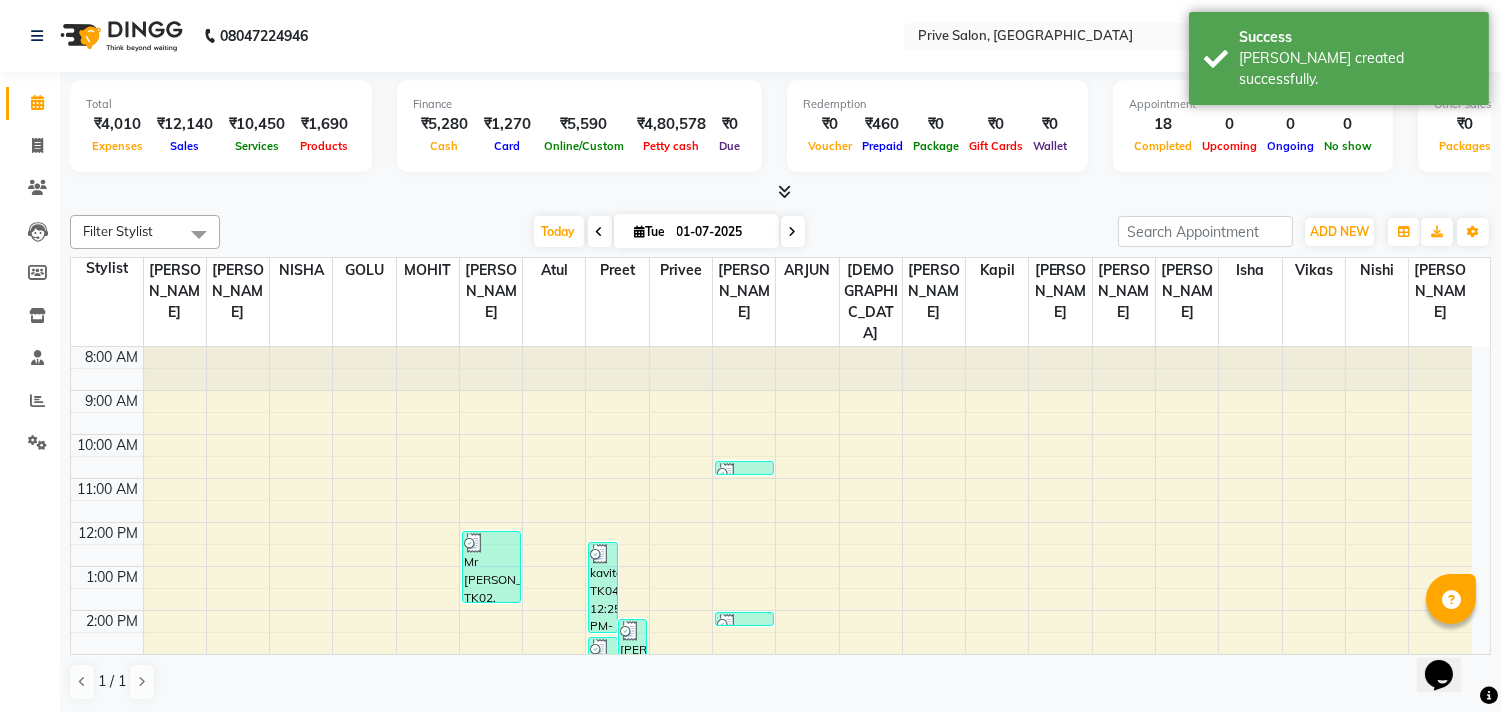 scroll, scrollTop: 0, scrollLeft: 0, axis: both 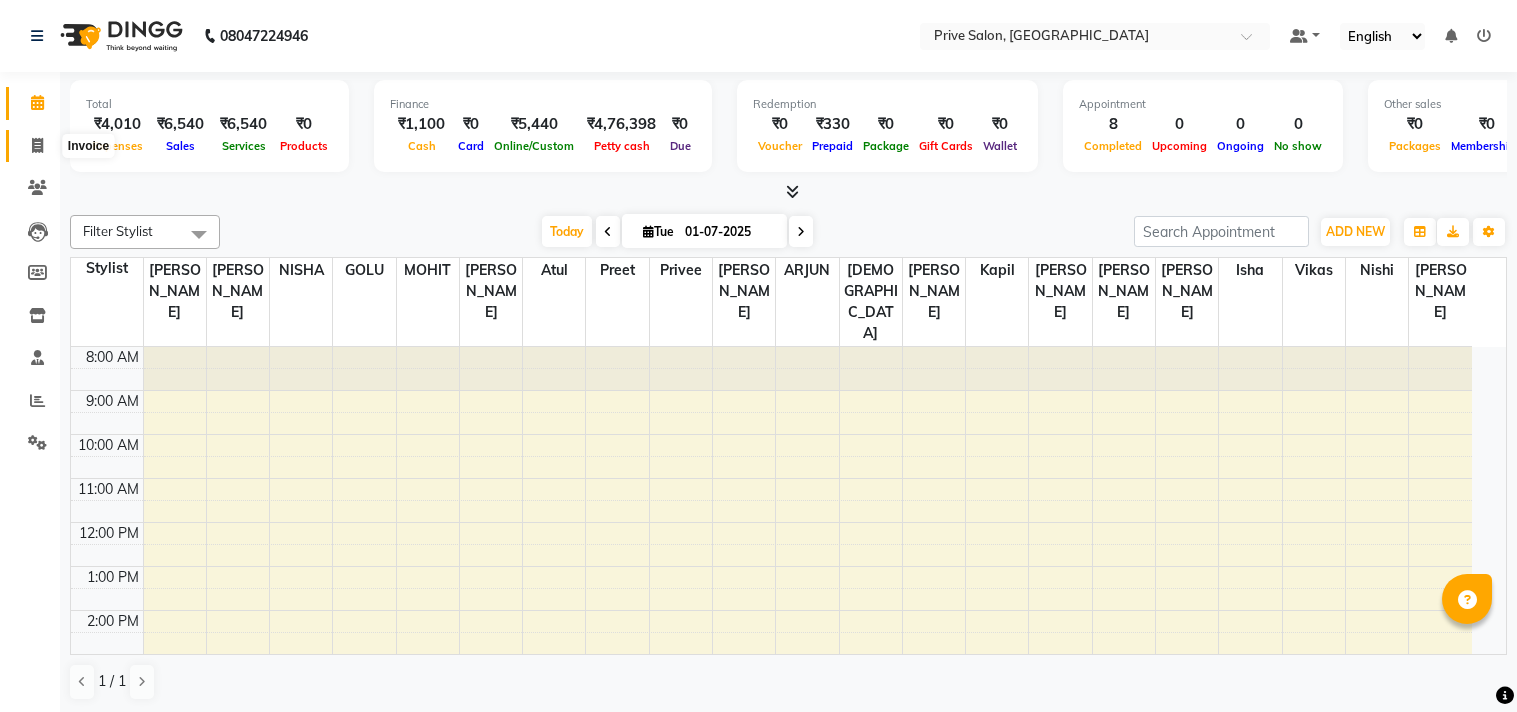click 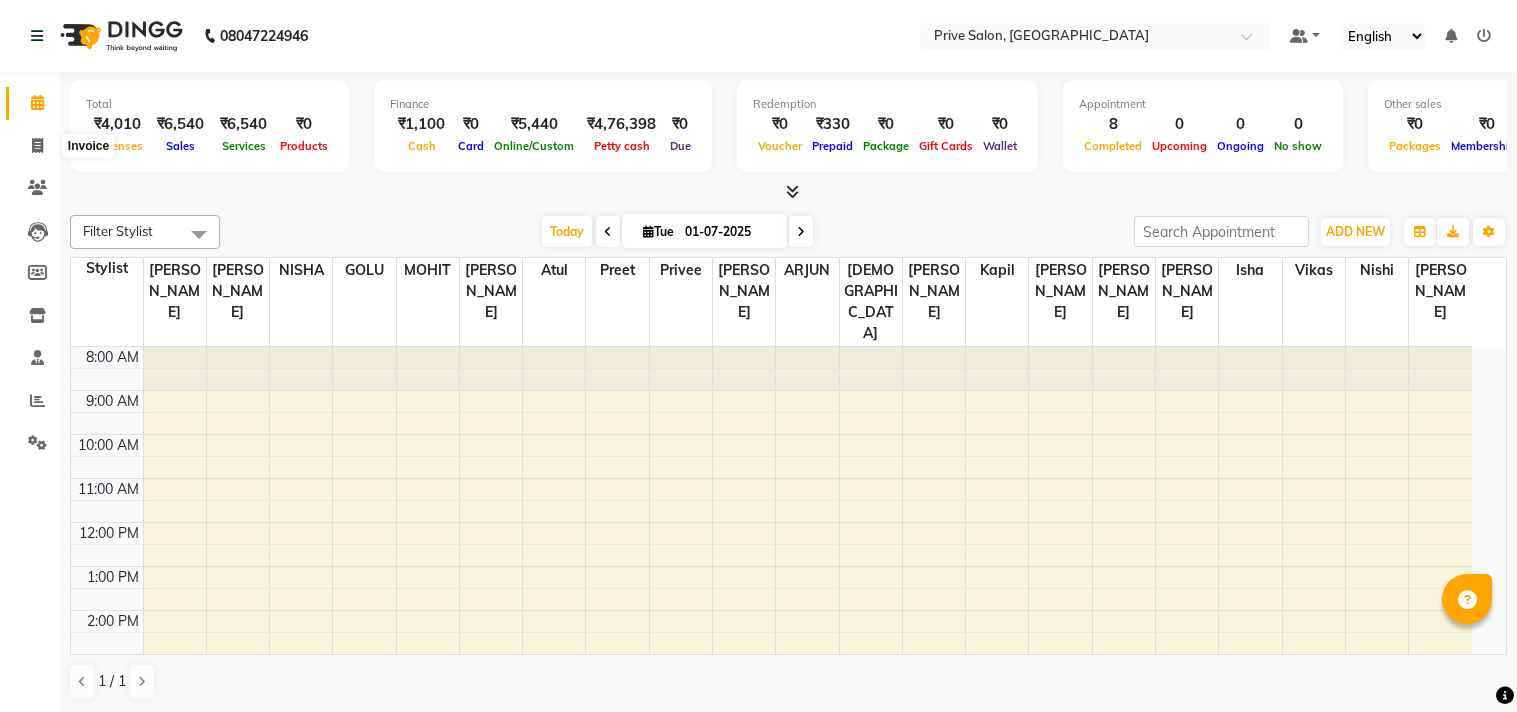 scroll, scrollTop: 0, scrollLeft: 0, axis: both 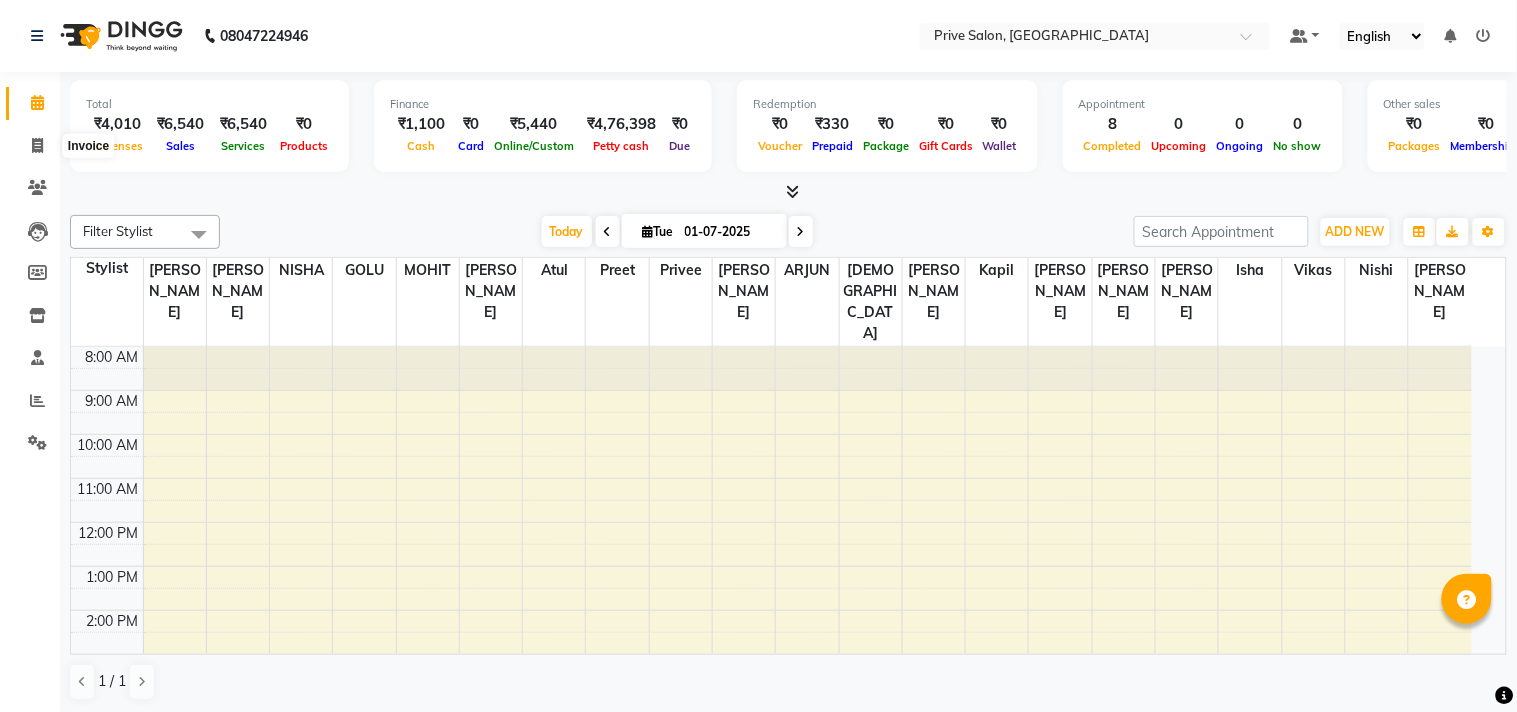 select on "136" 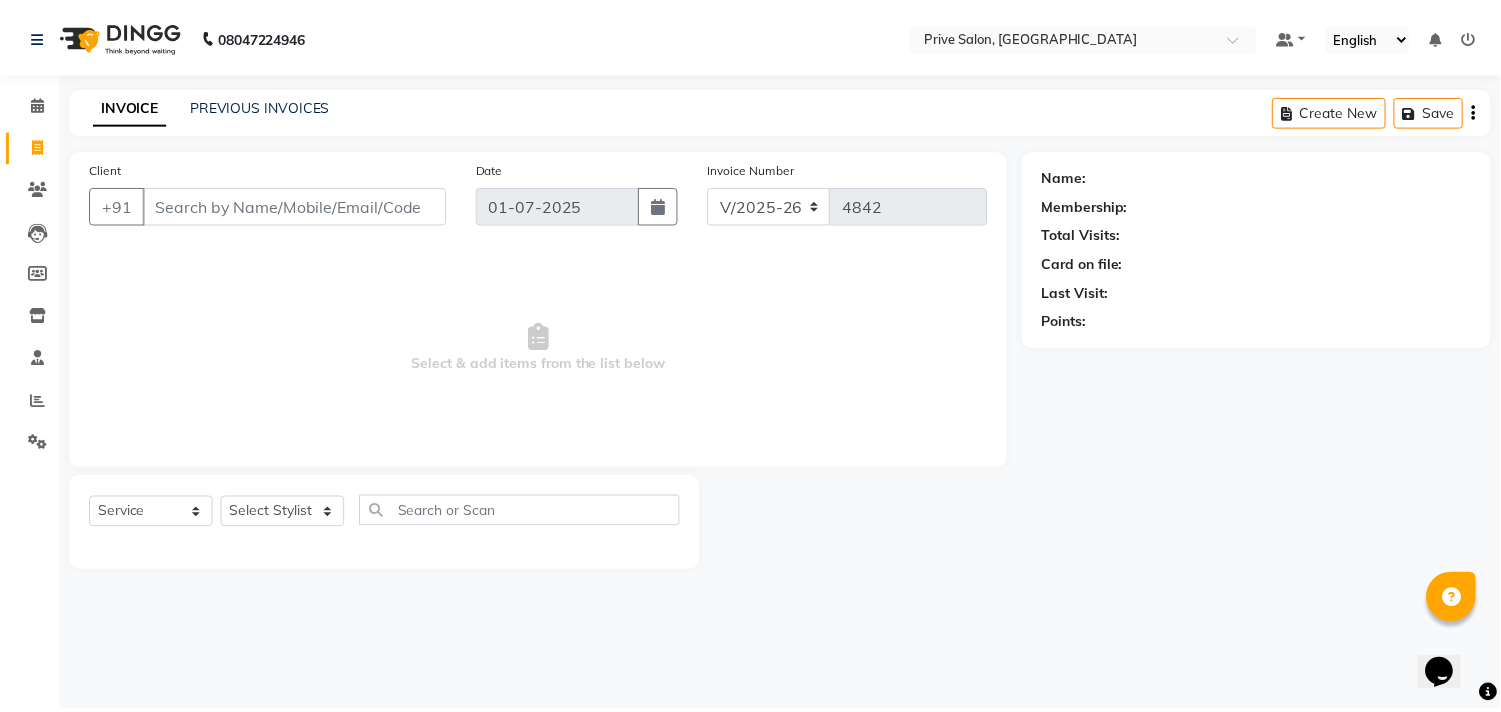 scroll, scrollTop: 0, scrollLeft: 0, axis: both 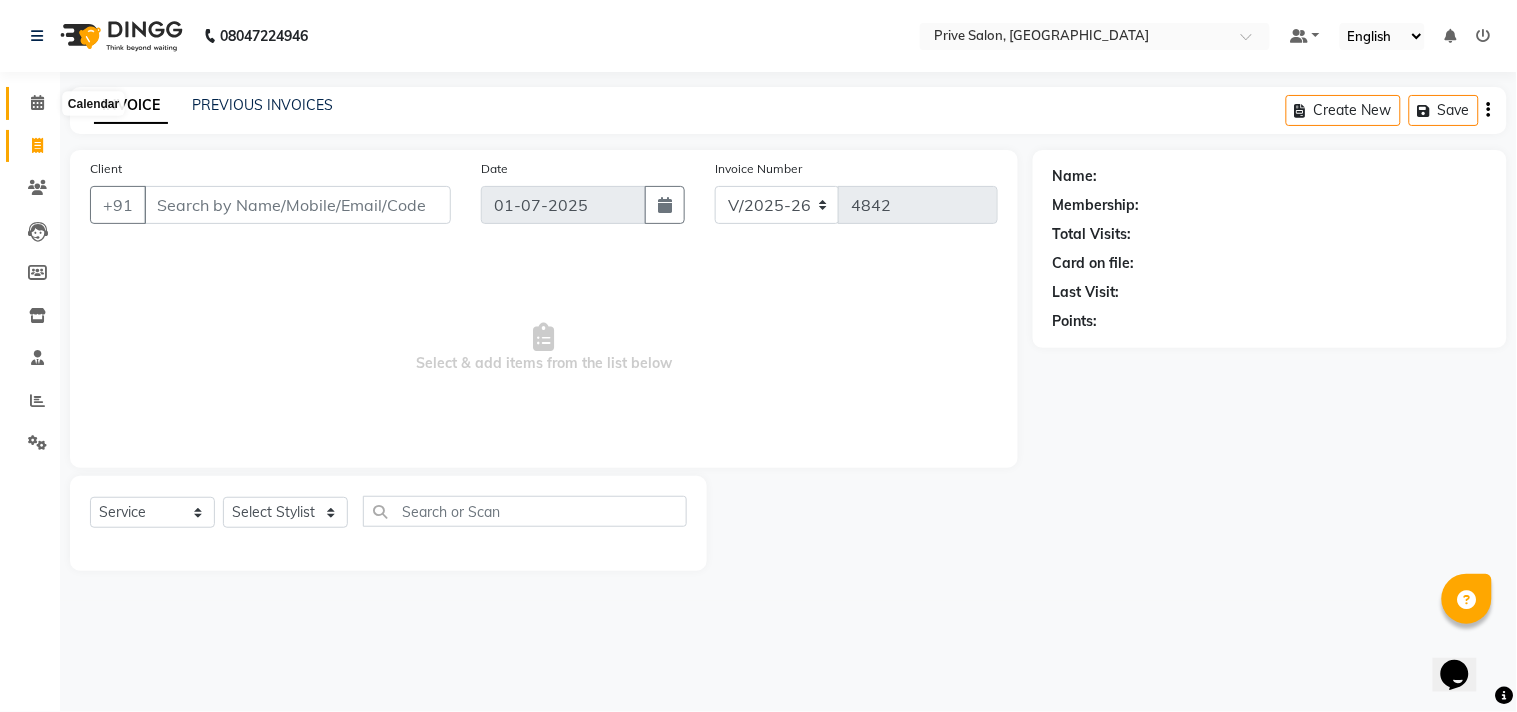 click 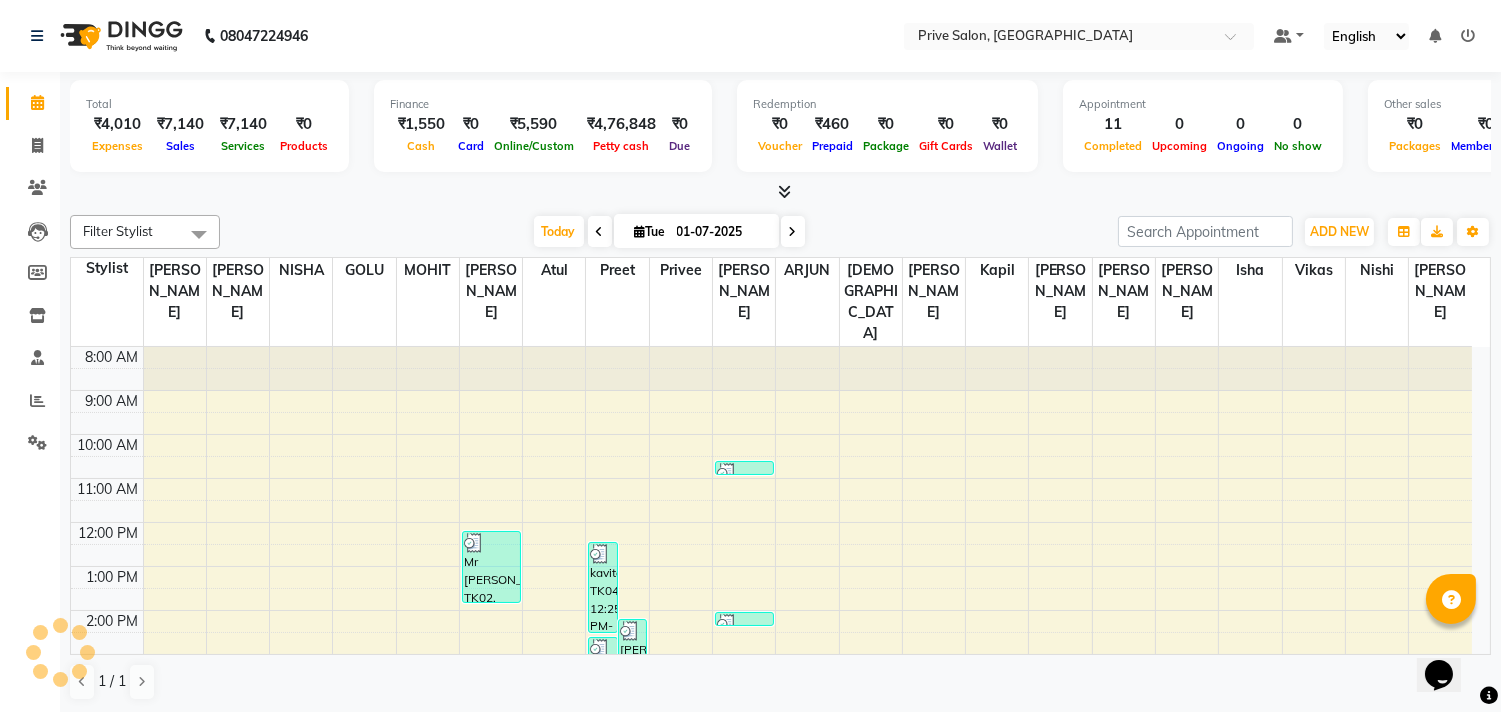 scroll, scrollTop: 320, scrollLeft: 0, axis: vertical 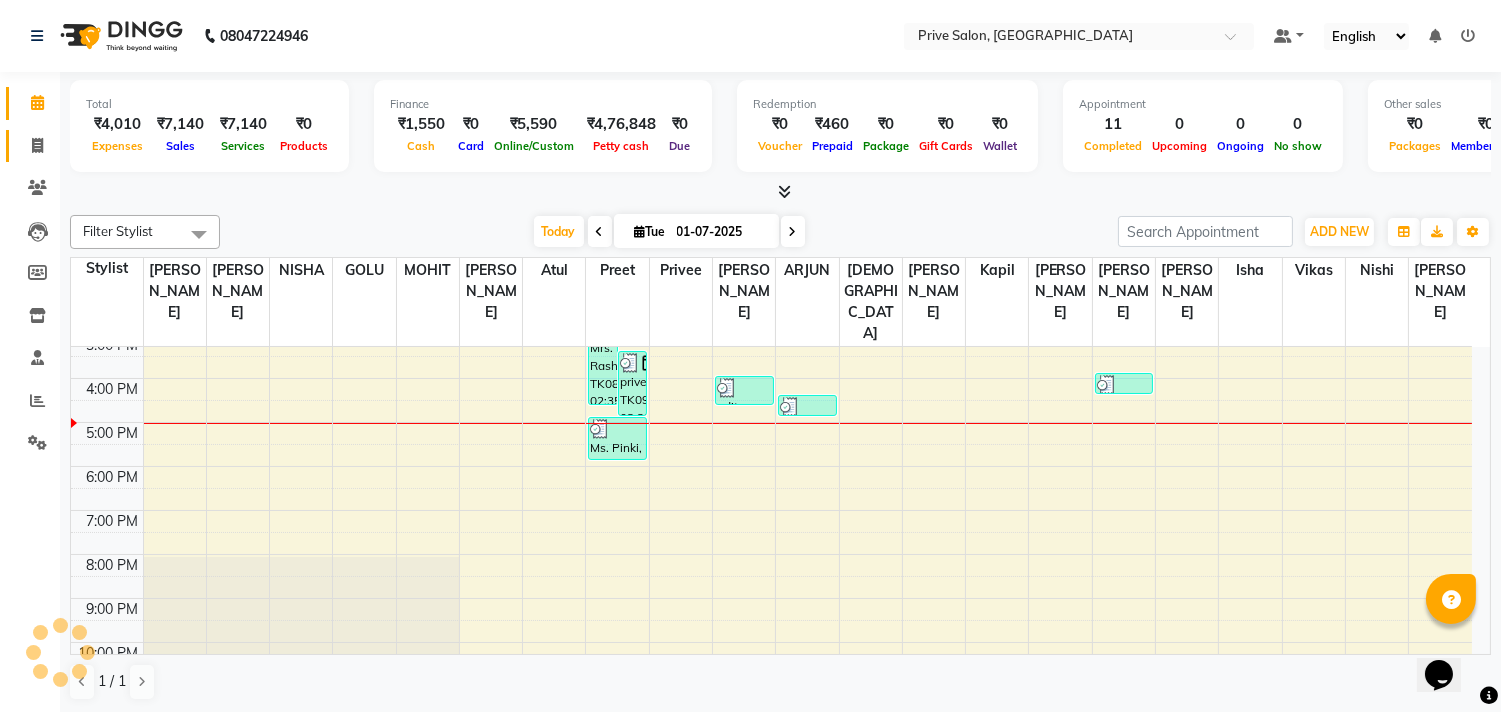 click on "Invoice" 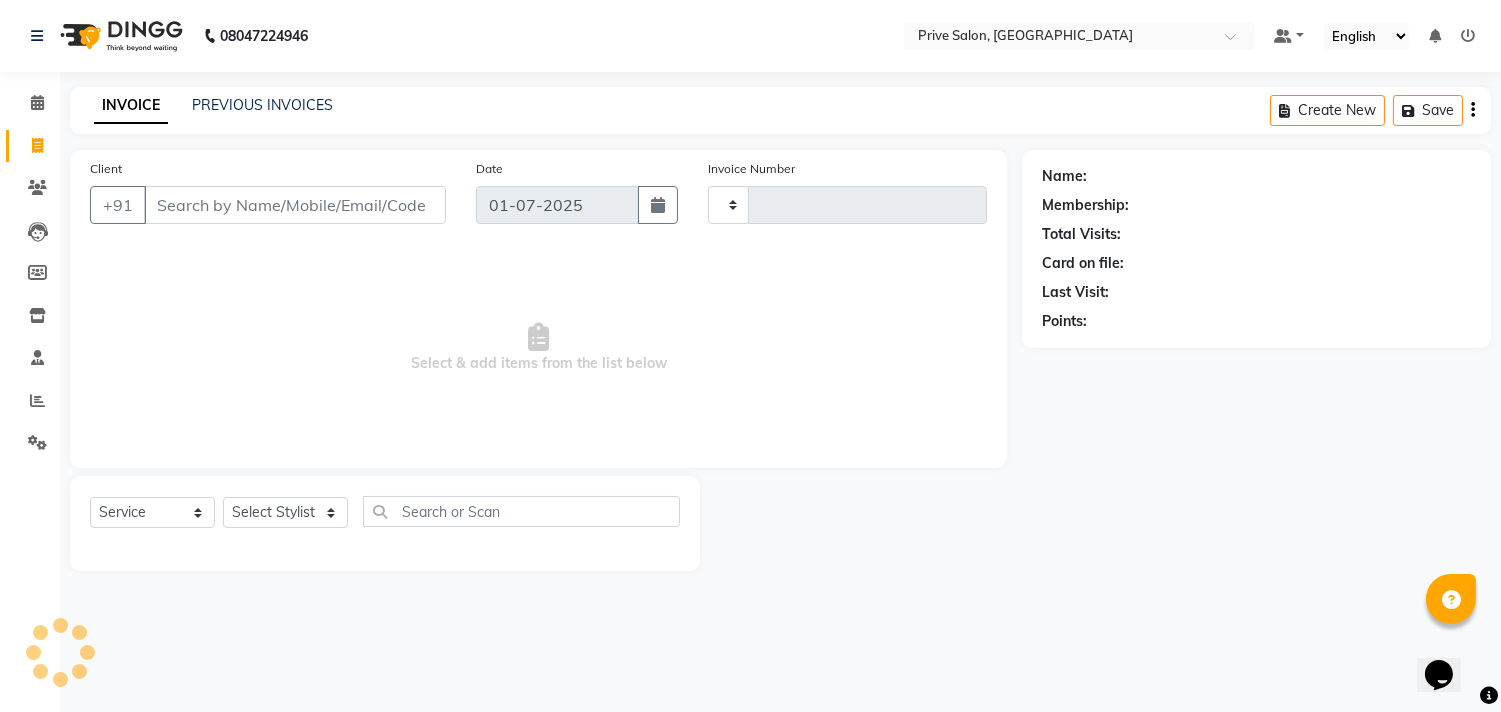 click on "Client" at bounding box center [295, 205] 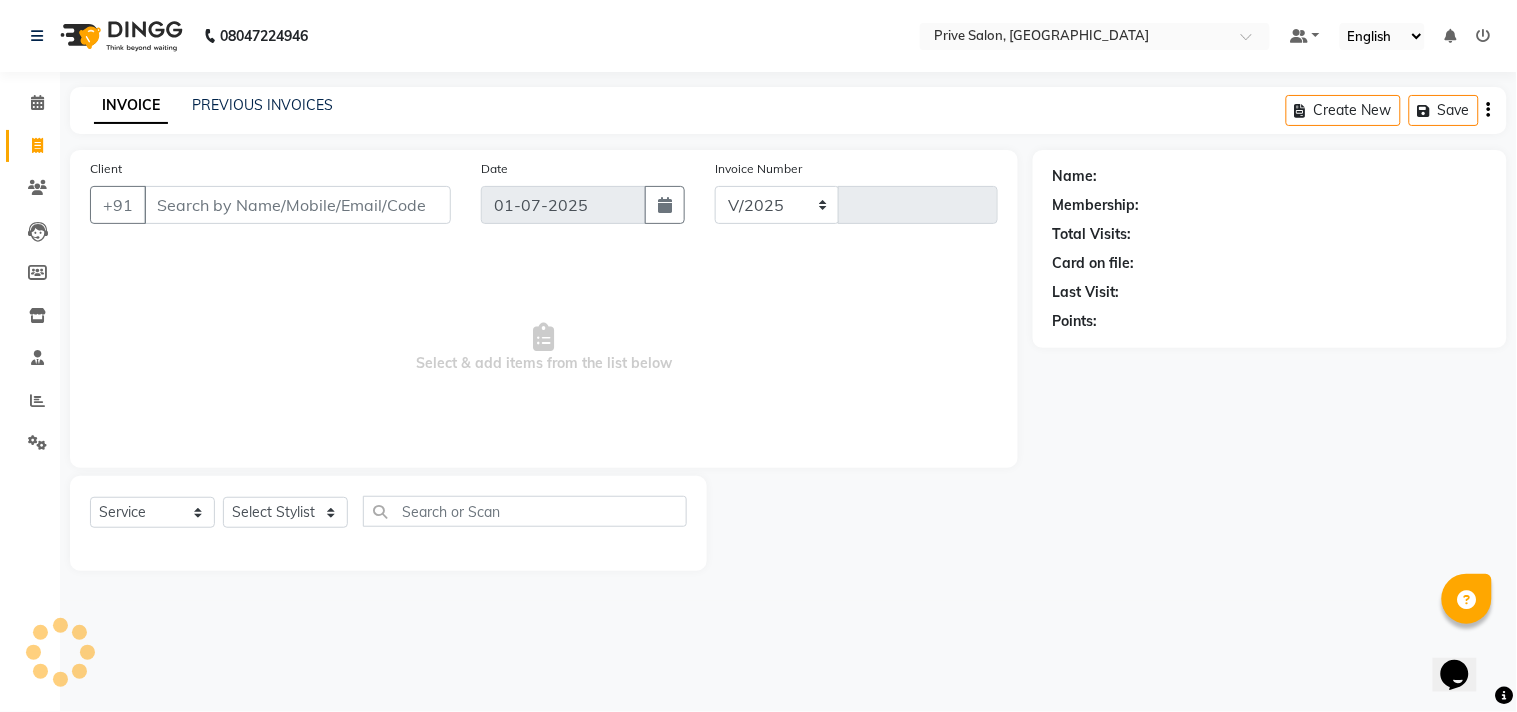 select on "136" 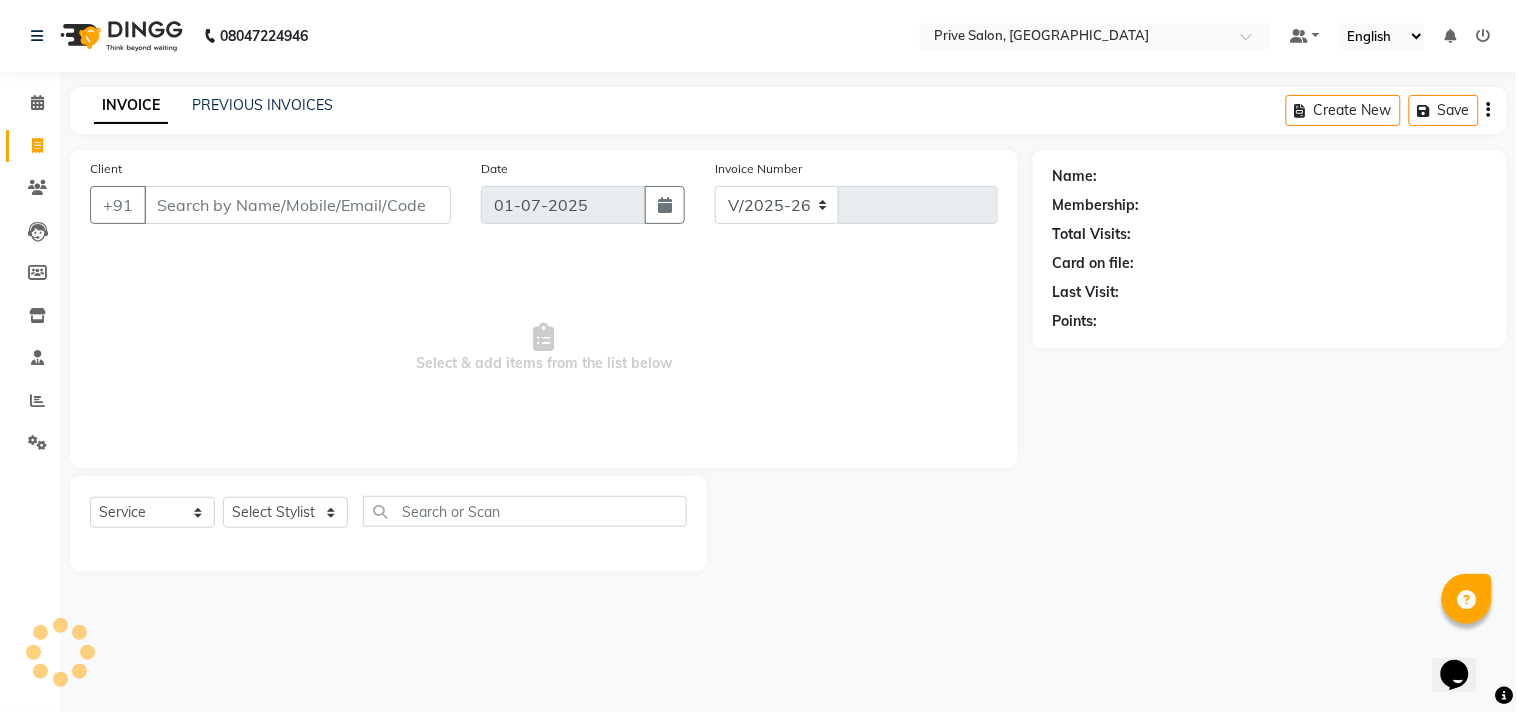 type on "4845" 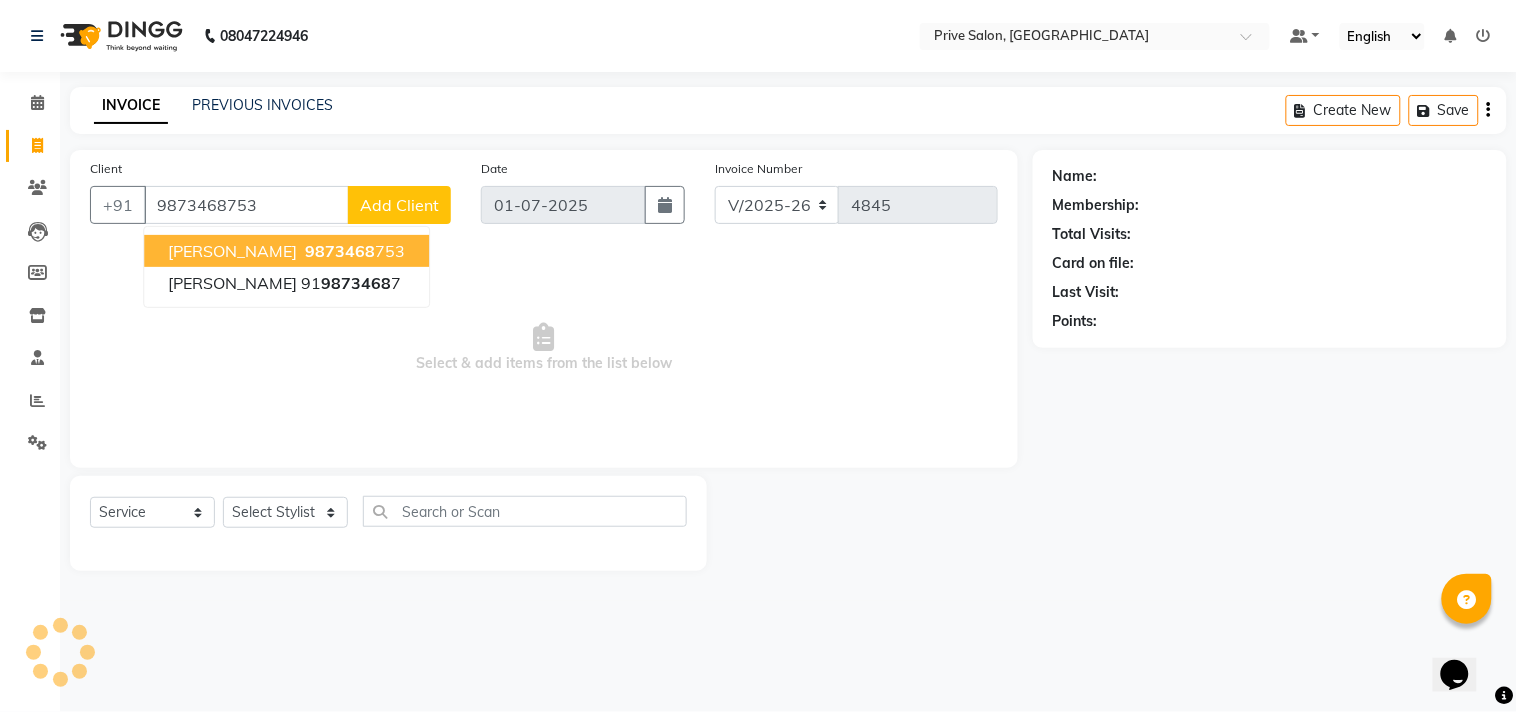 type on "9873468753" 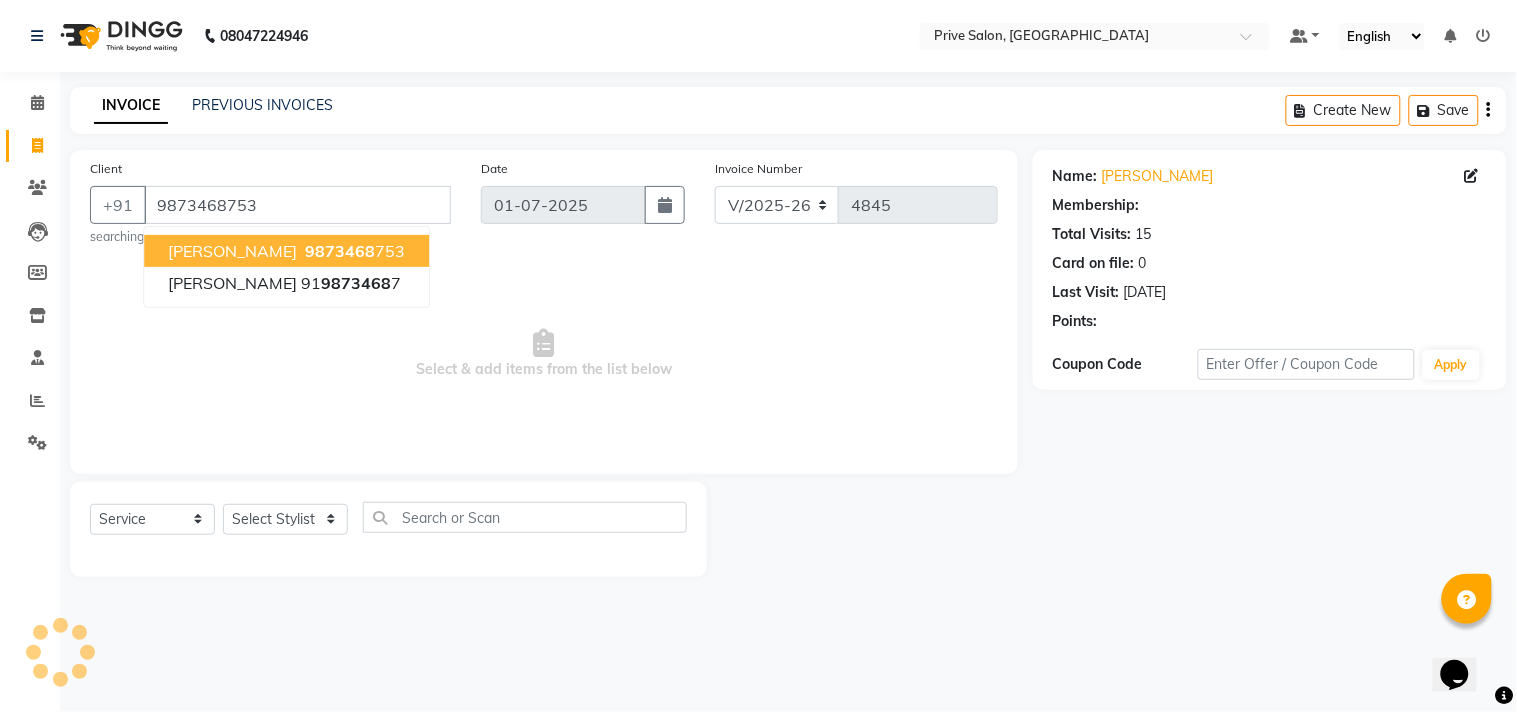 select on "1: Object" 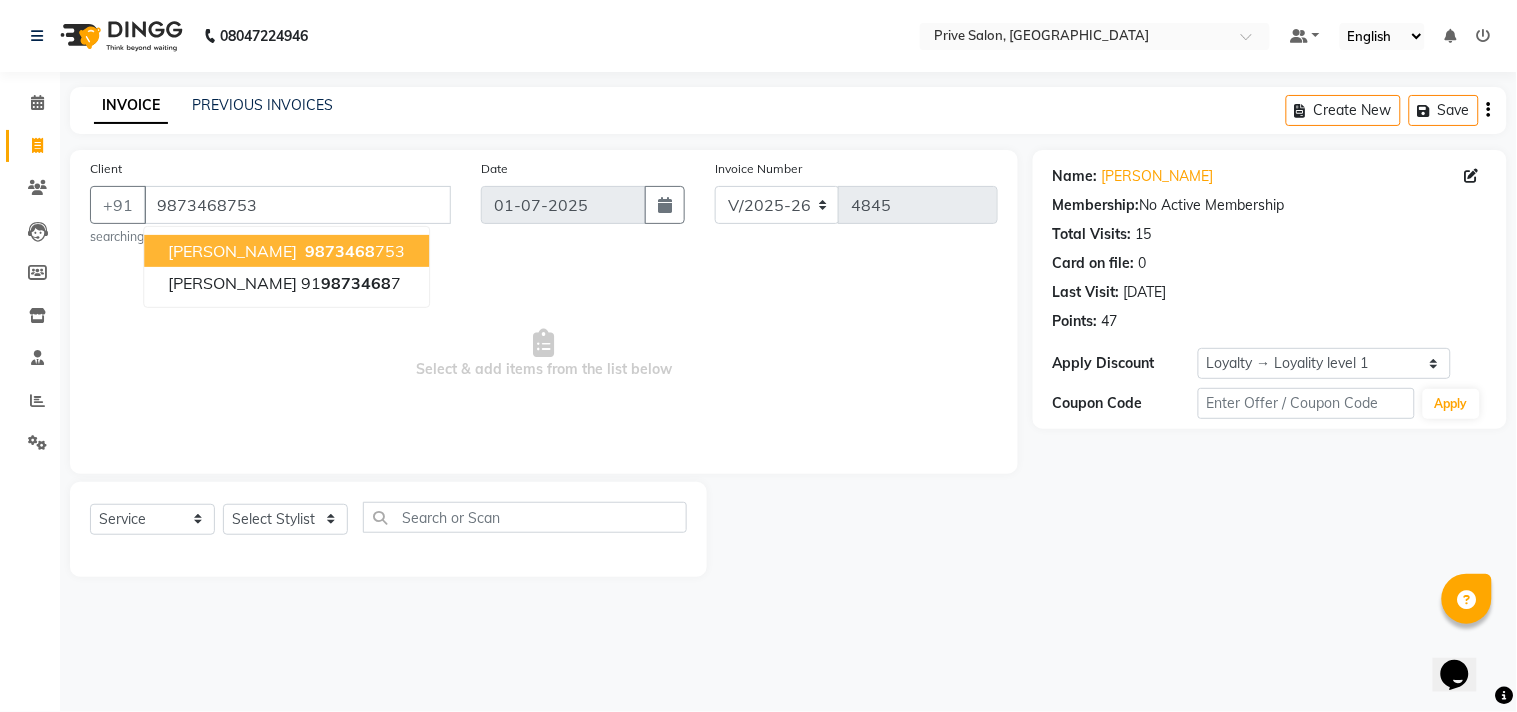 click on "9873468" at bounding box center (340, 251) 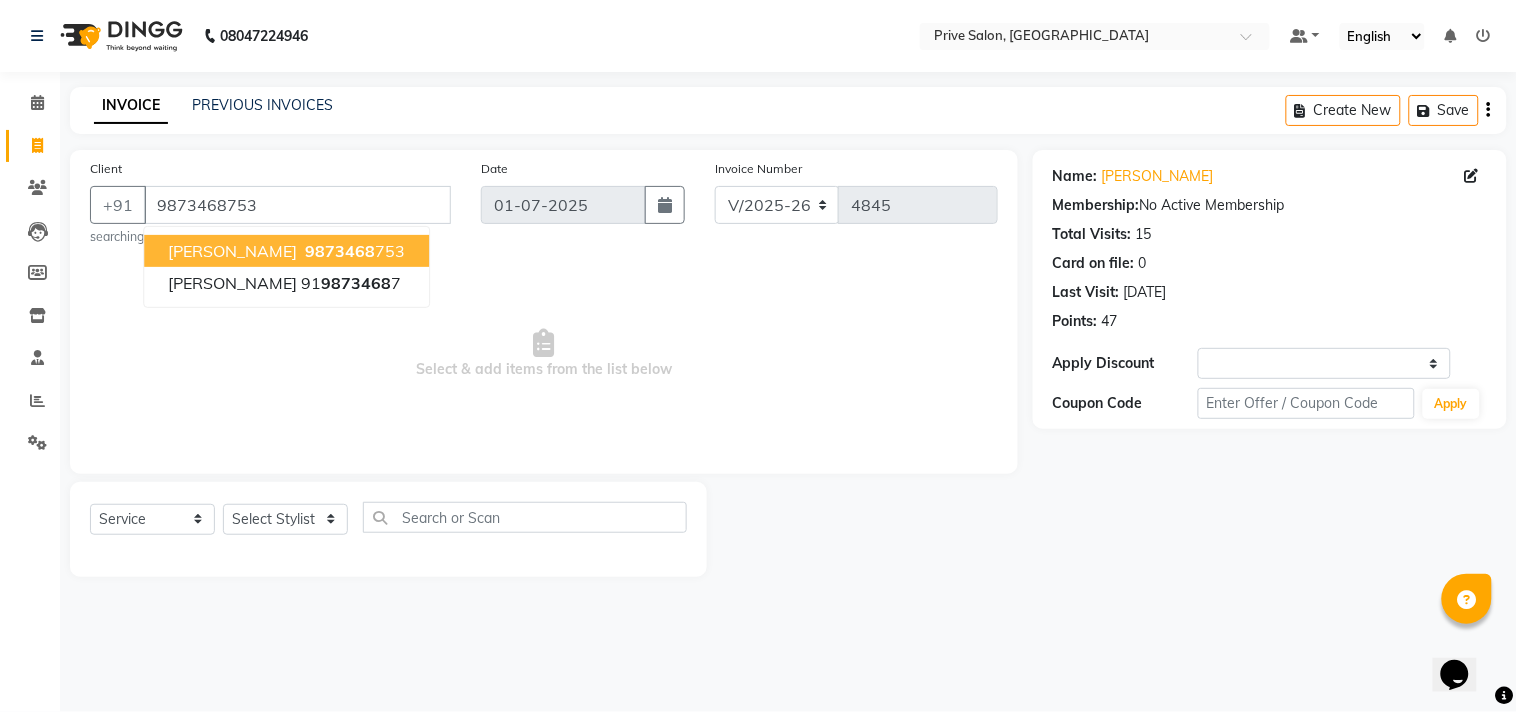 click on "searching..." 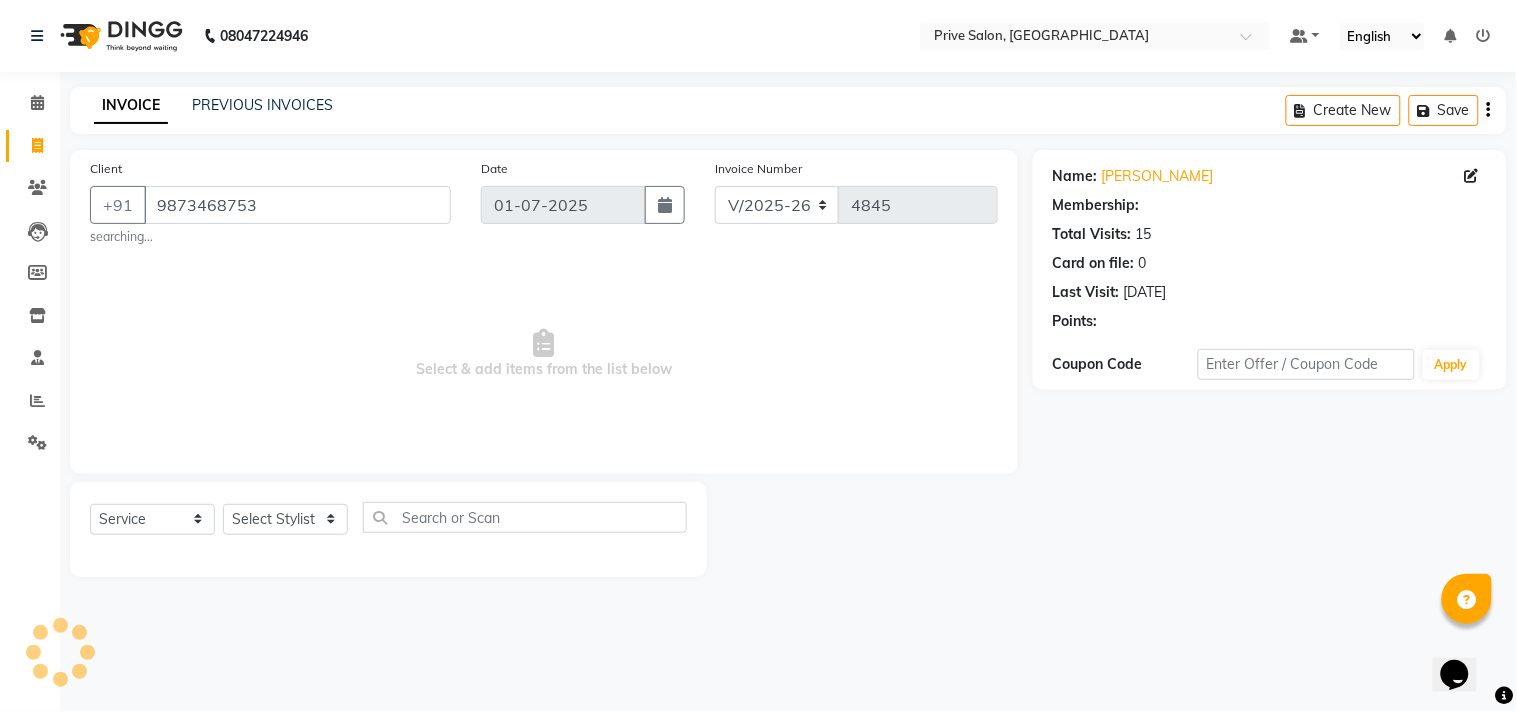 select on "1: Object" 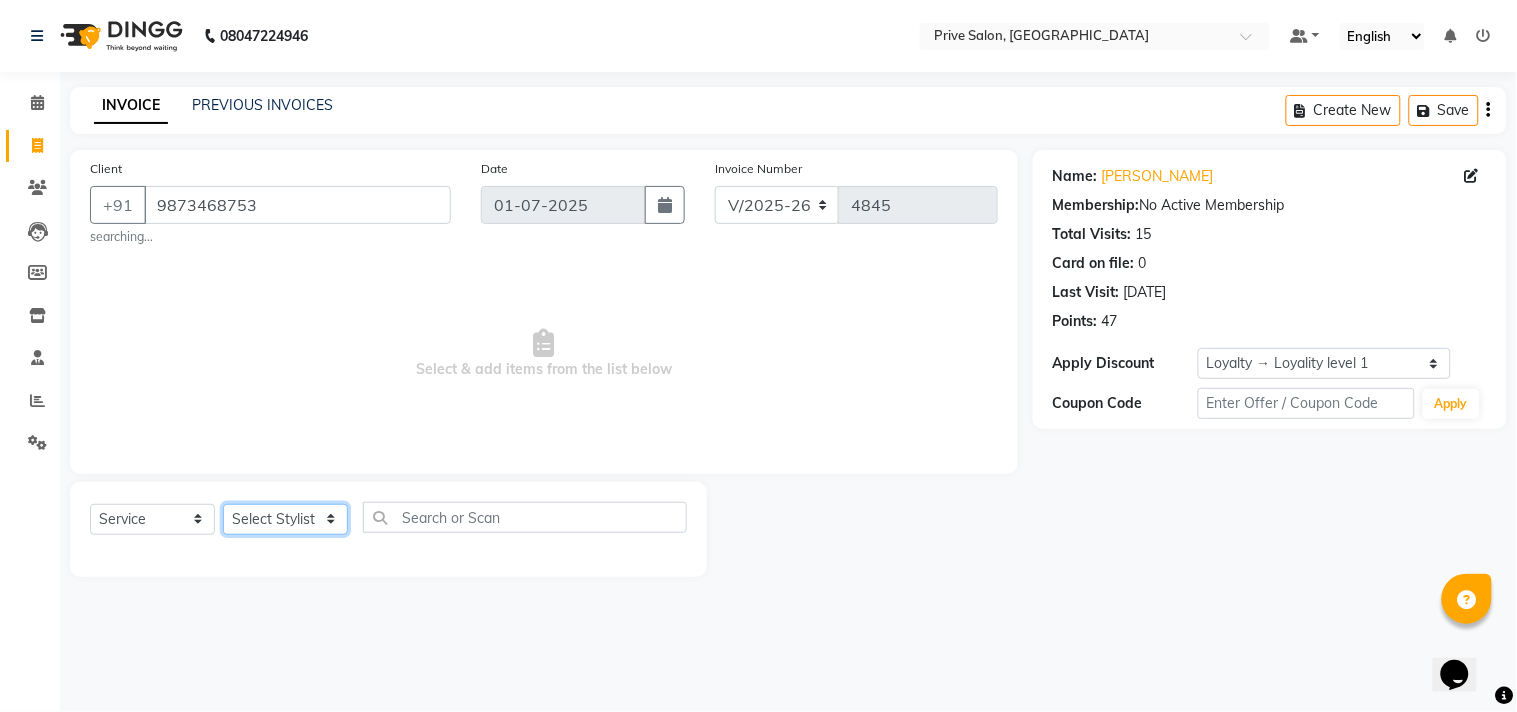 click on "Select Stylist amit ARJUN [PERSON_NAME] [PERSON_NAME] GOLU [PERSON_NAME] isha [PERSON_NAME] Manager [PERSON_NAME] [PERSON_NAME] [PERSON_NAME] [PERSON_NAME] [PERSON_NAME] vikas" 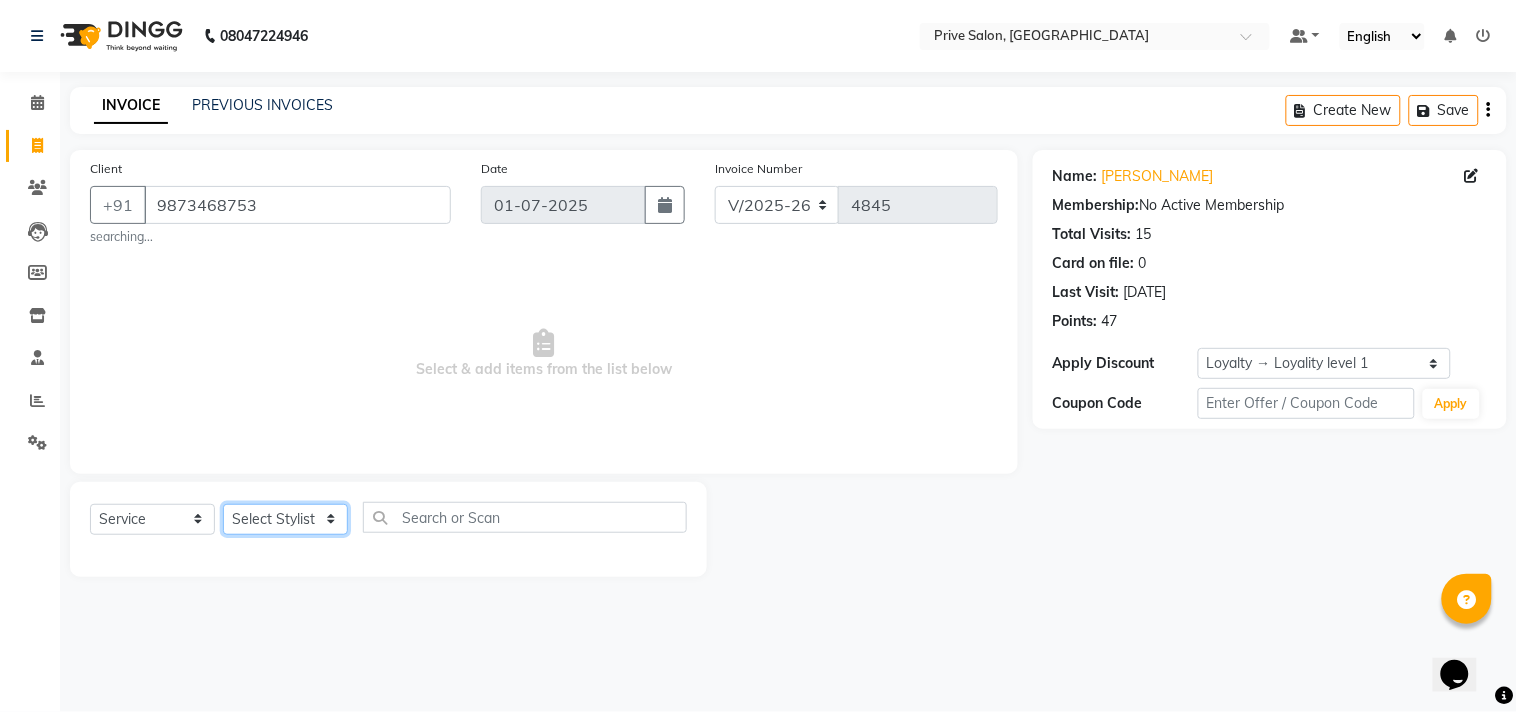 select on "4123" 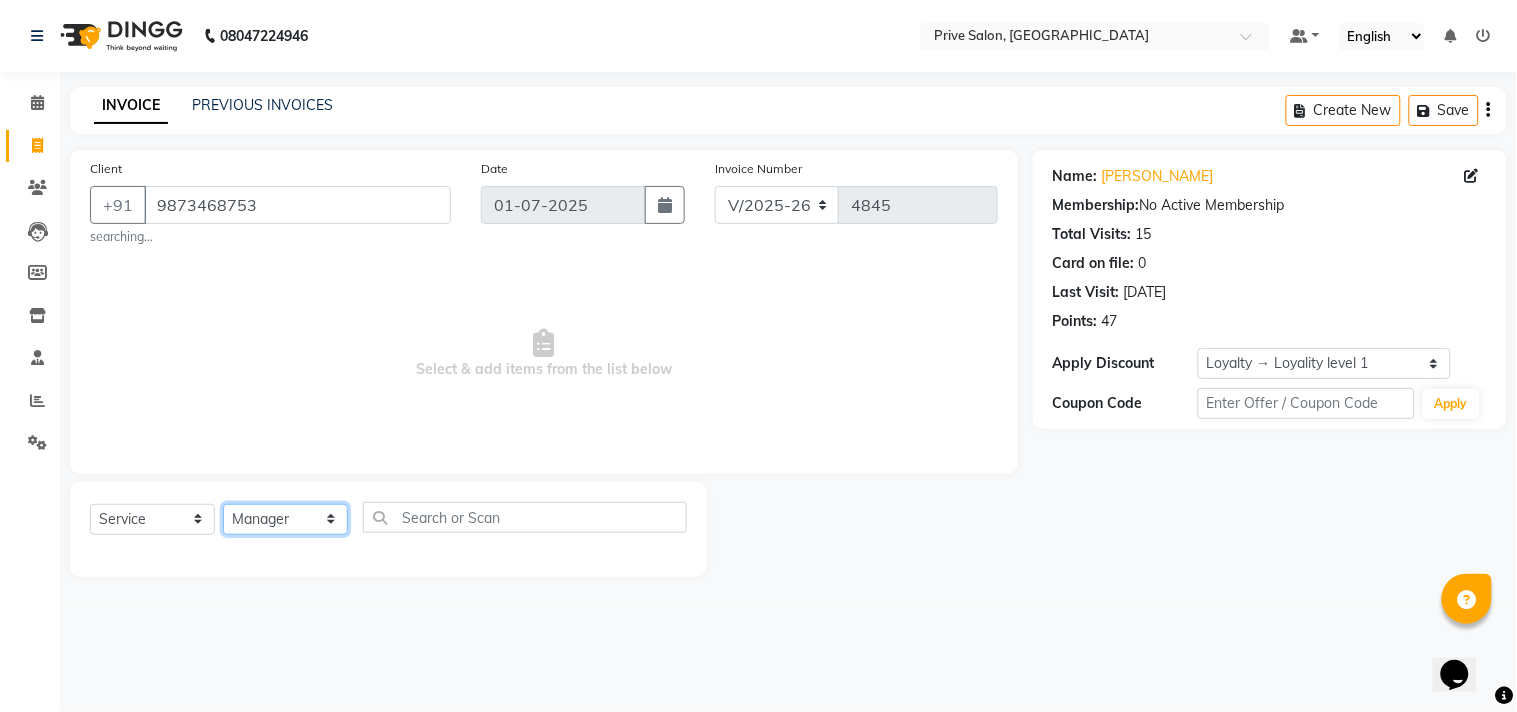 click on "Select Stylist amit ARJUN [PERSON_NAME] [PERSON_NAME] GOLU [PERSON_NAME] isha [PERSON_NAME] Manager [PERSON_NAME] [PERSON_NAME] [PERSON_NAME] [PERSON_NAME] [PERSON_NAME] vikas" 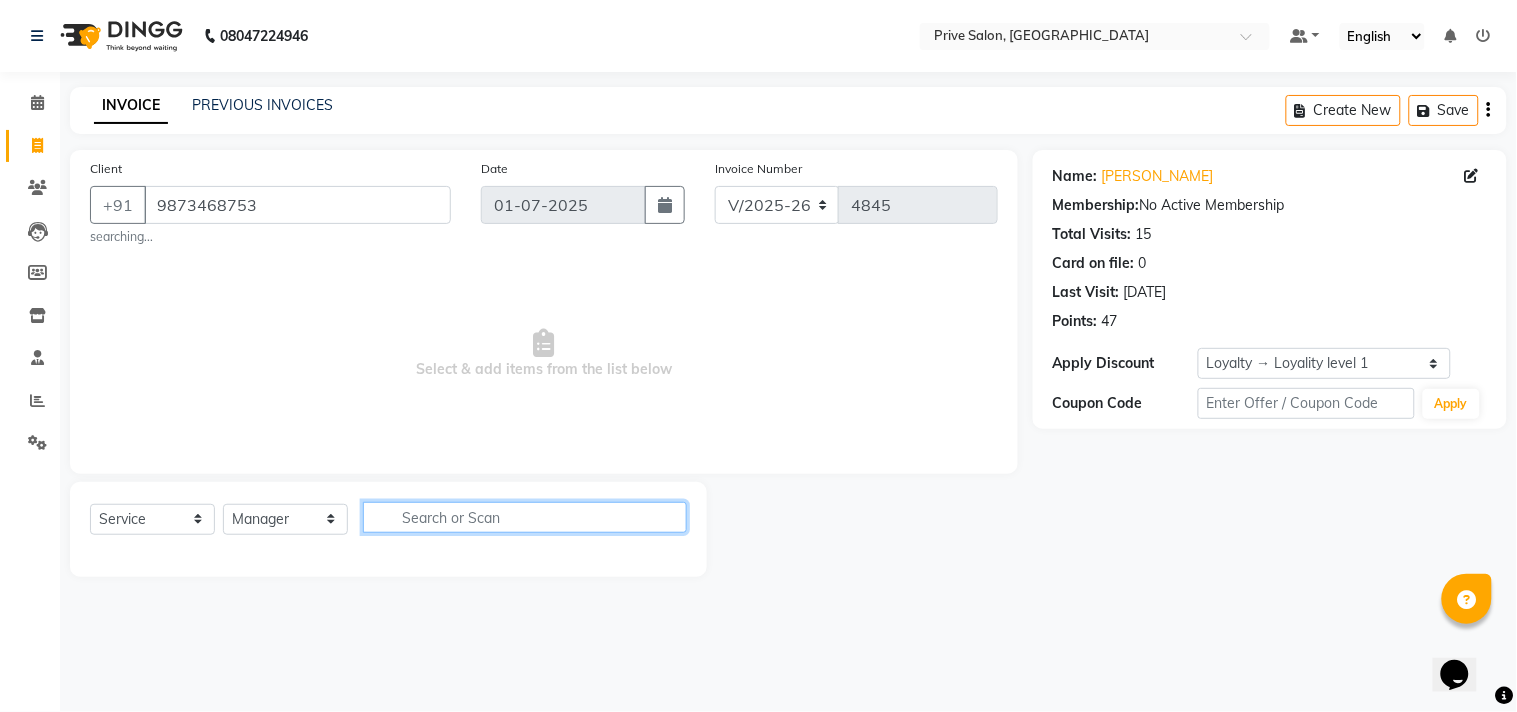 click 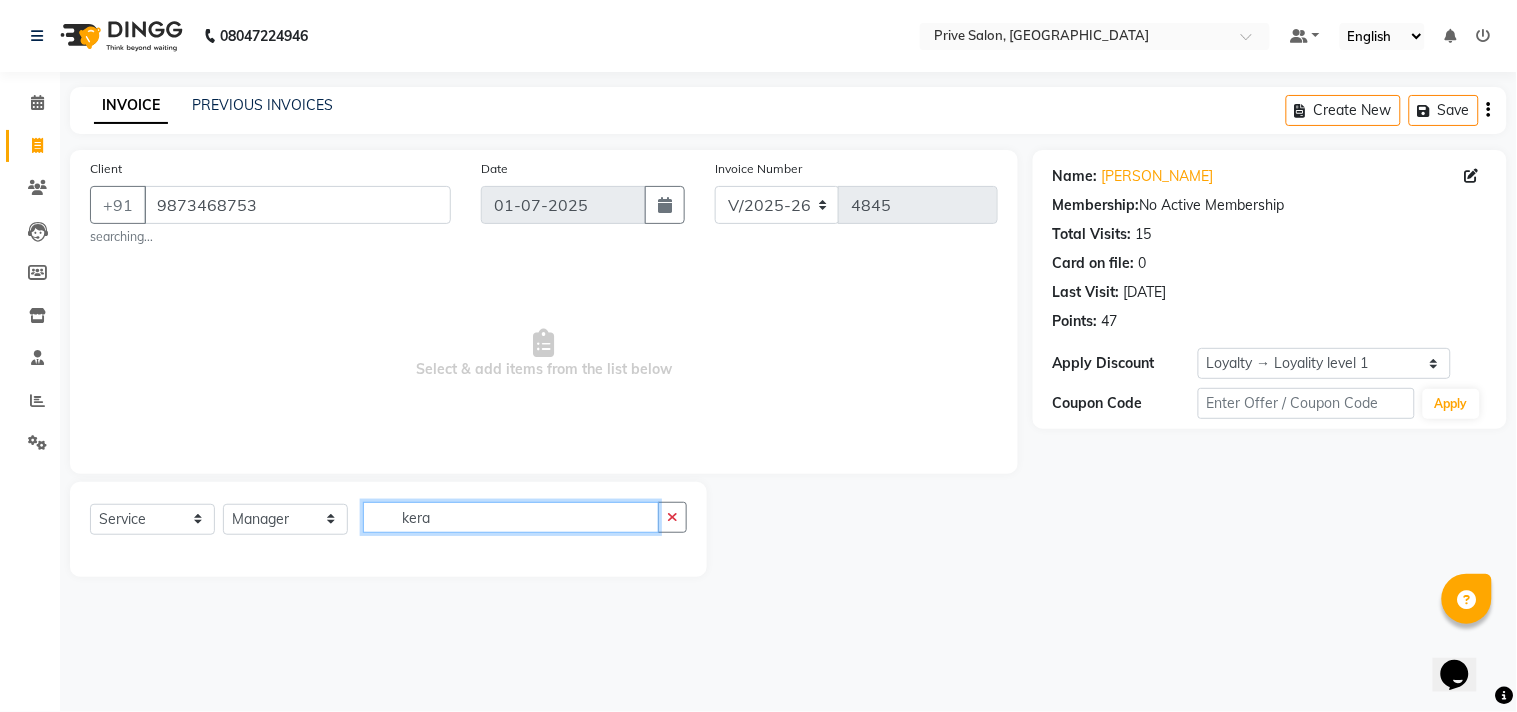 type on "kera" 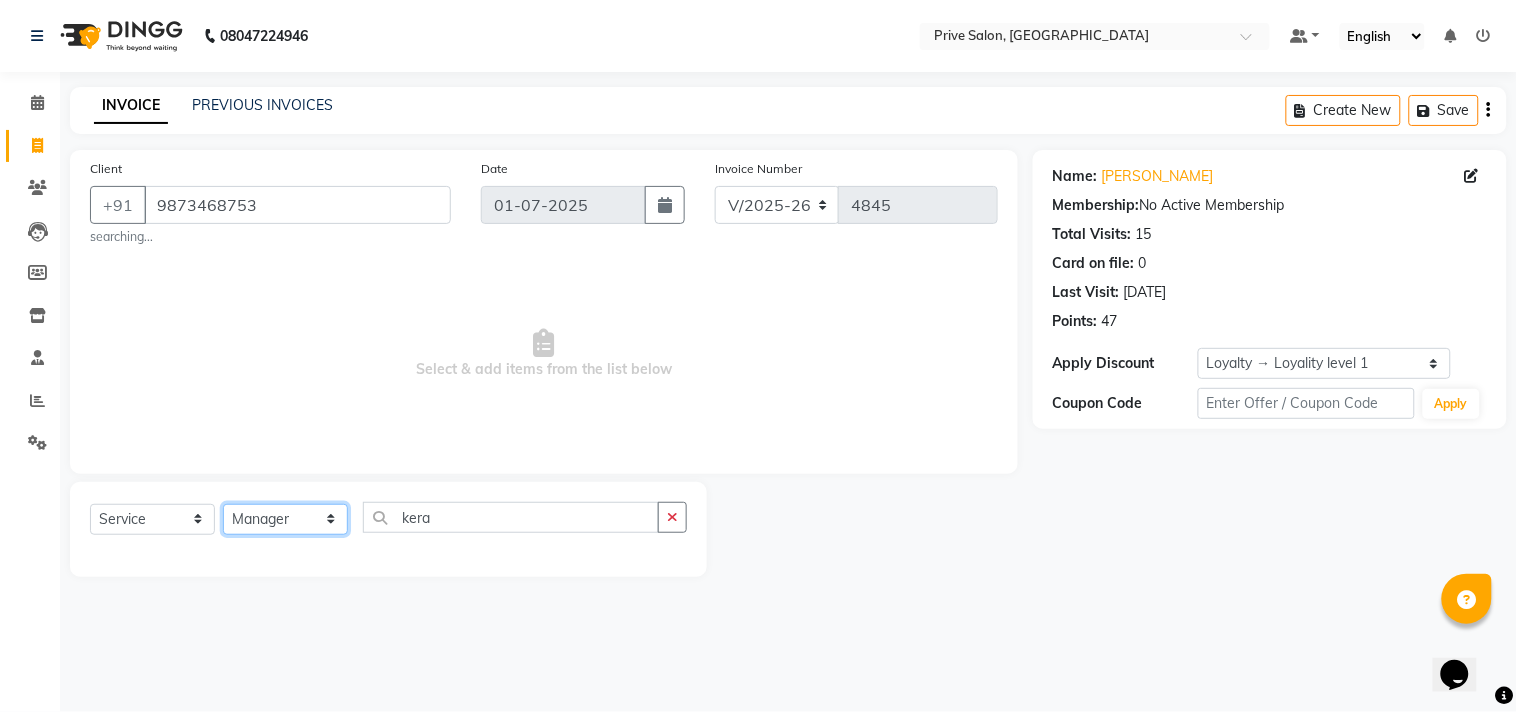 click on "Select Stylist amit ARJUN [PERSON_NAME] [PERSON_NAME] GOLU [PERSON_NAME] isha [PERSON_NAME] Manager [PERSON_NAME] [PERSON_NAME] [PERSON_NAME] [PERSON_NAME] [PERSON_NAME] vikas" 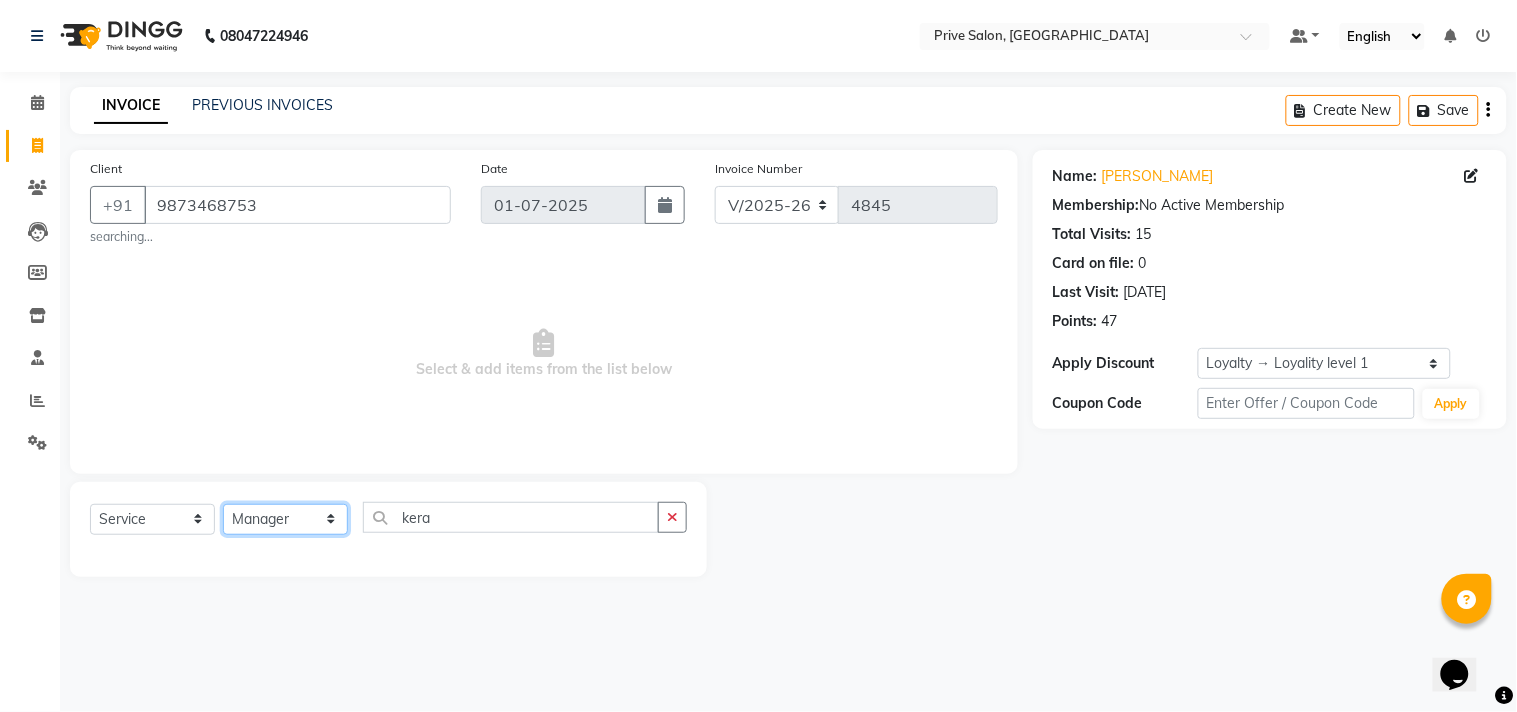 select on "3987" 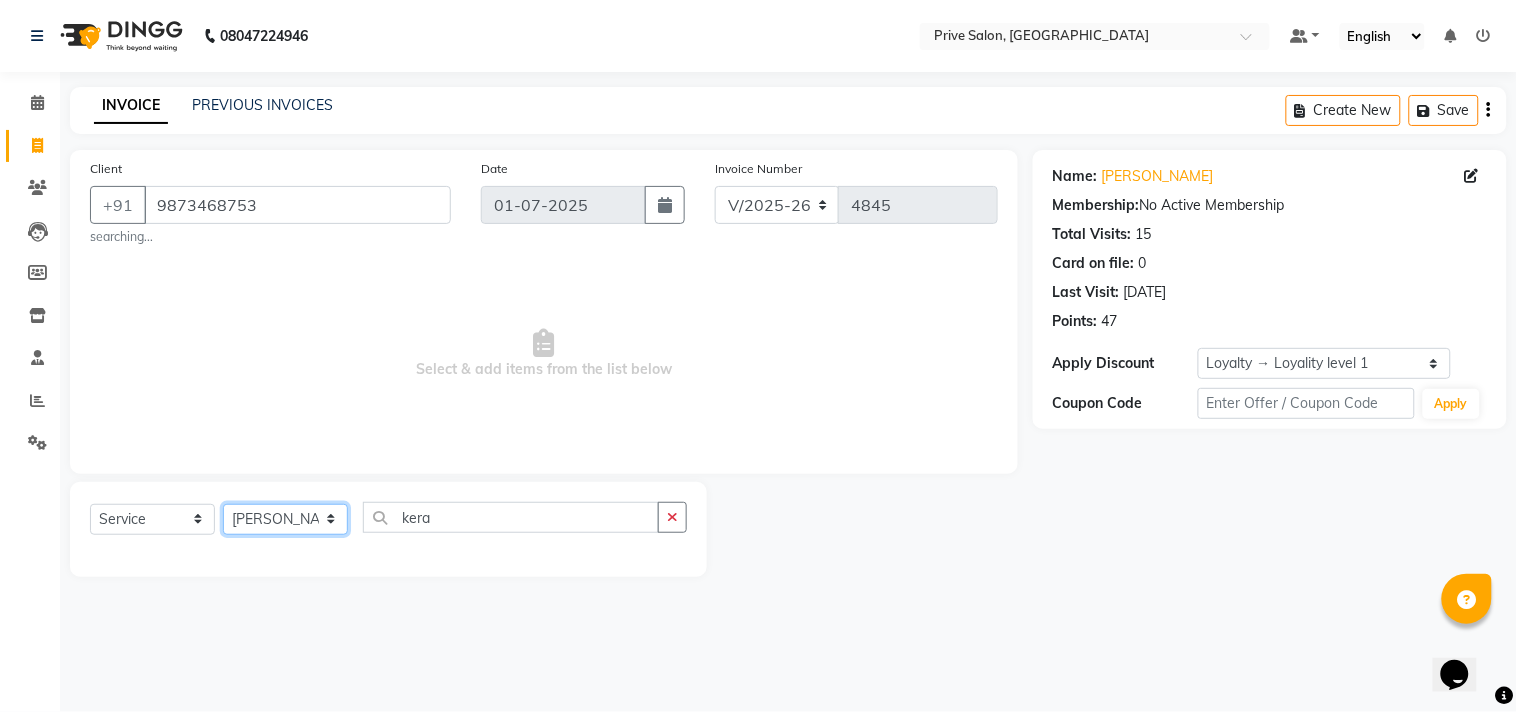 click on "Select Stylist amit ARJUN [PERSON_NAME] [PERSON_NAME] GOLU [PERSON_NAME] isha [PERSON_NAME] Manager [PERSON_NAME] [PERSON_NAME] [PERSON_NAME] [PERSON_NAME] [PERSON_NAME] vikas" 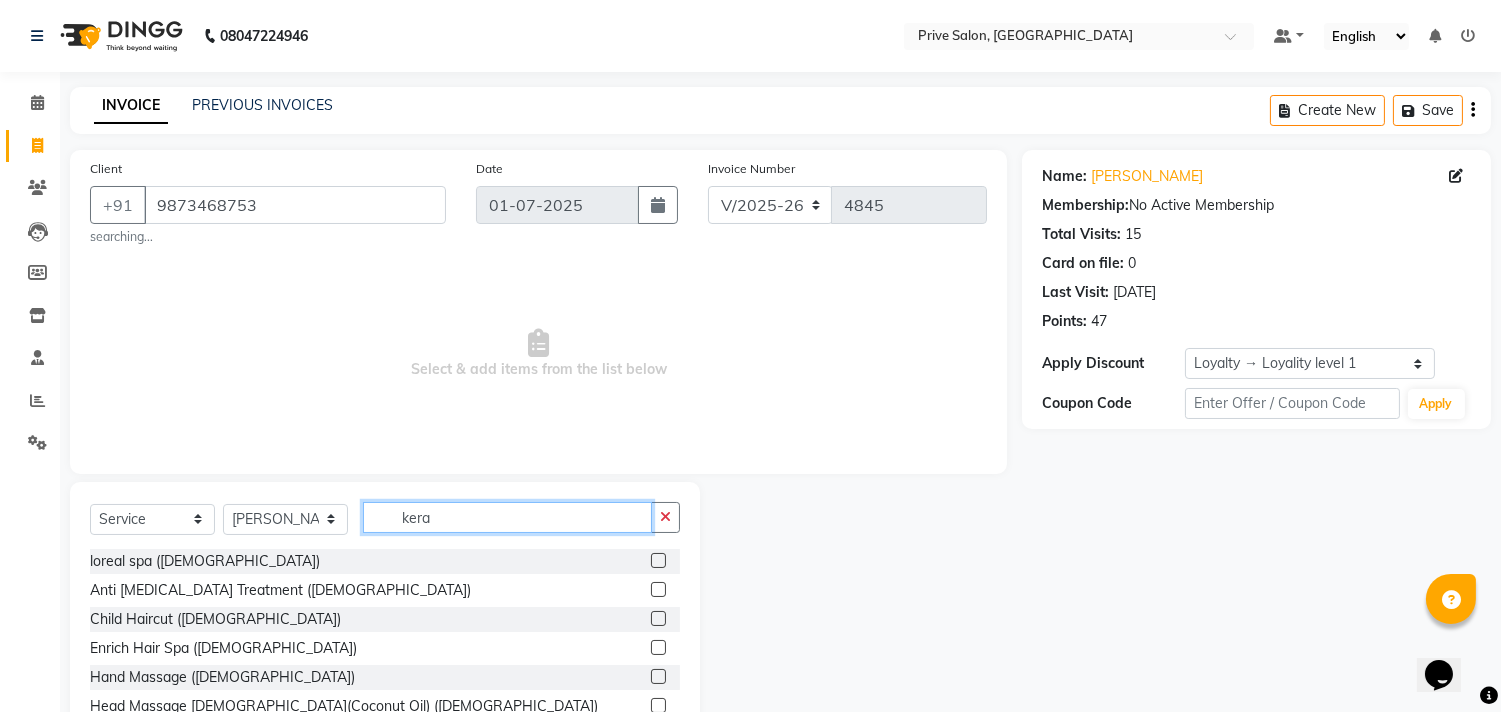 click on "kera" 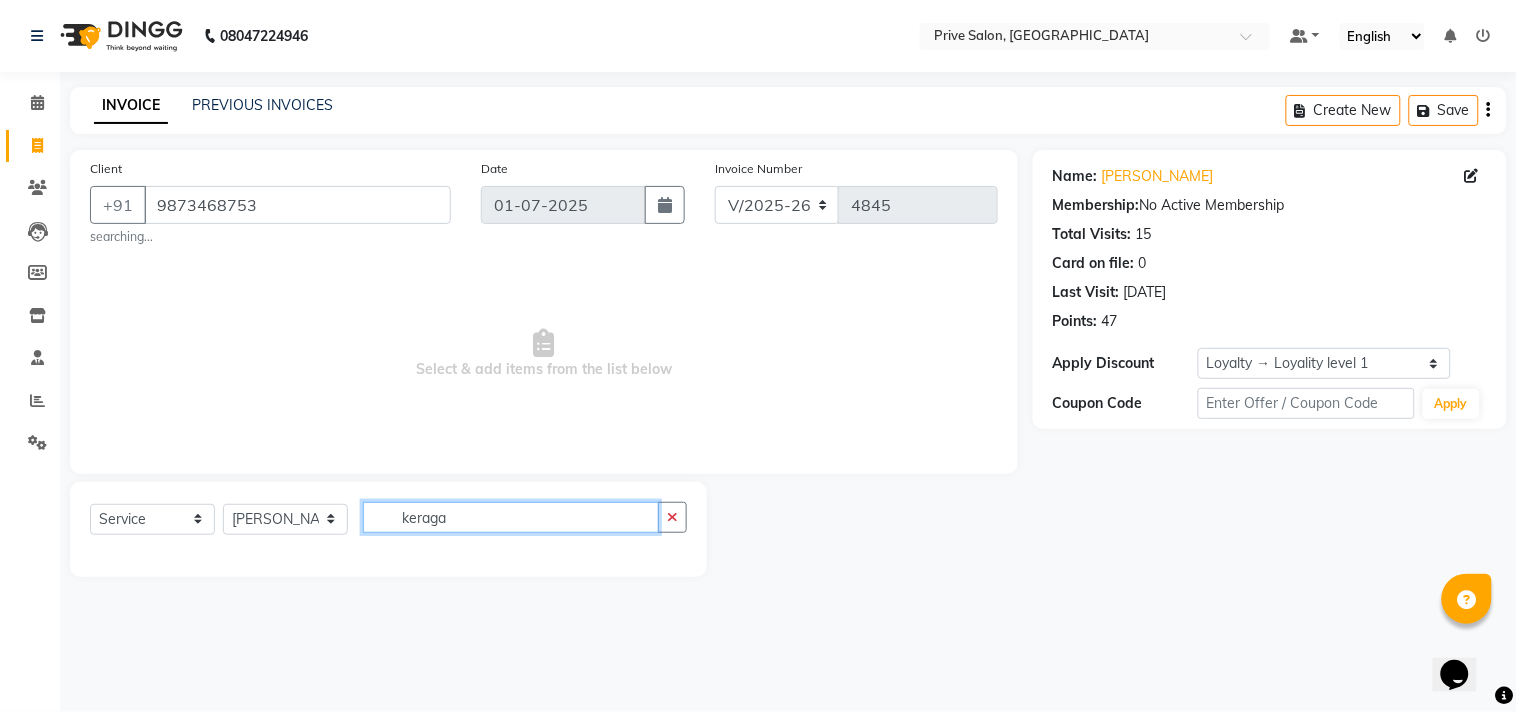 type on "keraga" 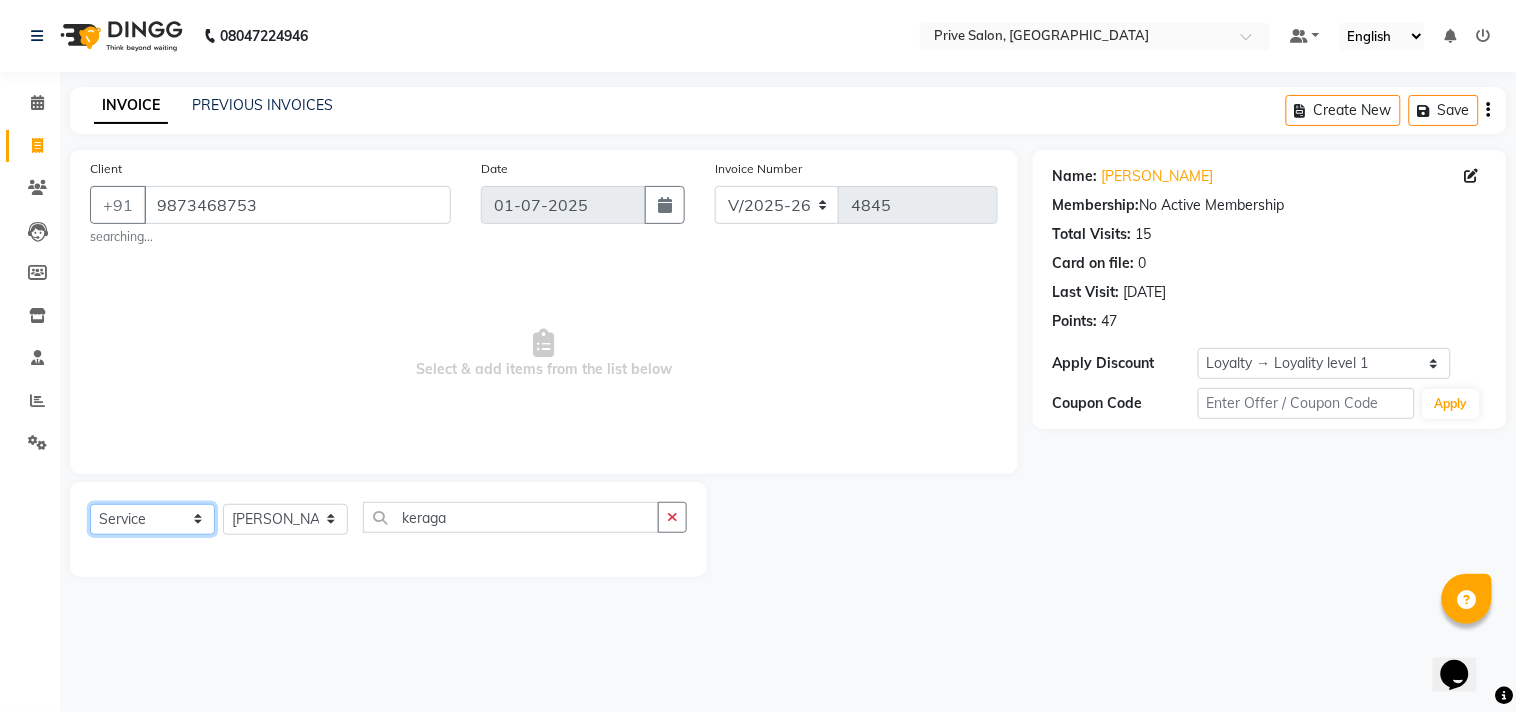 click on "Select  Service  Product  Membership  Package Voucher Prepaid Gift Card" 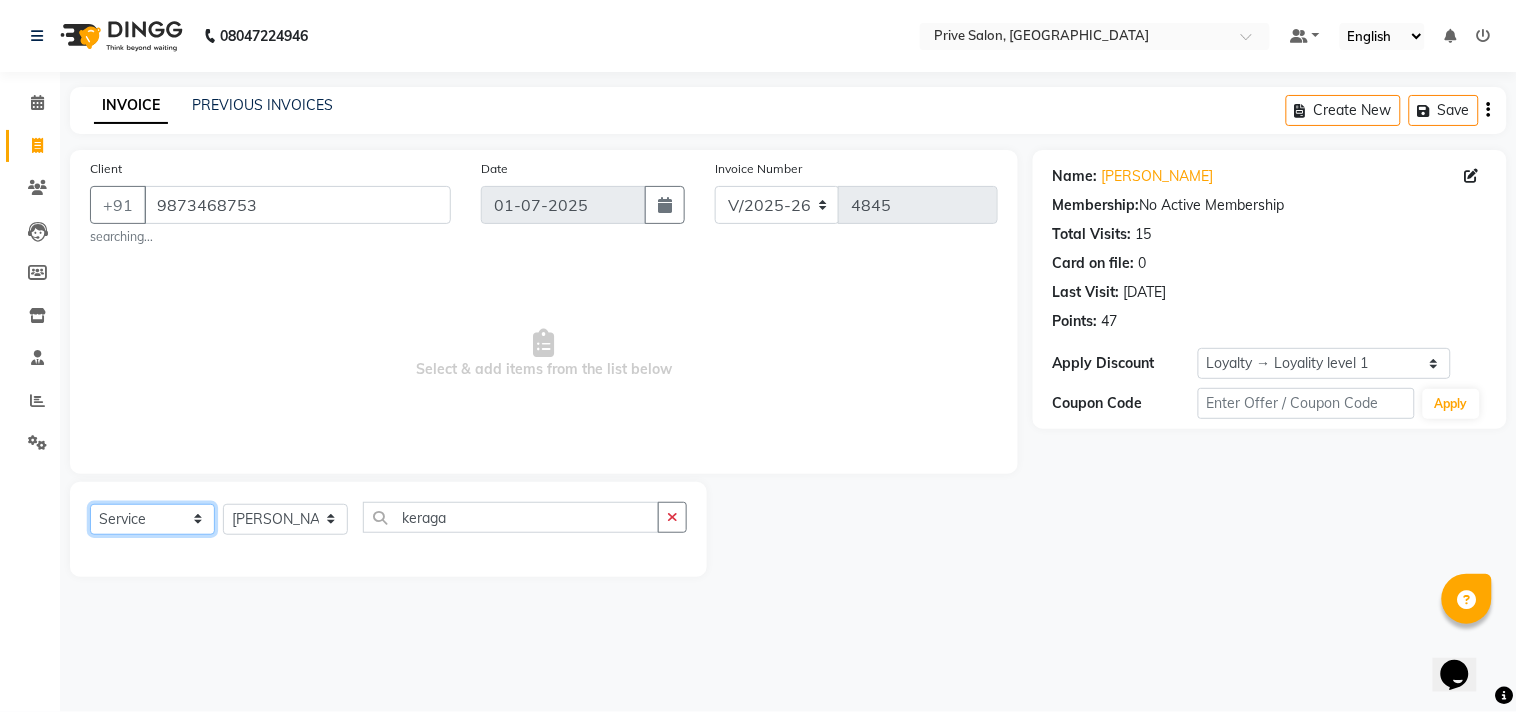 select on "product" 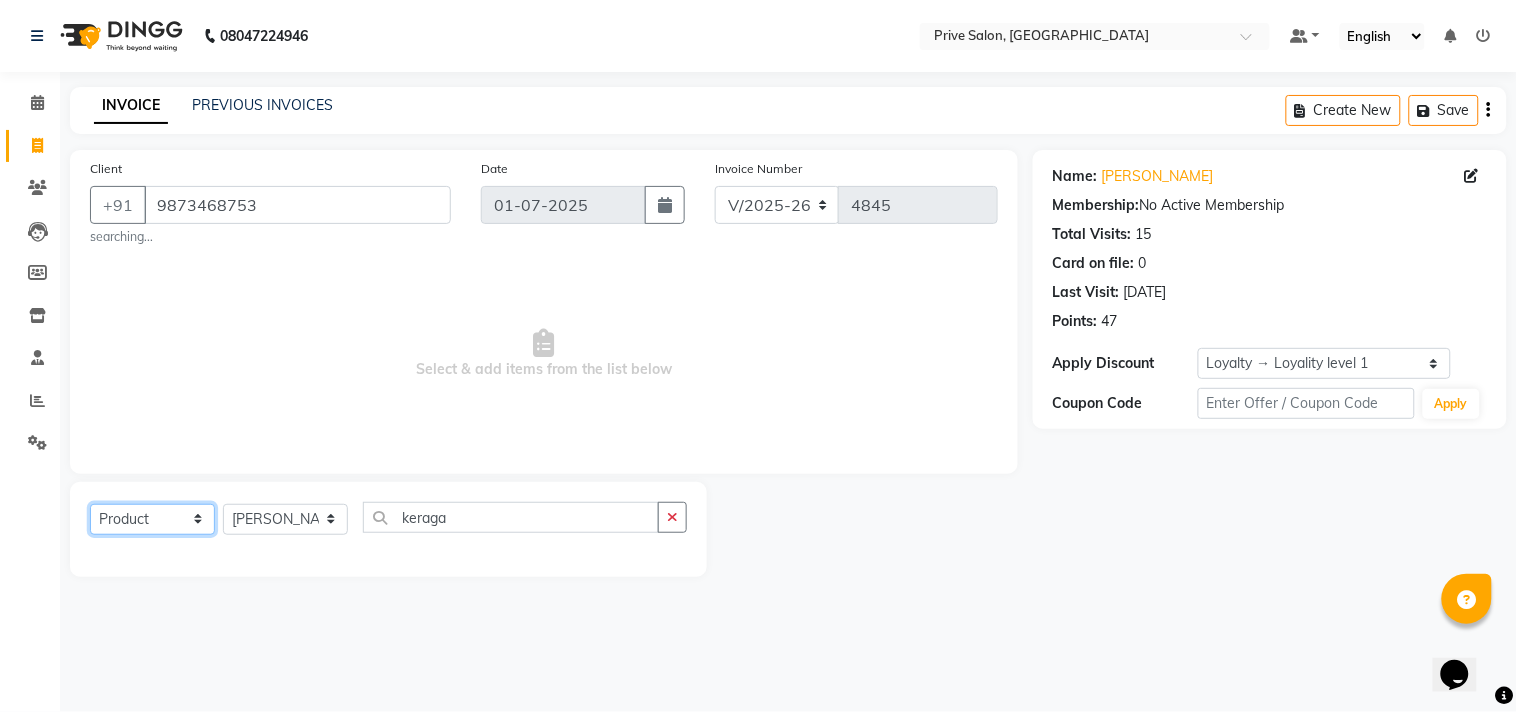 click on "Select  Service  Product  Membership  Package Voucher Prepaid Gift Card" 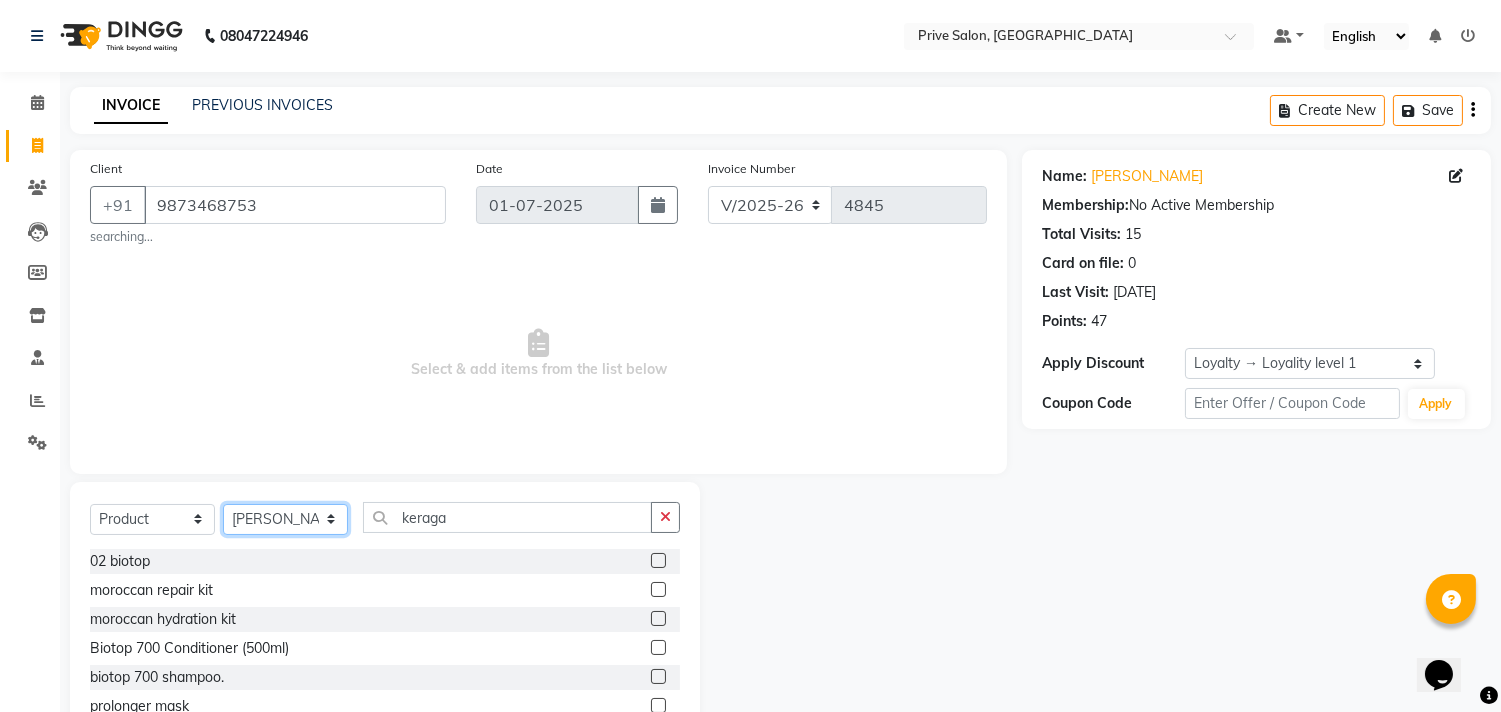 click on "Select Stylist amit ARJUN [PERSON_NAME] [PERSON_NAME] GOLU [PERSON_NAME] isha [PERSON_NAME] Manager [PERSON_NAME] [PERSON_NAME] [PERSON_NAME] [PERSON_NAME] [PERSON_NAME] vikas" 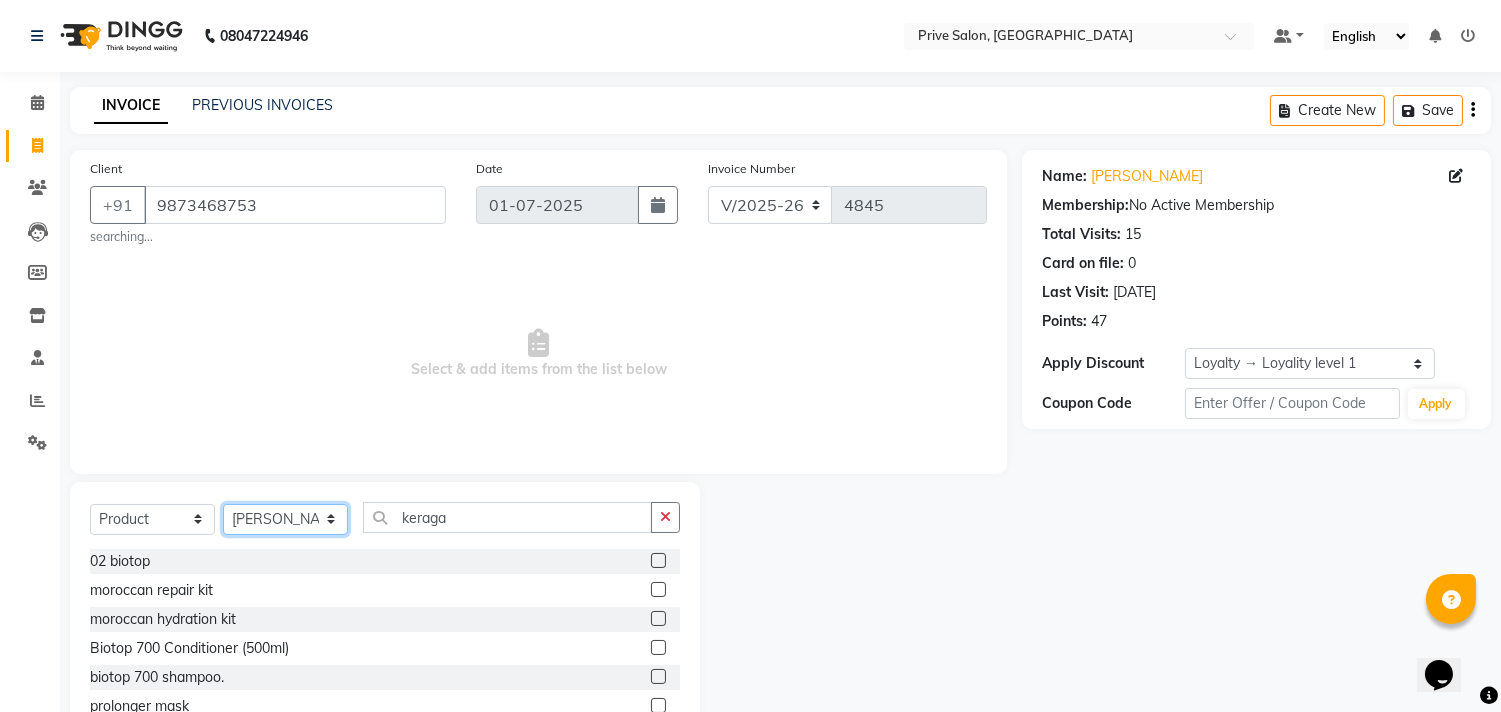 select on "4123" 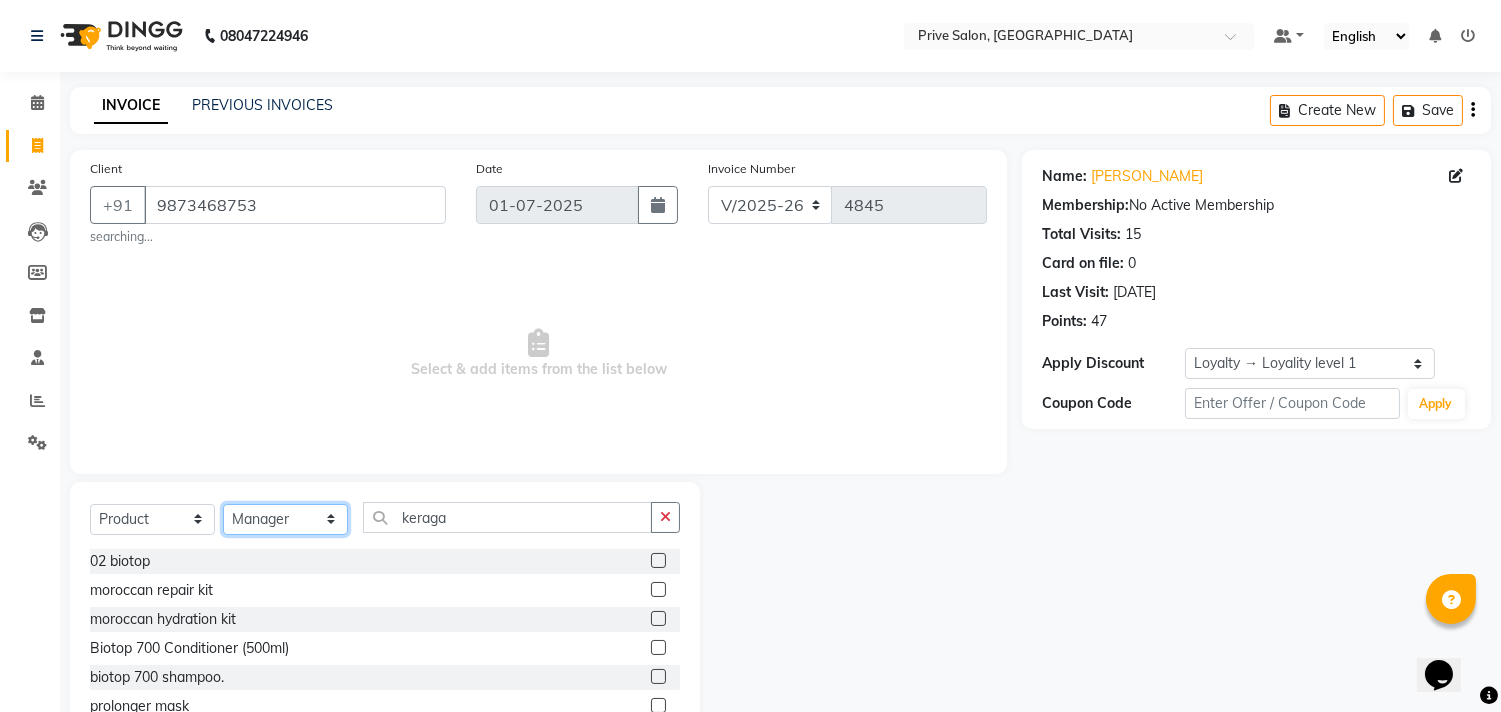 click on "Select Stylist amit ARJUN [PERSON_NAME] [PERSON_NAME] GOLU [PERSON_NAME] isha [PERSON_NAME] Manager [PERSON_NAME] [PERSON_NAME] [PERSON_NAME] [PERSON_NAME] [PERSON_NAME] vikas" 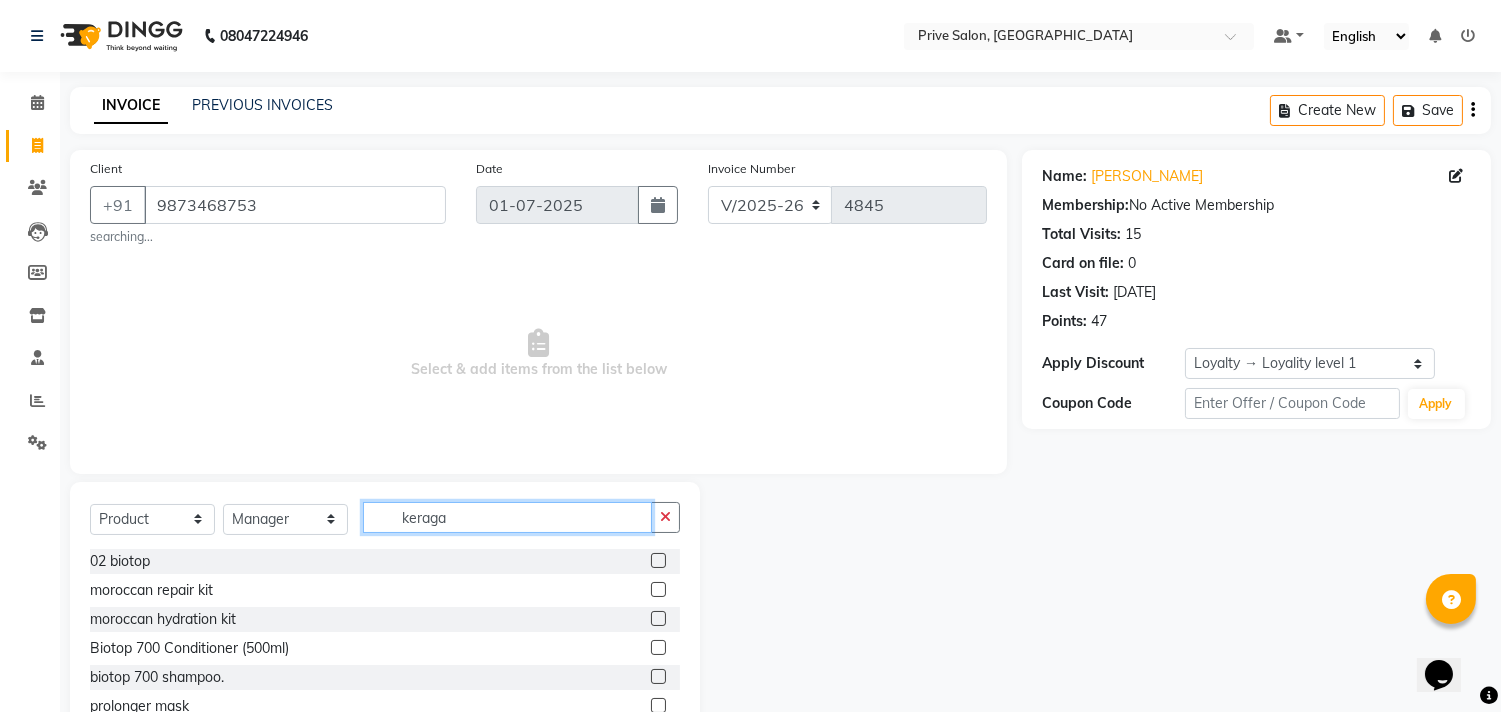 click on "keraga" 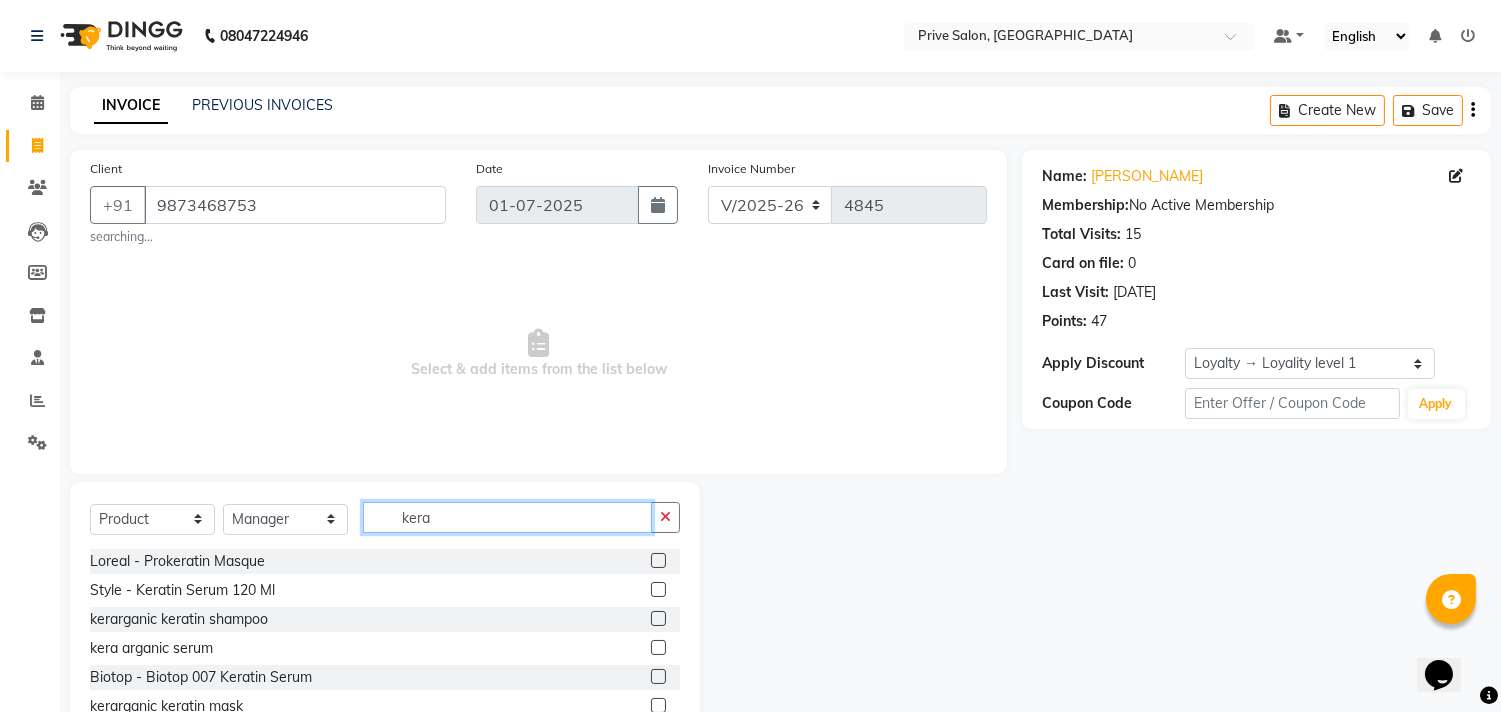 type on "kera" 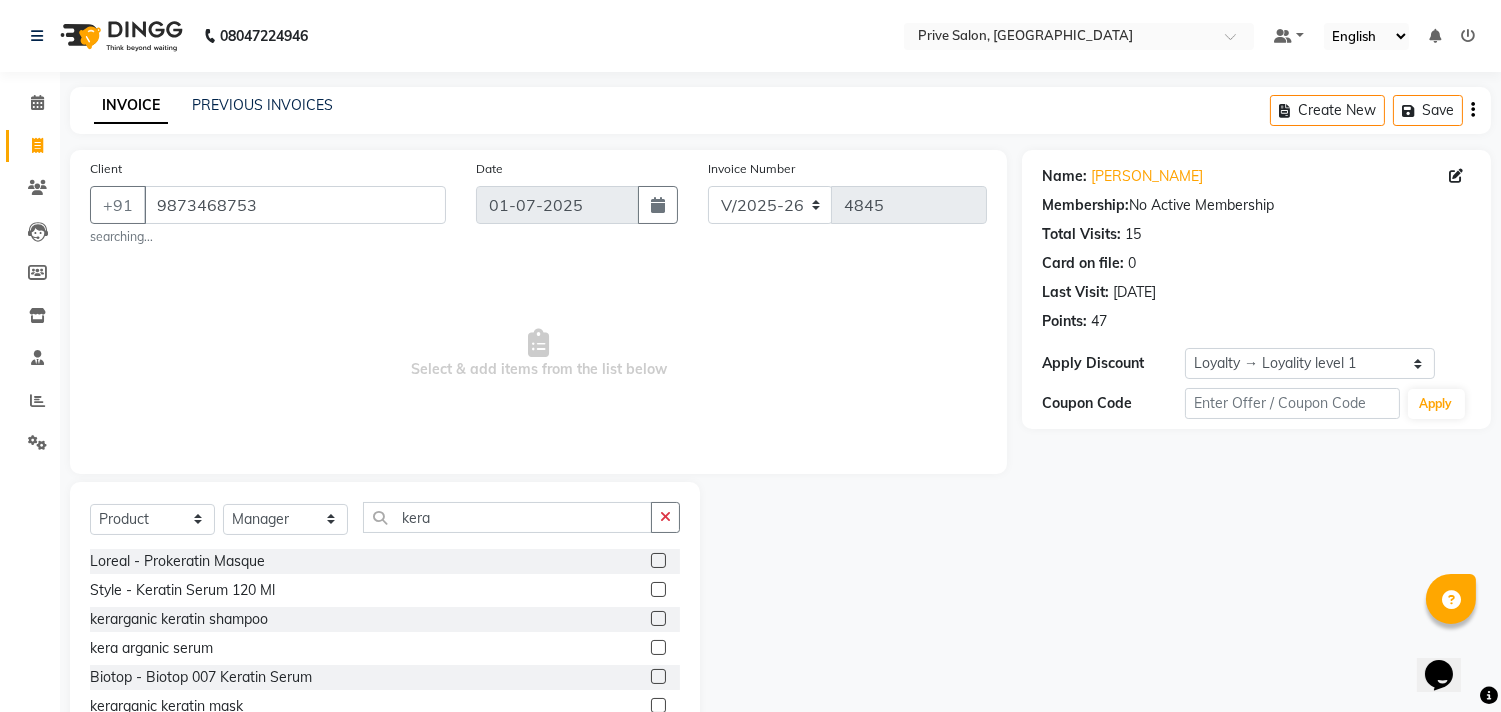 click 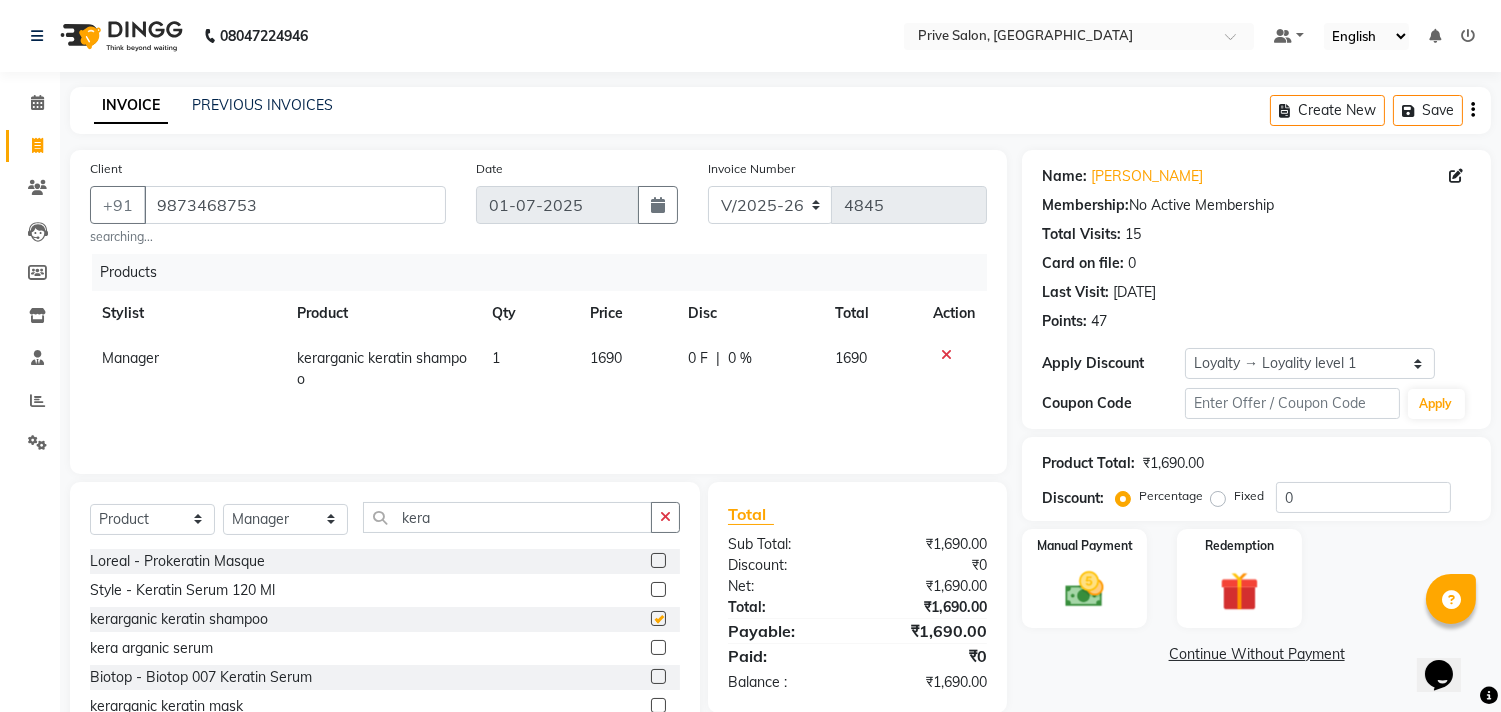 checkbox on "false" 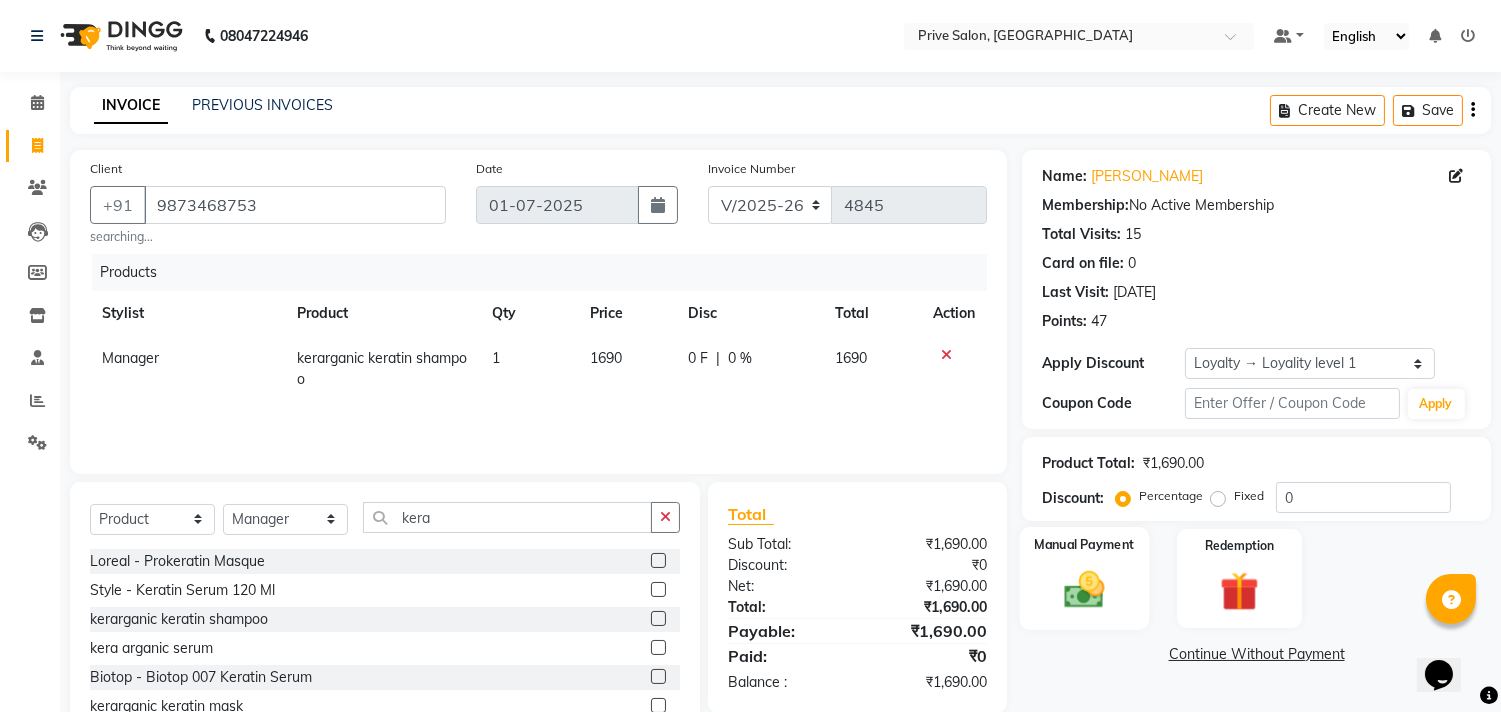 click 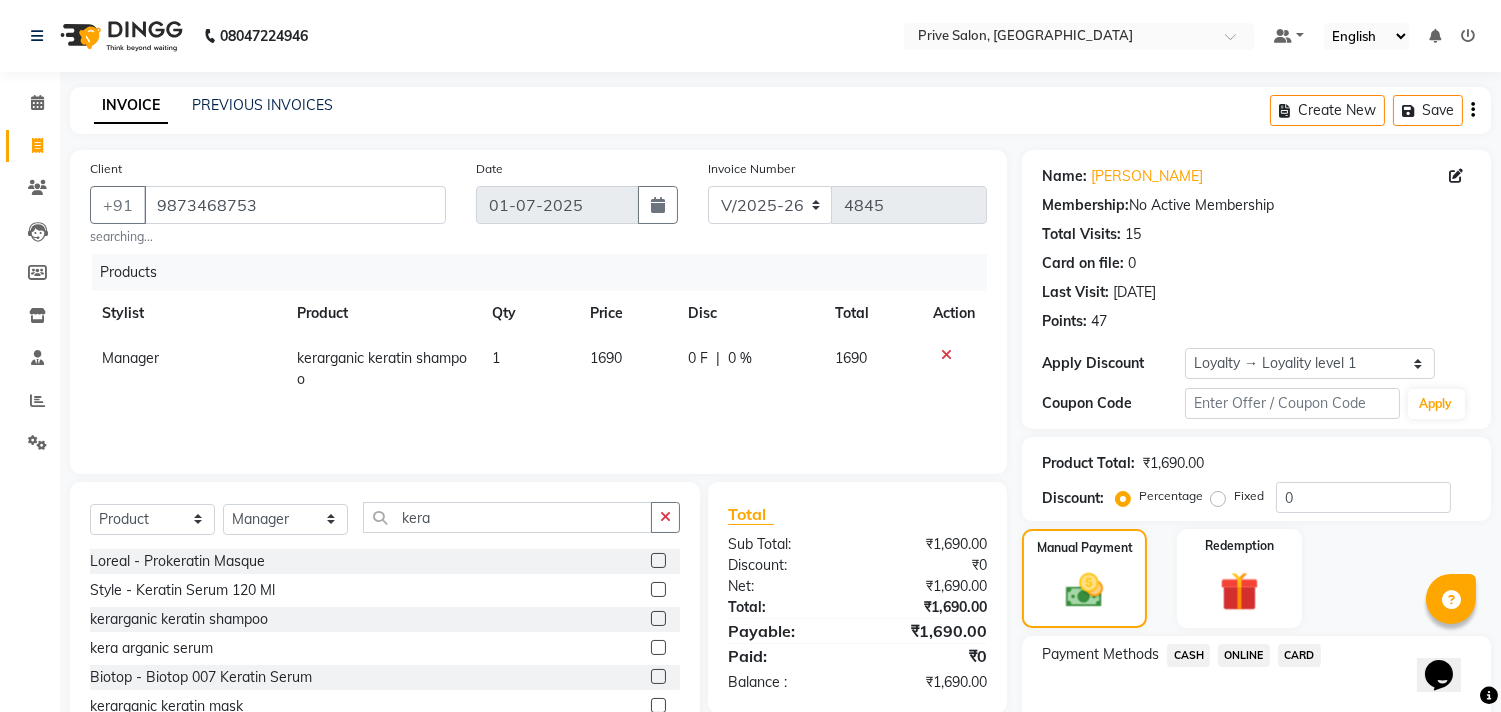 click on "CASH" 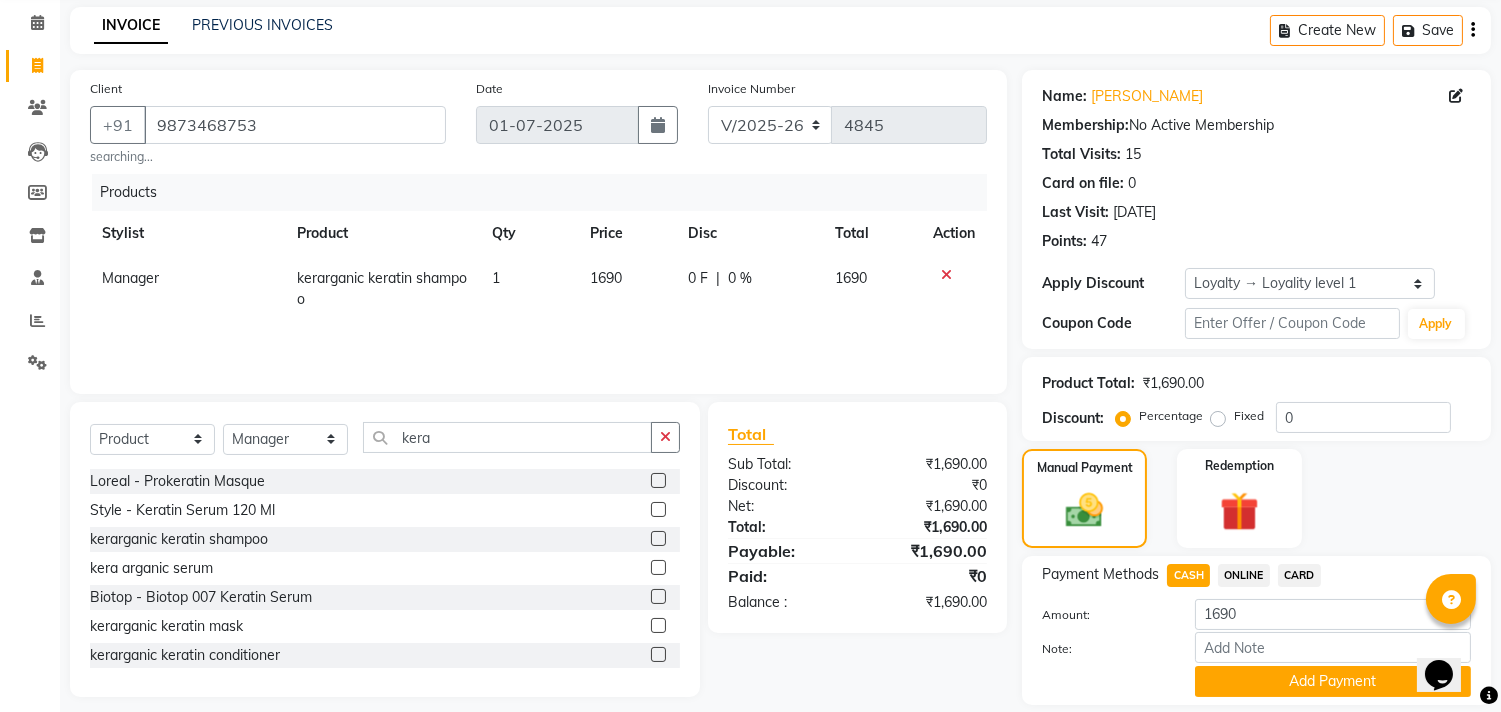 scroll, scrollTop: 143, scrollLeft: 0, axis: vertical 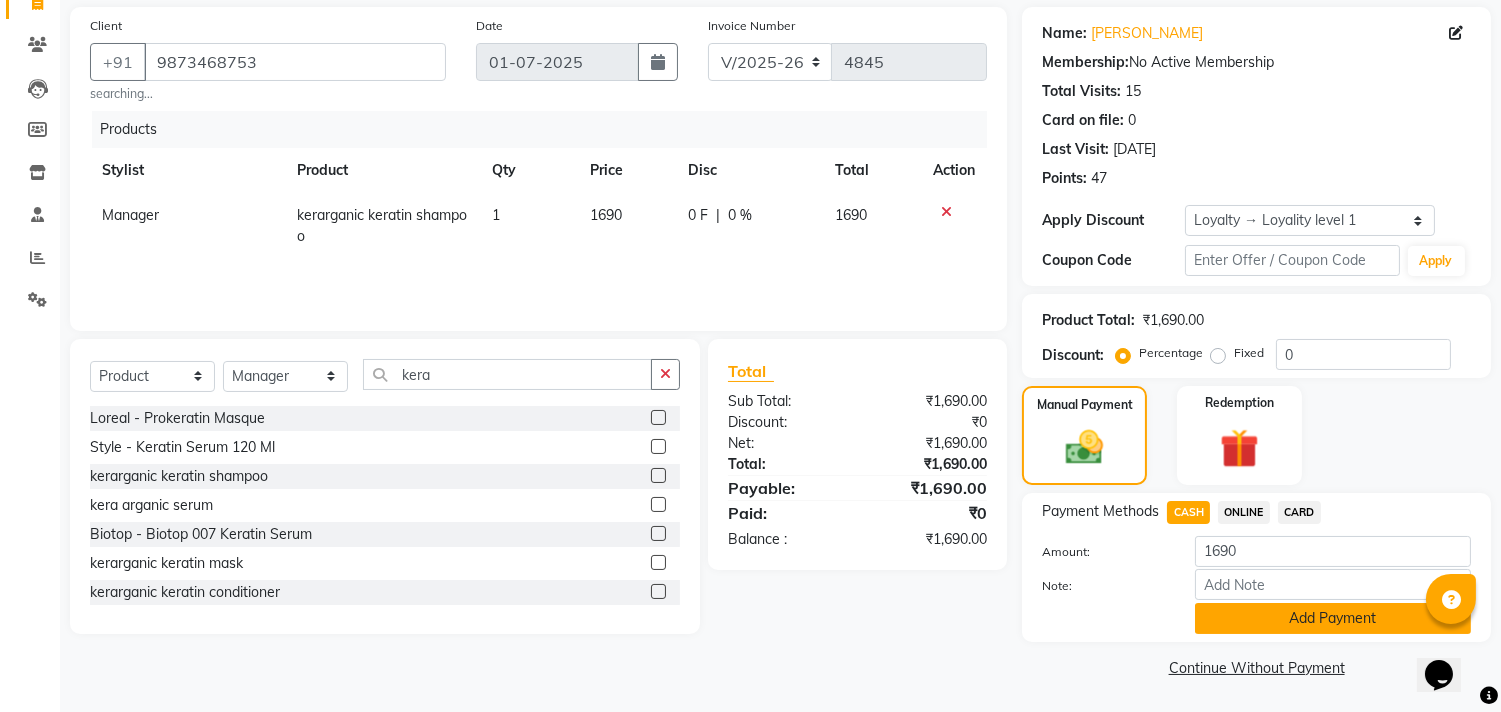 click on "Add Payment" 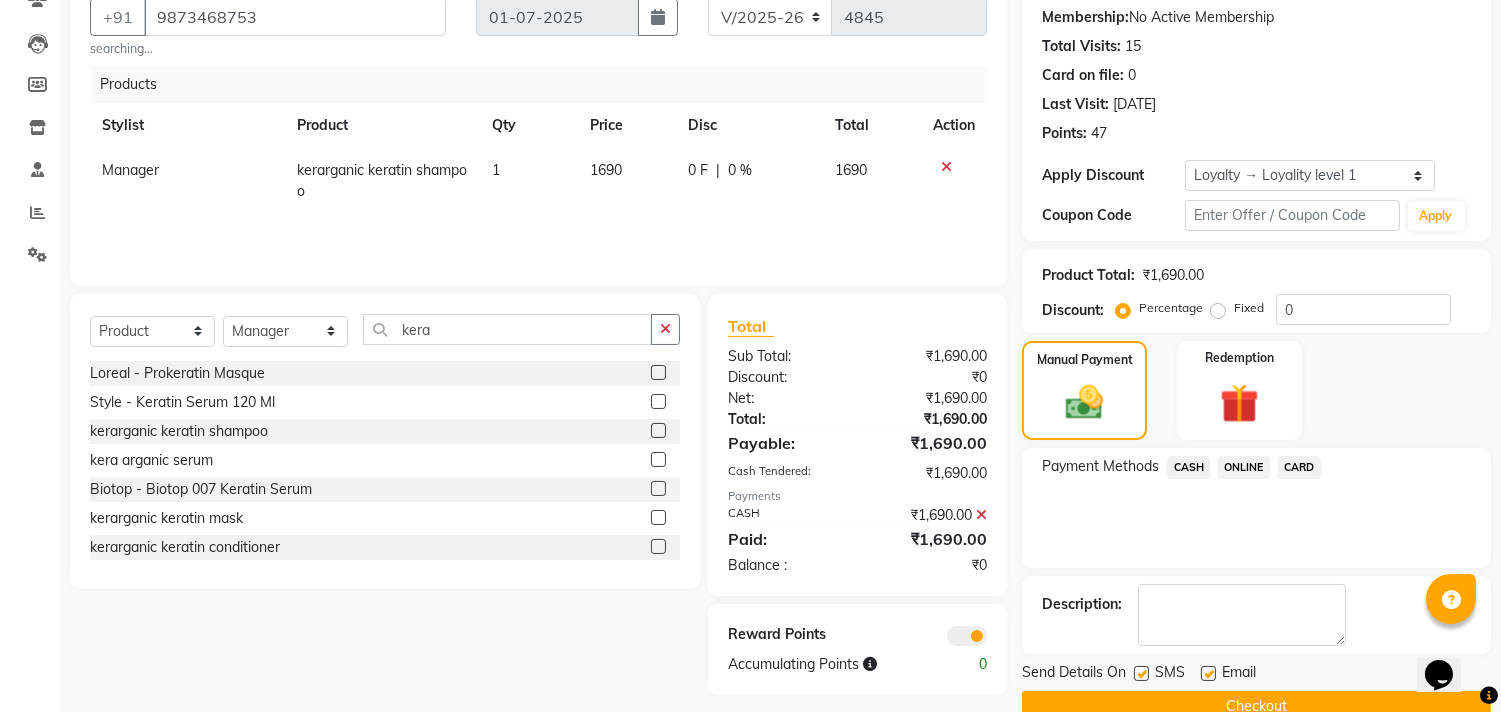 scroll, scrollTop: 227, scrollLeft: 0, axis: vertical 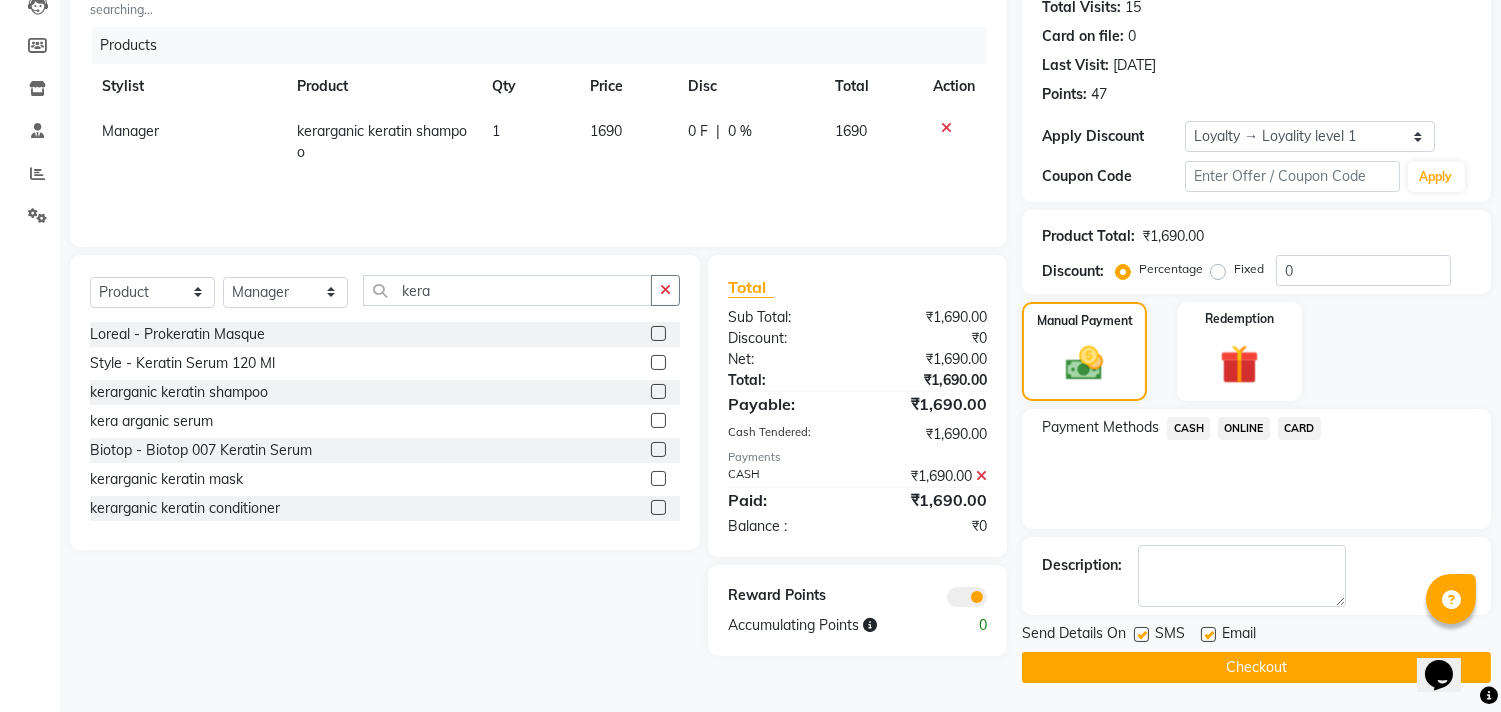 click 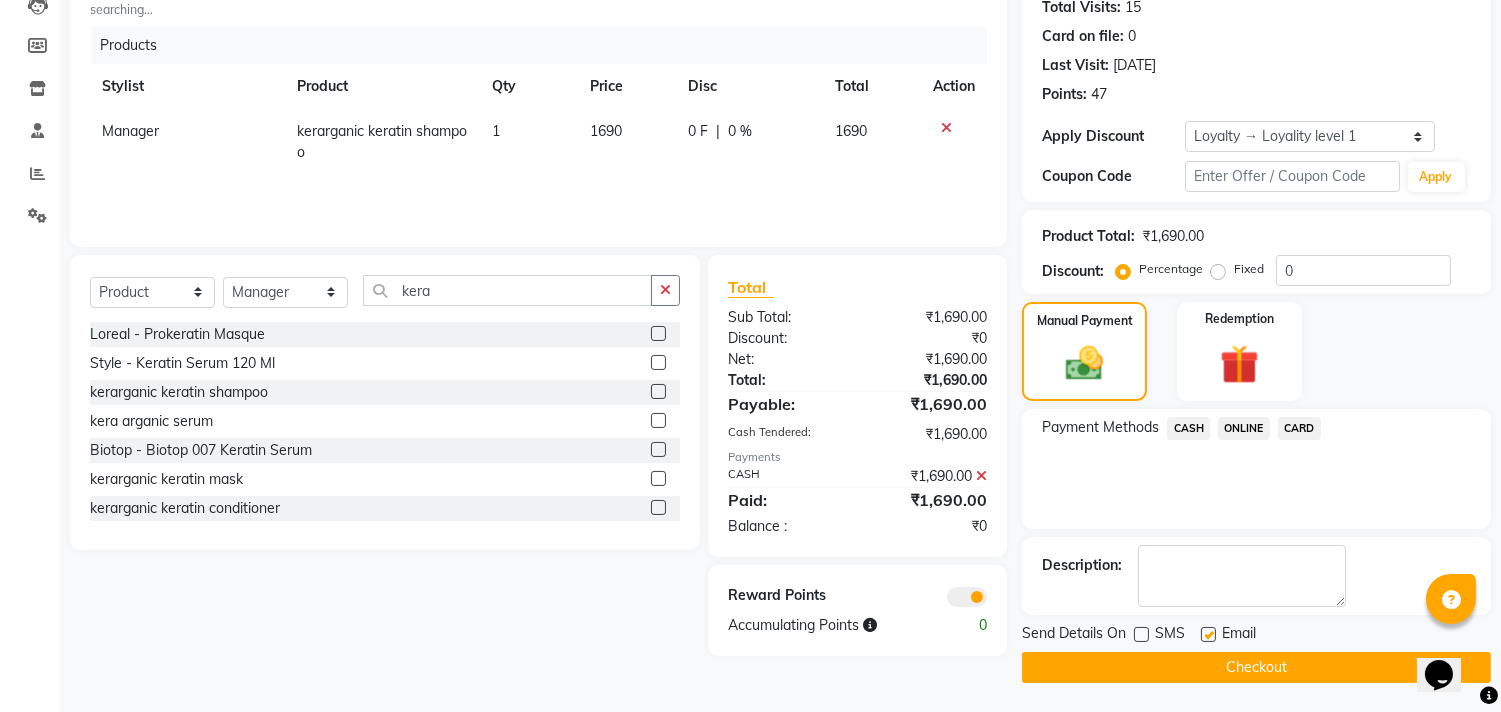 click 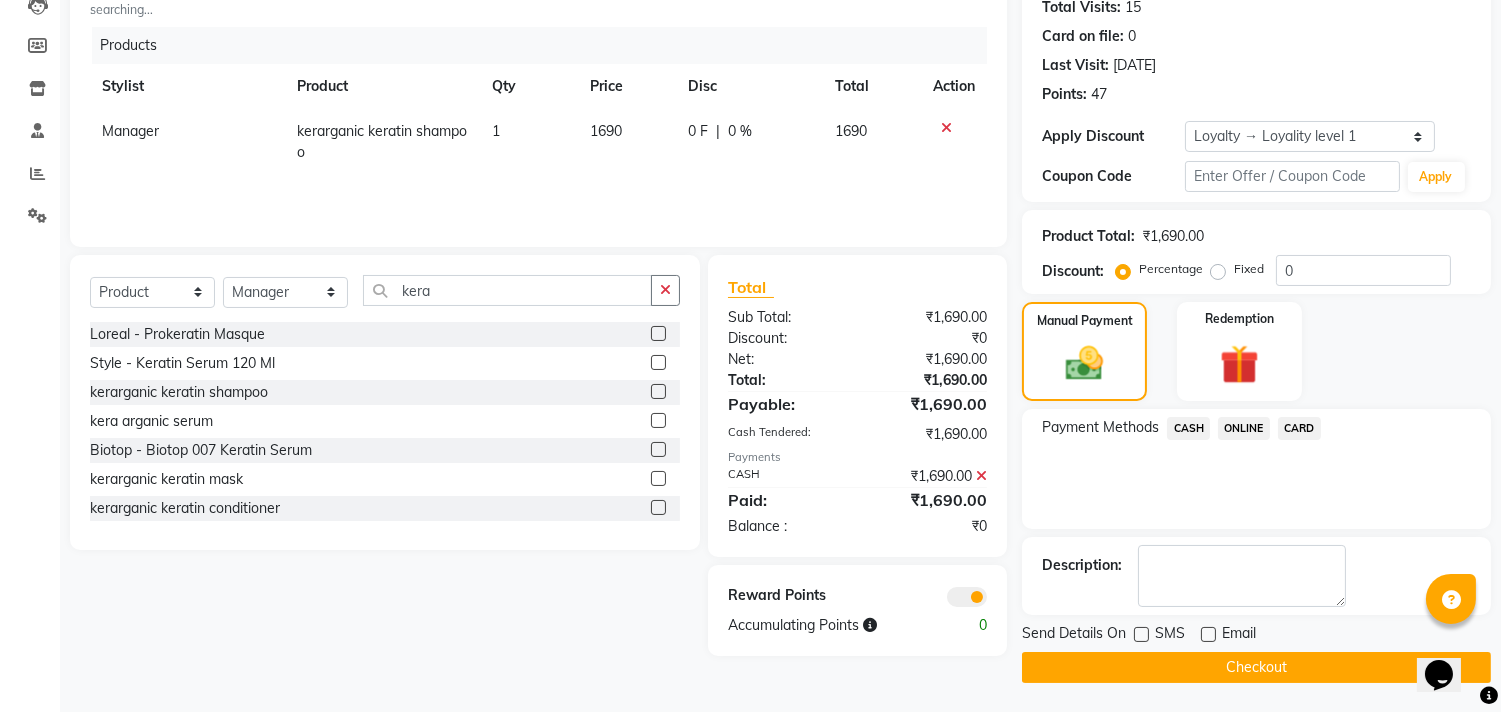 click on "Checkout" 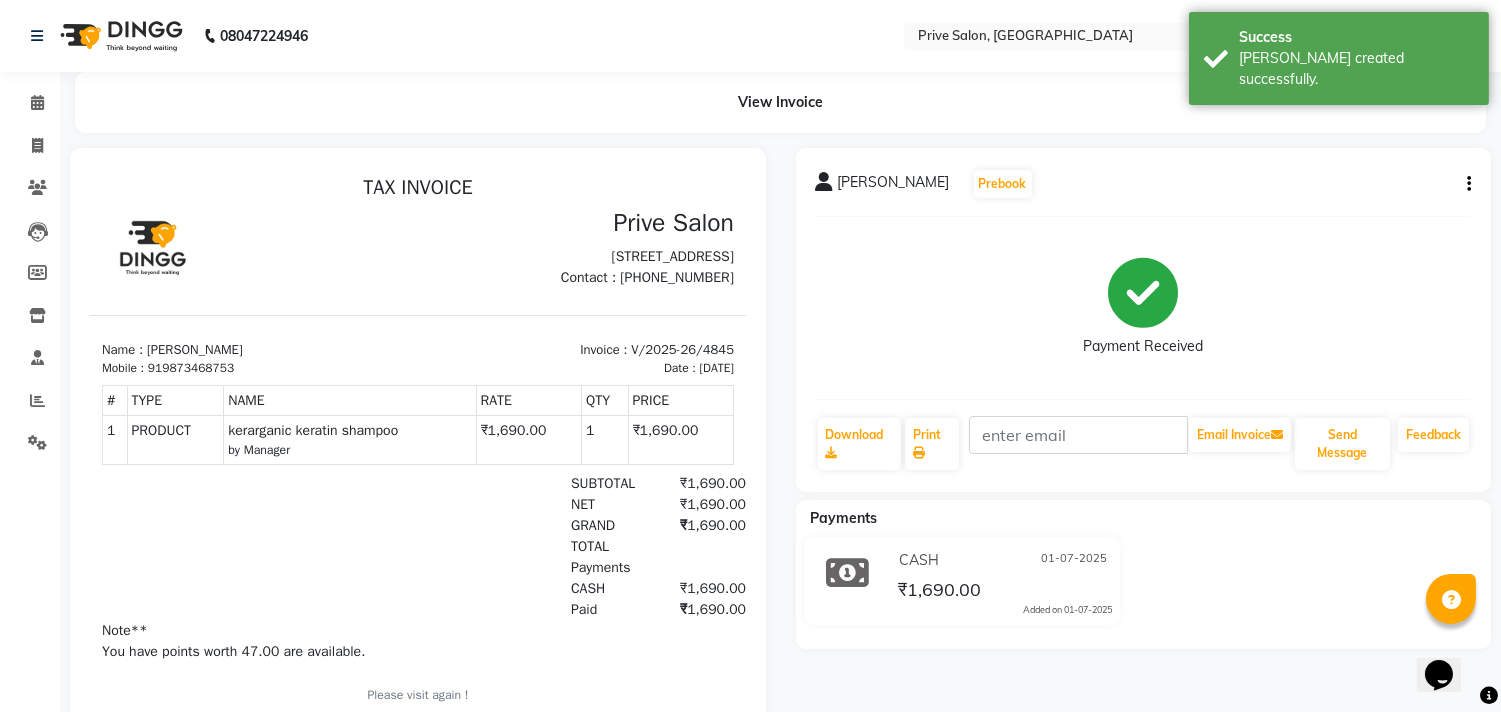 scroll, scrollTop: 0, scrollLeft: 0, axis: both 